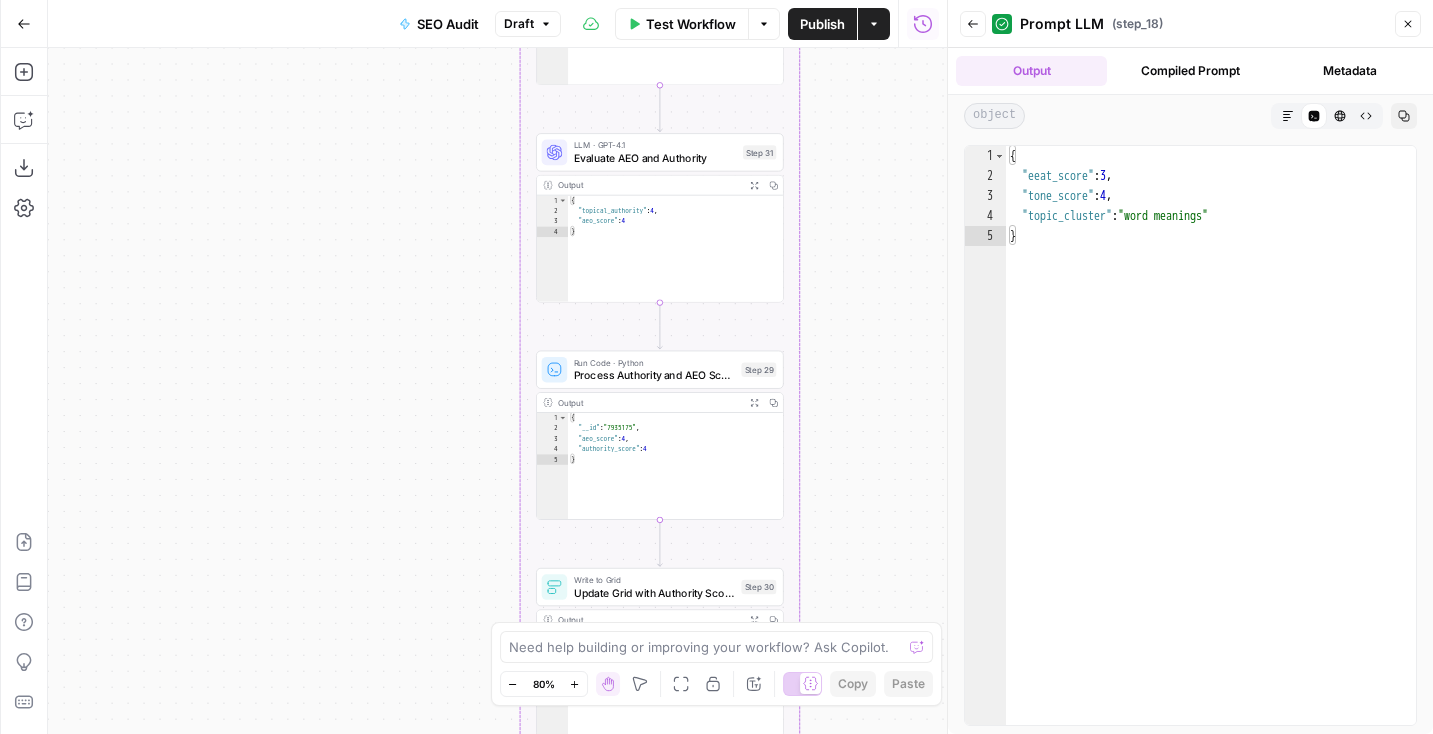 scroll, scrollTop: 0, scrollLeft: 0, axis: both 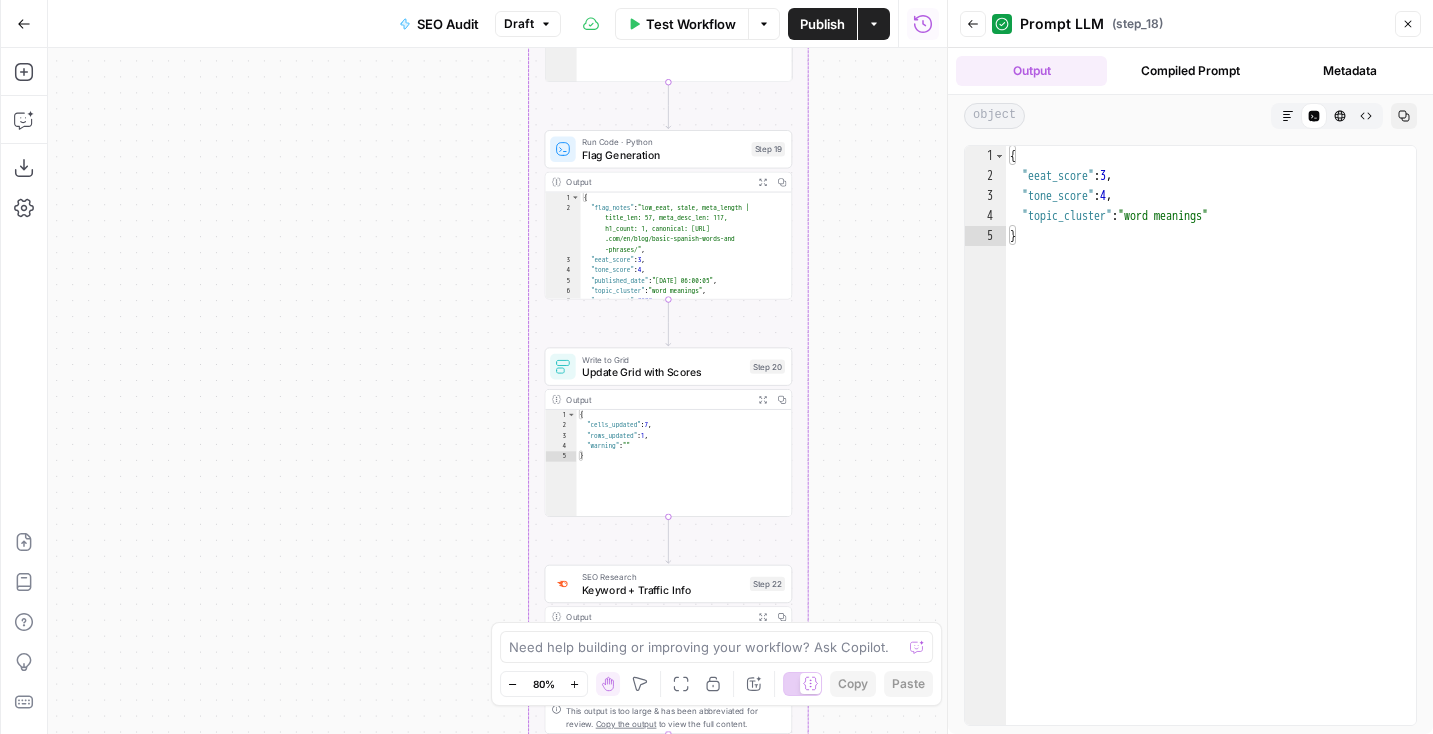 click 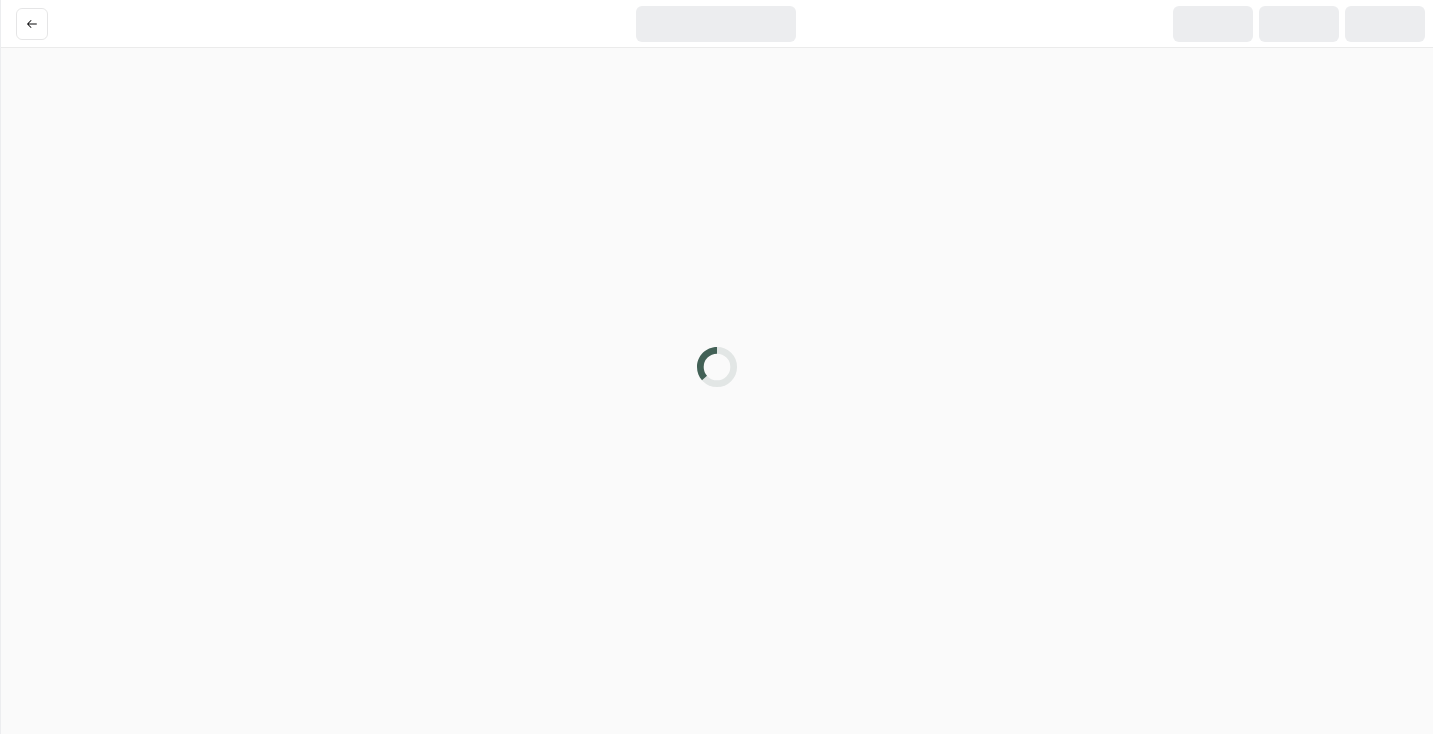 scroll, scrollTop: 0, scrollLeft: 0, axis: both 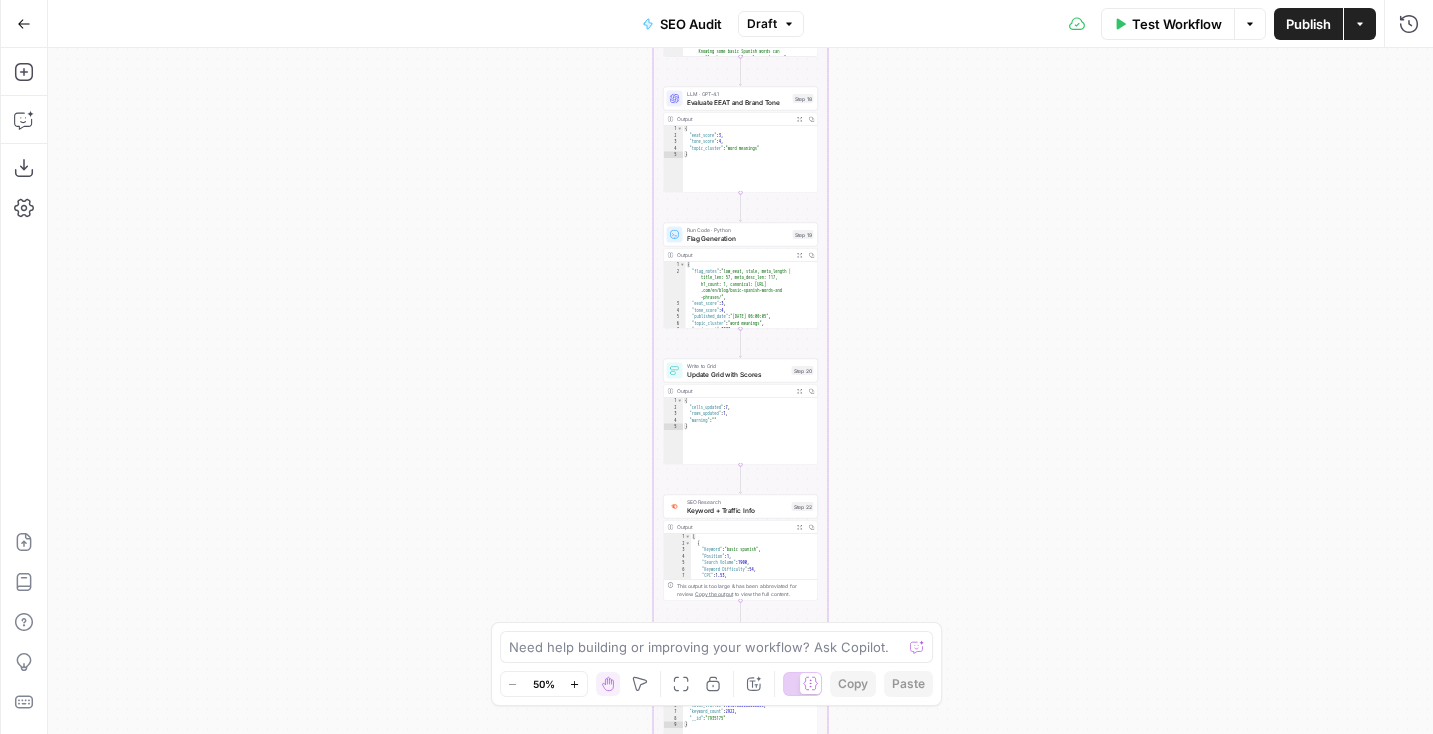 click on "Test Workflow Options Publish Actions Run History" at bounding box center (1119, 23) 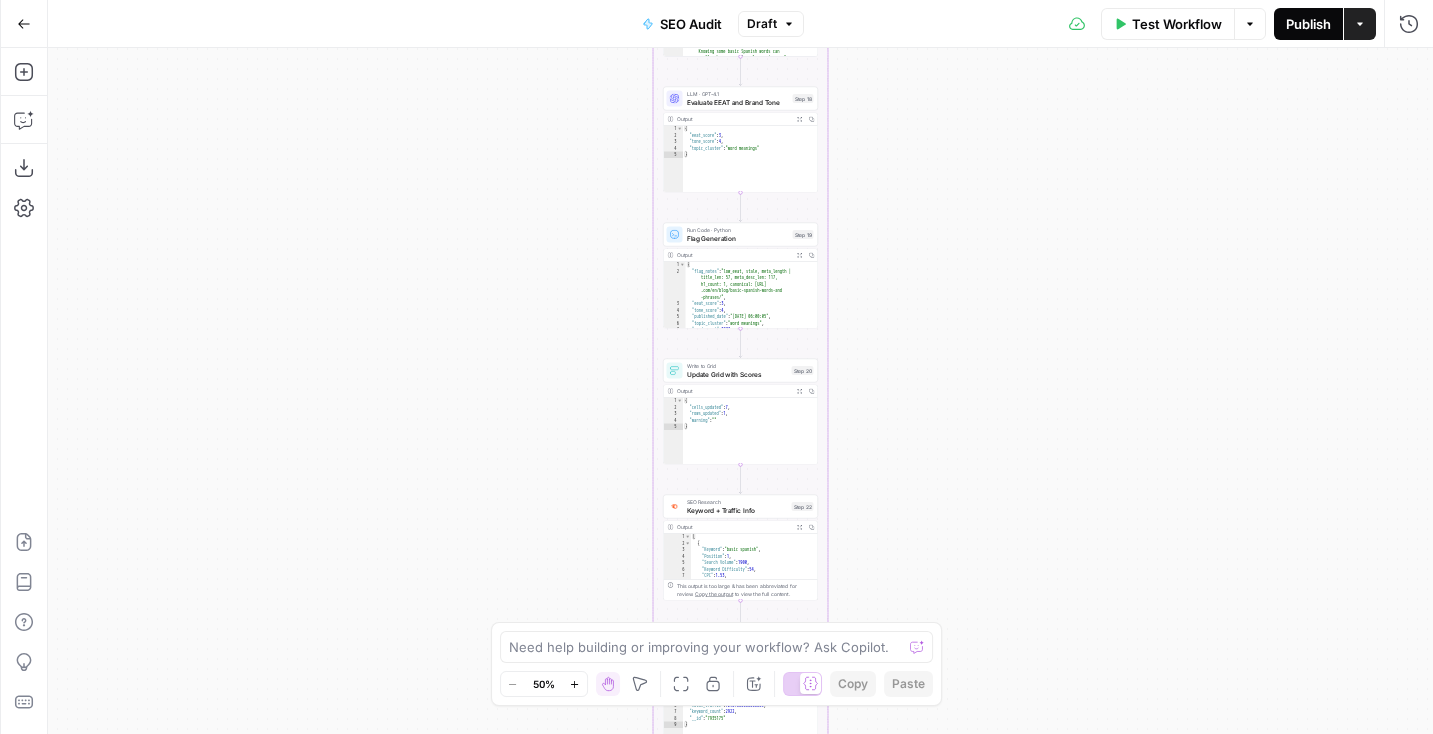 click on "Publish" at bounding box center [1308, 24] 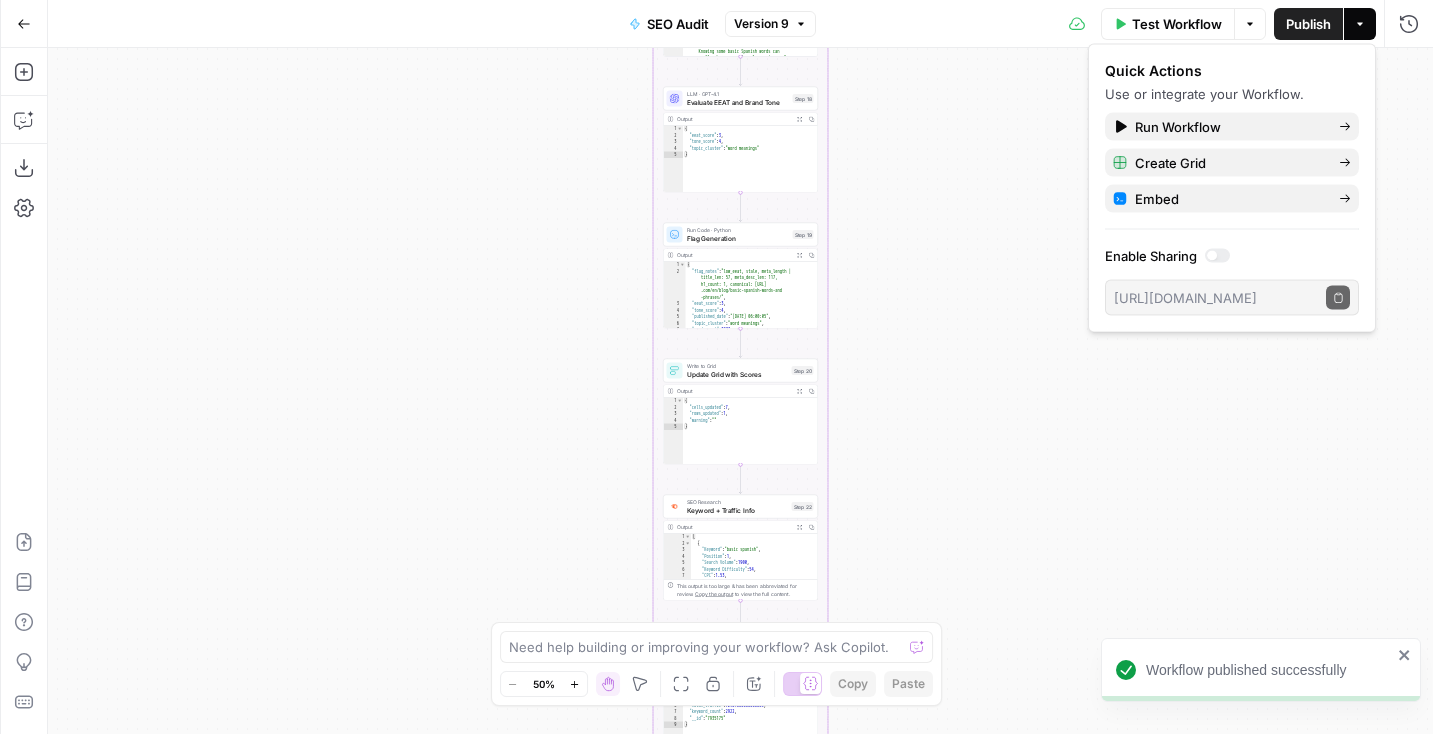 click on "Workflow Set Inputs Inputs SEO Research Semrush Domain Organic Search Pages Step 4 Output Expand Output Copy 1 2 3 4 5 6 7 8 9 10 [    {      "Url" :  "https://preply.com/" ,      "Traffic" :  90948 ,      "Traffic (%)" :  5.35    } ,    {      "Url" :  "https://preply.com/en/blog          /question/what-does-demure-mean-slang          /" ,      "Traffic" :  56497 ,      "Traffic (%)" :  3.32     XXXXXXXXXXXXXXXXXXXXXXXXXXXXXXXXXXXXXXXXXXXXXXXXXXXXXXXXXXXXXXXXXXXXXXXXXXXXXXXXXXXXXXXXXXXXXXXXXXXXXXXXXXXXXXXXXXXXXXXXXXXXXXXXXXXXXXXXXXXXXXXXXXXXXXXXXXXXXXXXXXXXXXXXXXXXXXXXXXXXXXXXXXXXXXXXXXXXXXXXXXXXXXXXXXXXXXXXXXXXXXXXXXXXXXXXXXXXXXXXXXXXXXXXXXXXXXXXXXXXXXXXXXXXXXXXXXXXXXXXXXXXXXXXXXXXXXXXXXXXXXXXXXXXXXXXXXXXXXXXXXXXXXXXXXXXXXXXXXXXXXXXXXXXXXXXXXXXXXXXXXXXXXXXXXXXXXXXXXXXXXXXXXXXXXXXXXXXXXXXXXXXXXXXXXXXXXXXXXXXXXXXXXXXXXXXXXXXXXXXXXXXXXXXXXXXXXXXXXXXXXXXXXXXXXXXXXXXXXXXXXXXXXXXXXXXXXXXXXXXXXXXXXXXXXXX SEO Research DataForSEO Web Research  Step 10 Output Expand Output Copy 1 2 3 4 5 6 7 [    {" at bounding box center [740, 391] 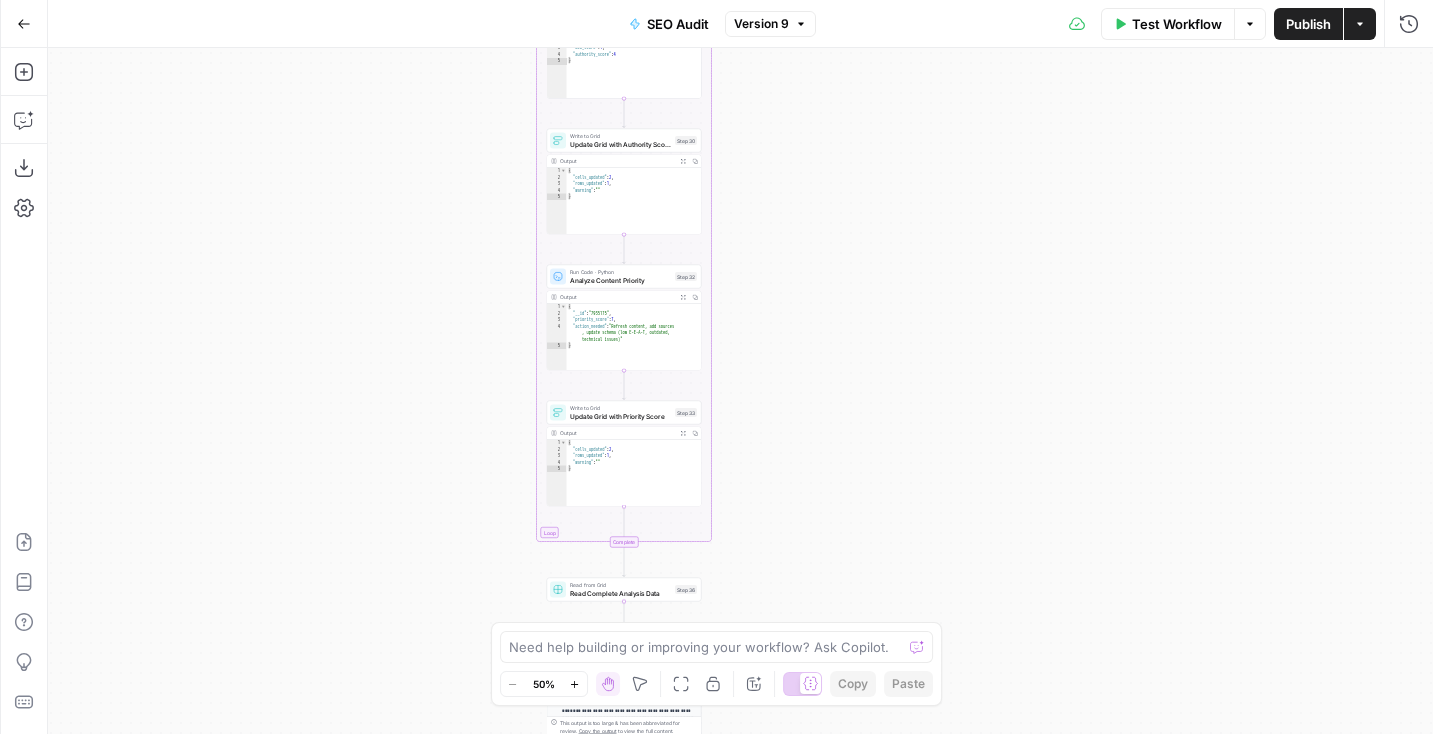drag, startPoint x: 1072, startPoint y: 407, endPoint x: 812, endPoint y: 63, distance: 431.20297 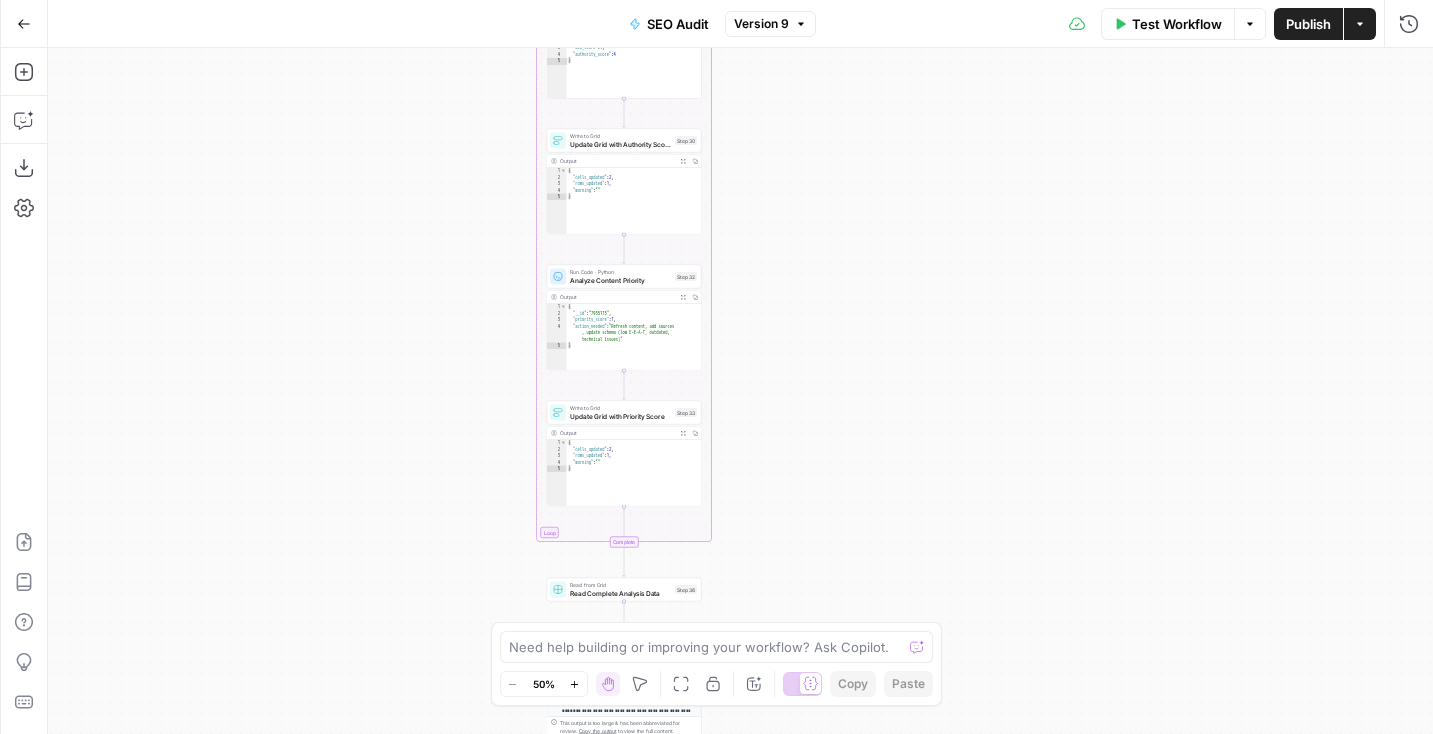 click on "Workflow Set Inputs Inputs SEO Research Semrush Domain Organic Search Pages Step 4 Output Expand Output Copy 1 2 3 4 5 6 7 8 9 10 [    {      "Url" :  "https://preply.com/" ,      "Traffic" :  90948 ,      "Traffic (%)" :  5.35    } ,    {      "Url" :  "https://preply.com/en/blog          /question/what-does-demure-mean-slang          /" ,      "Traffic" :  56497 ,      "Traffic (%)" :  3.32     XXXXXXXXXXXXXXXXXXXXXXXXXXXXXXXXXXXXXXXXXXXXXXXXXXXXXXXXXXXXXXXXXXXXXXXXXXXXXXXXXXXXXXXXXXXXXXXXXXXXXXXXXXXXXXXXXXXXXXXXXXXXXXXXXXXXXXXXXXXXXXXXXXXXXXXXXXXXXXXXXXXXXXXXXXXXXXXXXXXXXXXXXXXXXXXXXXXXXXXXXXXXXXXXXXXXXXXXXXXXXXXXXXXXXXXXXXXXXXXXXXXXXXXXXXXXXXXXXXXXXXXXXXXXXXXXXXXXXXXXXXXXXXXXXXXXXXXXXXXXXXXXXXXXXXXXXXXXXXXXXXXXXXXXXXXXXXXXXXXXXXXXXXXXXXXXXXXXXXXXXXXXXXXXXXXXXXXXXXXXXXXXXXXXXXXXXXXXXXXXXXXXXXXXXXXXXXXXXXXXXXXXXXXXXXXXXXXXXXXXXXXXXXXXXXXXXXXXXXXXXXXXXXXXXXXXXXXXXXXXXXXXXXXXXXXXXXXXXXXXXXXXXXXXXXXX SEO Research DataForSEO Web Research  Step 10 Output Expand Output Copy 1 2 3 4 5 6 7 [    {" at bounding box center (740, 391) 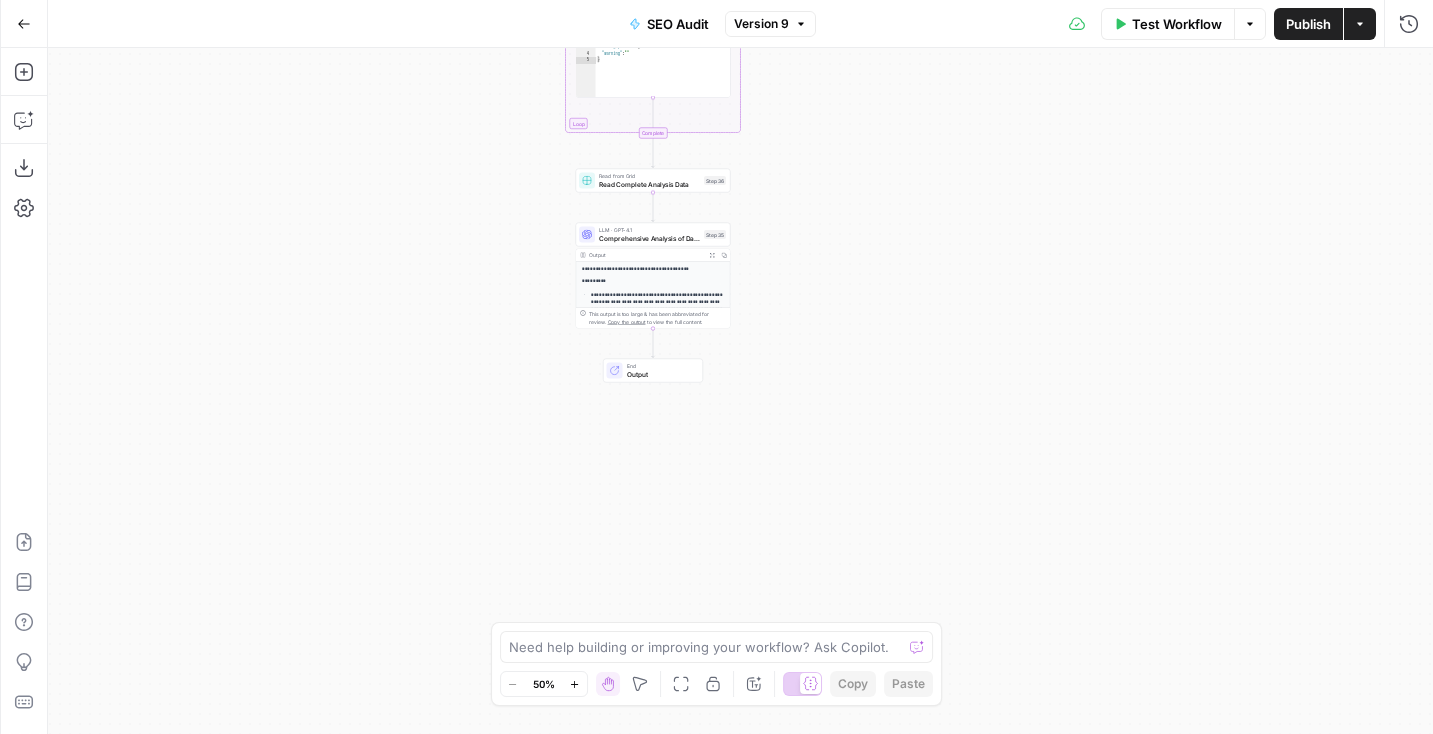 drag, startPoint x: 777, startPoint y: 501, endPoint x: 796, endPoint y: 93, distance: 408.44217 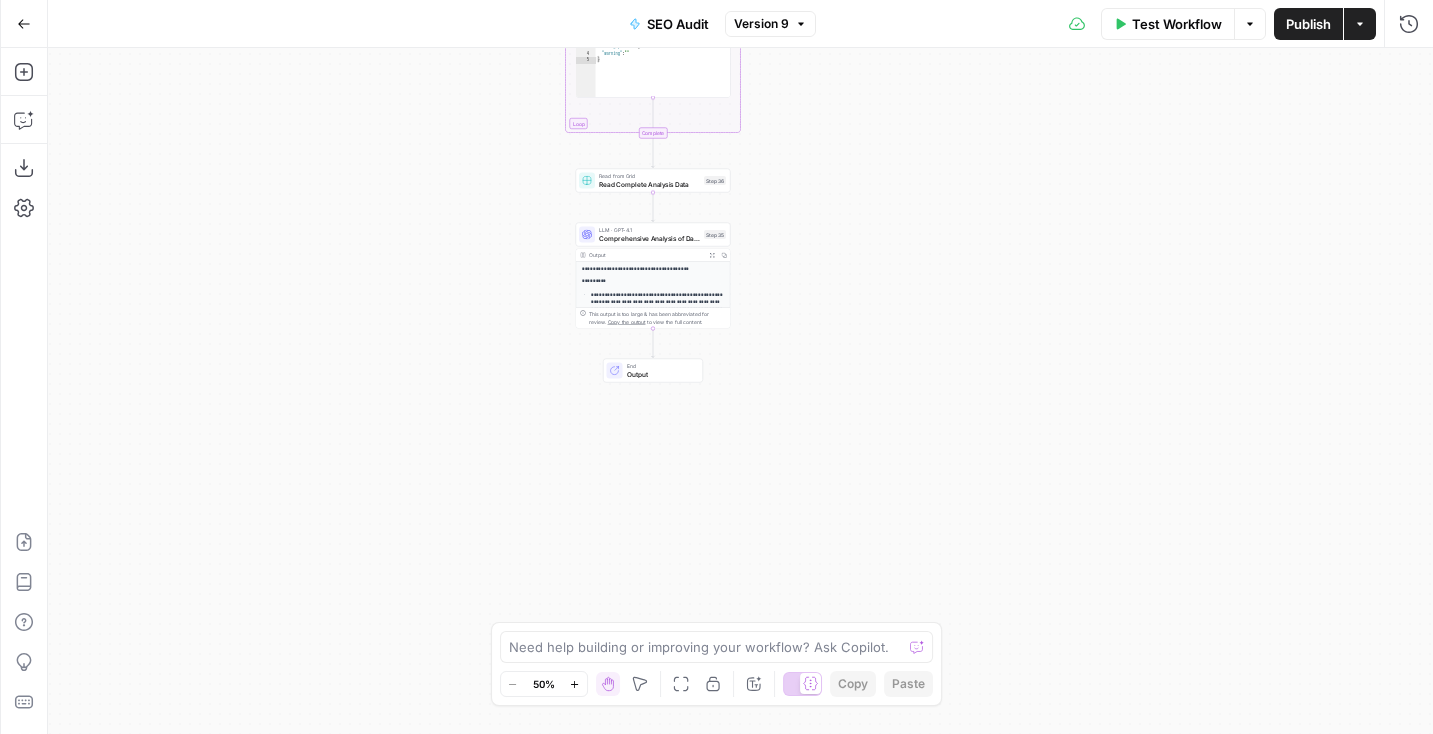 click on "Workflow Set Inputs Inputs SEO Research Semrush Domain Organic Search Pages Step 4 Output Expand Output Copy 1 2 3 4 5 6 7 8 9 10 [    {      "Url" :  "https://preply.com/" ,      "Traffic" :  90948 ,      "Traffic (%)" :  5.35    } ,    {      "Url" :  "https://preply.com/en/blog          /question/what-does-demure-mean-slang          /" ,      "Traffic" :  56497 ,      "Traffic (%)" :  3.32     XXXXXXXXXXXXXXXXXXXXXXXXXXXXXXXXXXXXXXXXXXXXXXXXXXXXXXXXXXXXXXXXXXXXXXXXXXXXXXXXXXXXXXXXXXXXXXXXXXXXXXXXXXXXXXXXXXXXXXXXXXXXXXXXXXXXXXXXXXXXXXXXXXXXXXXXXXXXXXXXXXXXXXXXXXXXXXXXXXXXXXXXXXXXXXXXXXXXXXXXXXXXXXXXXXXXXXXXXXXXXXXXXXXXXXXXXXXXXXXXXXXXXXXXXXXXXXXXXXXXXXXXXXXXXXXXXXXXXXXXXXXXXXXXXXXXXXXXXXXXXXXXXXXXXXXXXXXXXXXXXXXXXXXXXXXXXXXXXXXXXXXXXXXXXXXXXXXXXXXXXXXXXXXXXXXXXXXXXXXXXXXXXXXXXXXXXXXXXXXXXXXXXXXXXXXXXXXXXXXXXXXXXXXXXXXXXXXXXXXXXXXXXXXXXXXXXXXXXXXXXXXXXXXXXXXXXXXXXXXXXXXXXXXXXXXXXXXXXXXXXXXXXXXXXXXX SEO Research DataForSEO Web Research  Step 10 Output Expand Output Copy 1 2 3 4 5 6 7 [    {" at bounding box center (740, 391) 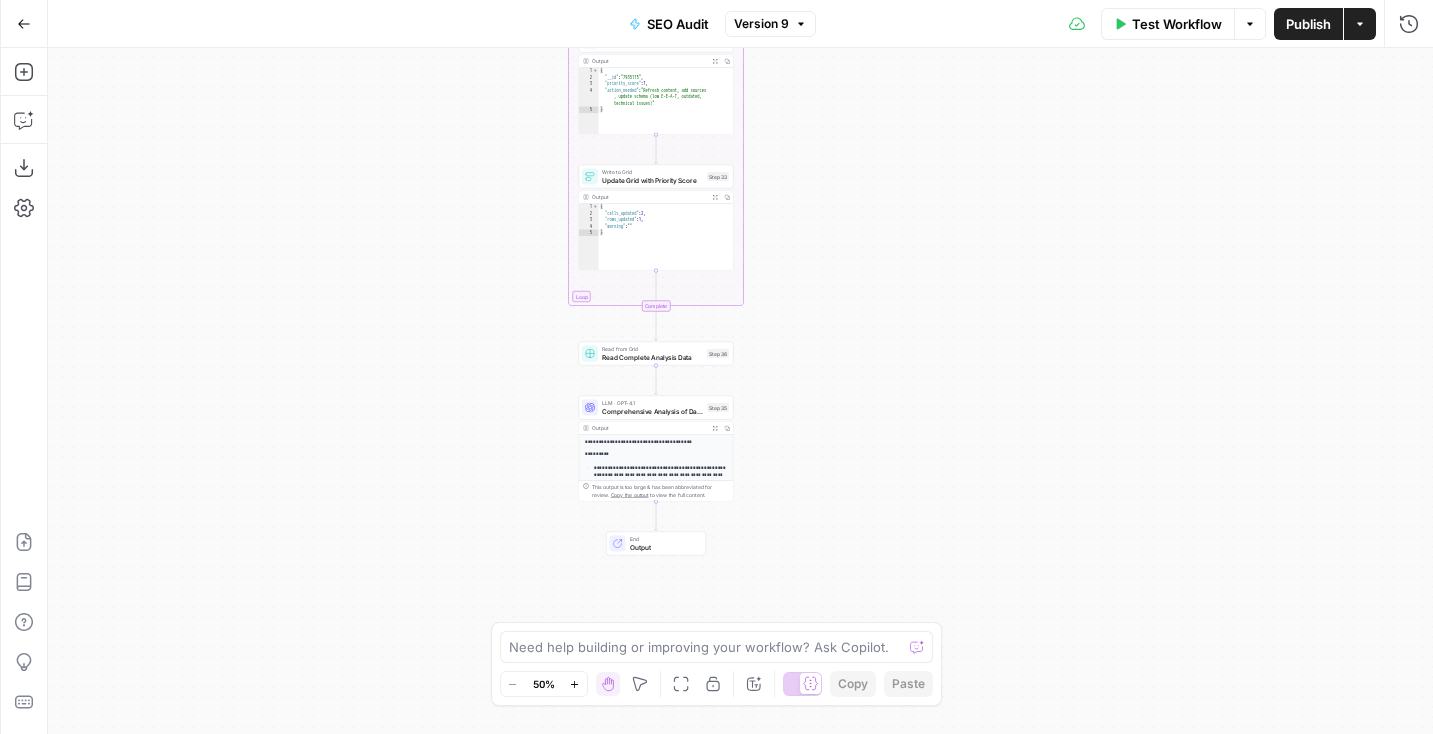 drag, startPoint x: 865, startPoint y: 296, endPoint x: 870, endPoint y: 468, distance: 172.07266 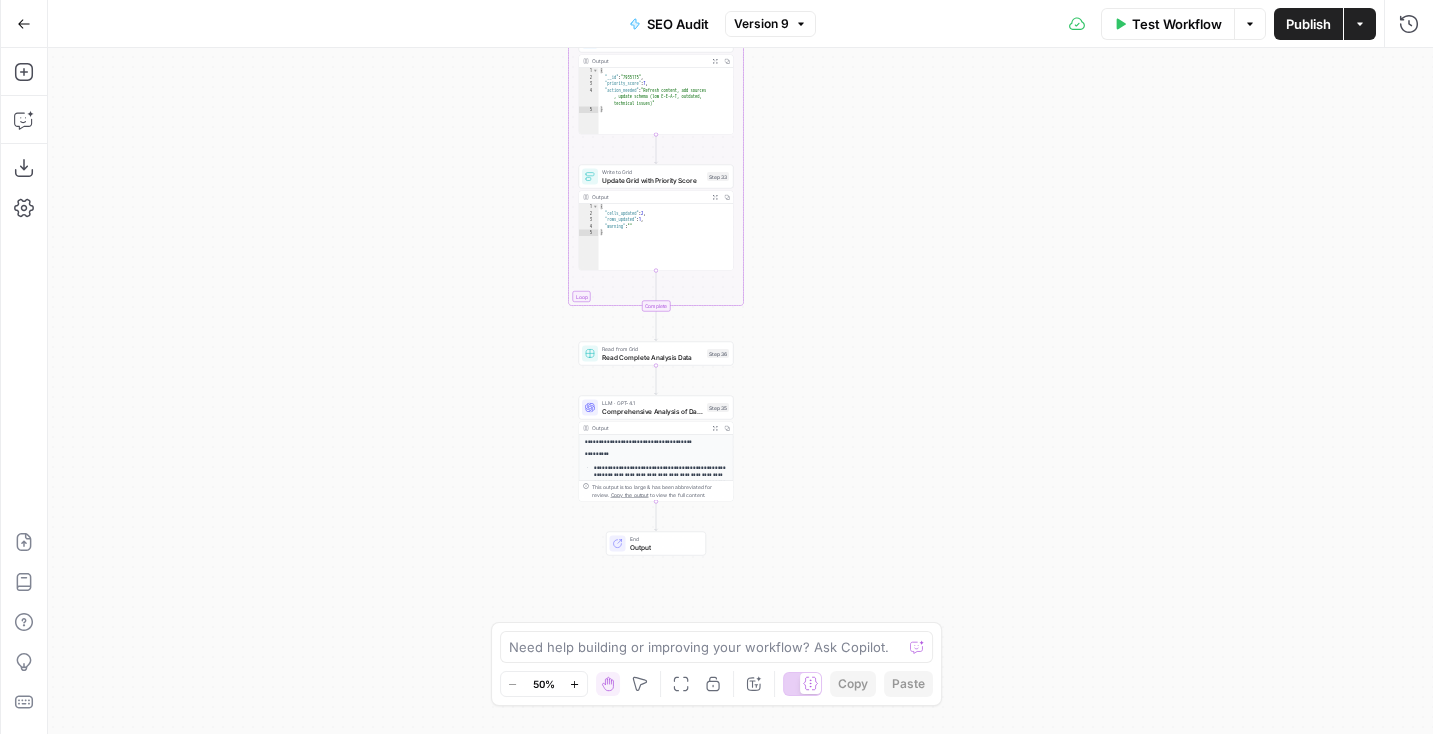 click on "Workflow Set Inputs Inputs SEO Research Semrush Domain Organic Search Pages Step 4 Output Expand Output Copy 1 2 3 4 5 6 7 8 9 10 [    {      "Url" :  "https://preply.com/" ,      "Traffic" :  90948 ,      "Traffic (%)" :  5.35    } ,    {      "Url" :  "https://preply.com/en/blog          /question/what-does-demure-mean-slang          /" ,      "Traffic" :  56497 ,      "Traffic (%)" :  3.32     XXXXXXXXXXXXXXXXXXXXXXXXXXXXXXXXXXXXXXXXXXXXXXXXXXXXXXXXXXXXXXXXXXXXXXXXXXXXXXXXXXXXXXXXXXXXXXXXXXXXXXXXXXXXXXXXXXXXXXXXXXXXXXXXXXXXXXXXXXXXXXXXXXXXXXXXXXXXXXXXXXXXXXXXXXXXXXXXXXXXXXXXXXXXXXXXXXXXXXXXXXXXXXXXXXXXXXXXXXXXXXXXXXXXXXXXXXXXXXXXXXXXXXXXXXXXXXXXXXXXXXXXXXXXXXXXXXXXXXXXXXXXXXXXXXXXXXXXXXXXXXXXXXXXXXXXXXXXXXXXXXXXXXXXXXXXXXXXXXXXXXXXXXXXXXXXXXXXXXXXXXXXXXXXXXXXXXXXXXXXXXXXXXXXXXXXXXXXXXXXXXXXXXXXXXXXXXXXXXXXXXXXXXXXXXXXXXXXXXXXXXXXXXXXXXXXXXXXXXXXXXXXXXXXXXXXXXXXXXXXXXXXXXXXXXXXXXXXXXXXXXXXXXXXXXXX SEO Research DataForSEO Web Research  Step 10 Output Expand Output Copy 1 2 3 4 5 6 7 [    {" at bounding box center (740, 391) 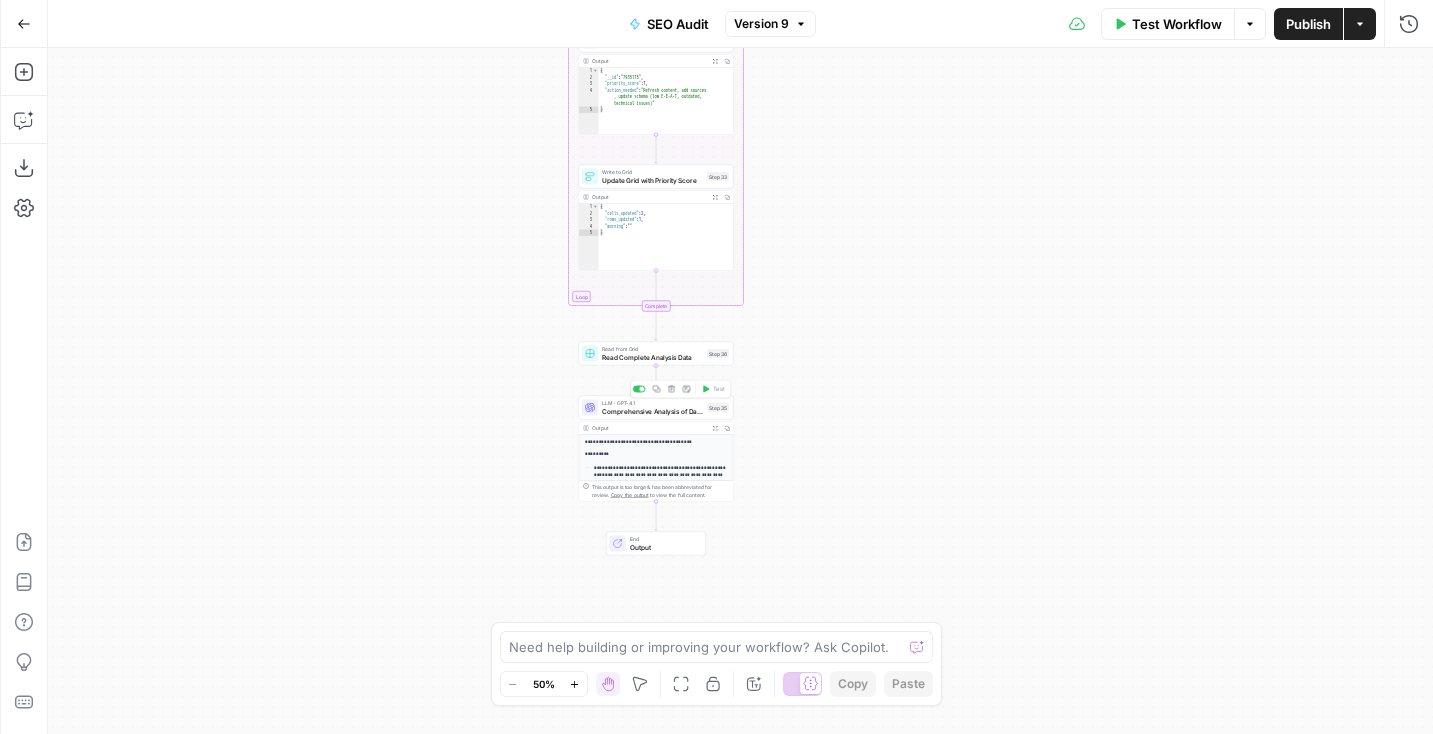 click on "Comprehensive Analysis of Dataset" at bounding box center (652, 411) 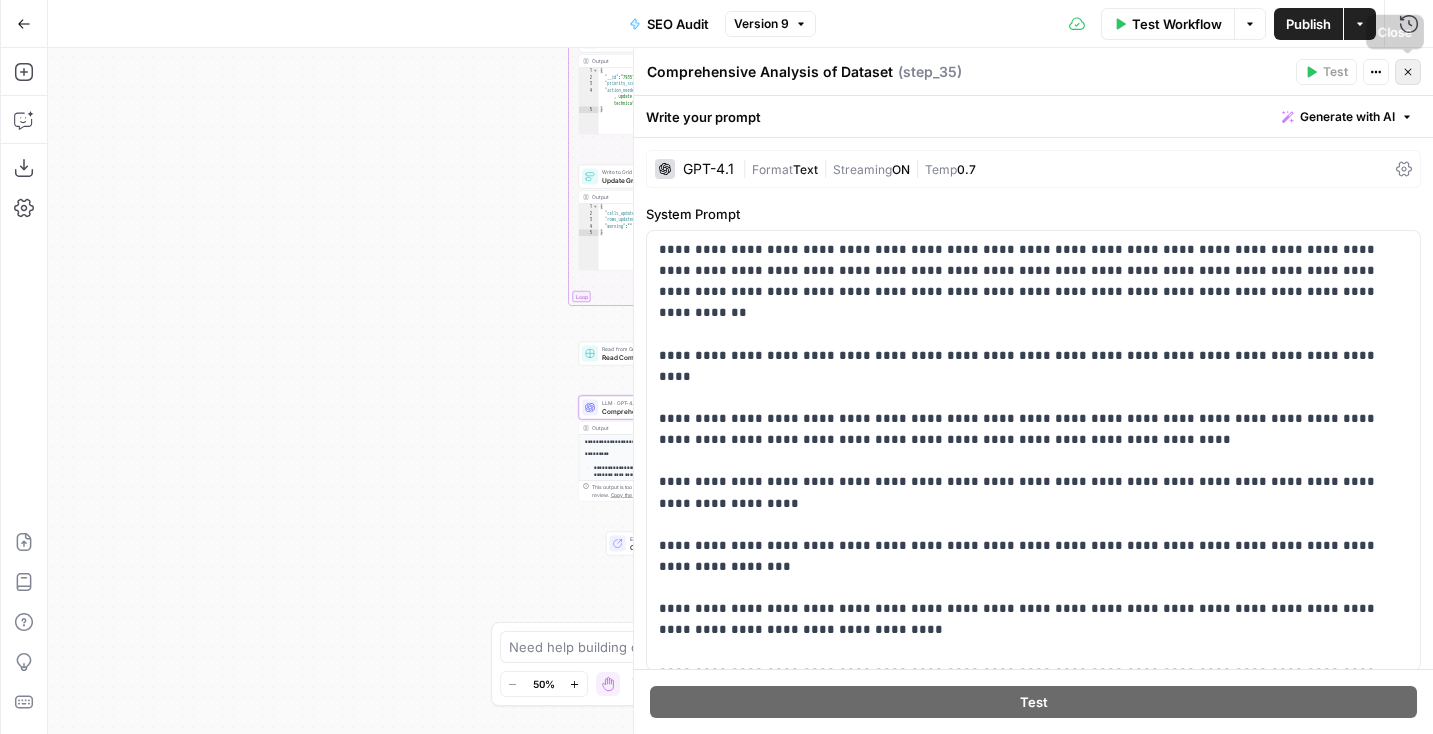click on "Close" at bounding box center (1408, 72) 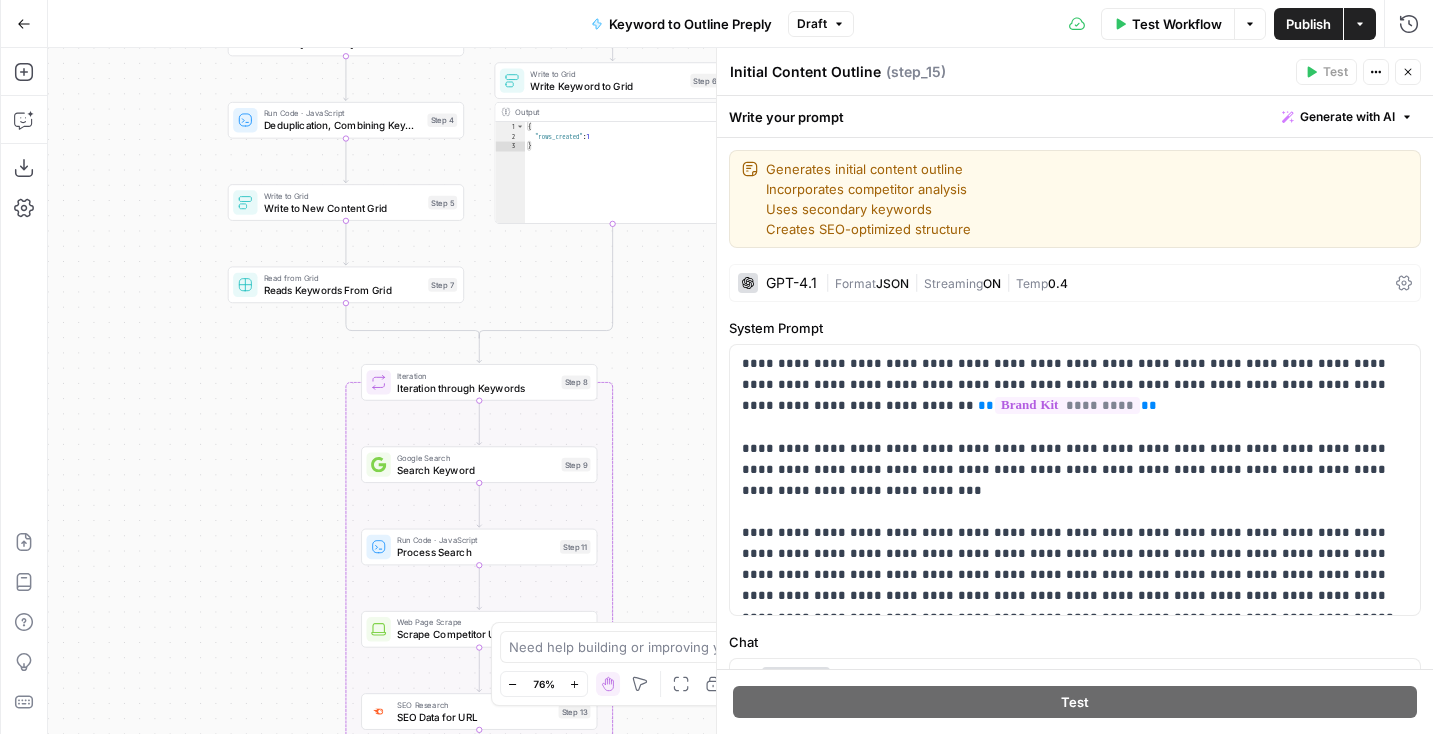 scroll, scrollTop: 0, scrollLeft: 0, axis: both 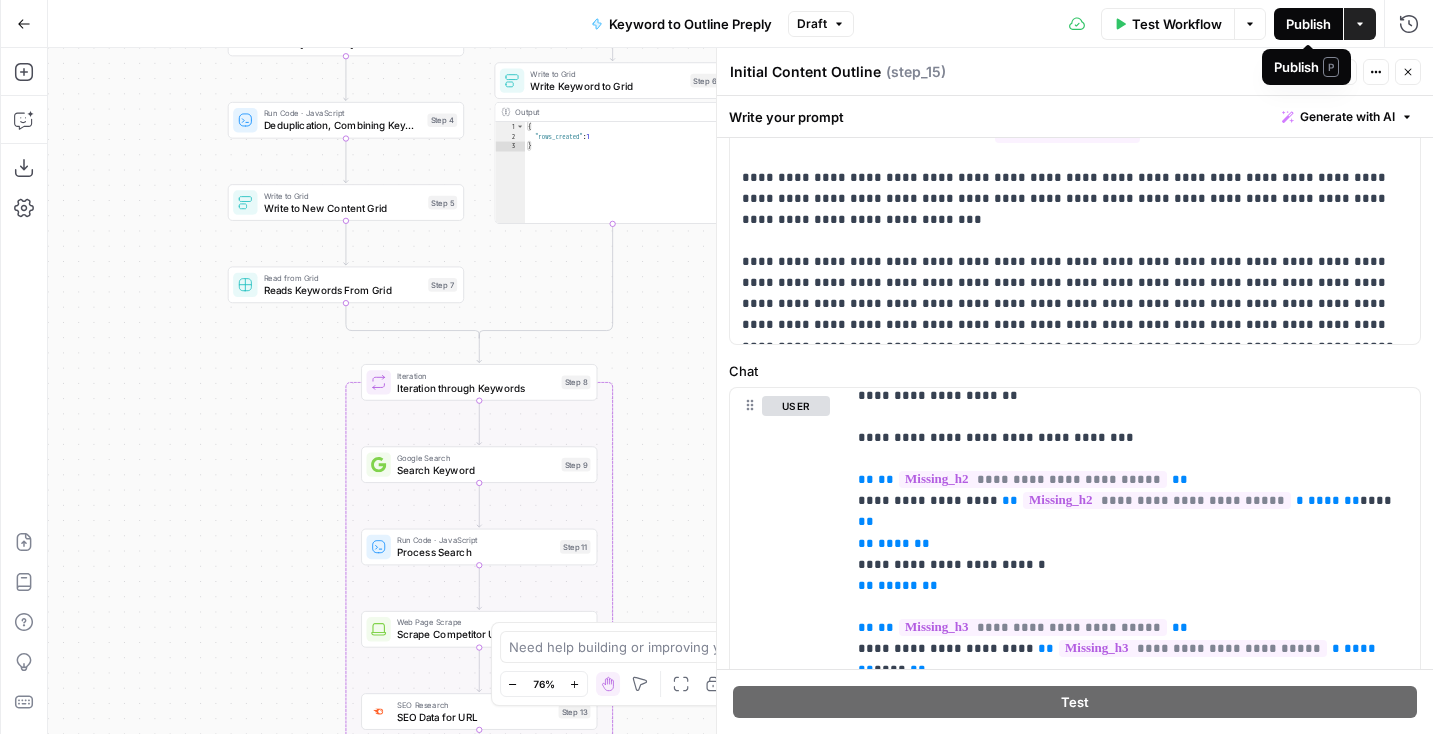 click on "Publish" at bounding box center [1308, 24] 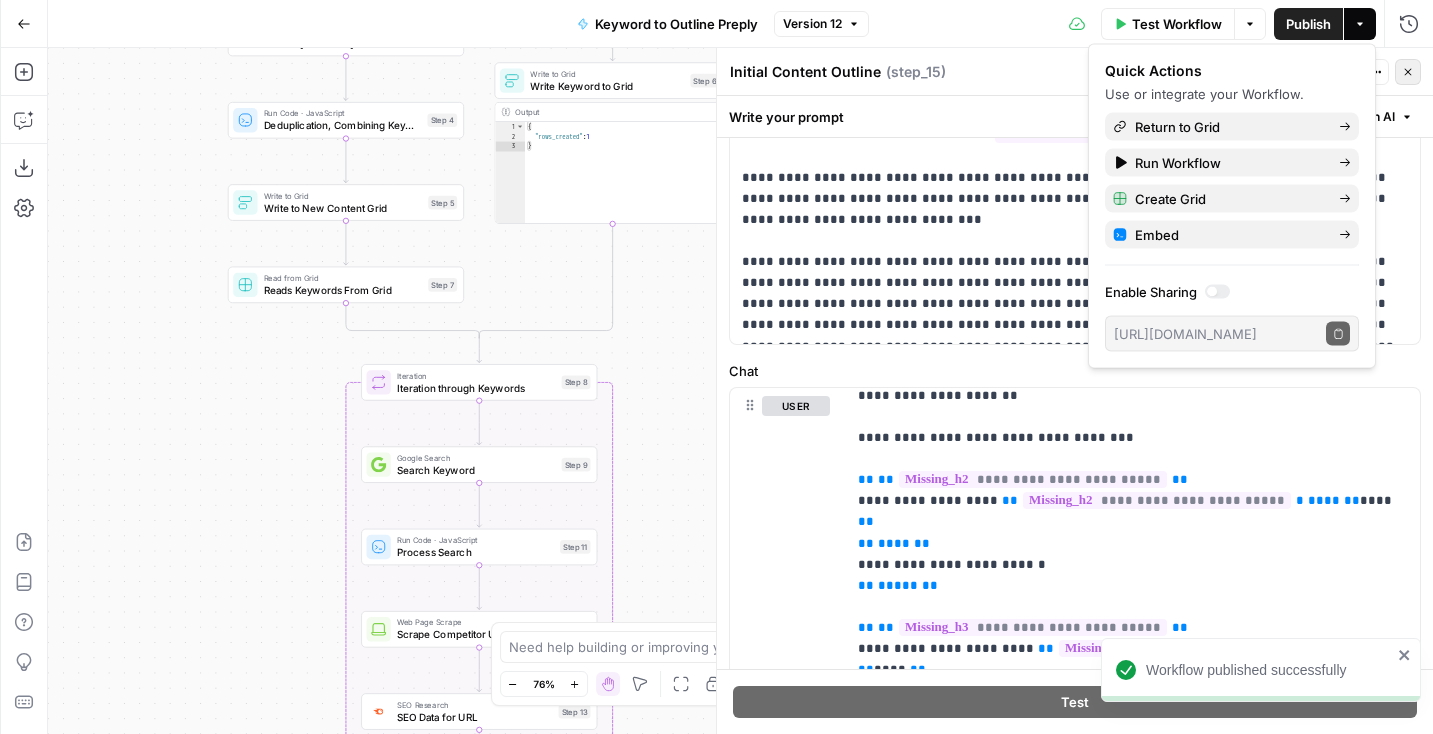 click on "Close" at bounding box center [1408, 72] 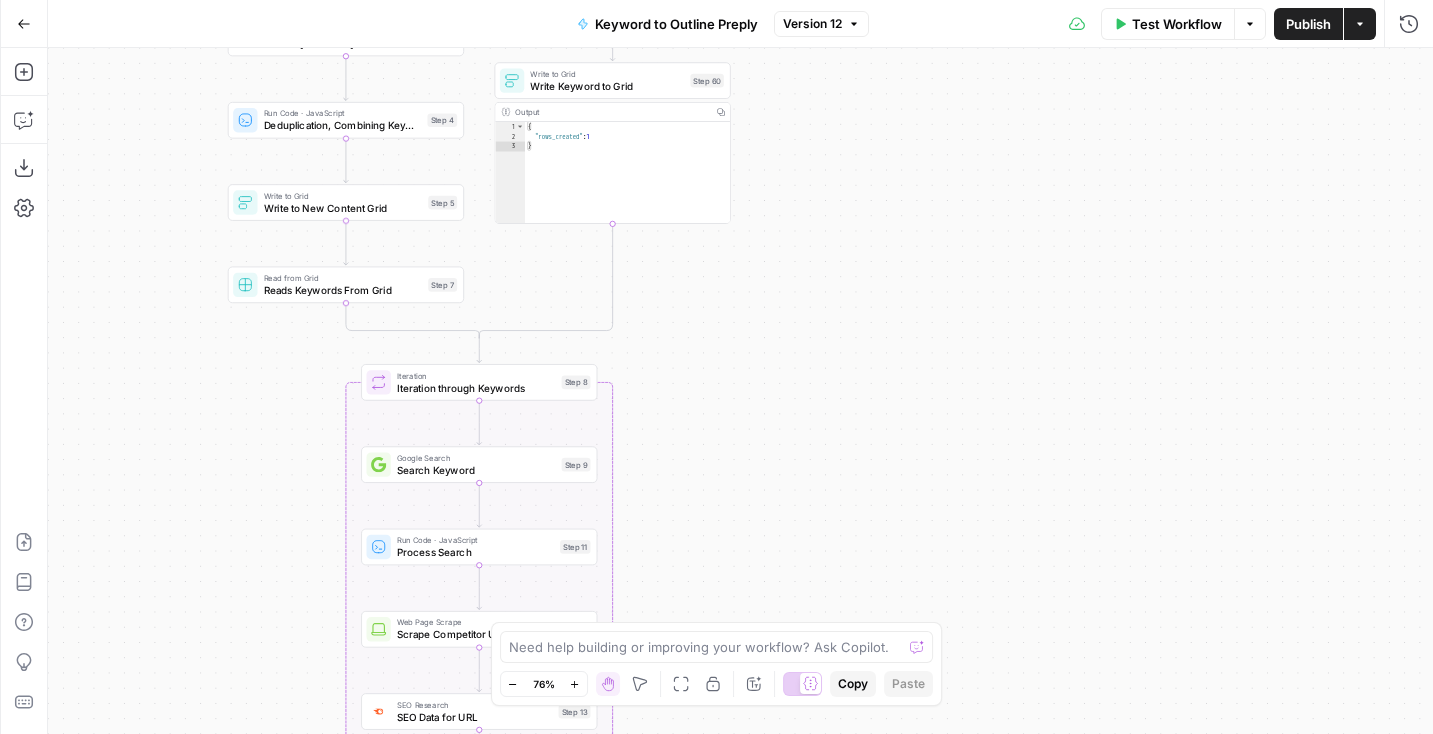 click on "Write to New Content Grid" at bounding box center (343, 207) 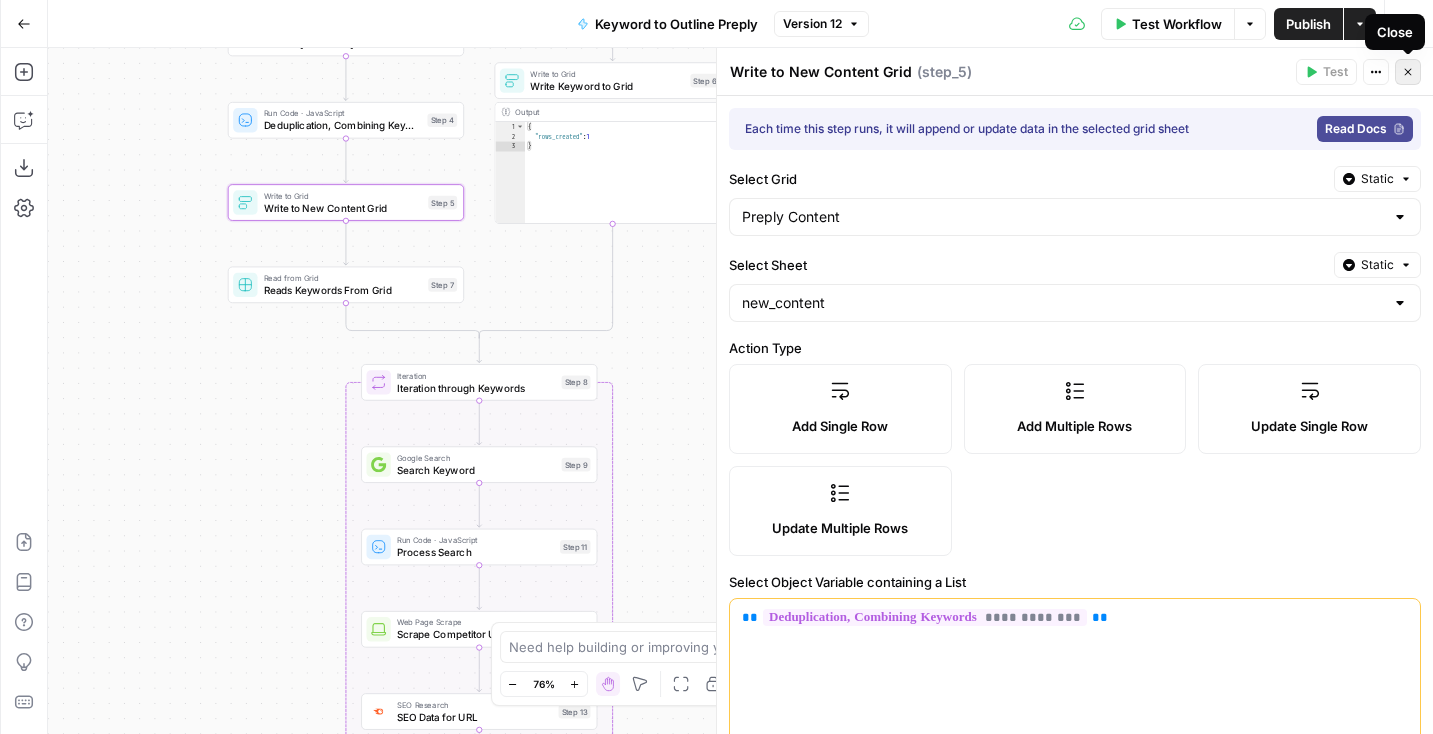 click on "Close" at bounding box center [1408, 72] 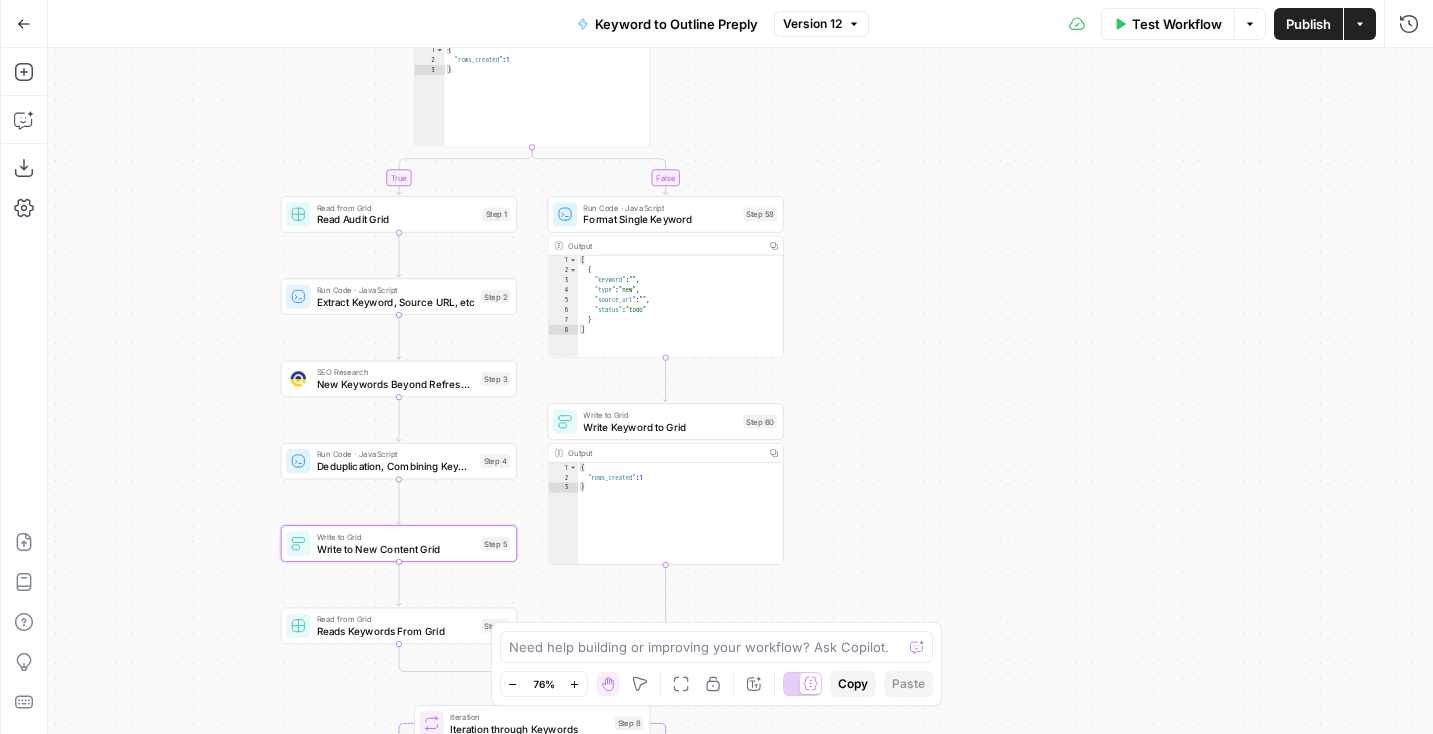 drag, startPoint x: 762, startPoint y: 203, endPoint x: 815, endPoint y: 544, distance: 345.09418 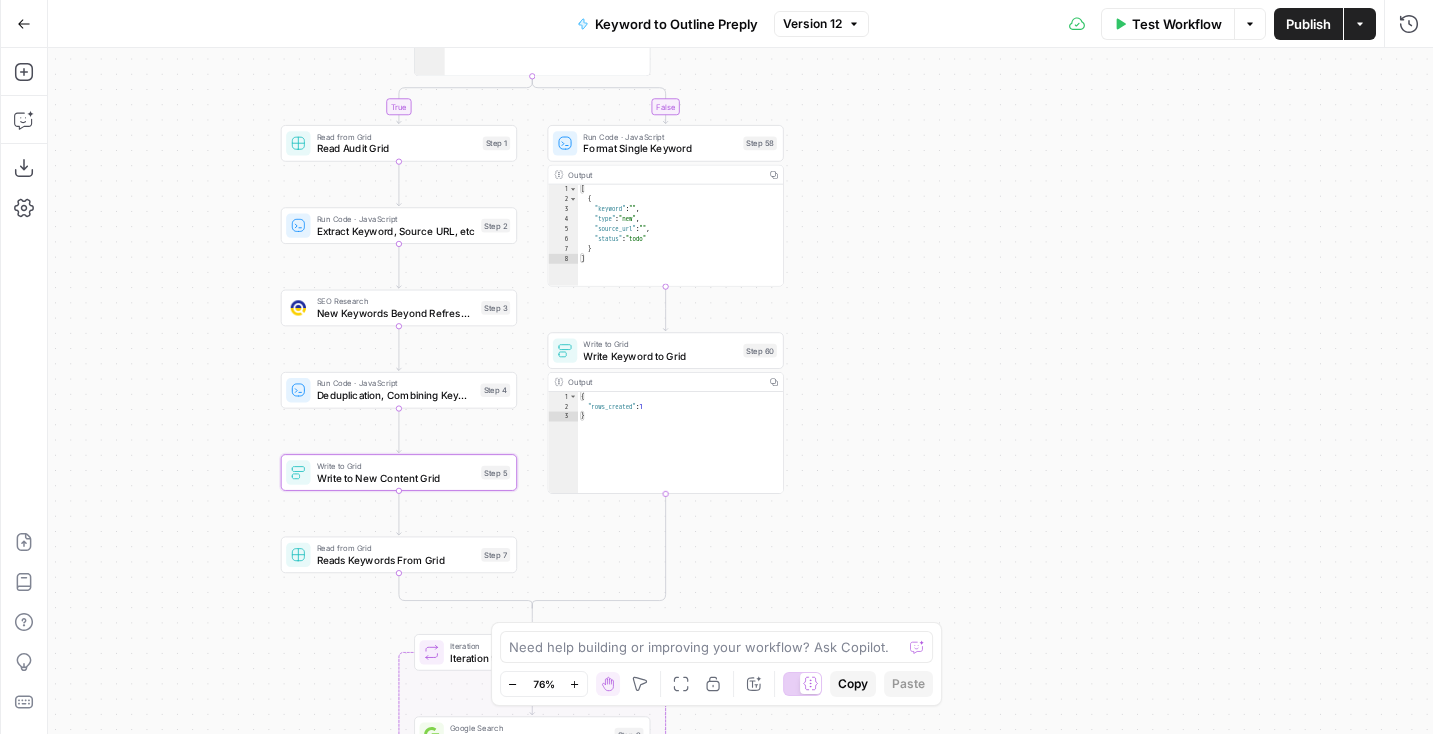 drag, startPoint x: 898, startPoint y: 548, endPoint x: 826, endPoint y: -63, distance: 615.2276 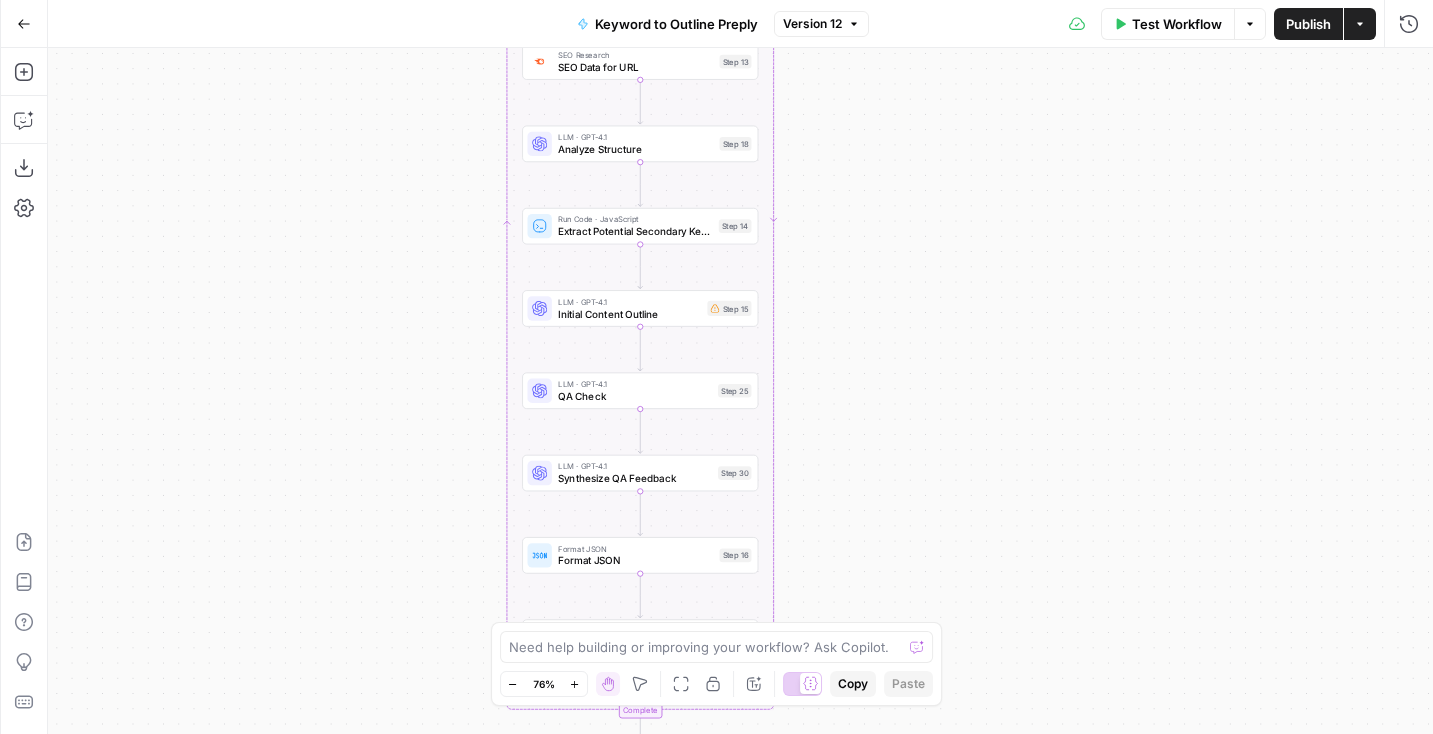 drag, startPoint x: 661, startPoint y: 268, endPoint x: 864, endPoint y: -112, distance: 430.82364 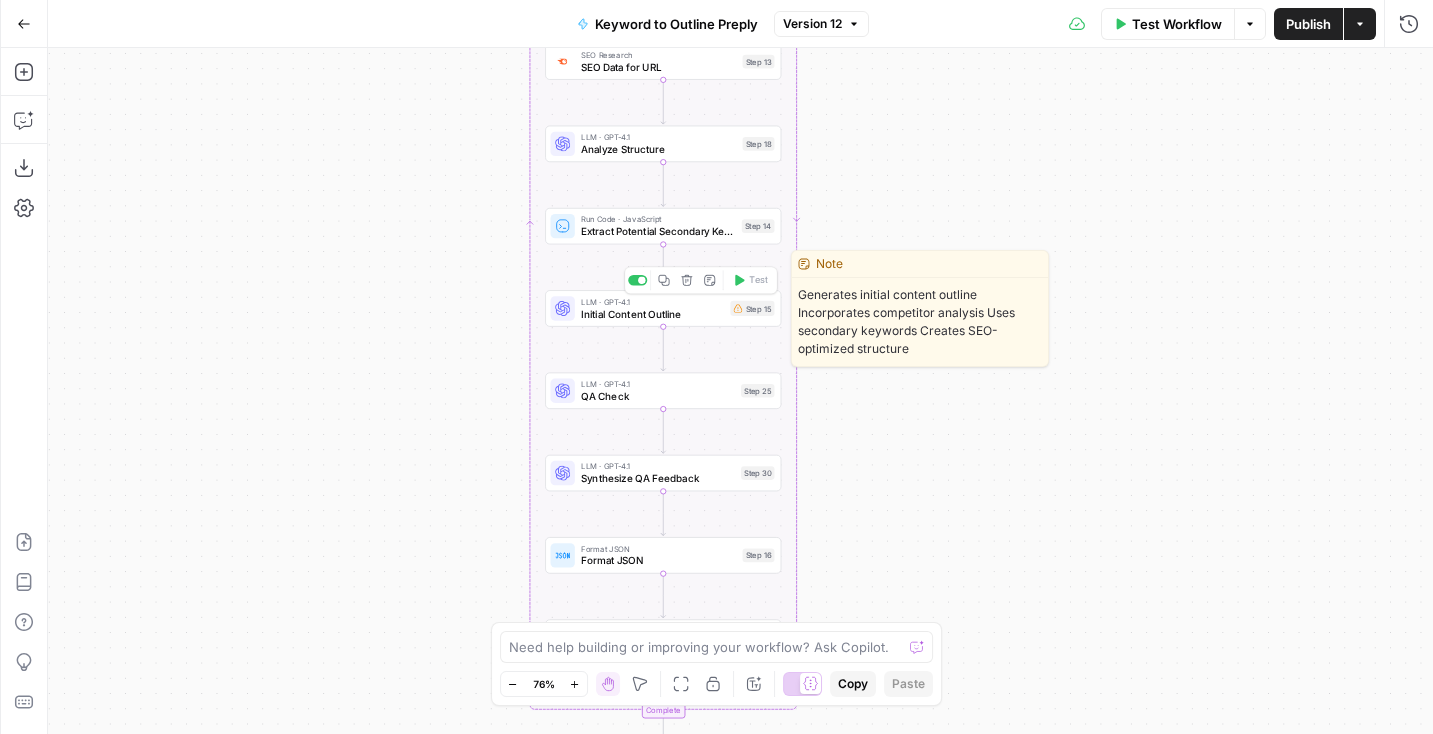 click on "Initial Content Outline" at bounding box center (652, 313) 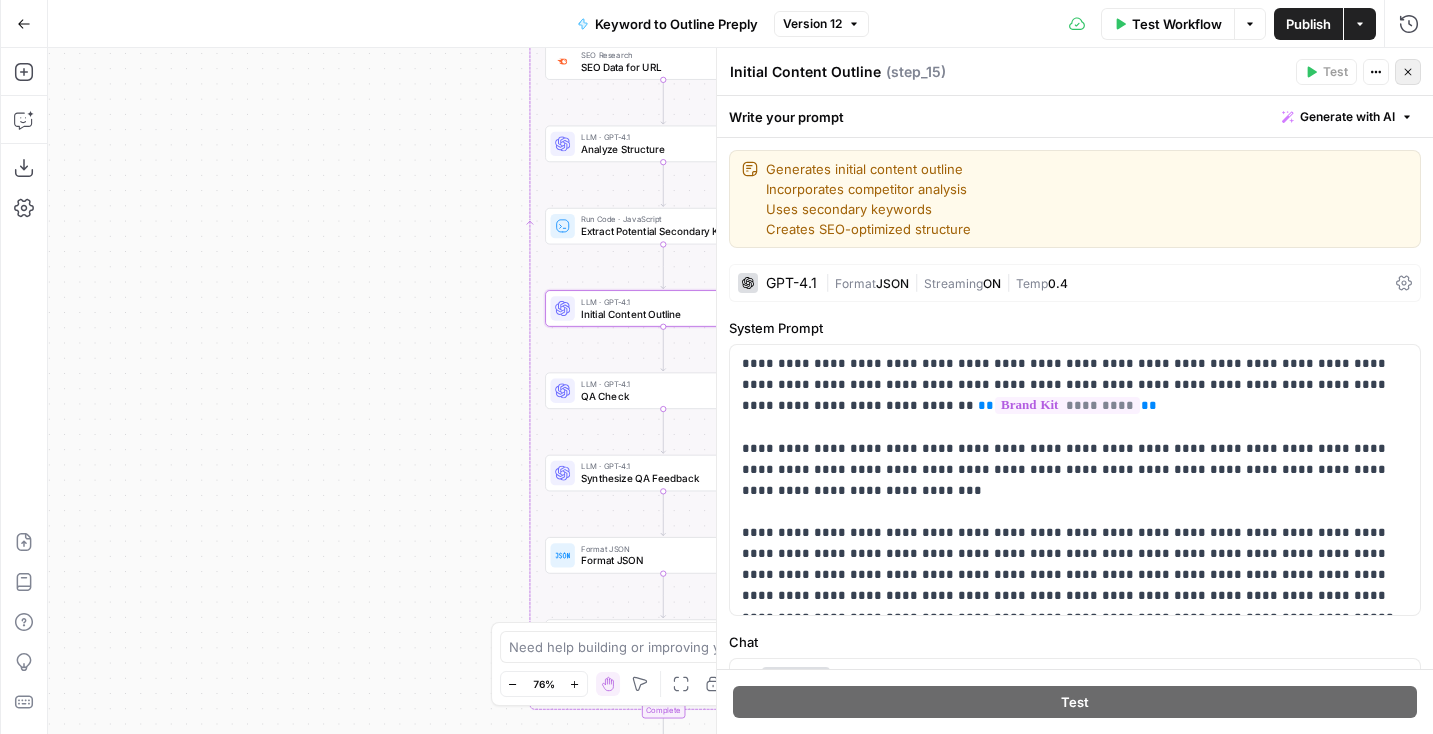 click 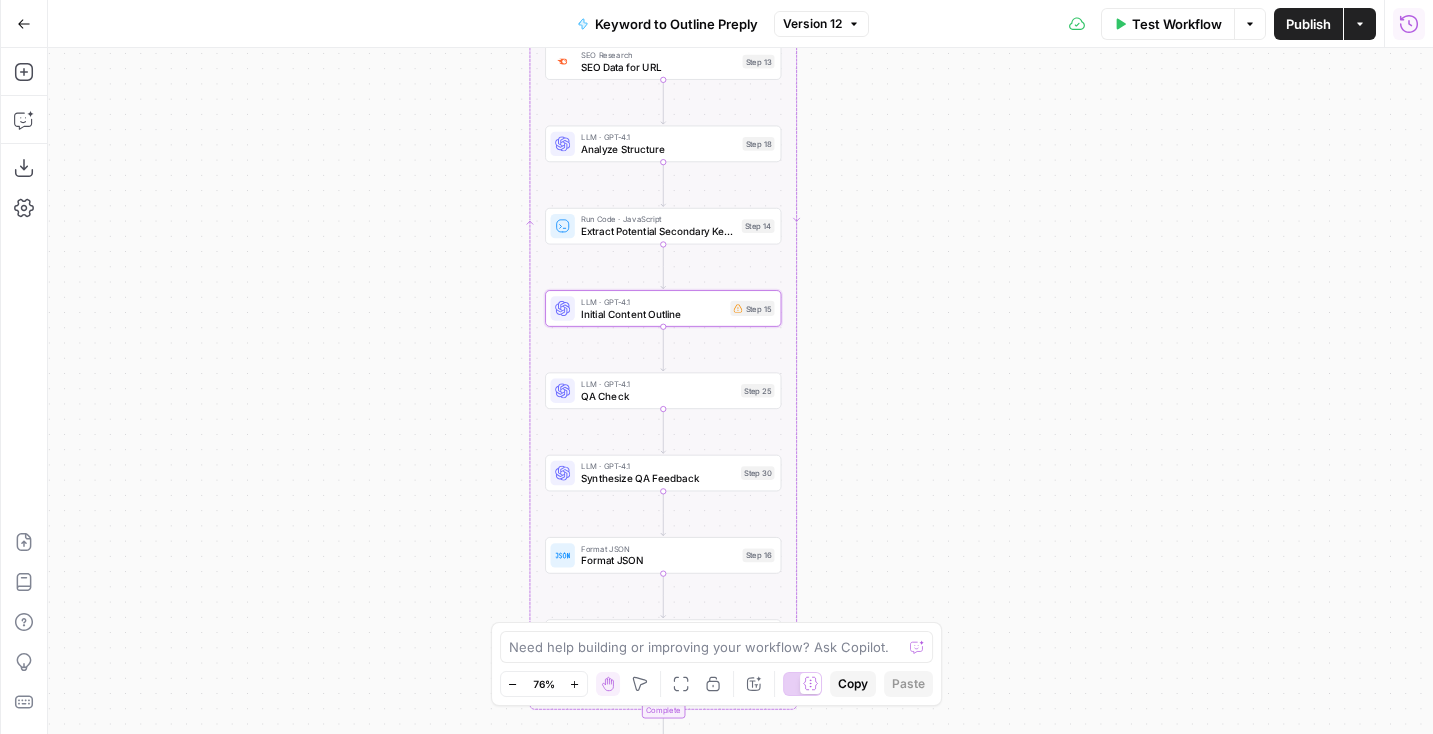 click 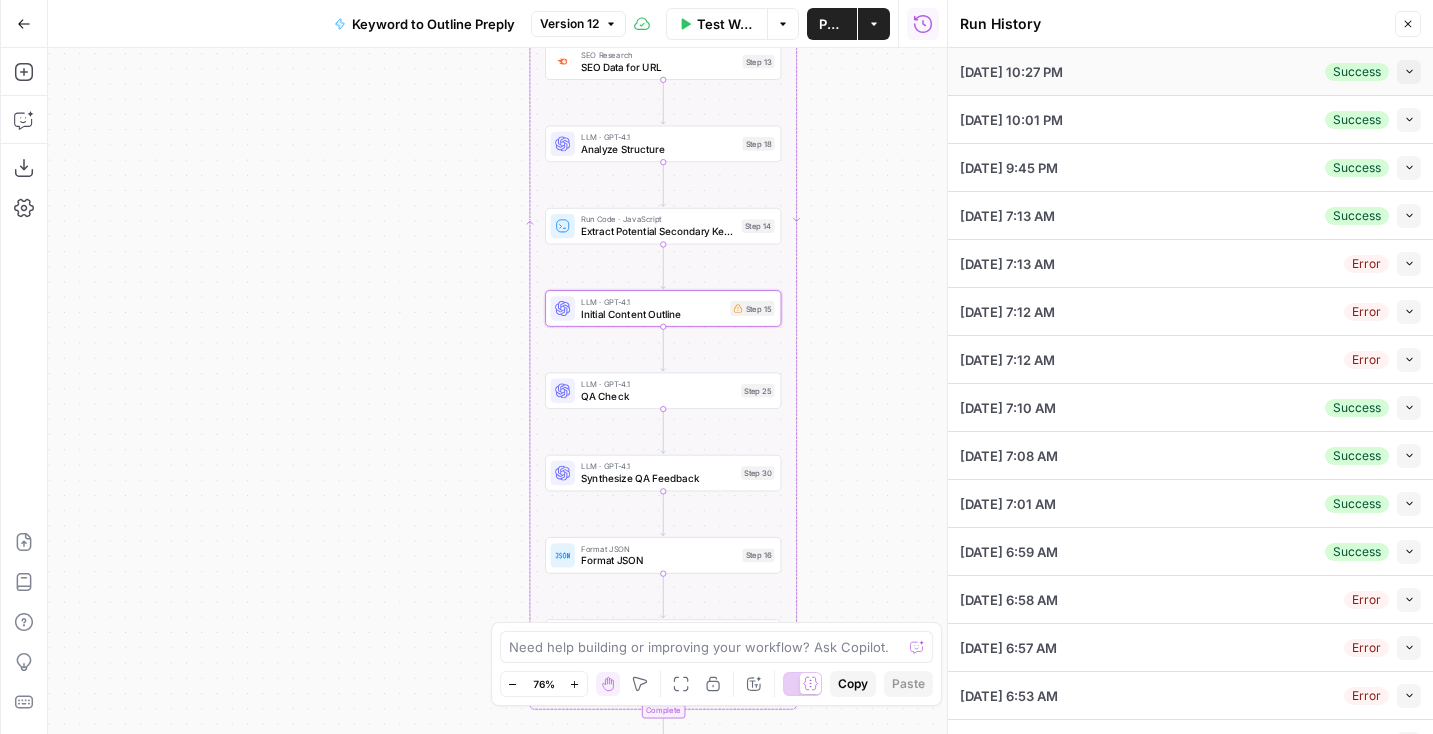 click on "07/02/25 at 10:27 PM Success Collapse" at bounding box center (1190, 71) 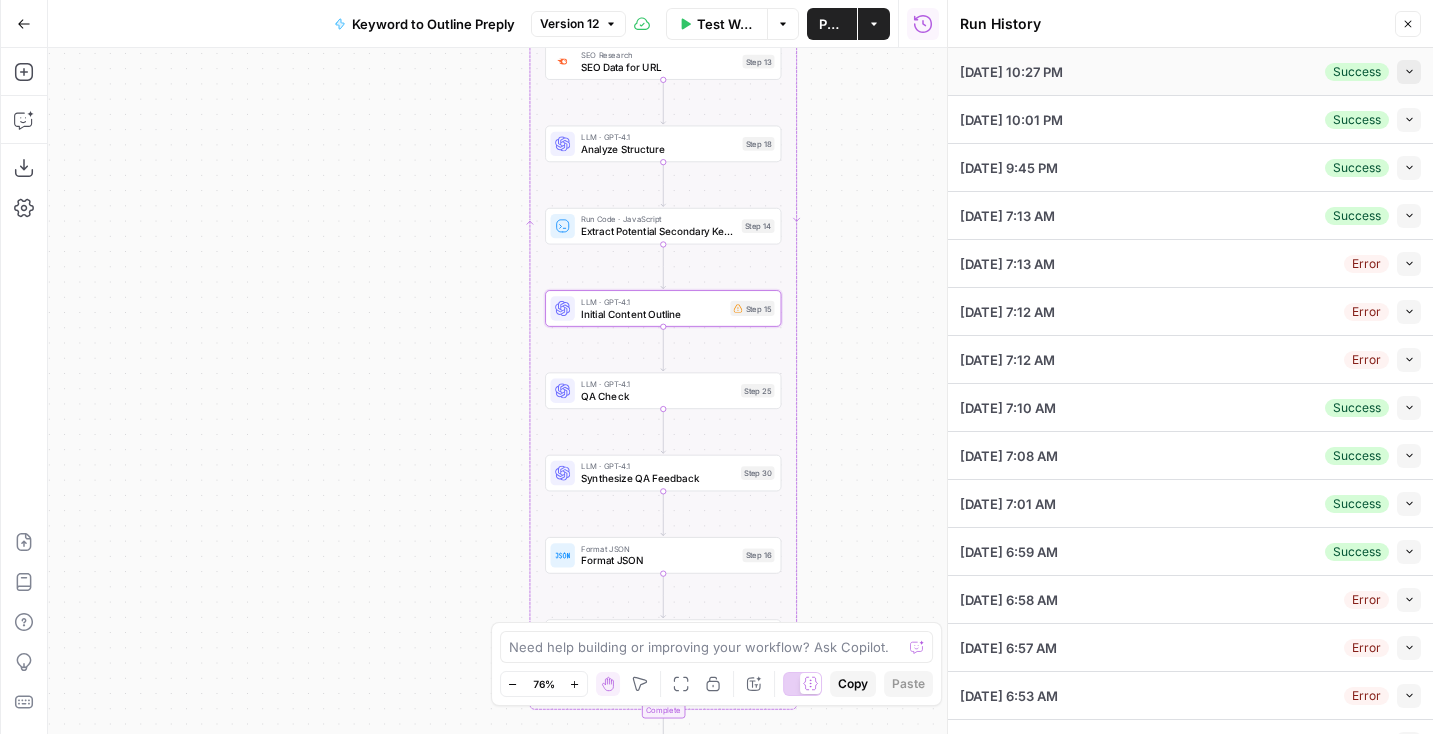 click on "Collapse" at bounding box center [1409, 72] 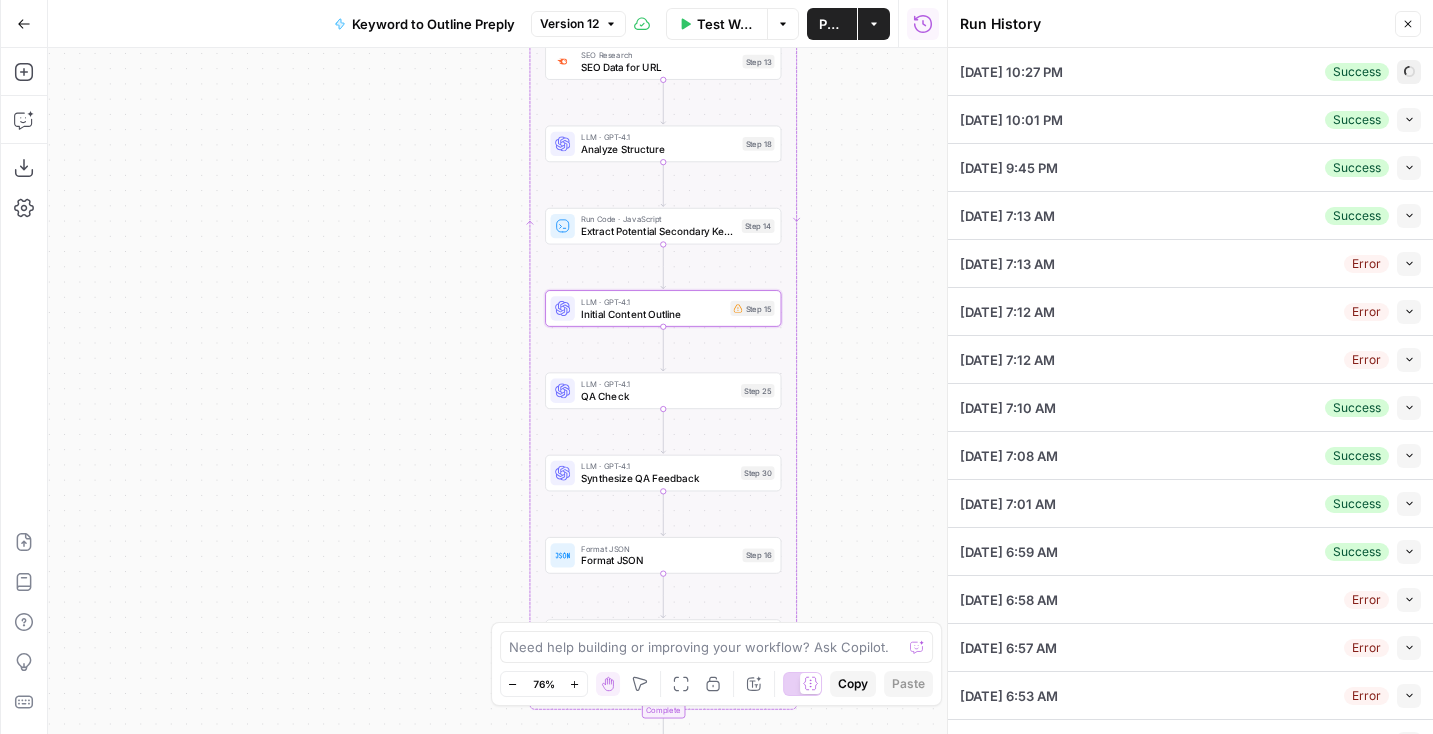 type on "Preply" 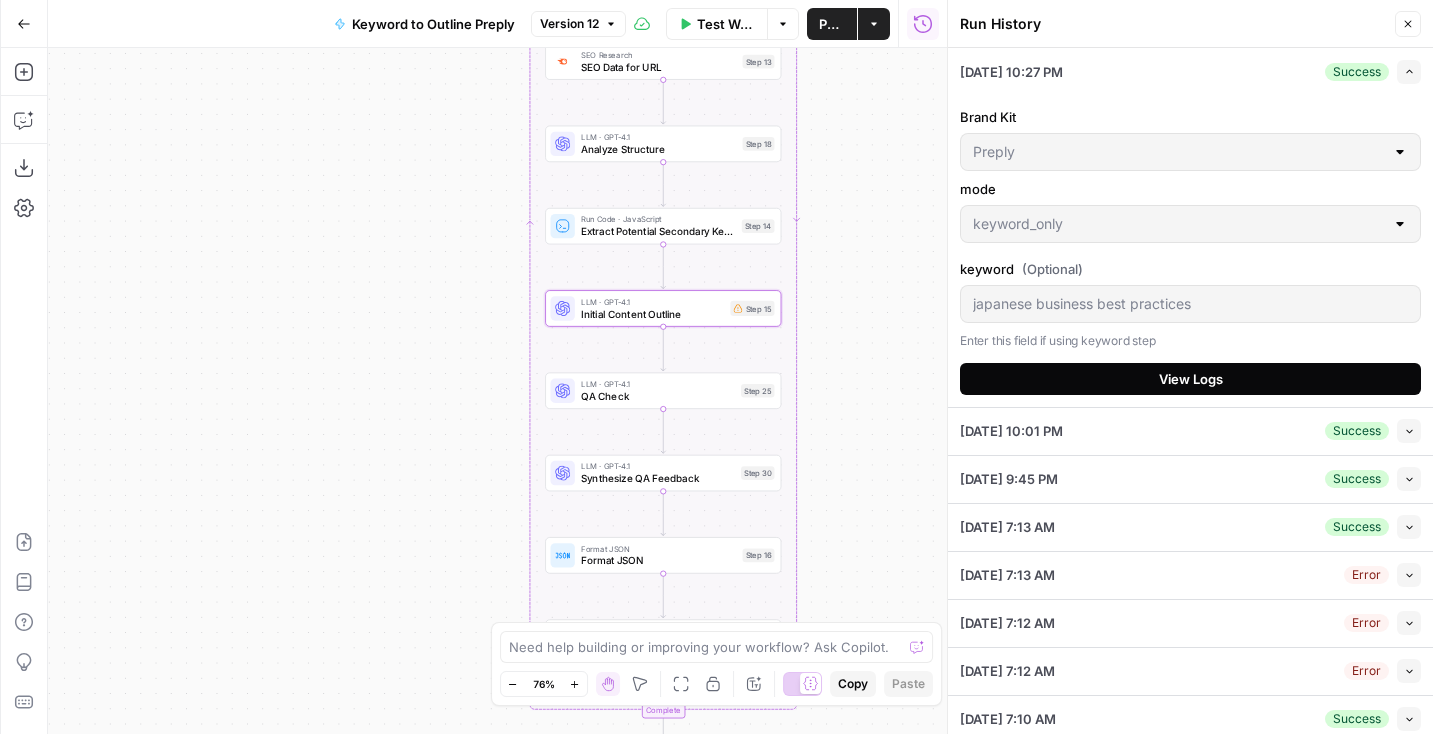 click on "View Logs" at bounding box center [1190, 379] 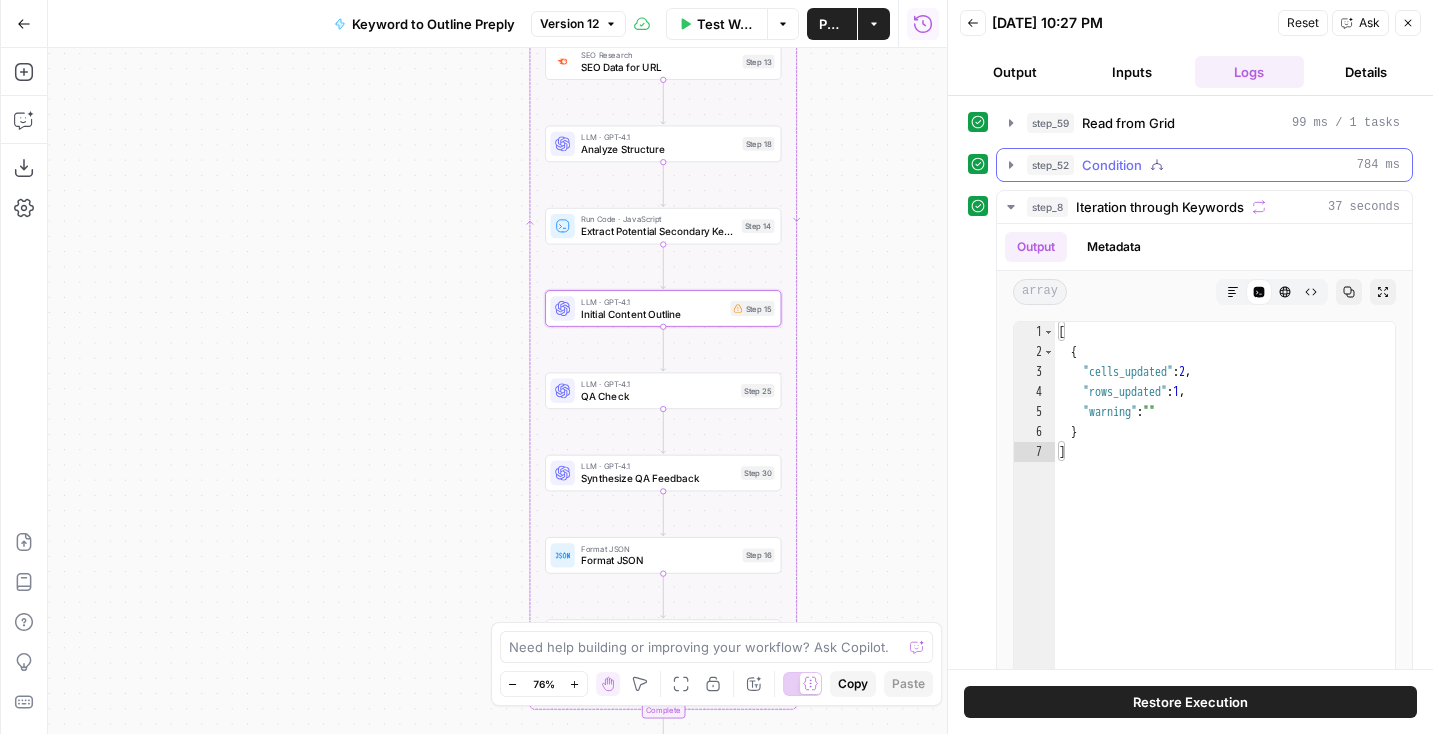 click 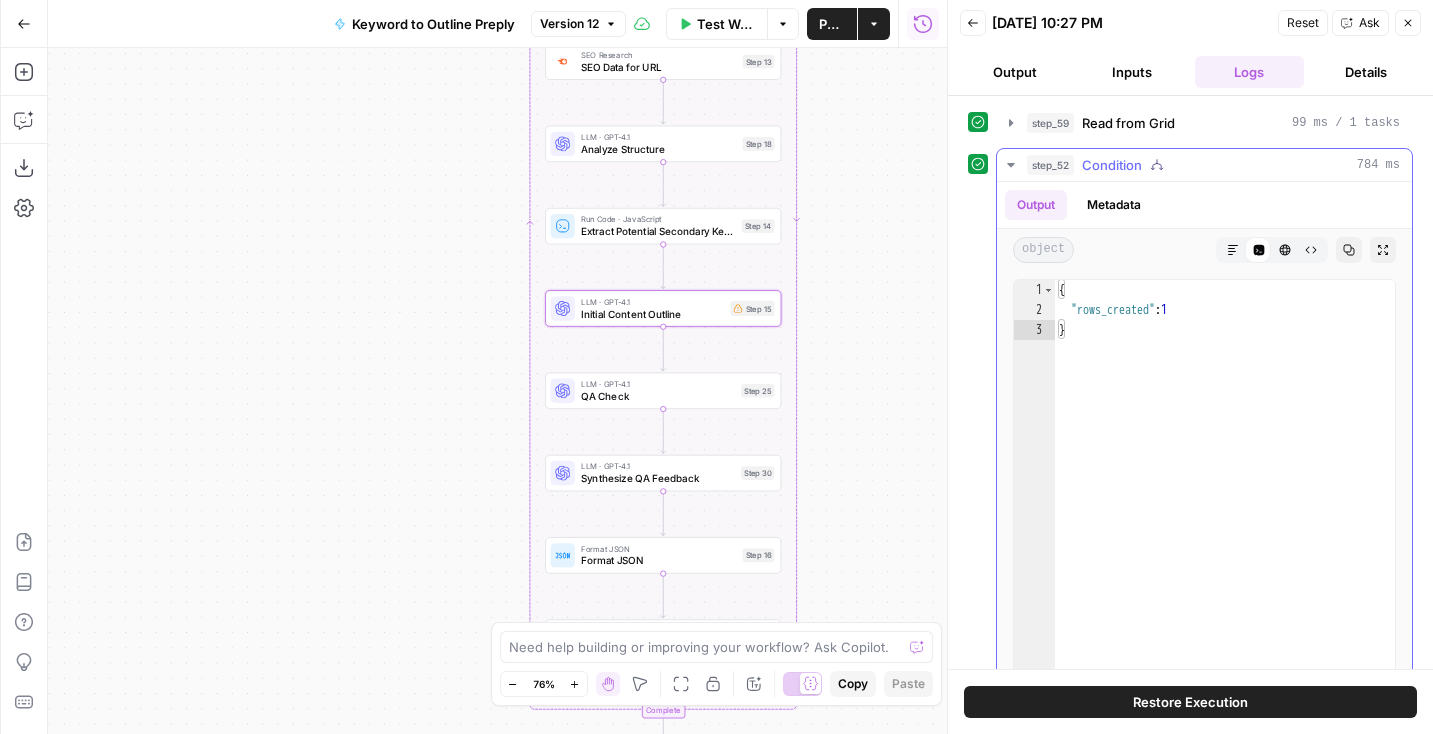 click 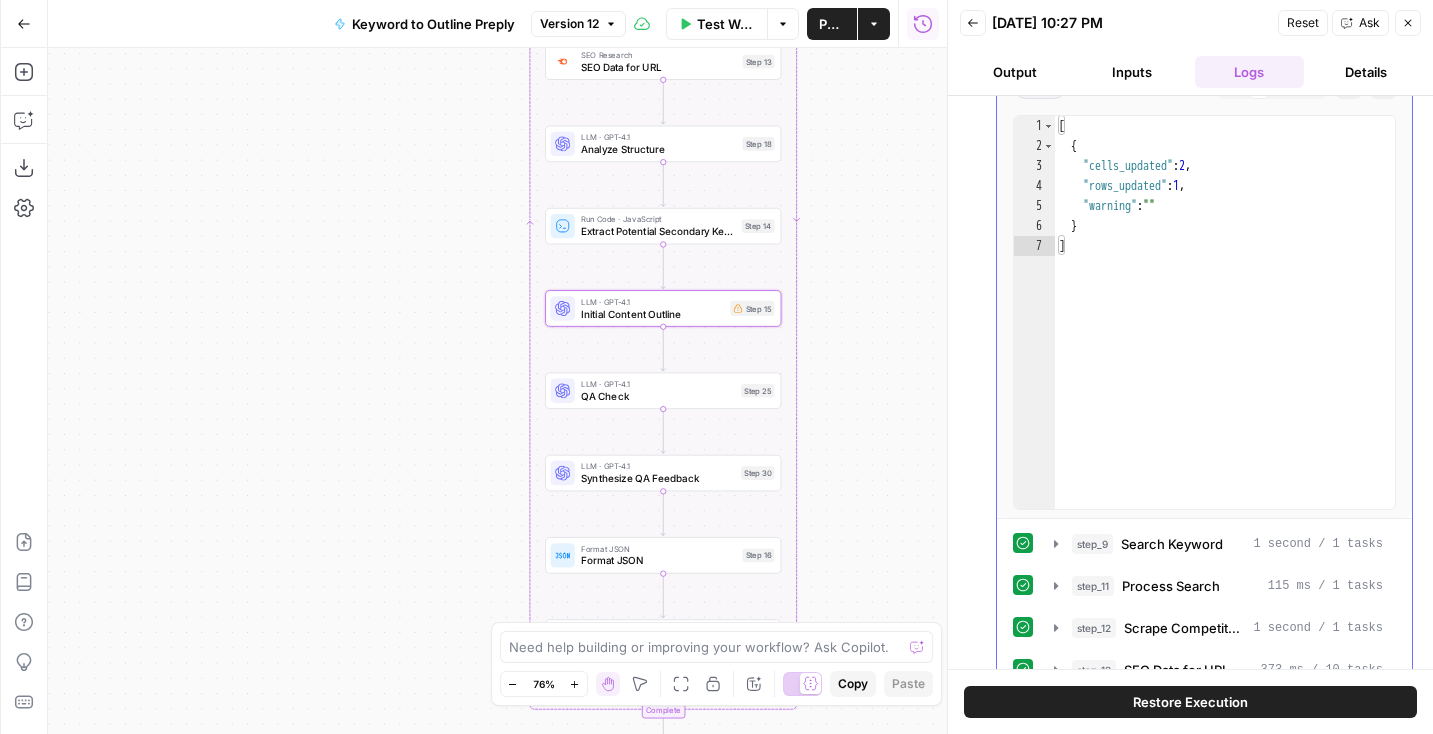 scroll, scrollTop: 537, scrollLeft: 0, axis: vertical 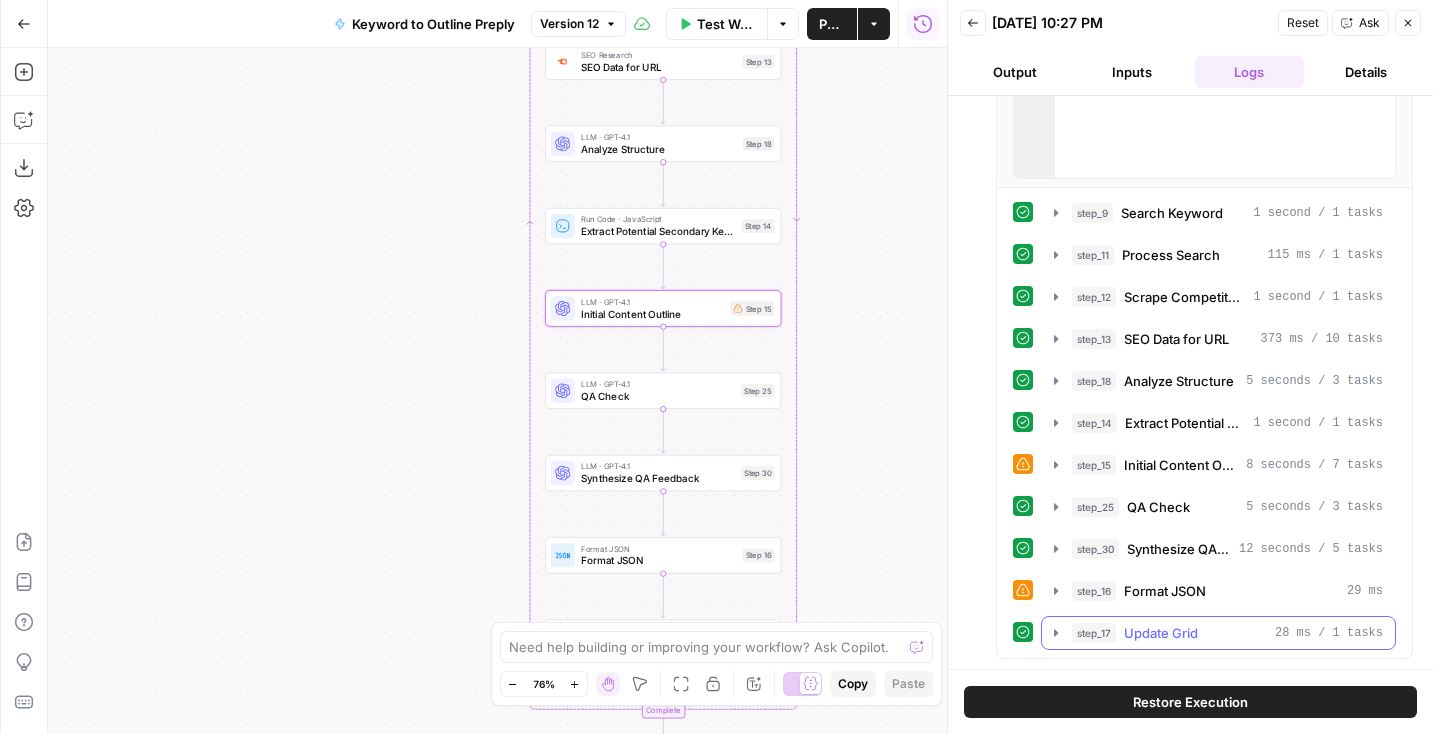 click on "step_17 Update Grid 28 ms / 1 tasks" at bounding box center [1227, 633] 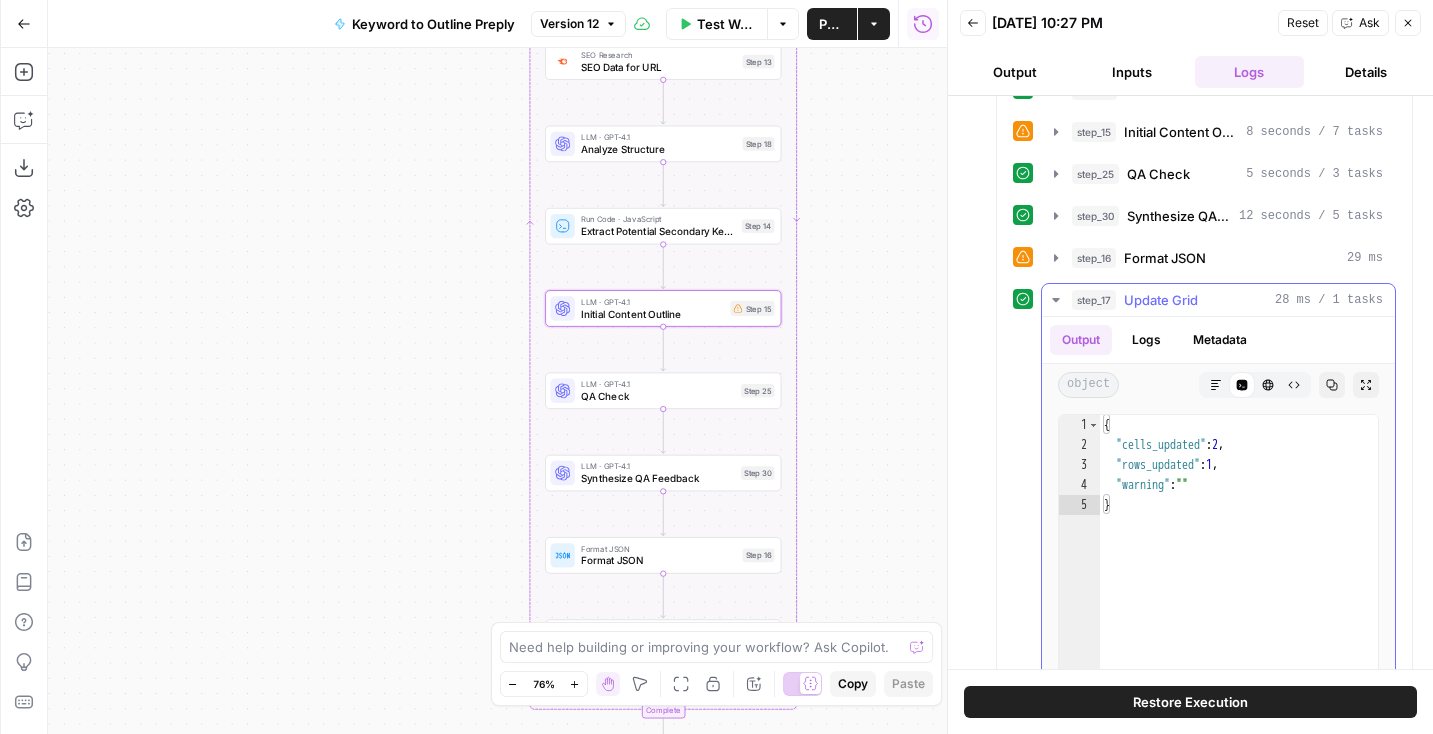 scroll, scrollTop: 578, scrollLeft: 0, axis: vertical 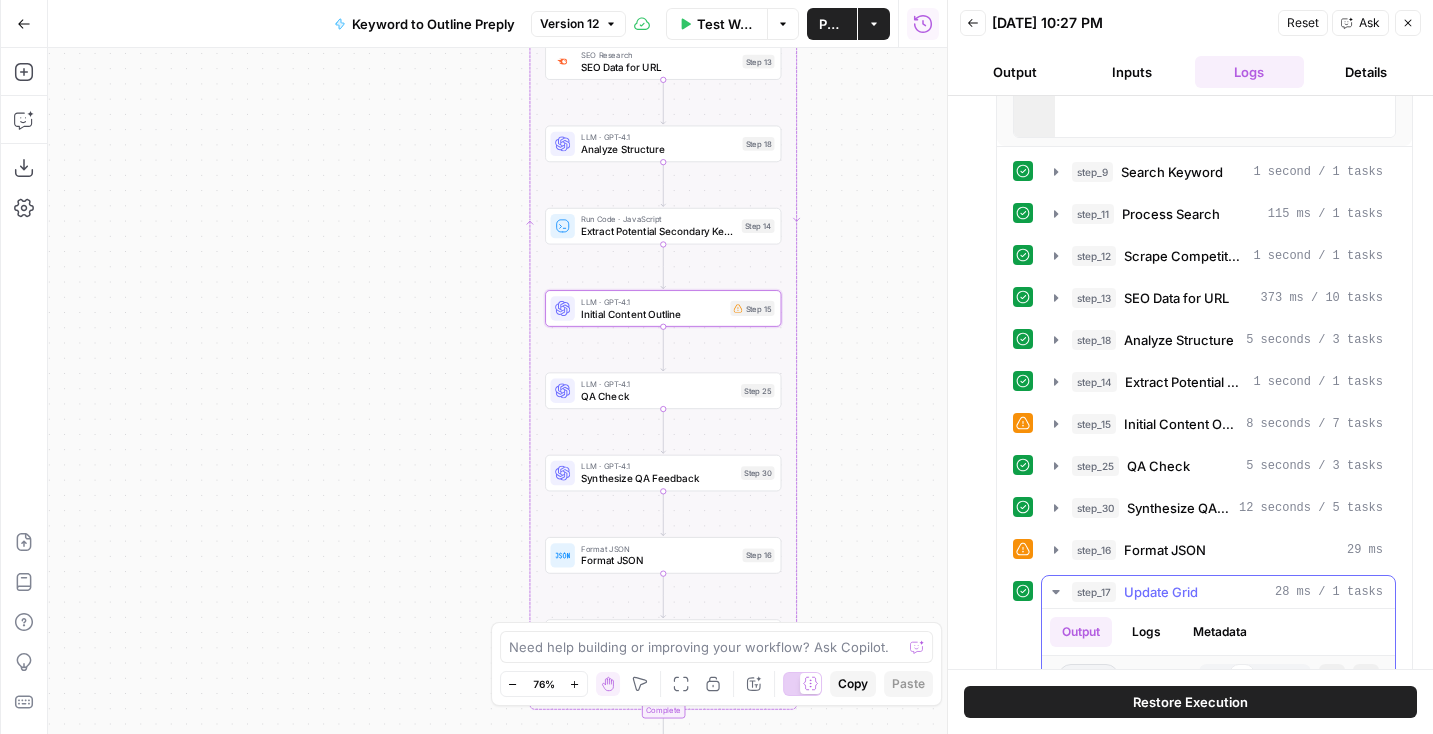 click on "Update Grid" at bounding box center [1161, 592] 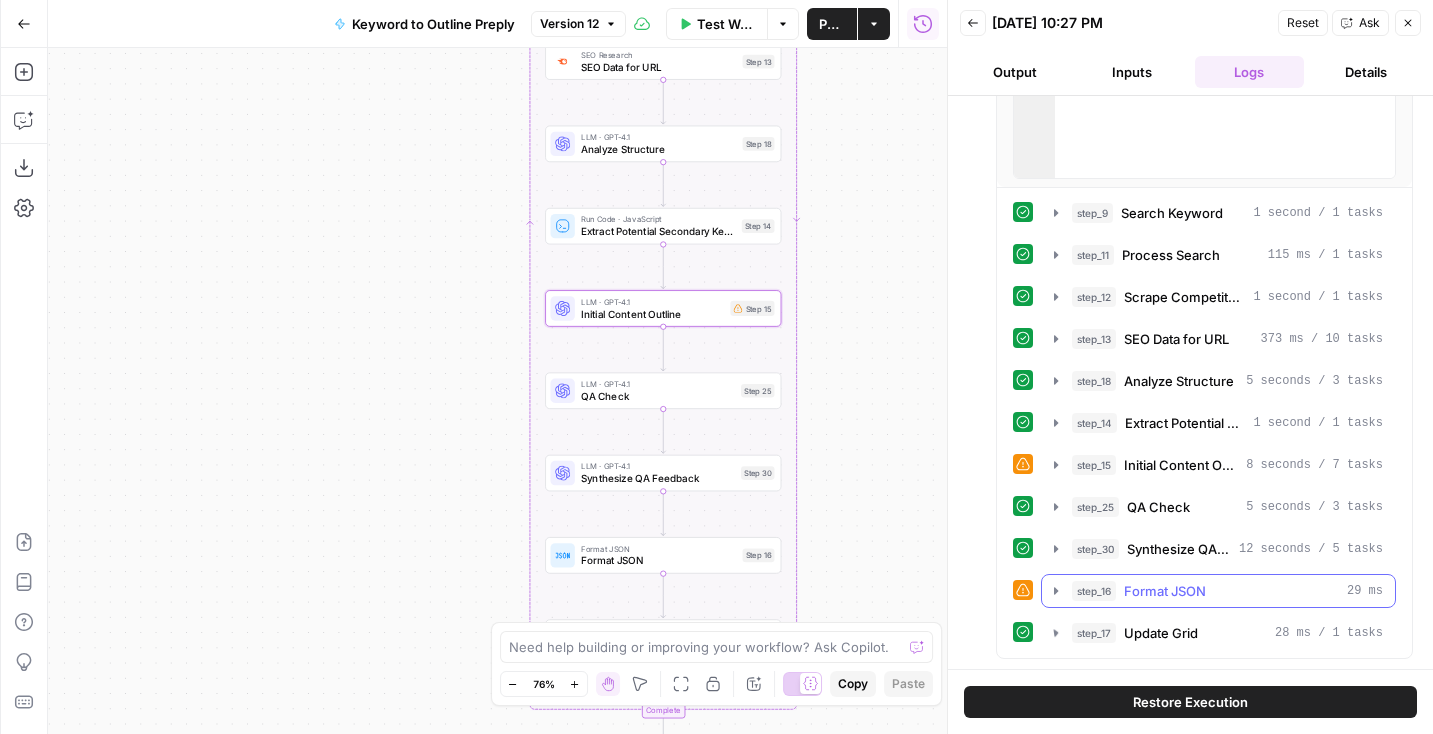 scroll, scrollTop: 537, scrollLeft: 0, axis: vertical 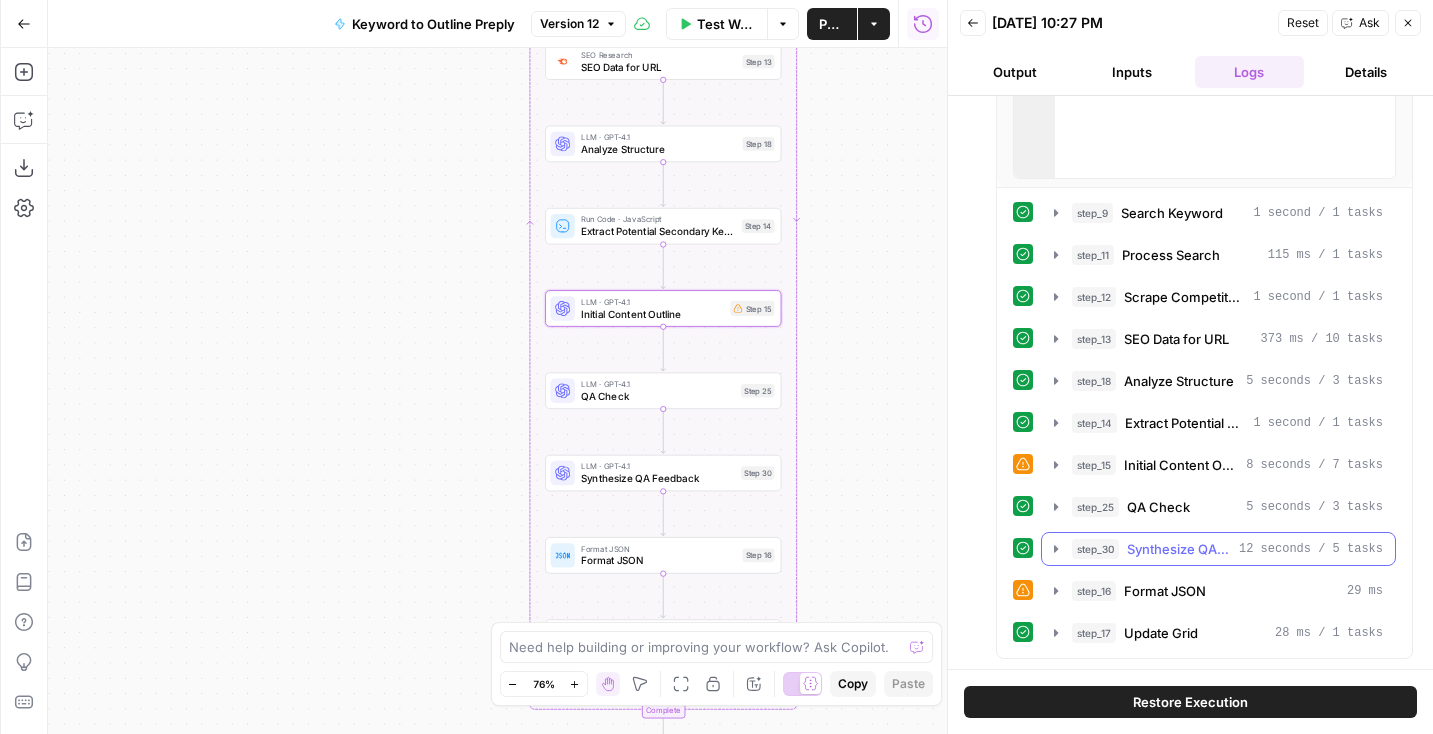 click on "Synthesize QA Feedback" at bounding box center (1179, 549) 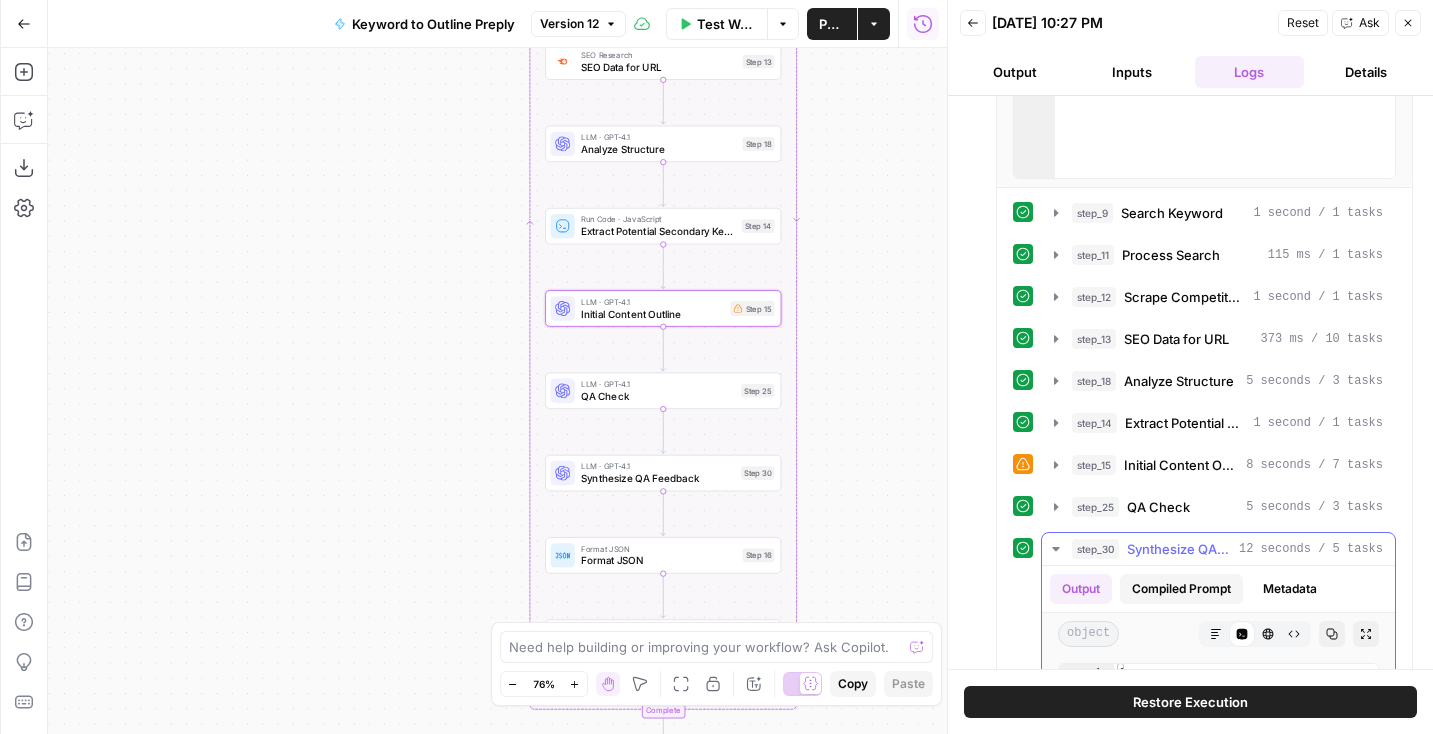 click on "Compiled Prompt" at bounding box center (1181, 589) 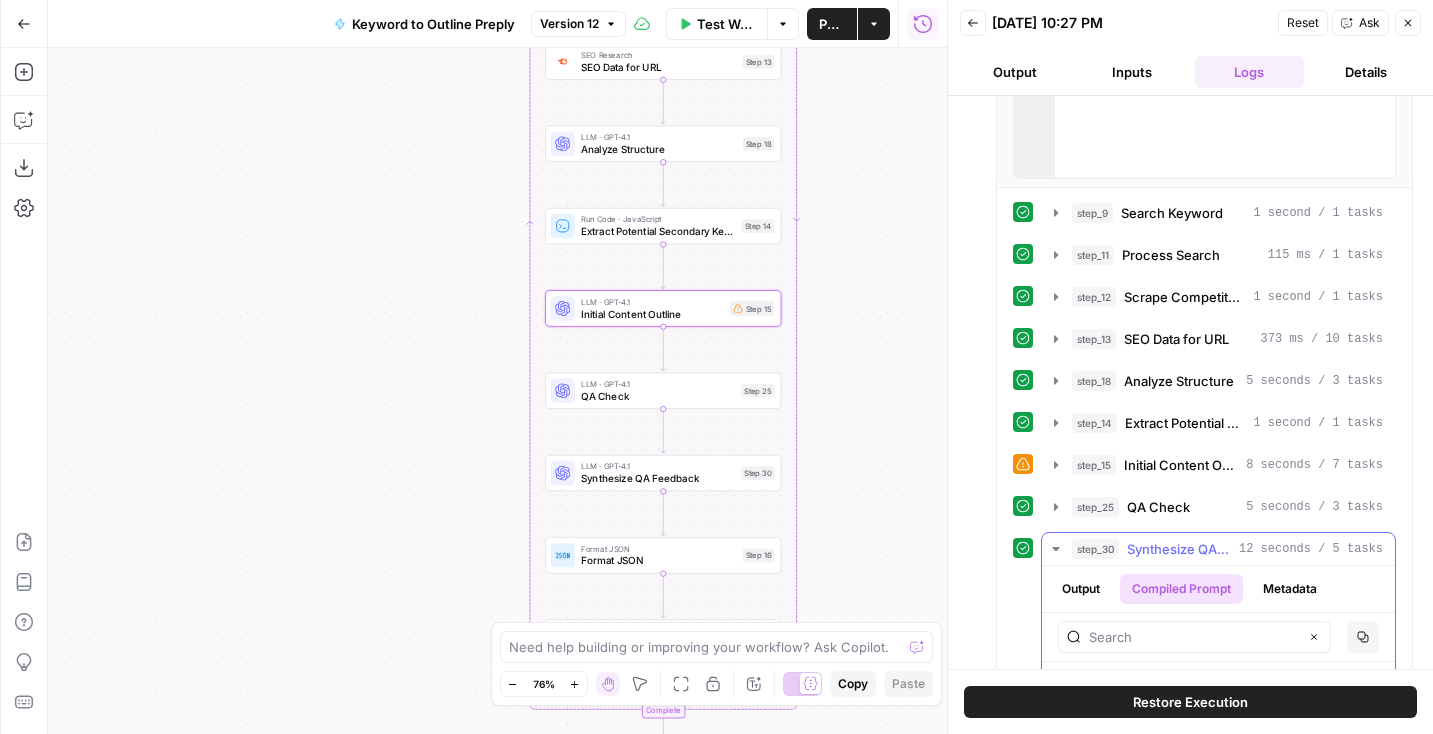 scroll, scrollTop: 363, scrollLeft: 0, axis: vertical 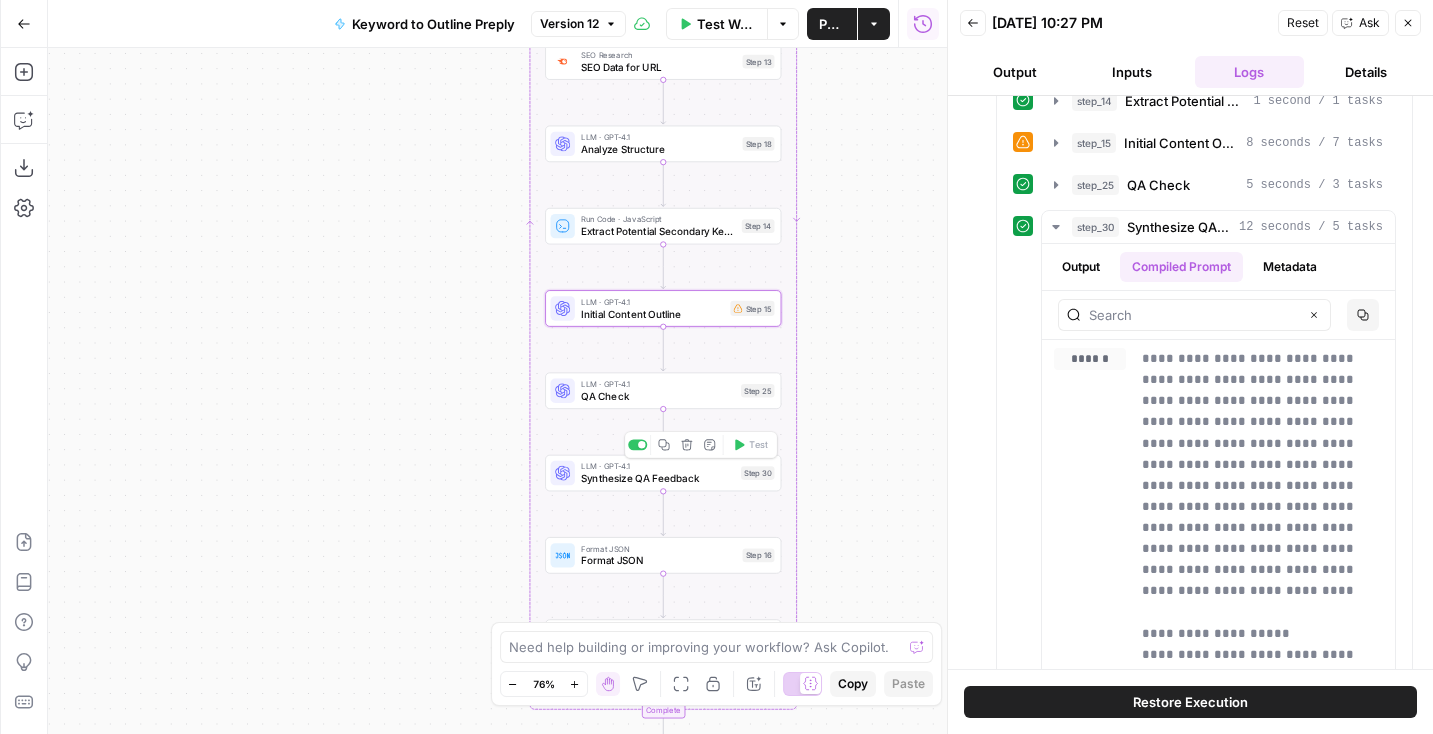 click on "Step 30" at bounding box center [758, 473] 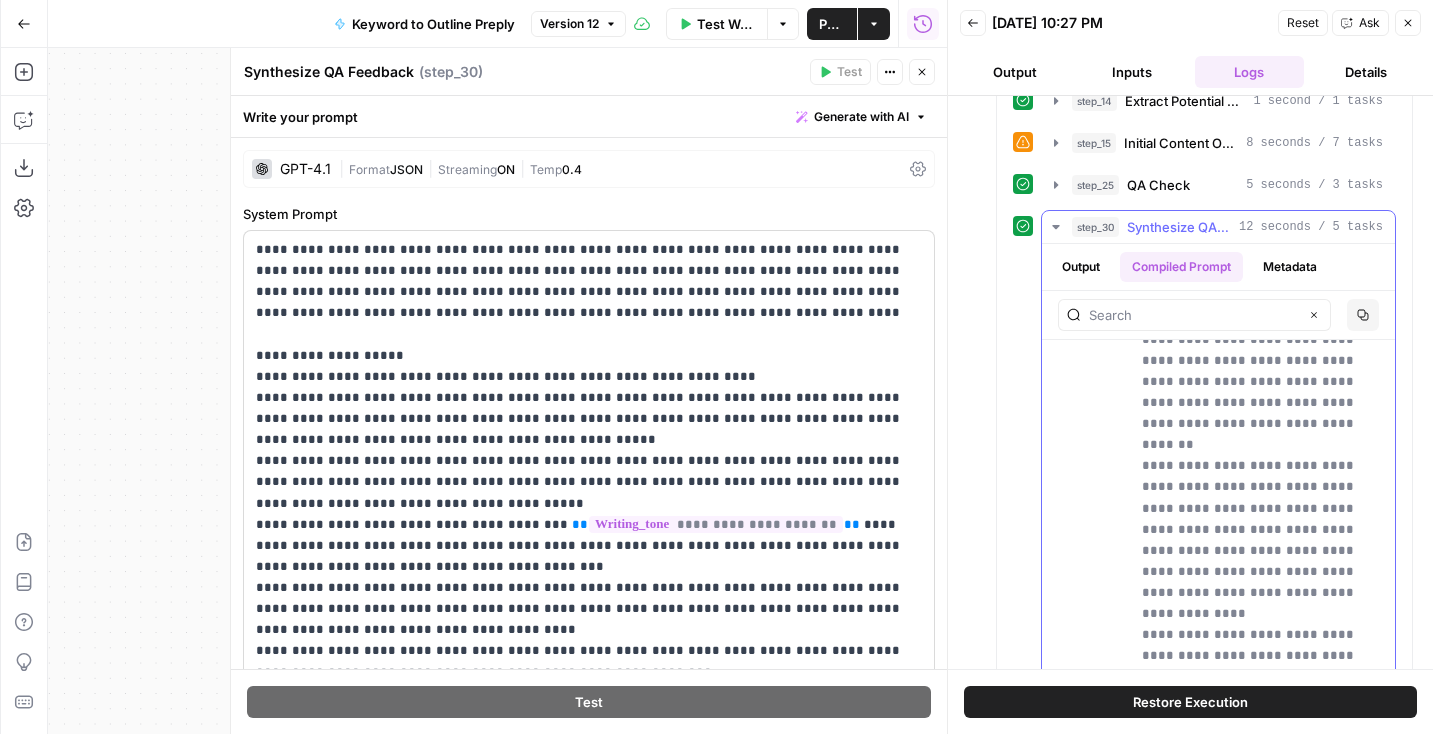 scroll, scrollTop: 781, scrollLeft: 0, axis: vertical 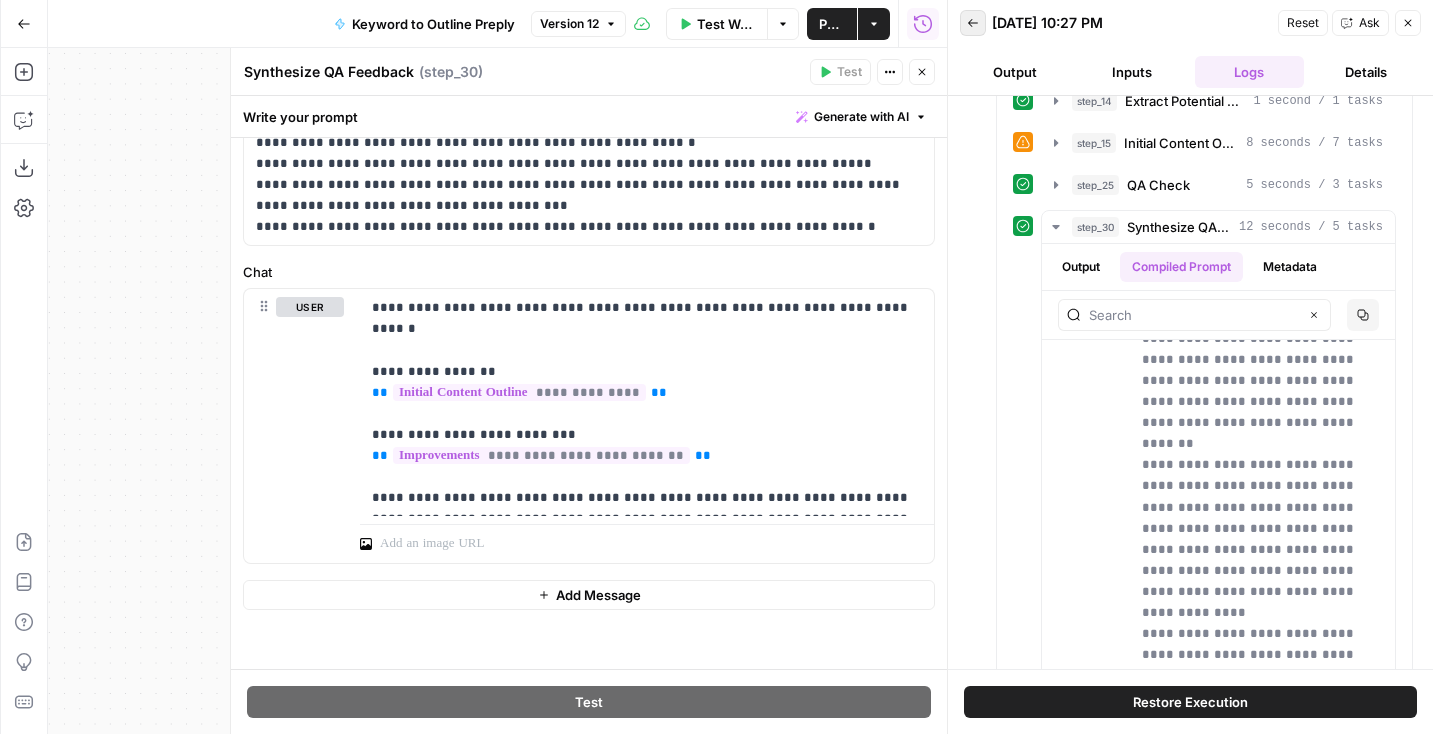 click 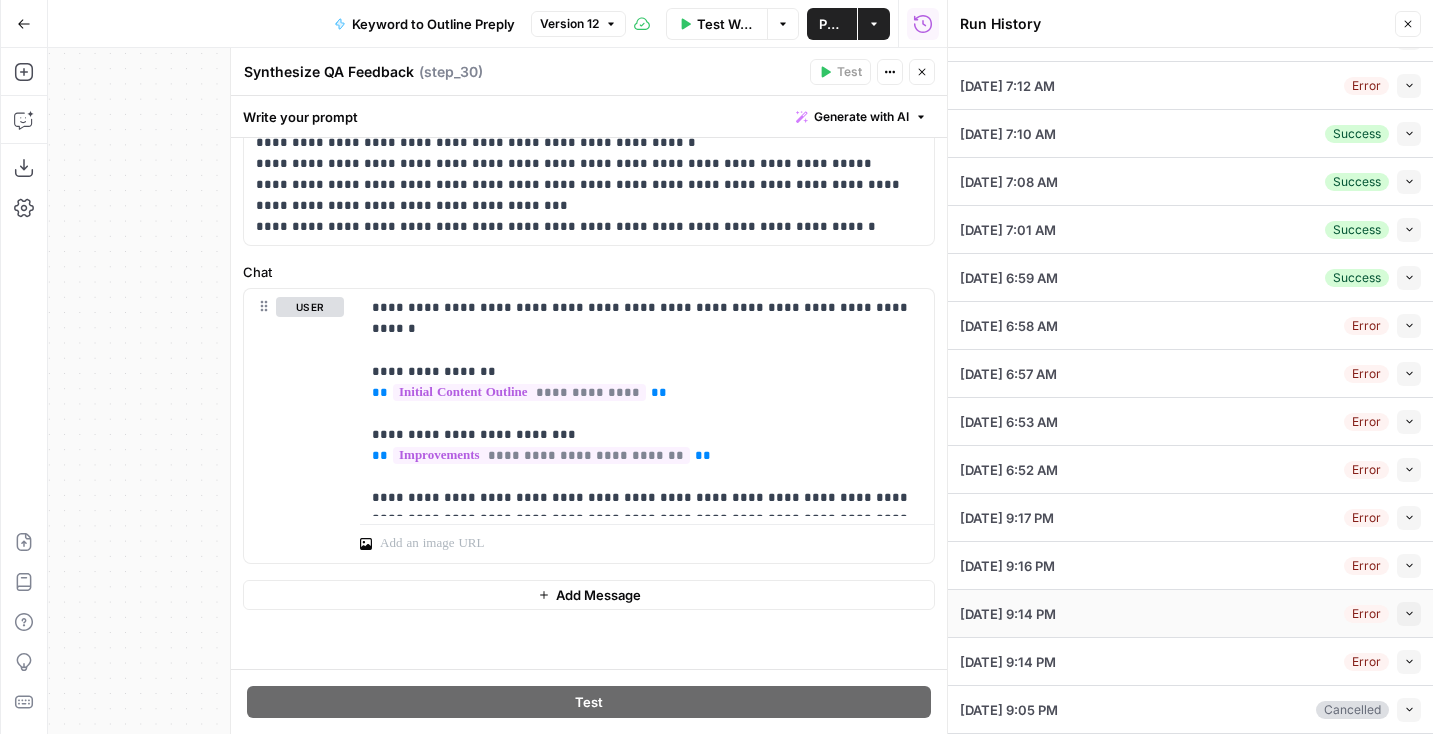 scroll, scrollTop: 0, scrollLeft: 0, axis: both 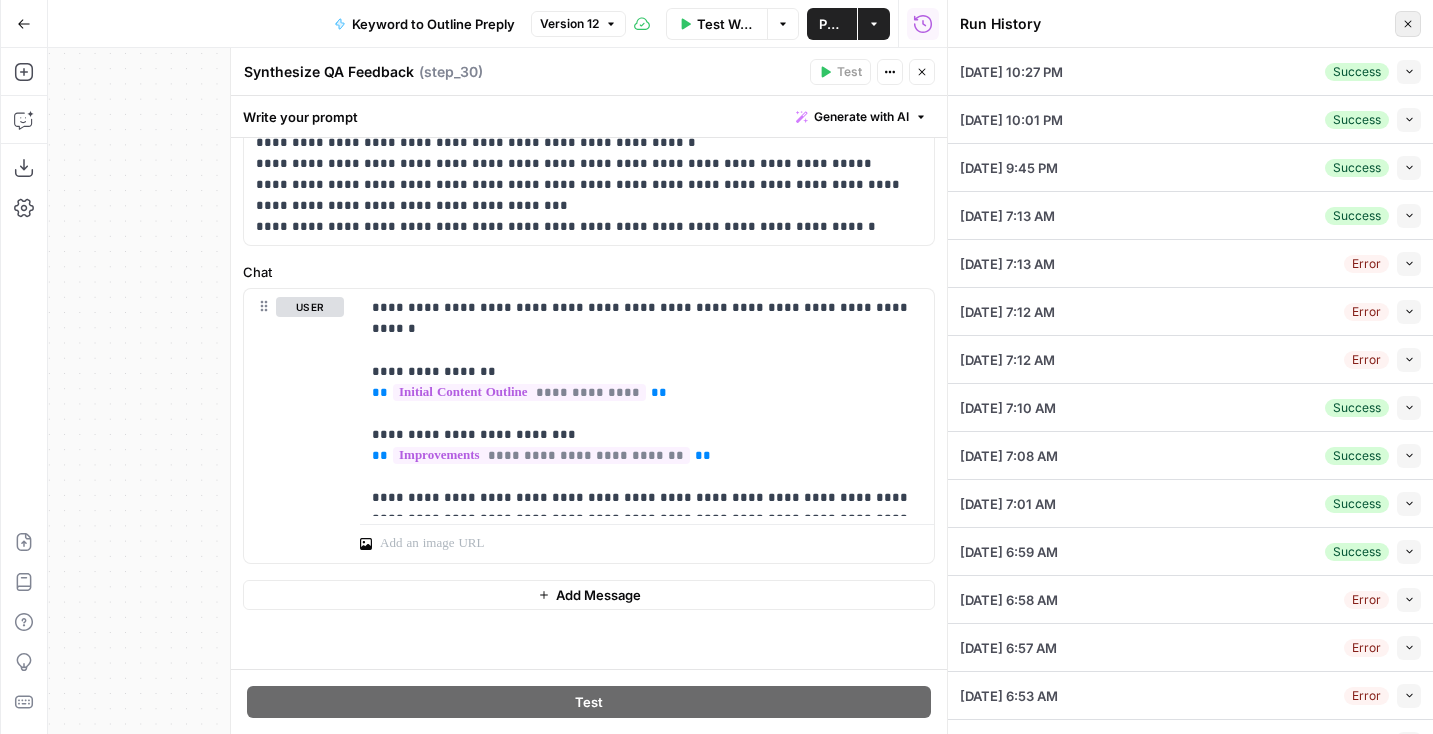 click on "Close" at bounding box center (1408, 24) 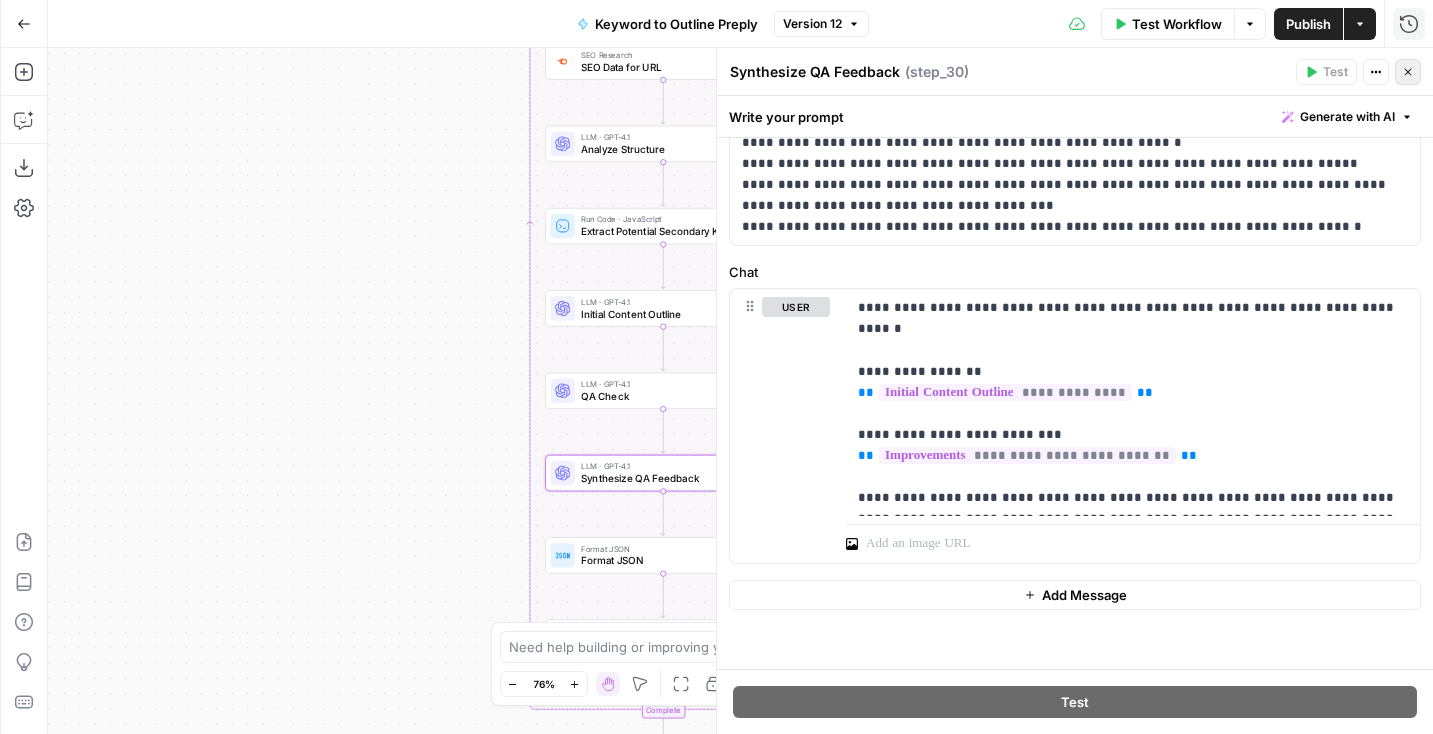click on "Close" at bounding box center [1408, 72] 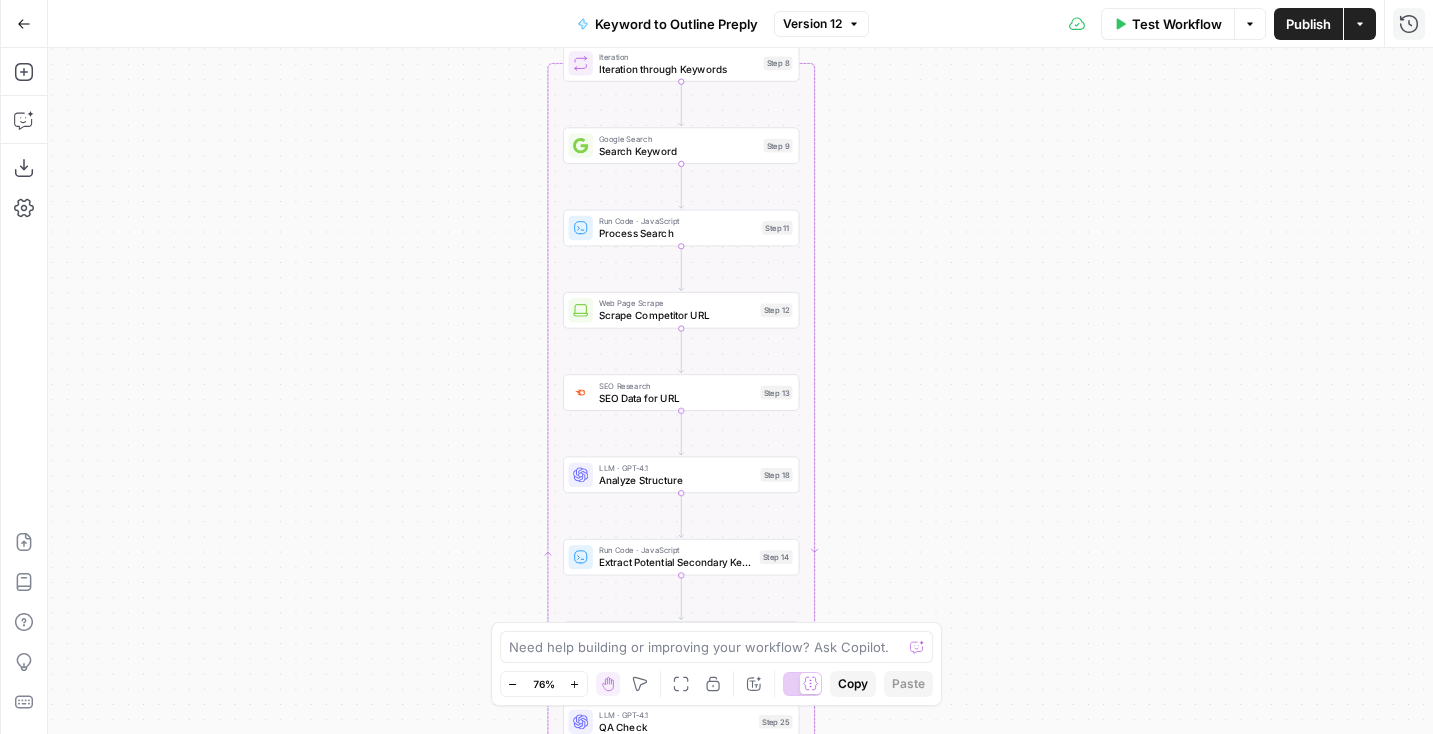 click on "SEO Research SEO Data for URL Step 13 Copy step Delete step Add Note Test" at bounding box center [681, 392] 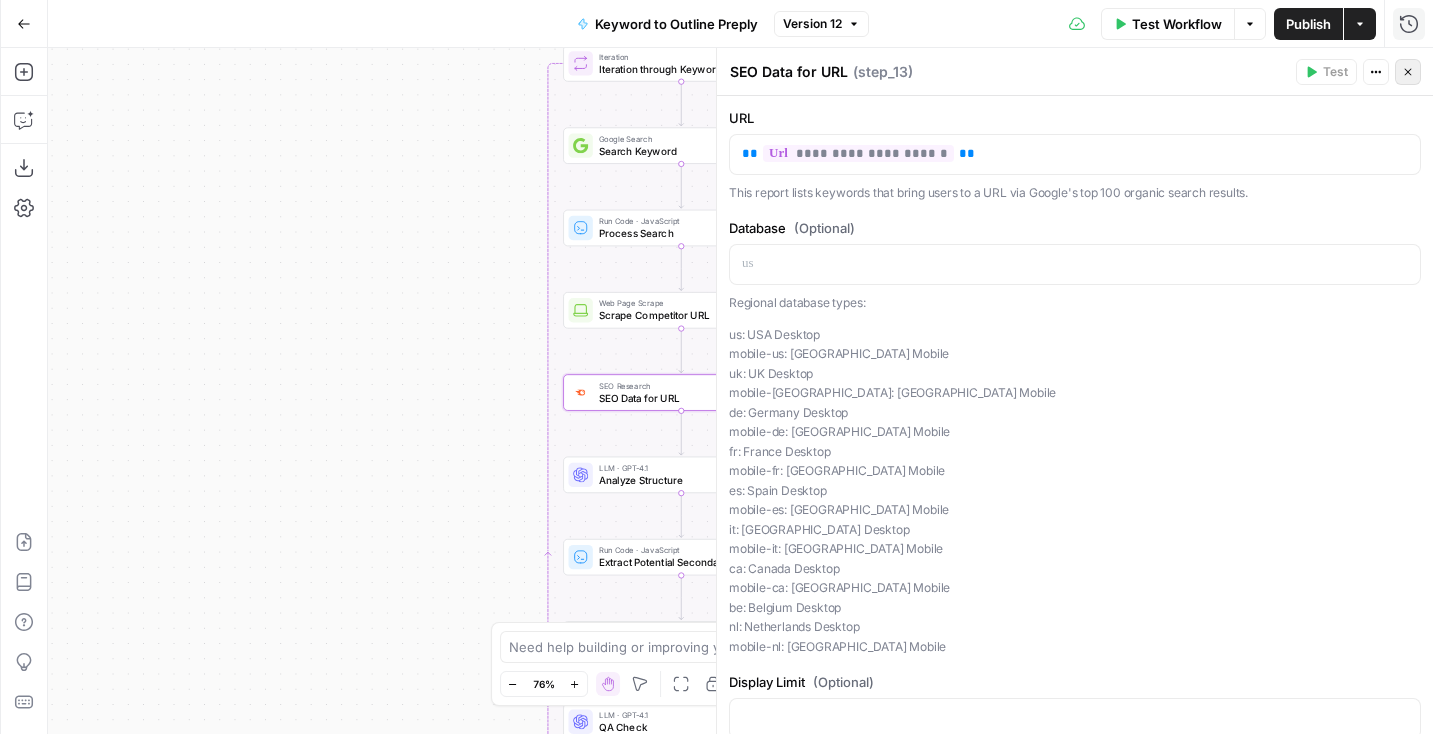 click 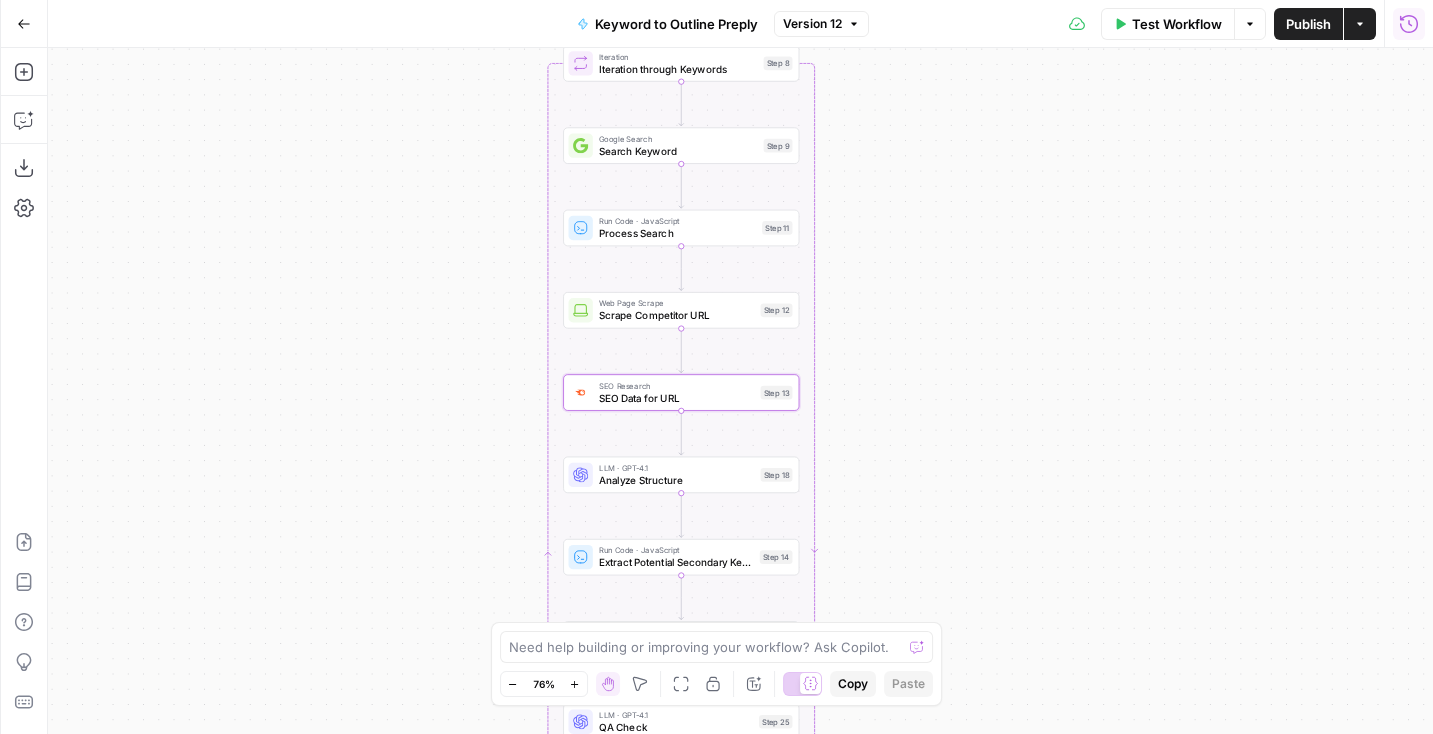 click on "Run History" at bounding box center (1409, 24) 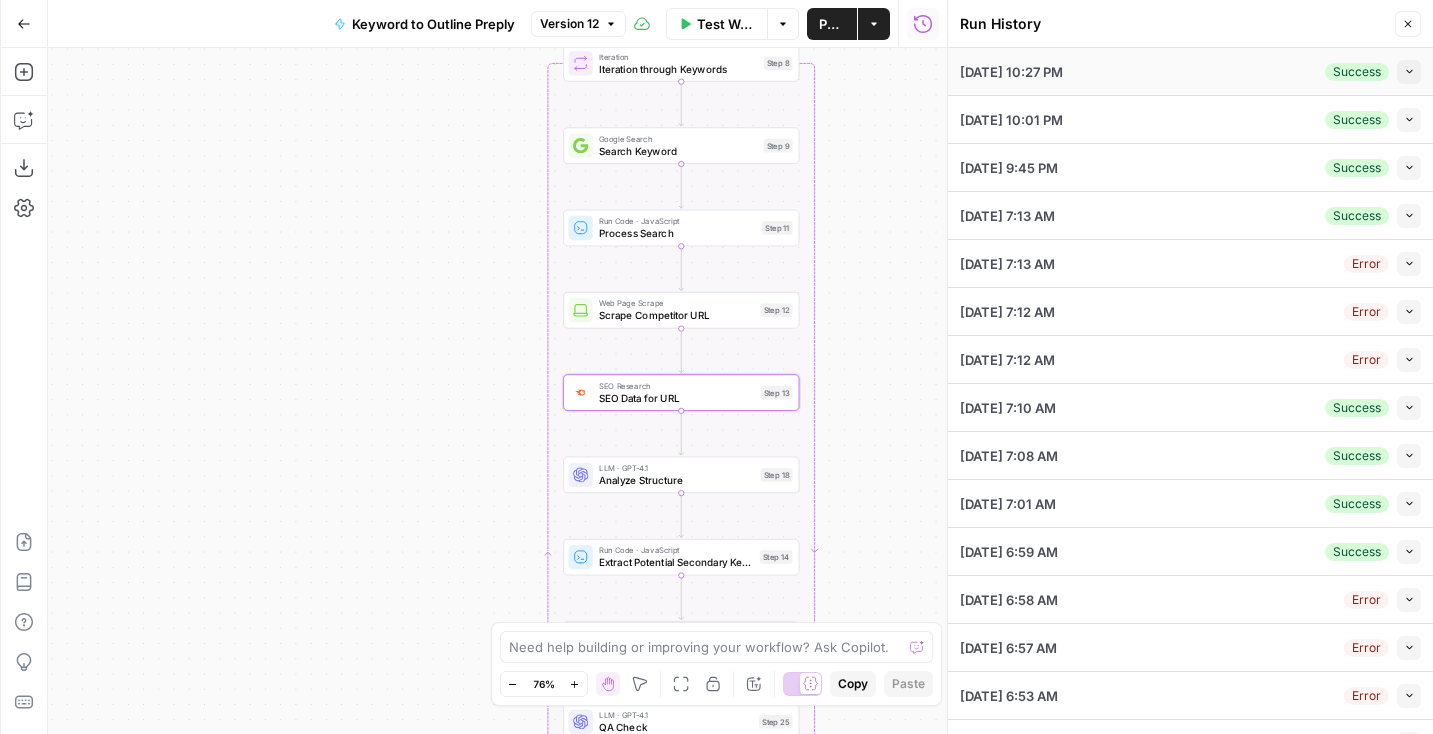 click on "07/02/25 at 10:27 PM Success Collapse" at bounding box center [1190, 71] 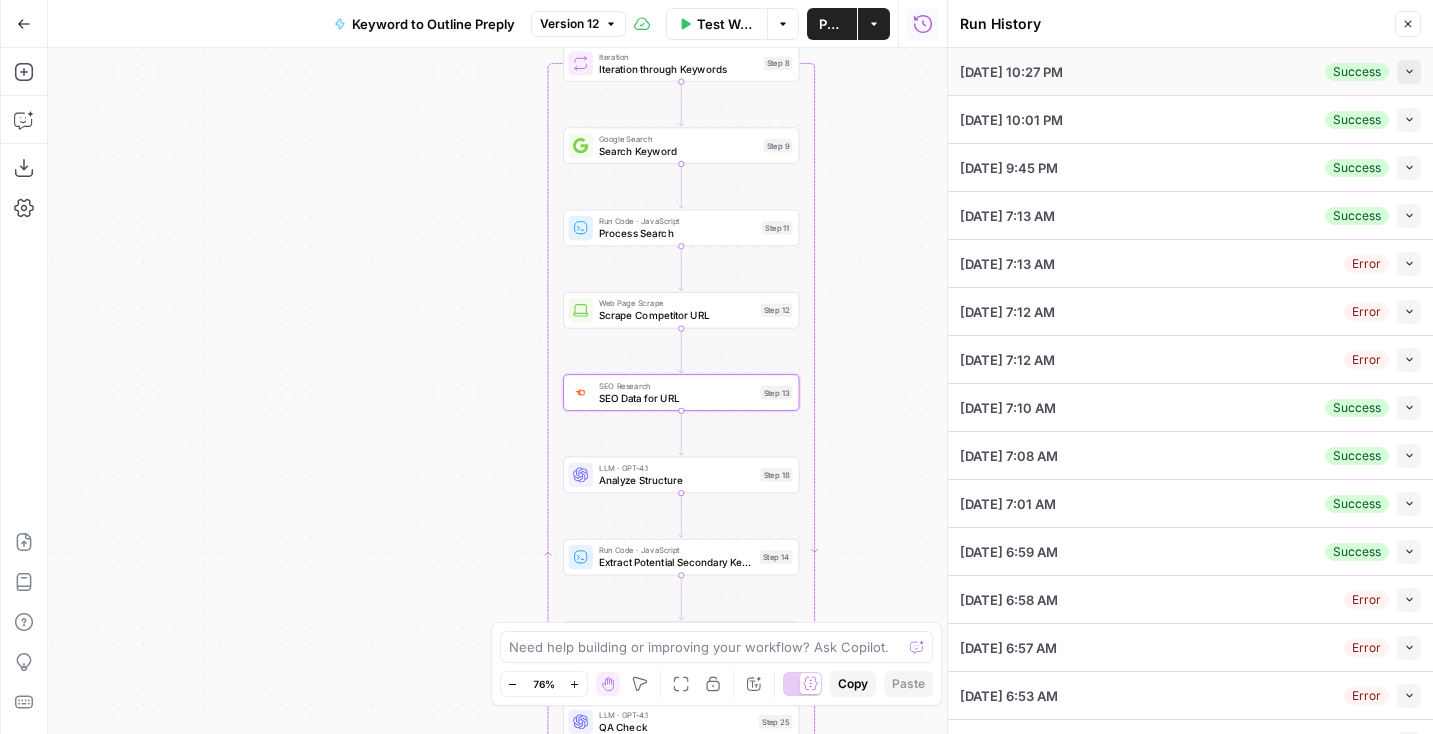 click on "Collapse" at bounding box center [1409, 72] 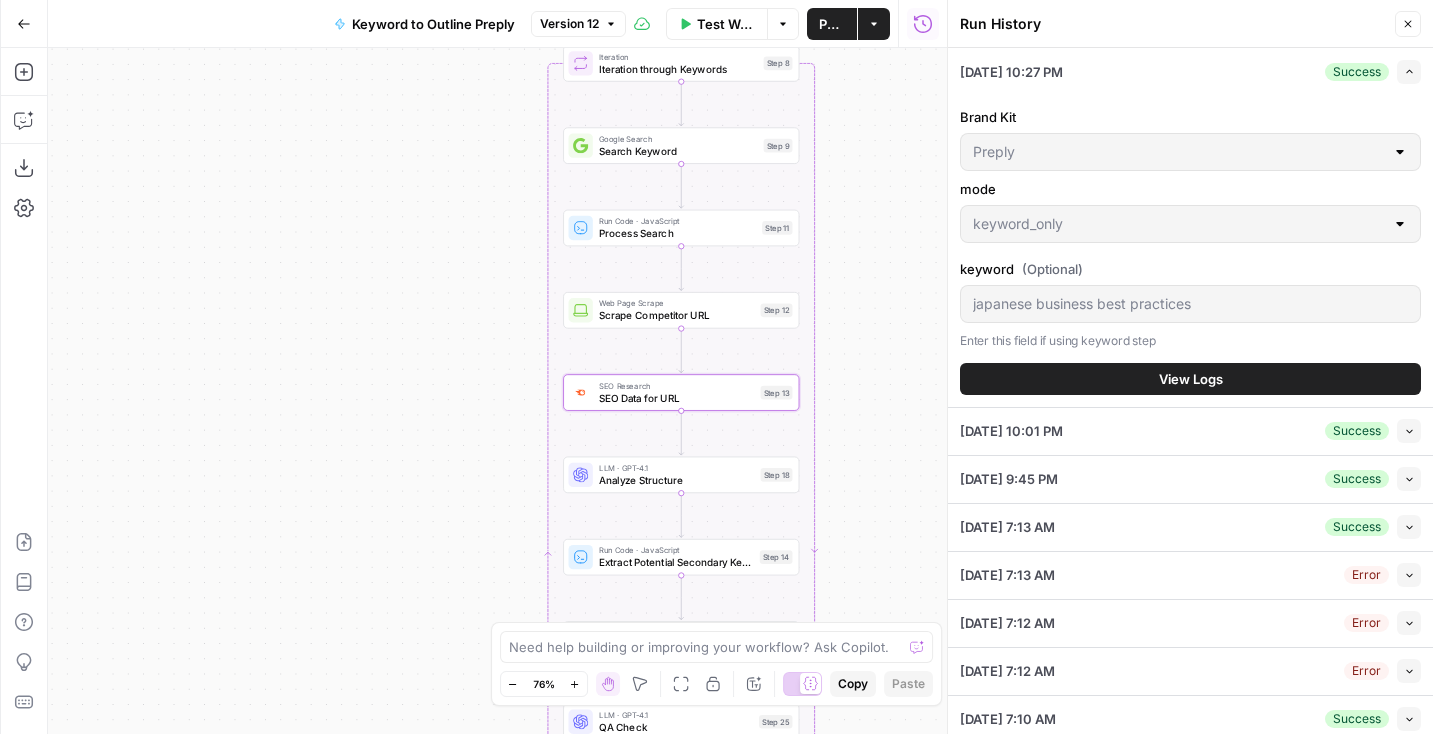 click on "Brand Kit Preply mode keyword_only keyword   (Optional) japanese business best practices Enter this field if using keyword step View Logs" at bounding box center (1190, 251) 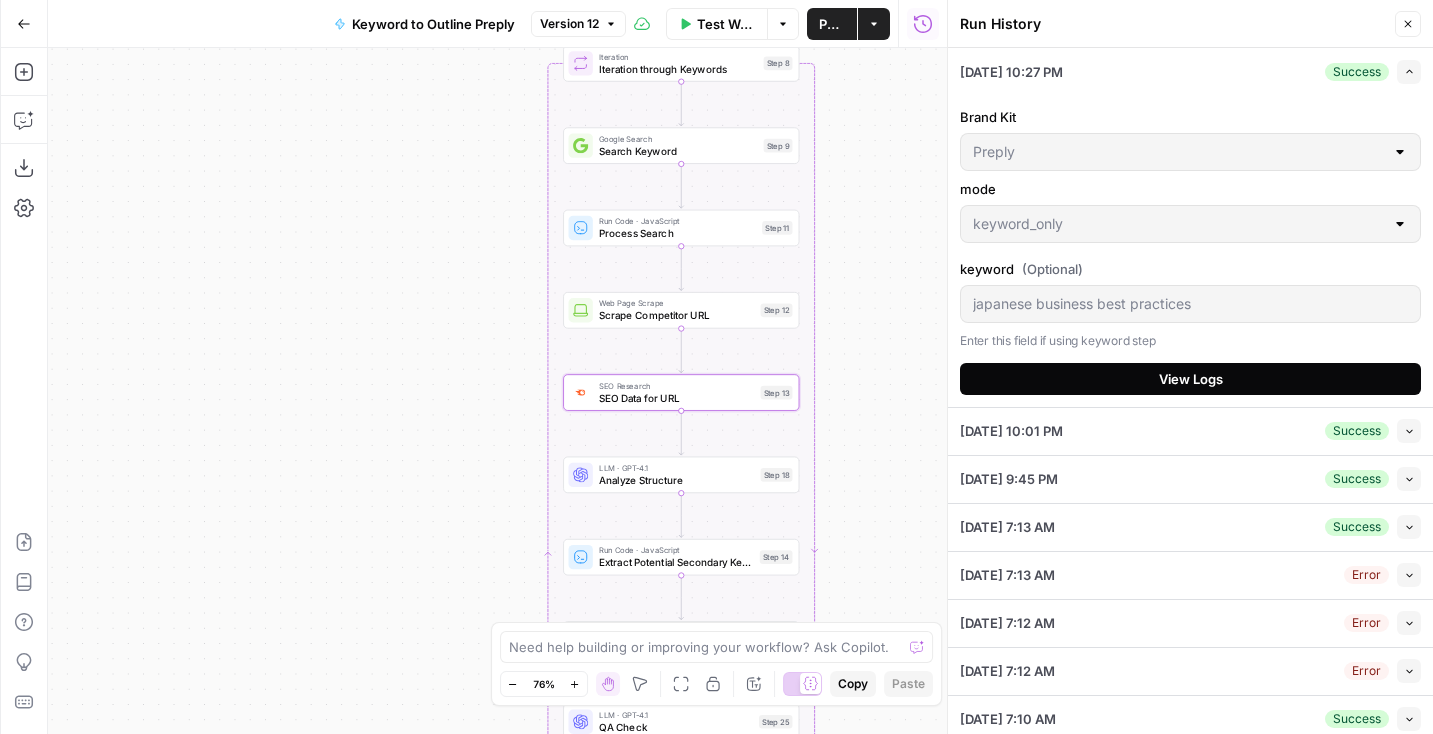 click on "View Logs" at bounding box center [1190, 379] 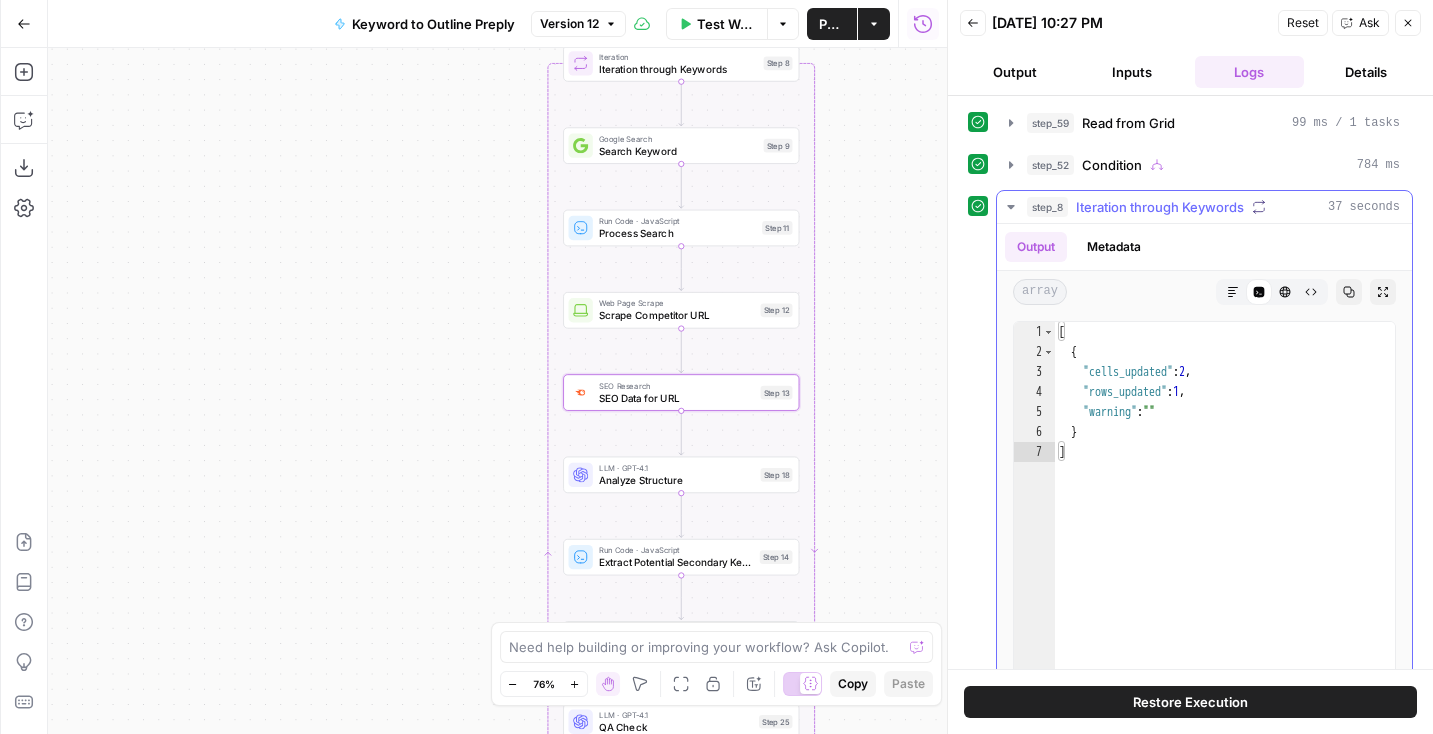 click on "Iteration through Keywords" at bounding box center (1160, 207) 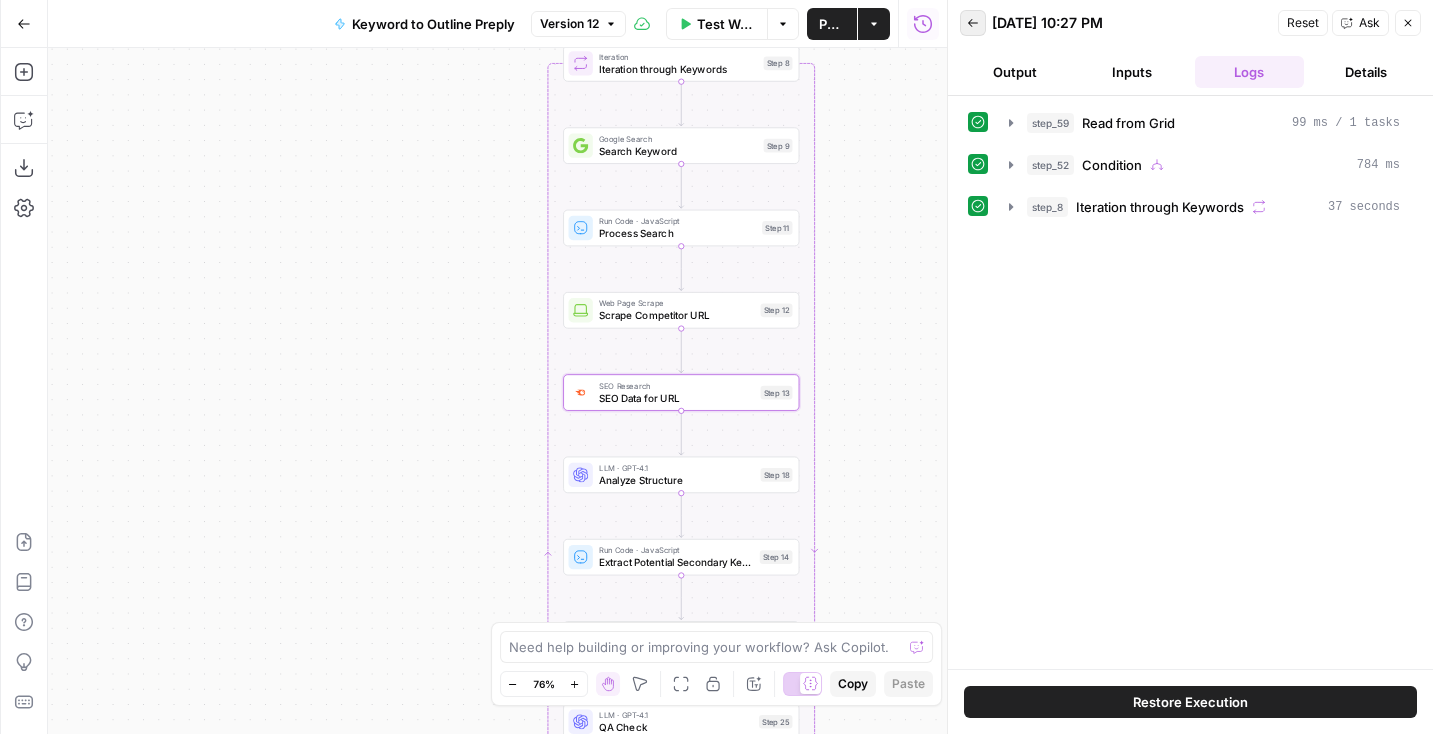 click 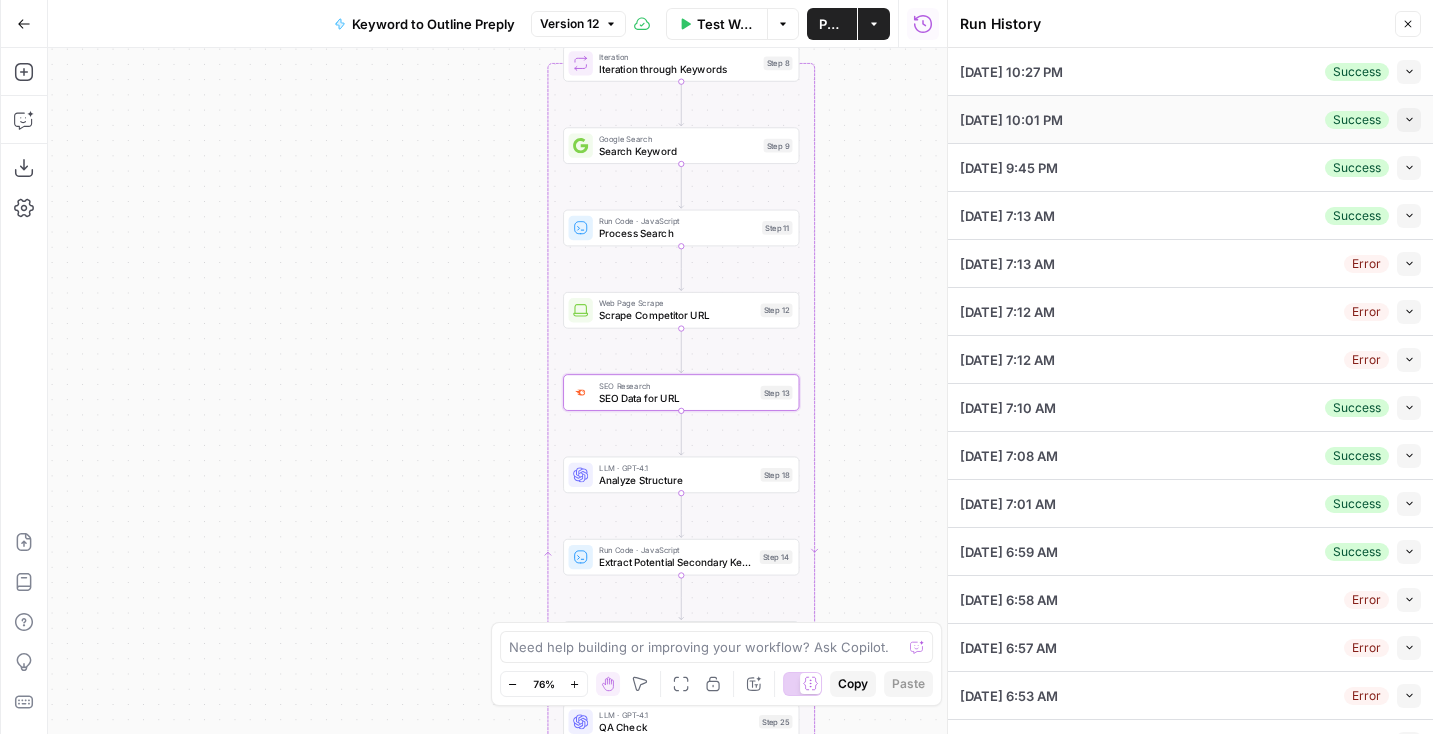 click on "07/02/25 at 10:01 PM Success Collapse" at bounding box center (1190, 119) 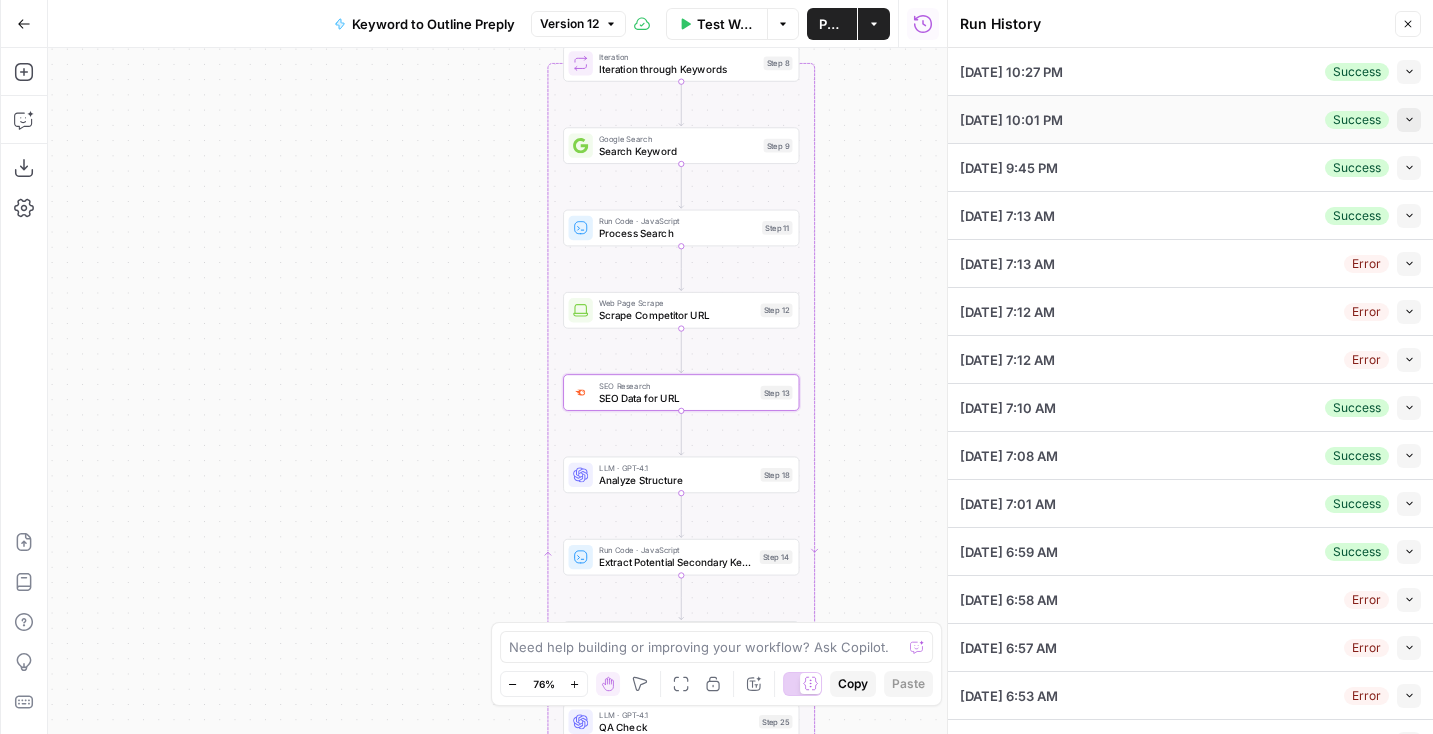 click on "Collapse" at bounding box center [1409, 120] 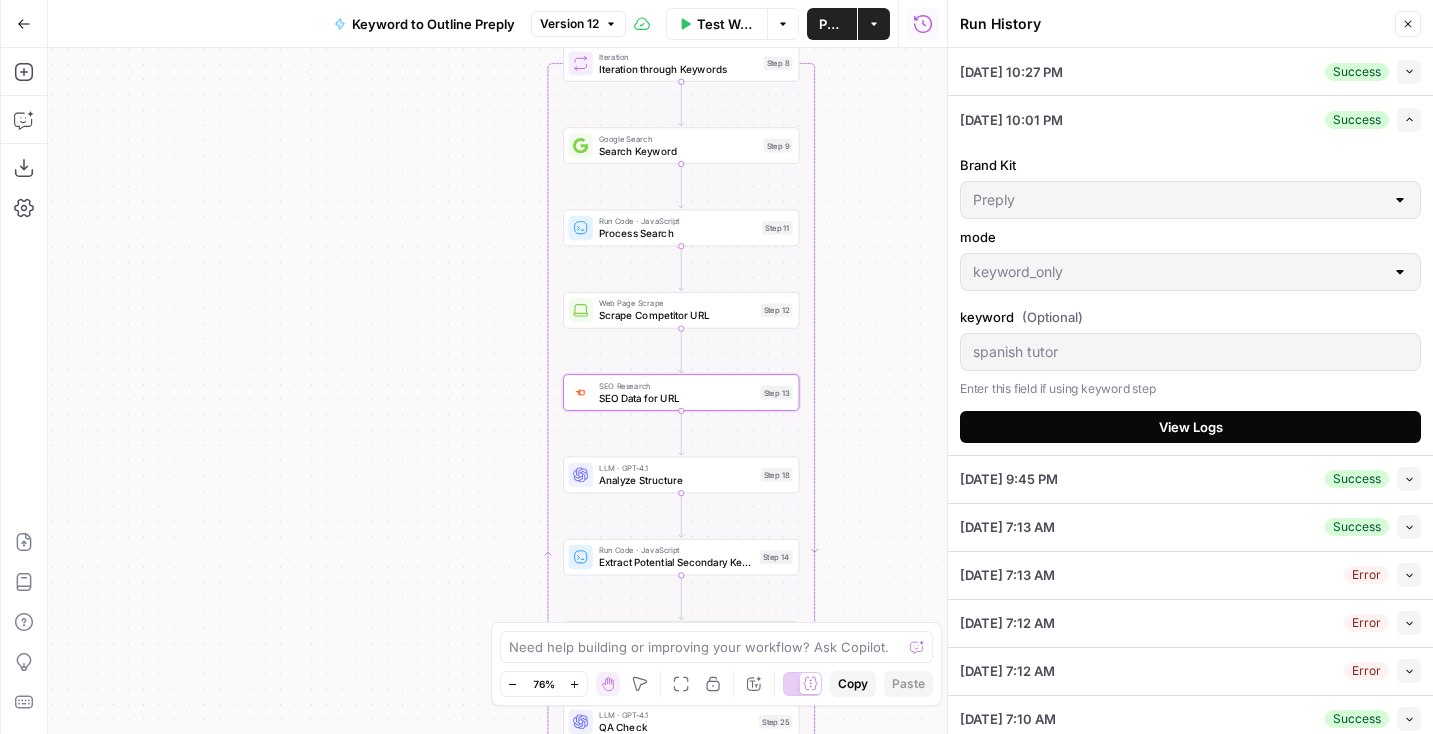 click on "View Logs" at bounding box center (1190, 427) 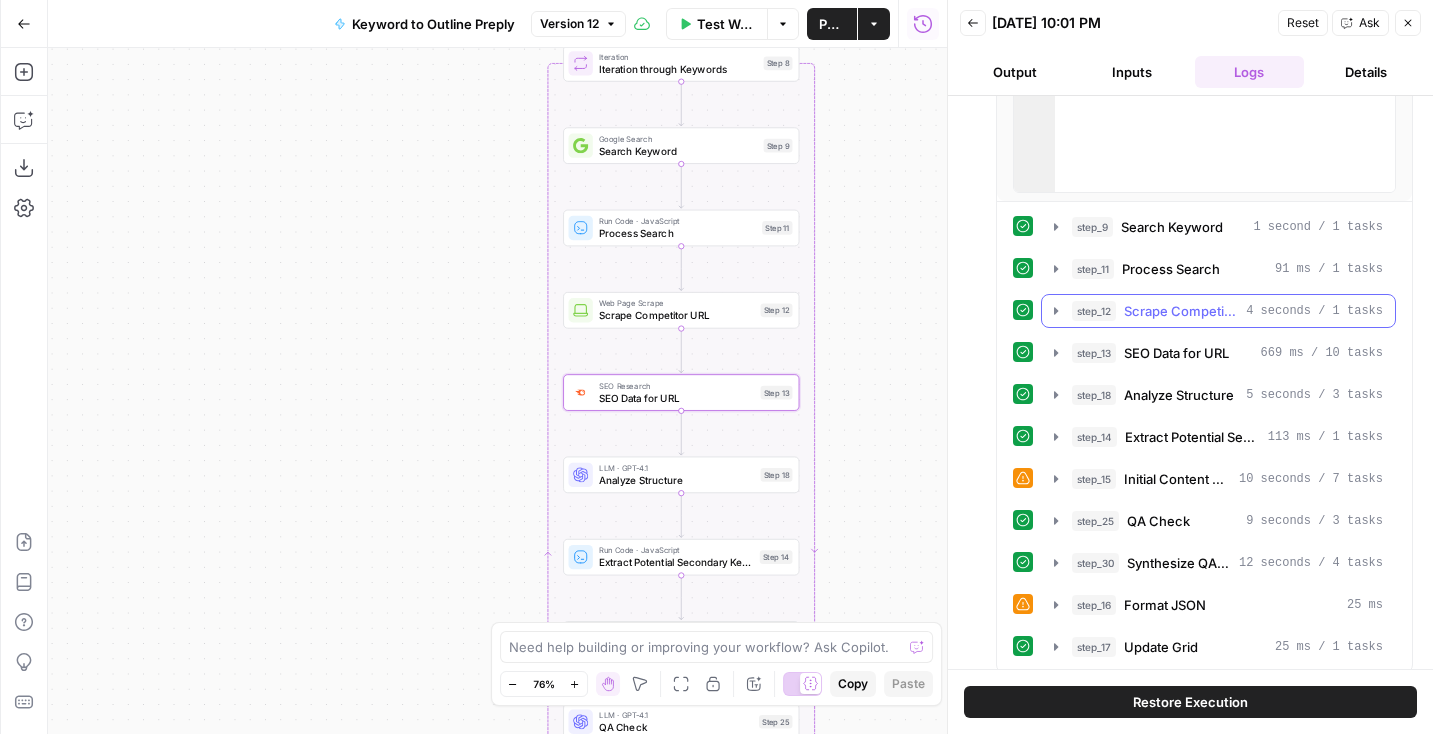 scroll, scrollTop: 537, scrollLeft: 0, axis: vertical 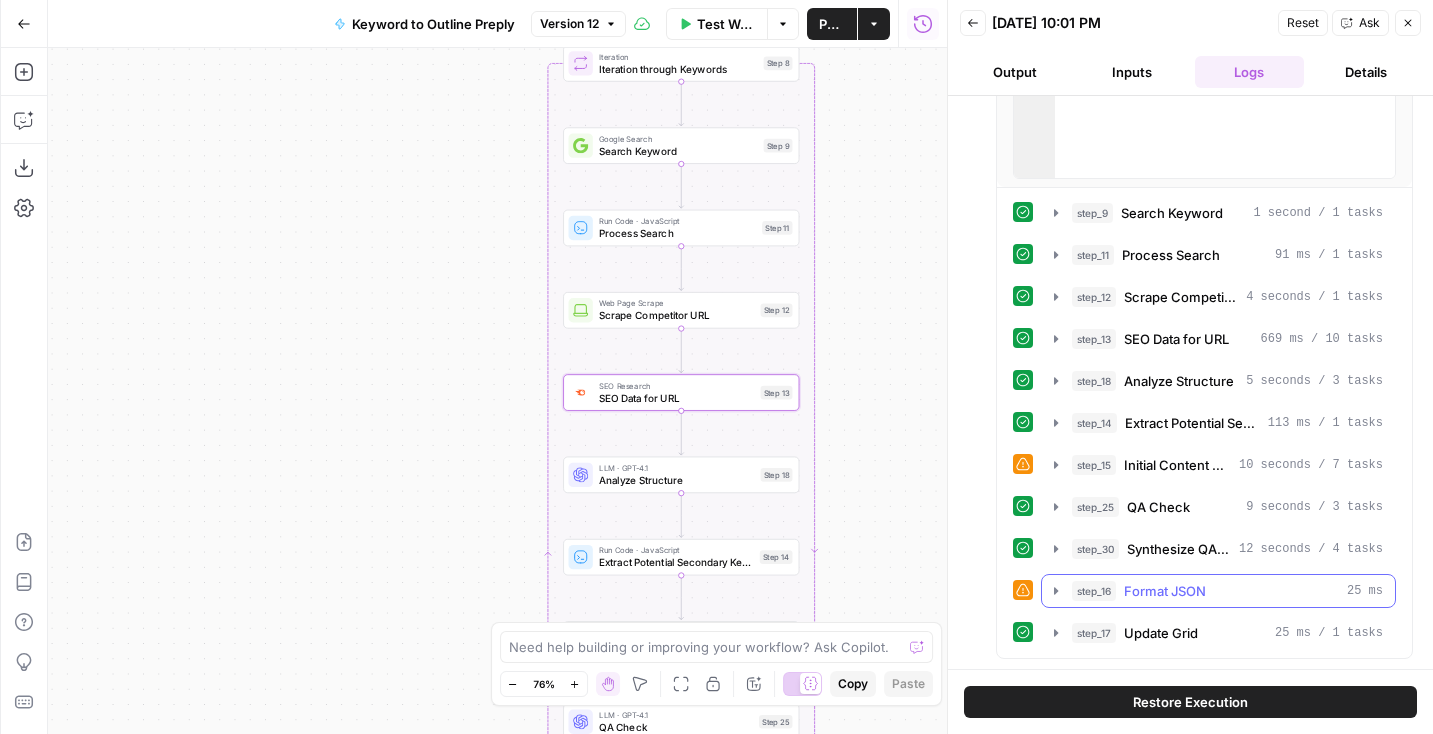 click on "Format JSON" at bounding box center (1165, 591) 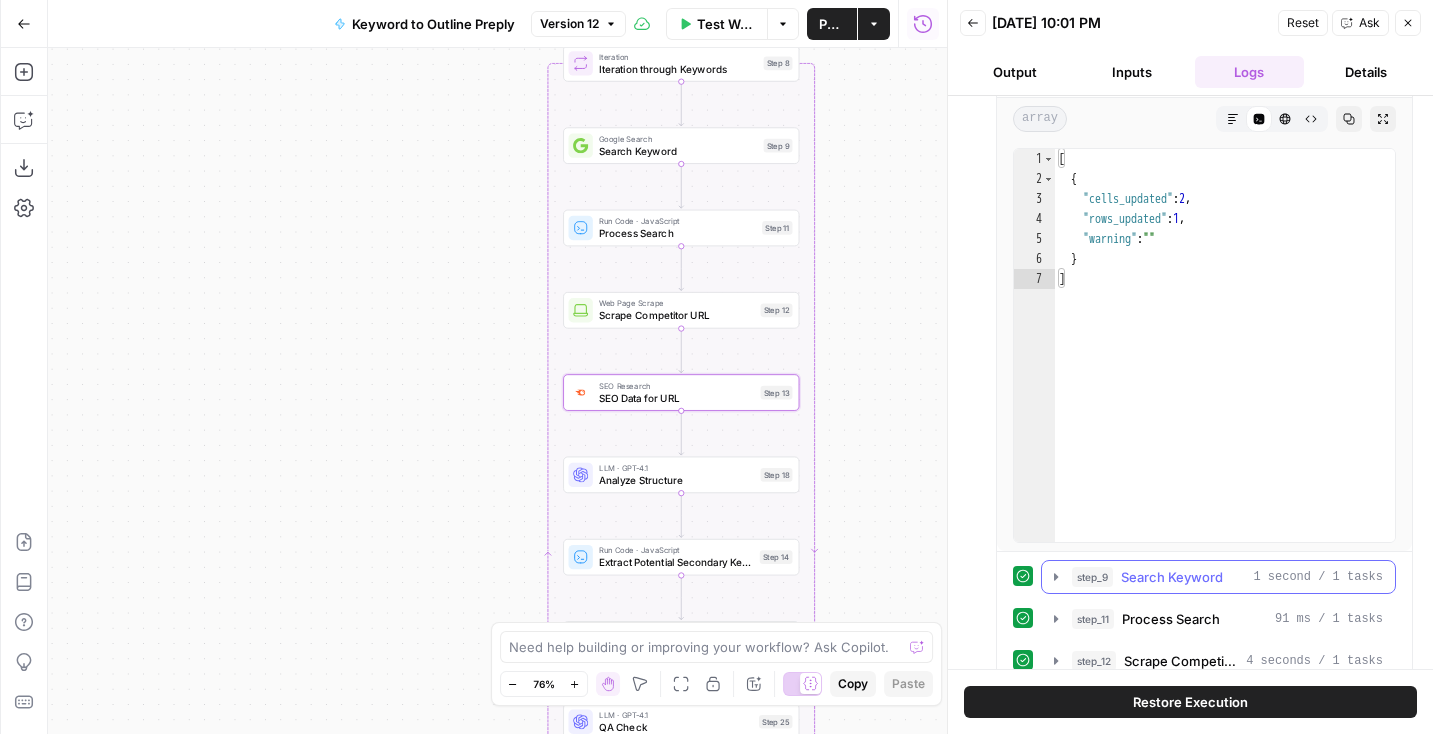 scroll, scrollTop: 0, scrollLeft: 0, axis: both 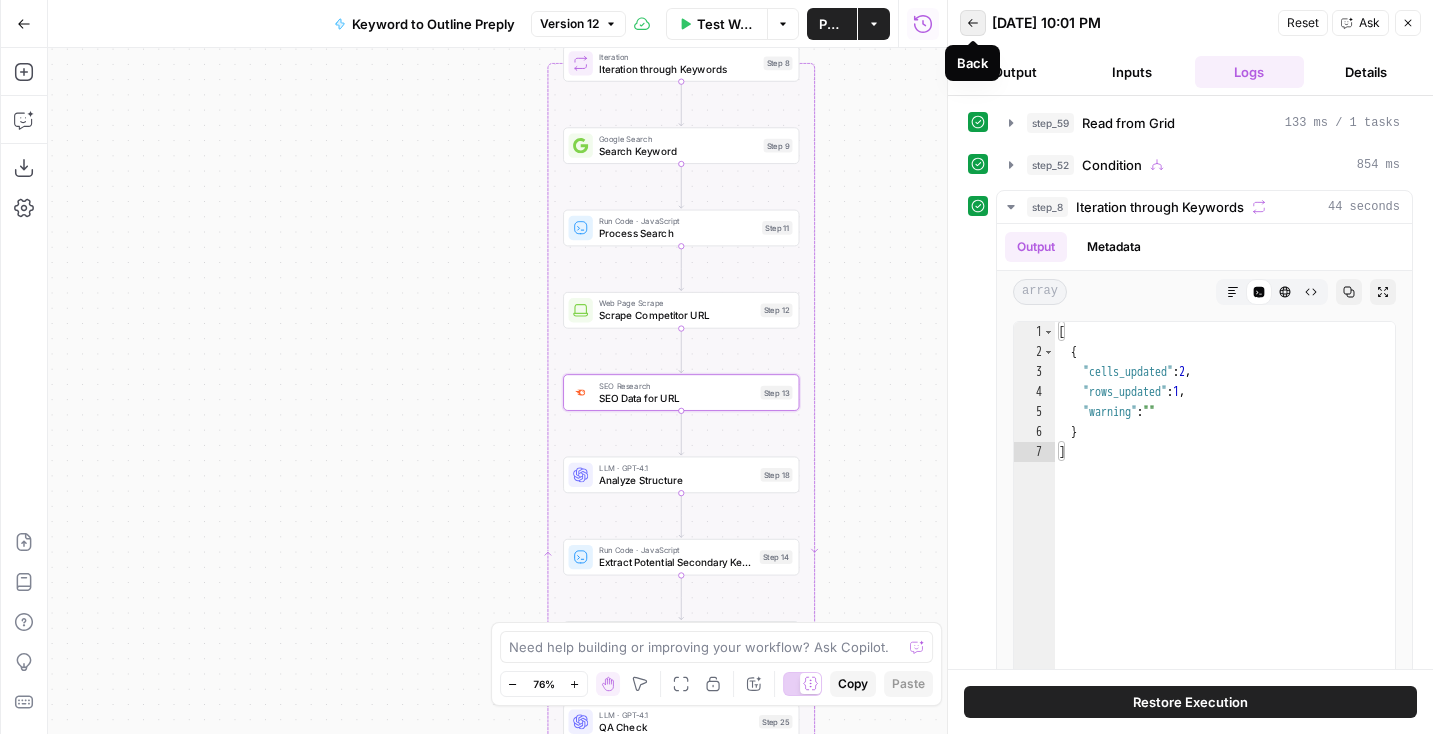 click 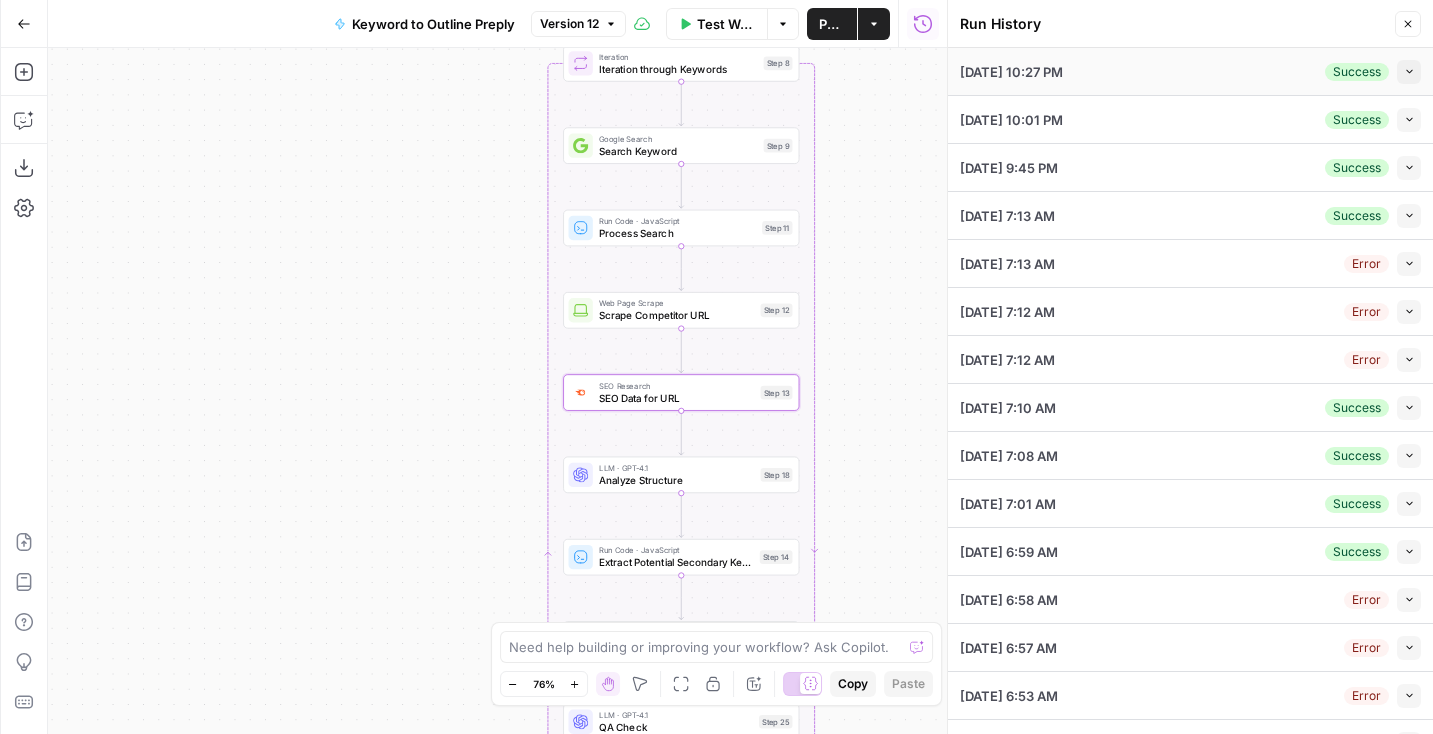 click on "07/02/25 at 10:27 PM Success Collapse" at bounding box center (1190, 71) 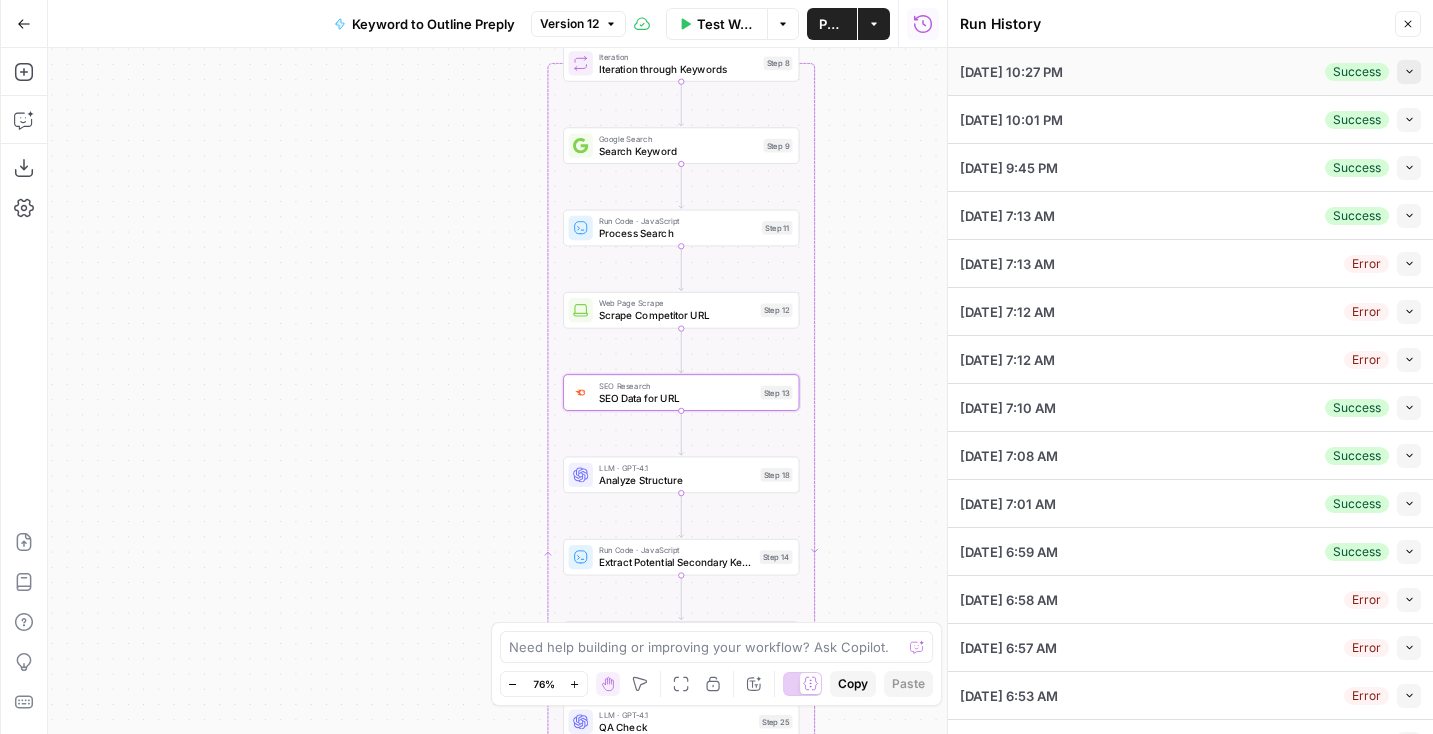 click on "Collapse" at bounding box center [1409, 72] 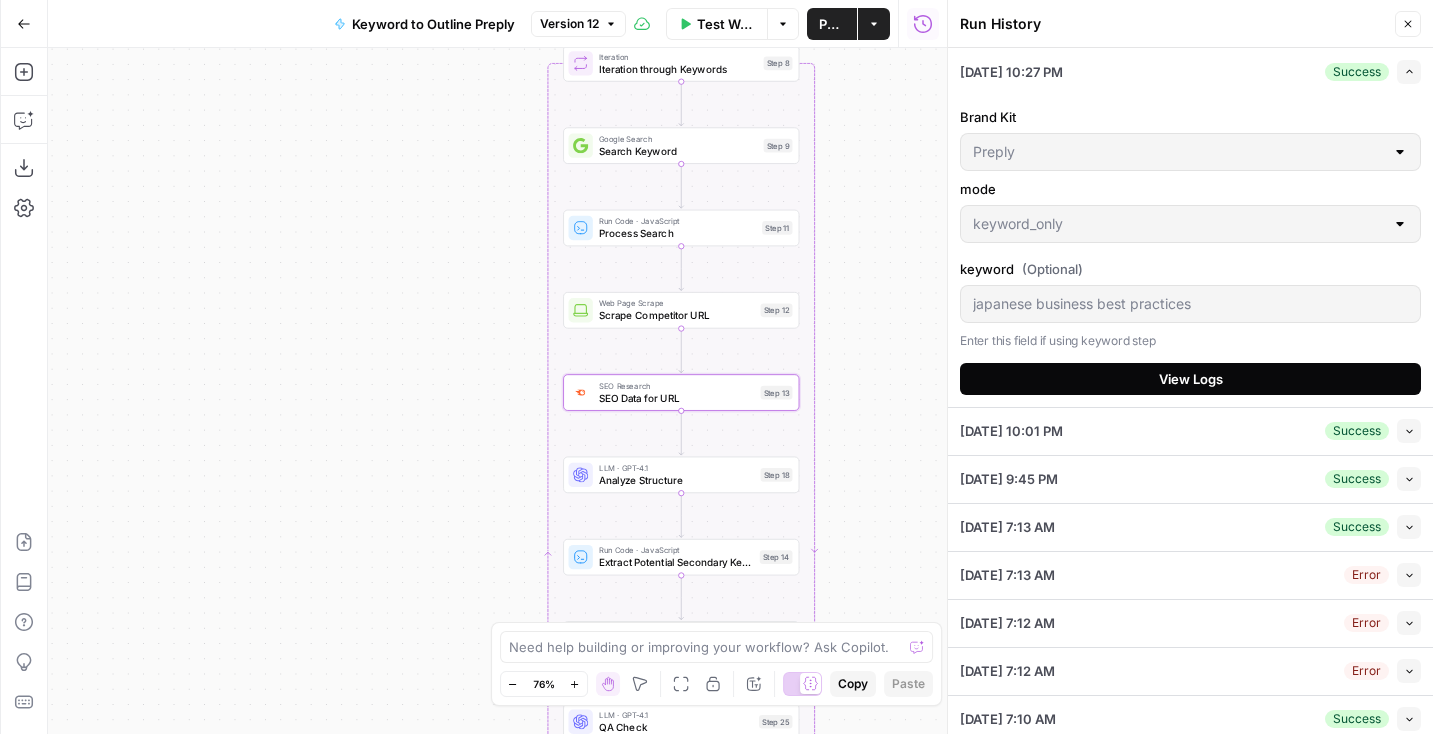 click on "View Logs" at bounding box center [1190, 379] 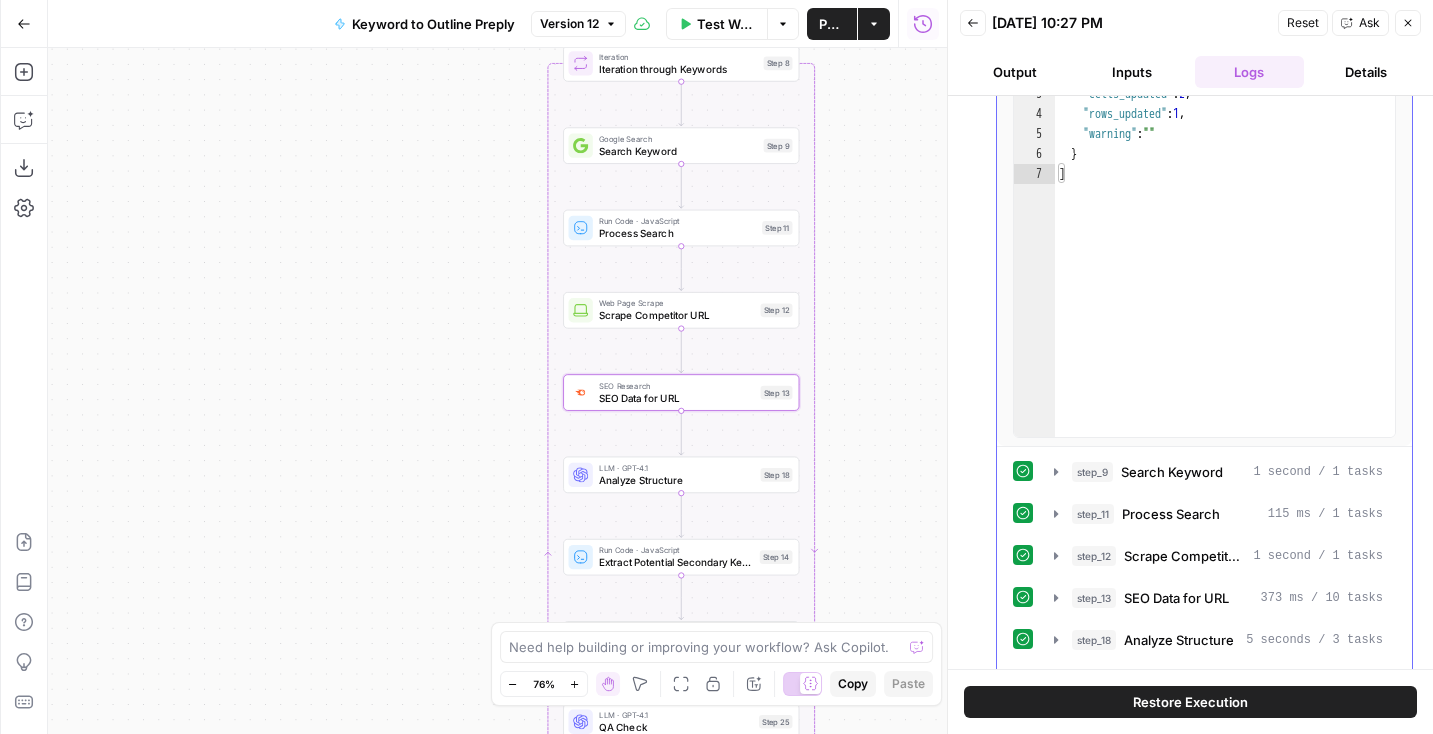 scroll, scrollTop: 537, scrollLeft: 0, axis: vertical 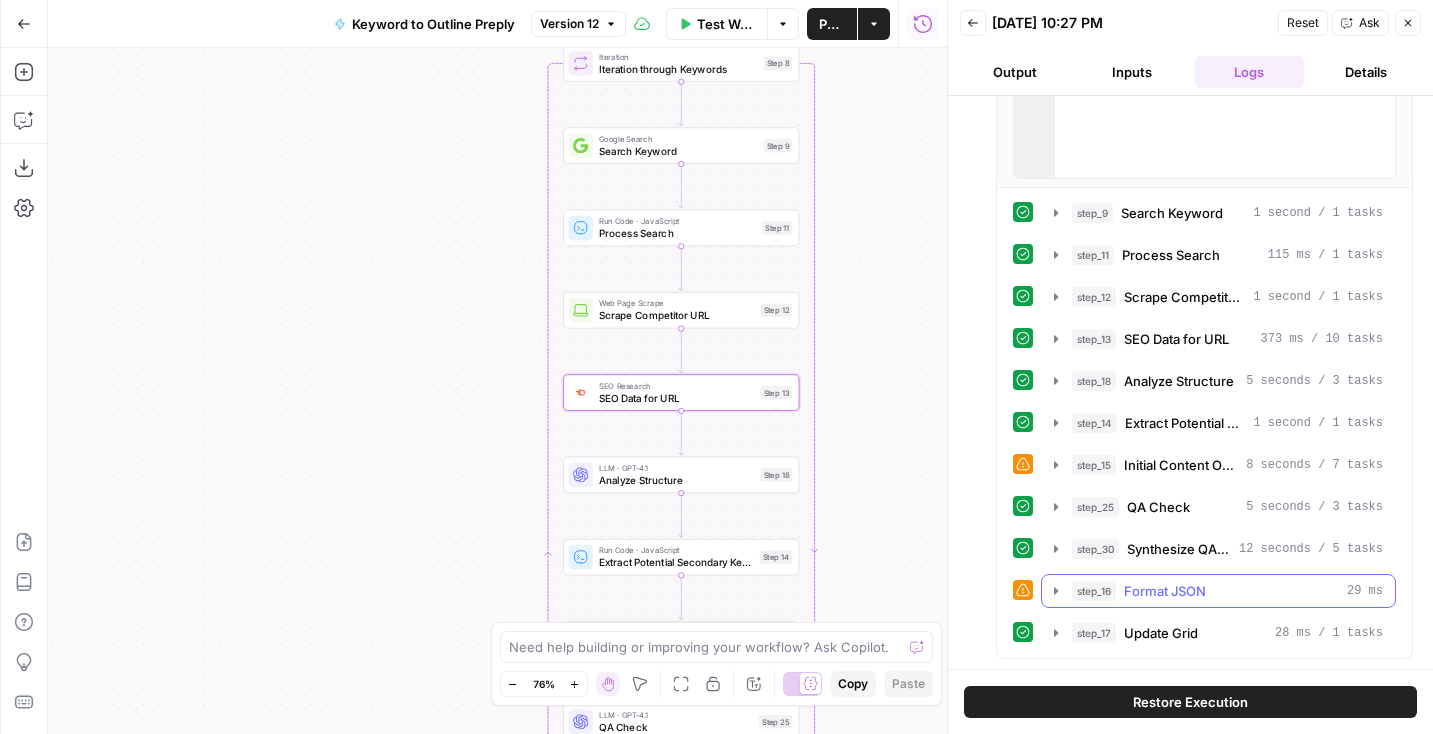click on "step_16 Format JSON 29 ms" at bounding box center [1218, 591] 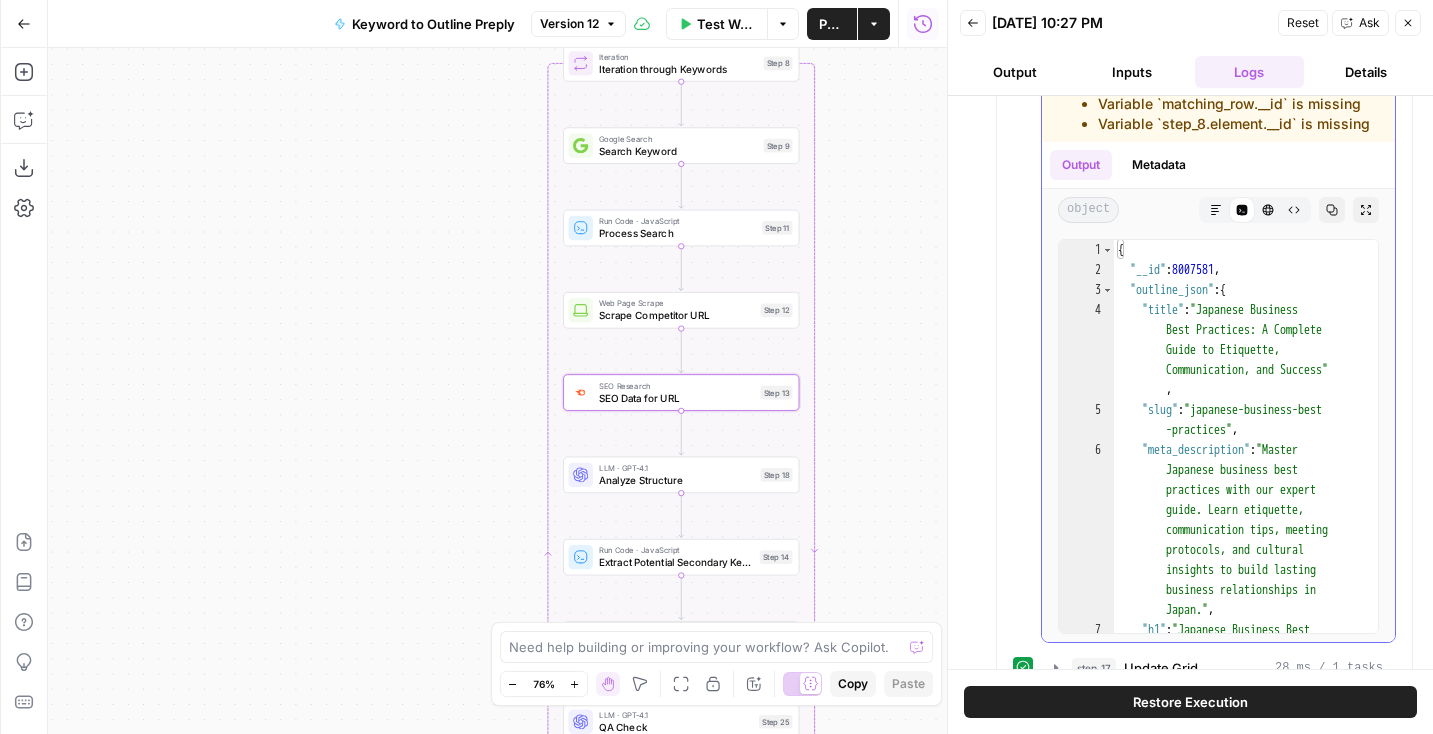 scroll, scrollTop: 1105, scrollLeft: 0, axis: vertical 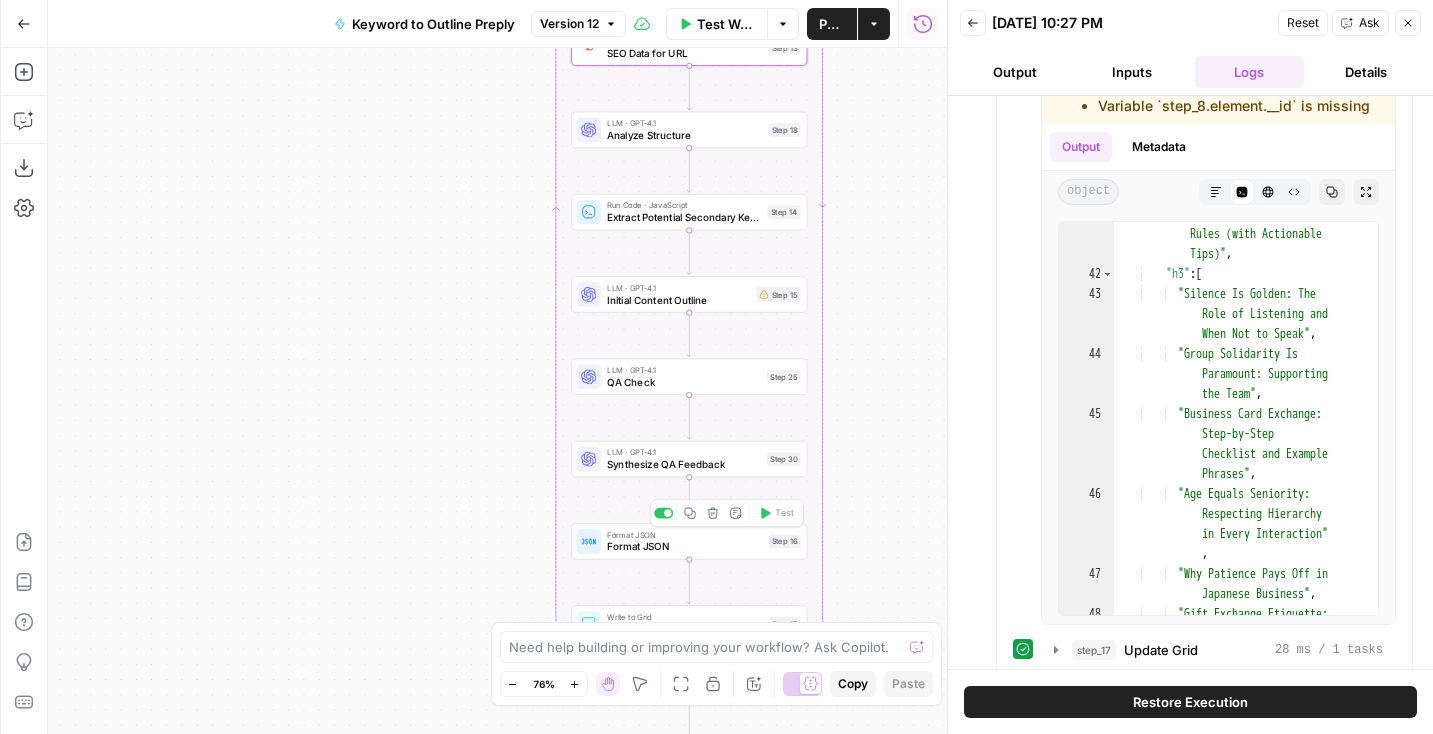click on "Format JSON Format JSON Step 16 Copy step Delete step Add Note Test" at bounding box center [689, 541] 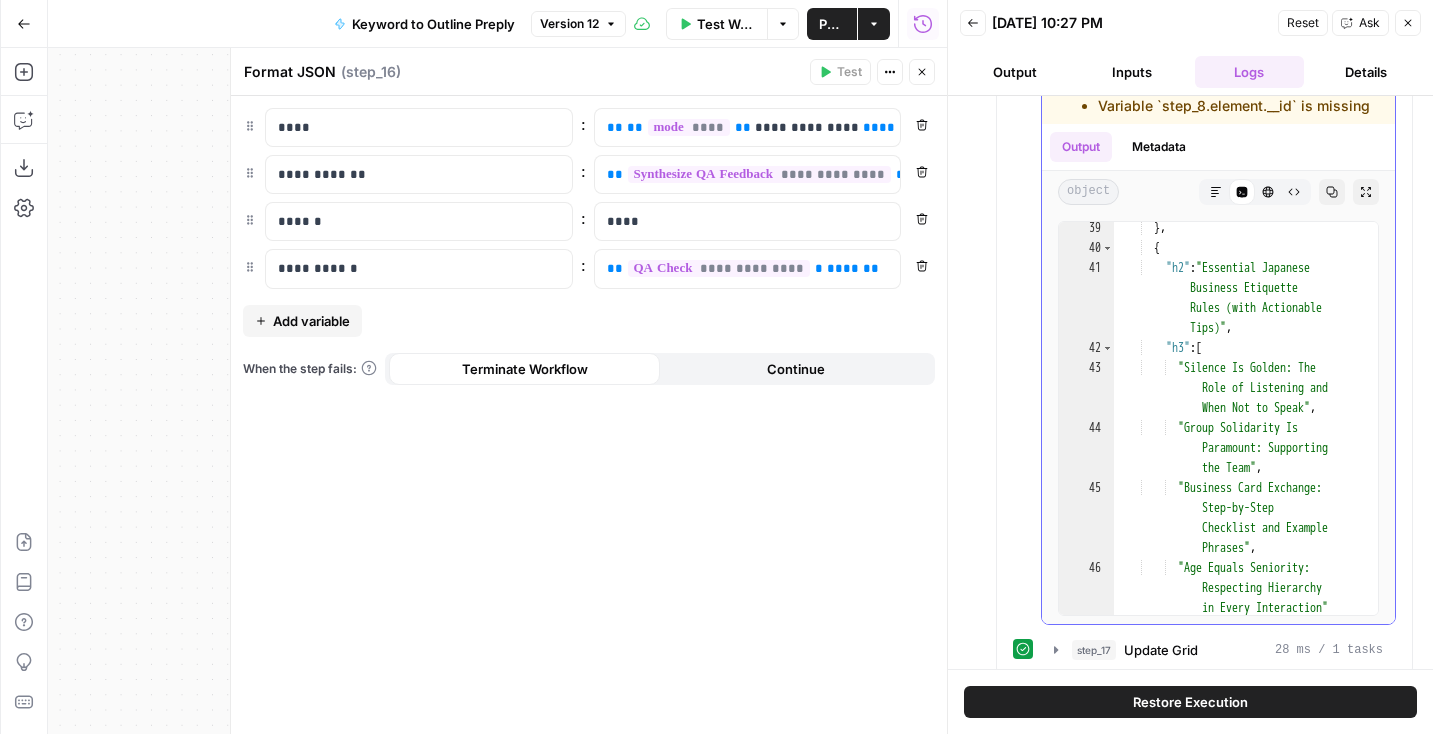 scroll, scrollTop: 1723, scrollLeft: 0, axis: vertical 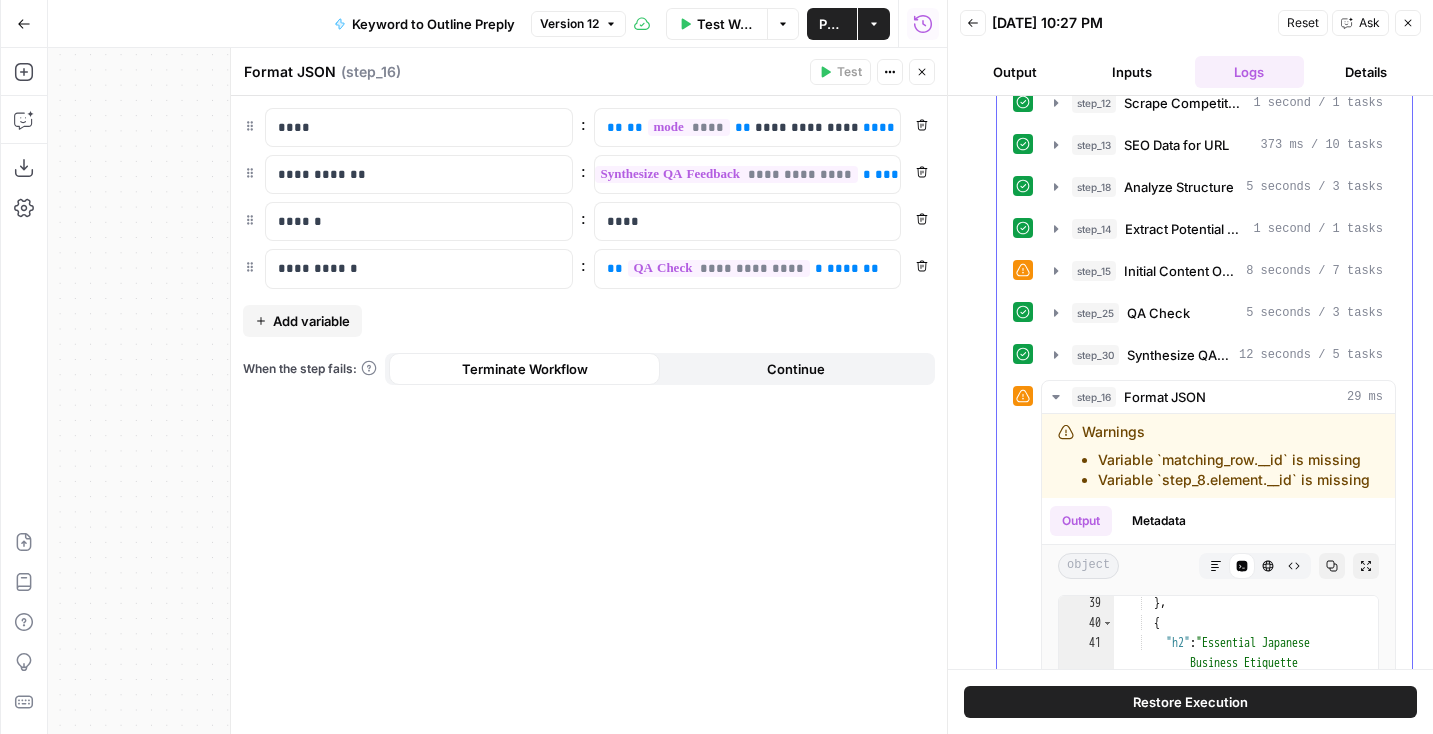 click on "step_9 Search Keyword 1 second / 1 tasks step_11 Process Search 115 ms / 1 tasks step_12 Scrape Competitor URL 1 second / 1 tasks step_13 SEO Data for URL 373 ms / 10 tasks step_18 Analyze Structure 5 seconds / 3 tasks step_14 Extract Potential Secondary Keywords + Deduplicate 1 second / 1 tasks step_15 Initial Content Outline 8 seconds / 7 tasks step_25 QA Check 5 seconds / 3 tasks step_30 Synthesize QA Feedback 12 seconds / 5 tasks step_16 Format JSON 29 ms Warnings Variable `matching_row.__id` is missing Variable `step_8.element.__id` is missing Output Metadata object Markdown Code Editor HTML Viewer Raw Output Copy Expand Output 39 40 41 42 43 44 45 46 47         } ,         {           "h2" :  "Essential Japanese               Business Etiquette               Rules (with Actionable               Tips)" ,           "h3" :  [              "Silence Is Golden: The                 Role of Listening and                 When Not to Speak" ," at bounding box center [1204, 521] 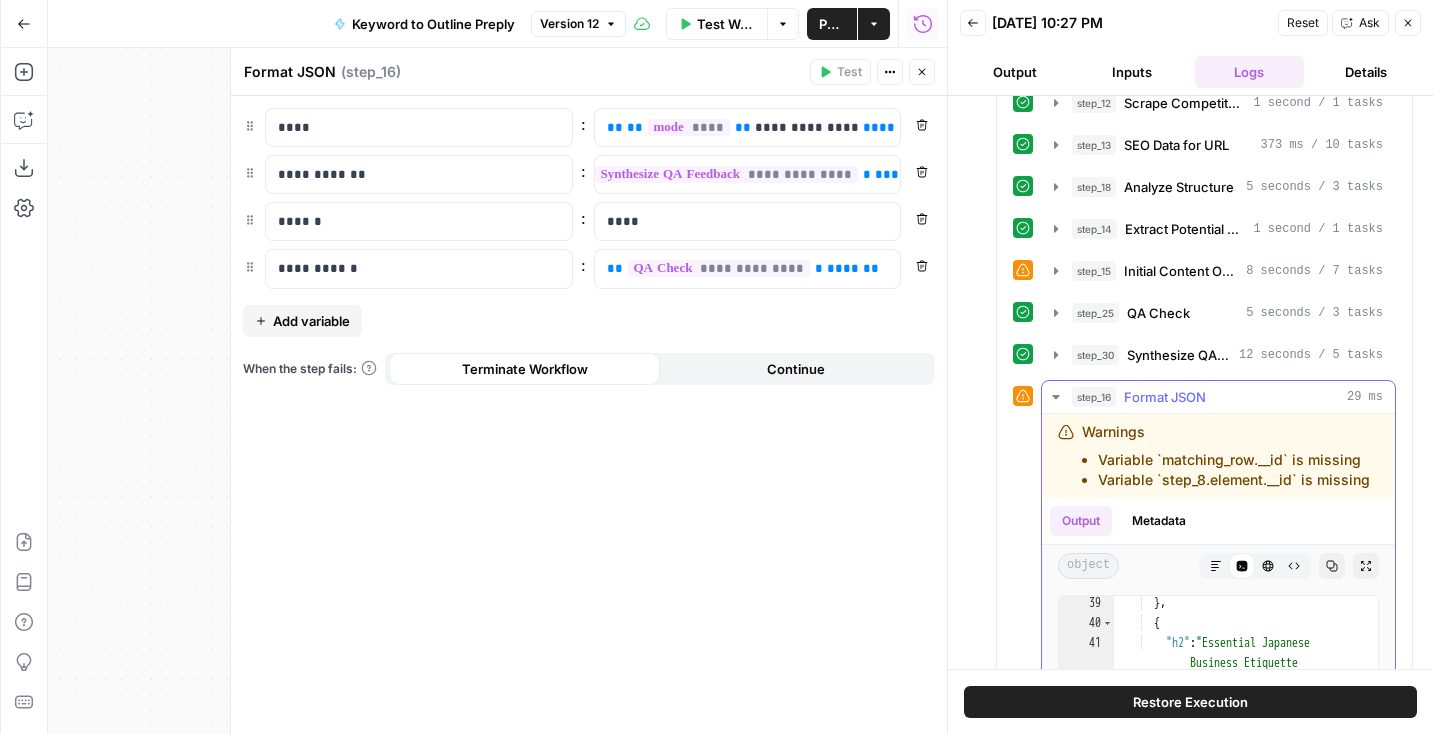 click on "Format JSON" at bounding box center [1165, 397] 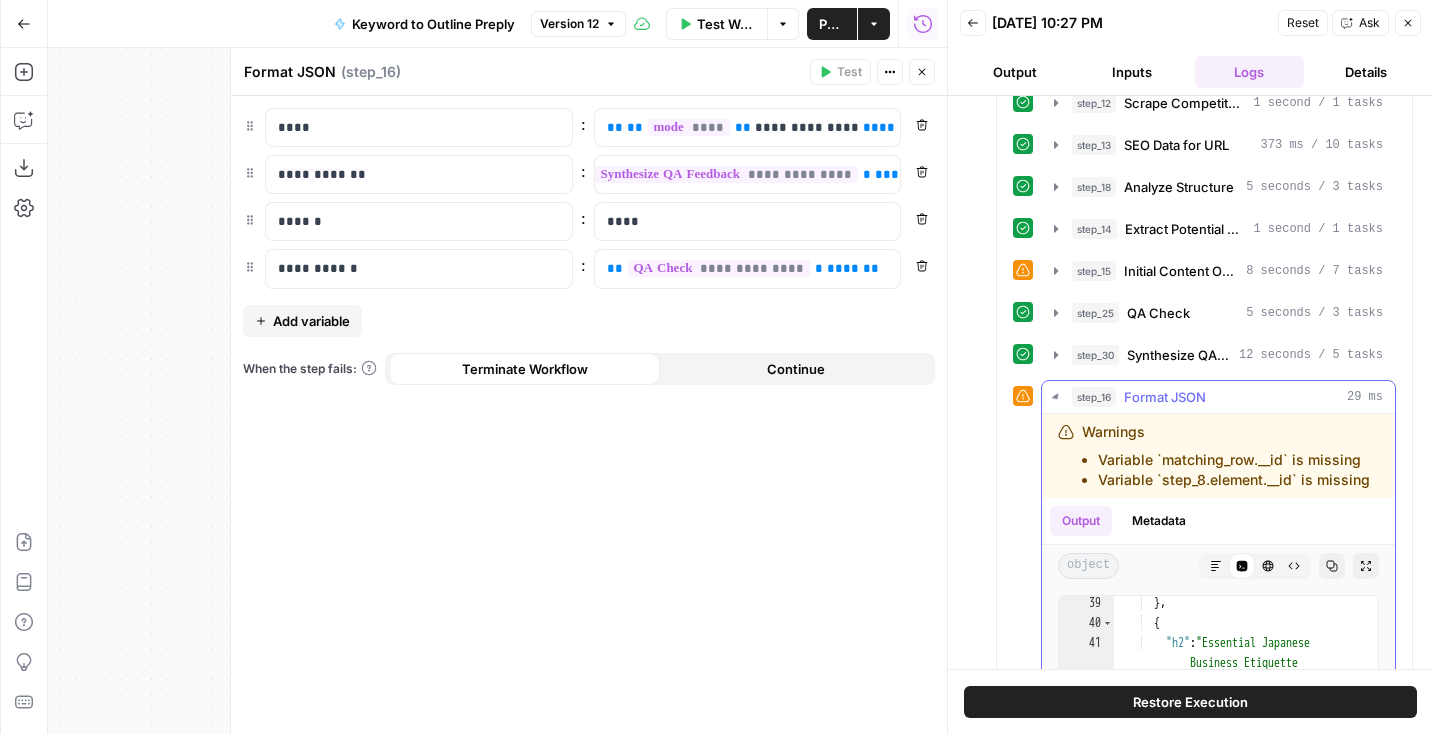 scroll, scrollTop: 537, scrollLeft: 0, axis: vertical 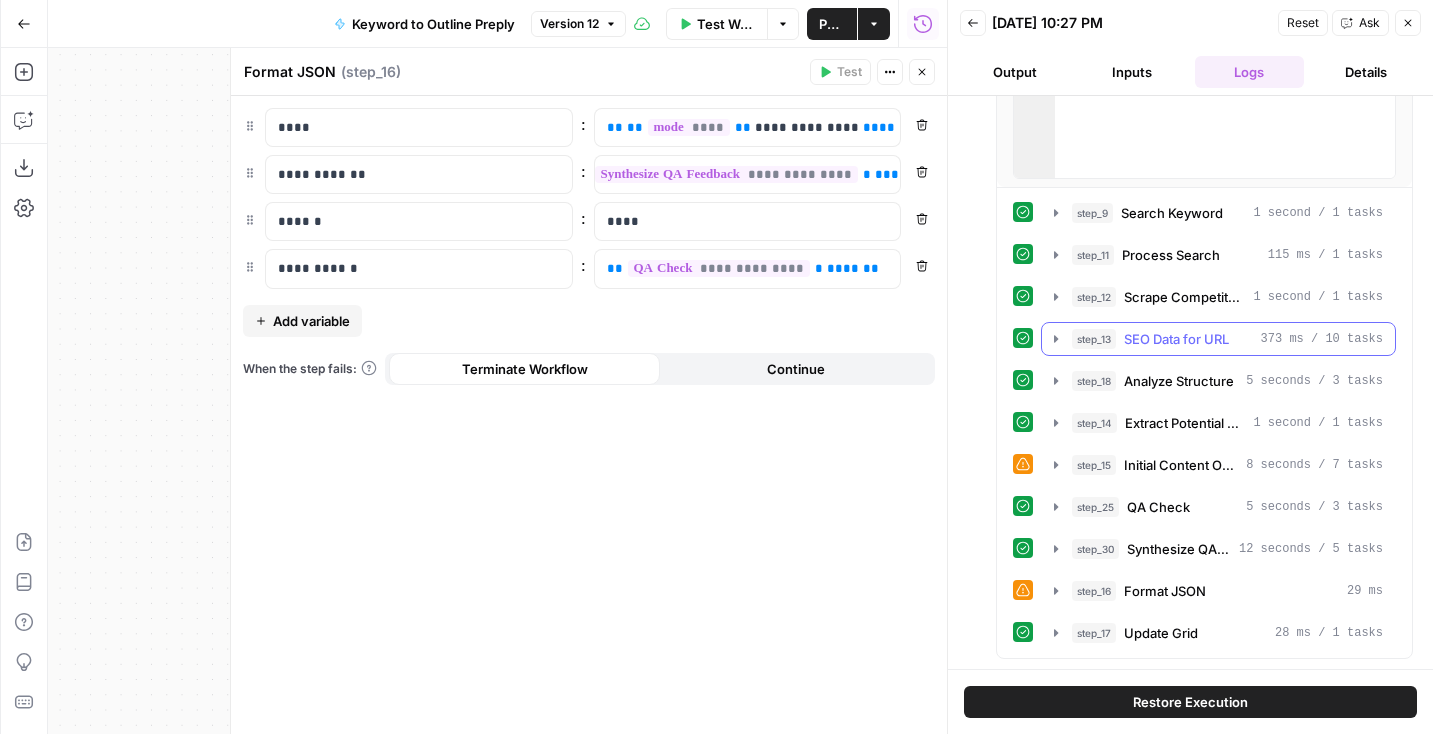 click on "step_13 SEO Data for URL 373 ms / 10 tasks" at bounding box center [1218, 339] 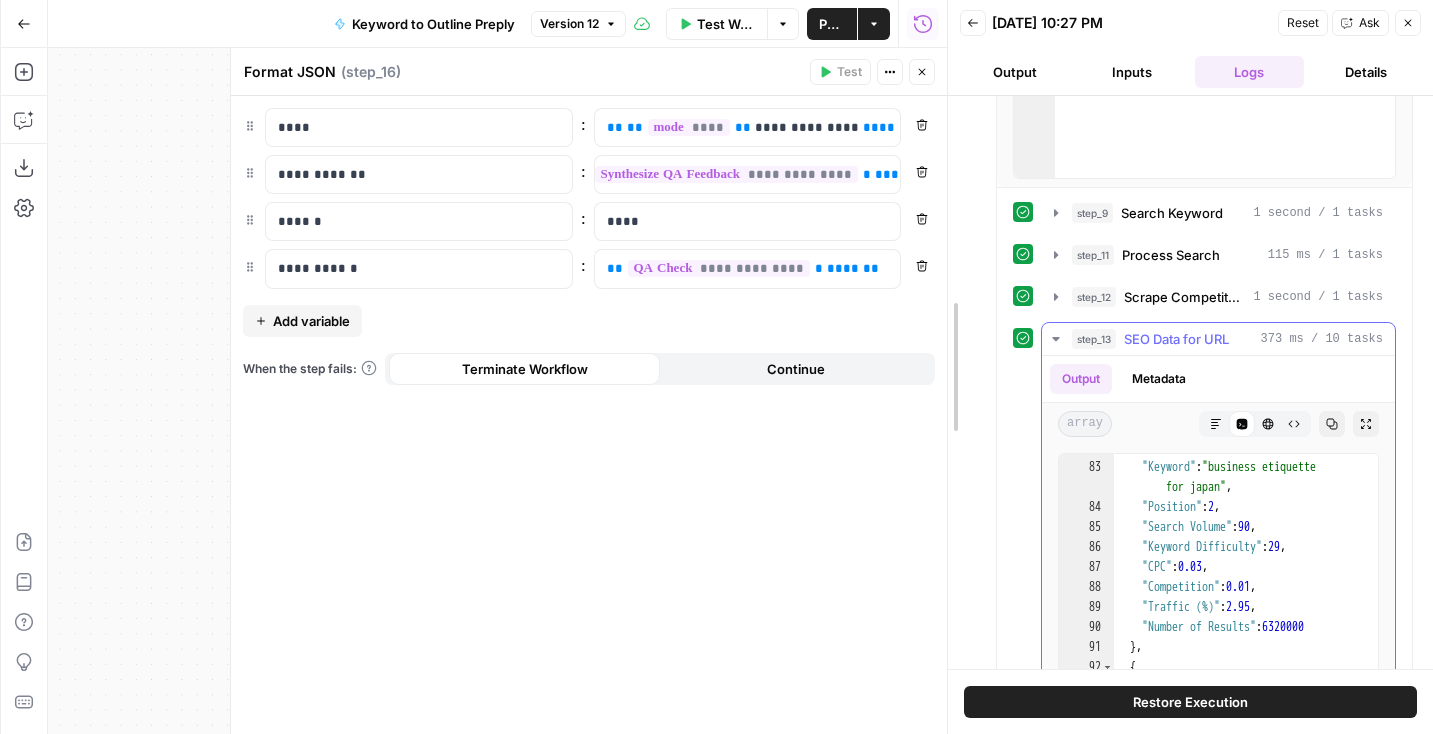 scroll, scrollTop: 2079, scrollLeft: 0, axis: vertical 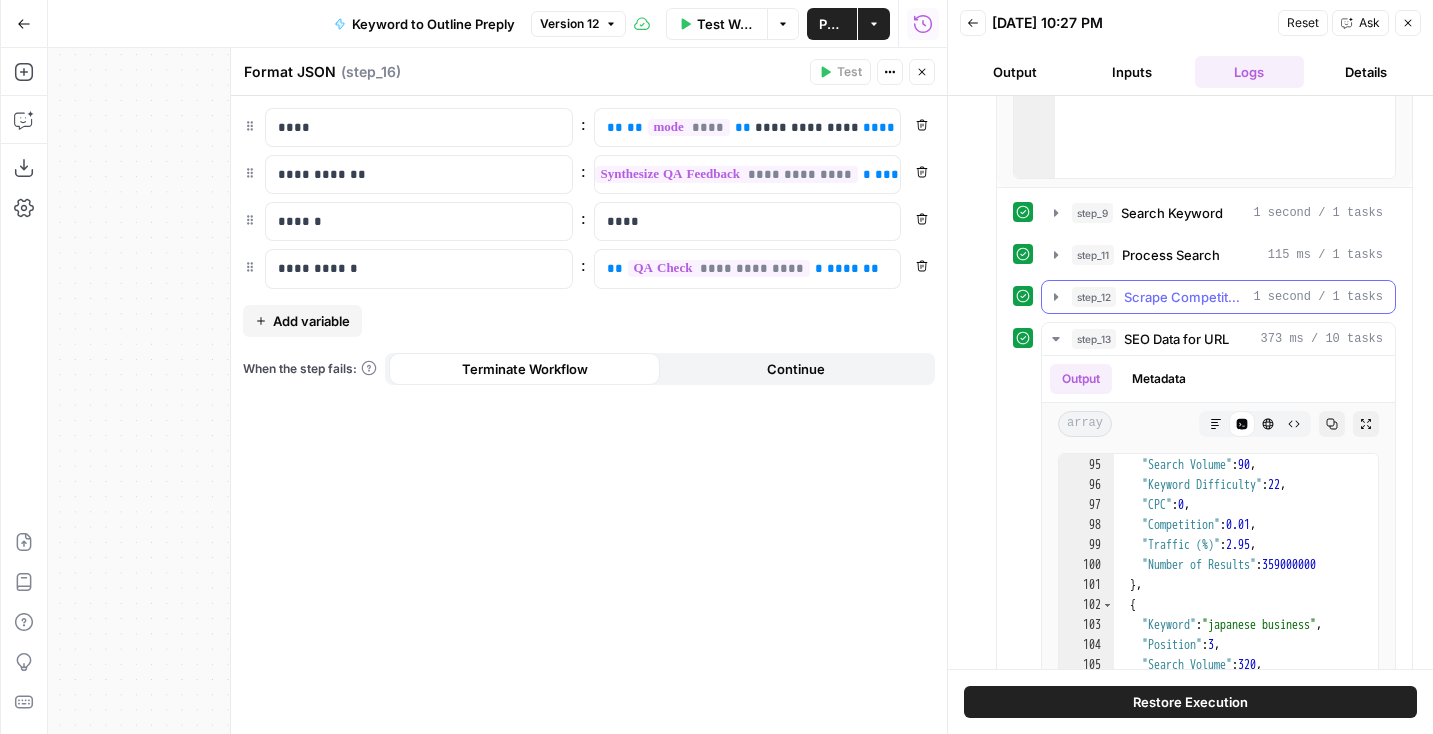 click on "Scrape Competitor URL" at bounding box center (1184, 297) 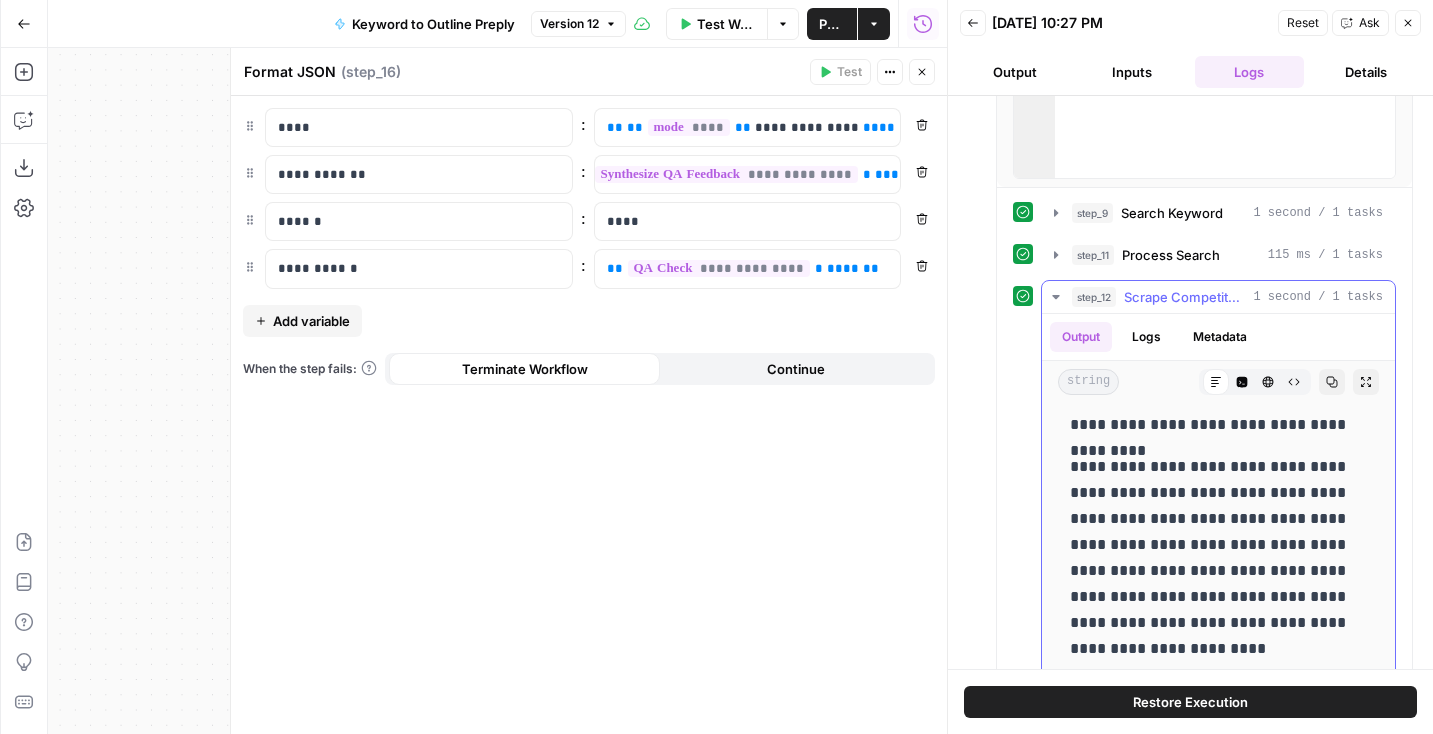 scroll, scrollTop: 3253, scrollLeft: 0, axis: vertical 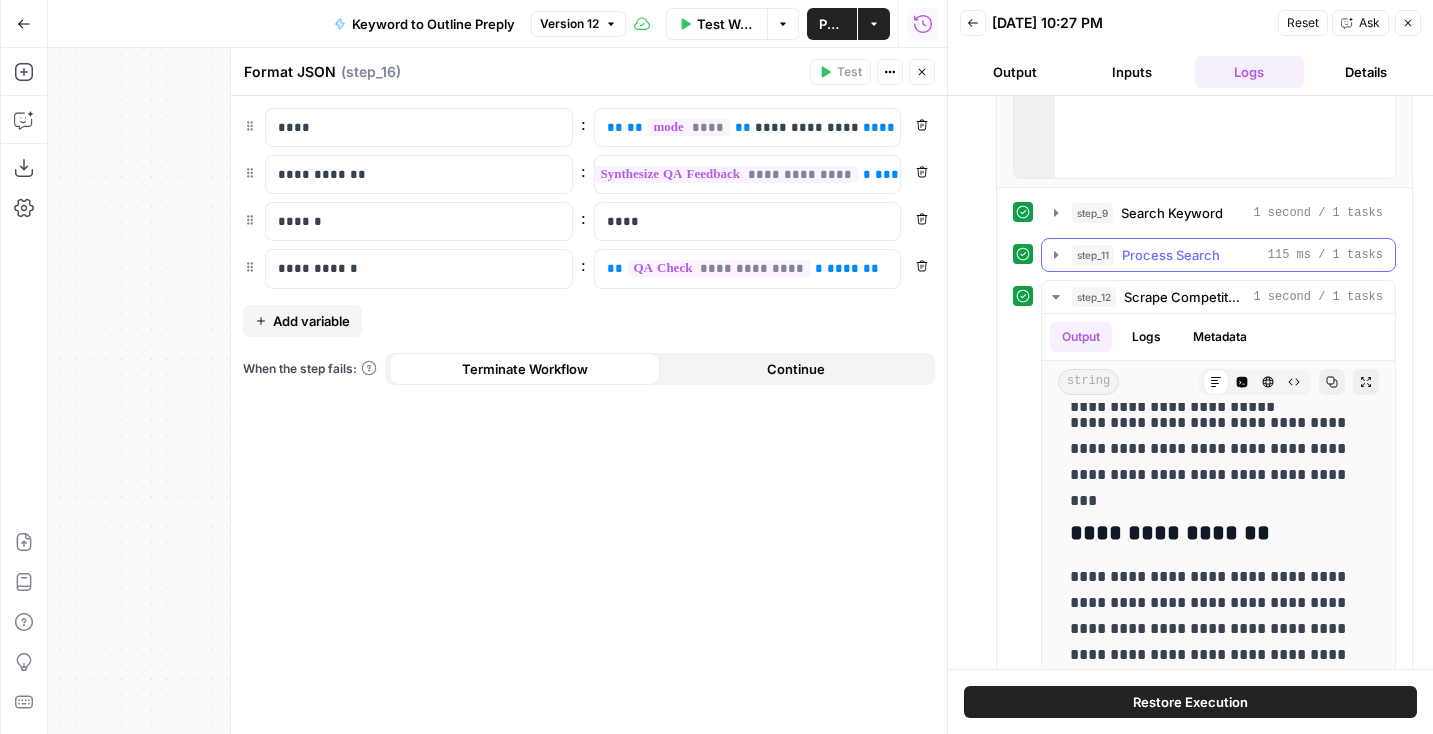 click on "Process Search" at bounding box center [1171, 255] 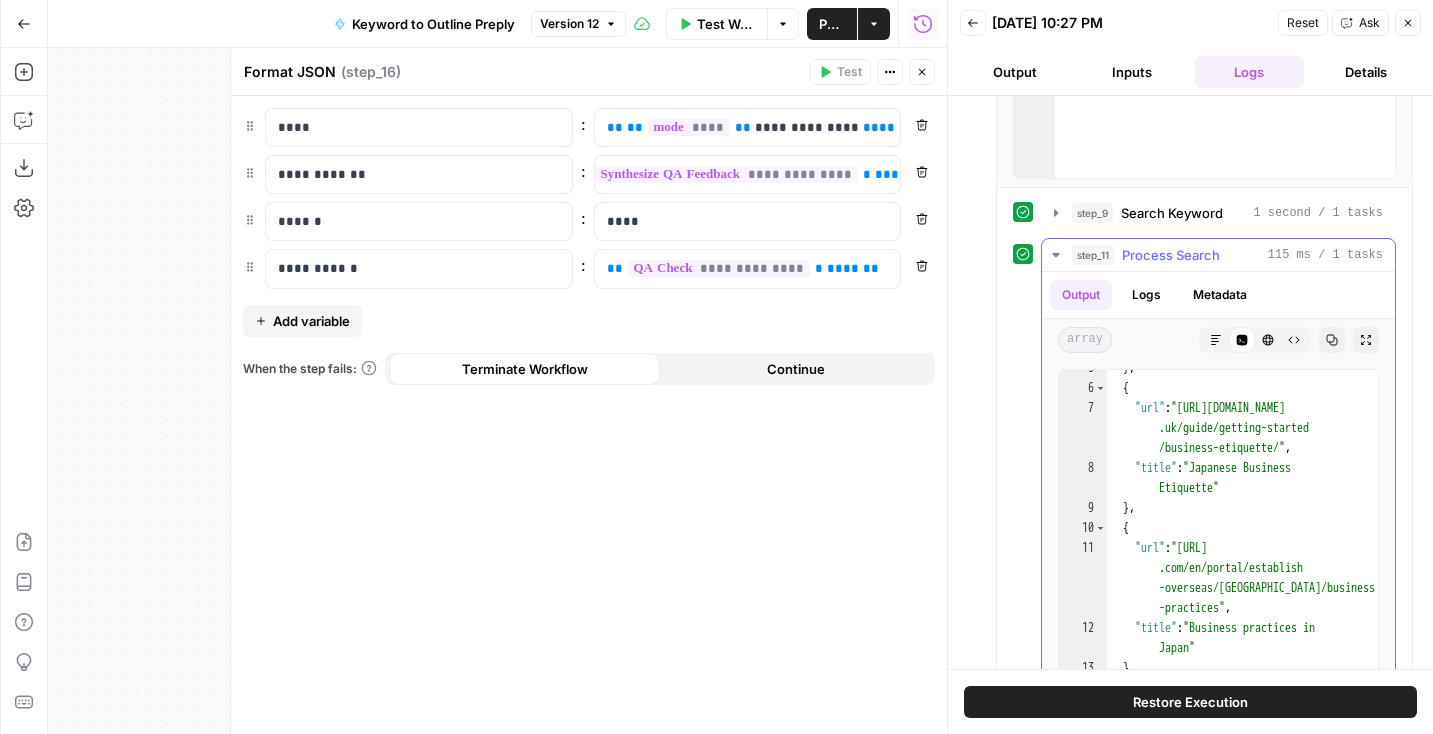 scroll, scrollTop: 234, scrollLeft: 0, axis: vertical 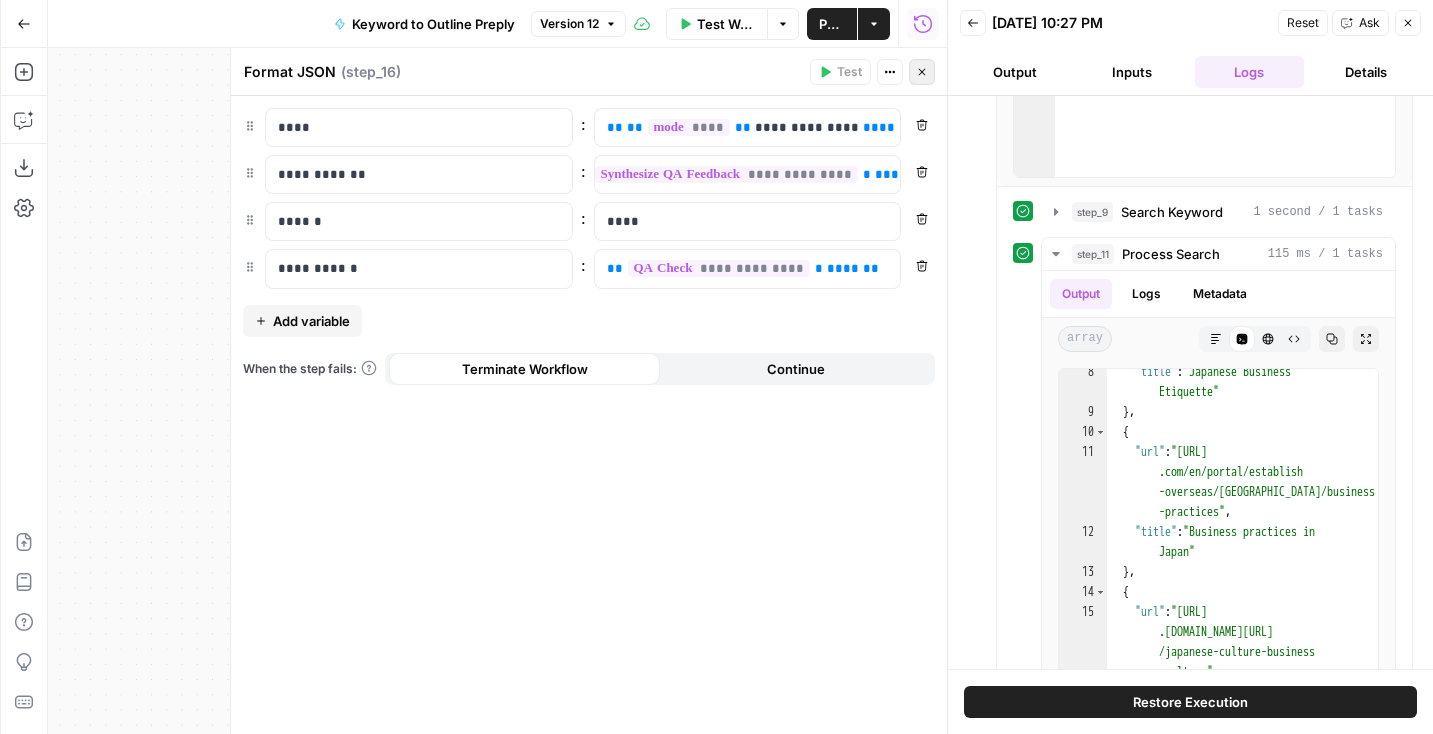 click on "Close" at bounding box center (922, 72) 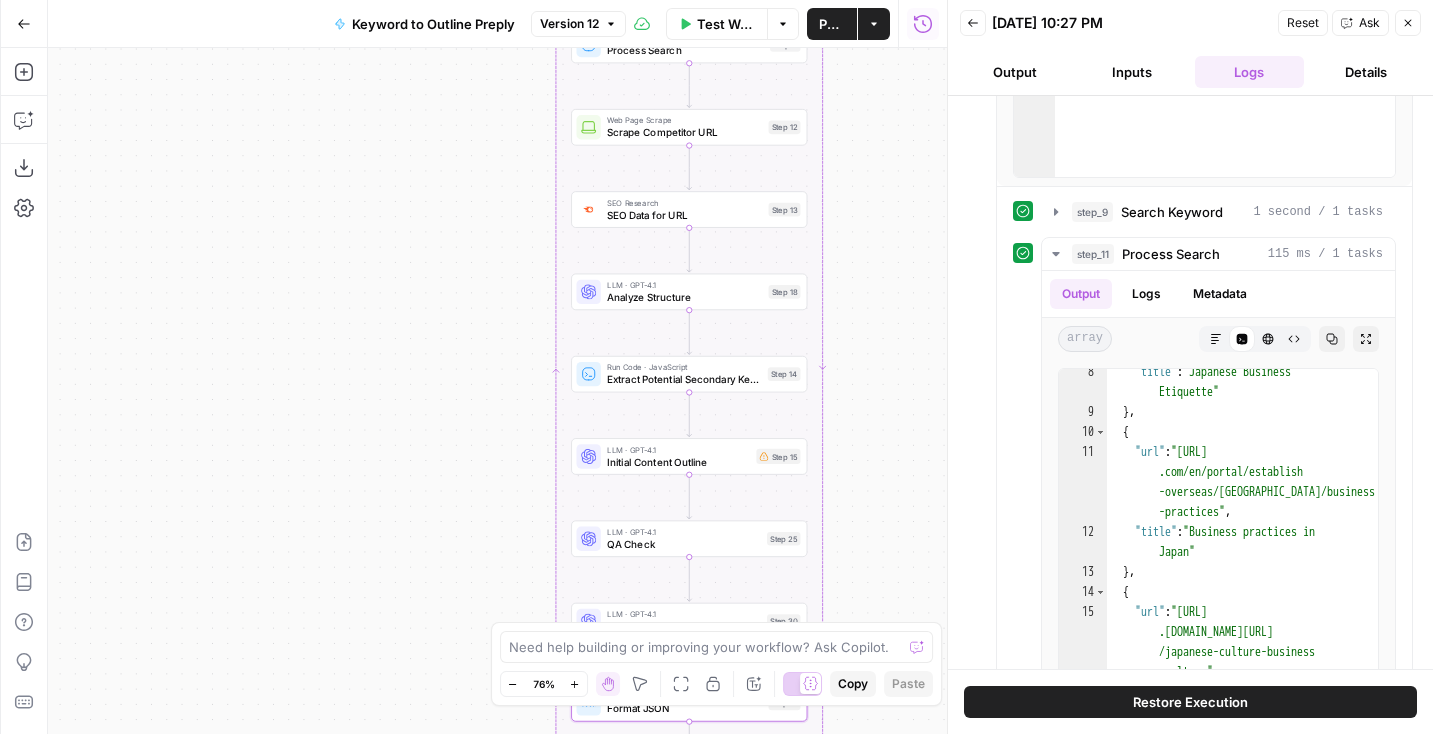 drag, startPoint x: 883, startPoint y: 206, endPoint x: 883, endPoint y: 371, distance: 165 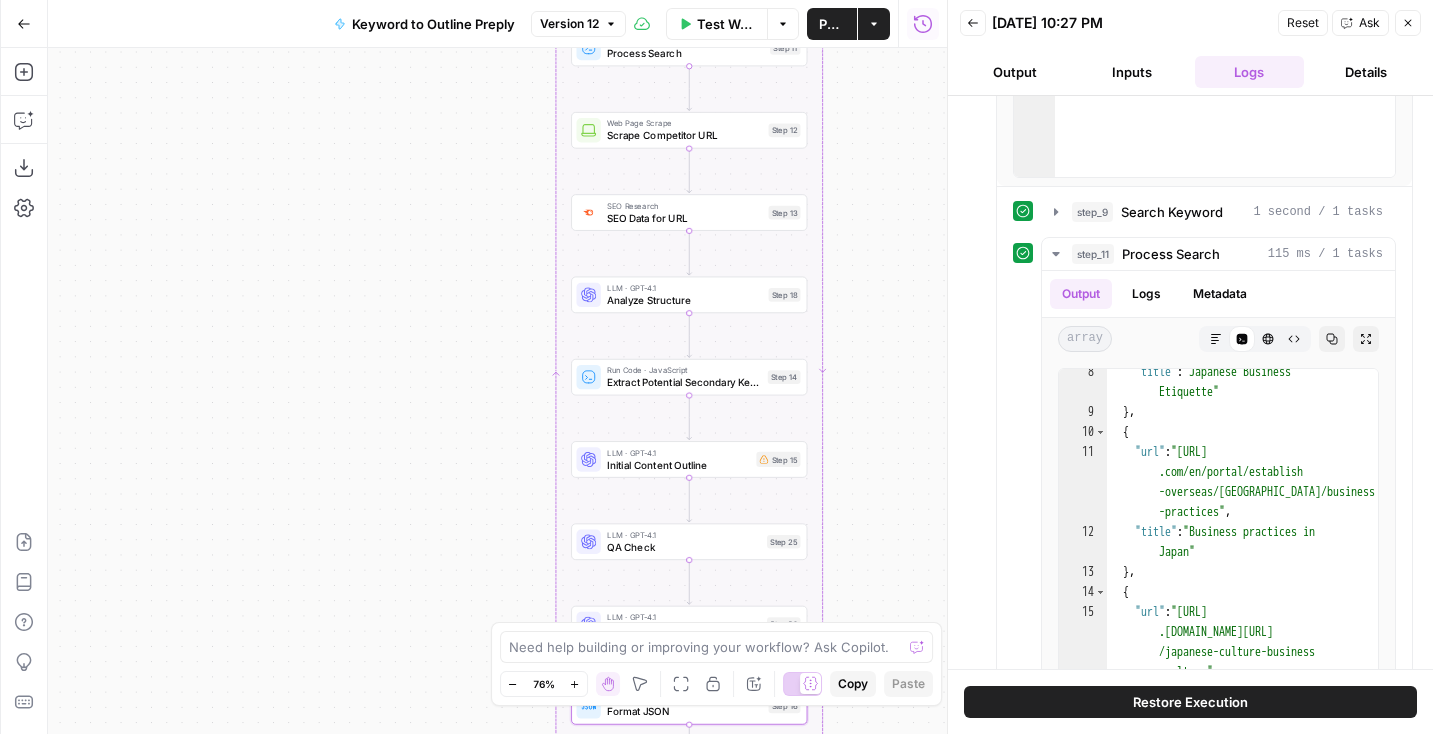 click on "Web Page Scrape Scrape Competitor URL Step 12 Copy step Delete step Add Note Test" at bounding box center (689, 130) 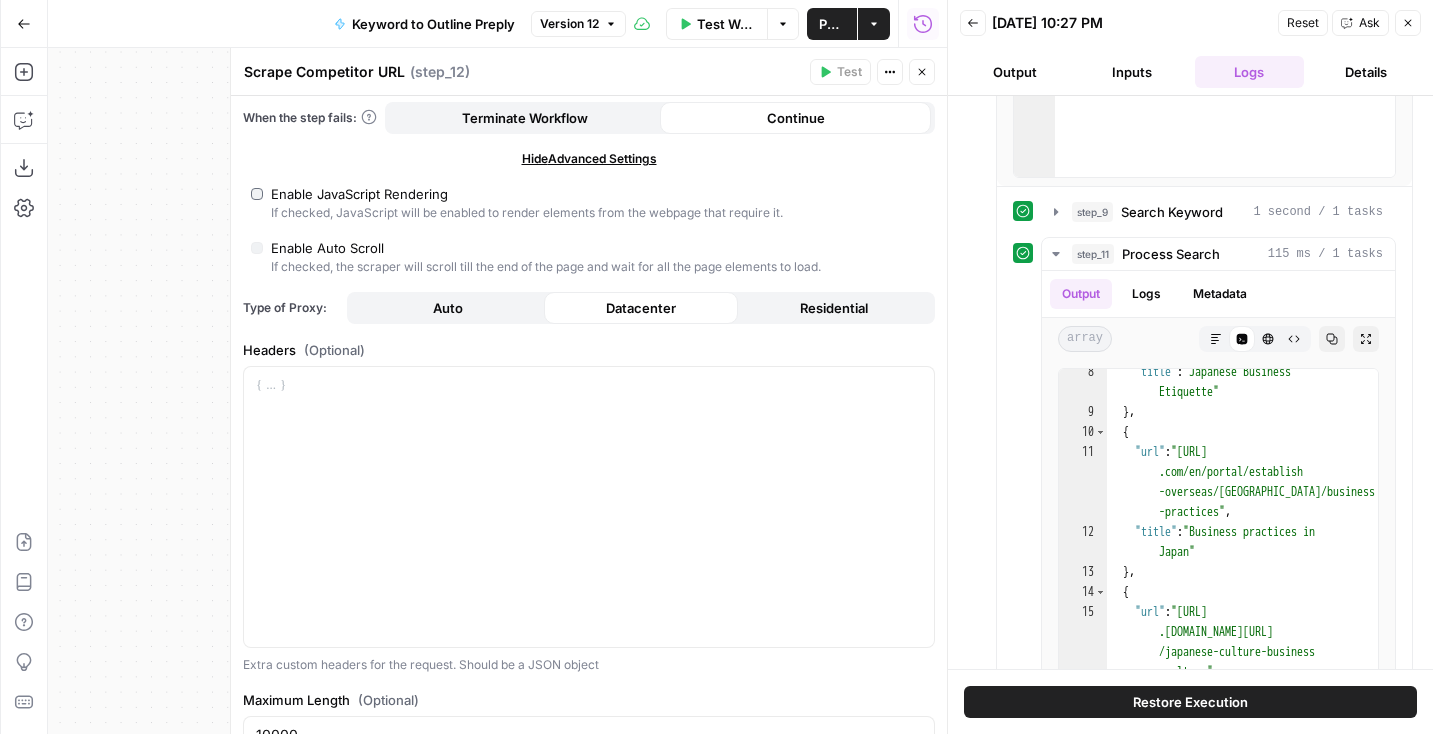 scroll, scrollTop: 464, scrollLeft: 0, axis: vertical 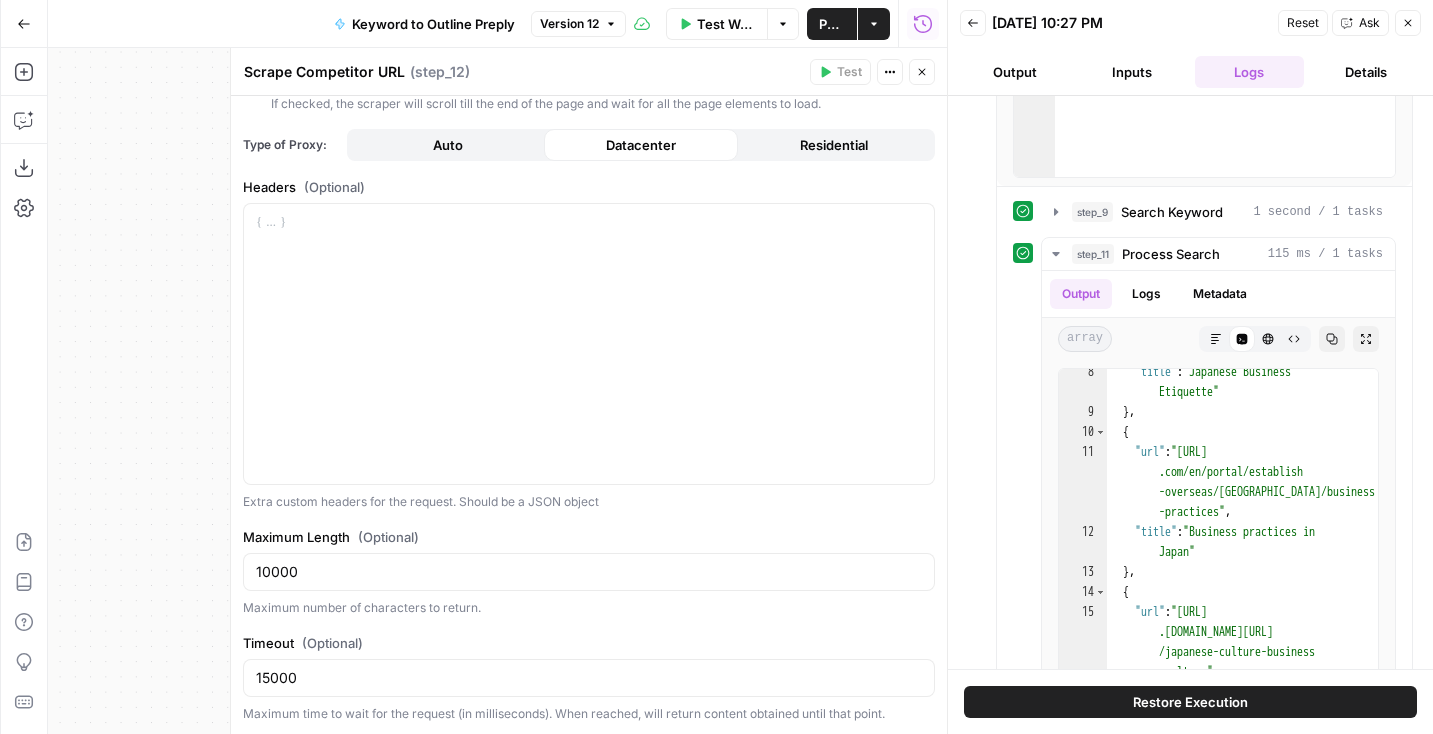 click on "Scrape Competitor URL Scrape Competitor URL  ( step_12 ) Test Actions Close" at bounding box center [589, 72] 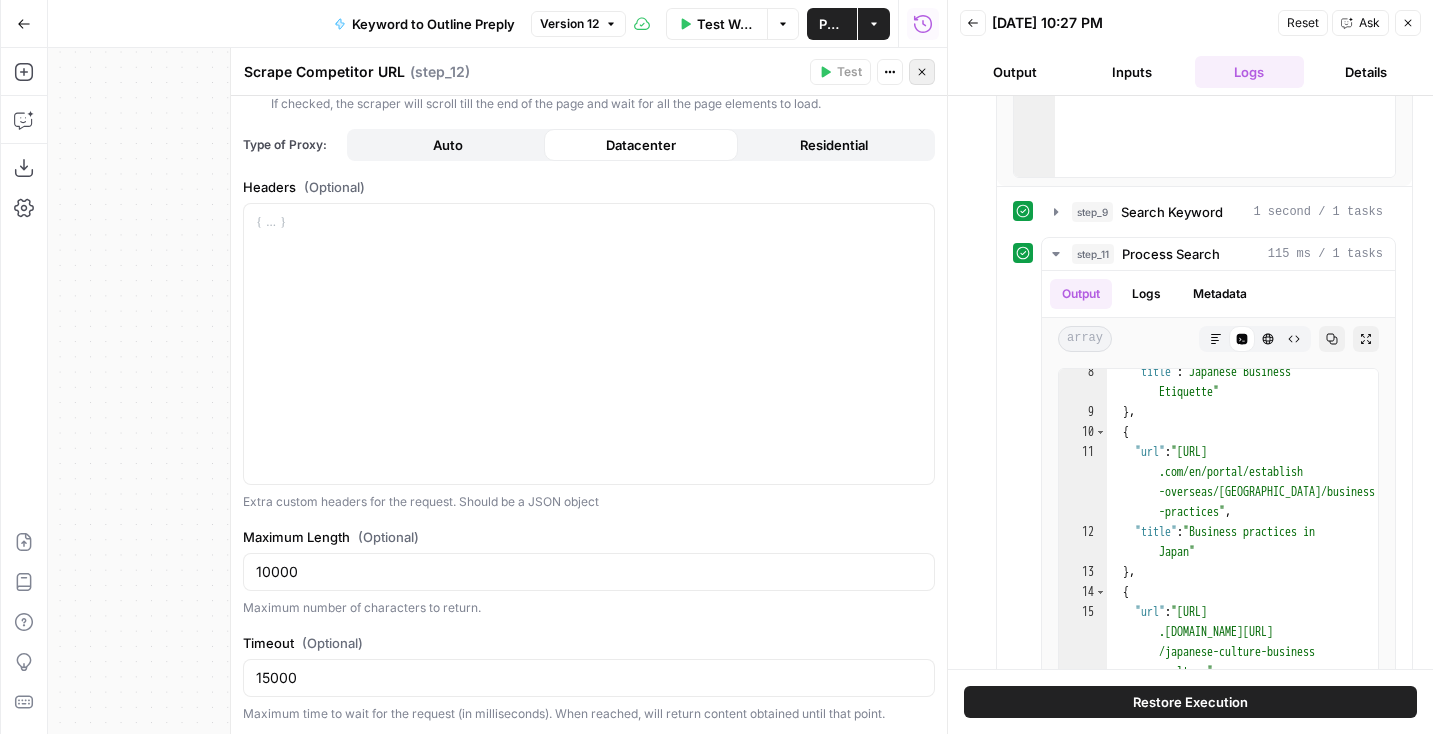 click 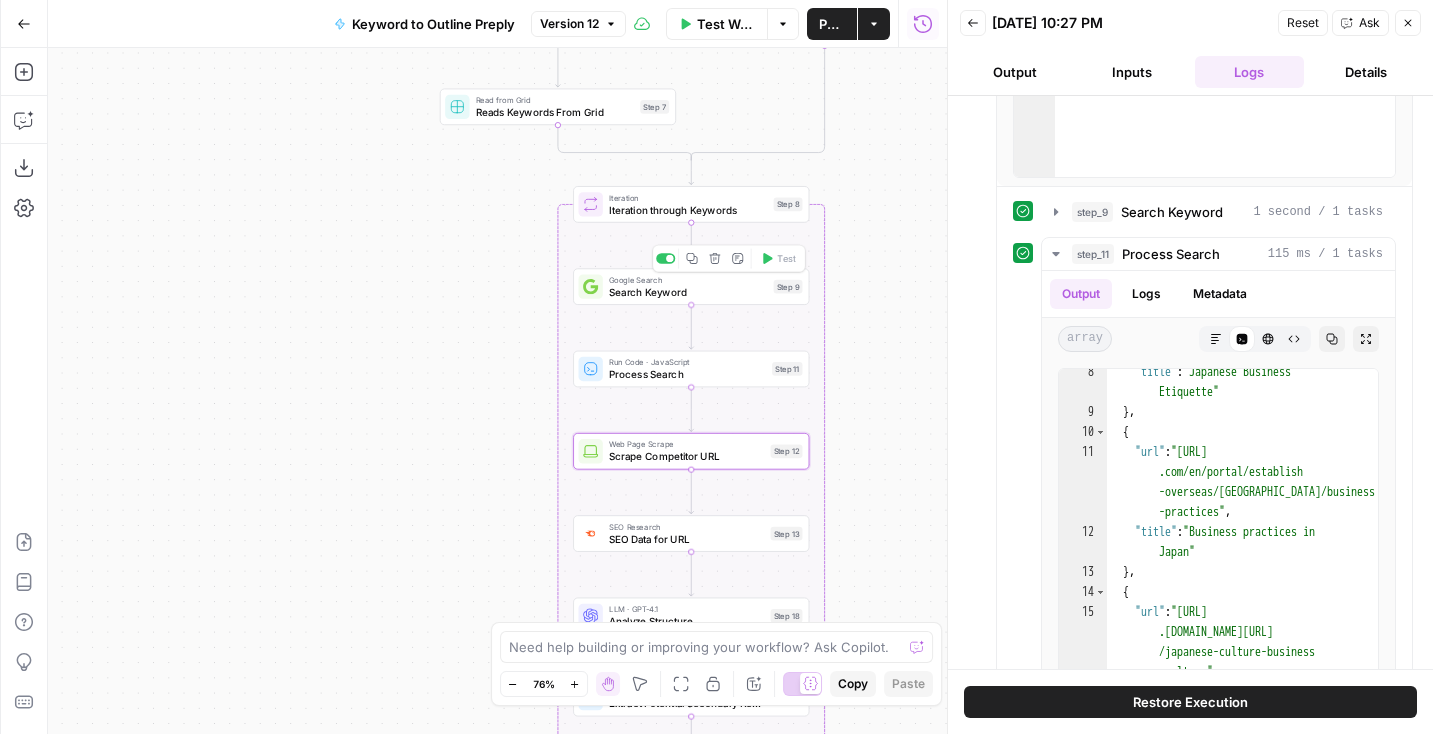 click on "Process Search" at bounding box center (687, 374) 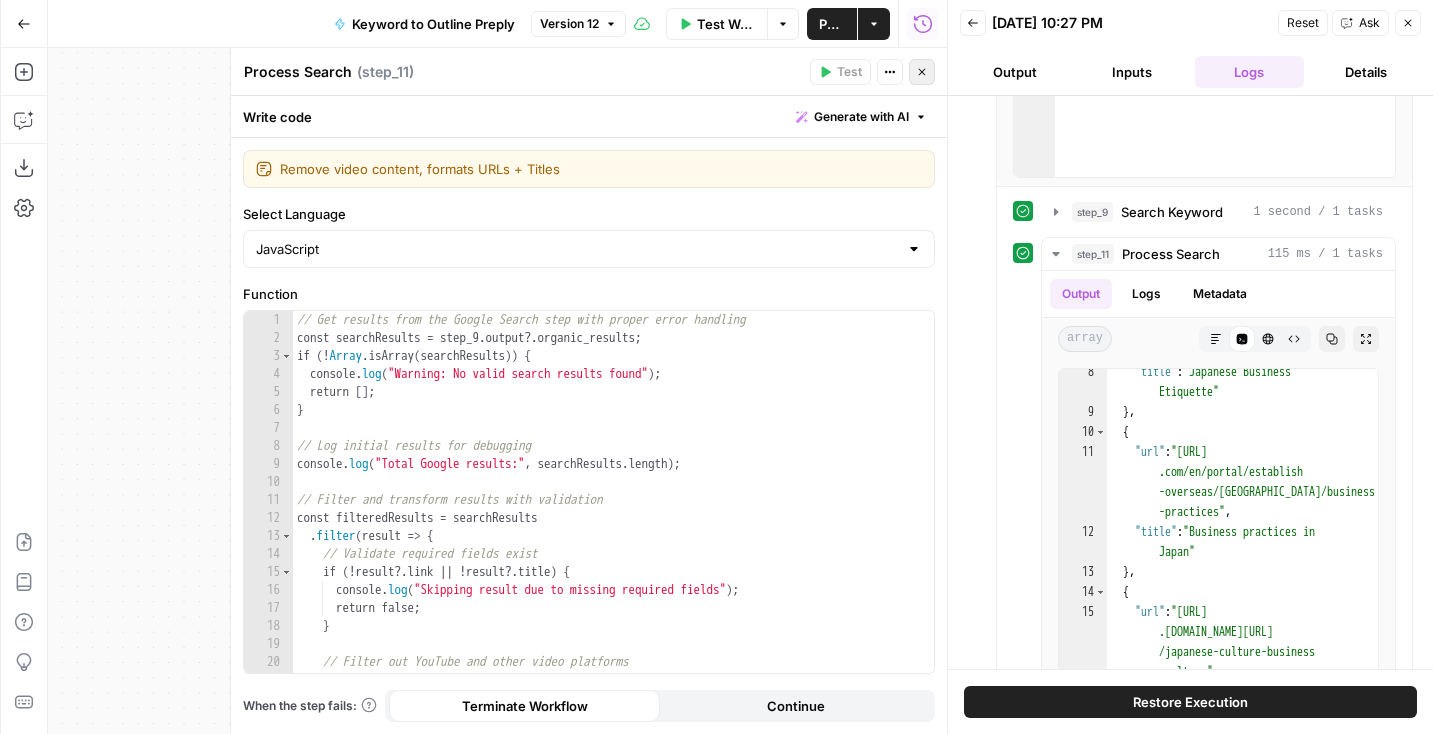 click on "Close" at bounding box center [922, 72] 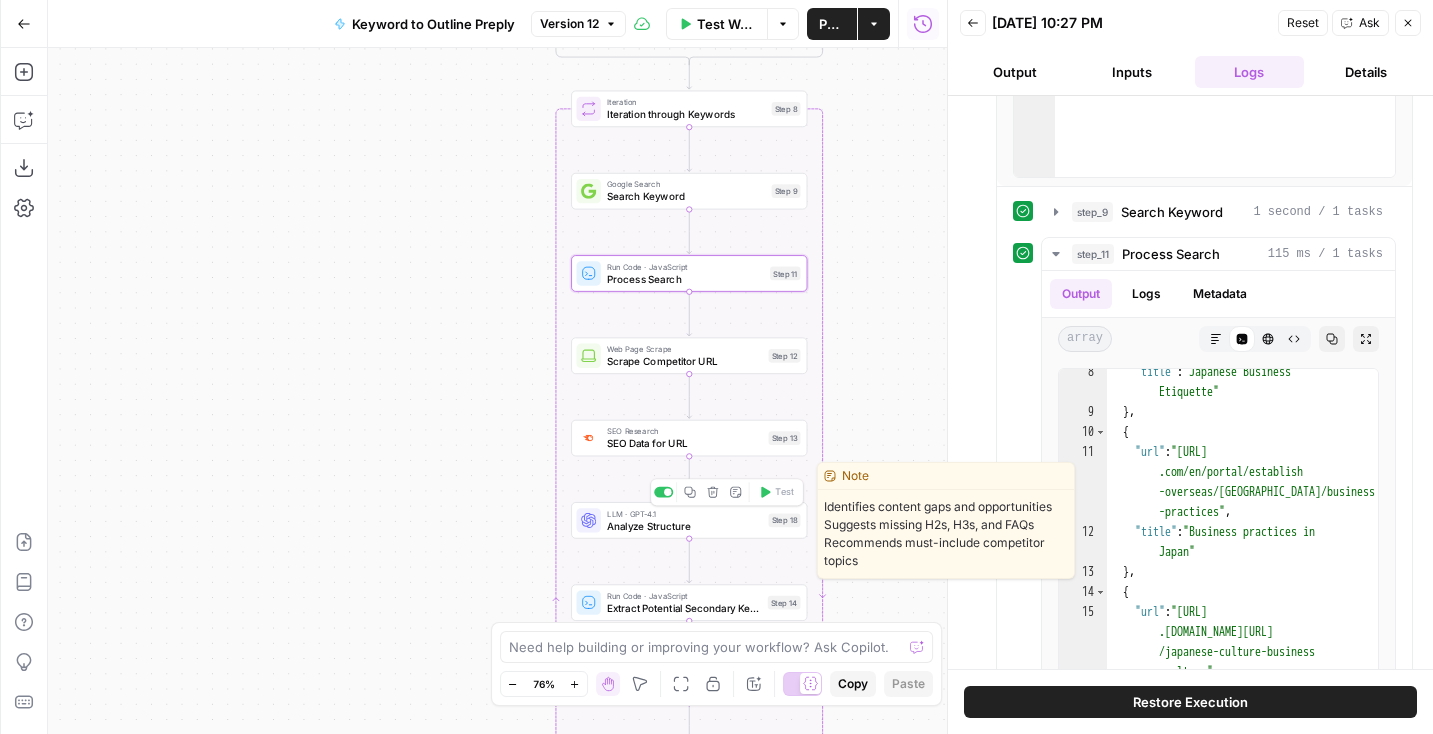 click on "LLM · GPT-4.1 Analyze Structure Step 18 Copy step Delete step Edit Note Test" at bounding box center [689, 520] 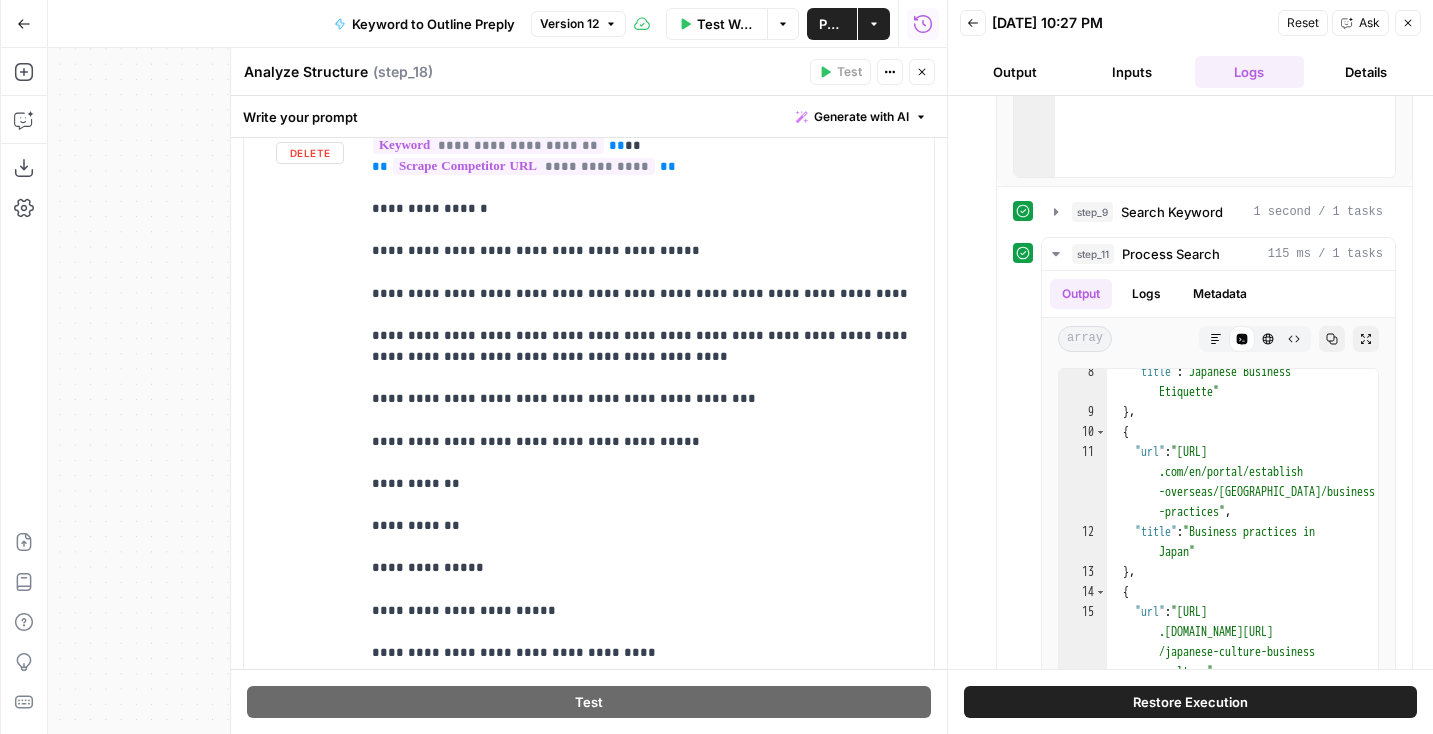 scroll, scrollTop: 226, scrollLeft: 0, axis: vertical 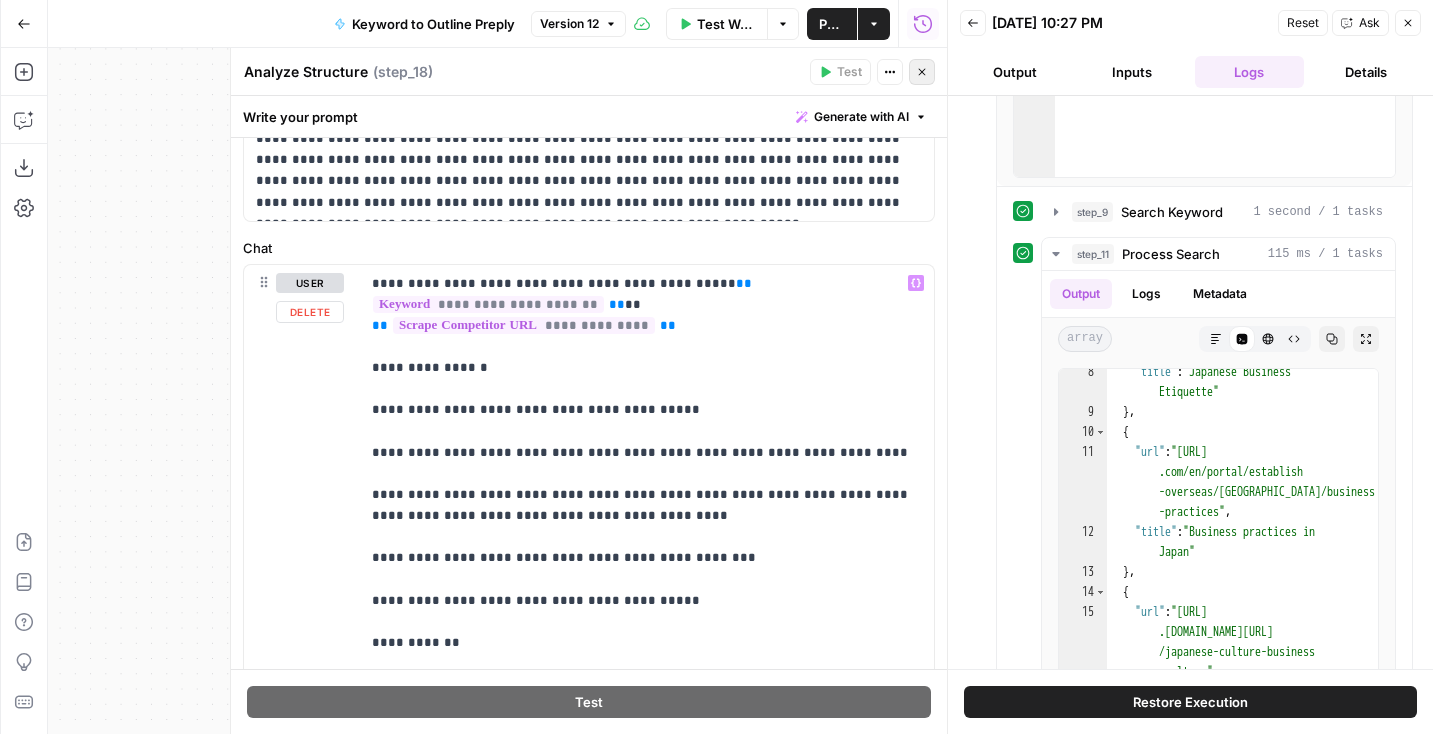 click 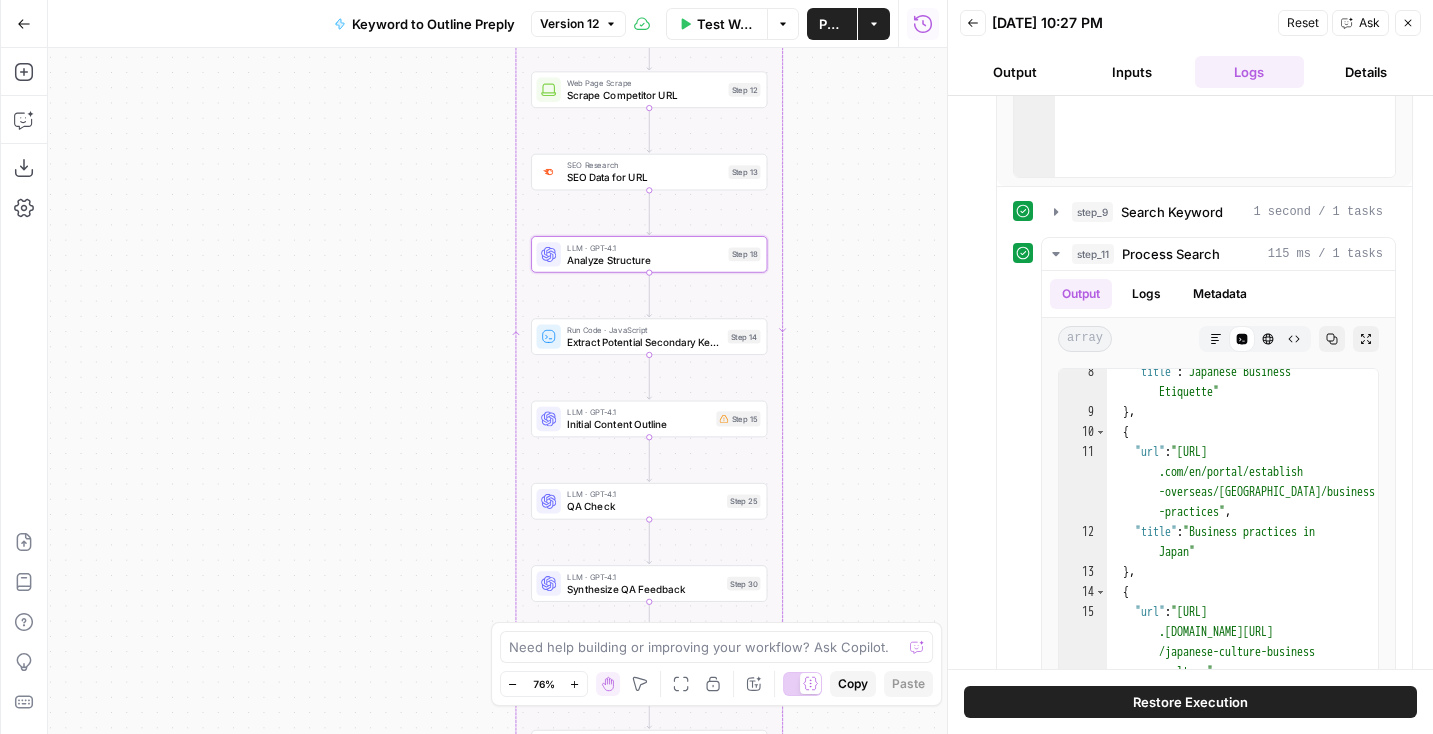 drag, startPoint x: 857, startPoint y: 490, endPoint x: 816, endPoint y: 224, distance: 269.14124 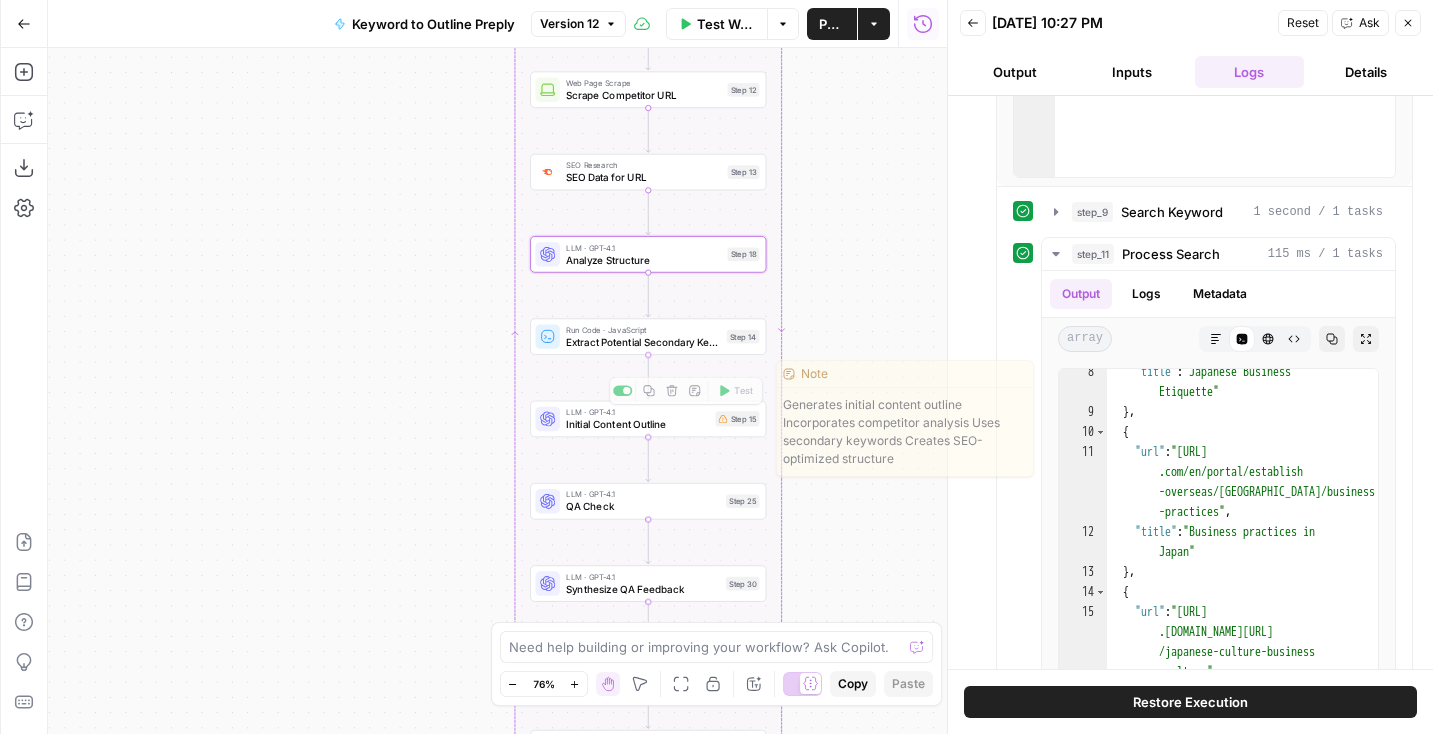 click on "Run Code · JavaScript Extract Potential Secondary Keywords + Deduplicate Step 14 Copy step Delete step Add Note Test" at bounding box center (648, 336) 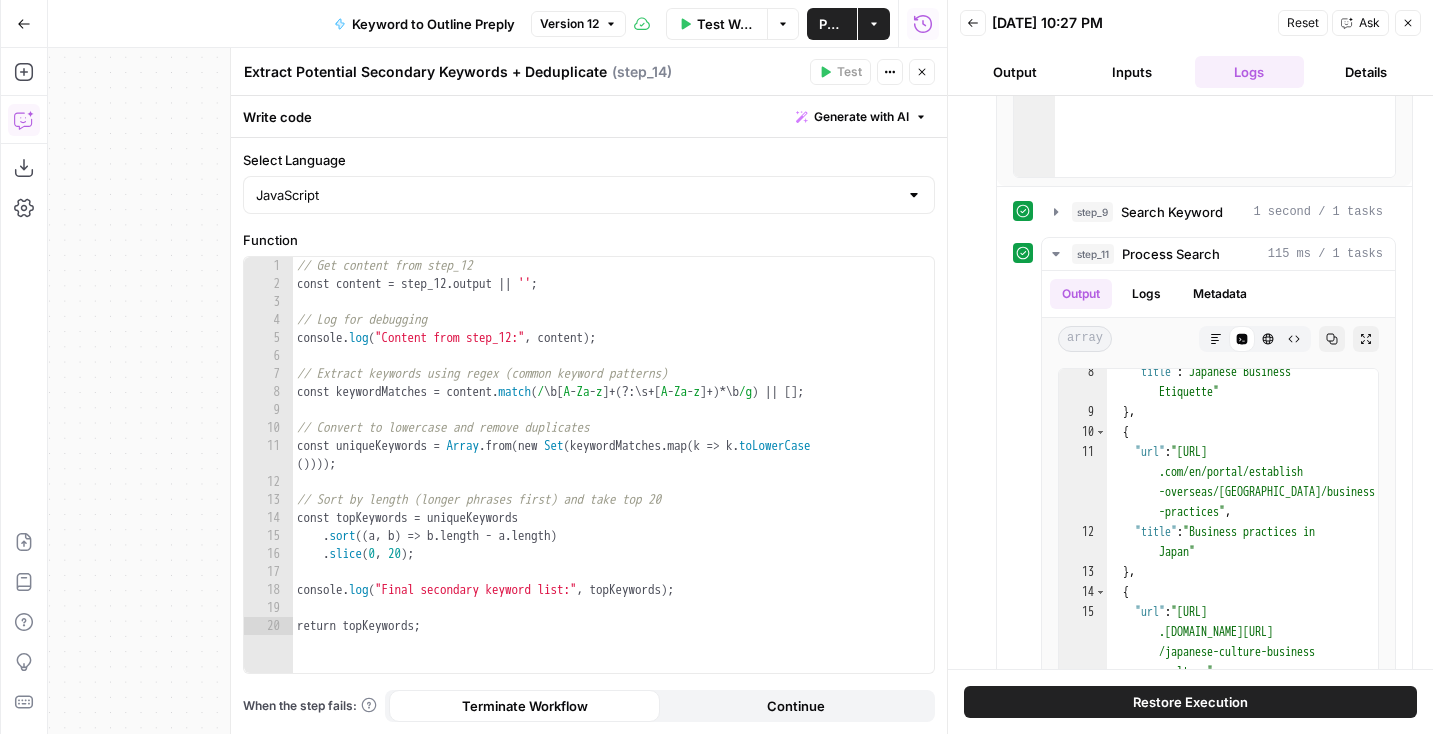 click 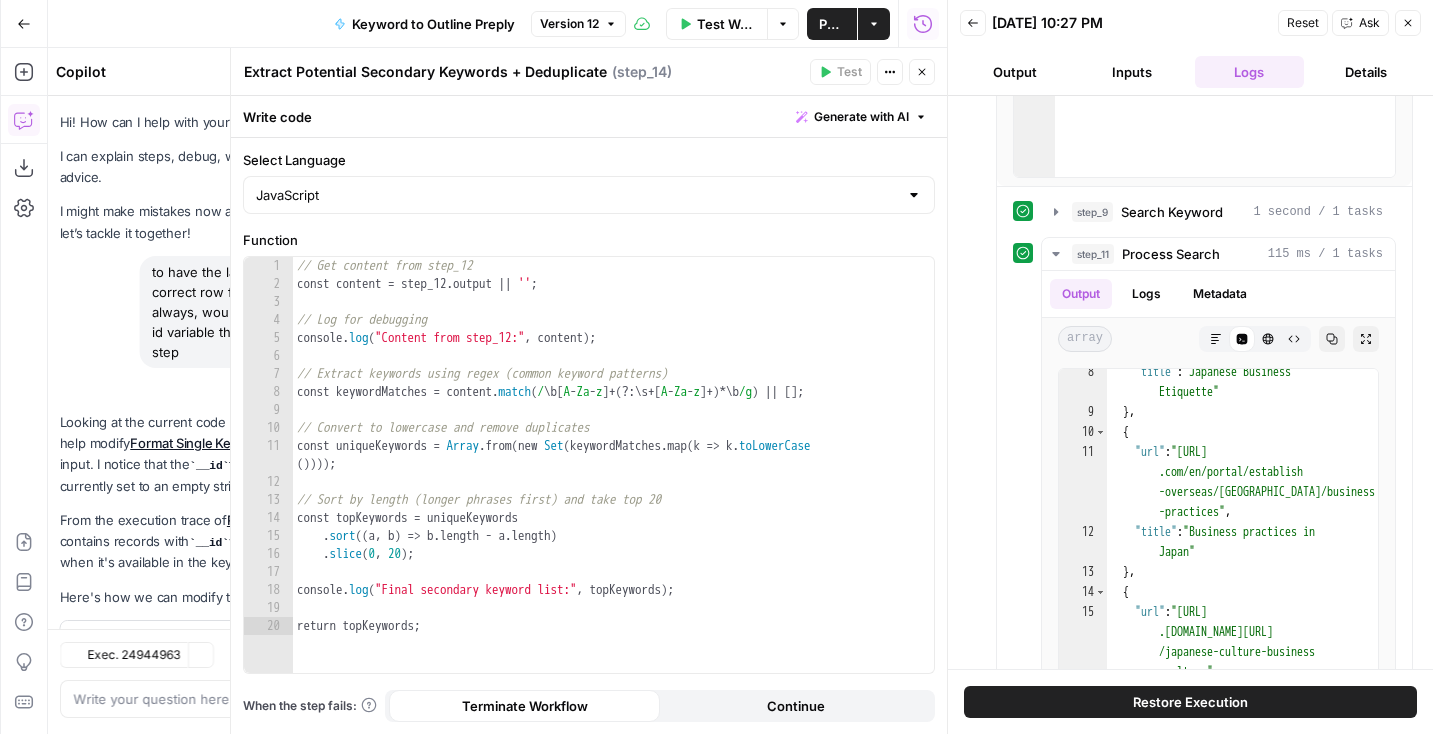 scroll, scrollTop: 2877, scrollLeft: 0, axis: vertical 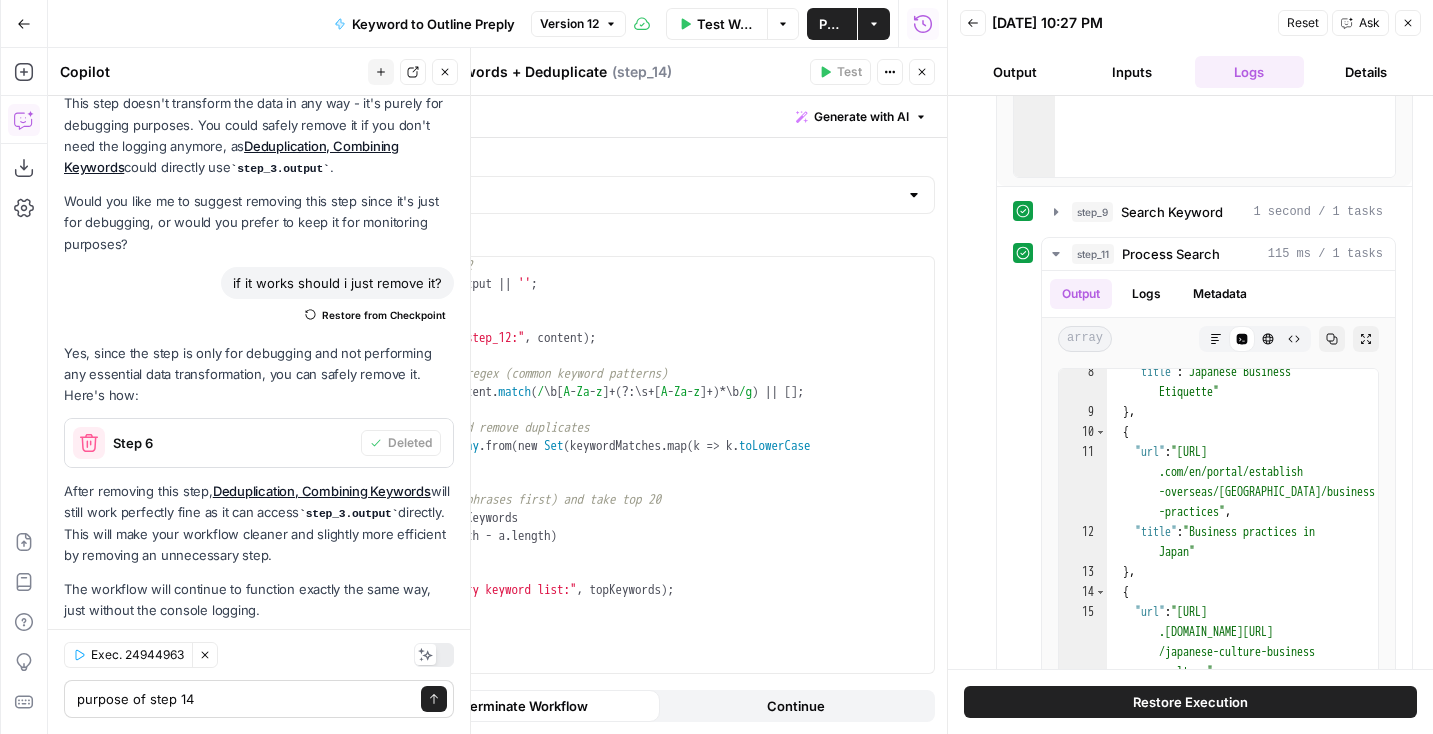 type on "purpose of step 14?" 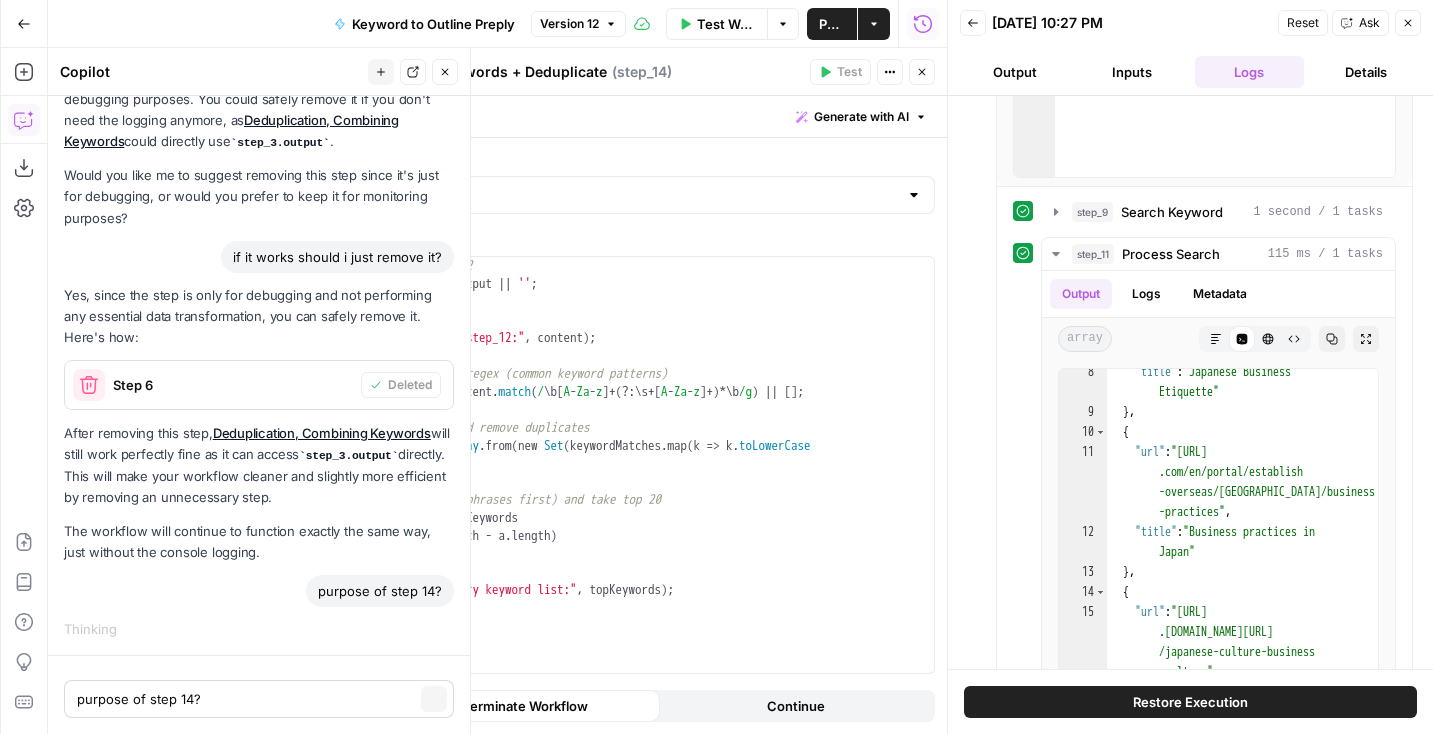 type 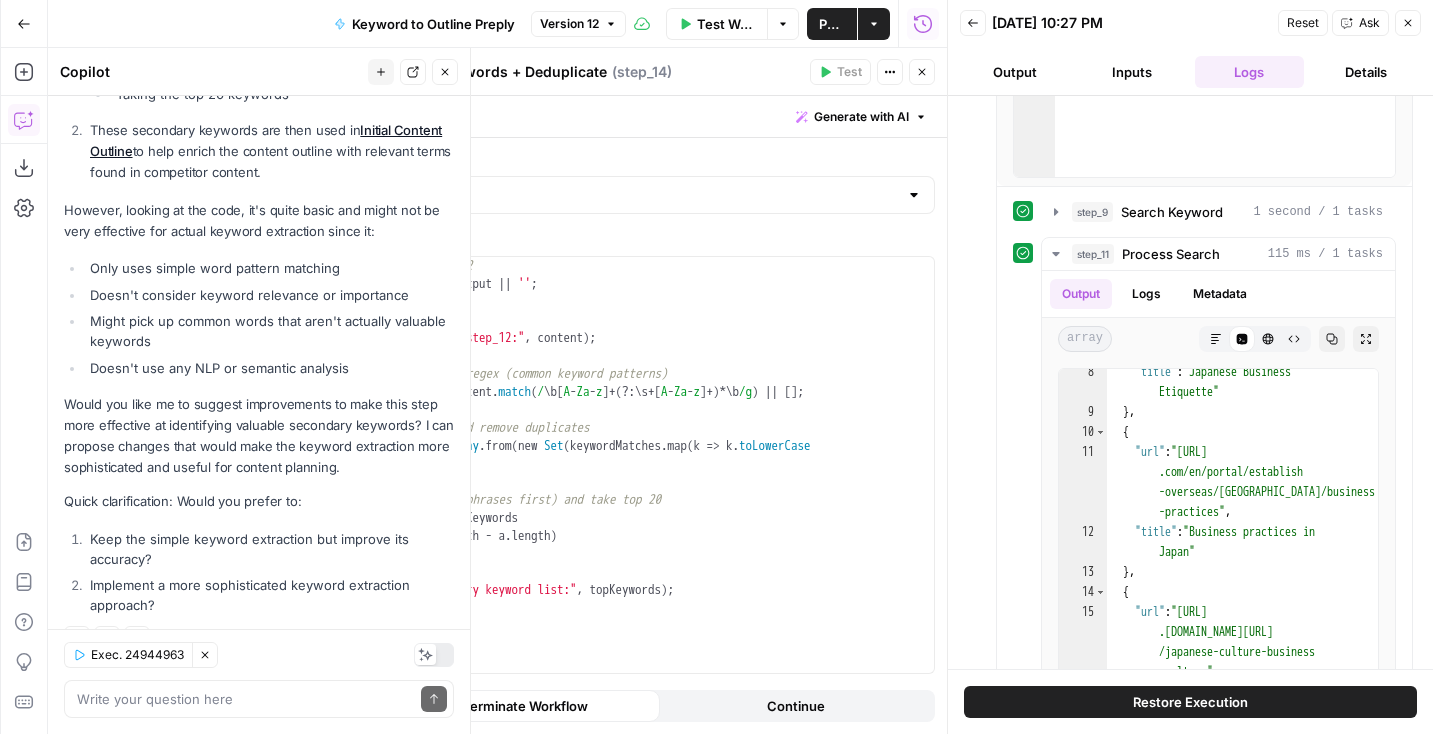 scroll, scrollTop: 3726, scrollLeft: 0, axis: vertical 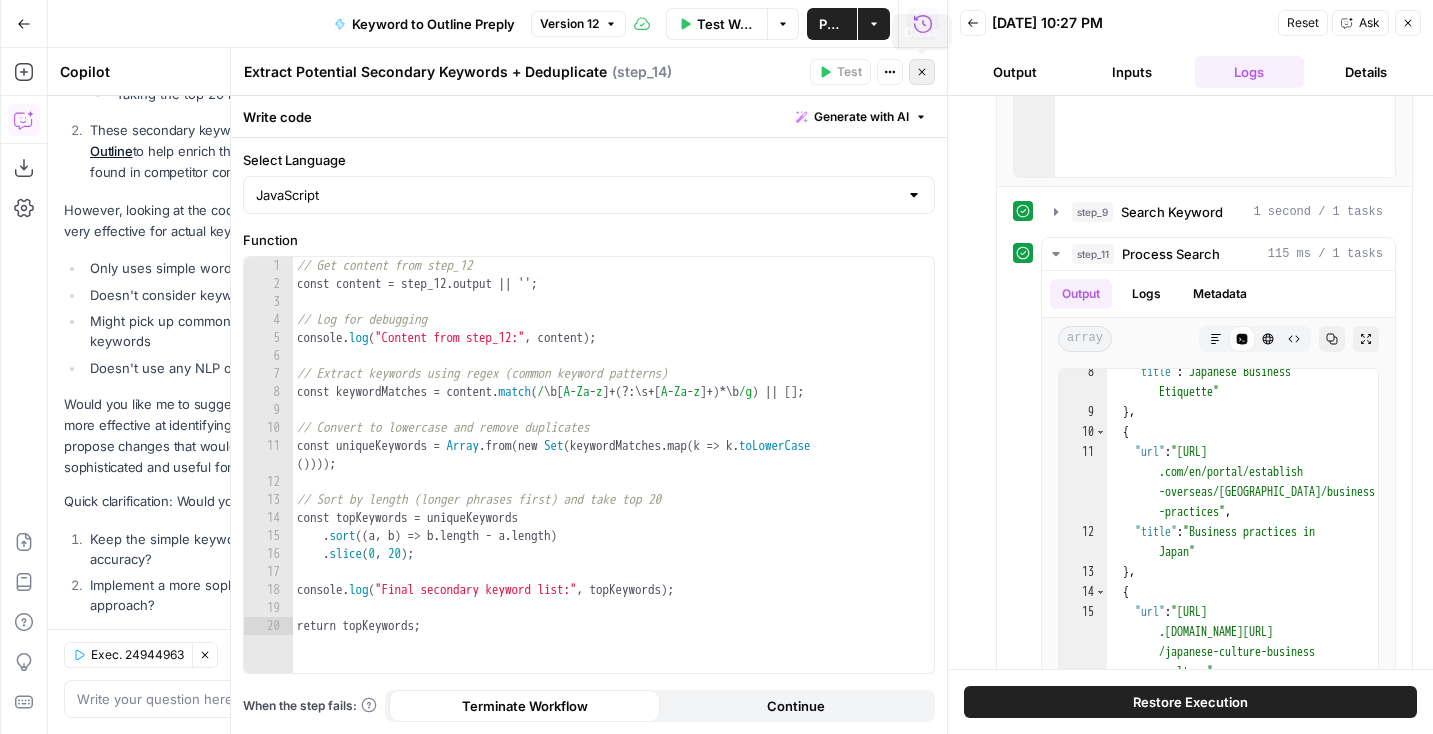 click on "Close" at bounding box center [922, 72] 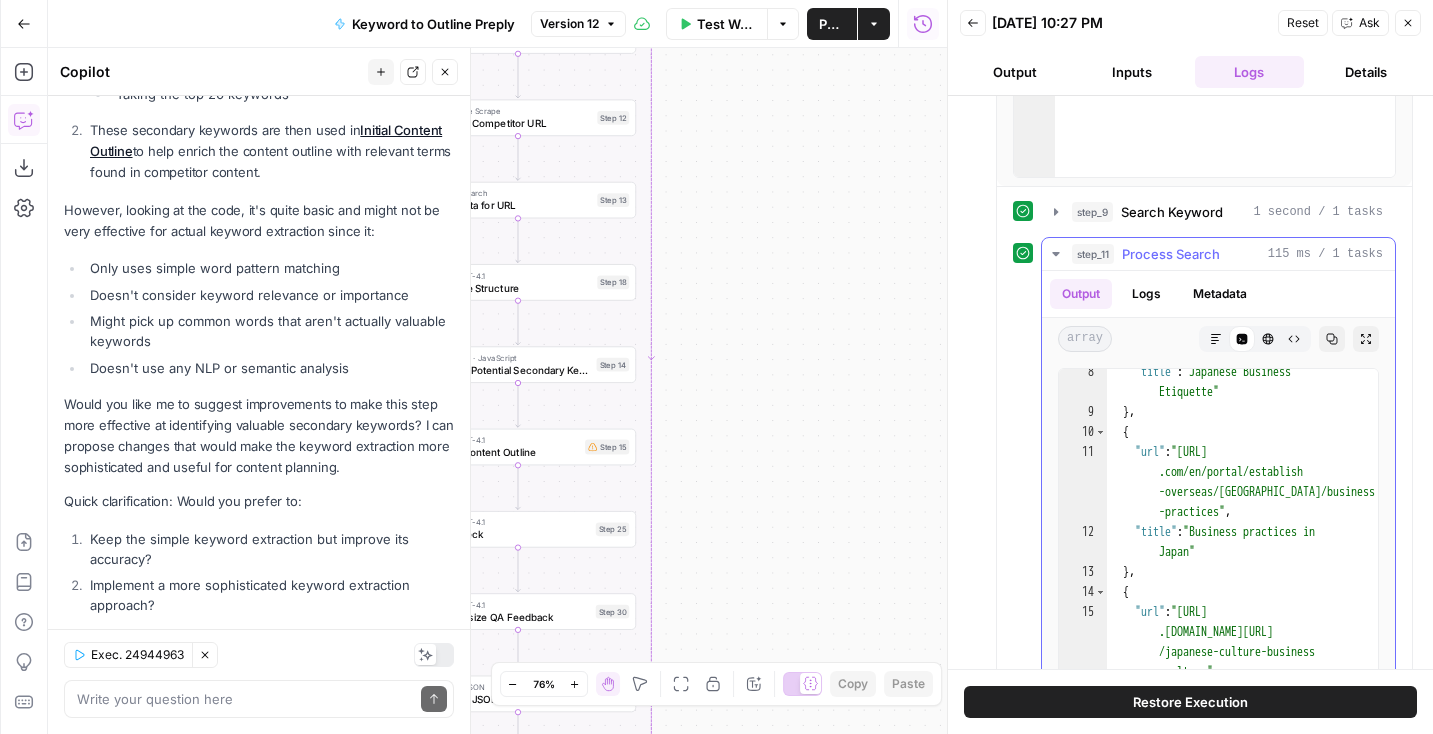 drag, startPoint x: 676, startPoint y: 516, endPoint x: 1117, endPoint y: 554, distance: 442.63416 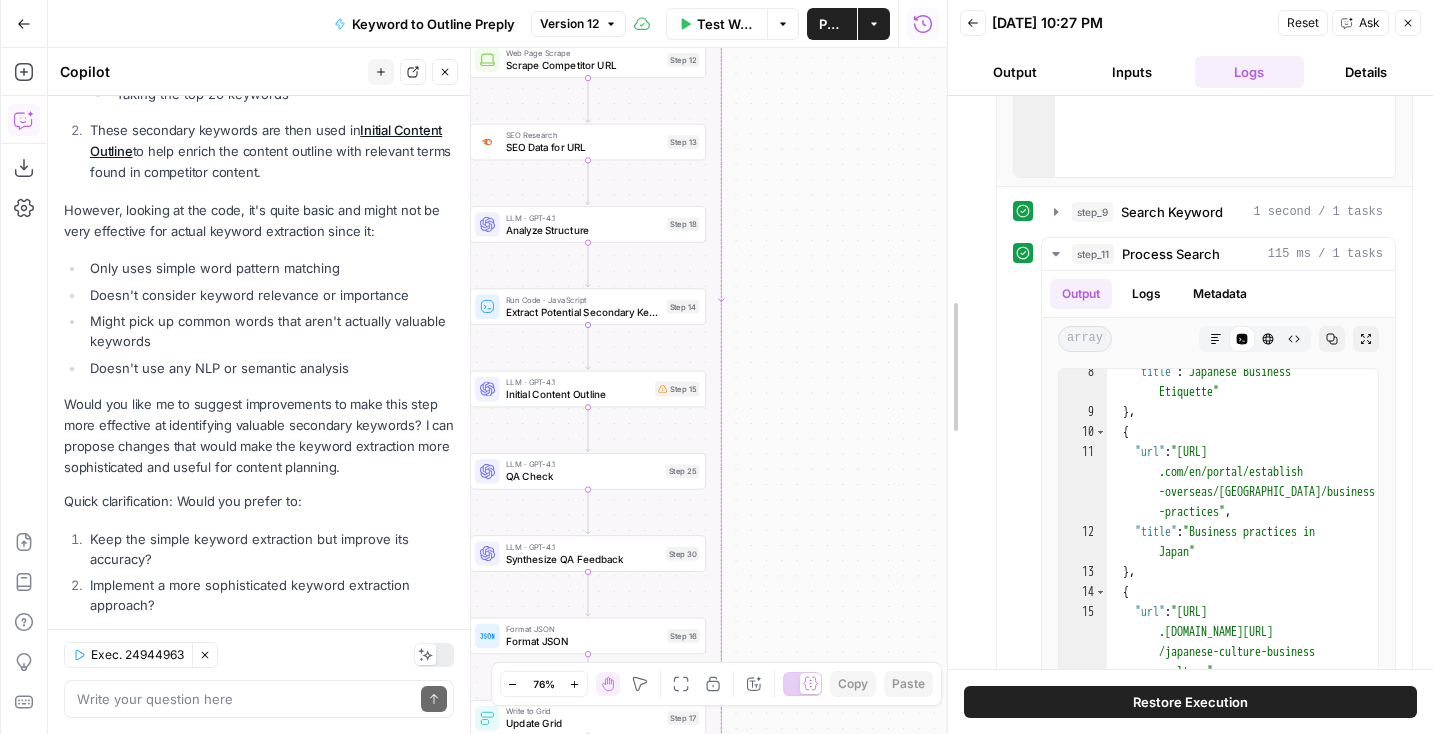 drag, startPoint x: 870, startPoint y: 423, endPoint x: 947, endPoint y: 343, distance: 111.03603 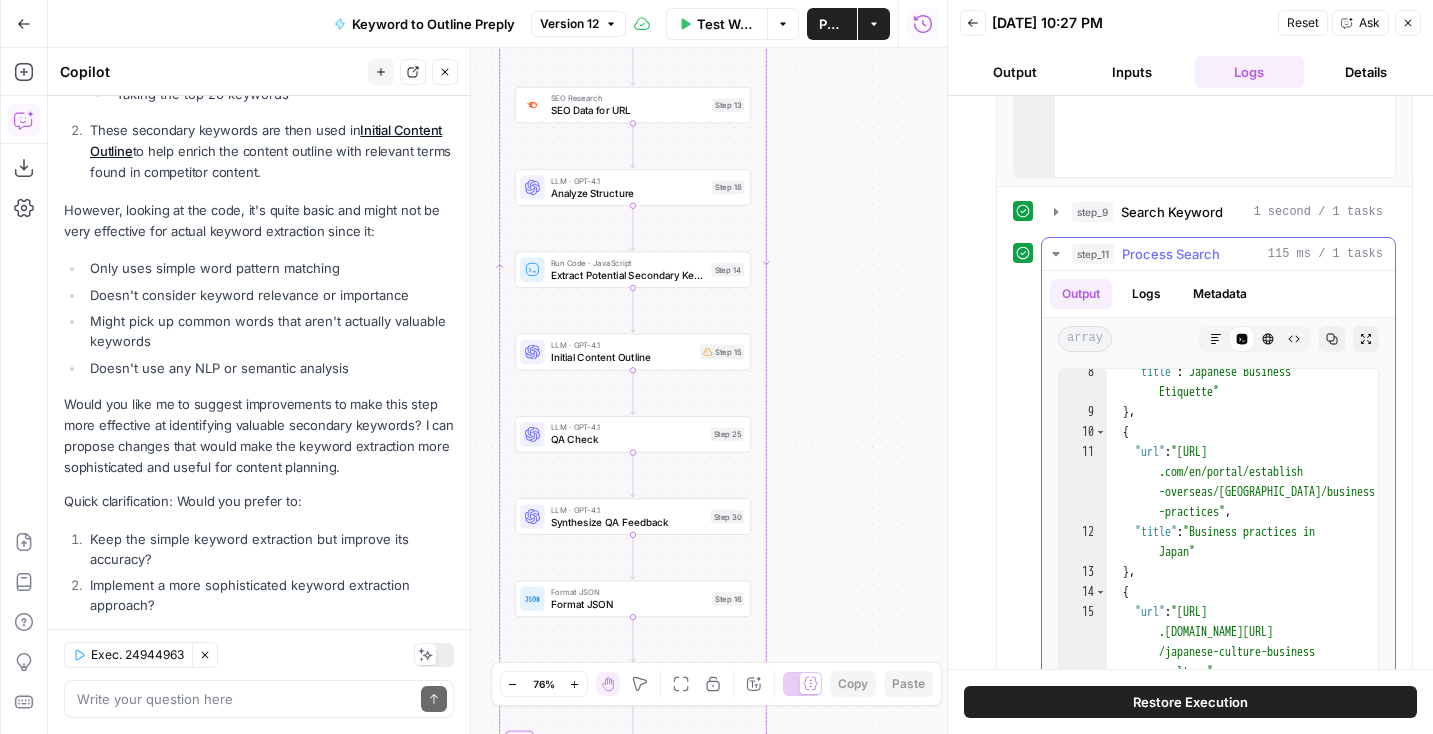click on "step_11" at bounding box center (1093, 254) 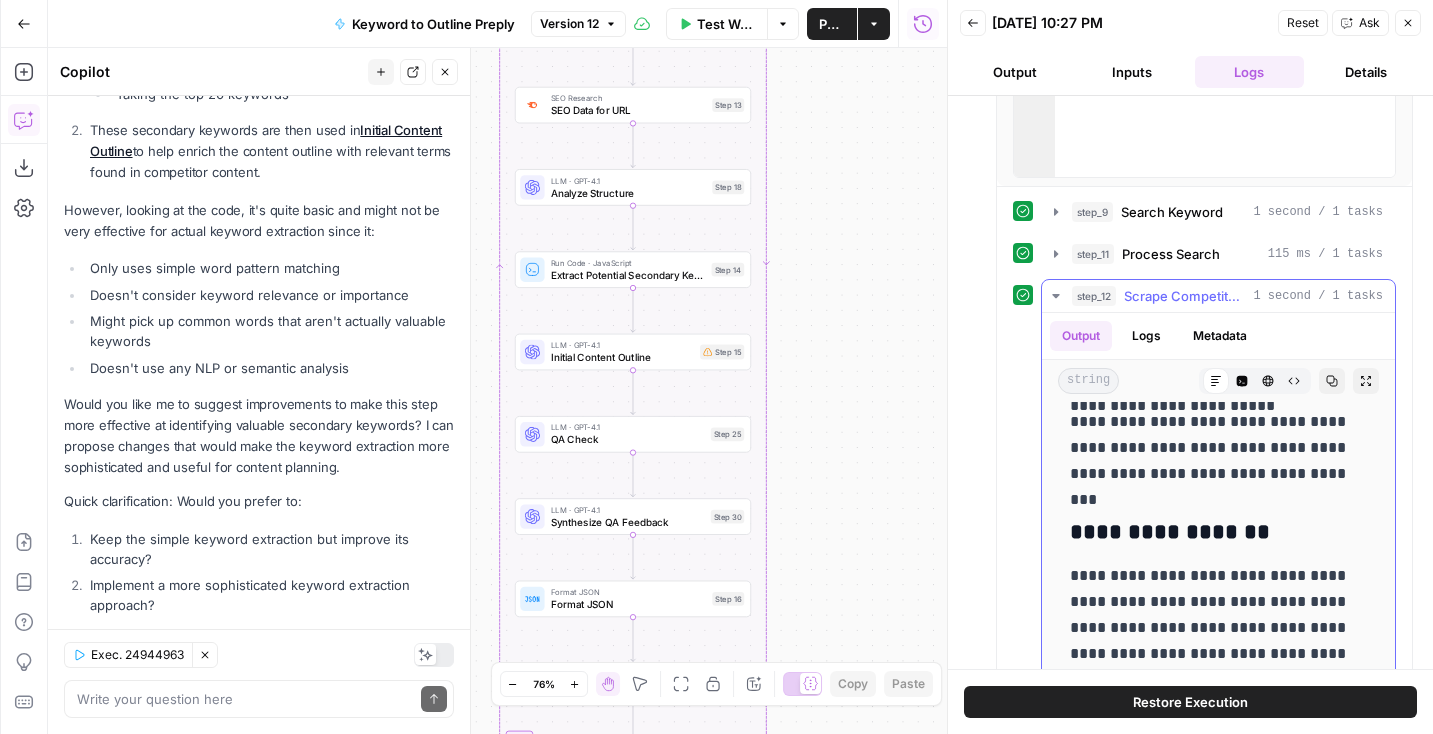 click on "step_12 Scrape Competitor URL 1 second / 1 tasks" at bounding box center [1227, 296] 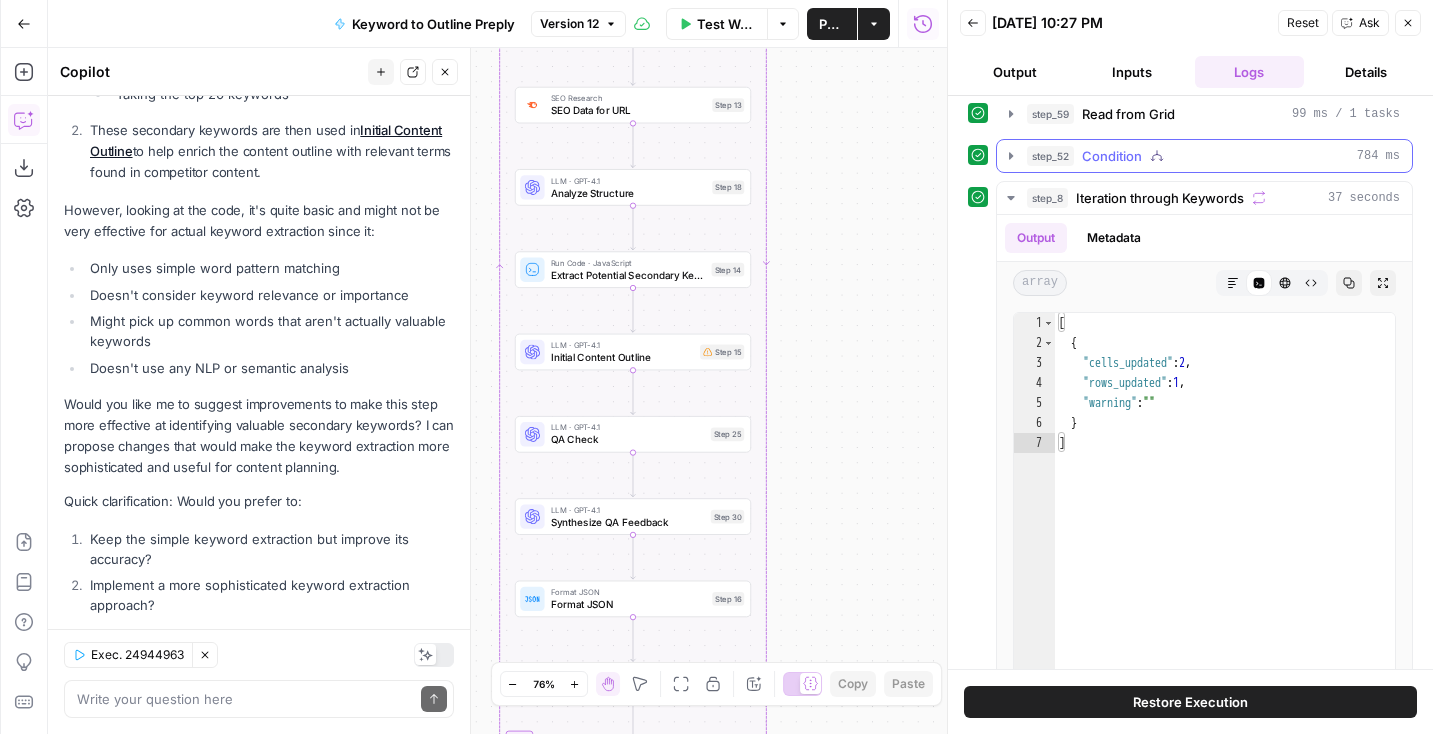 scroll, scrollTop: 0, scrollLeft: 0, axis: both 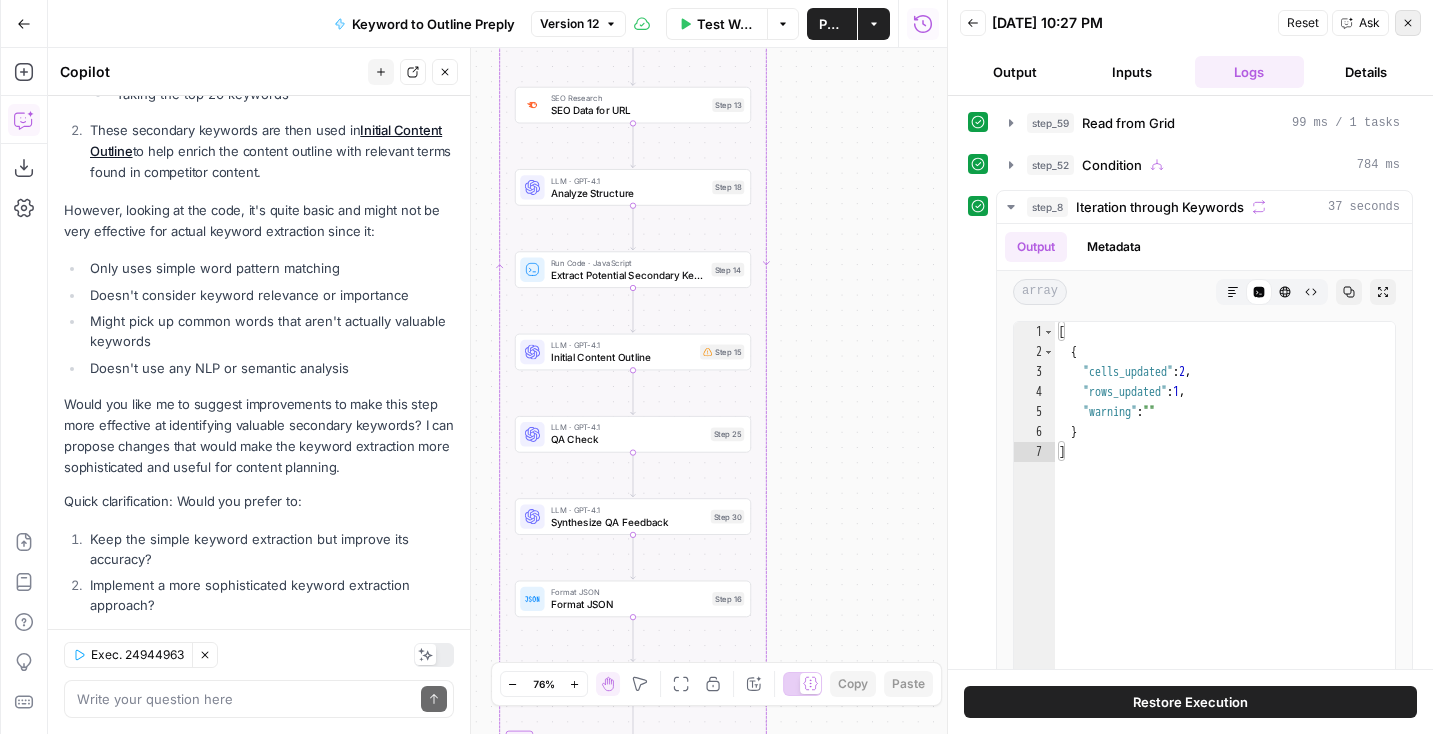 click on "Close" at bounding box center [1408, 23] 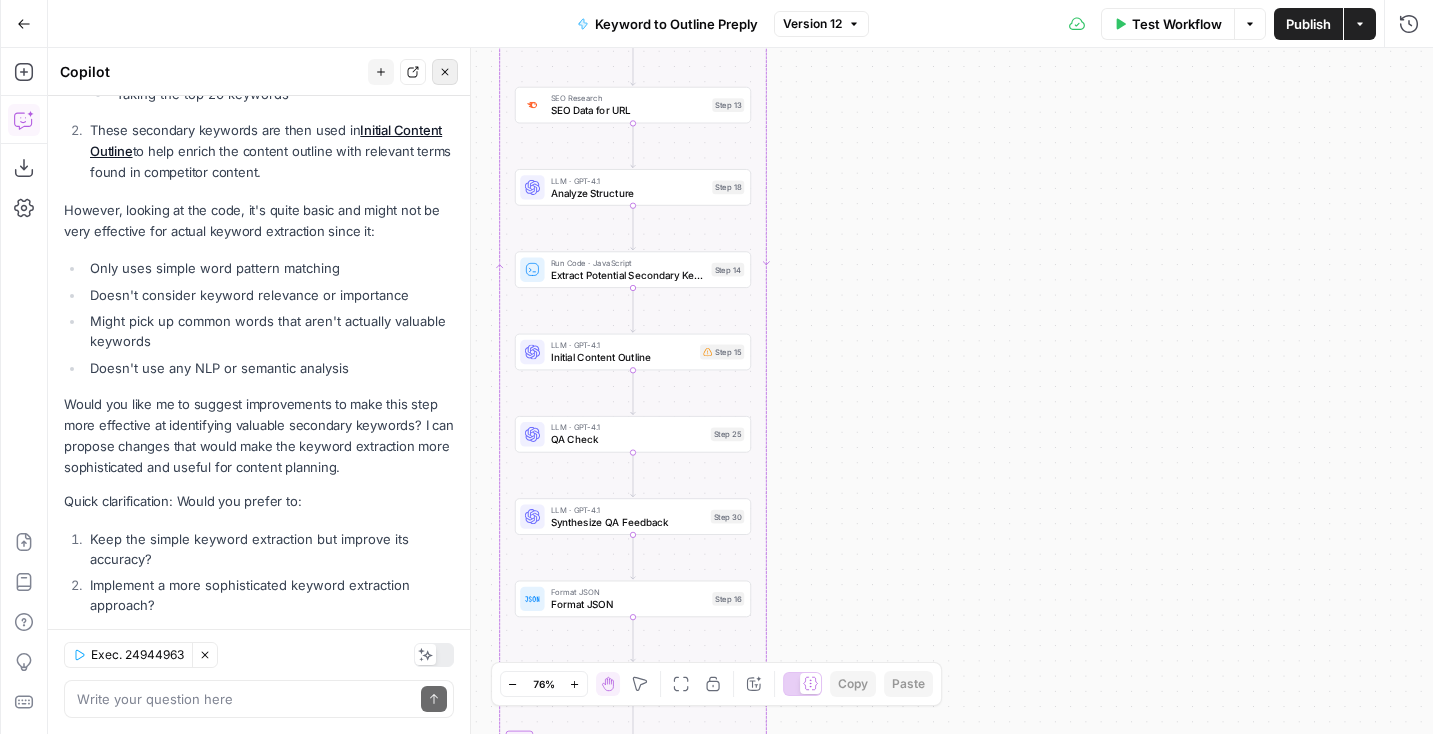 click 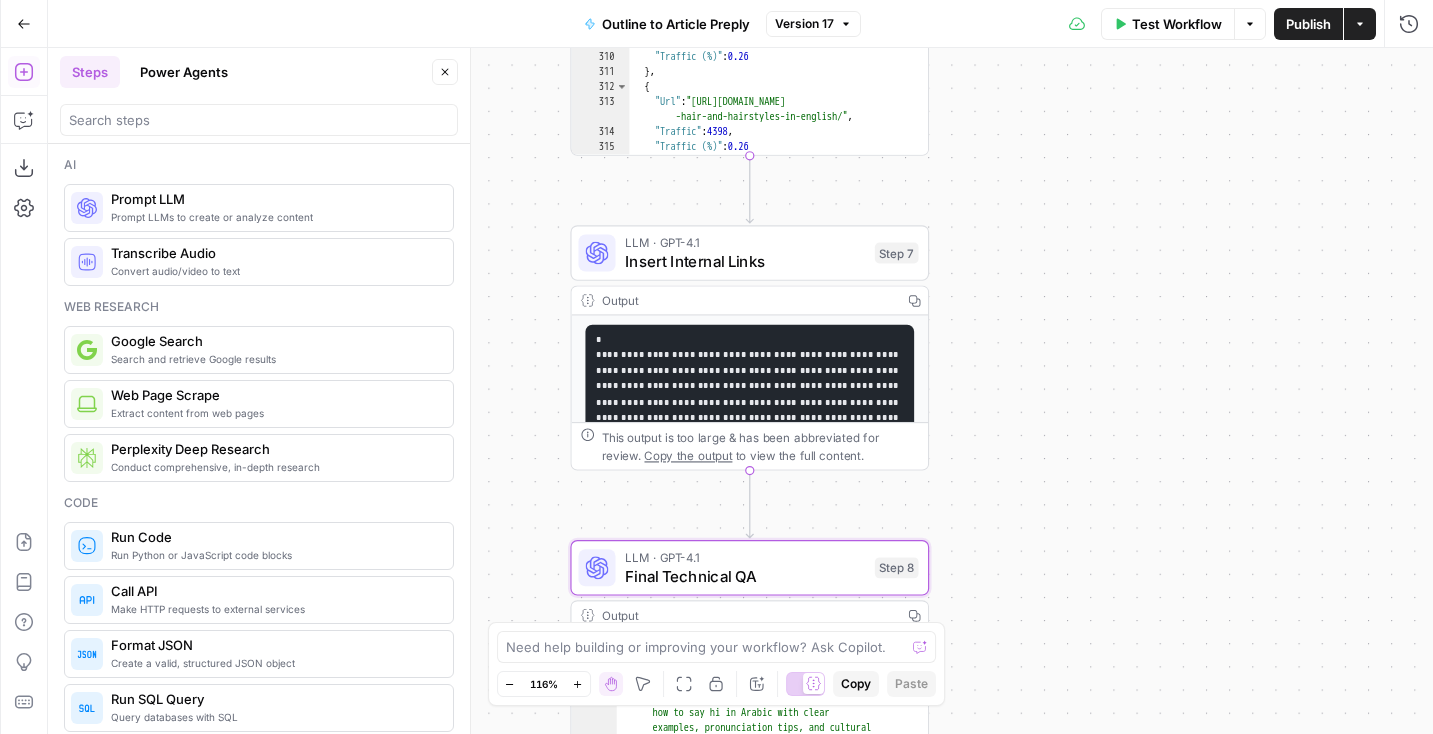 scroll, scrollTop: 0, scrollLeft: 0, axis: both 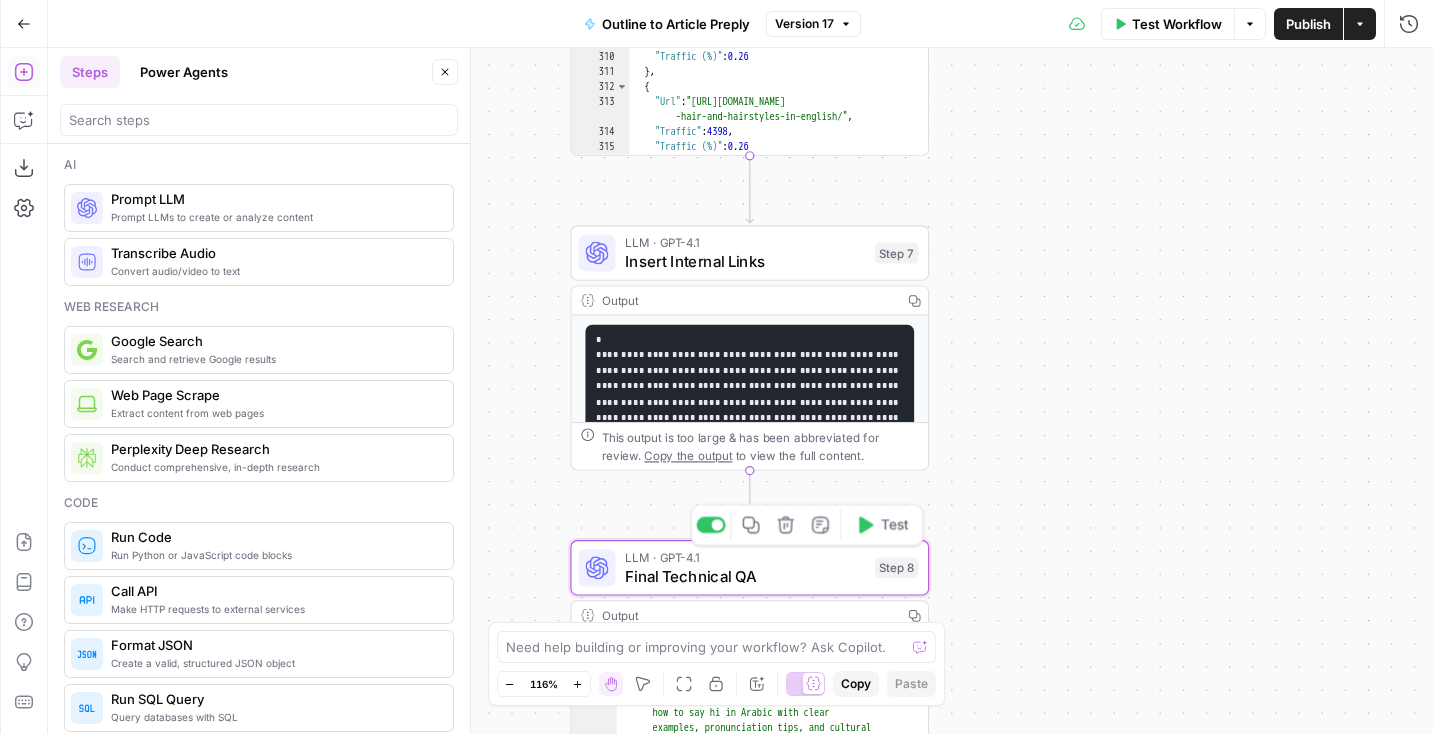 click on "LLM · GPT-4.1 Final Technical QA Step 8 Copy step Delete step Edit Note Test" at bounding box center [749, 568] 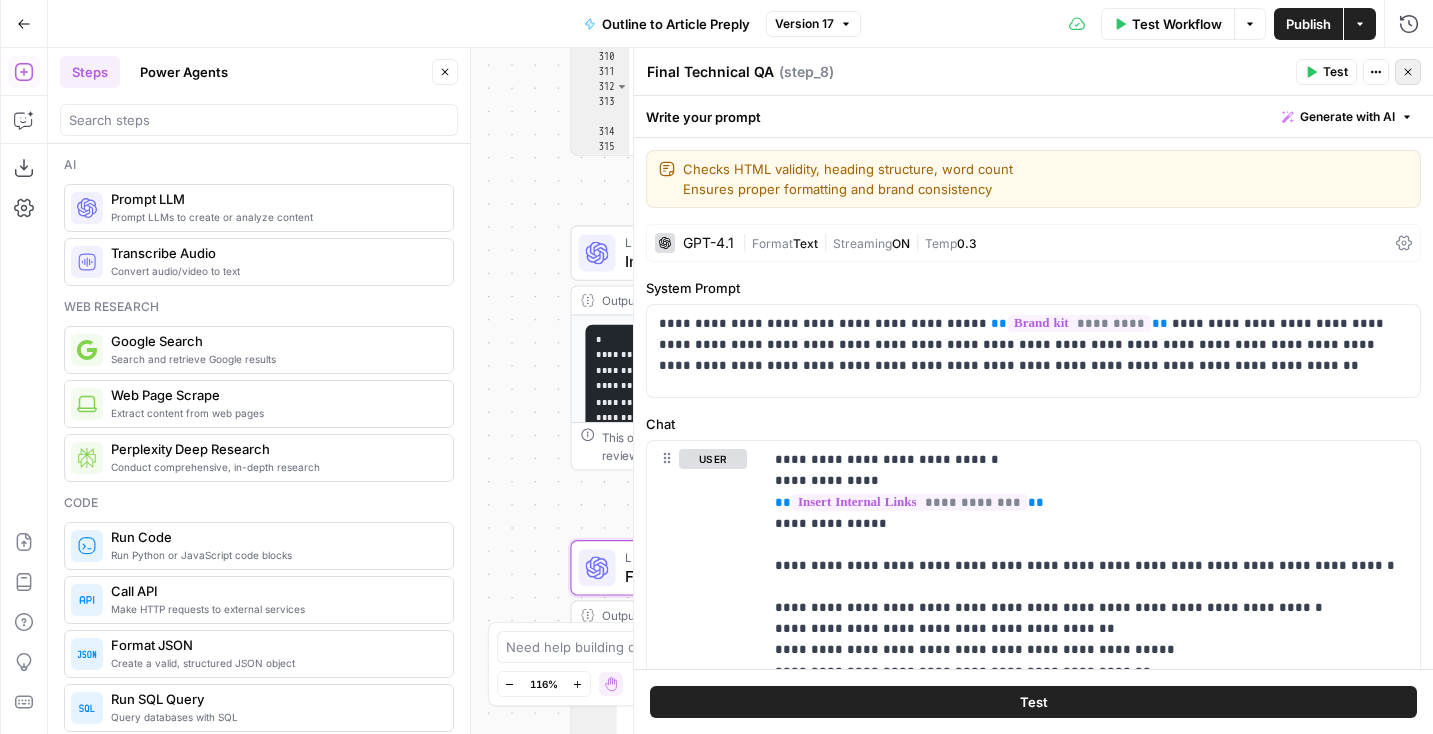 click on "Close" at bounding box center (1408, 72) 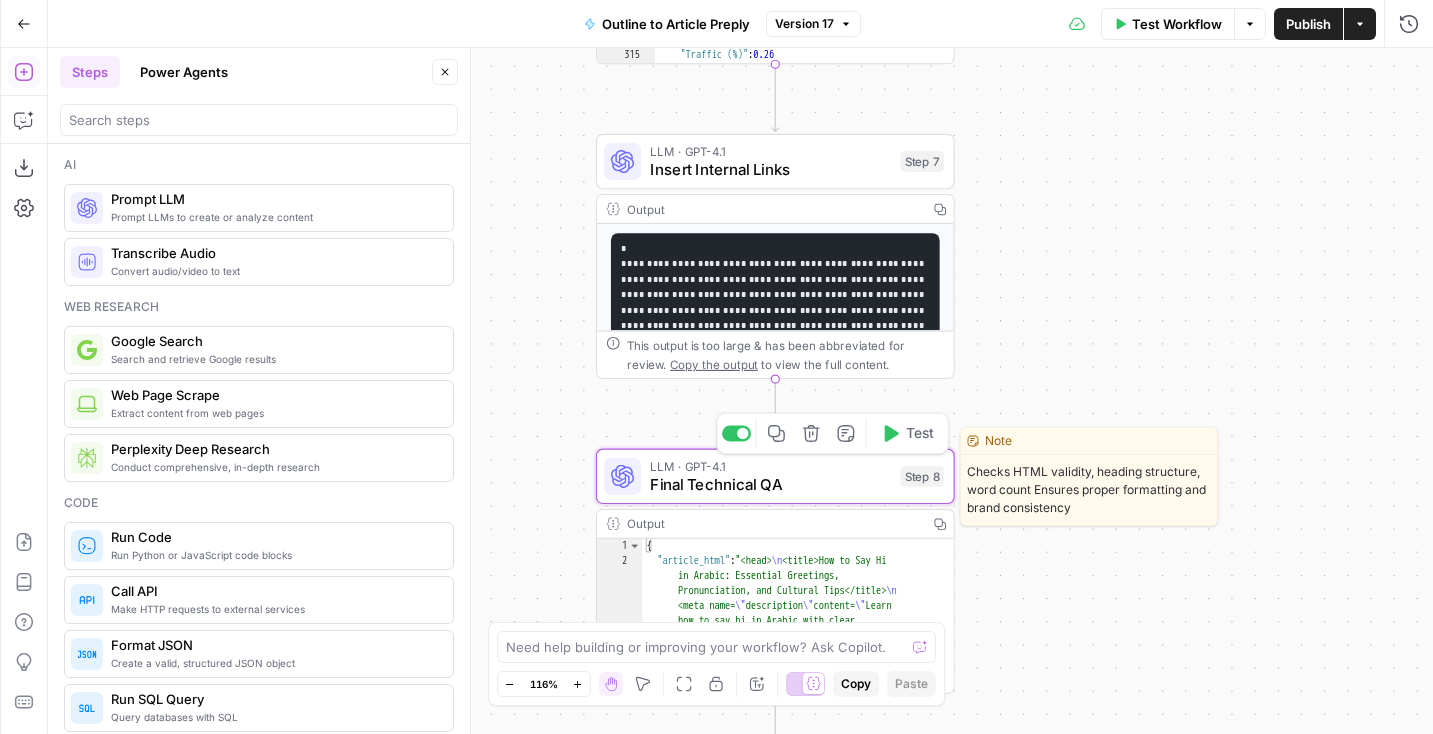 click on "LLM · GPT-4.1 Final Technical QA Step 8 Copy step Delete step Edit Note Test" at bounding box center [775, 477] 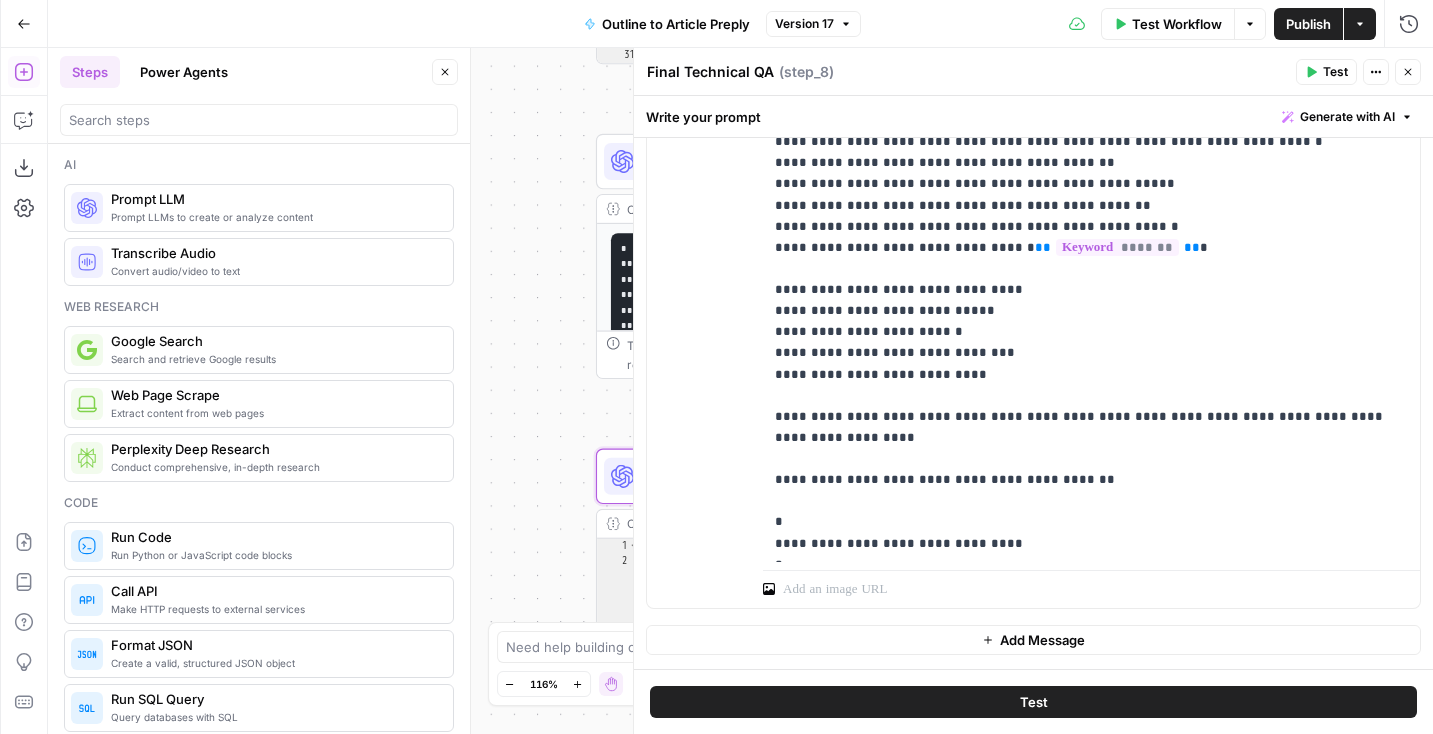 scroll, scrollTop: 512, scrollLeft: 0, axis: vertical 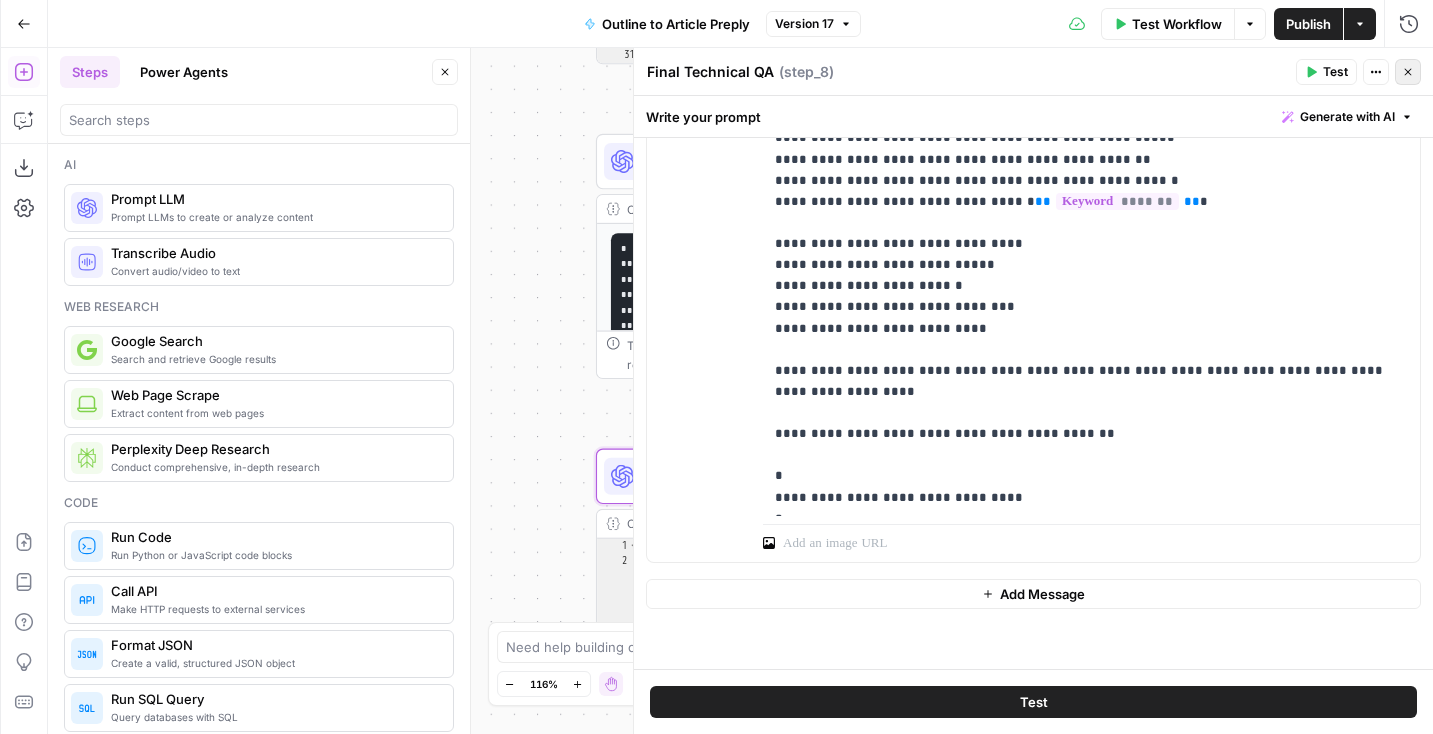 click on "Close" at bounding box center (1408, 72) 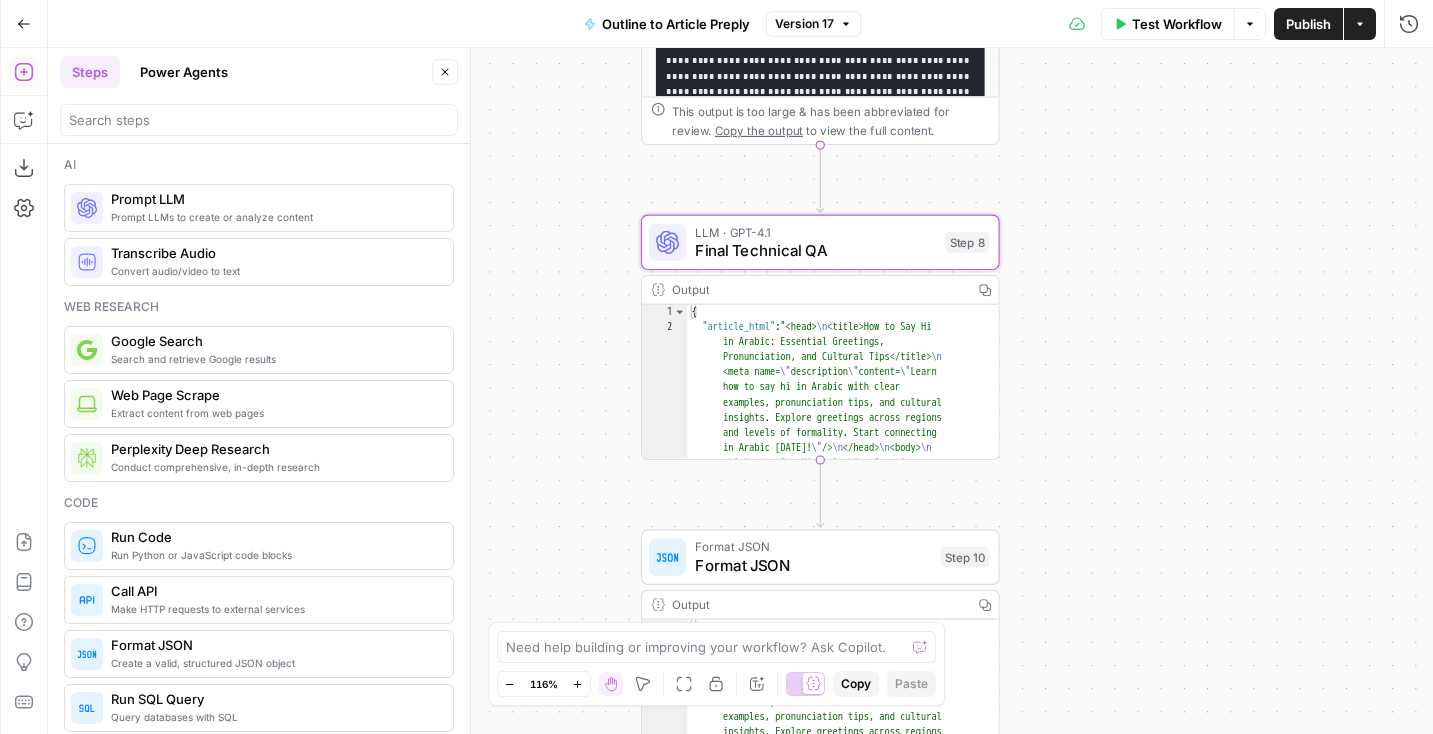 drag, startPoint x: 1095, startPoint y: 434, endPoint x: 1140, endPoint y: 199, distance: 239.26973 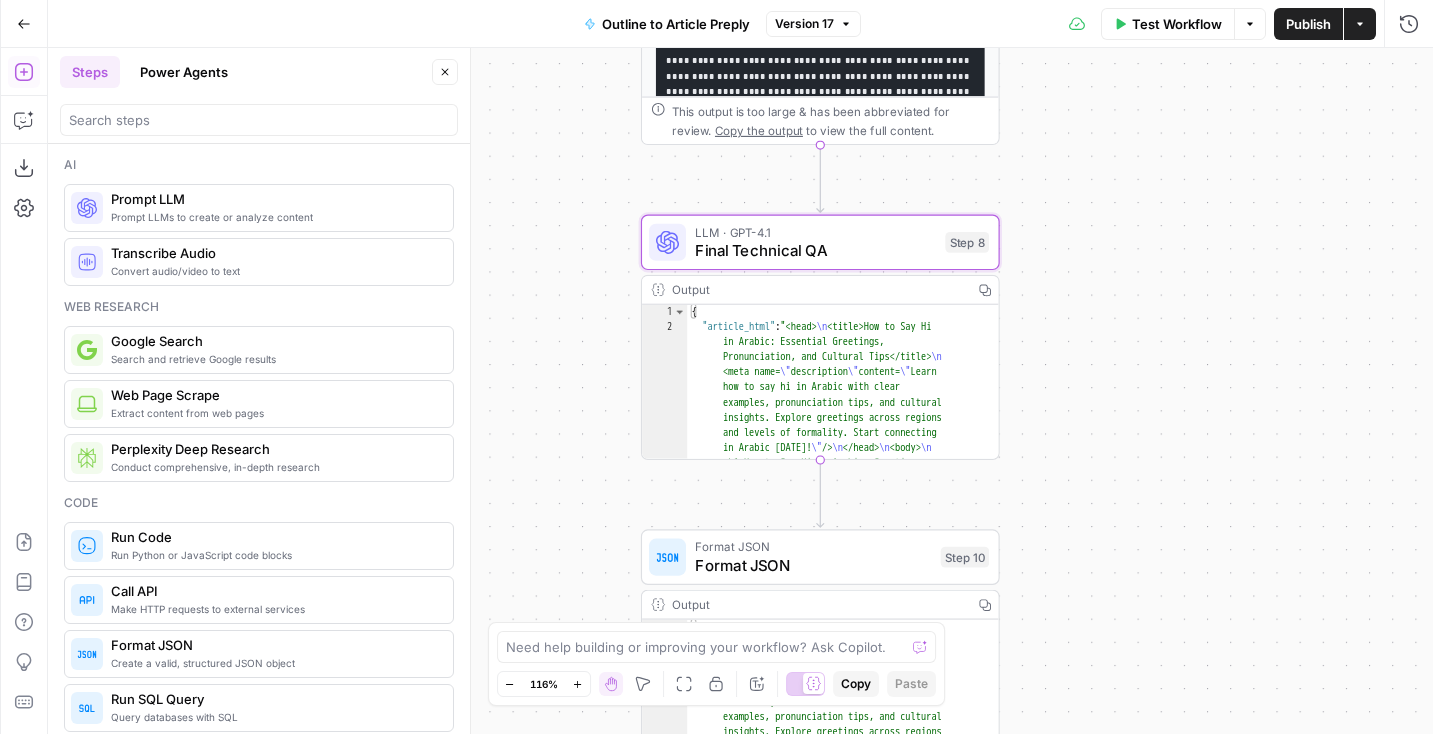 click on "**********" at bounding box center [740, 391] 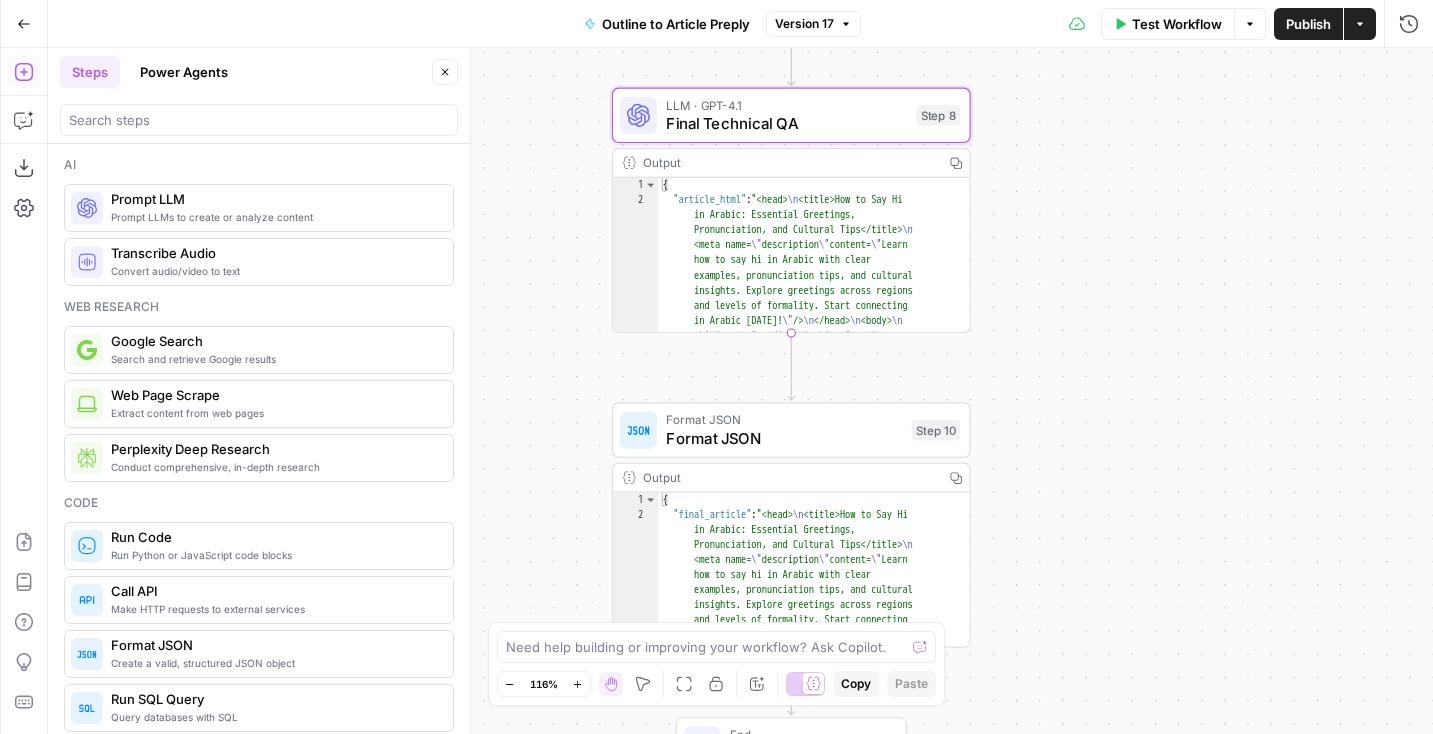 drag, startPoint x: 1129, startPoint y: 417, endPoint x: 1058, endPoint y: 216, distance: 213.1713 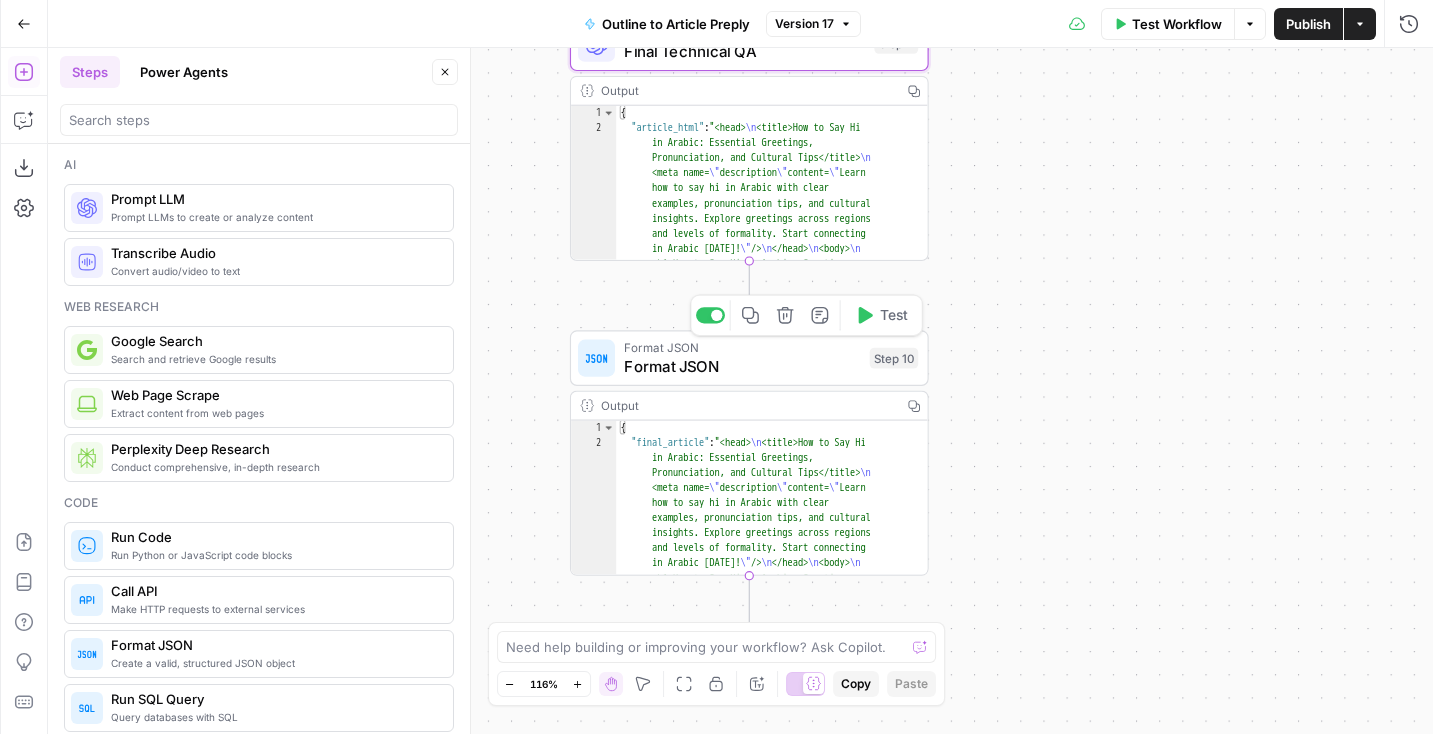 click on "Format JSON" at bounding box center (742, 366) 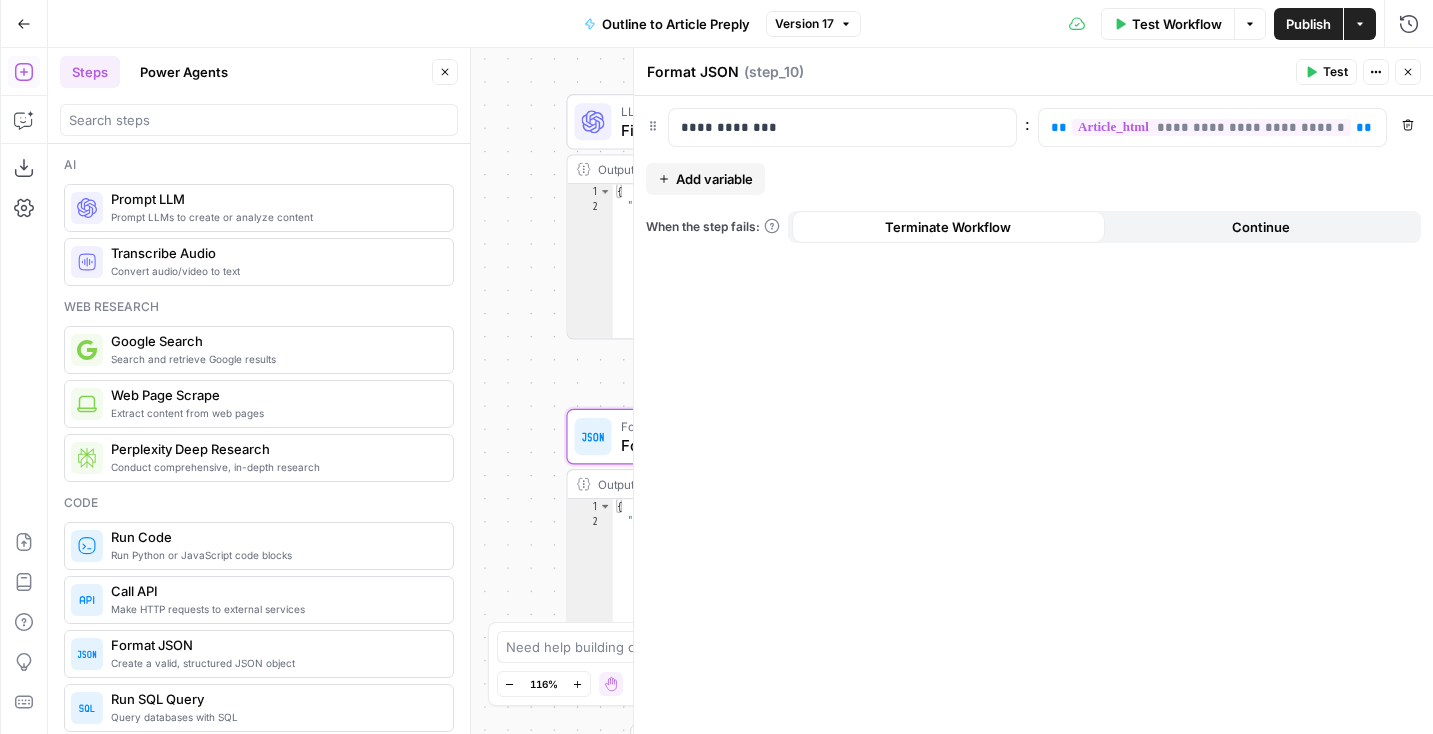 click on "LLM · GPT-4.1 Final Technical QA Step 8 Copy step Delete step Edit Note Test" at bounding box center (744, 121) 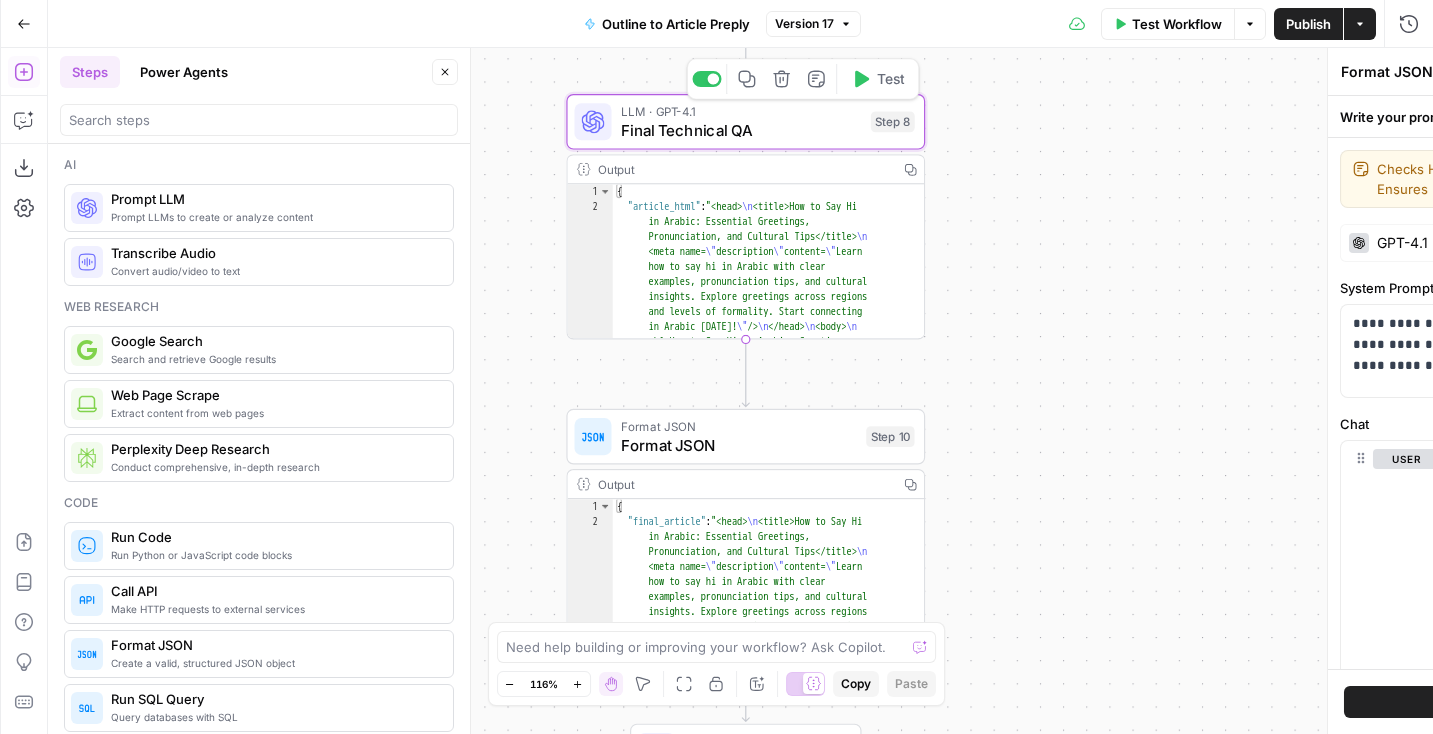 type on "Final Technical QA" 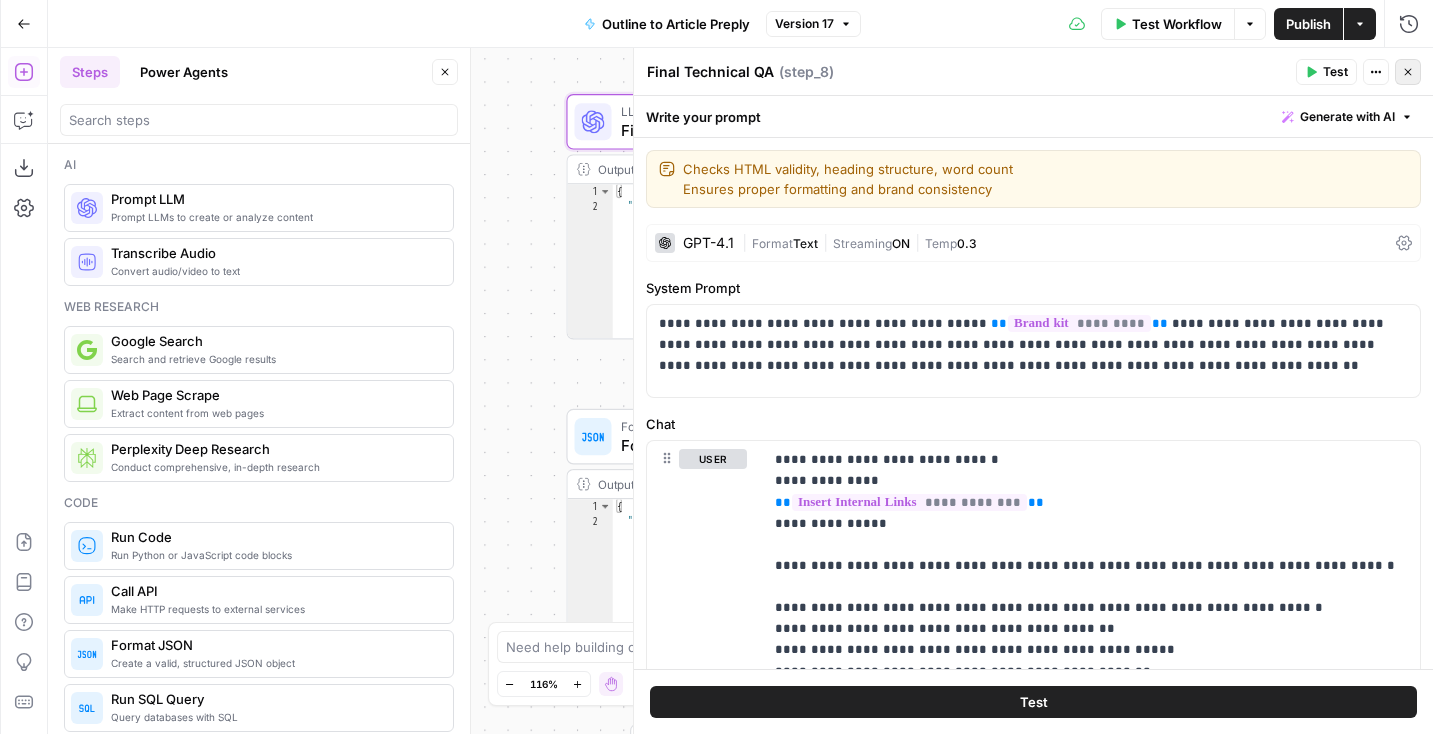 click on "Close" at bounding box center (1408, 72) 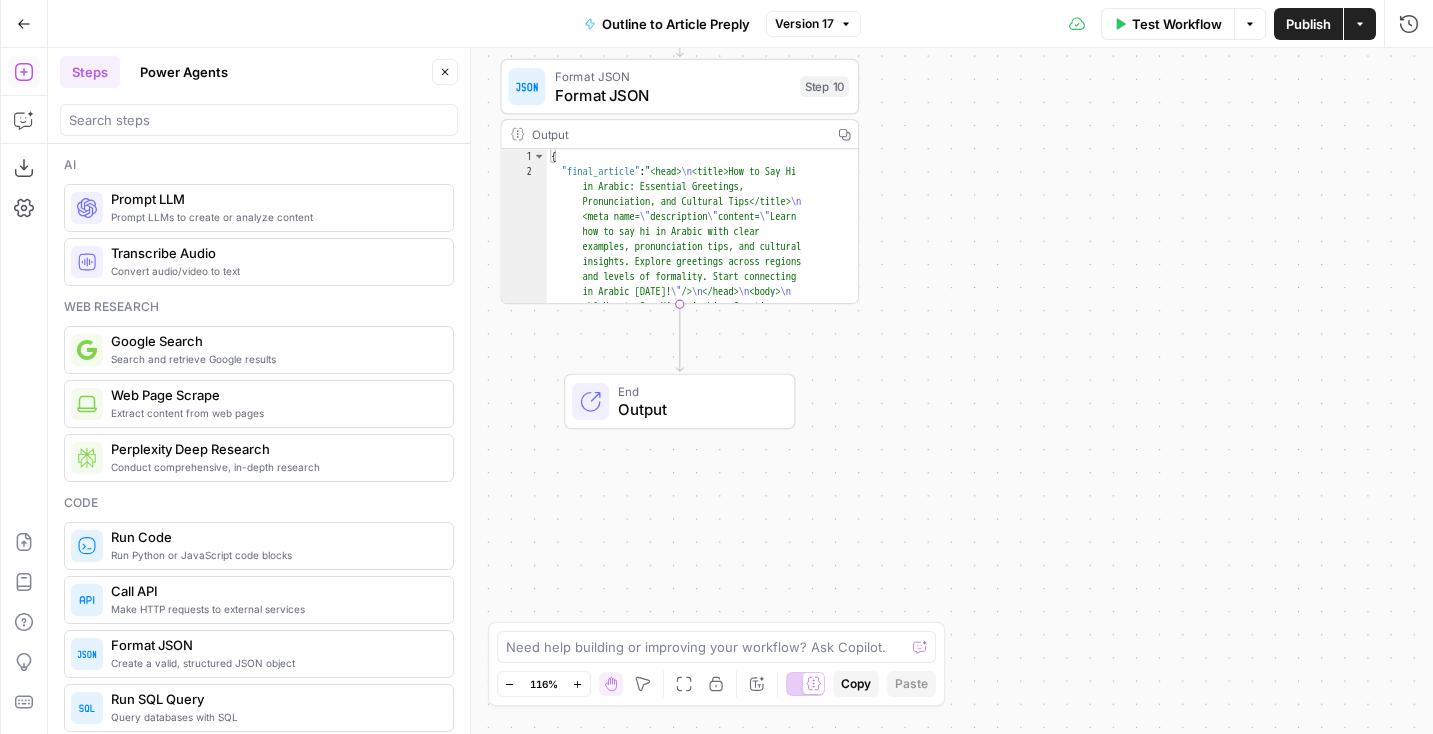 drag, startPoint x: 1037, startPoint y: 450, endPoint x: 970, endPoint y: 74, distance: 381.92276 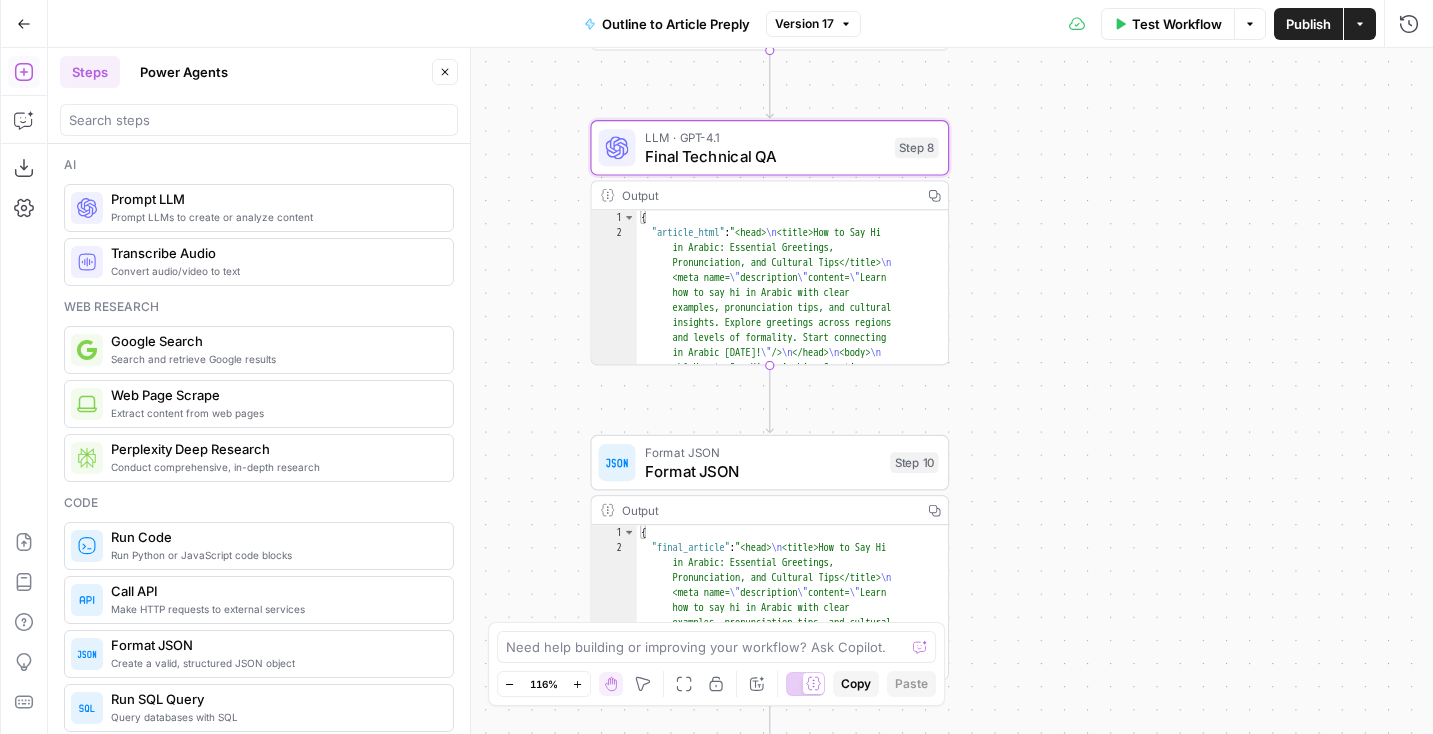 drag, startPoint x: 1005, startPoint y: 207, endPoint x: 1096, endPoint y: 607, distance: 410.22067 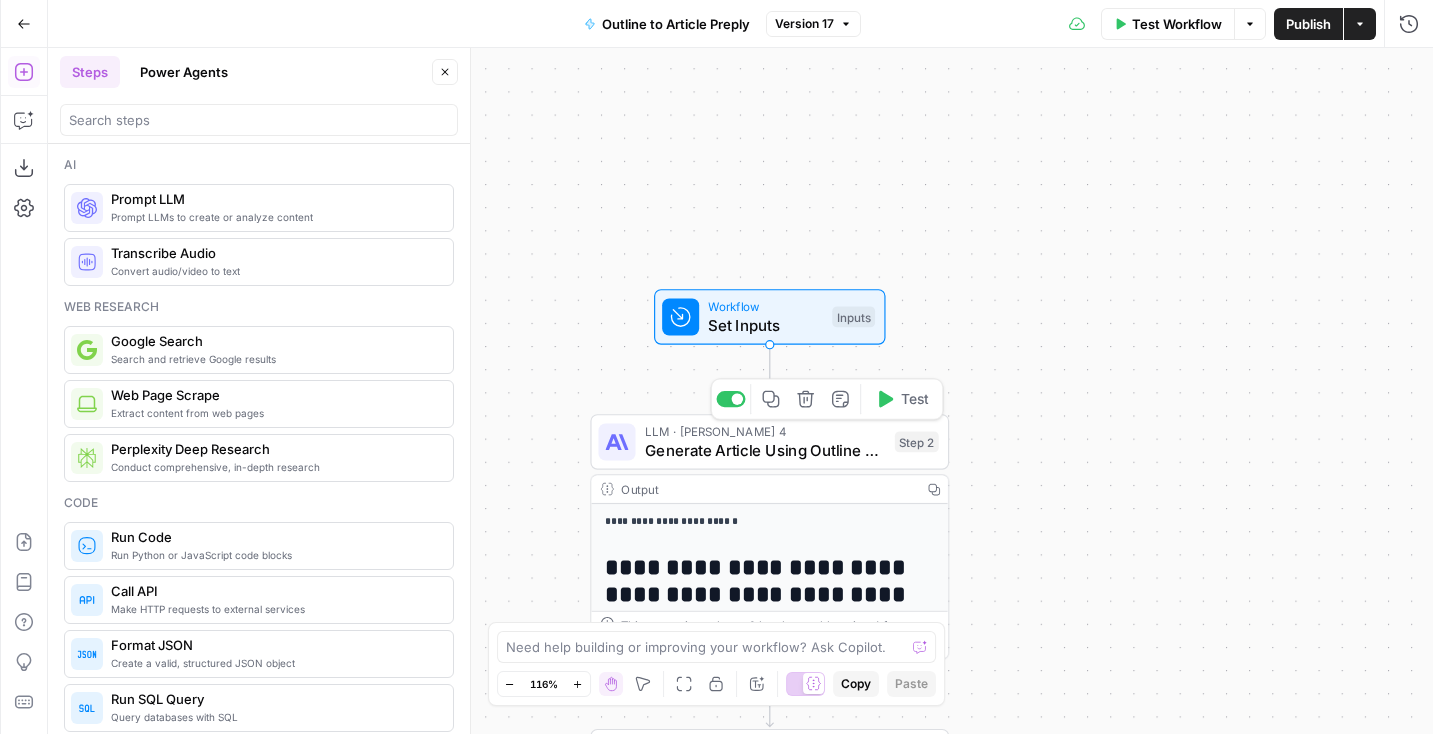 click on "LLM · Claude Sonnet 4" at bounding box center [765, 431] 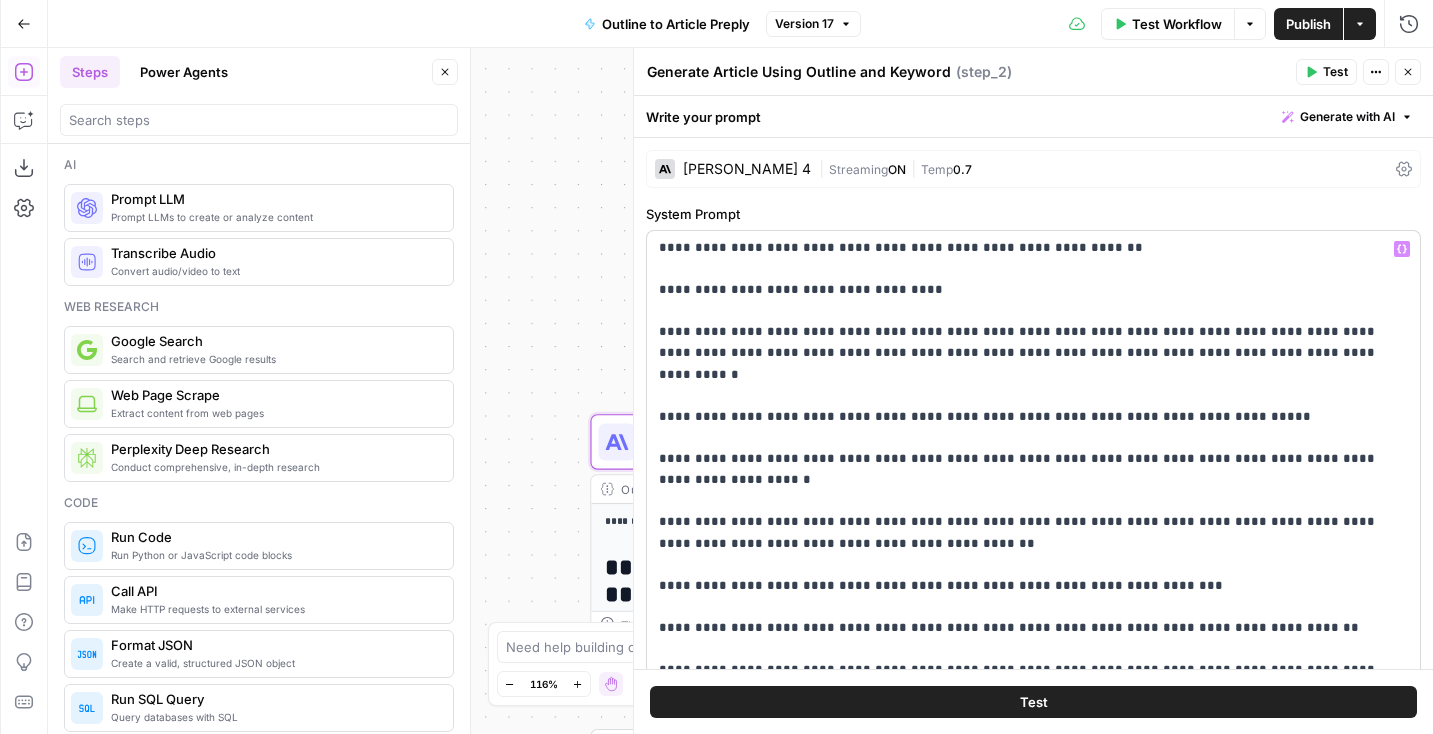 scroll, scrollTop: 849, scrollLeft: 0, axis: vertical 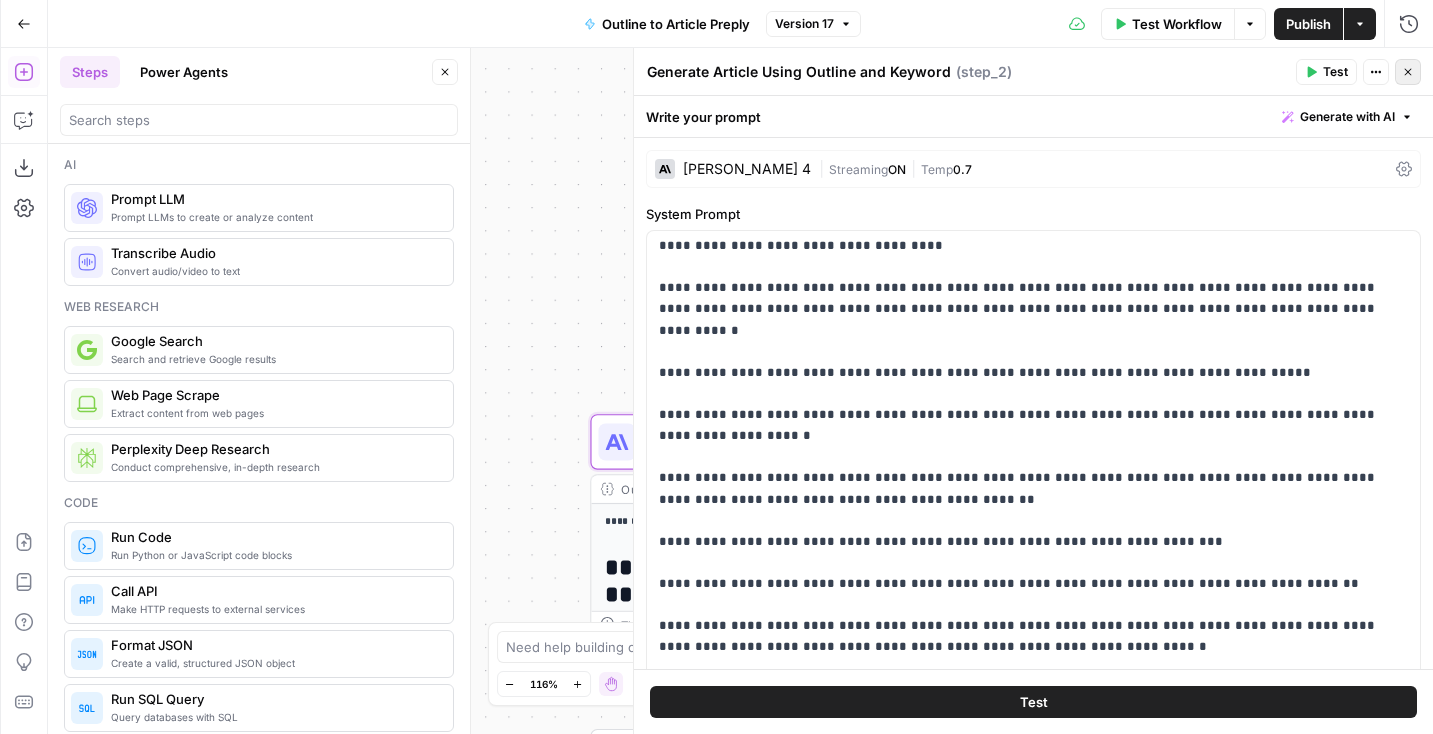 click 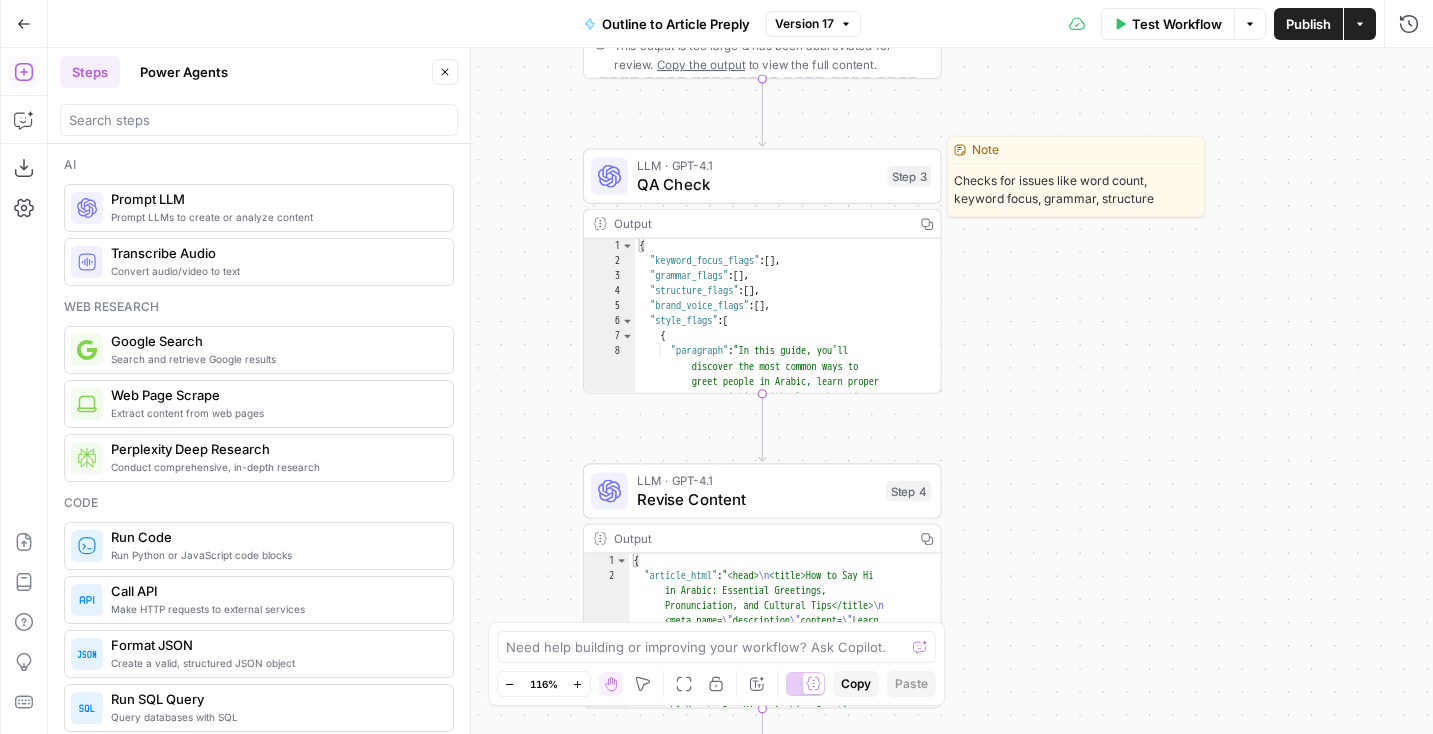 click on "QA Check" at bounding box center (757, 184) 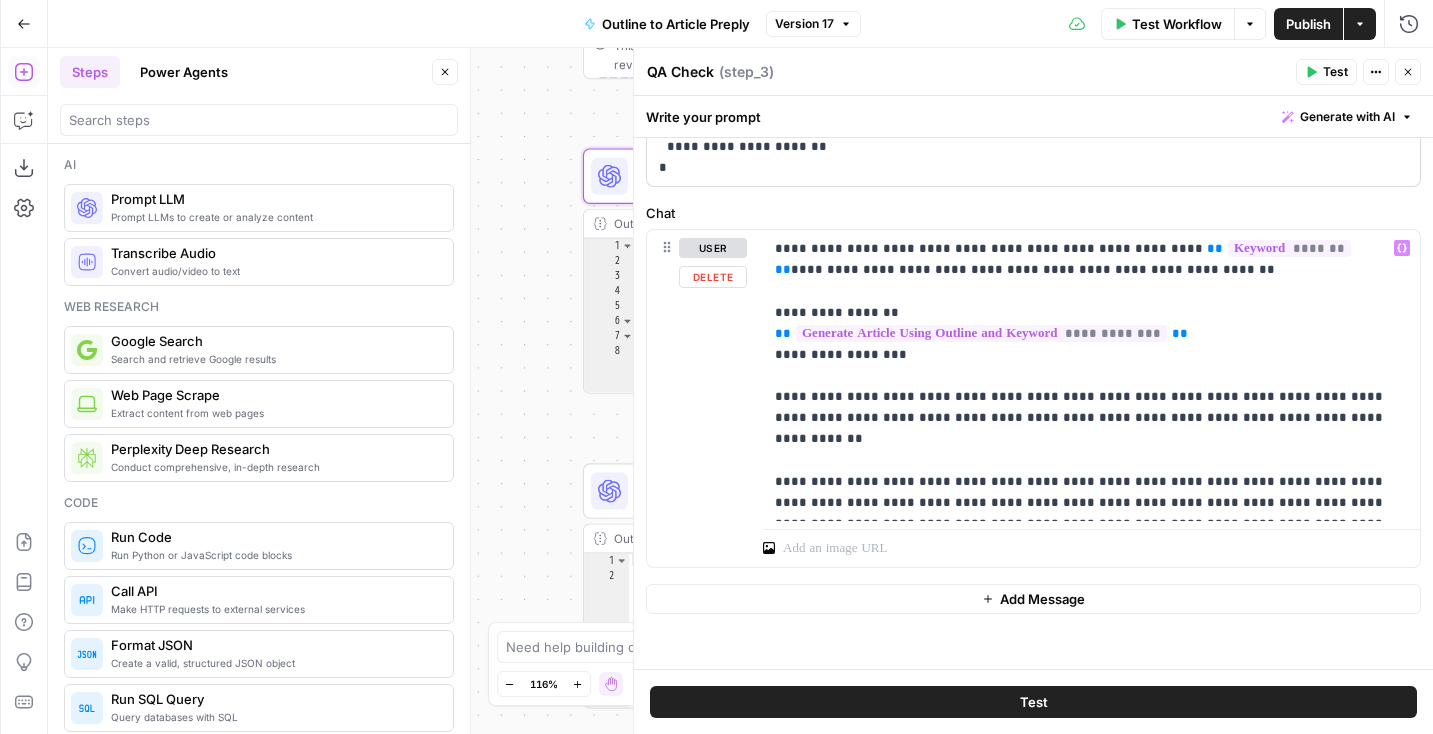 scroll, scrollTop: 817, scrollLeft: 0, axis: vertical 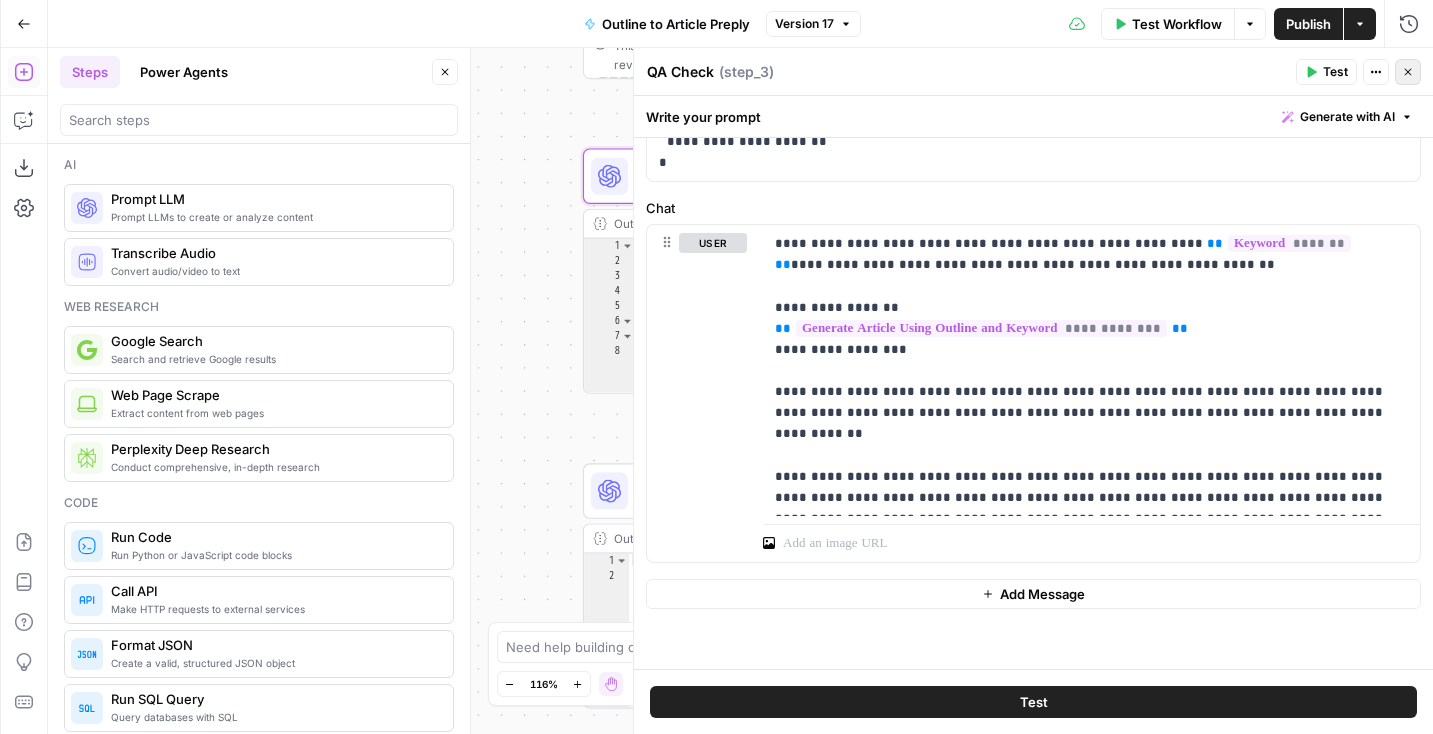 click 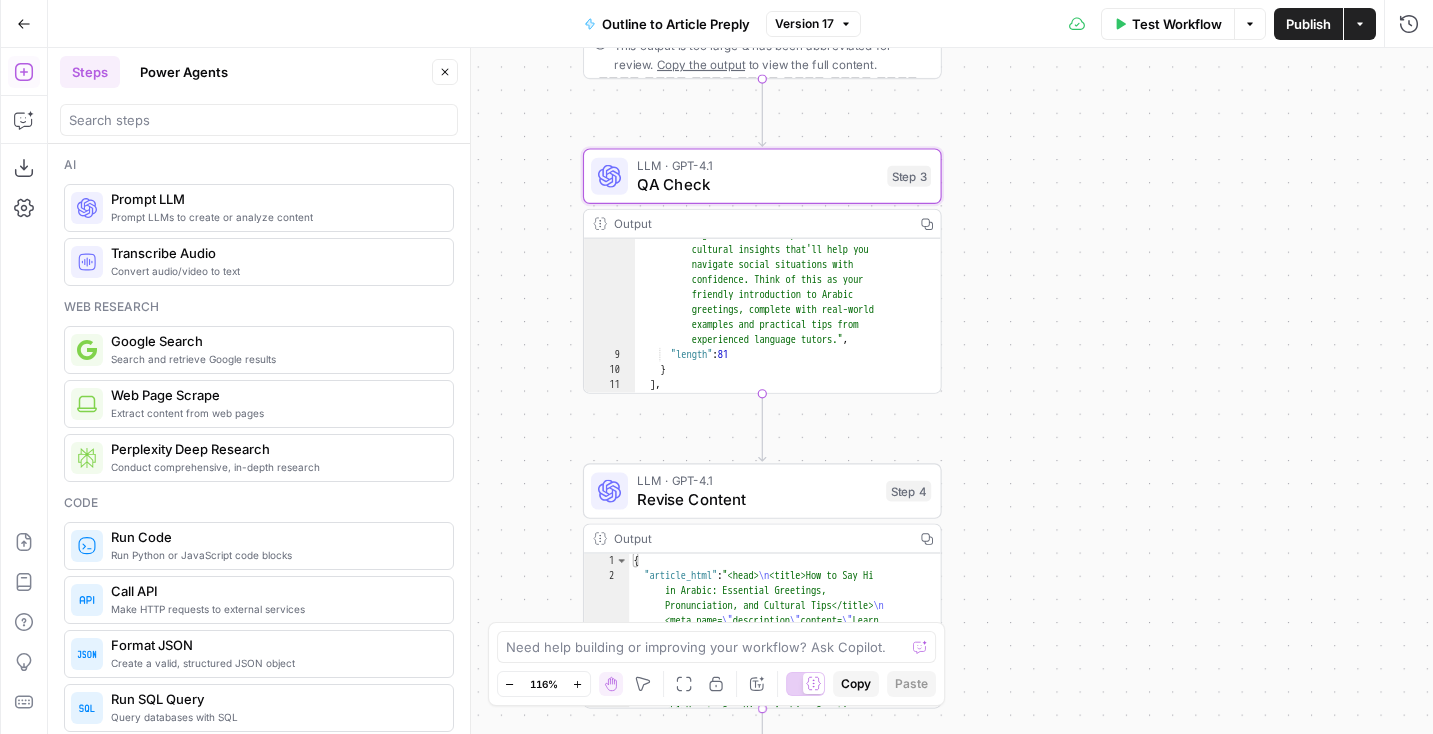 scroll, scrollTop: 320, scrollLeft: 0, axis: vertical 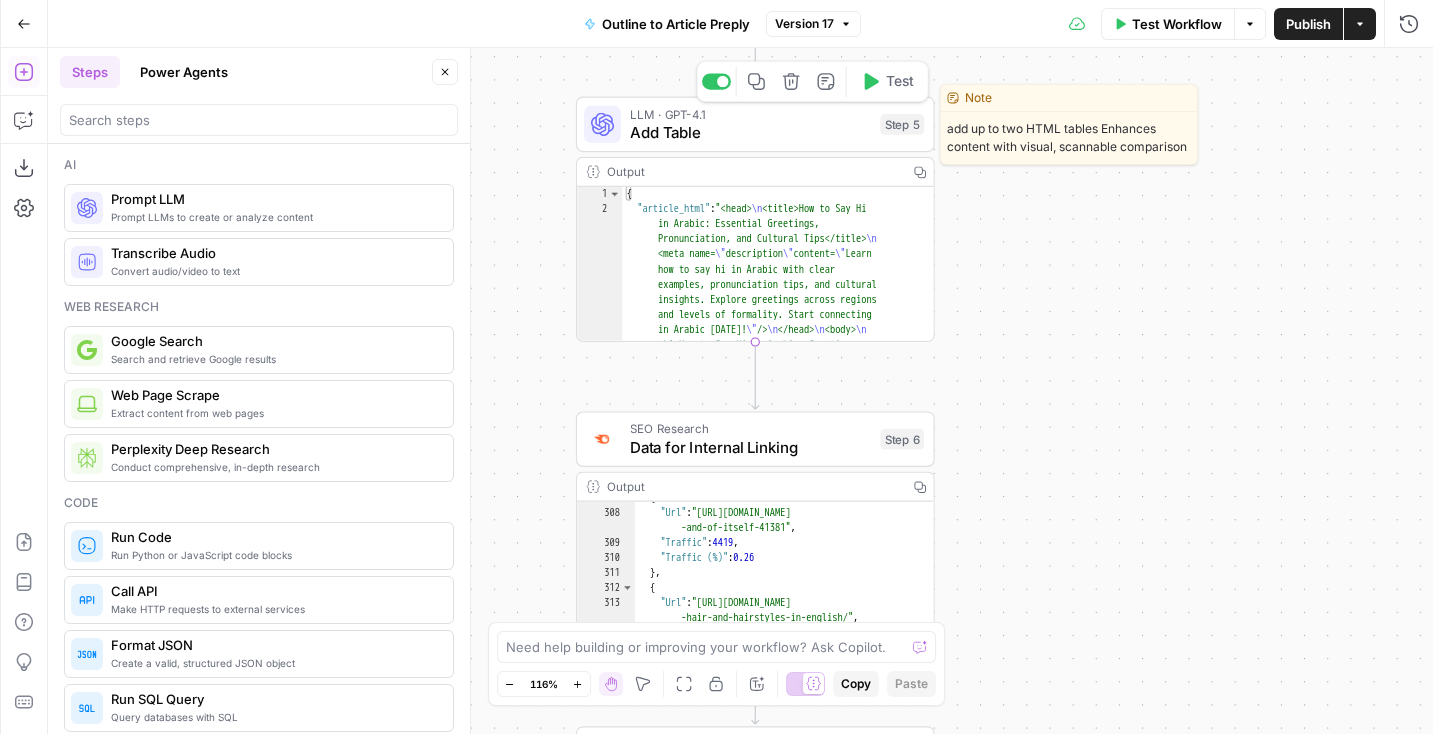 click on "Add Table" at bounding box center [750, 132] 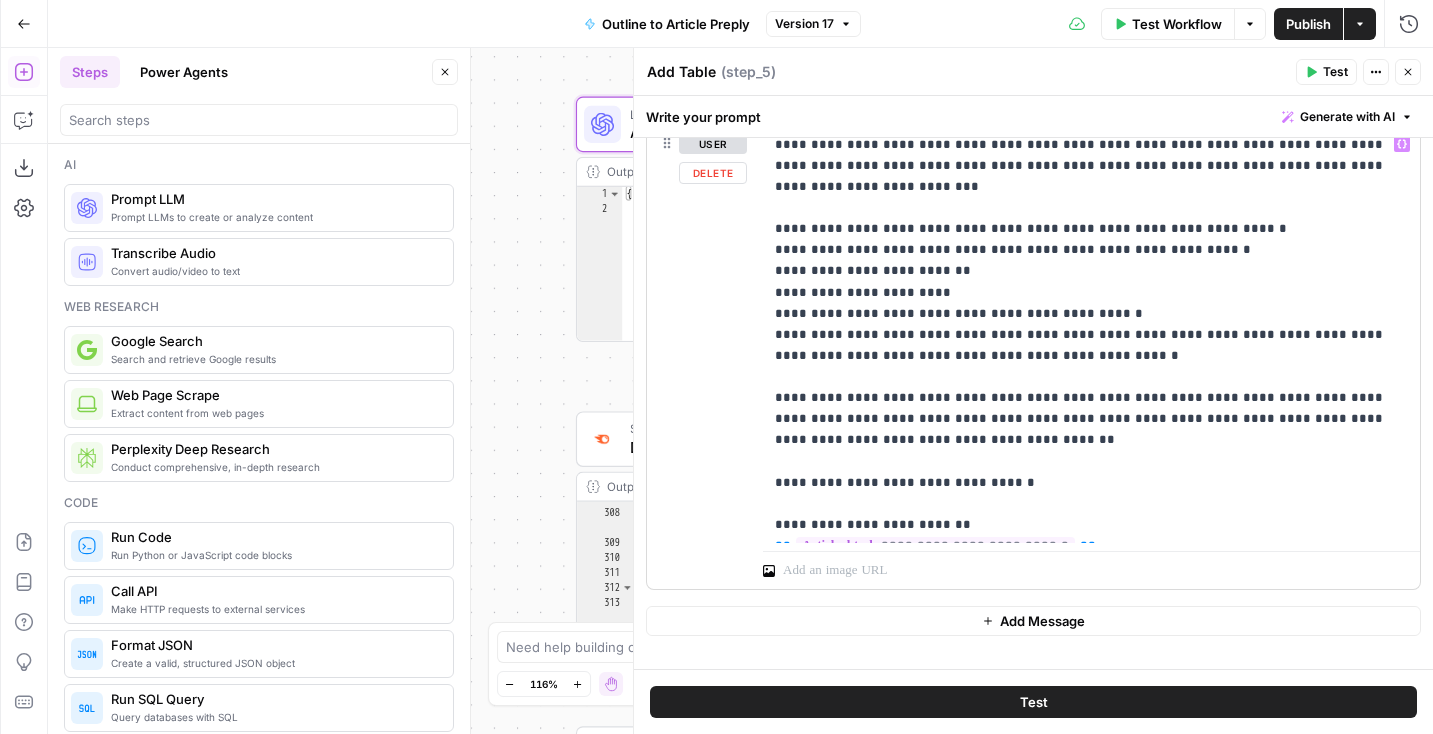 scroll, scrollTop: 372, scrollLeft: 0, axis: vertical 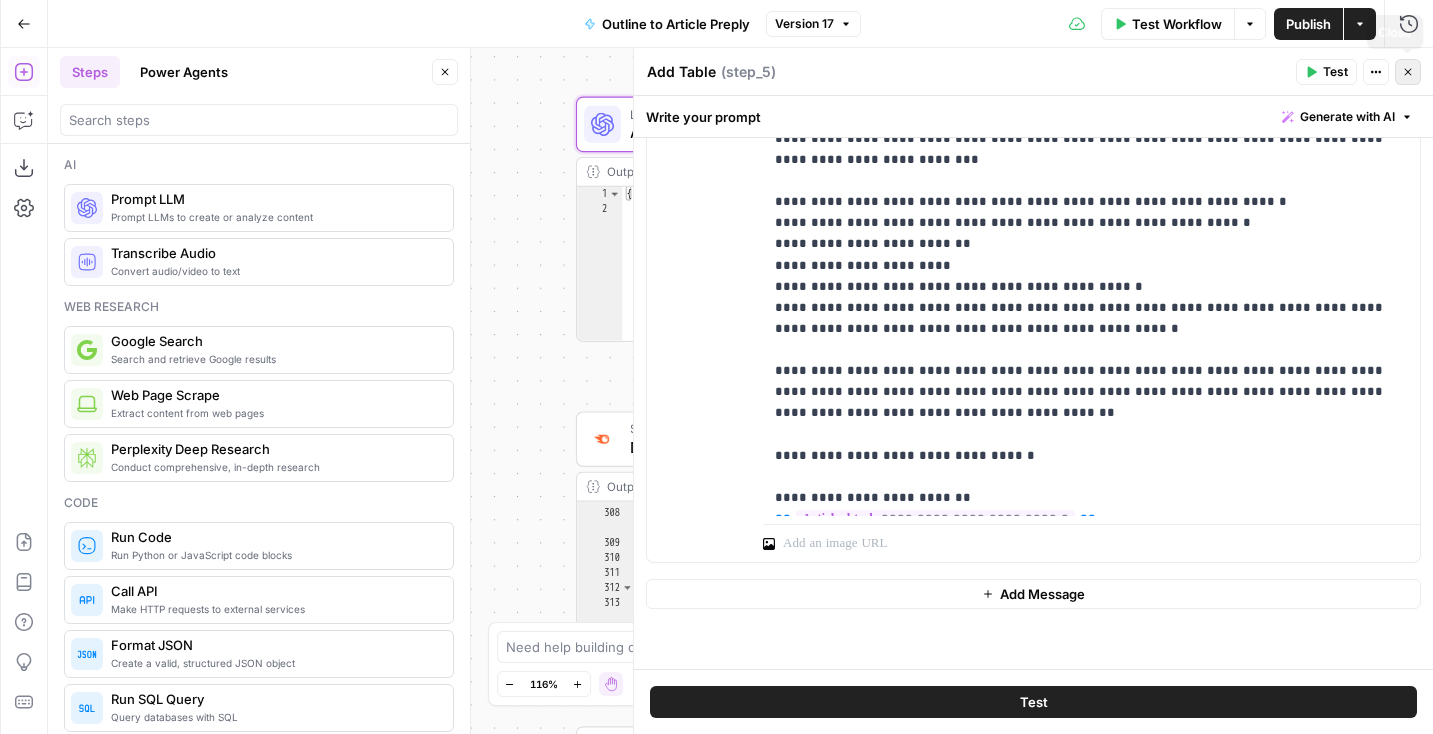 click on "Close" at bounding box center (1408, 72) 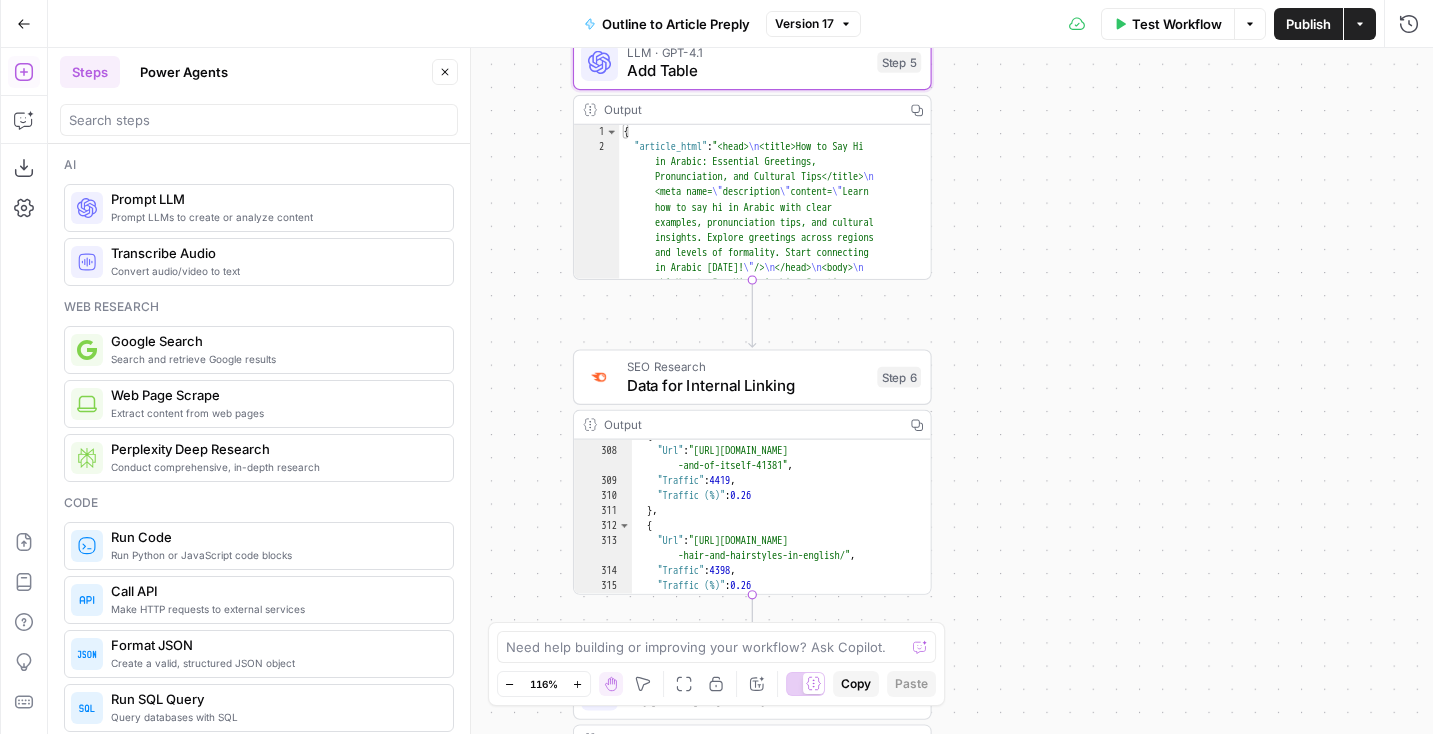 drag, startPoint x: 1135, startPoint y: 444, endPoint x: 1091, endPoint y: 218, distance: 230.24335 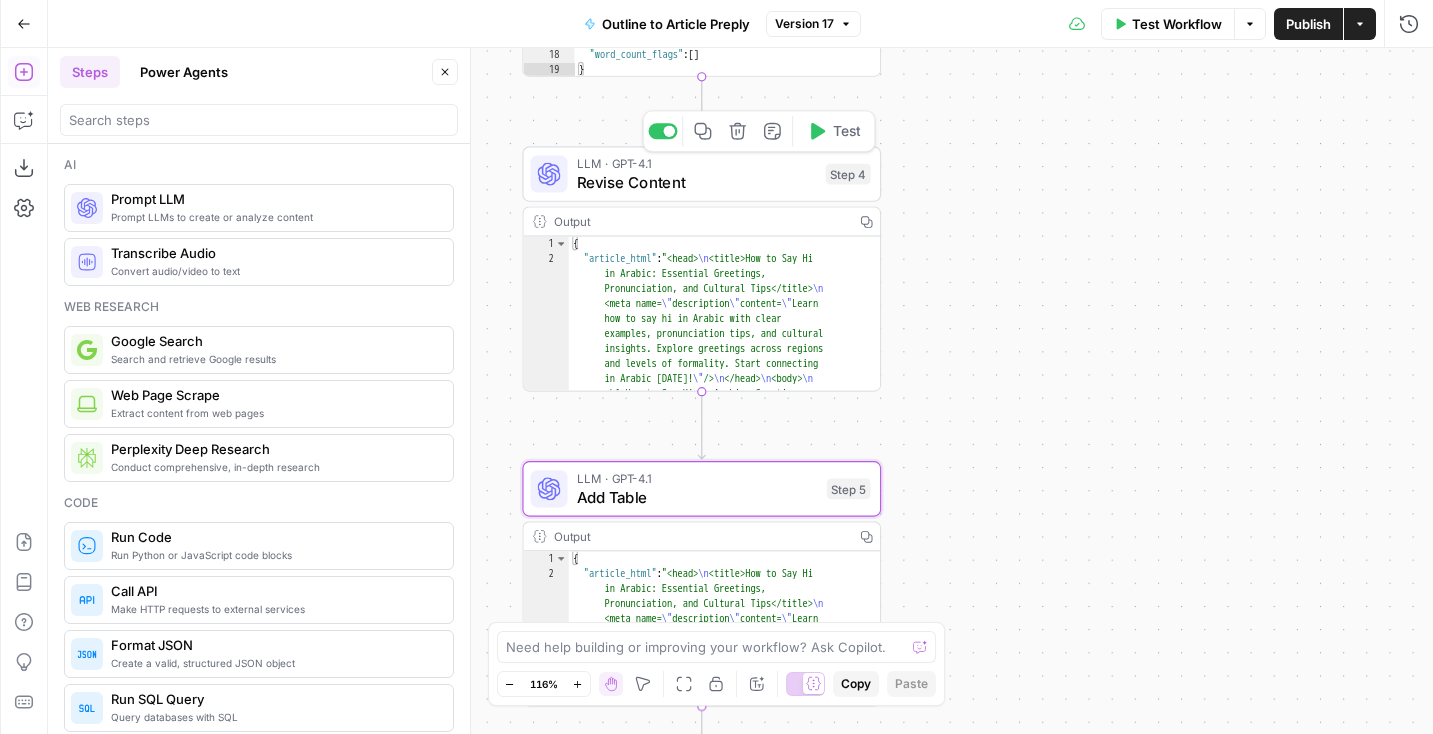 click on "Revise Content" at bounding box center [697, 182] 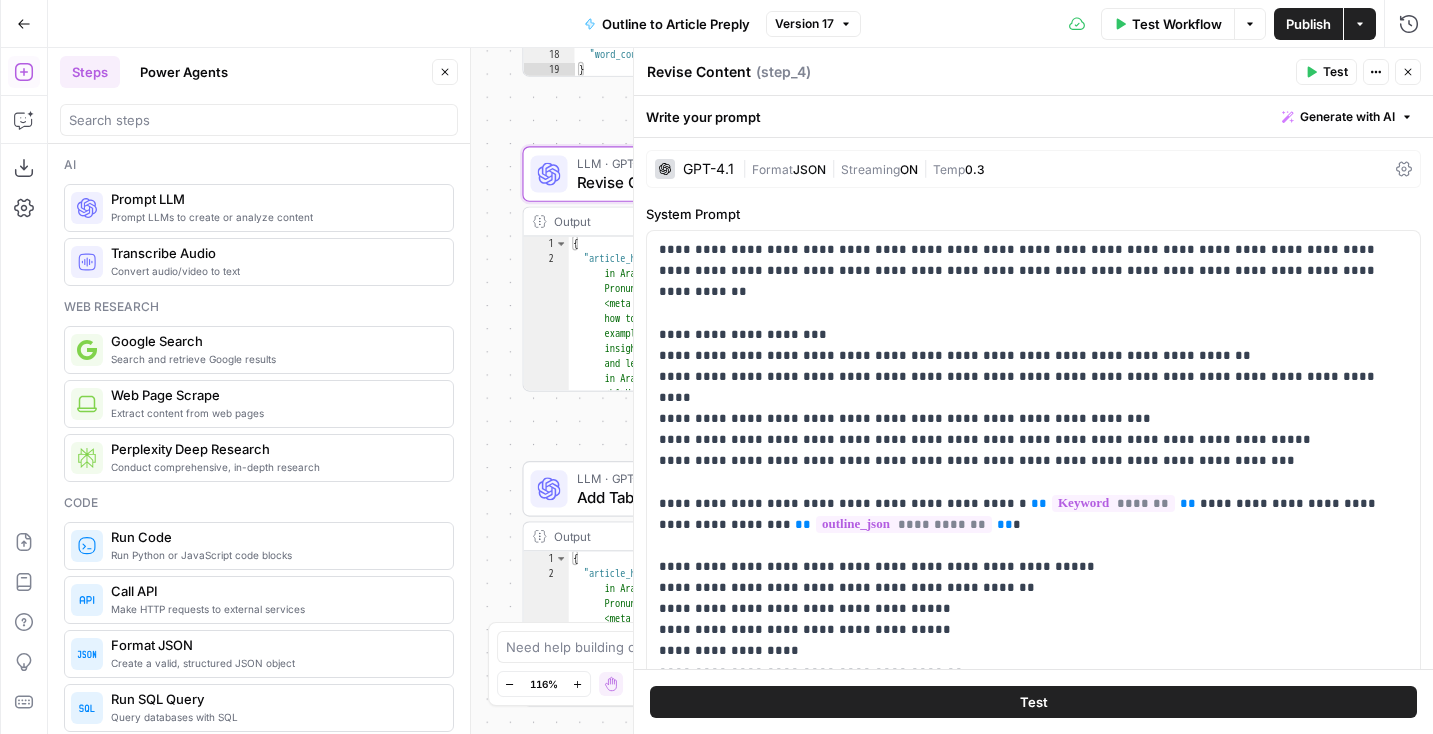 click on "Revise Content Revise Content  ( step_4 ) Test Actions Close" at bounding box center (1033, 72) 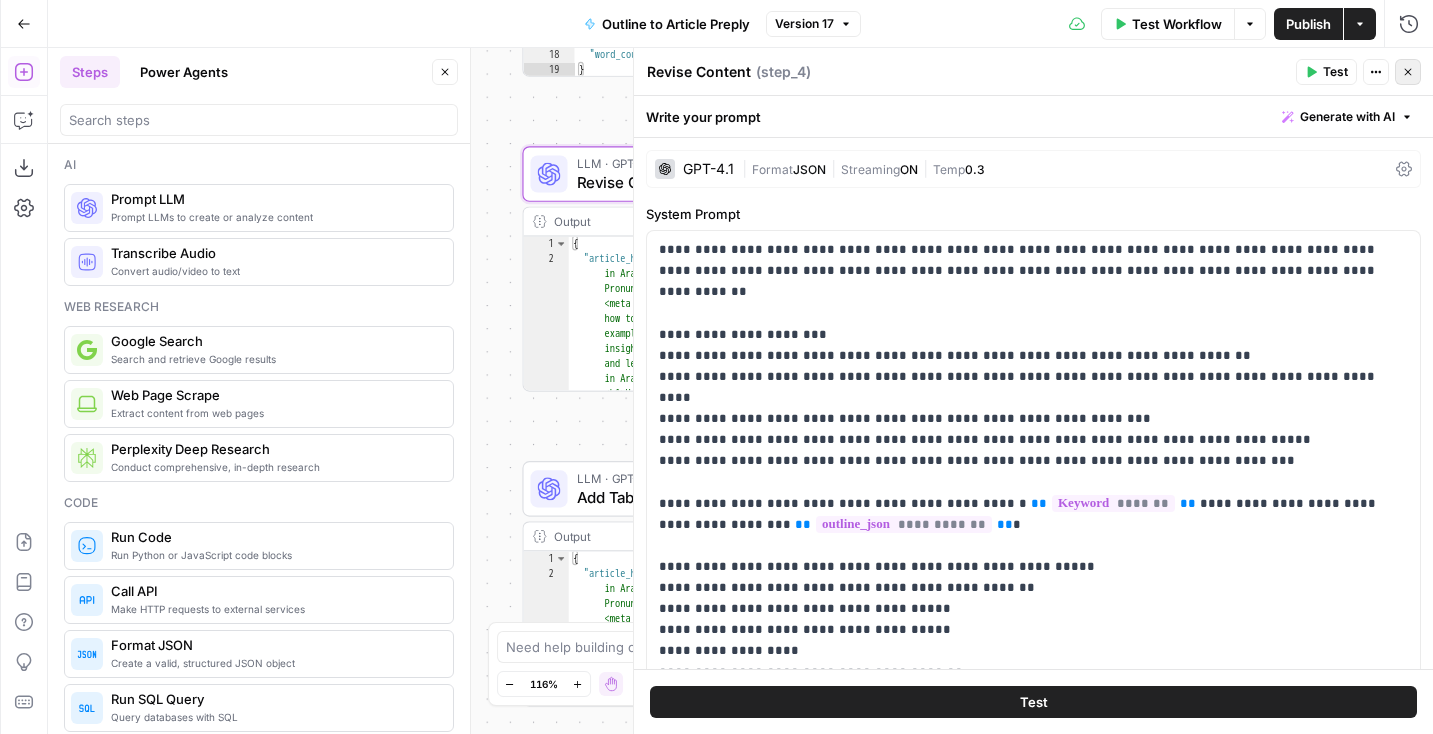 click on "Close" at bounding box center [1408, 72] 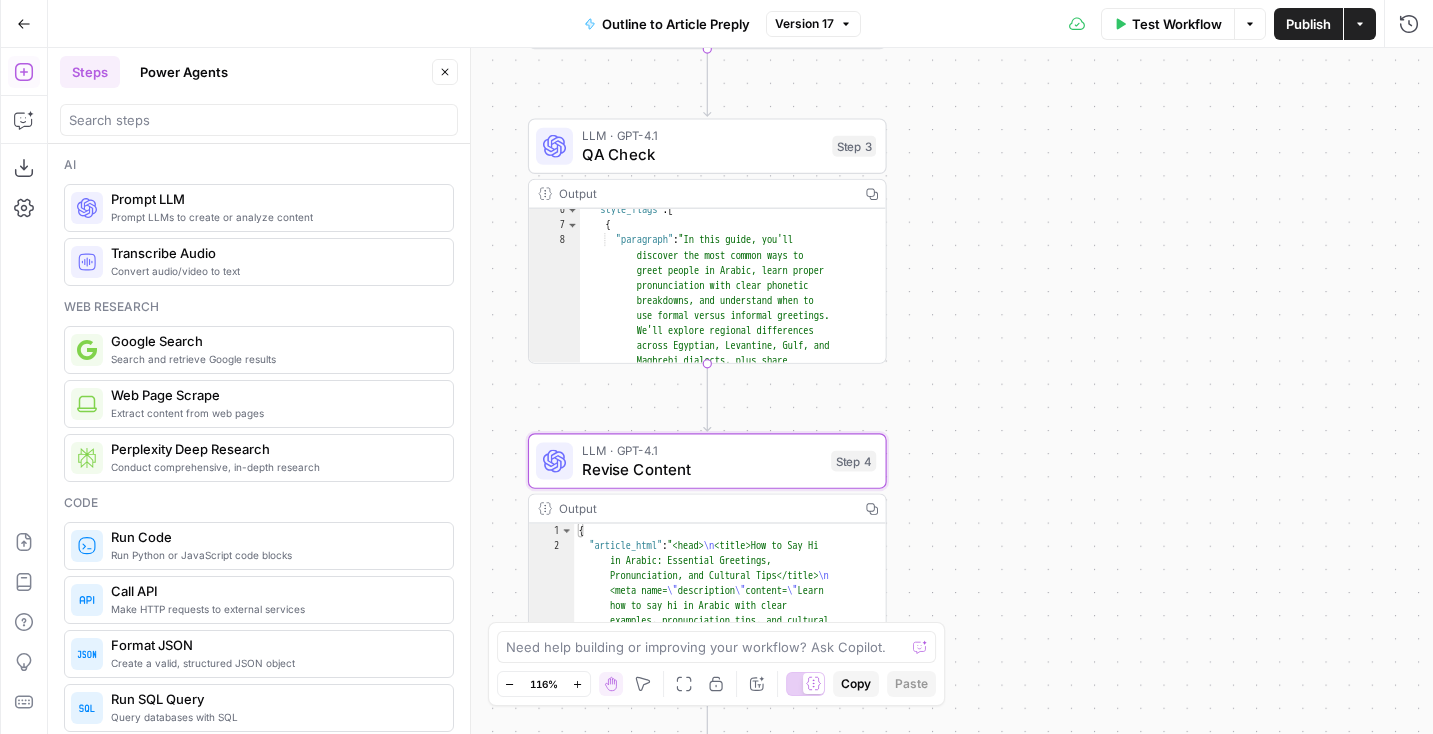 scroll, scrollTop: 320, scrollLeft: 0, axis: vertical 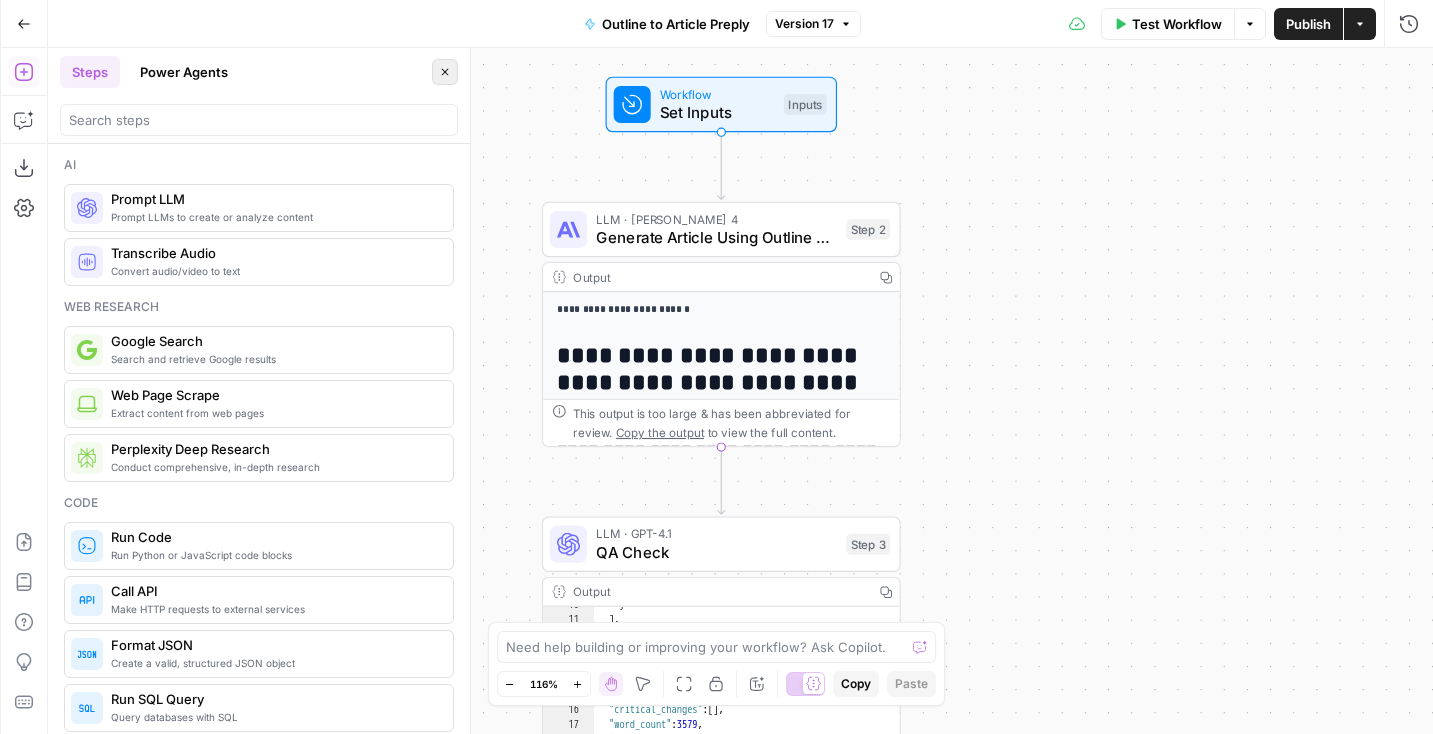 click 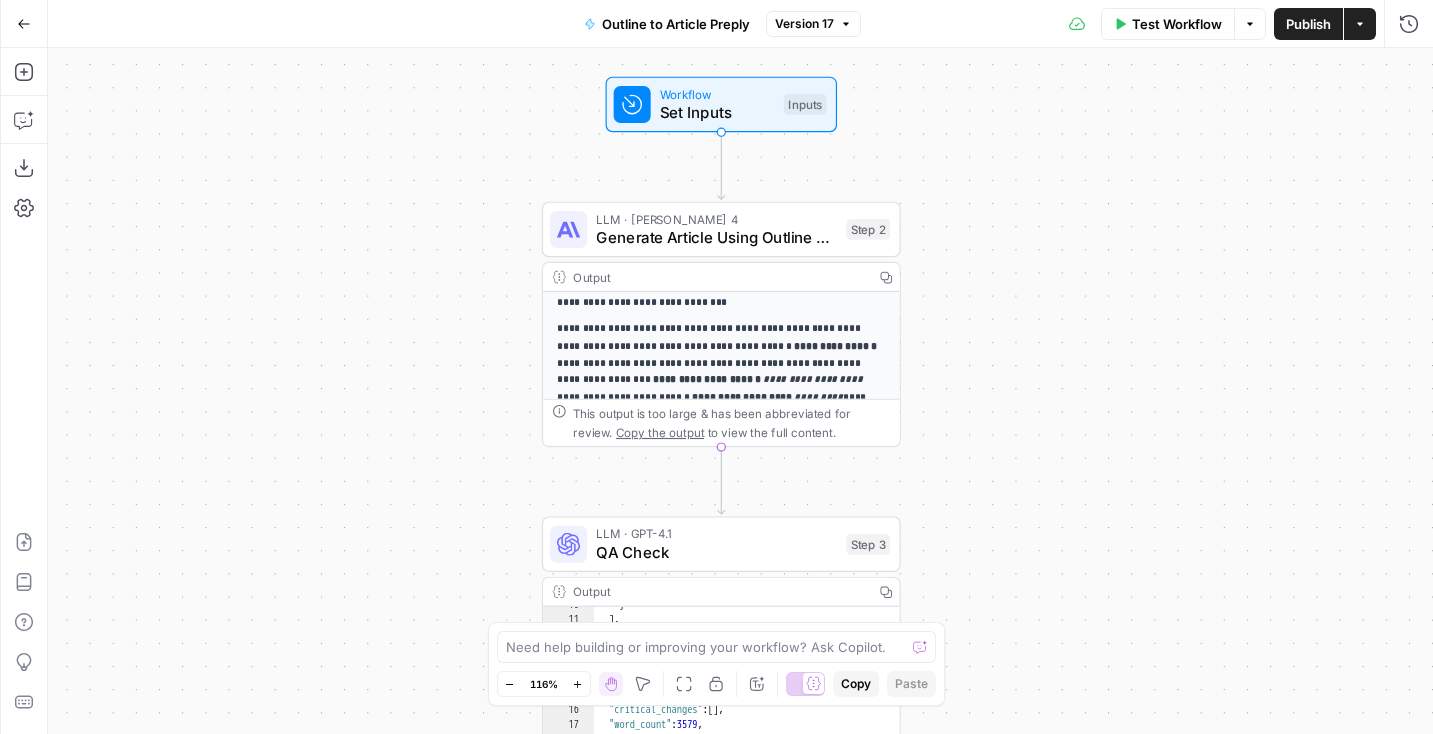 scroll, scrollTop: 0, scrollLeft: 0, axis: both 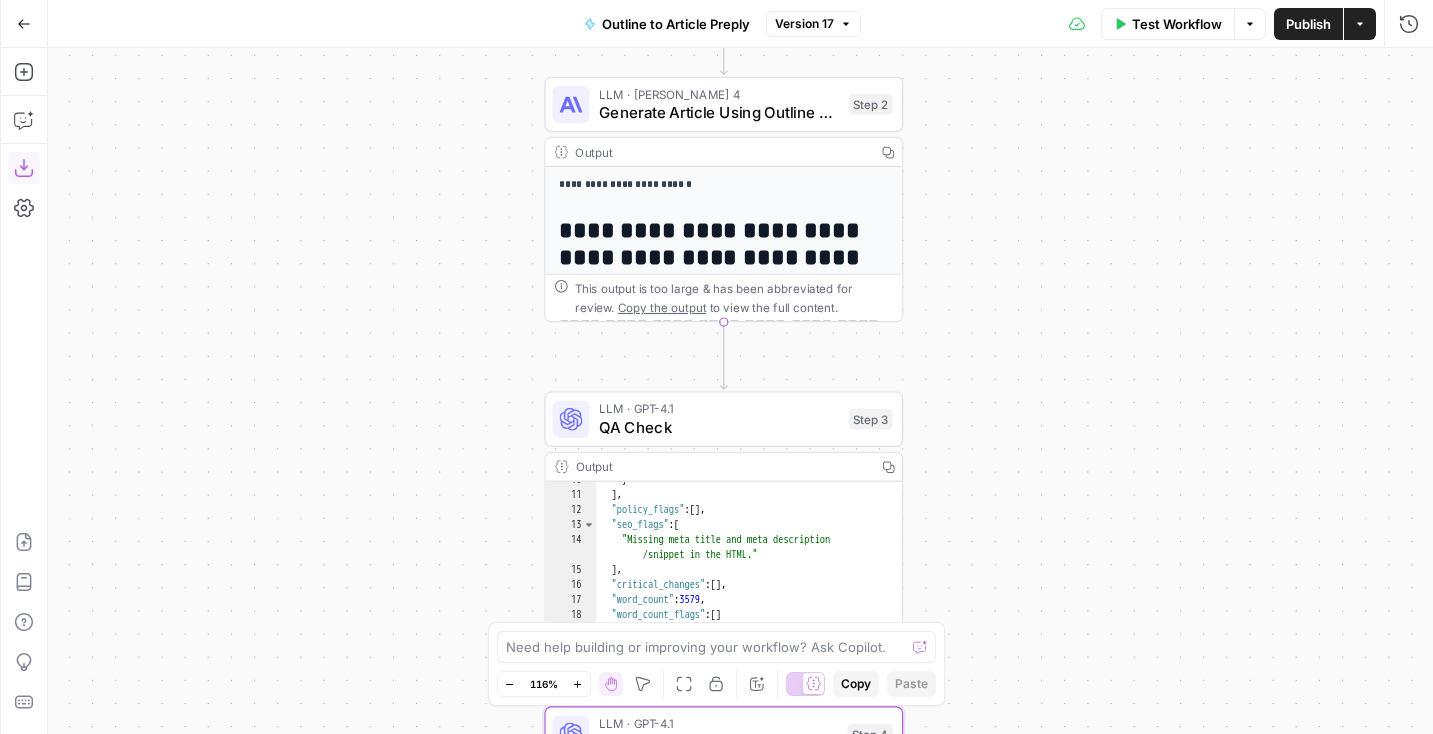 click 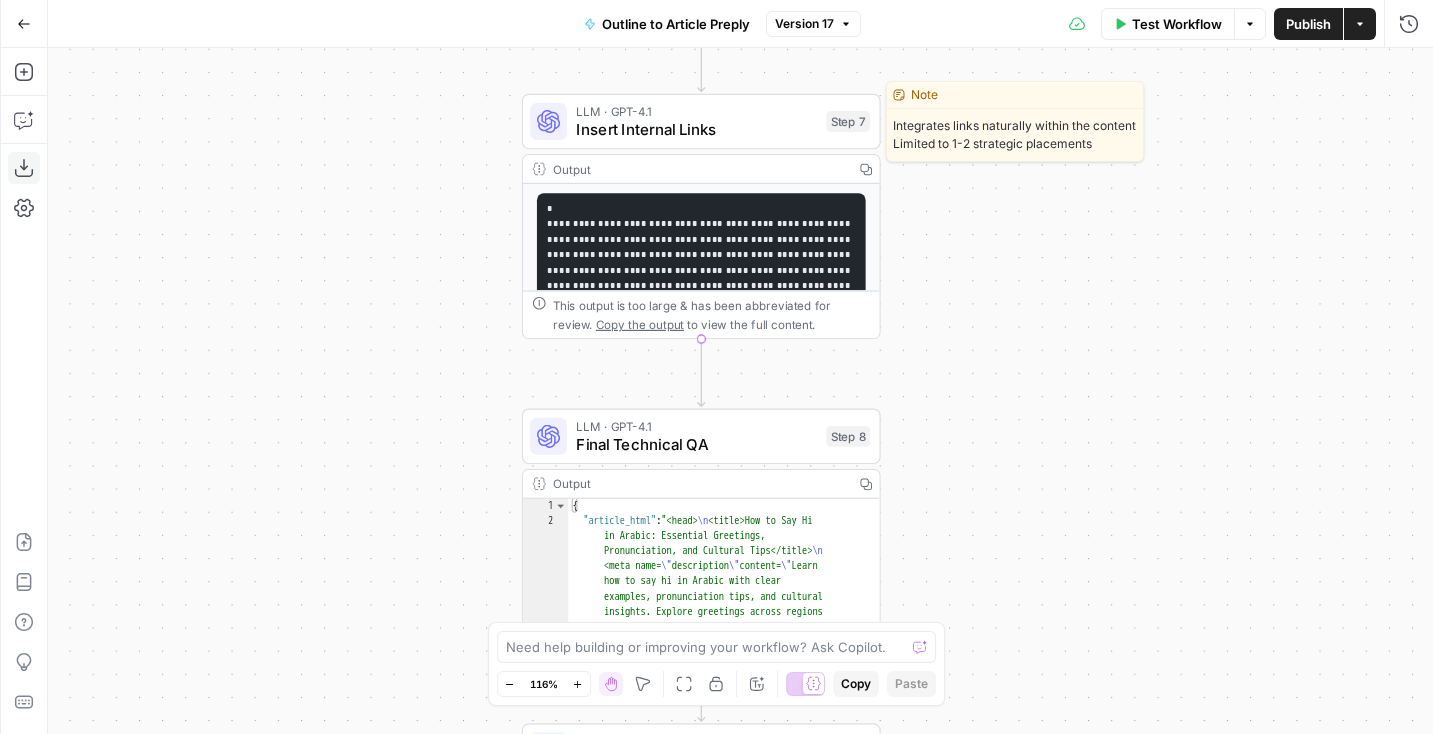 click on "LLM · GPT-4.1 Insert Internal Links Step 7 Copy step Delete step Edit Note Test" at bounding box center (701, 122) 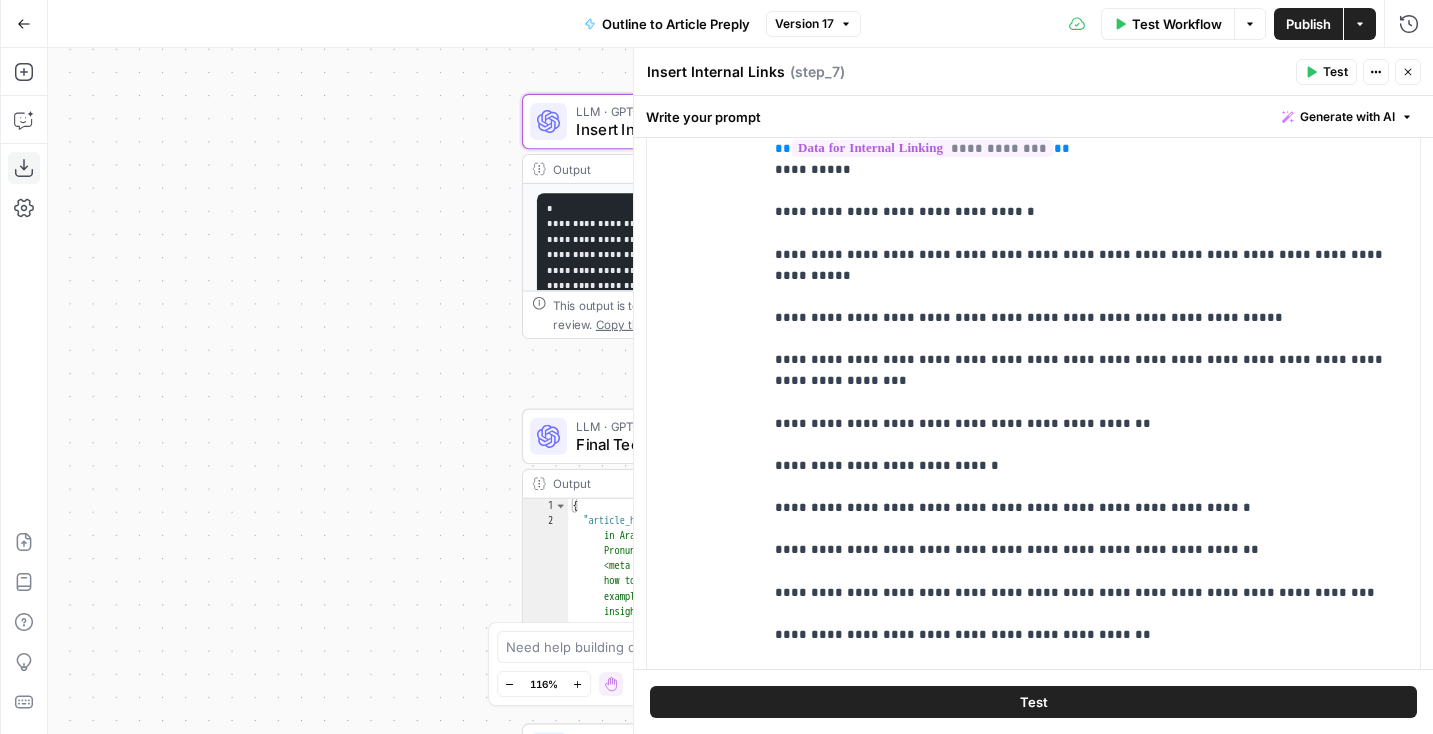 scroll, scrollTop: 423, scrollLeft: 0, axis: vertical 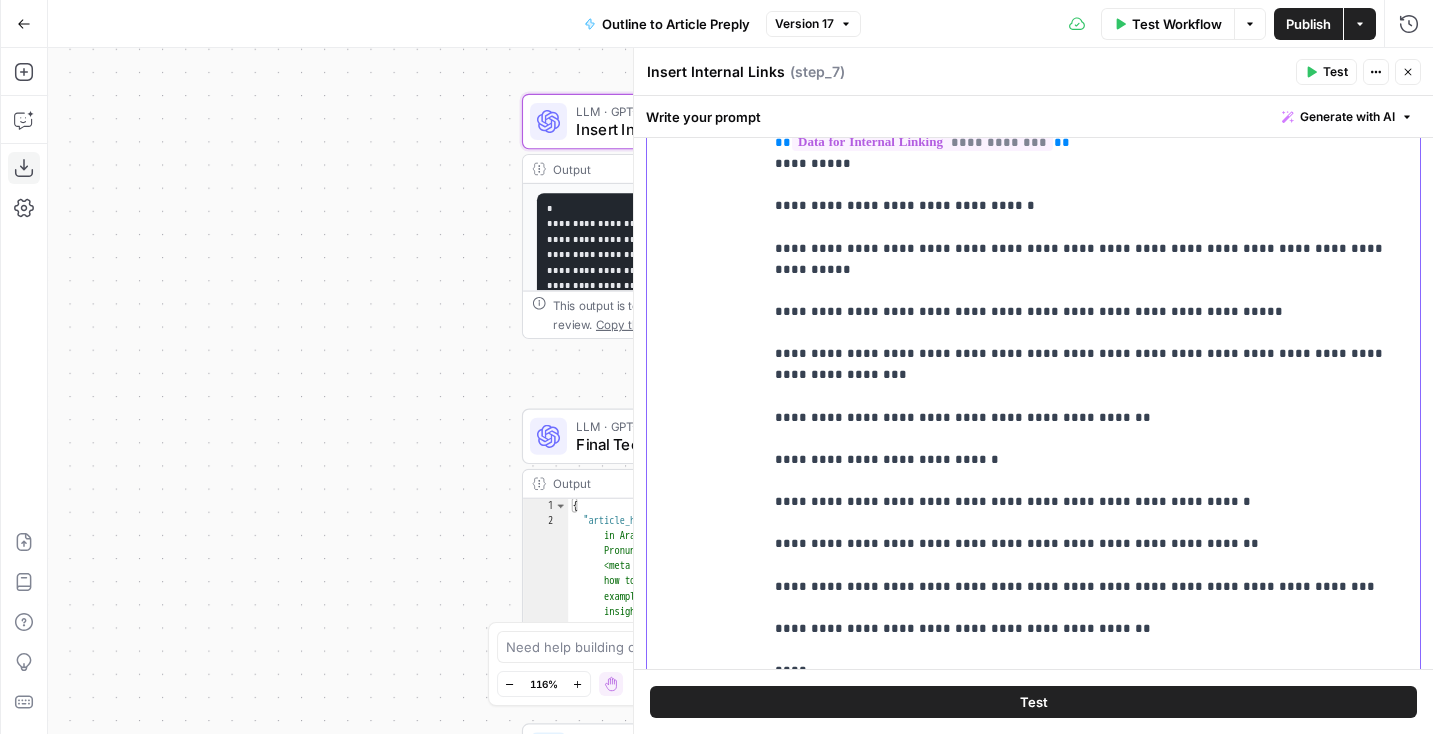 click on "**********" at bounding box center [1091, 364] 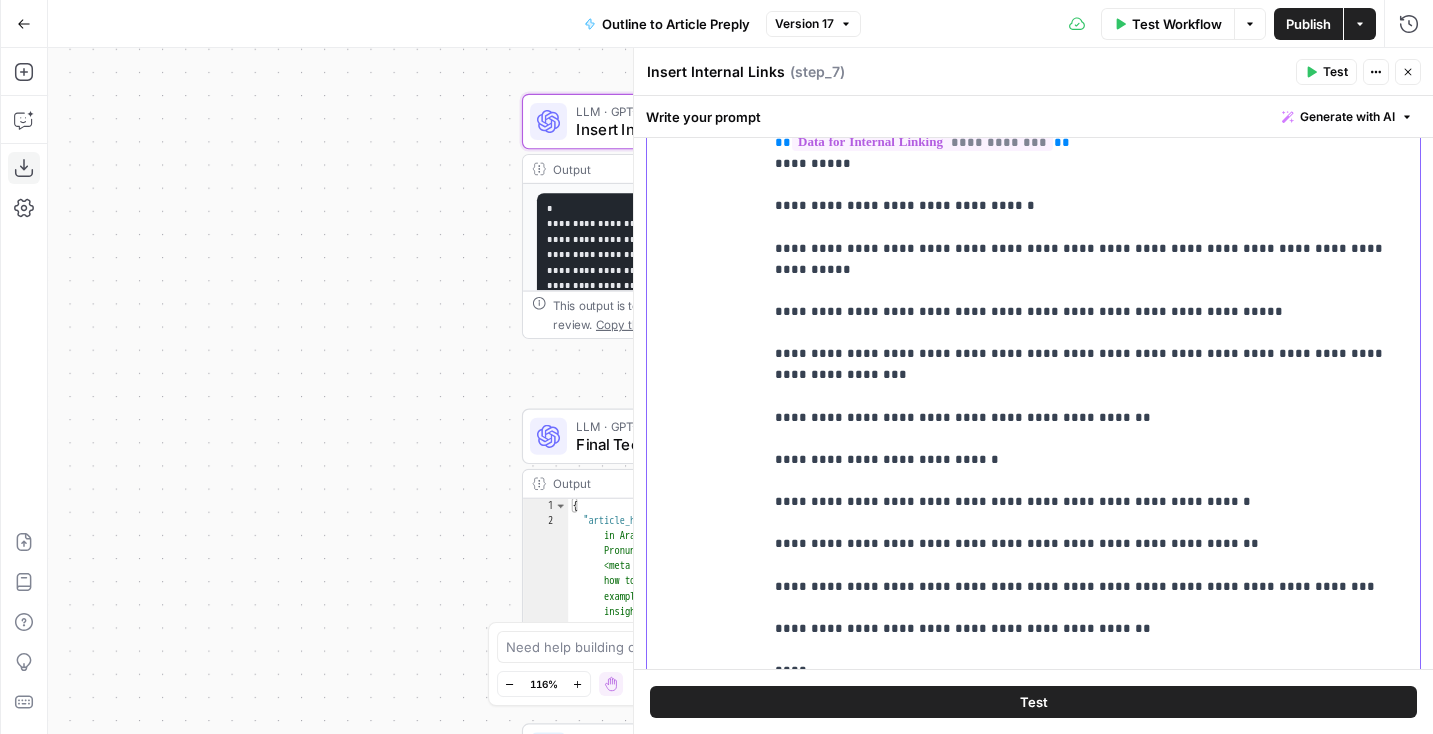type 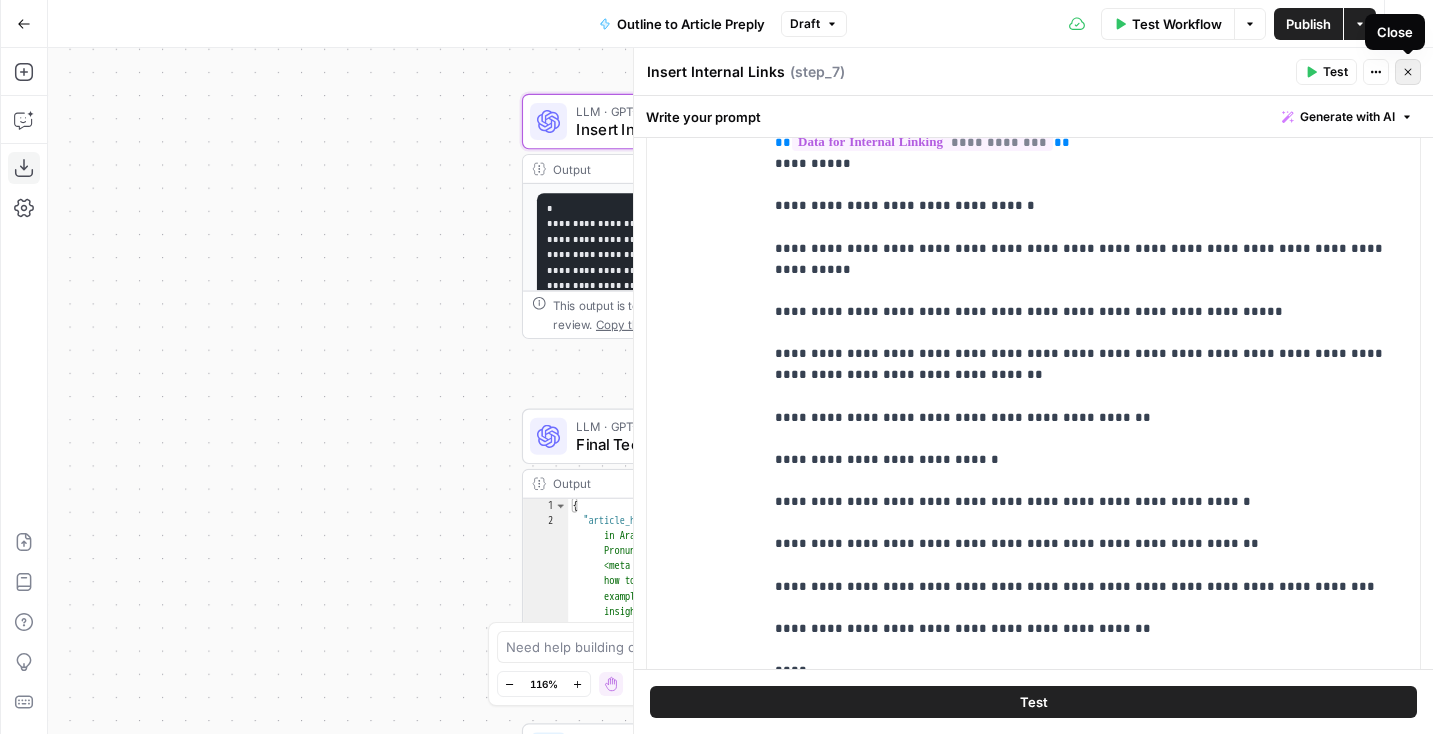 click 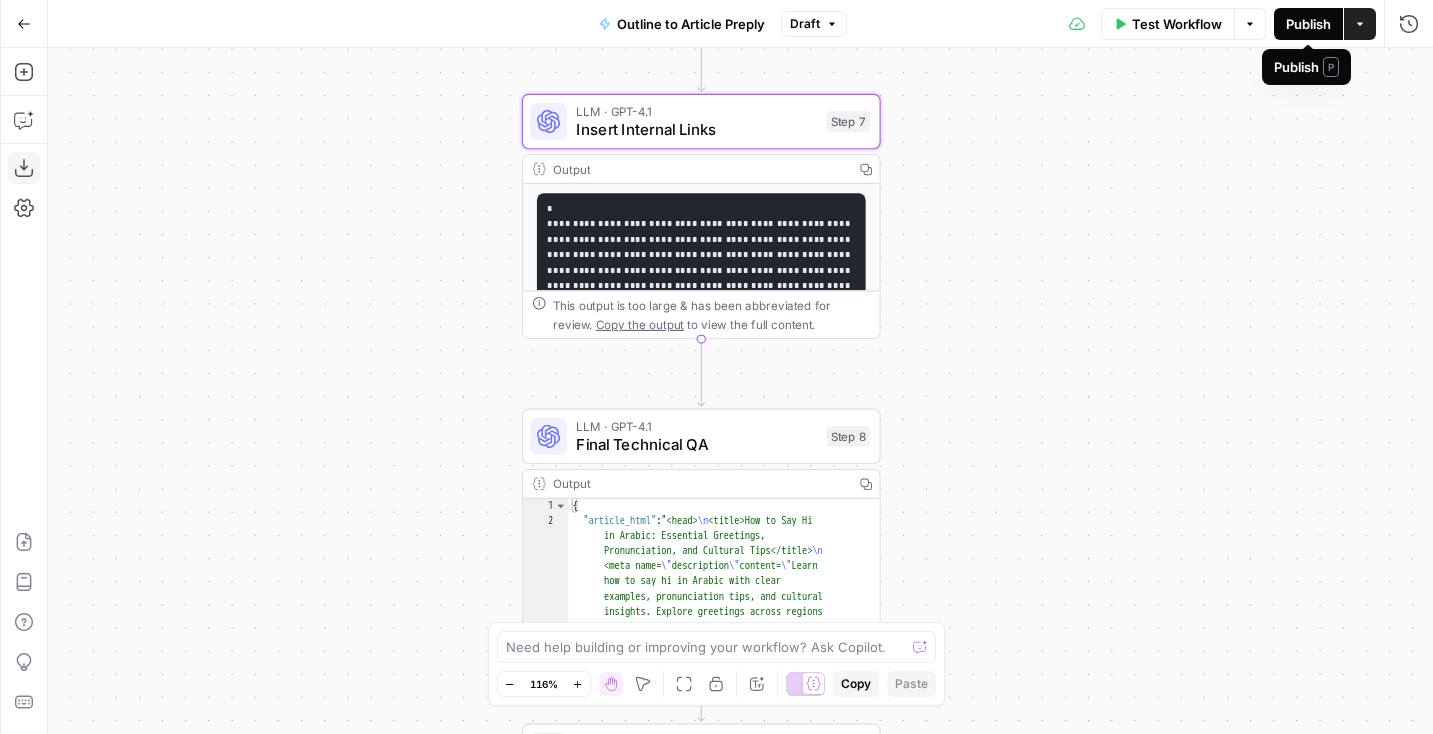 click on "Publish" at bounding box center [1308, 24] 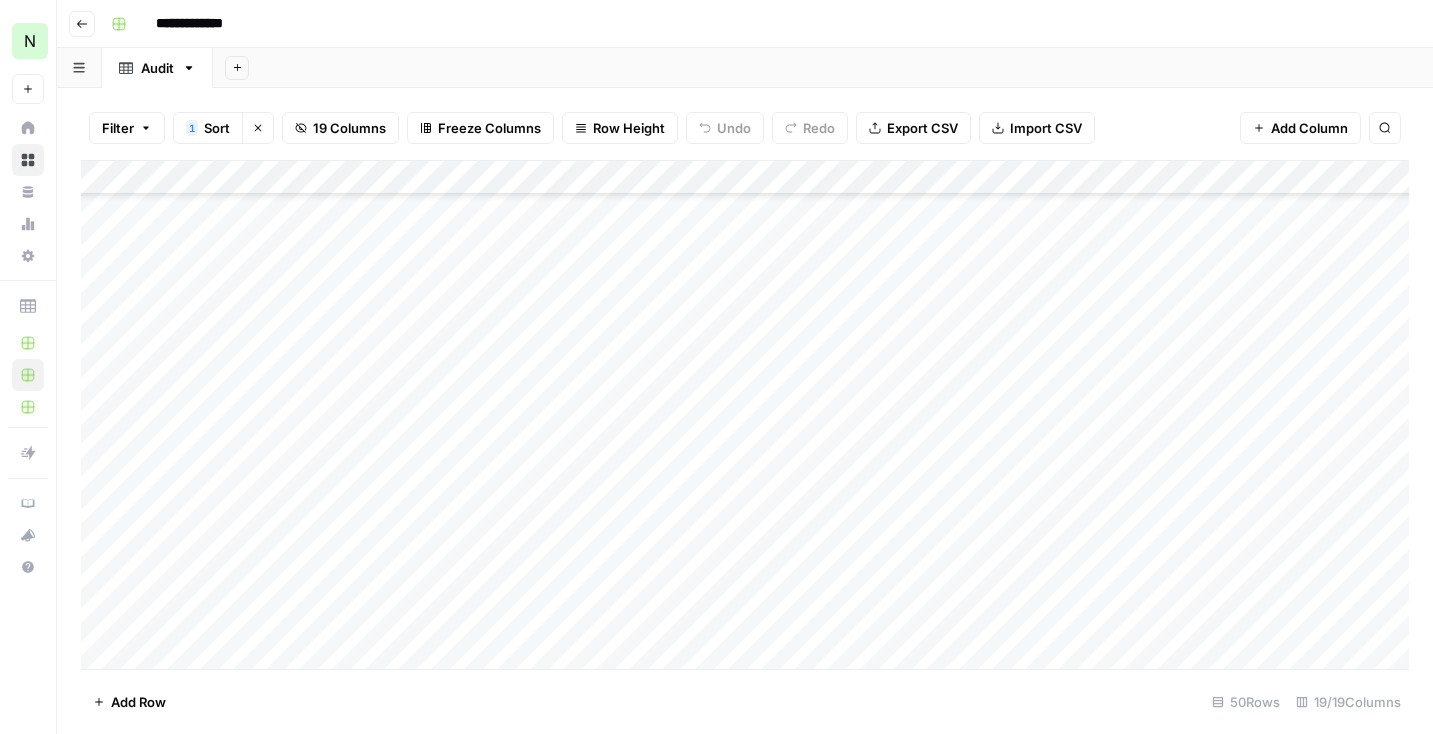 scroll, scrollTop: 0, scrollLeft: 0, axis: both 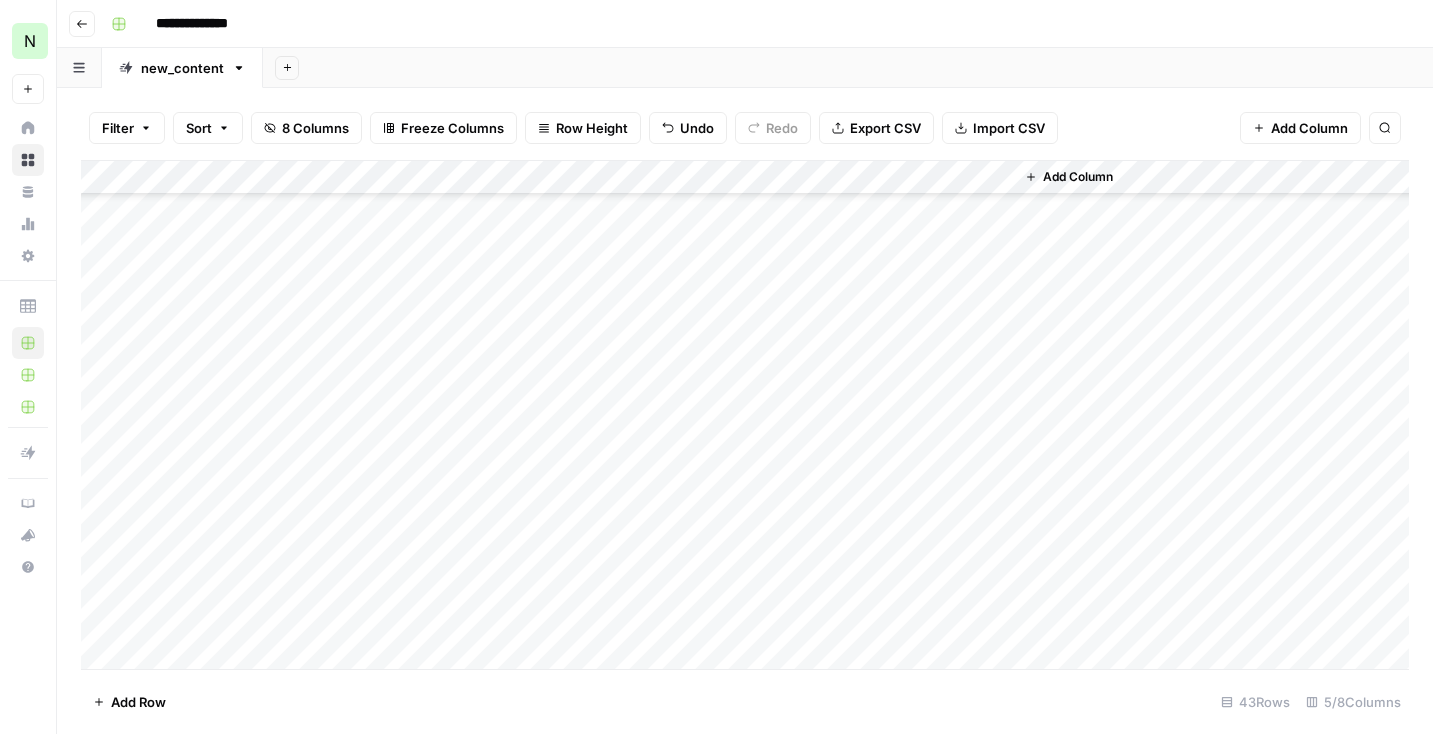 click on "Add Column" at bounding box center (745, 415) 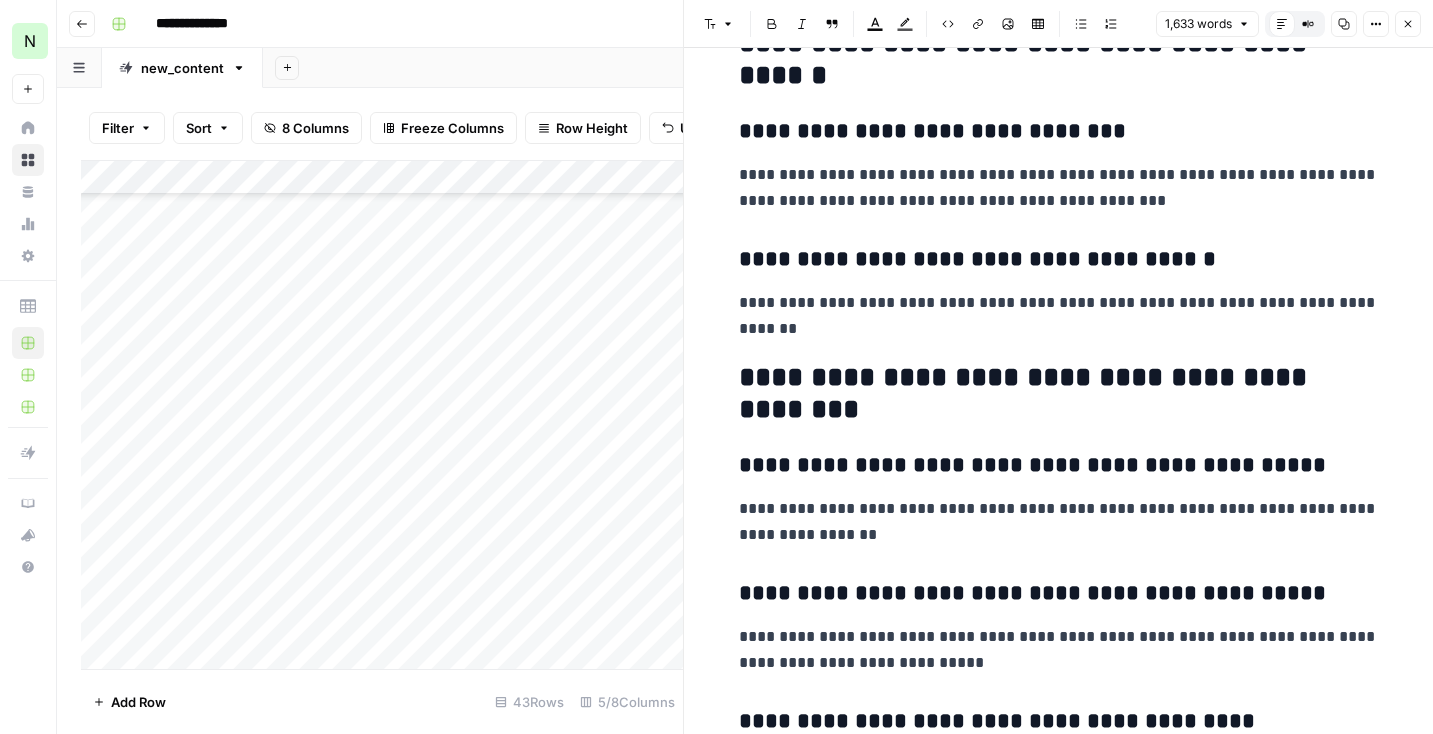 scroll, scrollTop: 5732, scrollLeft: 0, axis: vertical 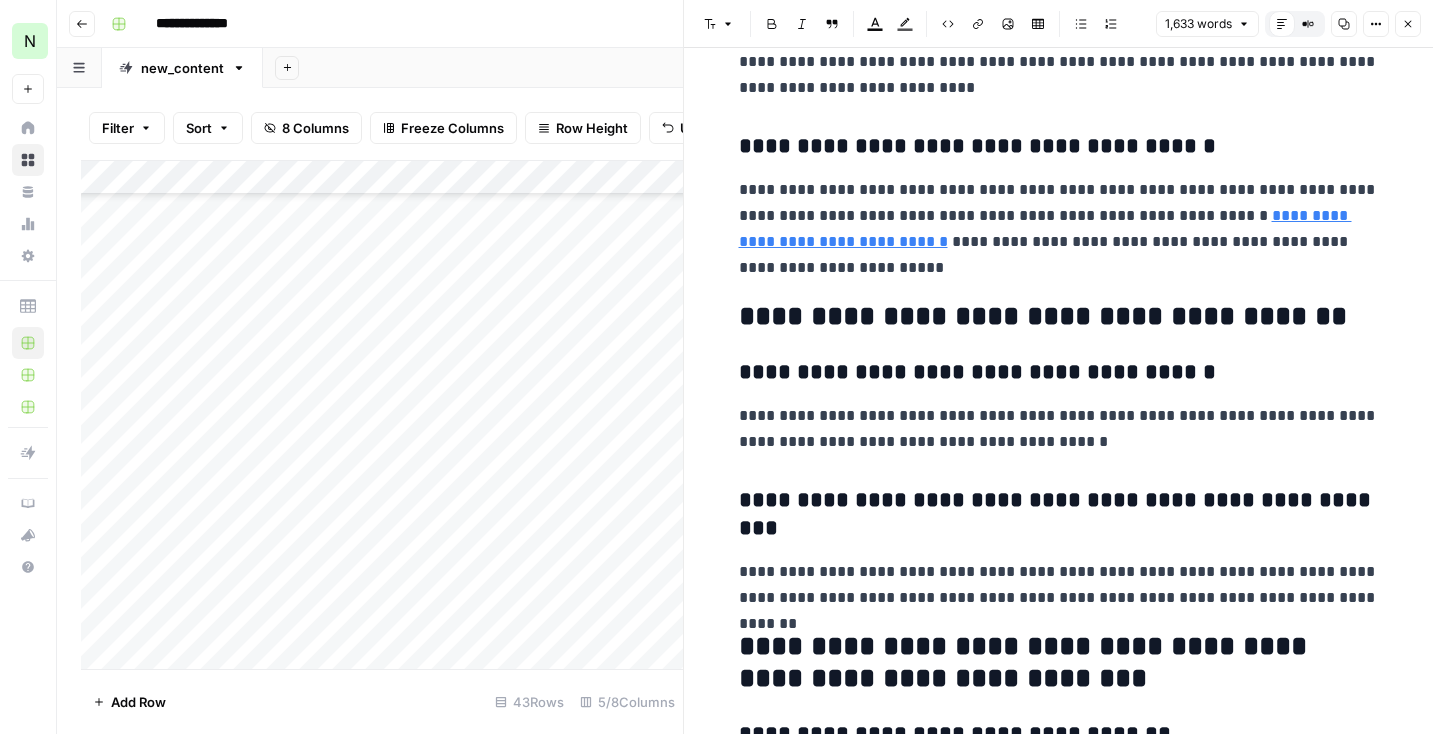 click on "Add Column" at bounding box center (382, 415) 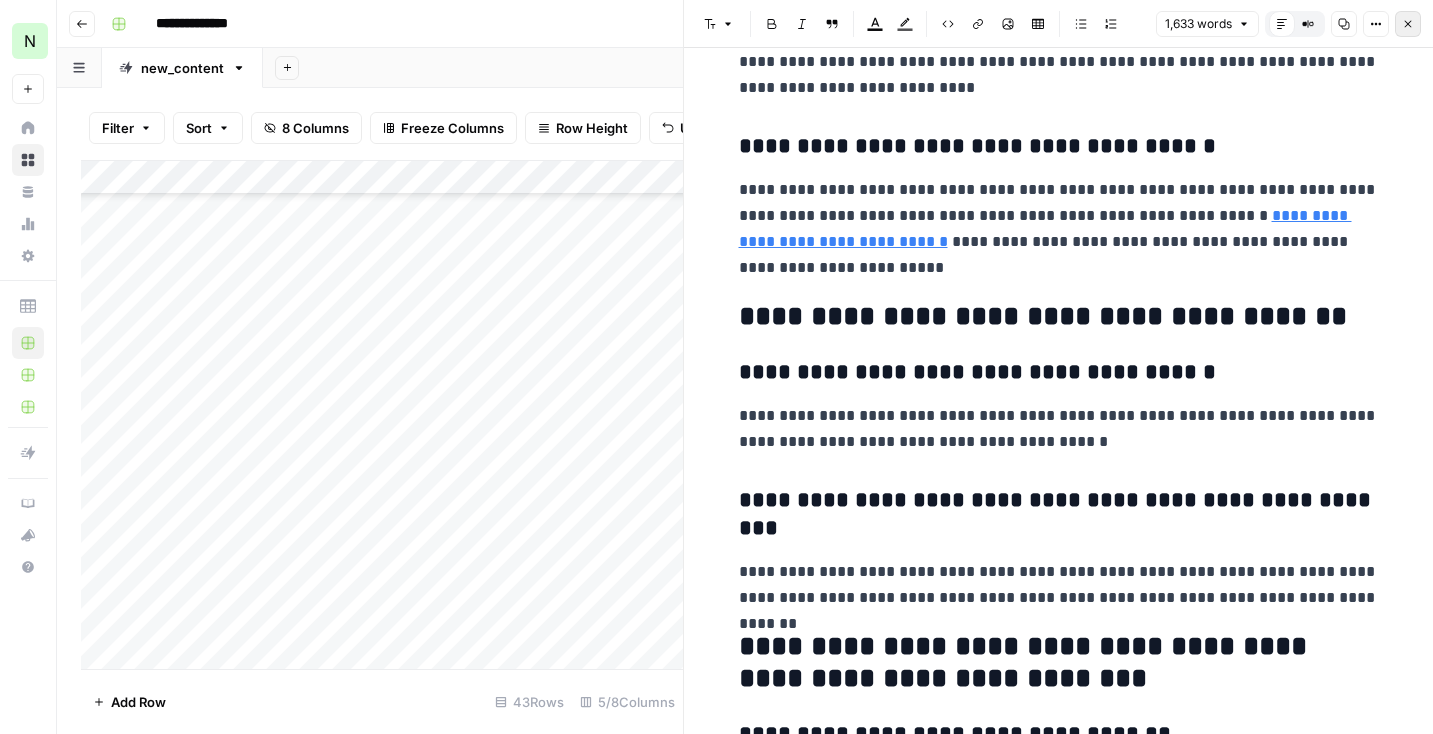 click on "Close" at bounding box center [1408, 24] 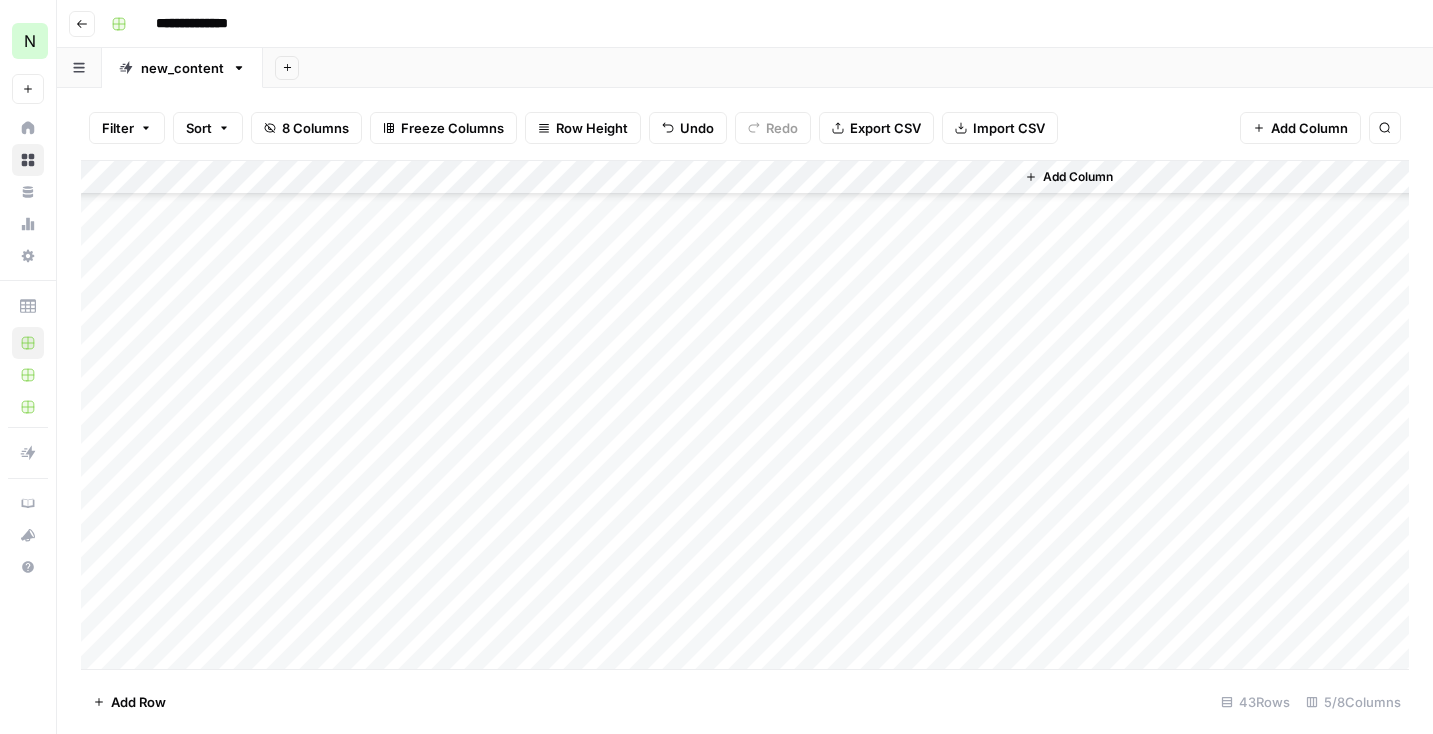 click on "Add Column" at bounding box center (745, 415) 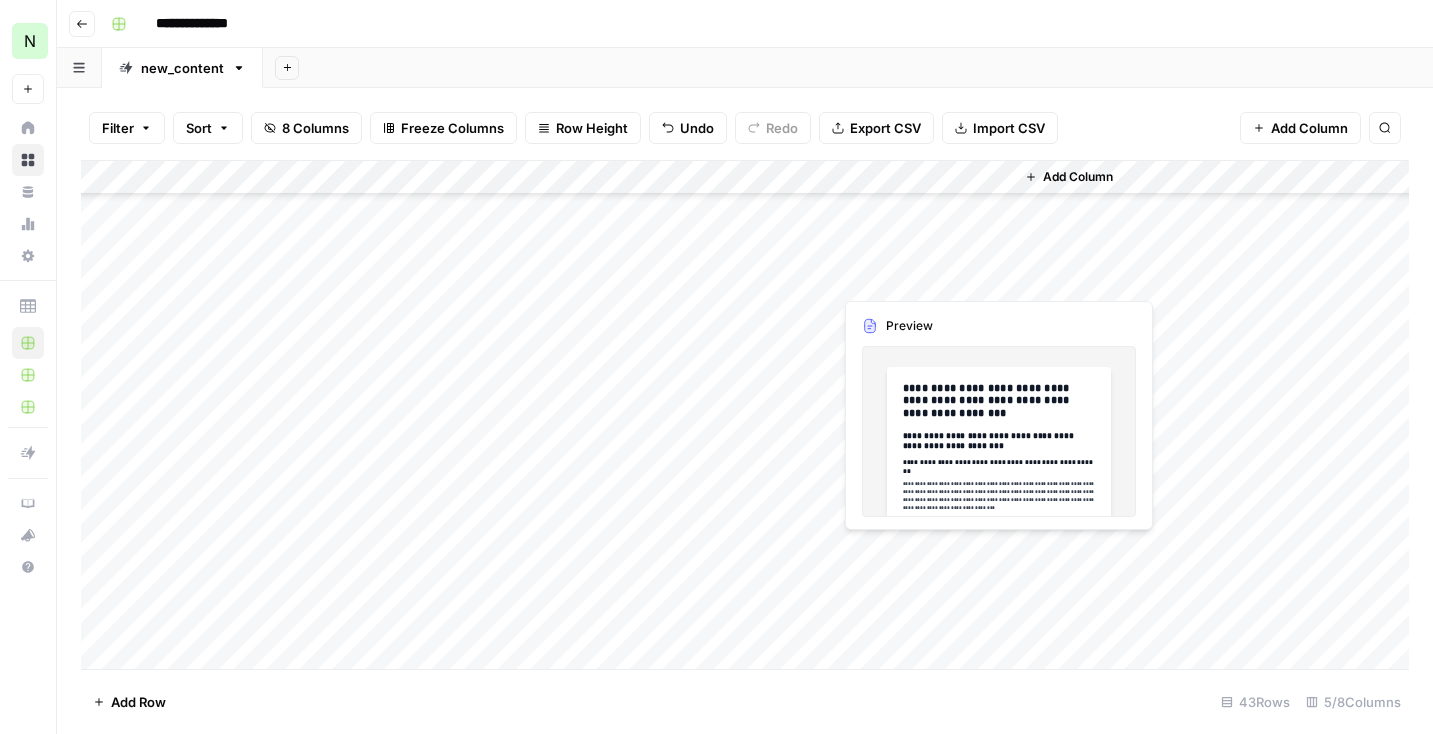 click on "Add Column" at bounding box center [745, 415] 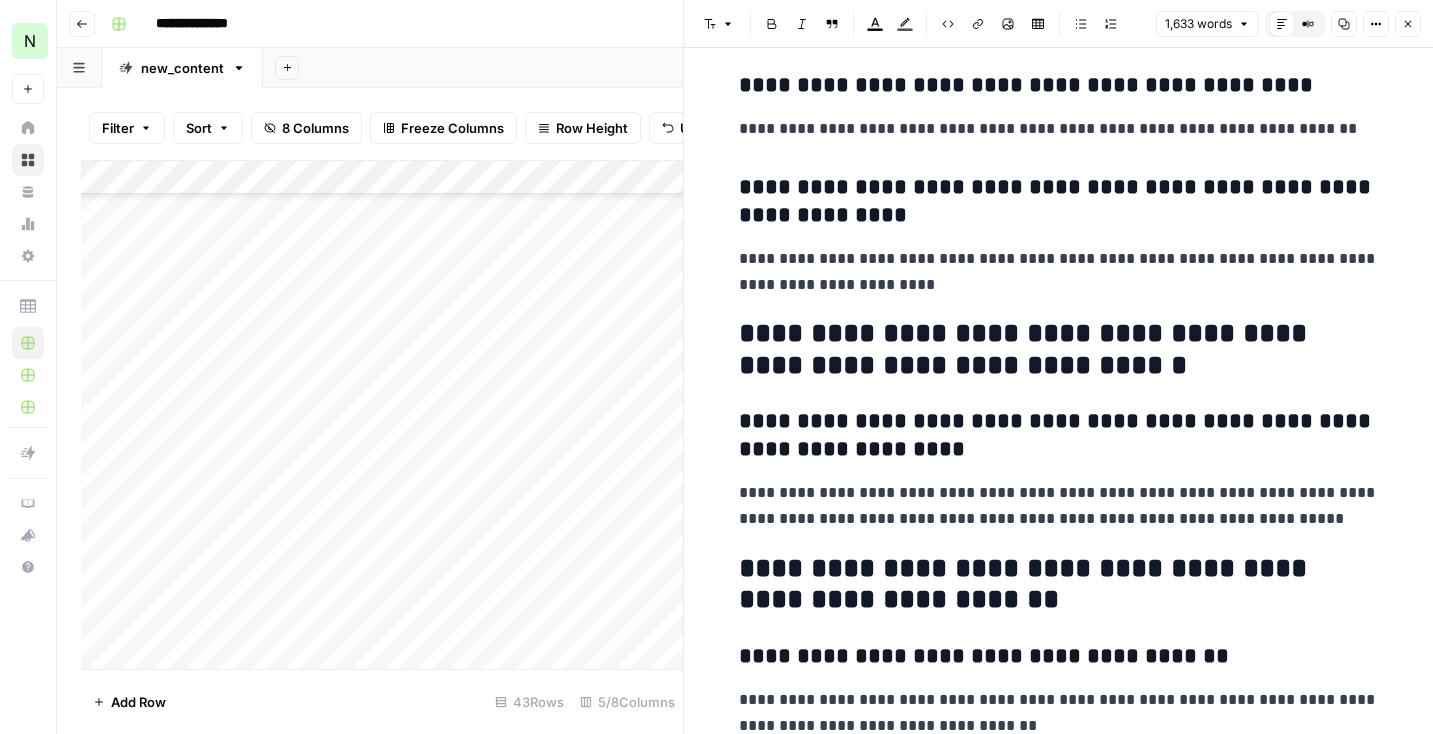 scroll, scrollTop: 7938, scrollLeft: 0, axis: vertical 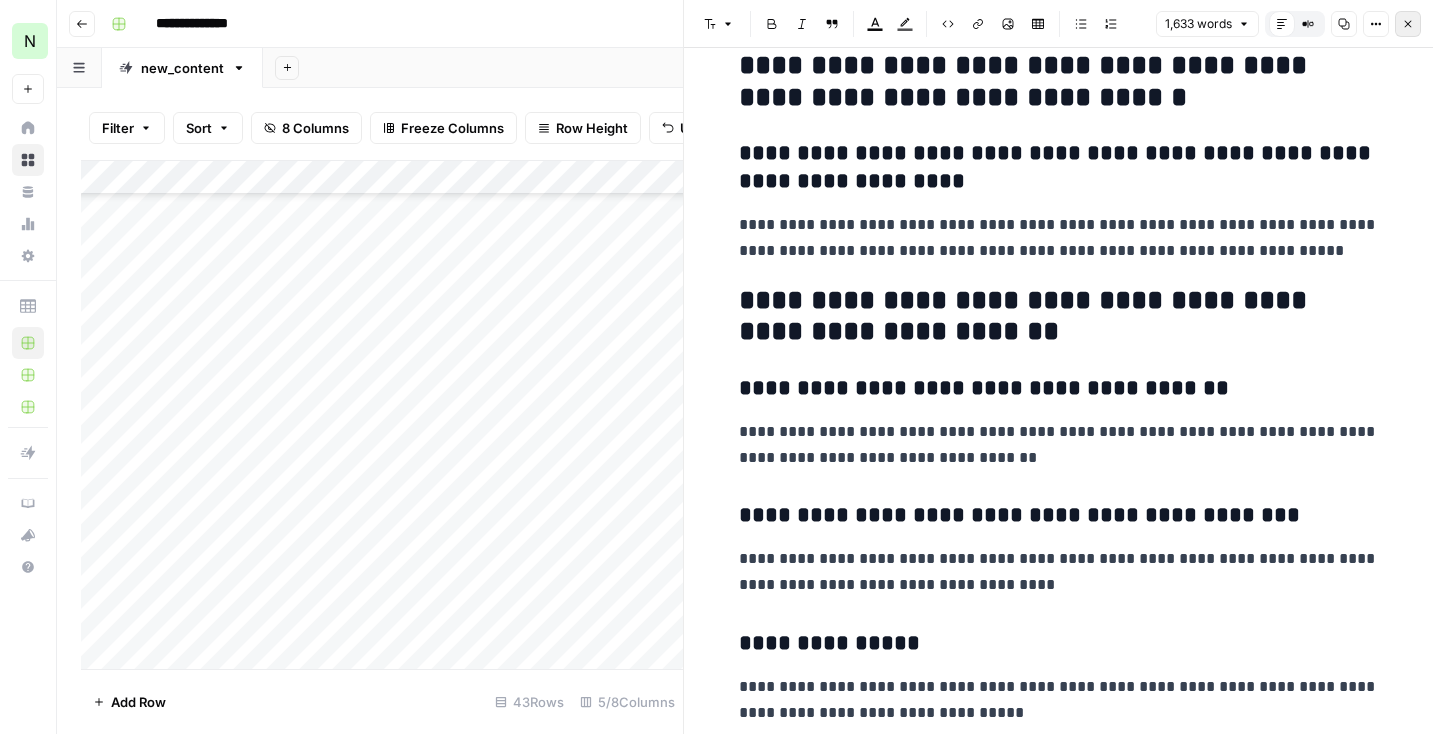 click on "Close" at bounding box center (1408, 24) 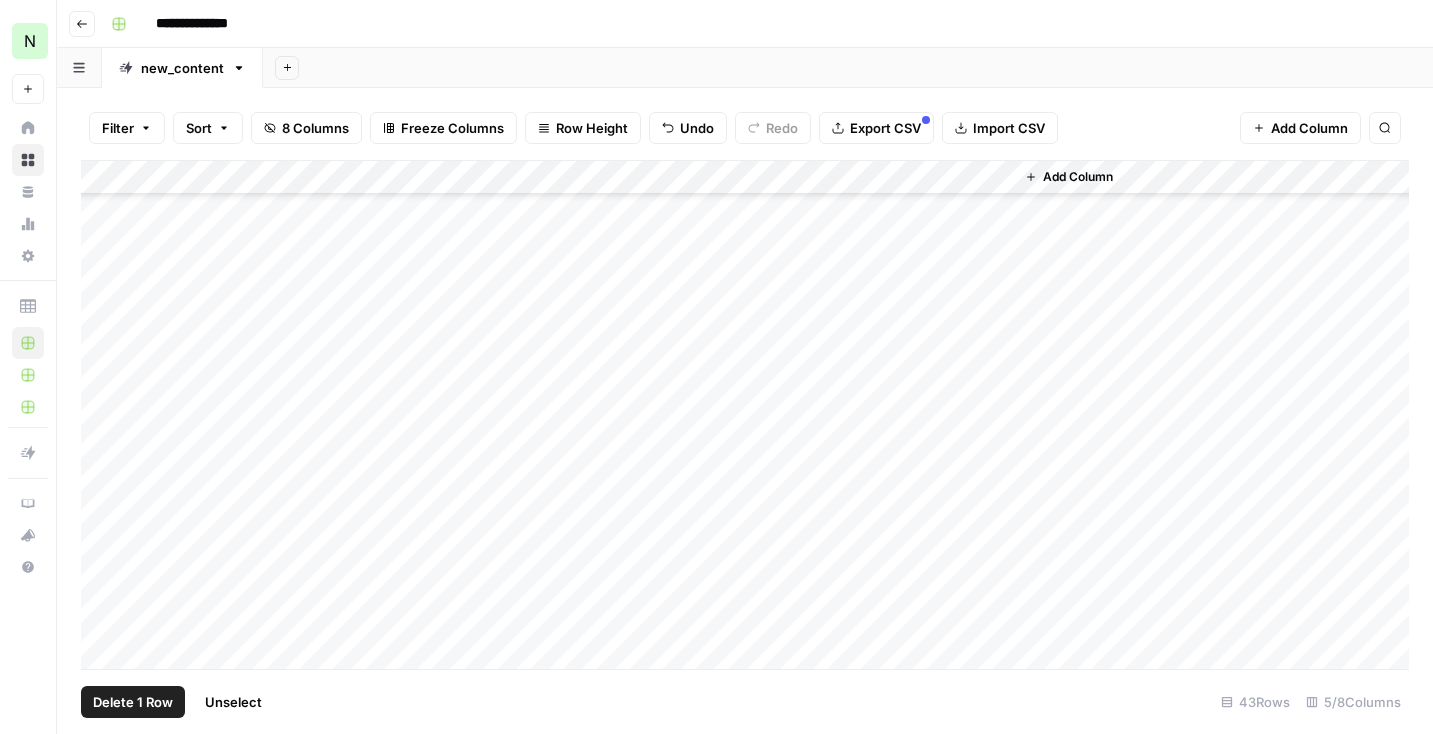click on "Add Column" at bounding box center (745, 415) 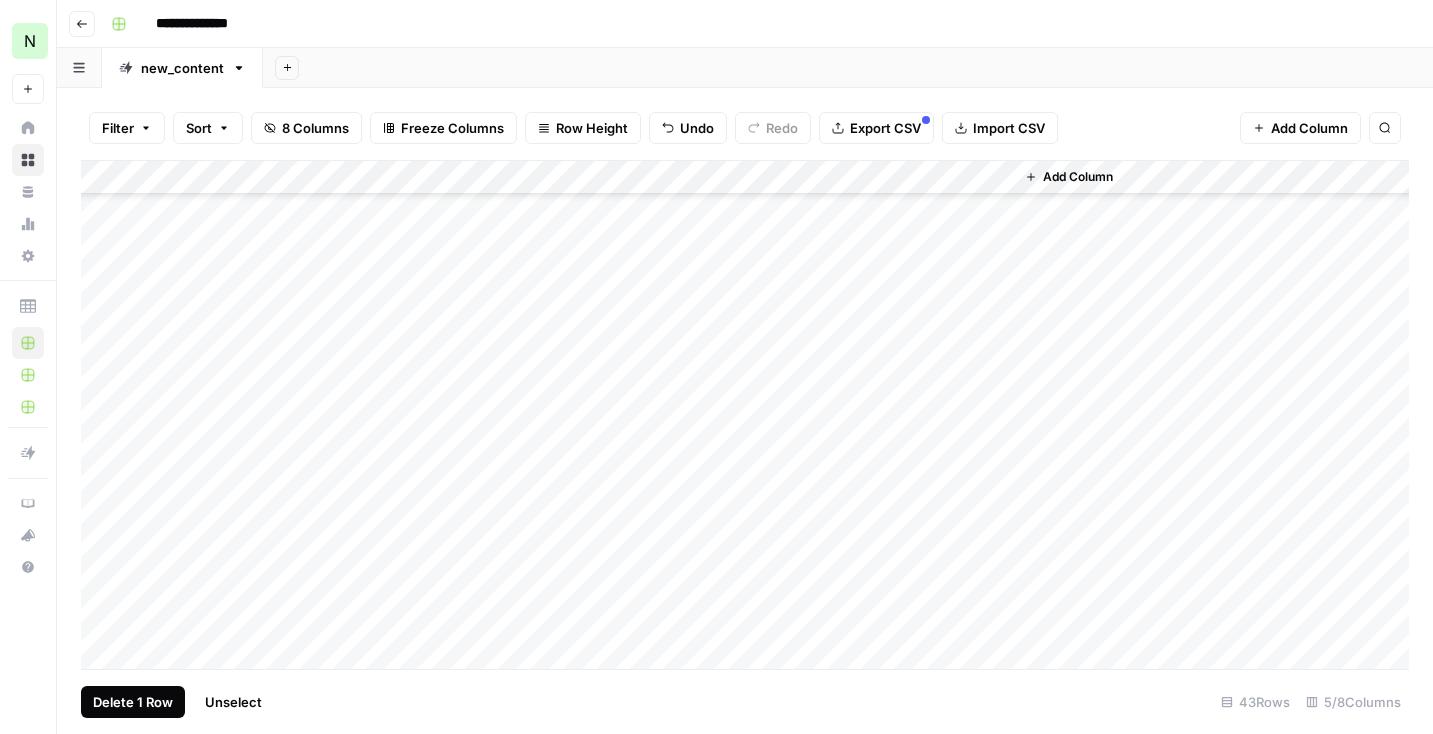 click on "Delete 1 Row" at bounding box center (133, 702) 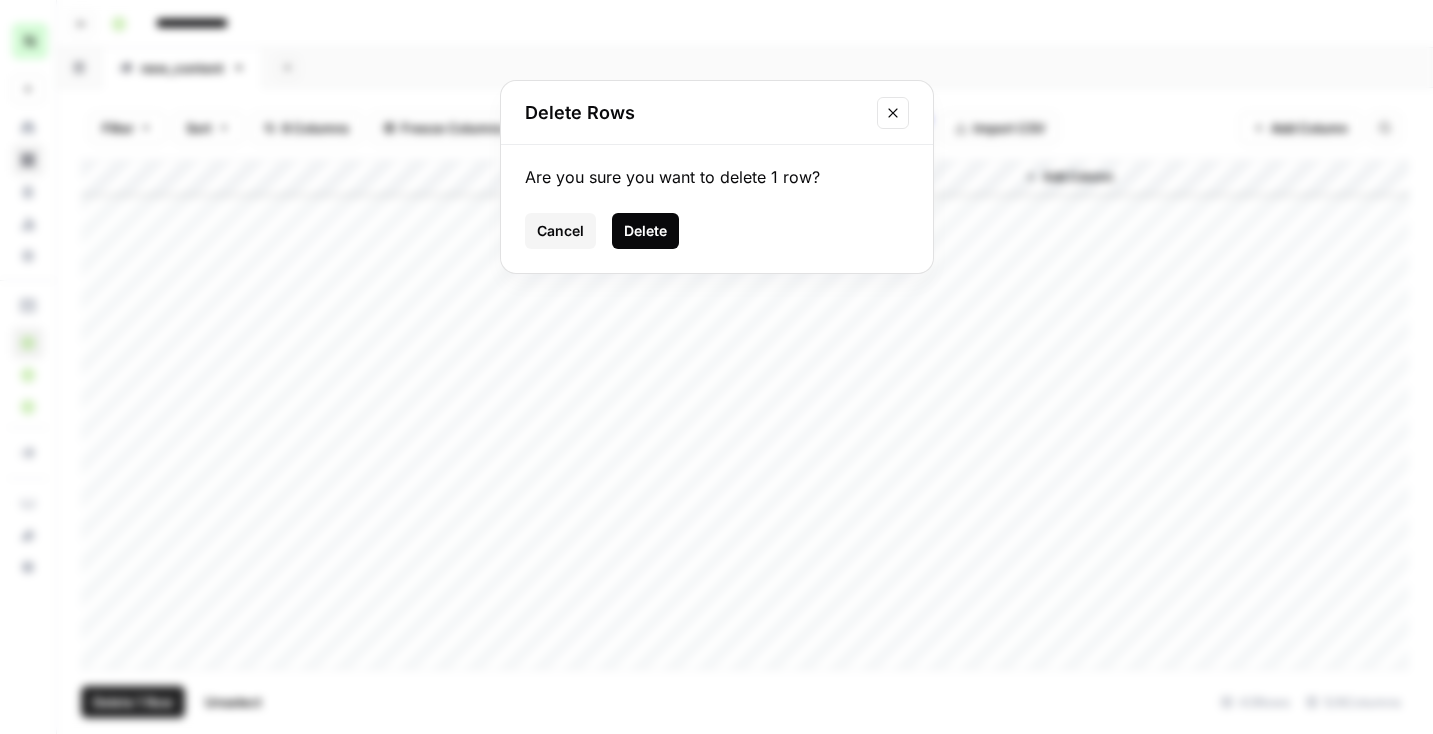 click on "Delete" at bounding box center (645, 231) 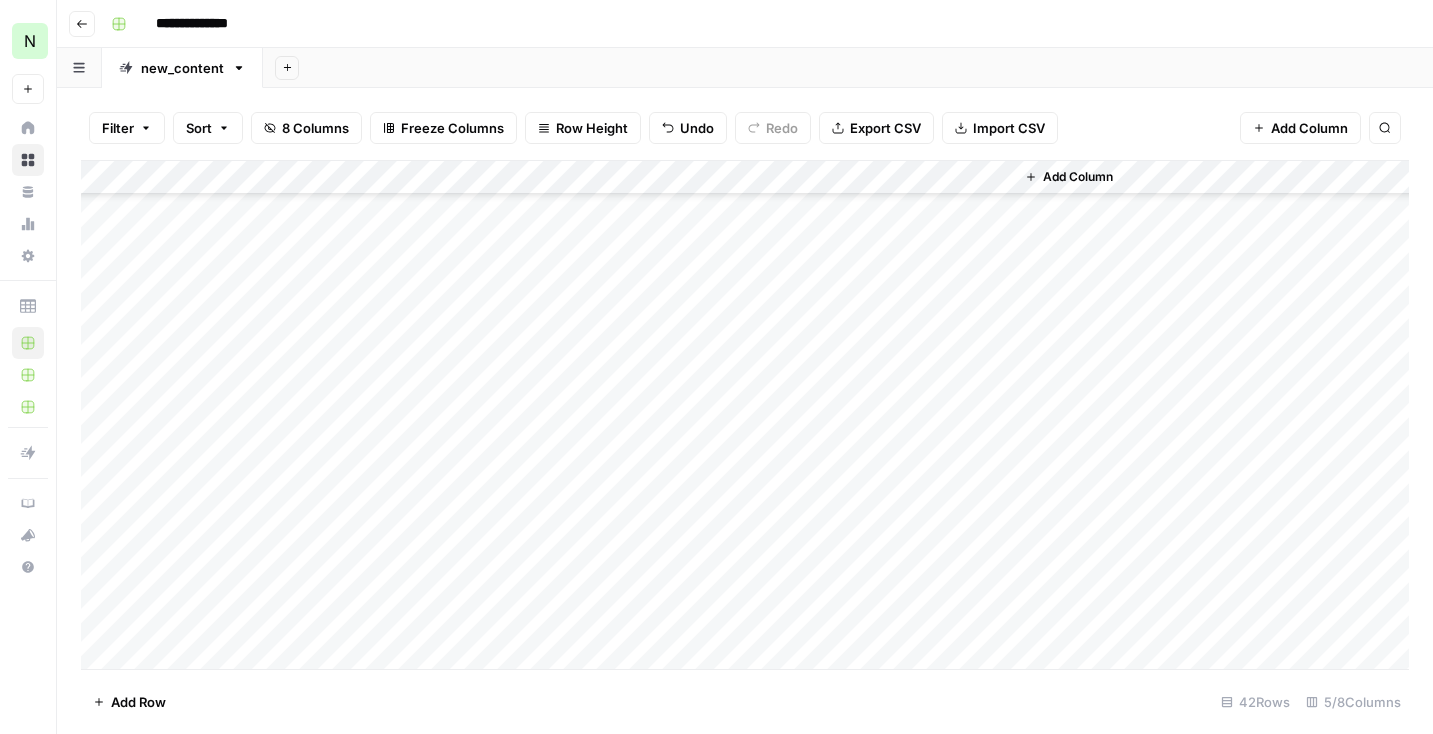 click on "Add Column" at bounding box center (745, 415) 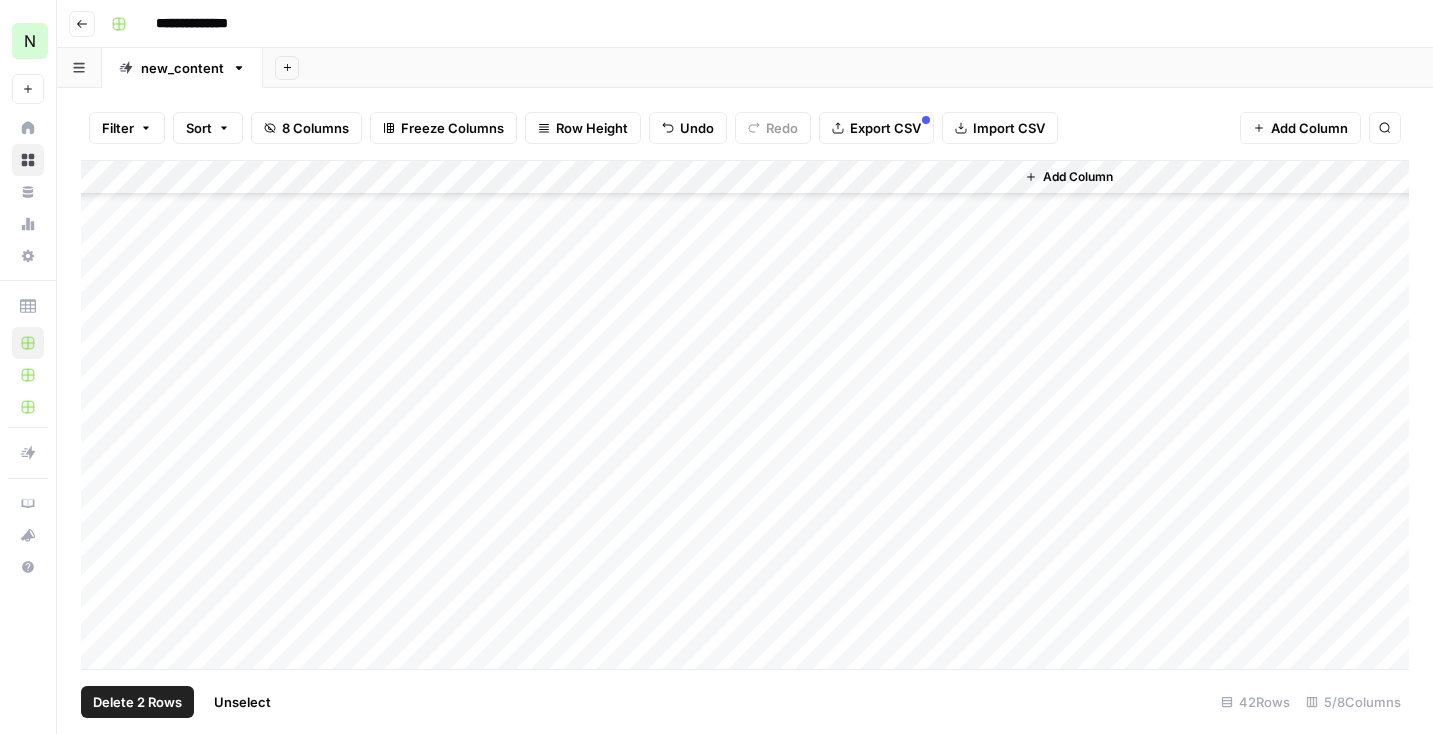 click on "Add Column" at bounding box center (745, 415) 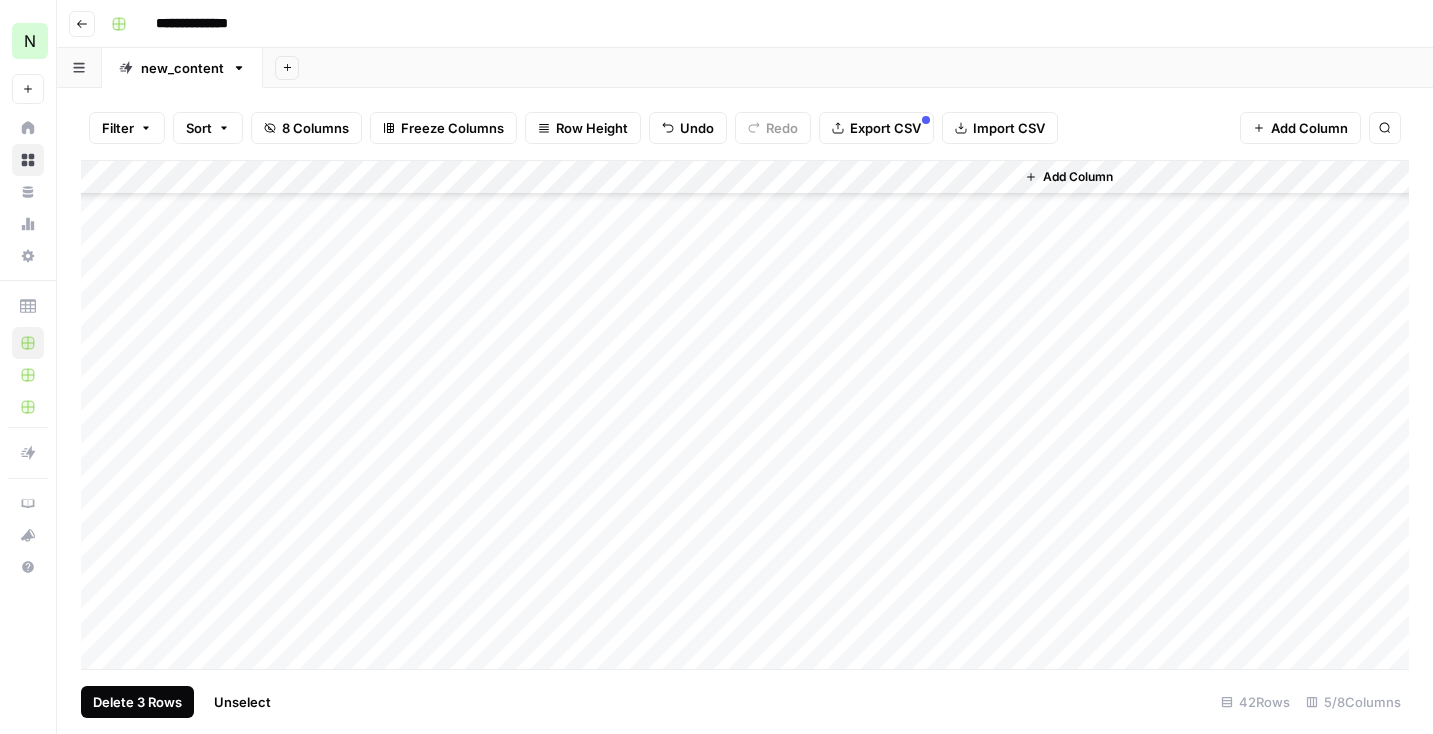 click on "Delete 3 Rows" at bounding box center [137, 702] 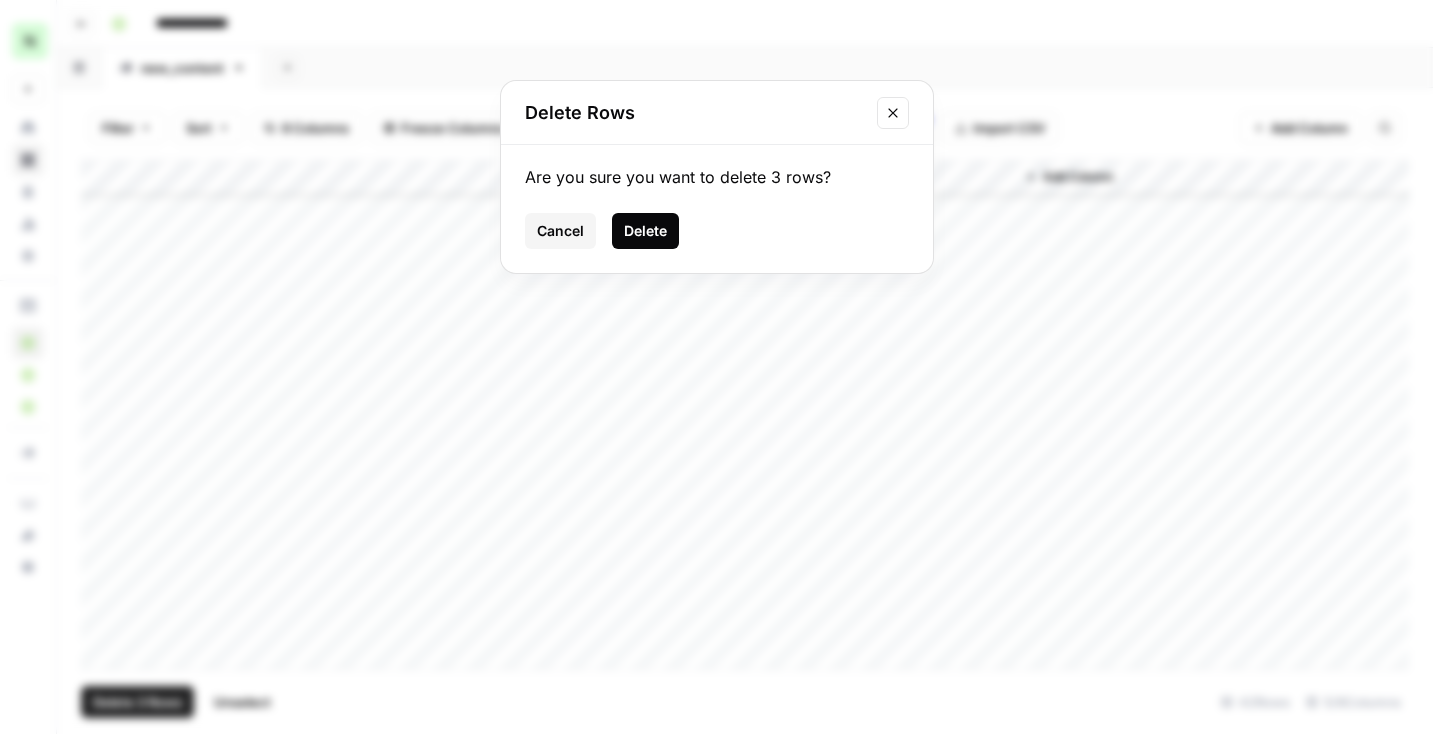 click on "Delete" at bounding box center [645, 231] 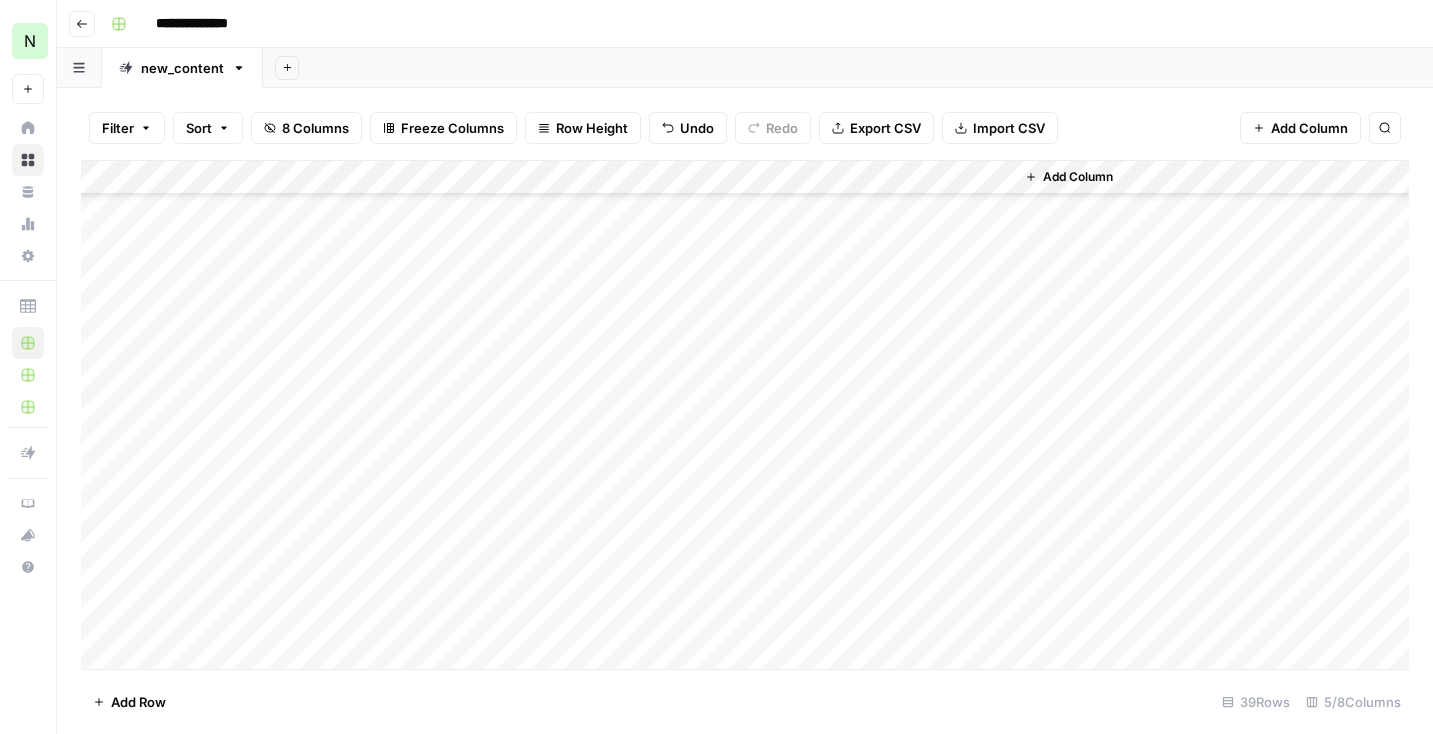 scroll, scrollTop: 0, scrollLeft: 0, axis: both 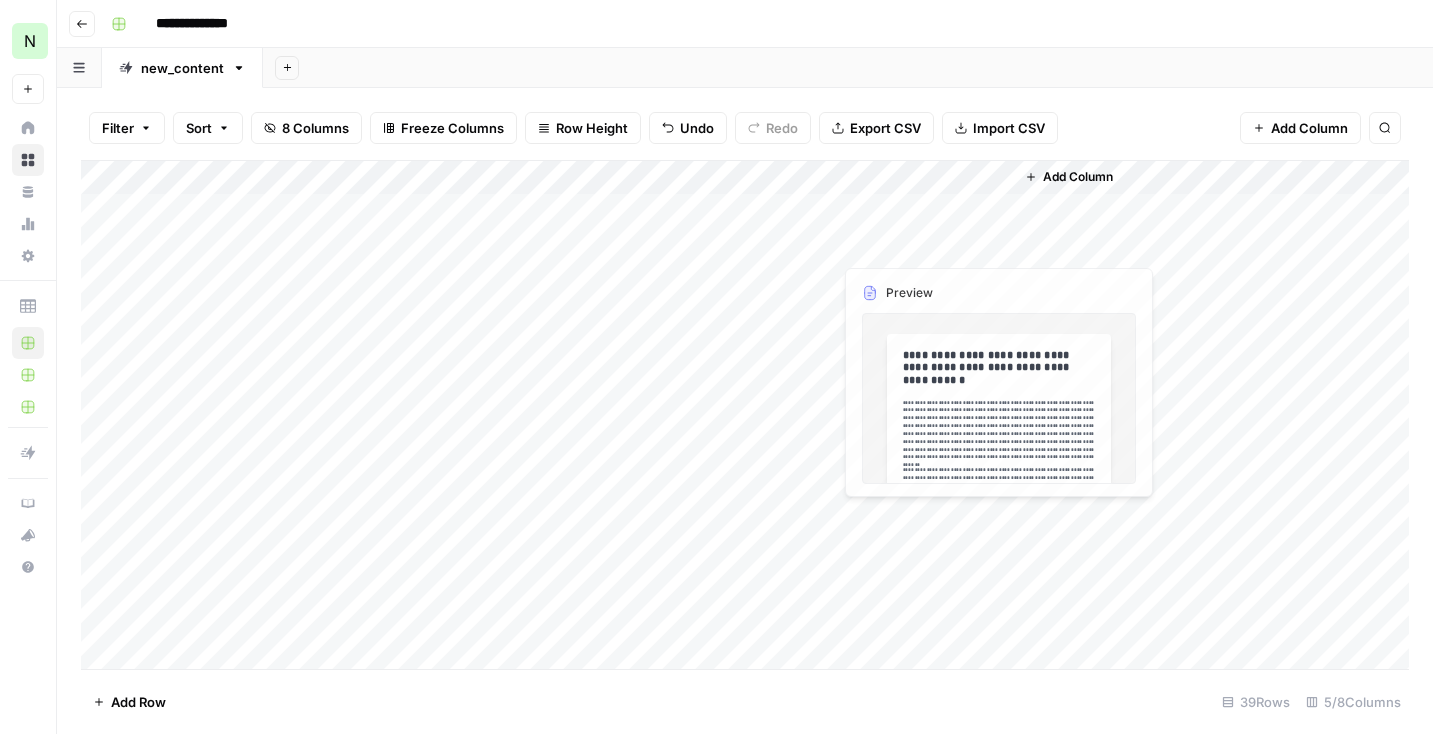 click on "Add Column" at bounding box center (745, 415) 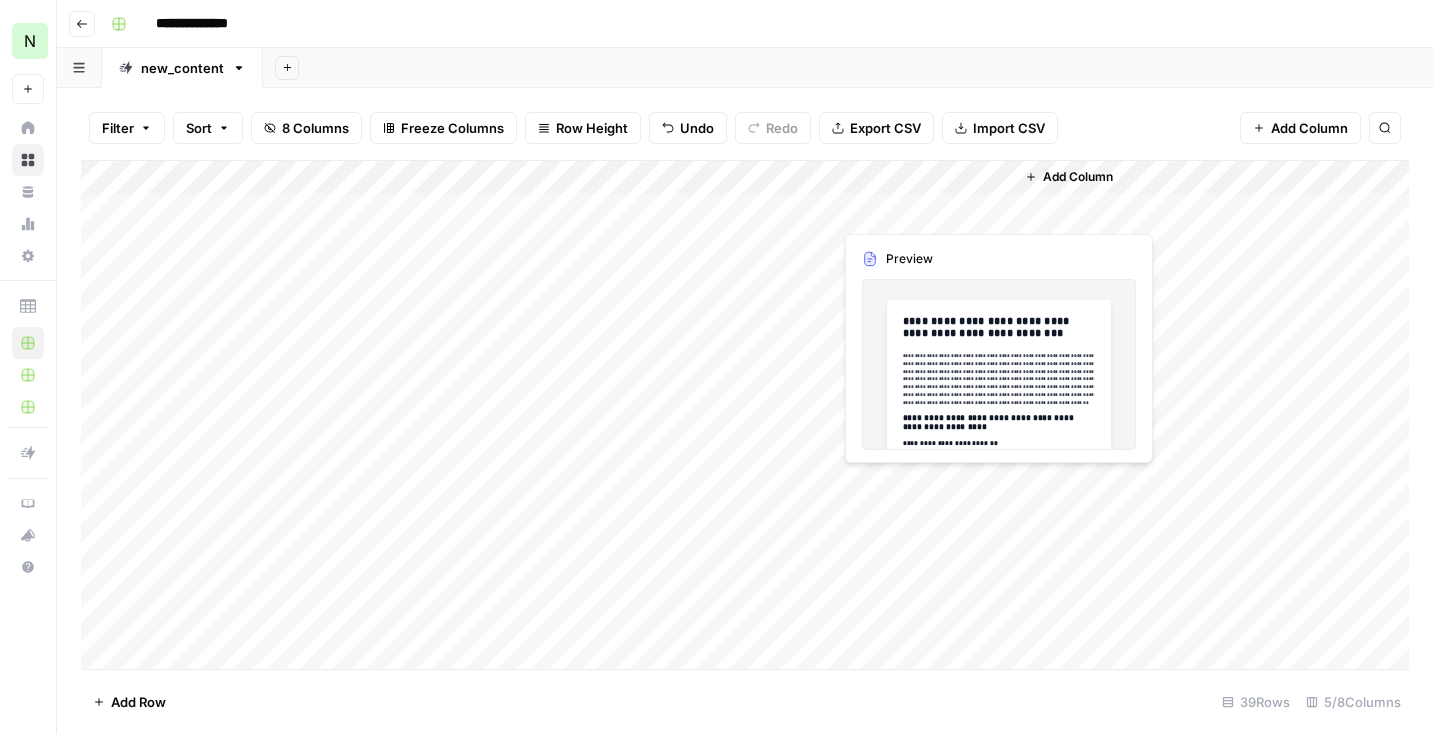 click on "Add Column" at bounding box center (745, 415) 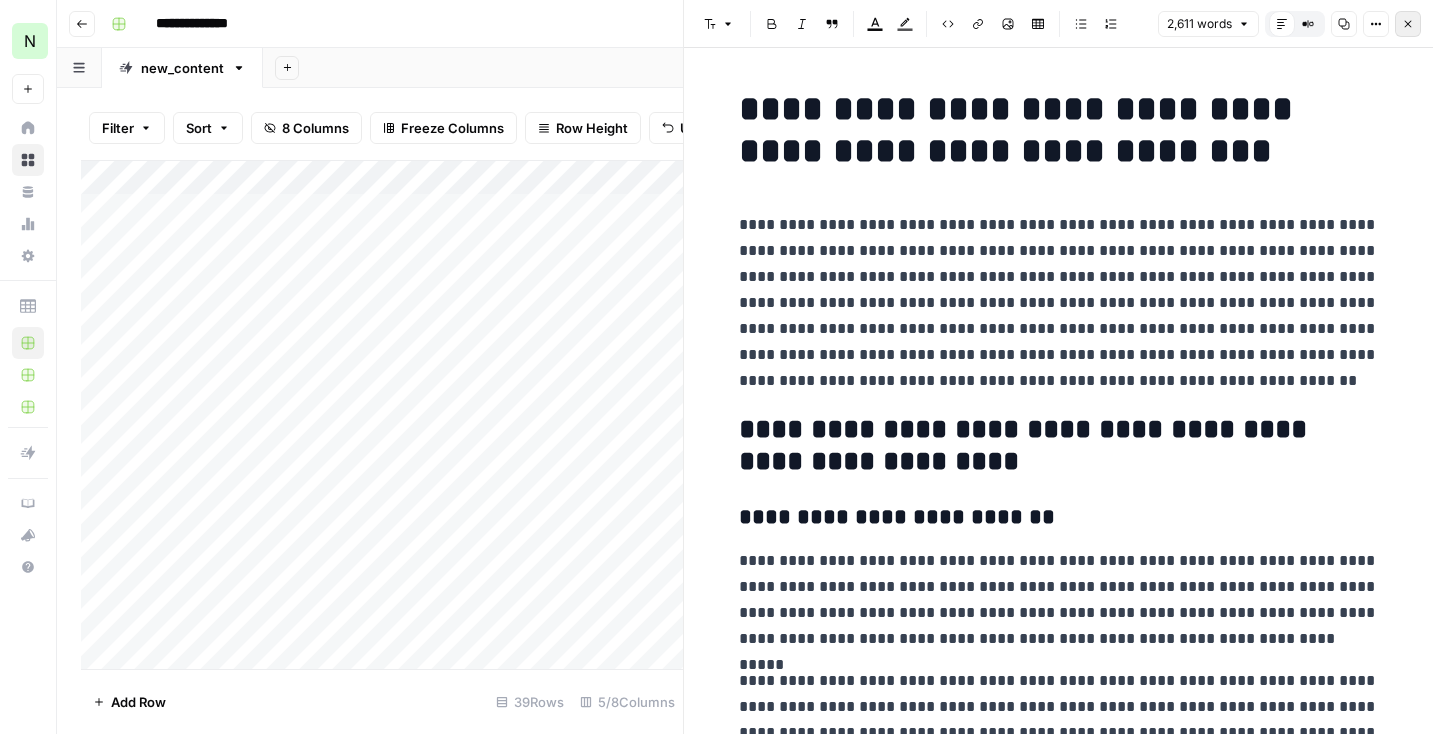 click on "Close" at bounding box center (1408, 24) 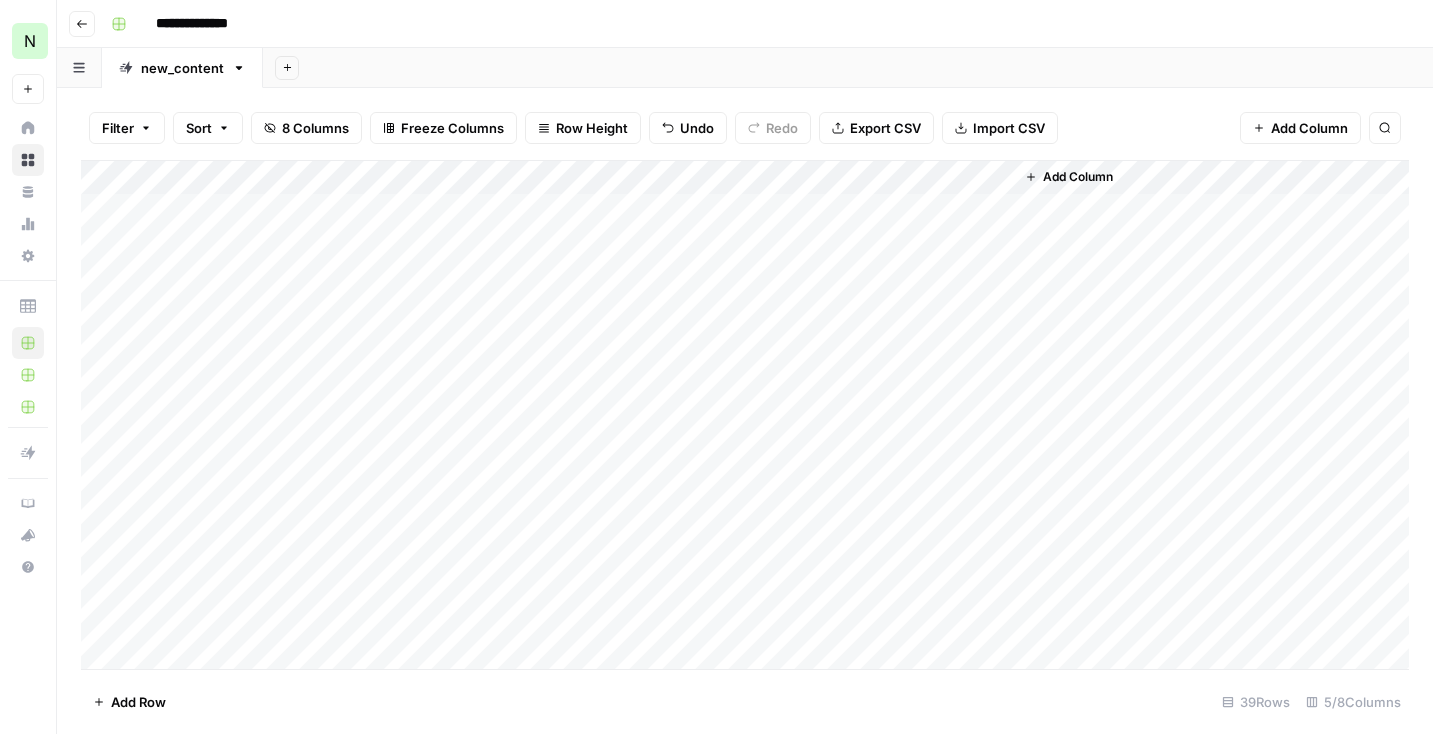 click on "Add Column" at bounding box center (745, 415) 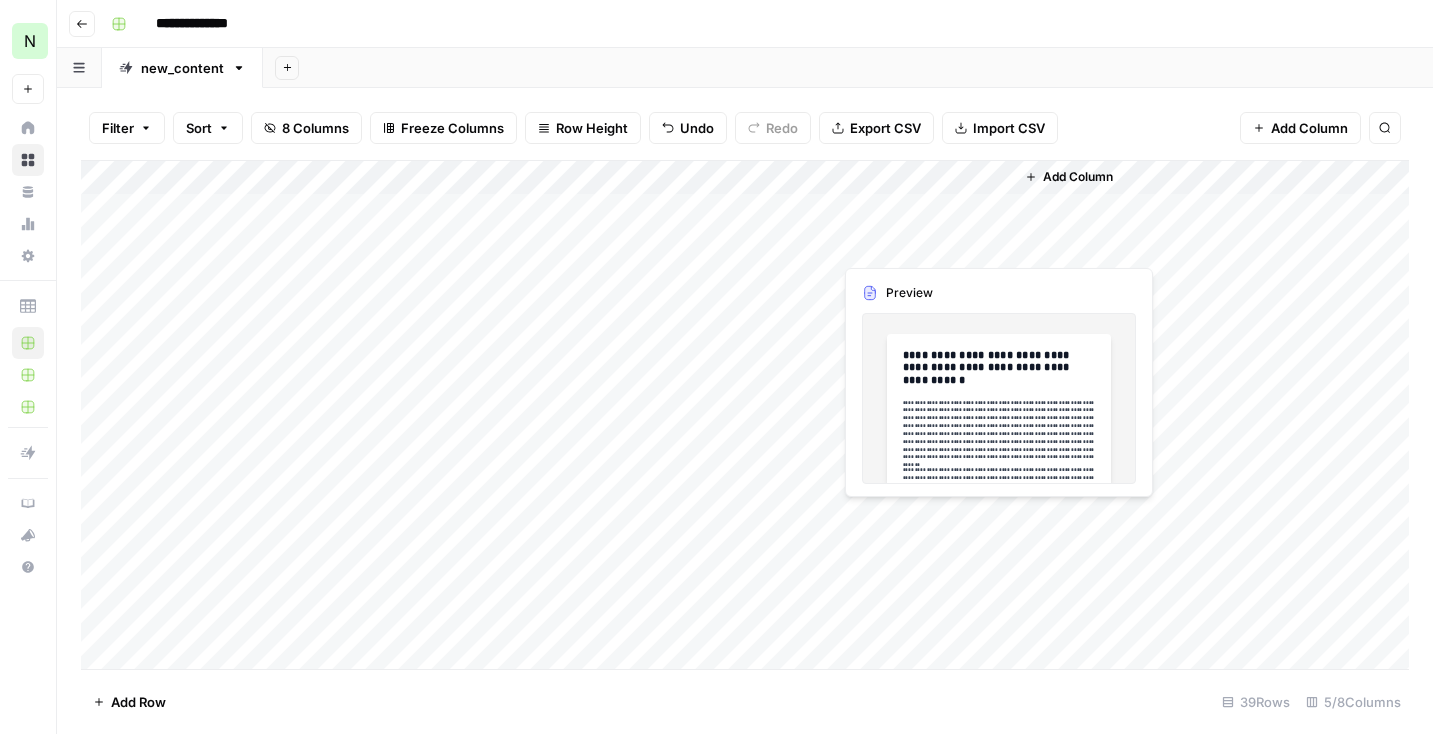 click on "Add Column" at bounding box center (745, 415) 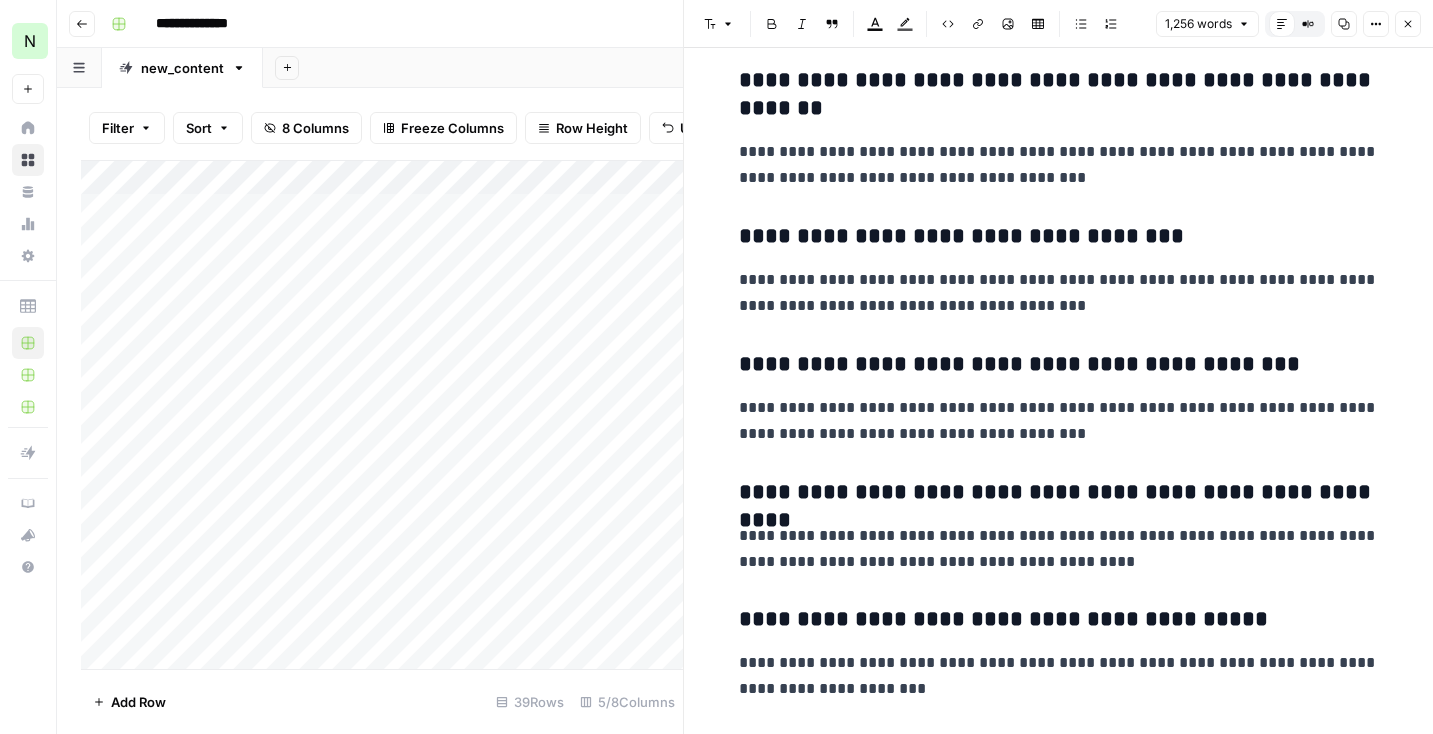 scroll, scrollTop: 5392, scrollLeft: 0, axis: vertical 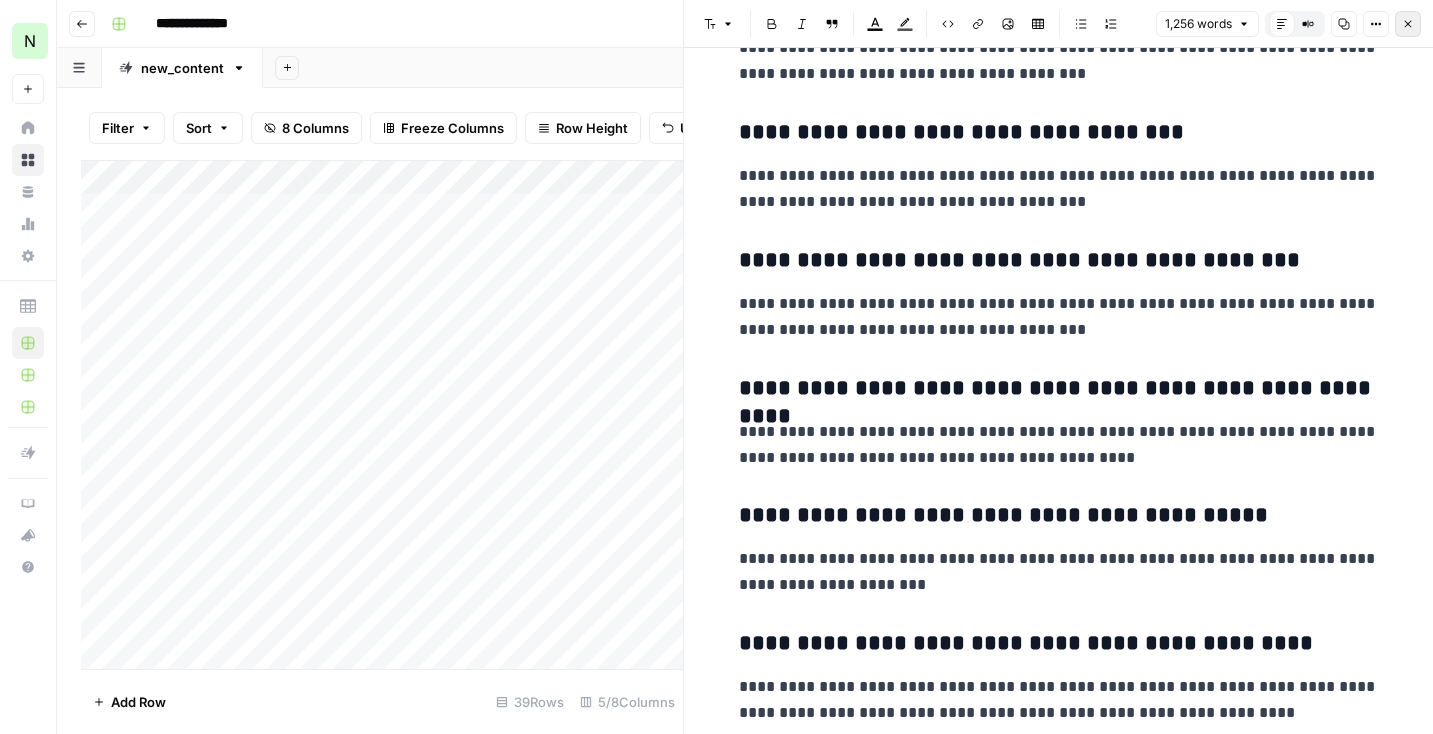 click on "Close" at bounding box center (1408, 24) 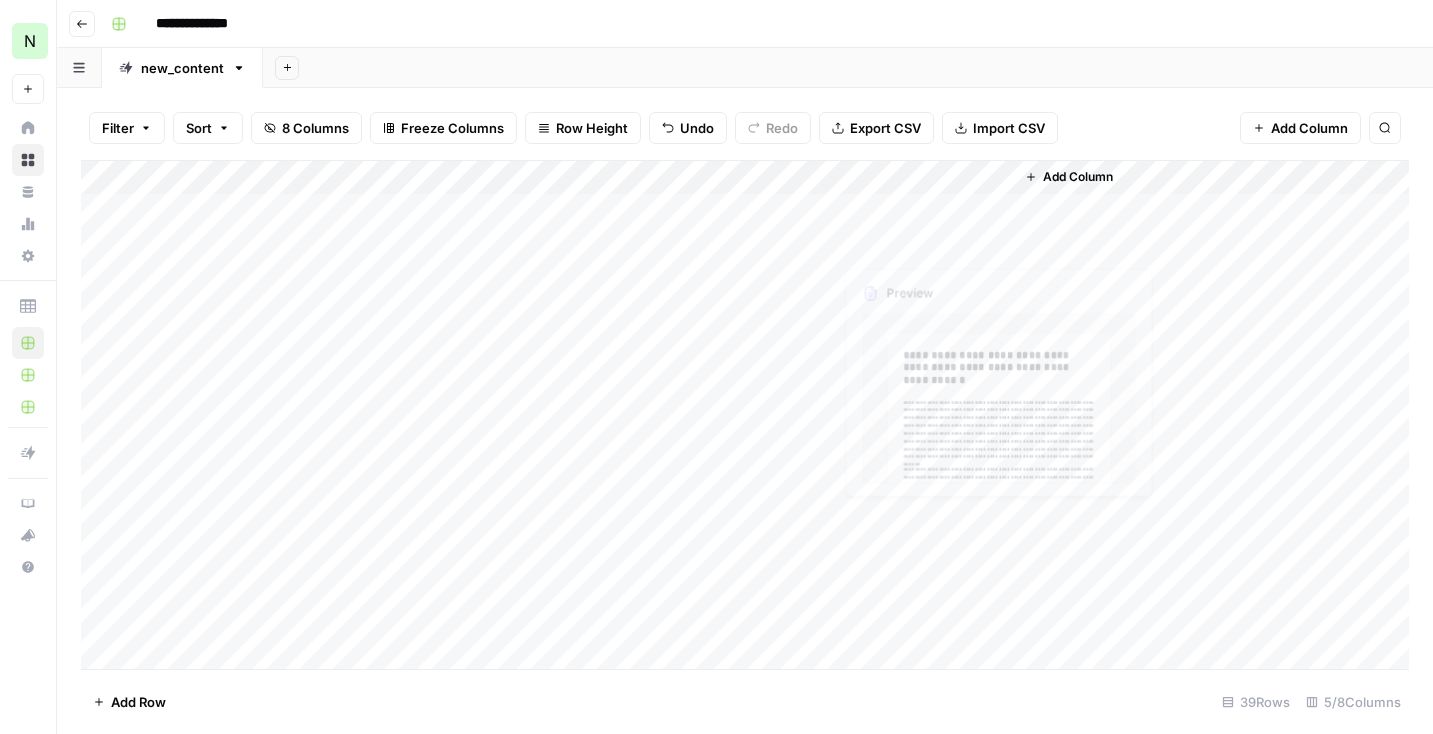 click on "Add Column" at bounding box center [745, 415] 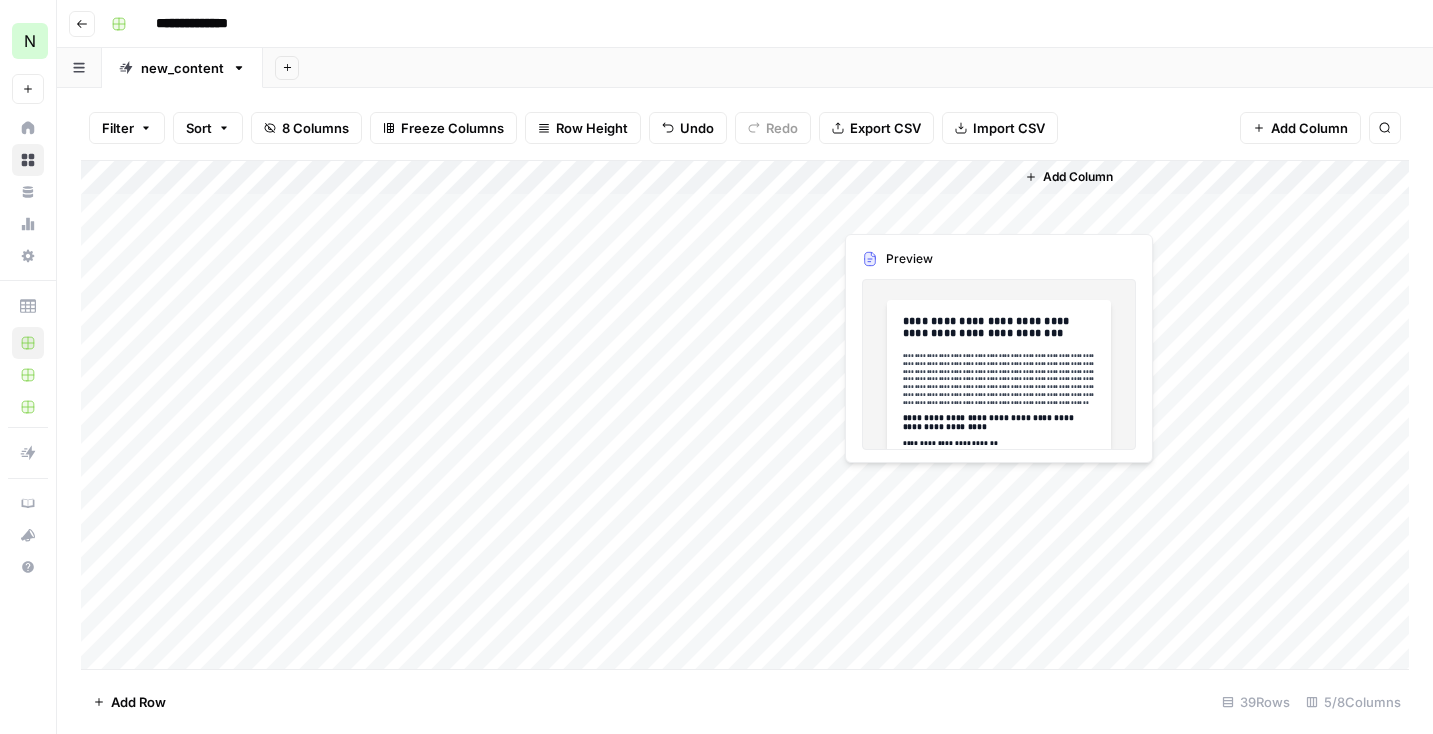 click on "Add Column" at bounding box center [745, 415] 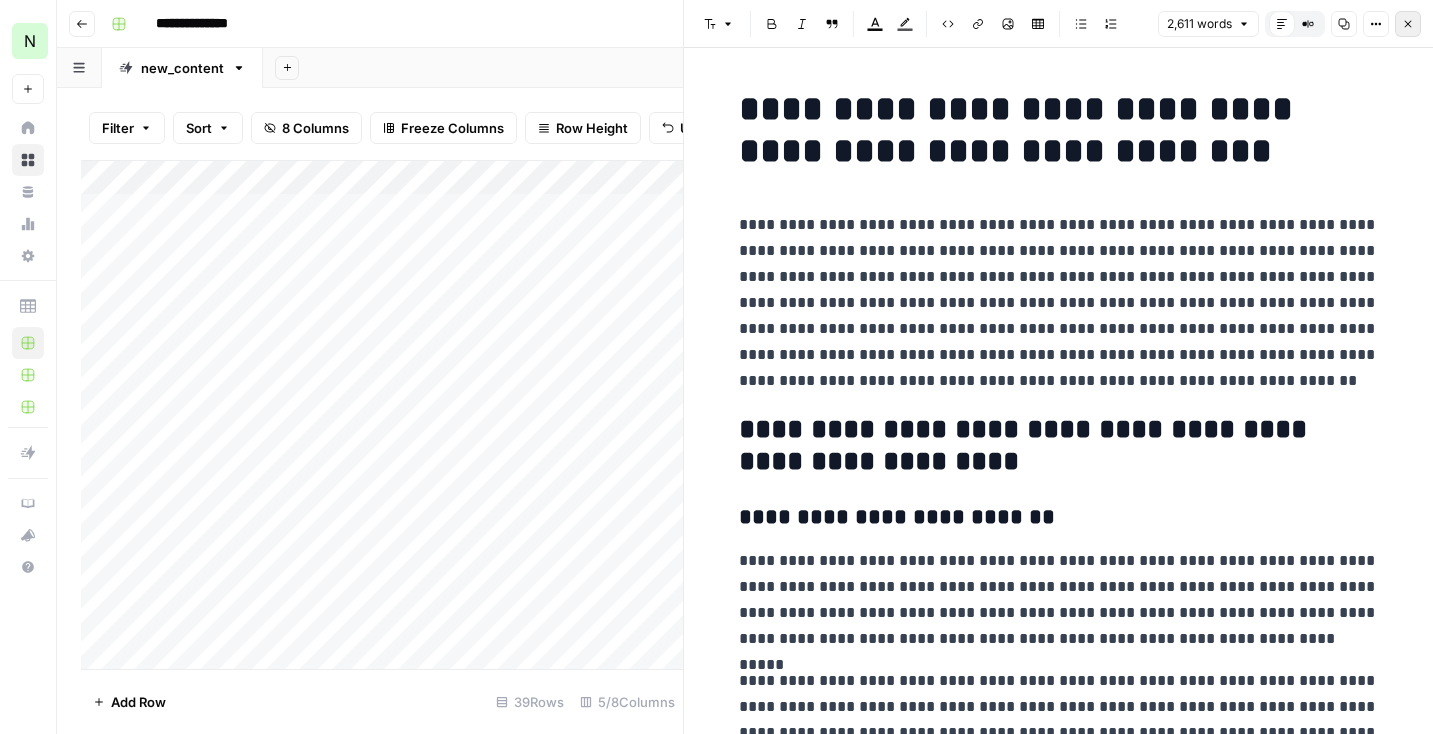 click 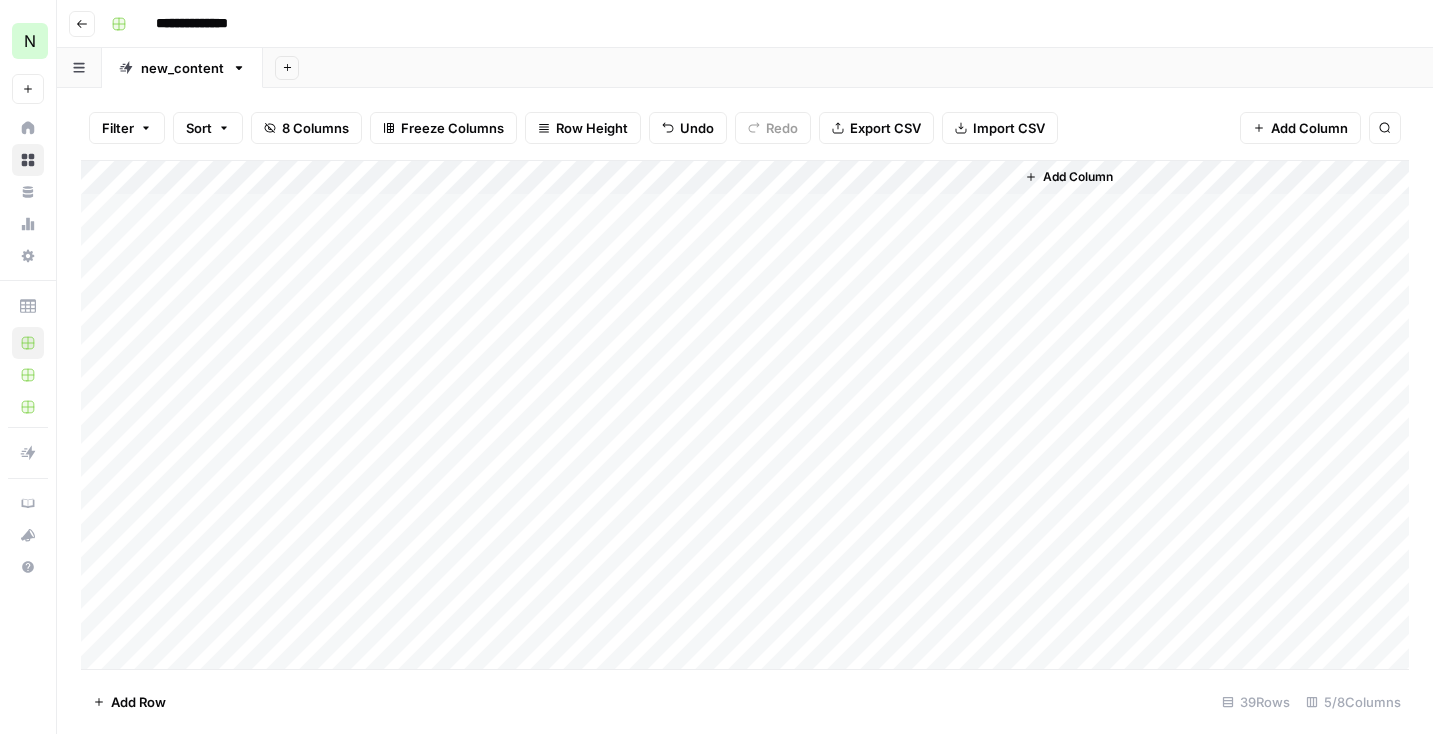 click on "Add Column" at bounding box center [745, 415] 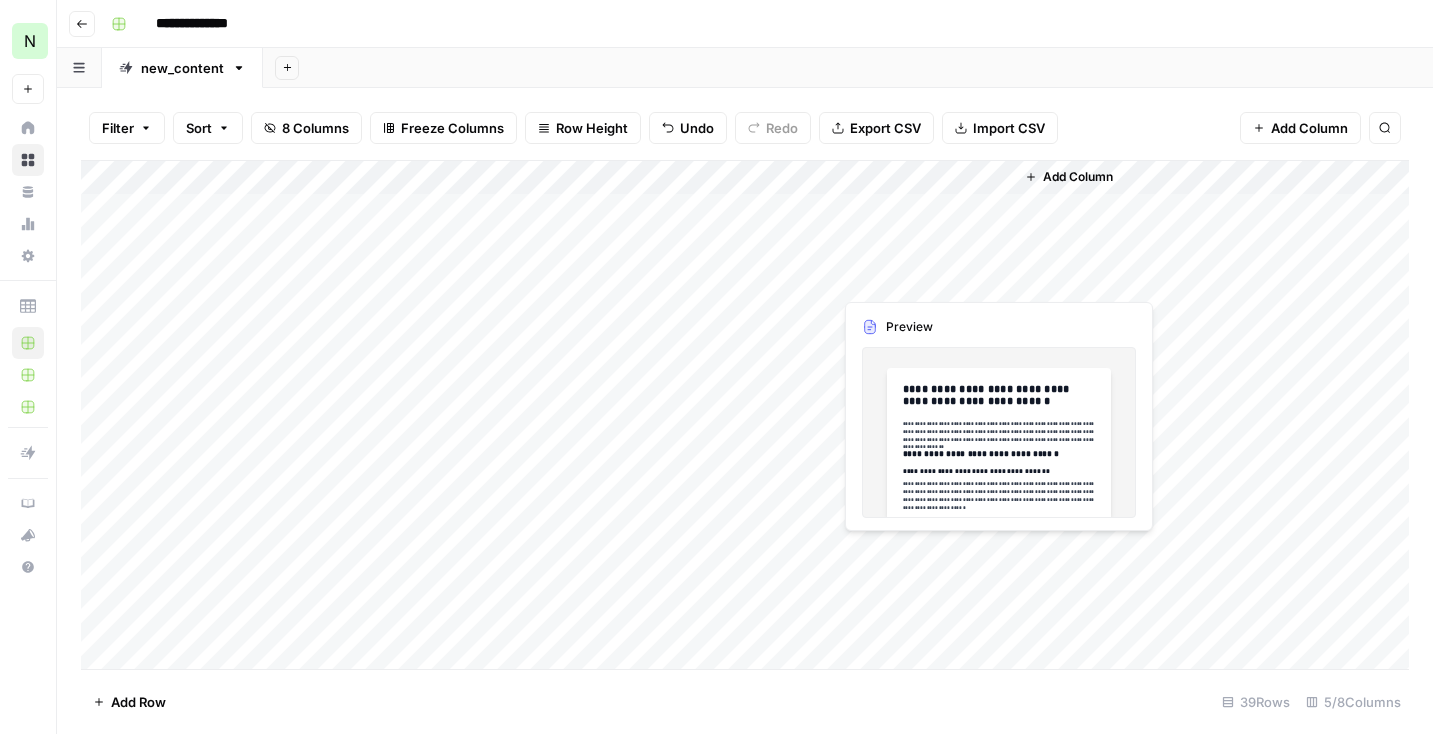 click on "Add Column" at bounding box center [745, 415] 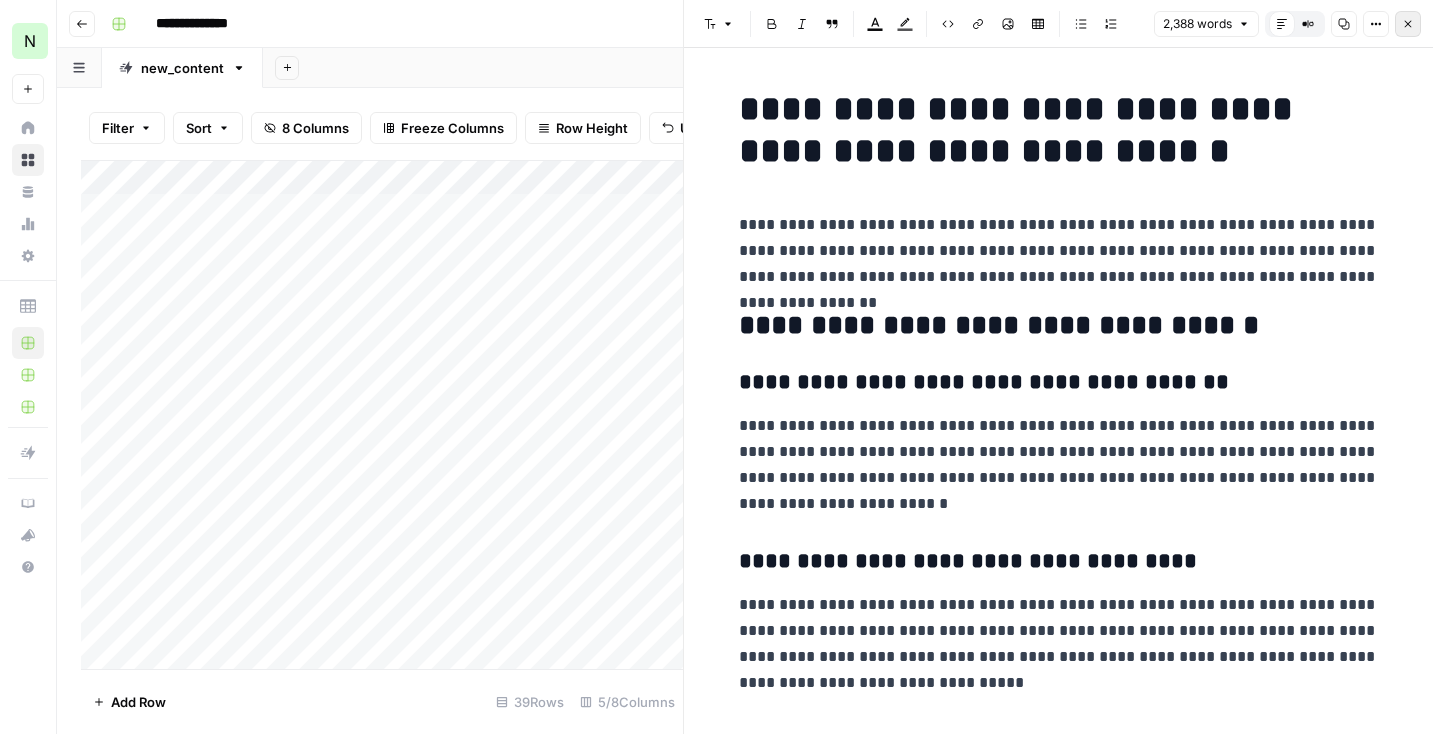 click on "Close" at bounding box center [1408, 24] 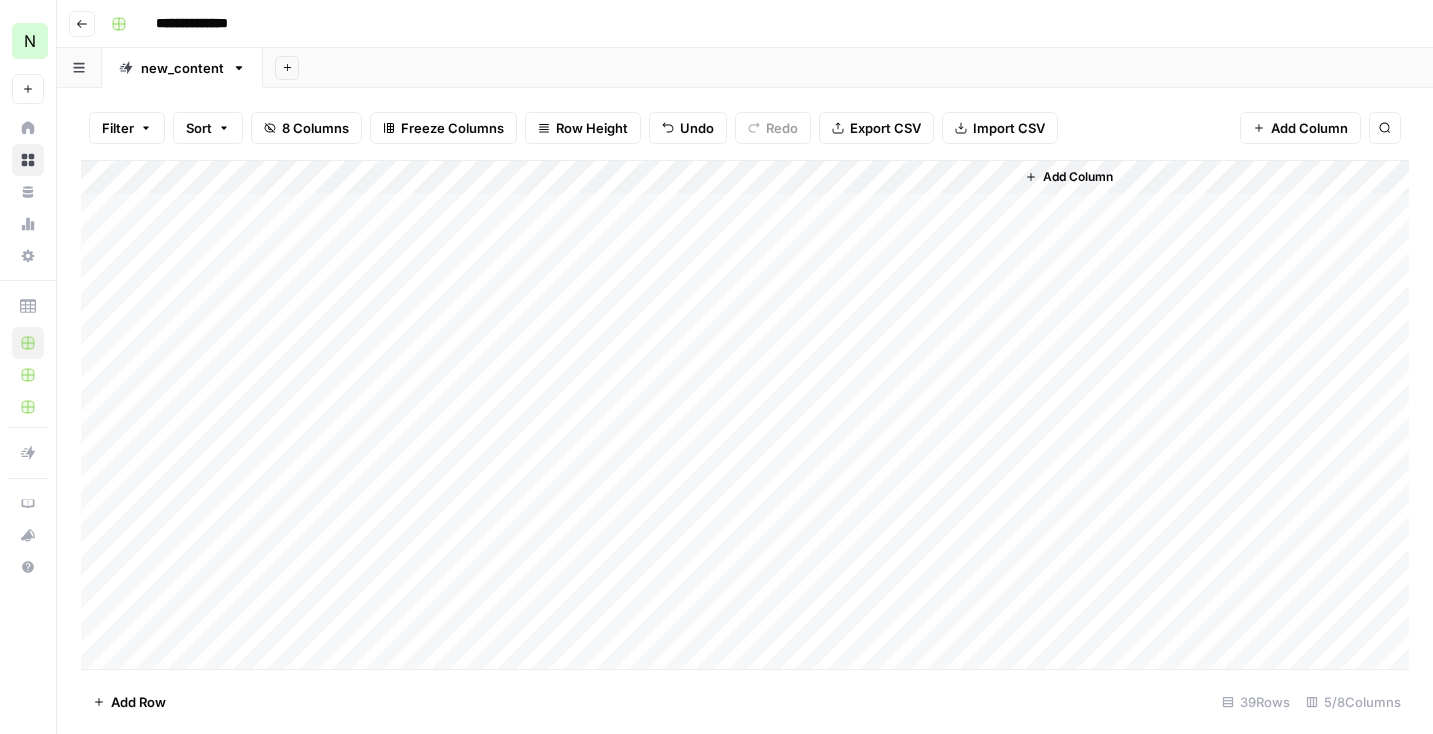 drag, startPoint x: 85, startPoint y: 283, endPoint x: 84, endPoint y: 297, distance: 14.035668 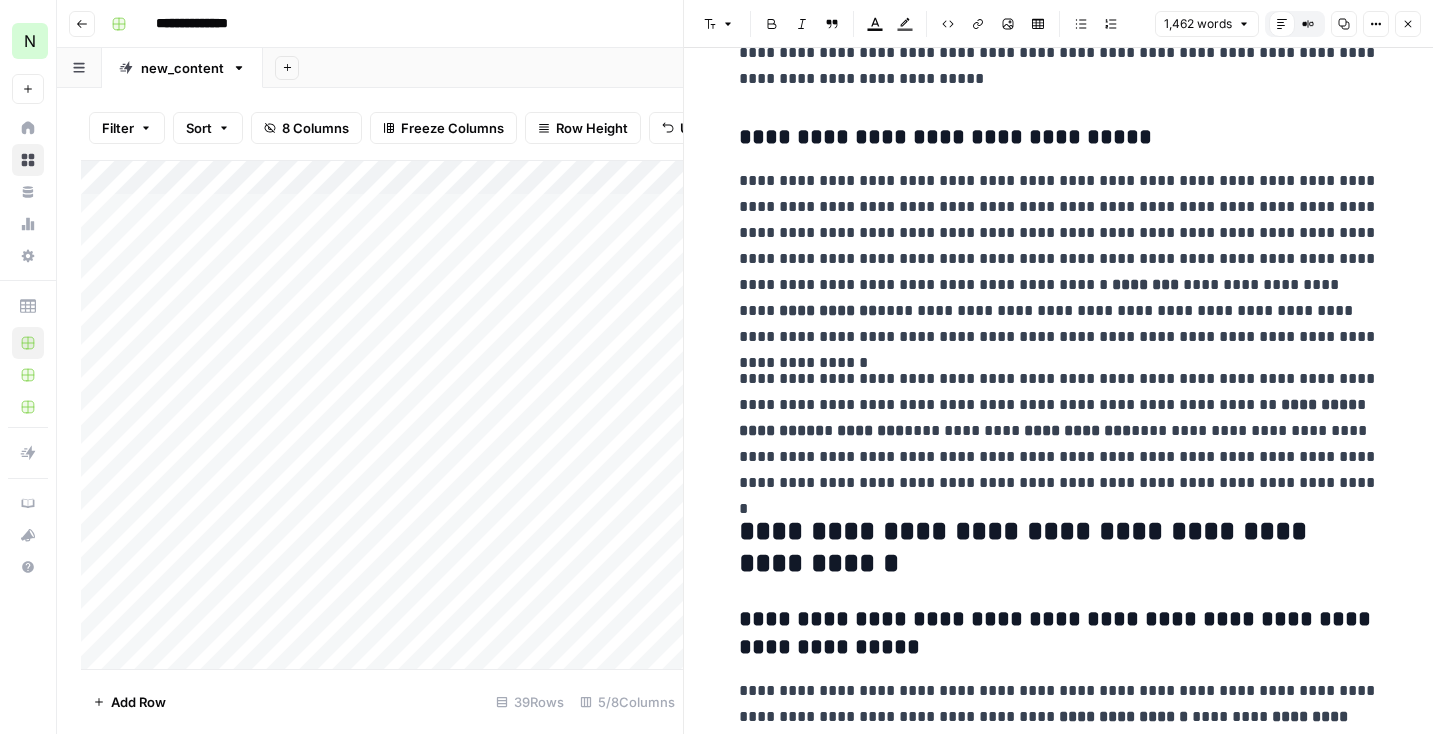 scroll, scrollTop: 329, scrollLeft: 0, axis: vertical 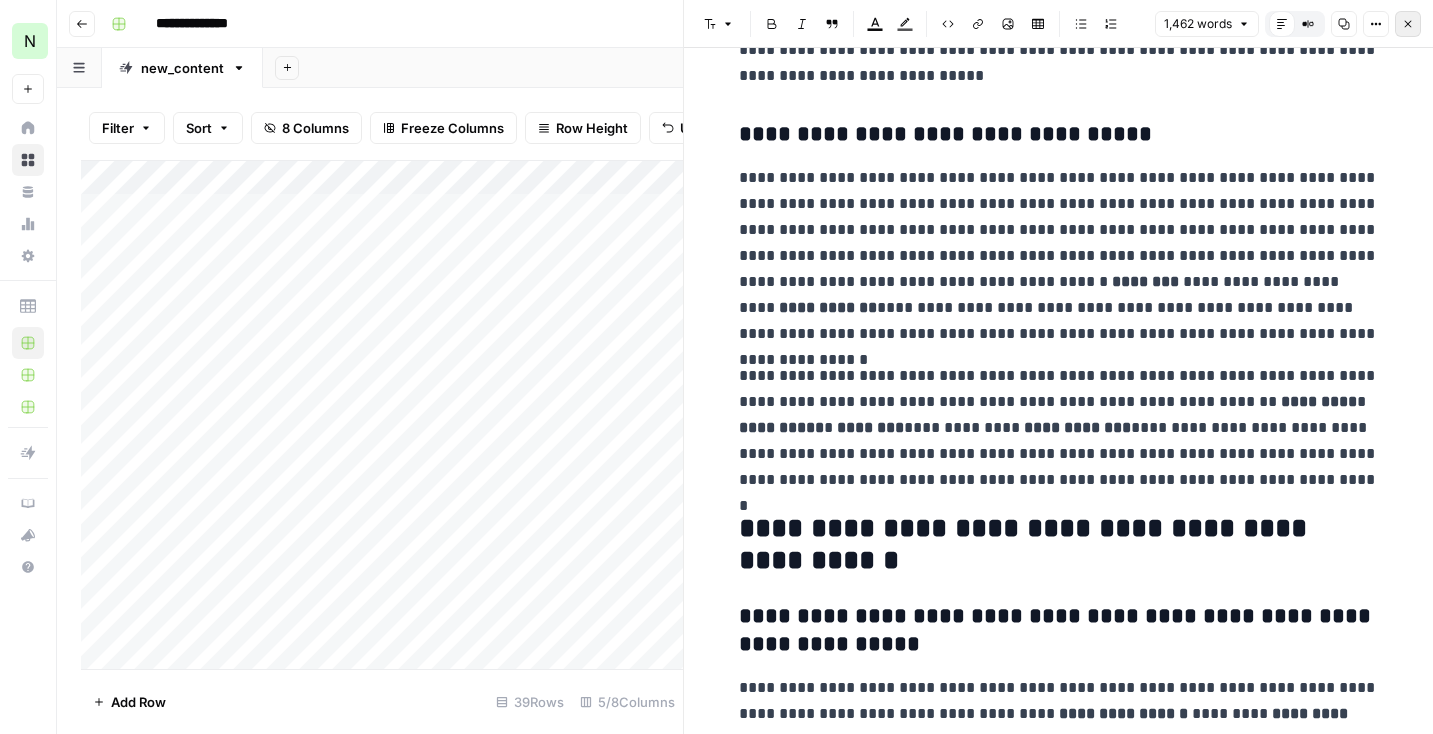 click on "Close" at bounding box center [1408, 24] 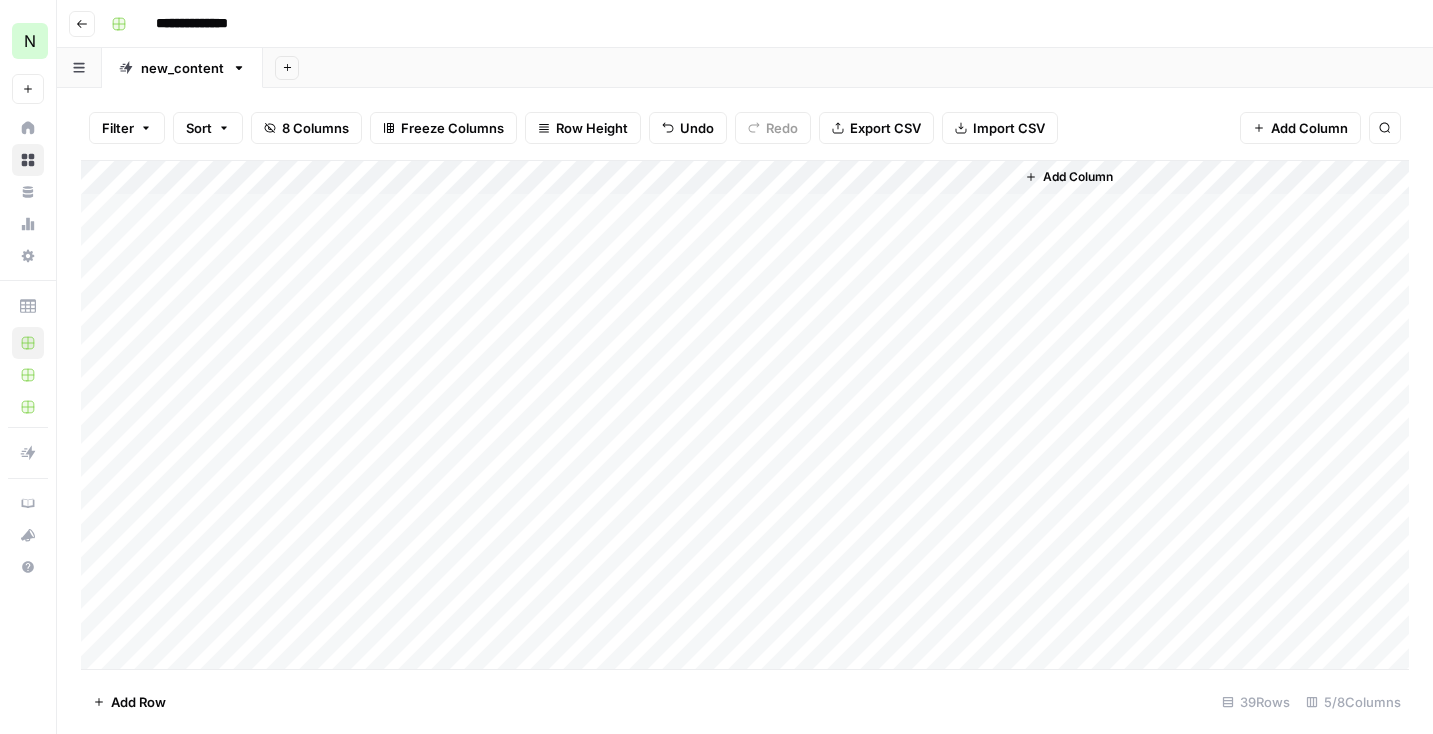 drag, startPoint x: 85, startPoint y: 351, endPoint x: 91, endPoint y: 287, distance: 64.28063 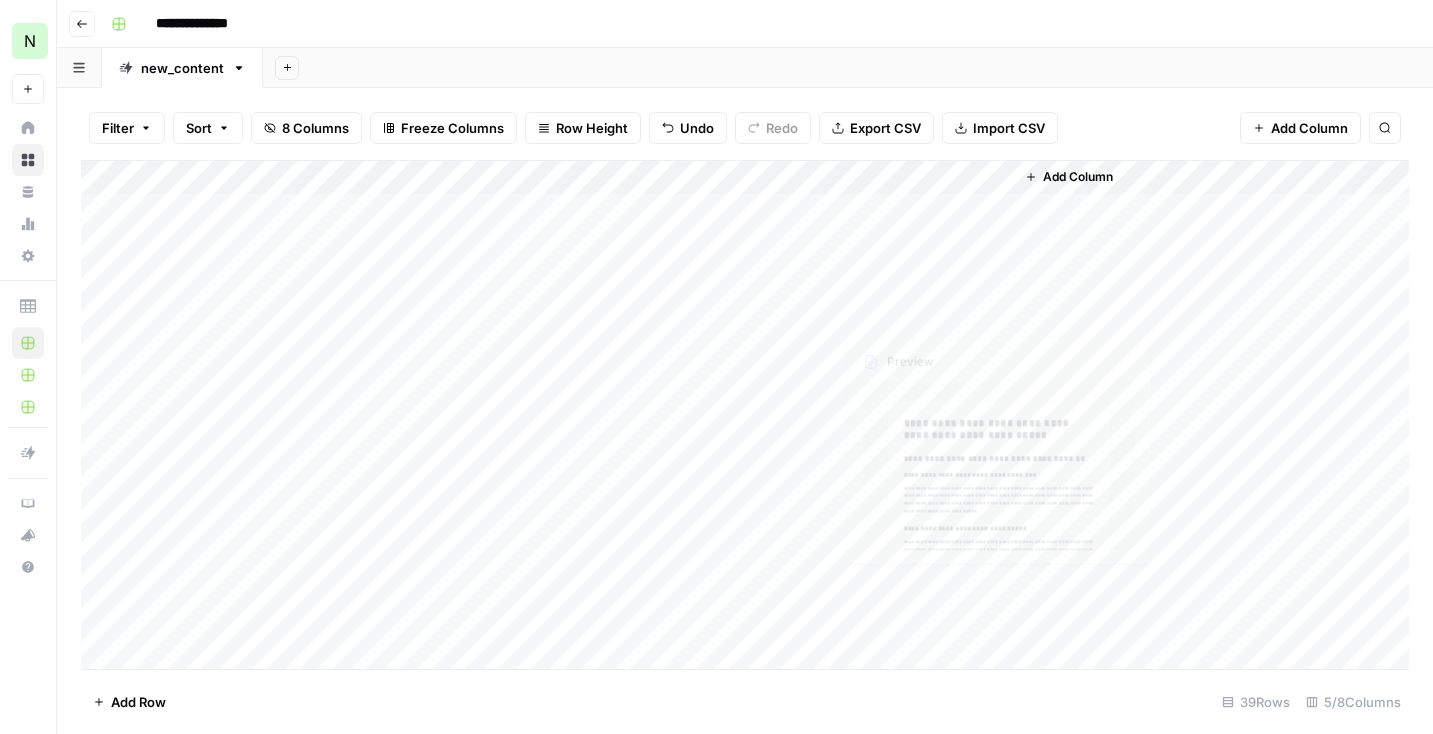click on "Add Column" at bounding box center [745, 415] 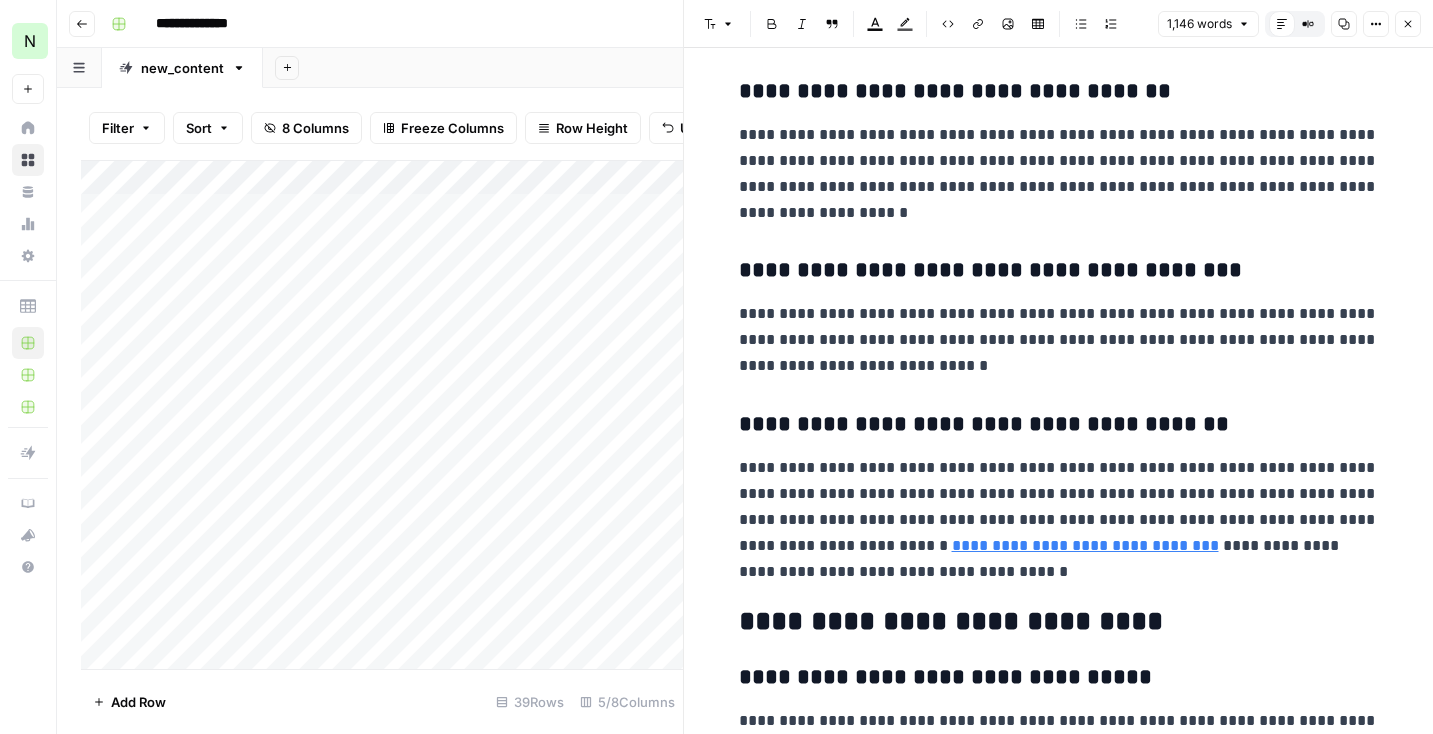 scroll, scrollTop: 428, scrollLeft: 0, axis: vertical 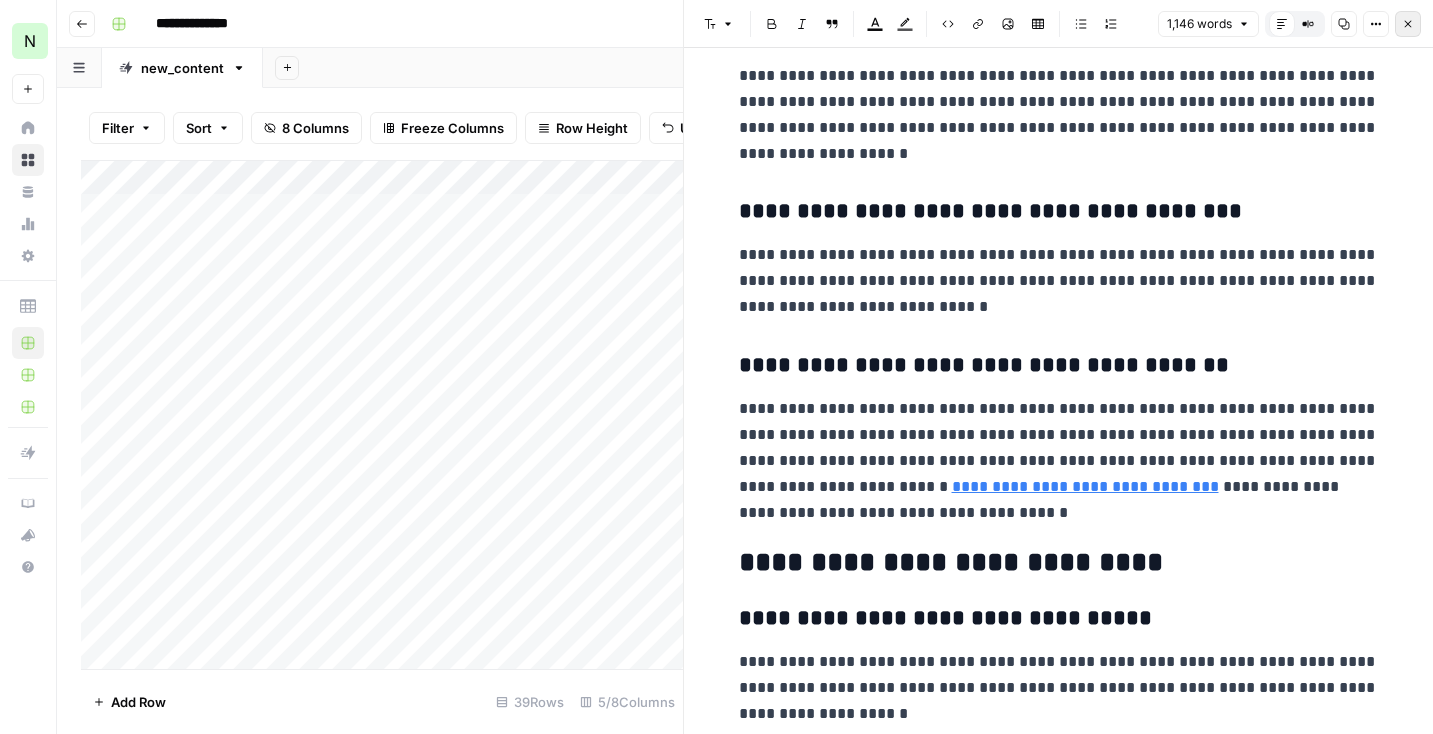 click 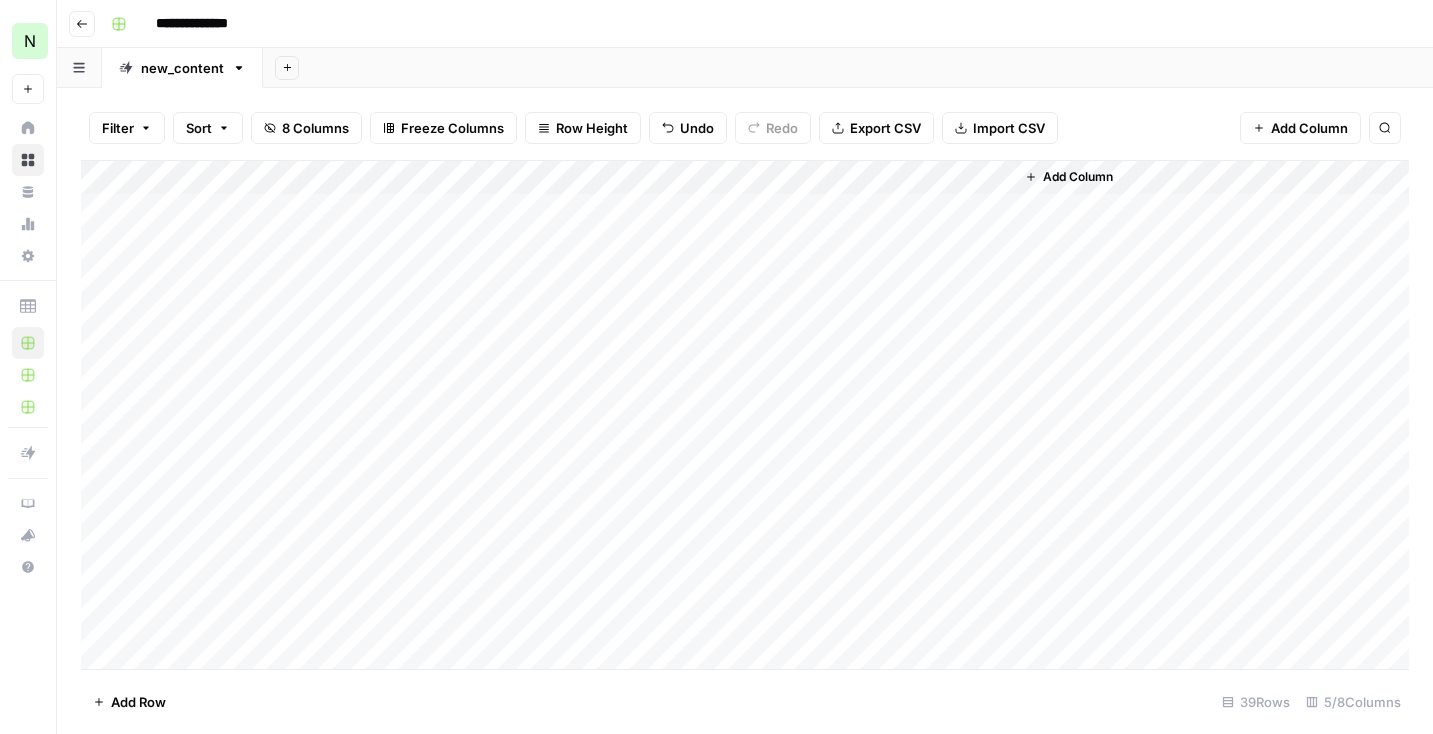 drag, startPoint x: 87, startPoint y: 281, endPoint x: 90, endPoint y: 380, distance: 99.04544 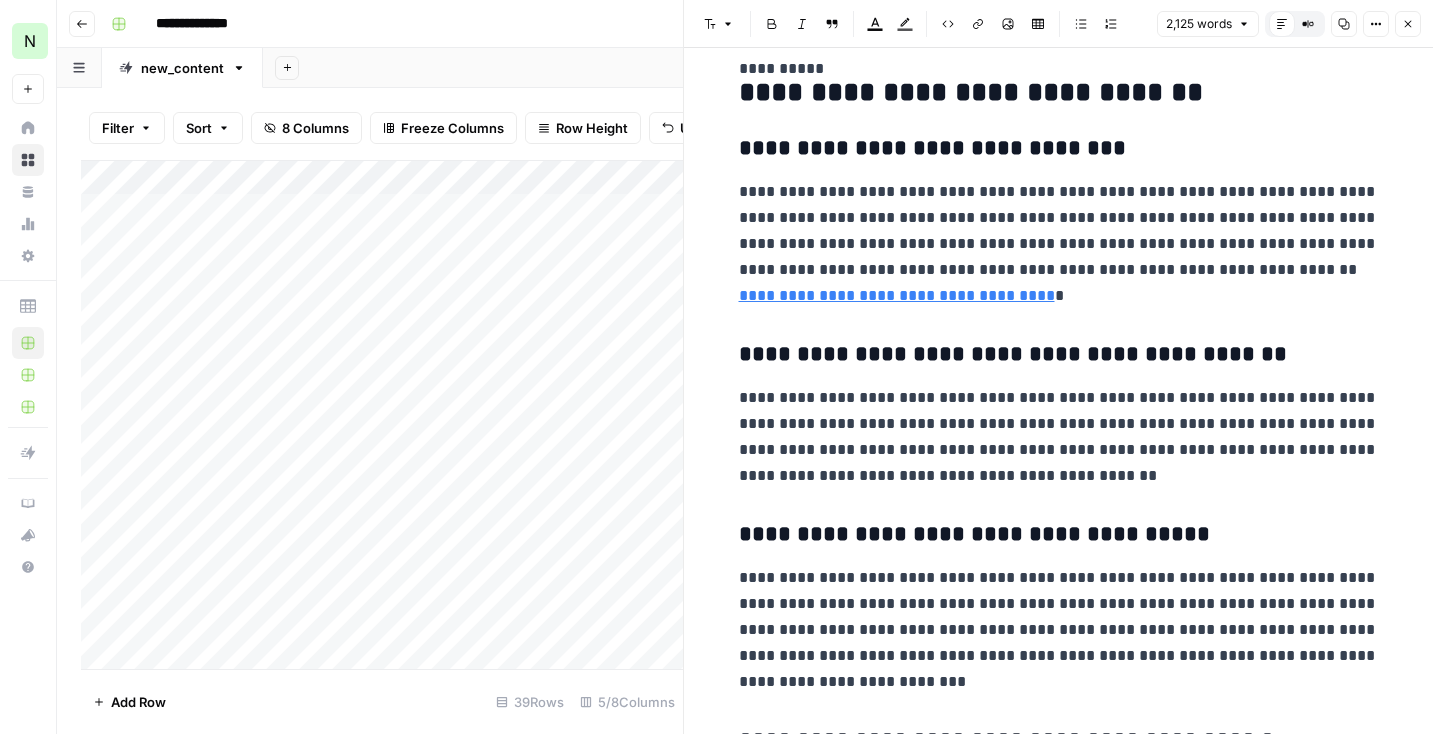 scroll, scrollTop: 5195, scrollLeft: 0, axis: vertical 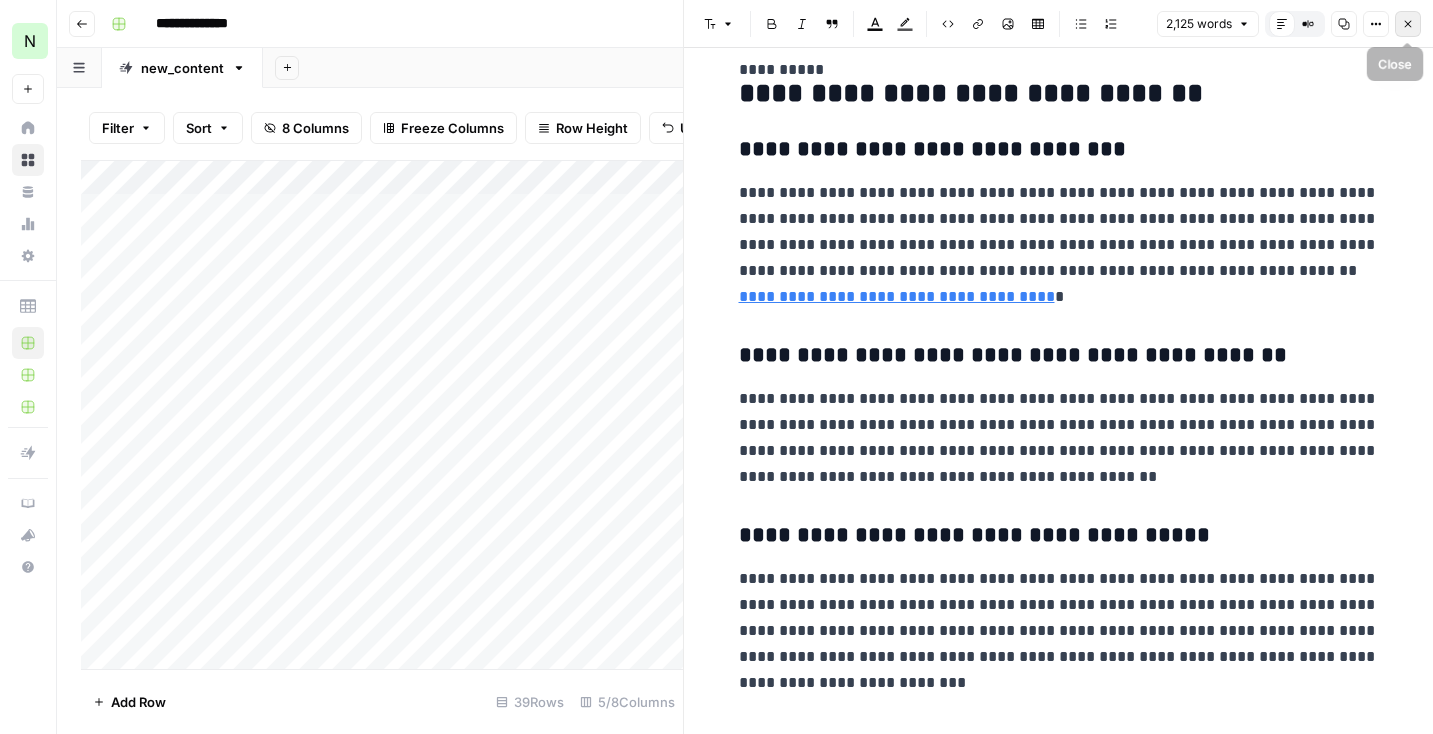 click on "Close" at bounding box center (1408, 24) 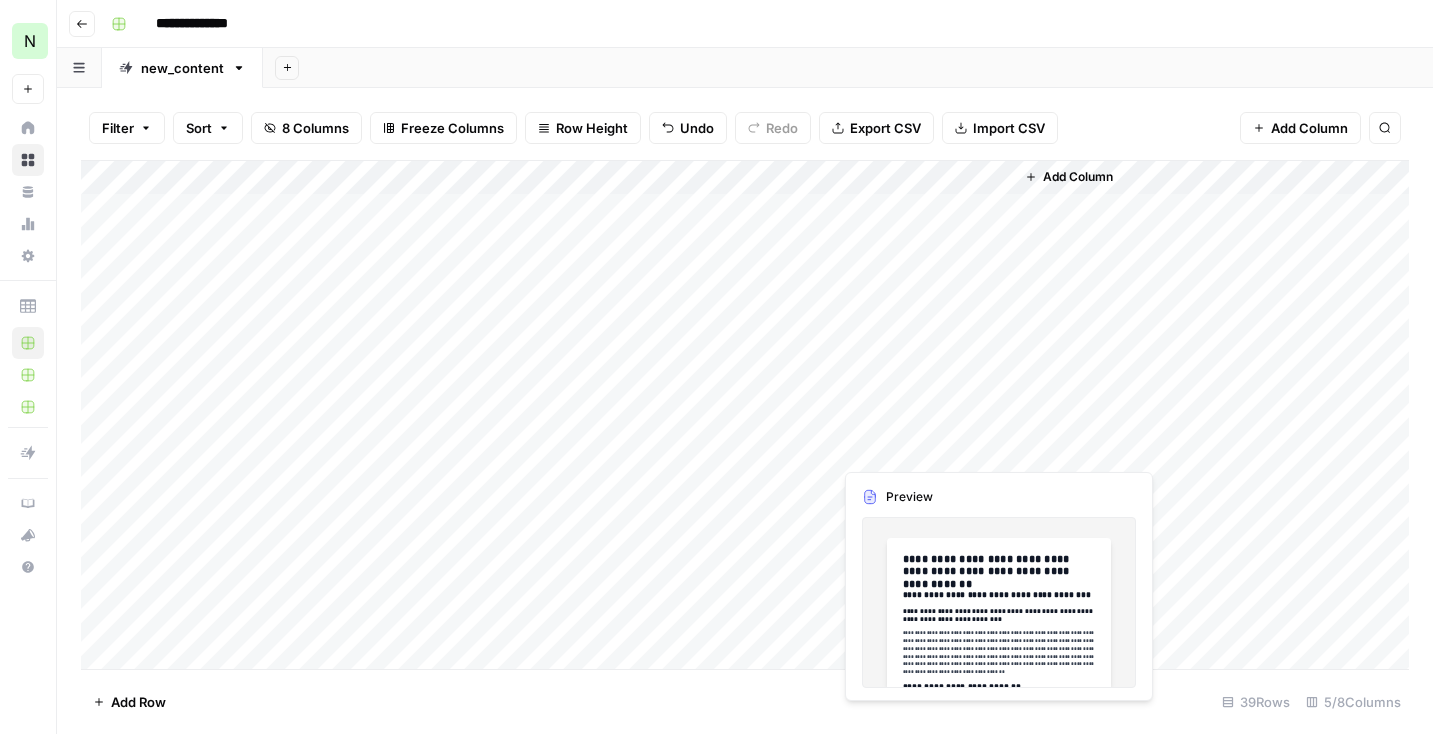 click on "Add Column" at bounding box center (745, 415) 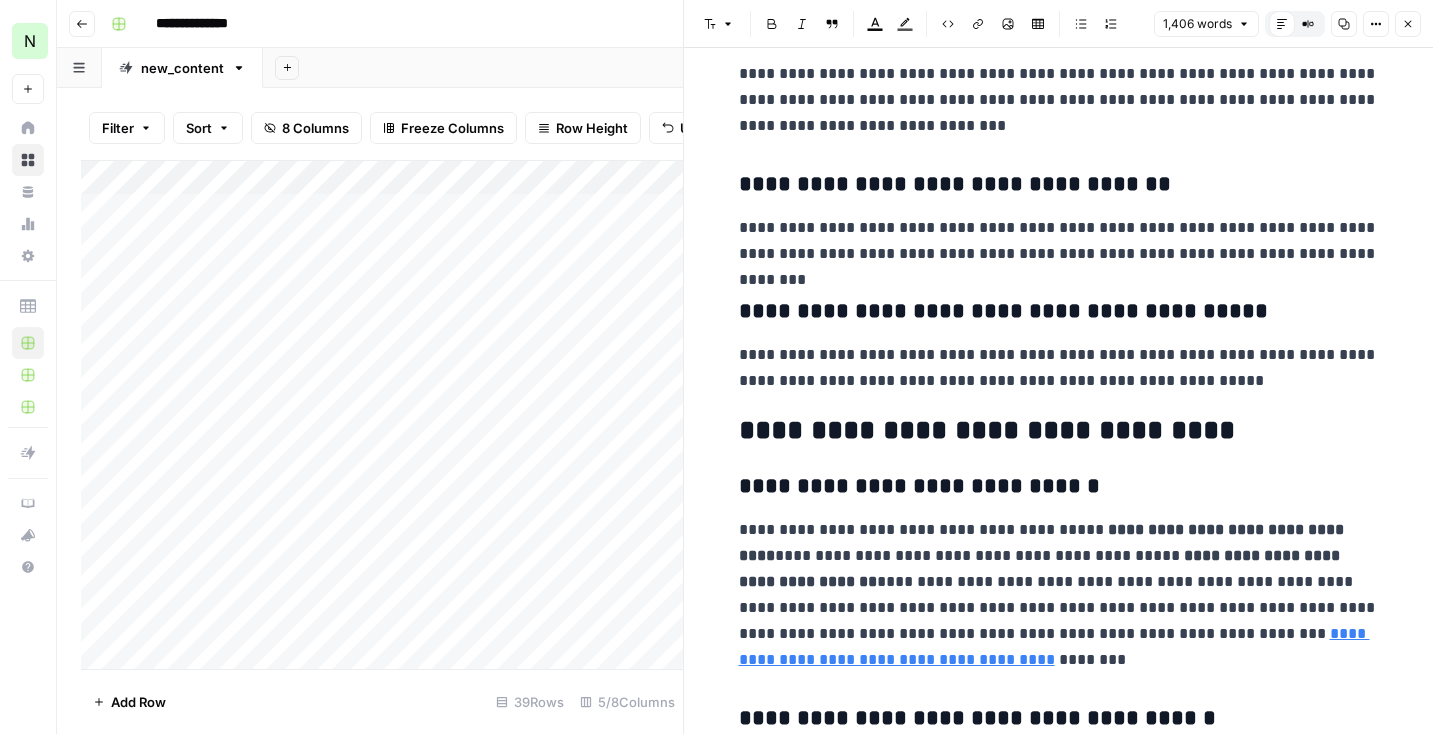 scroll, scrollTop: 612, scrollLeft: 0, axis: vertical 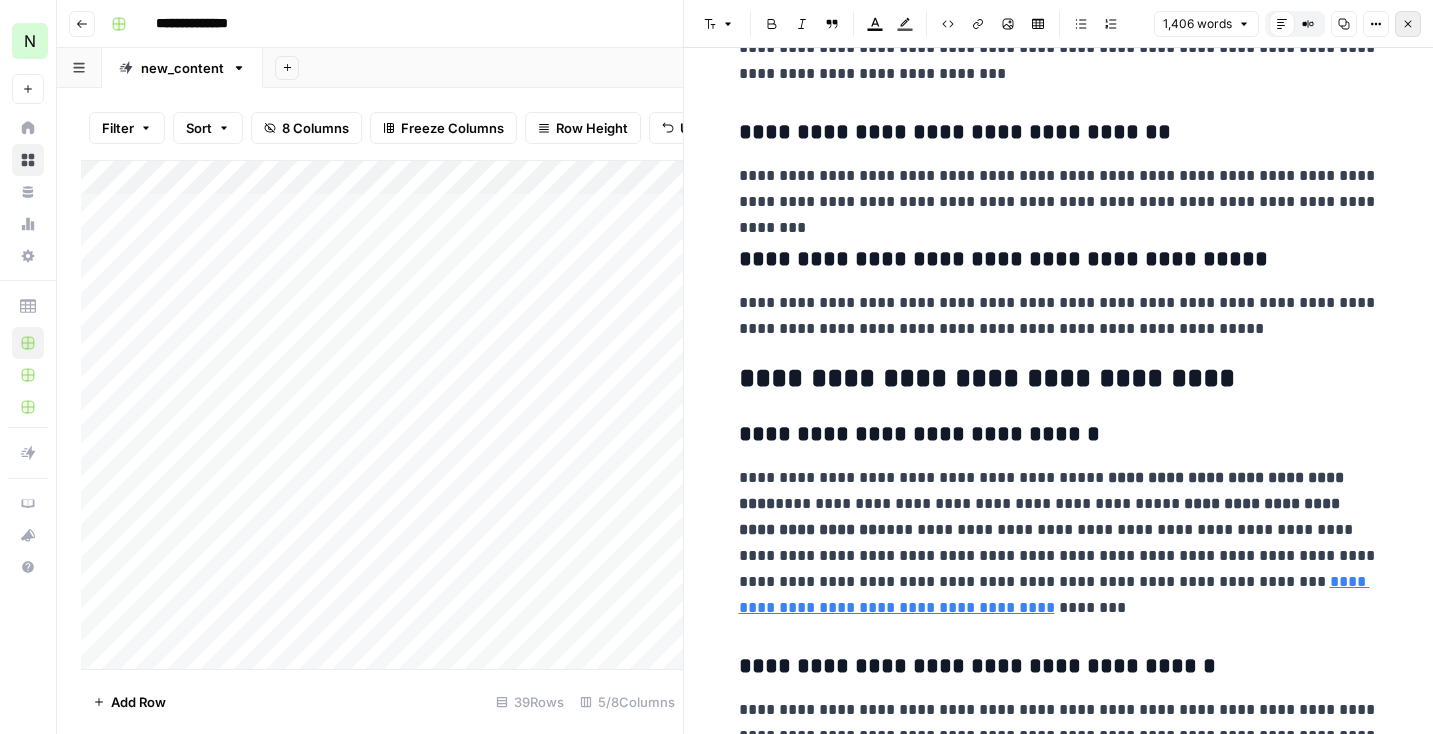 click 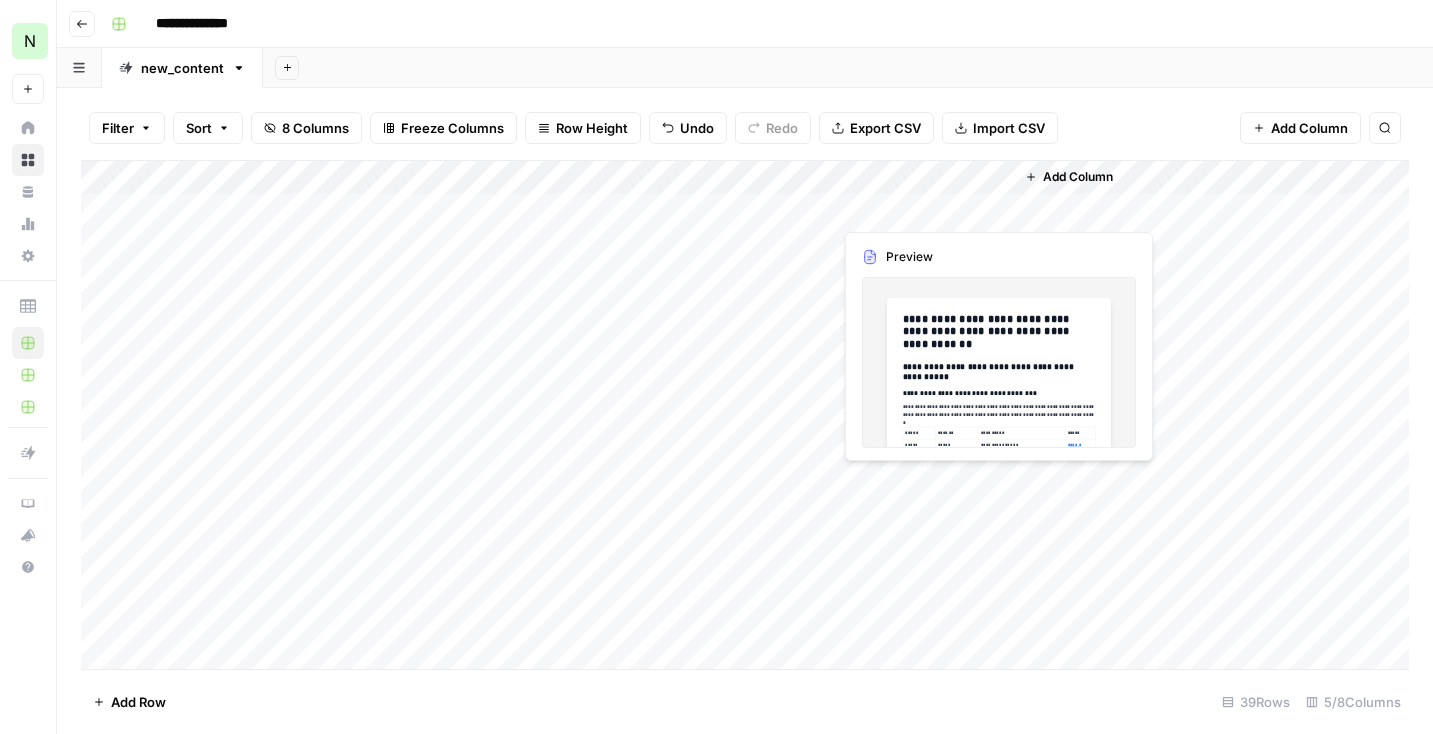 click on "Add Column" at bounding box center [745, 415] 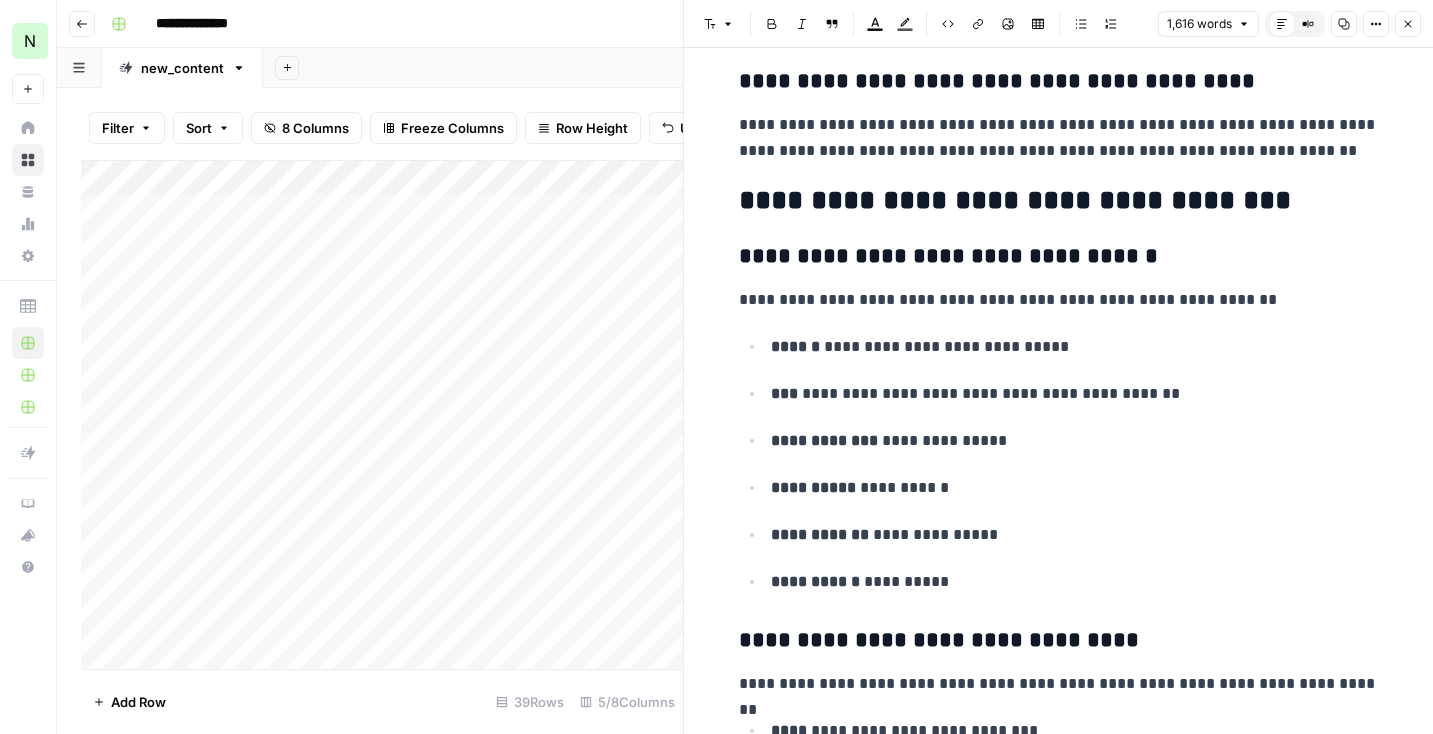 scroll, scrollTop: 1048, scrollLeft: 0, axis: vertical 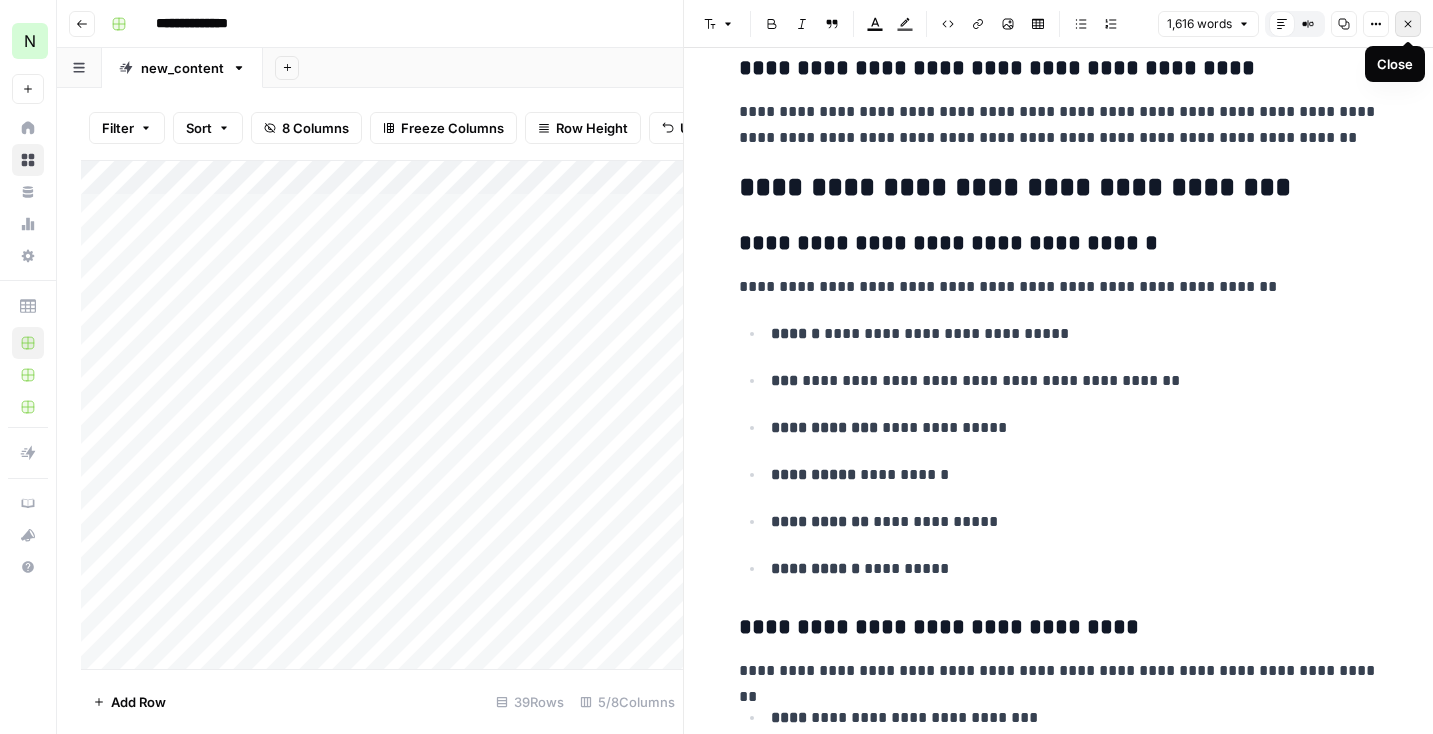 click on "Close" at bounding box center (1408, 24) 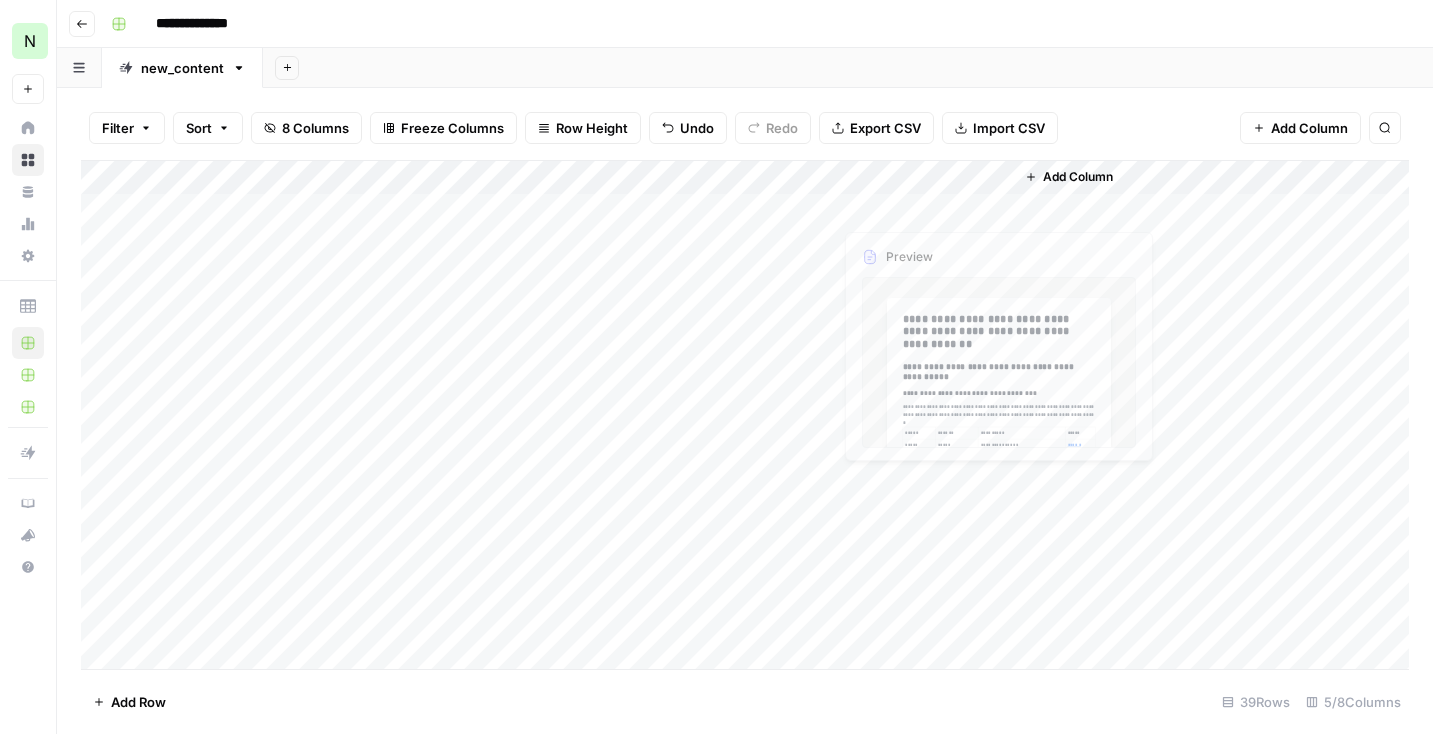 click on "Add Column" at bounding box center (1211, 415) 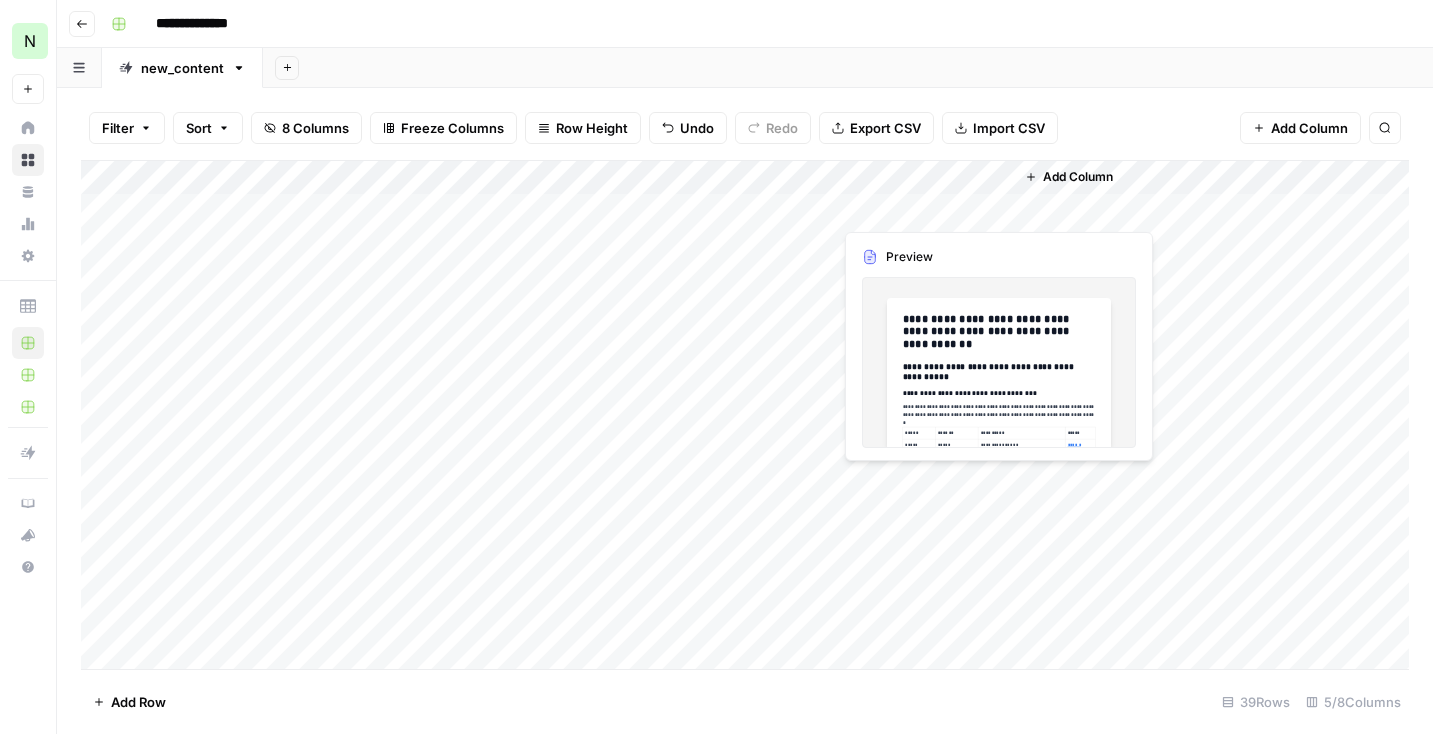 click on "Add Column" at bounding box center [745, 415] 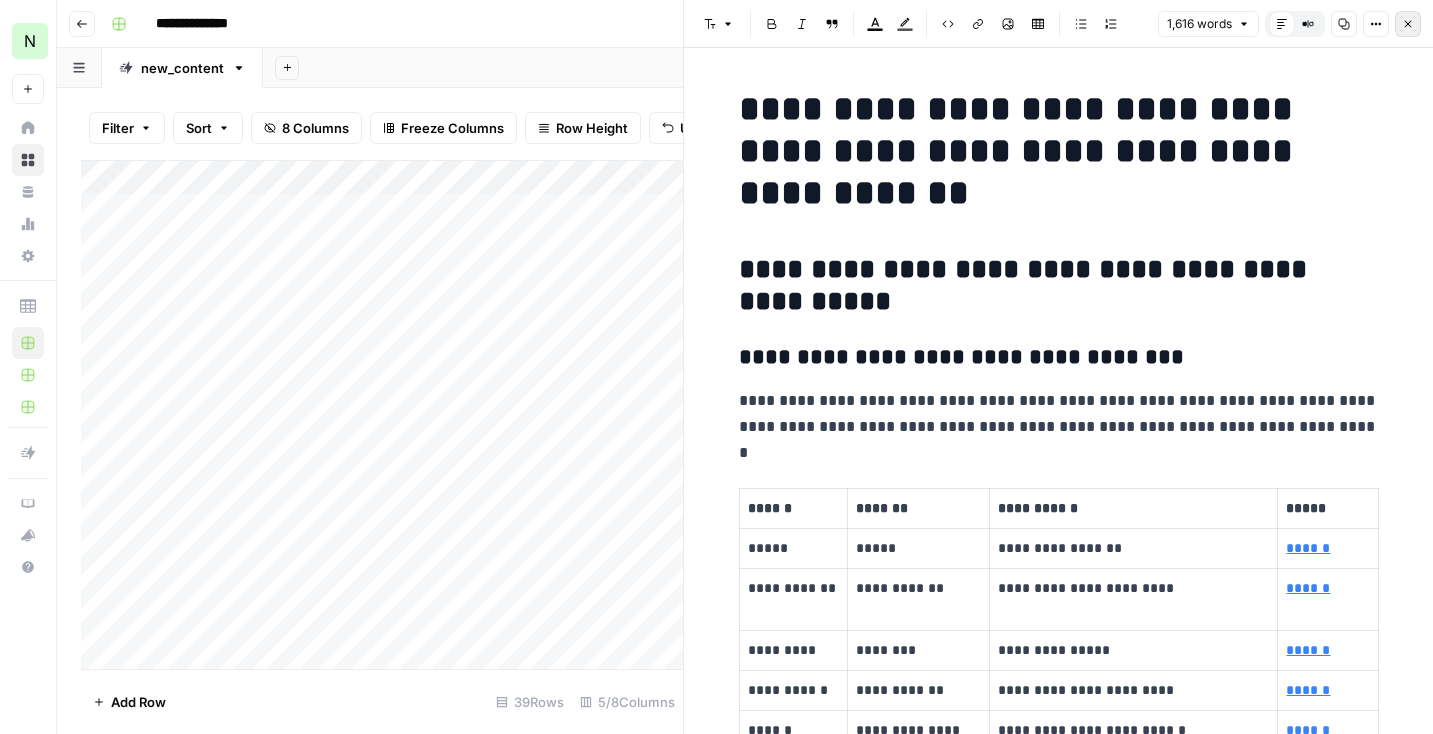 click on "Close" at bounding box center (1408, 24) 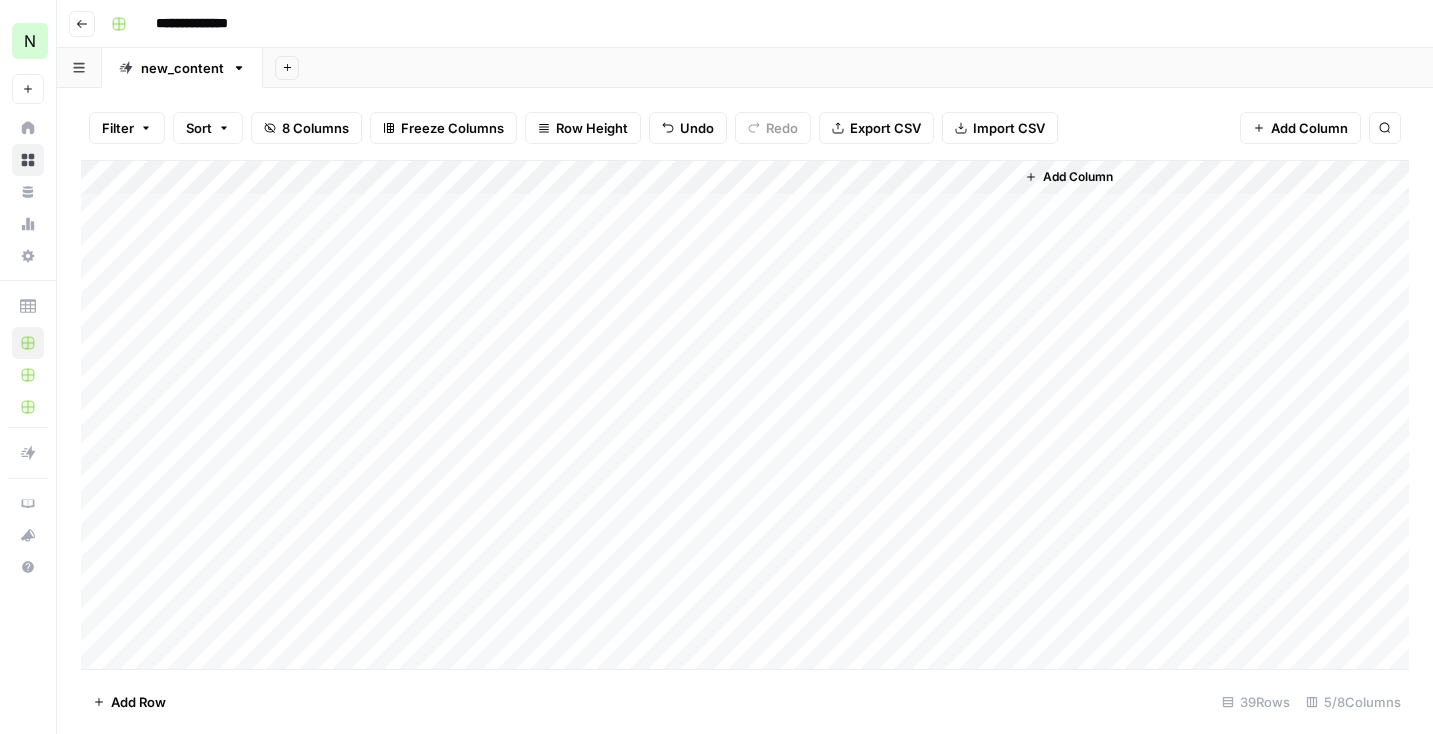 click on "Add Column" at bounding box center (1211, 415) 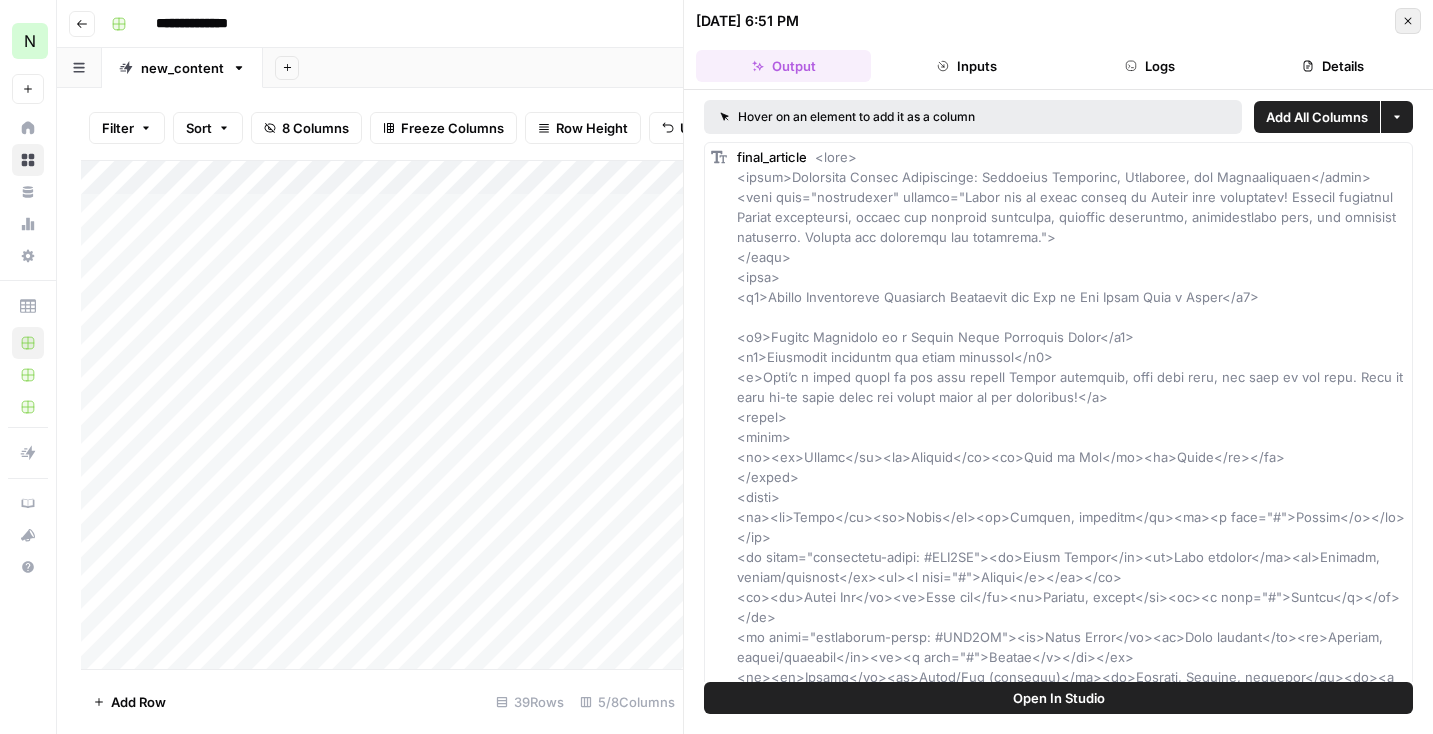 click 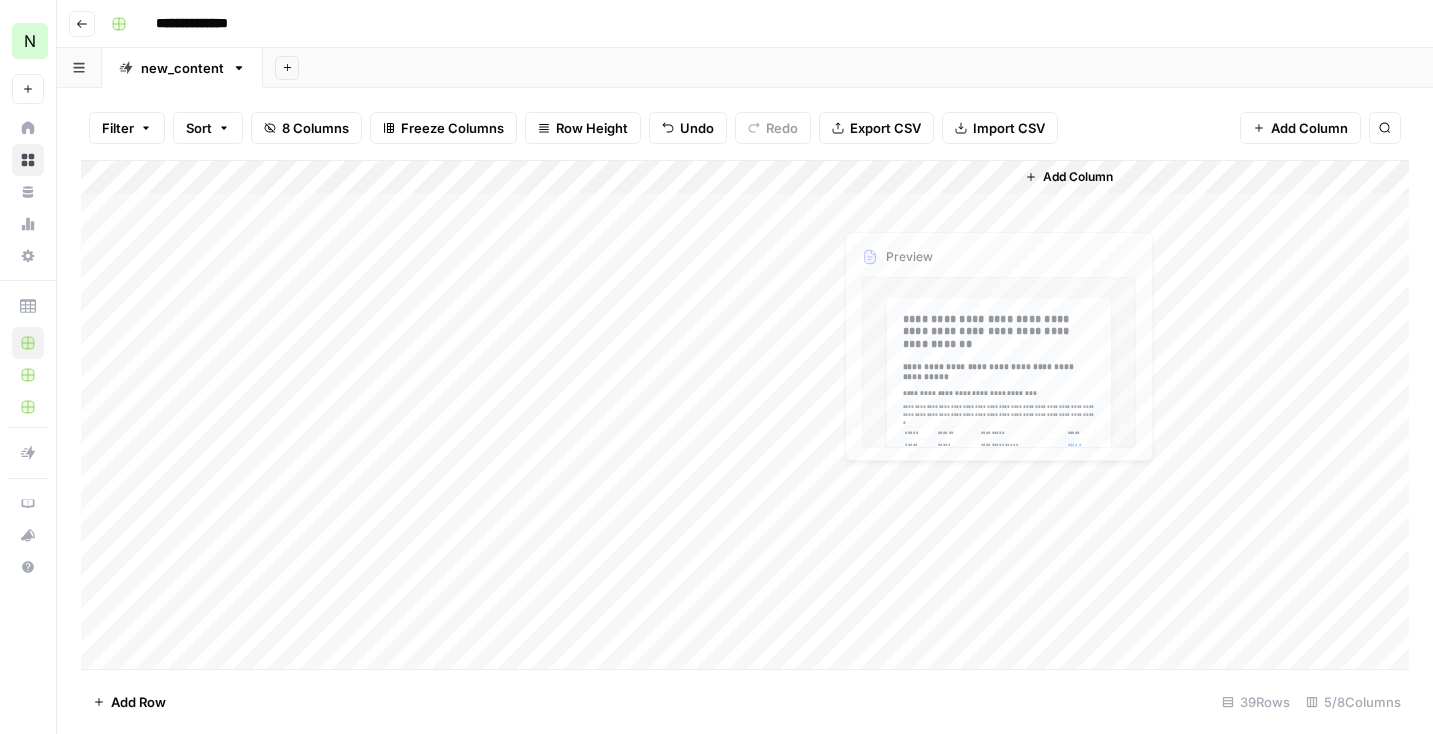 click on "Add Column" at bounding box center (745, 415) 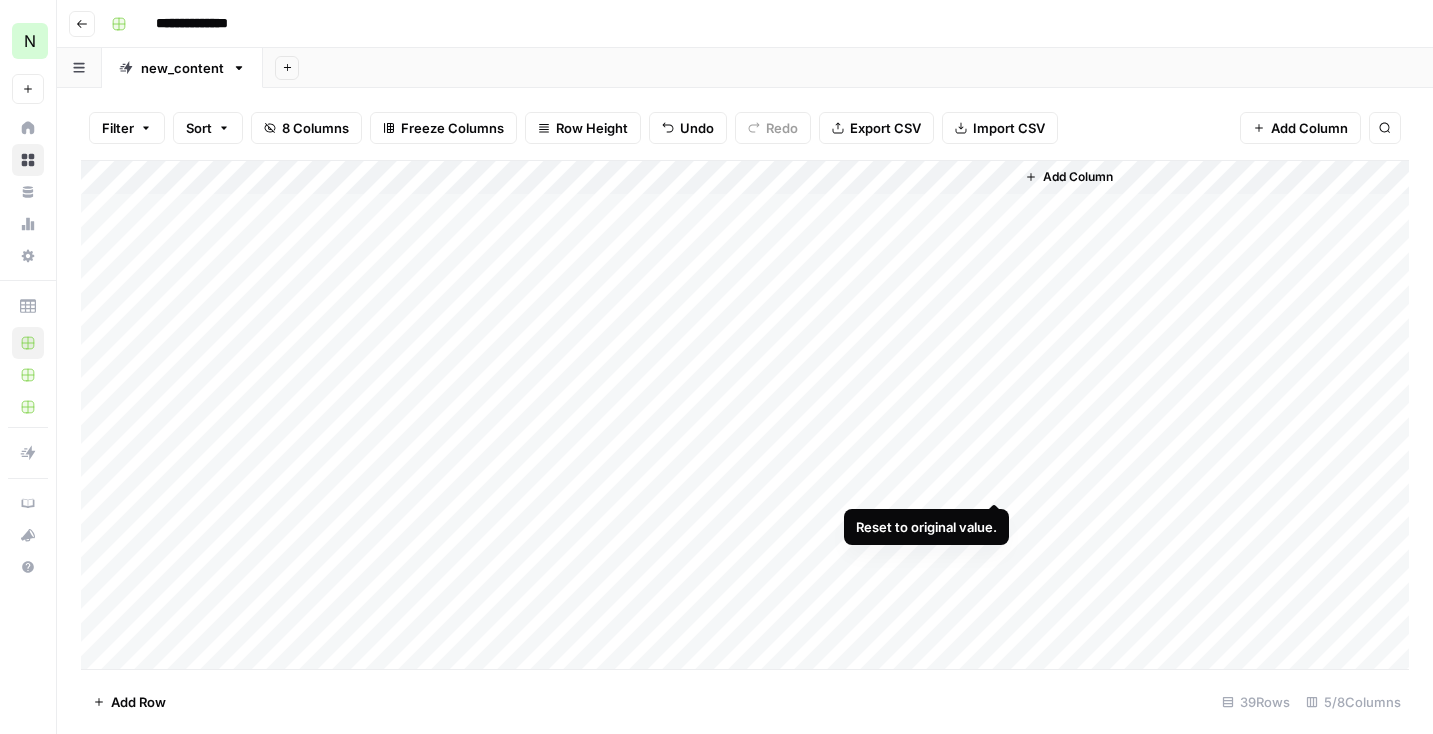 click on "Add Column" at bounding box center [745, 415] 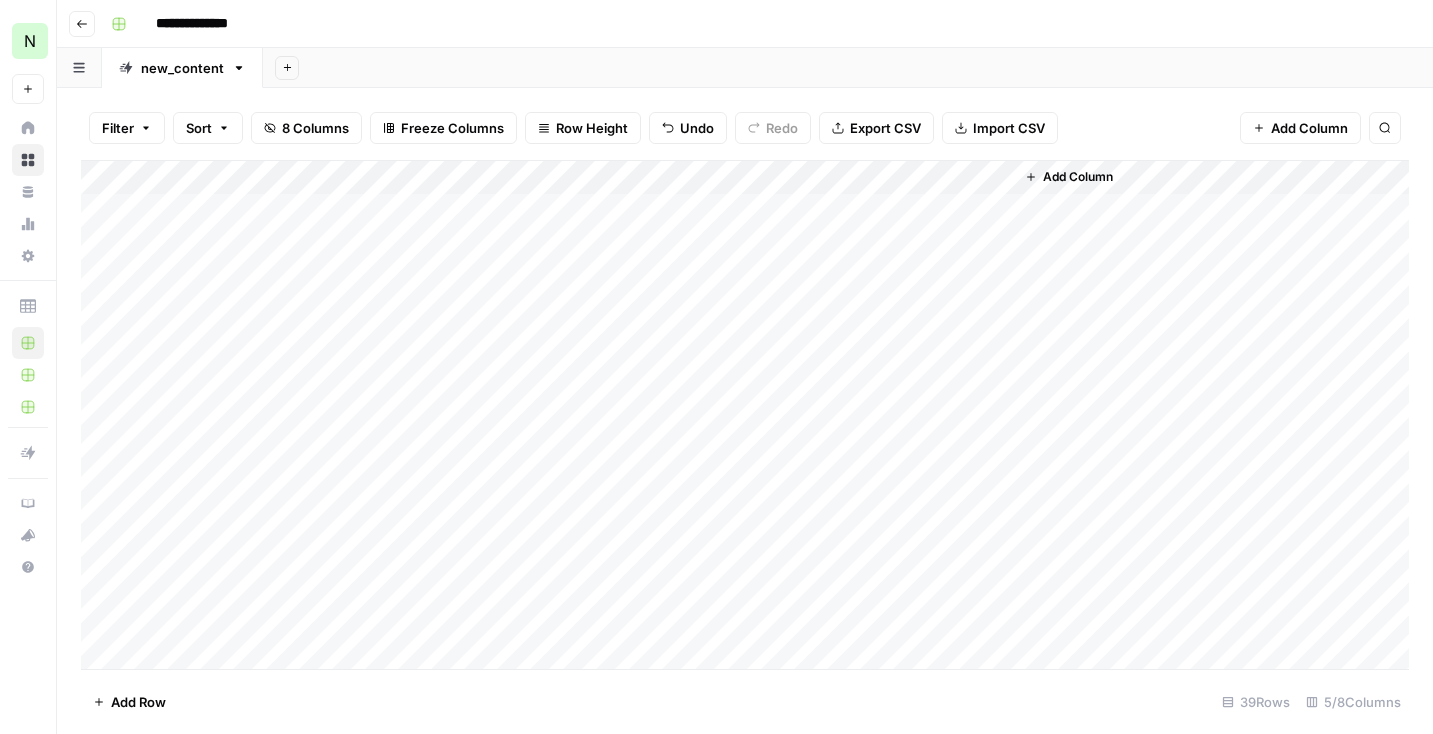 click on "Add Column" at bounding box center [745, 415] 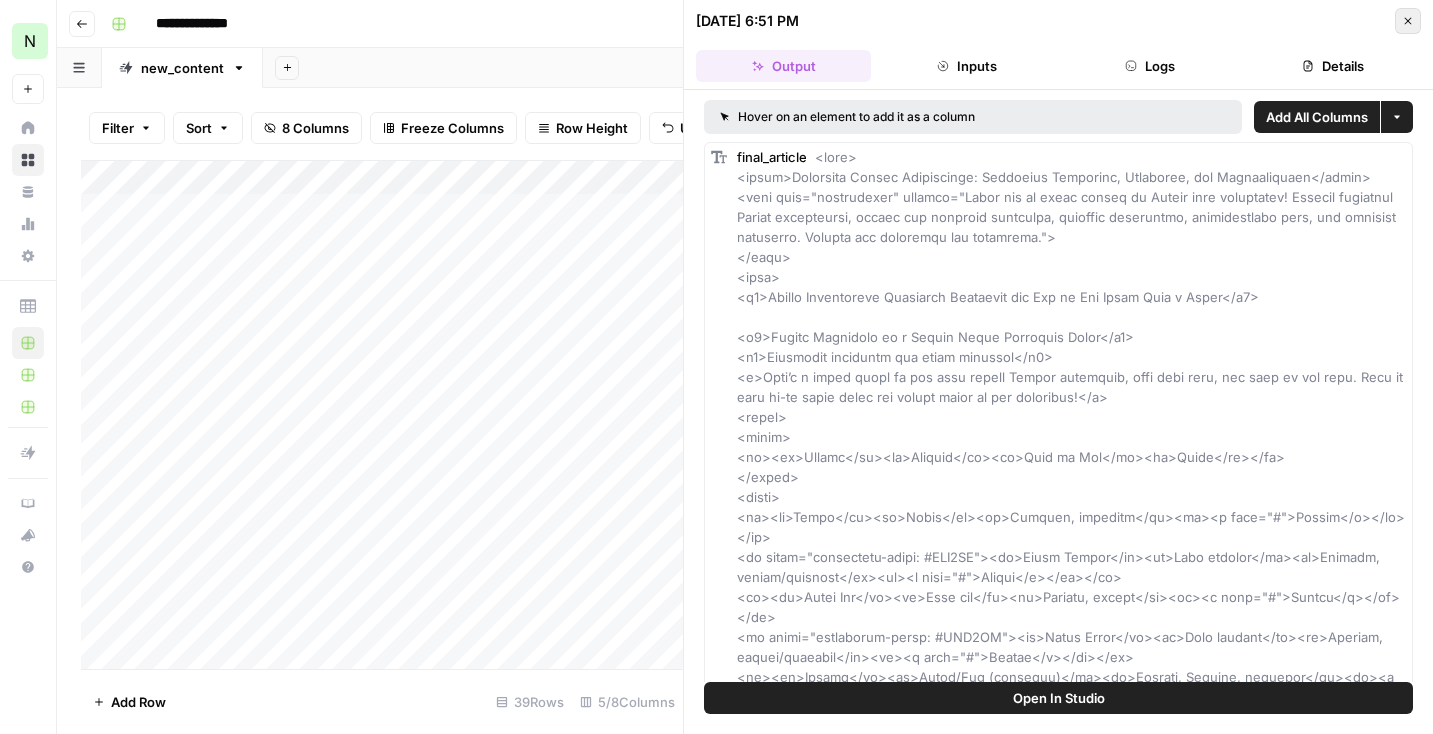 click on "Close" at bounding box center [1408, 21] 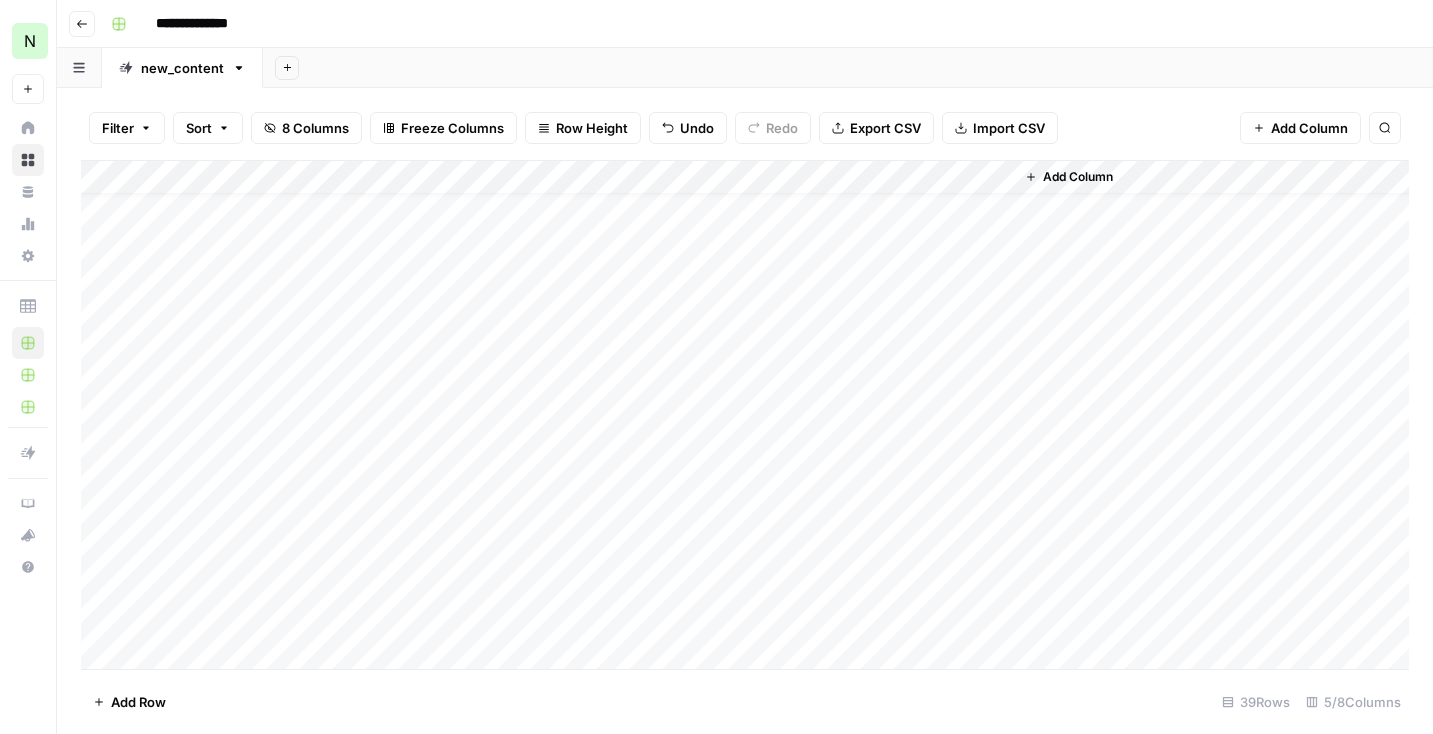 scroll, scrollTop: 884, scrollLeft: 0, axis: vertical 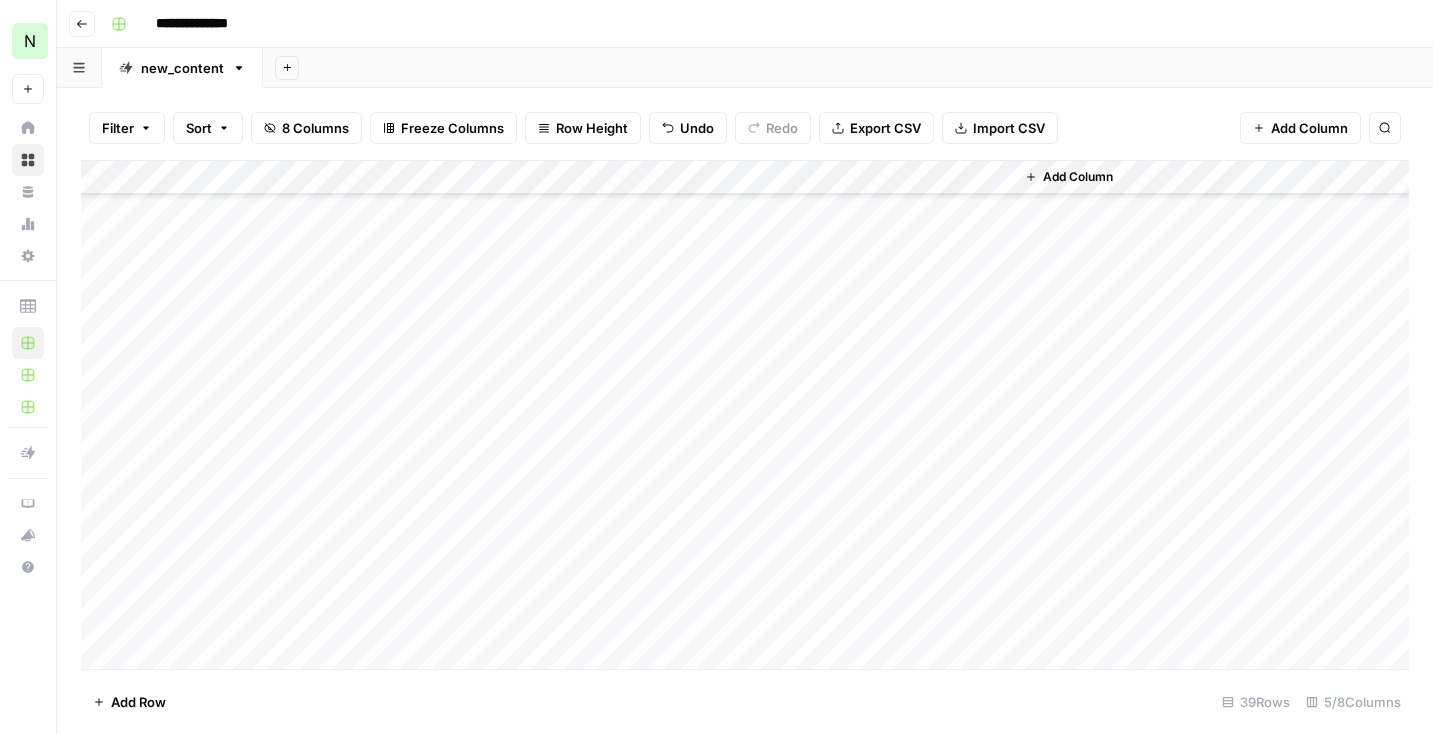 click on "Add Column" at bounding box center [745, 415] 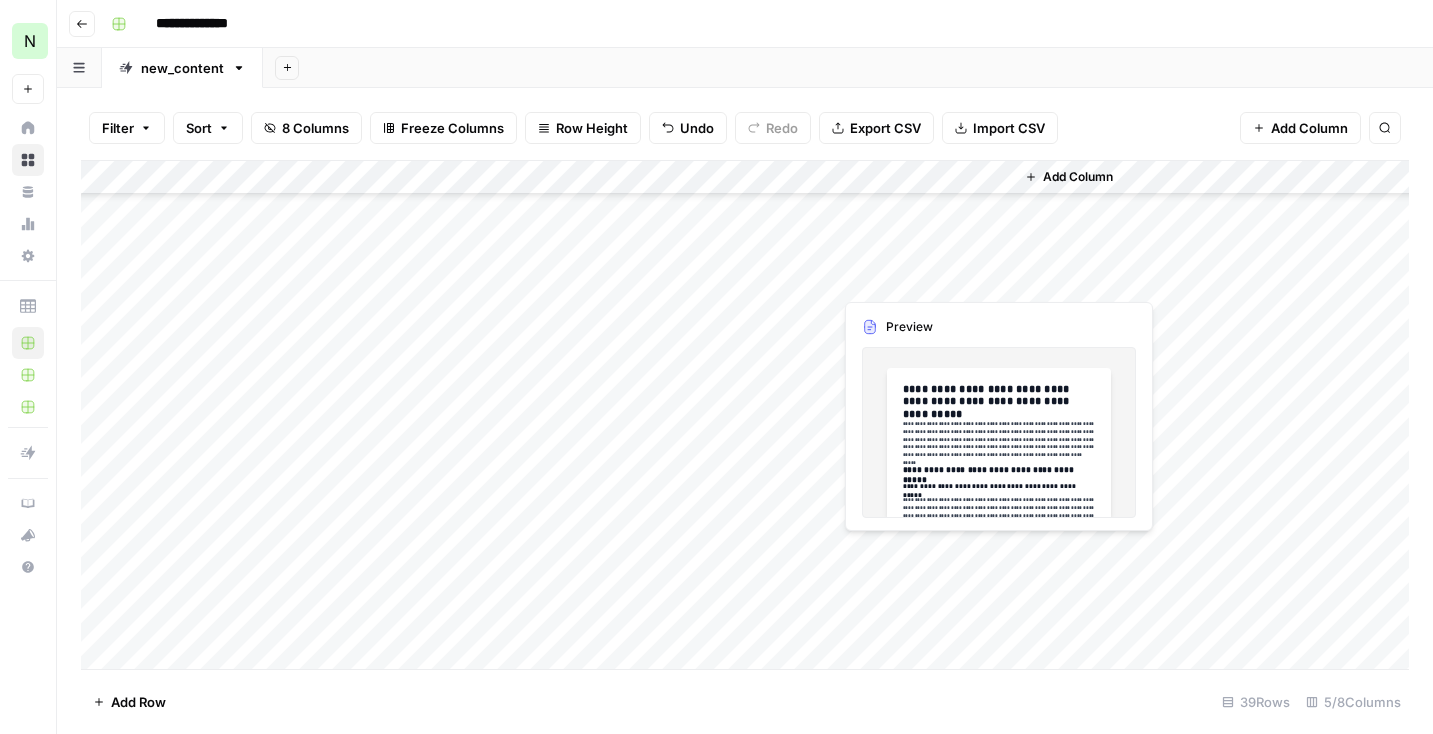 click on "Add Column" at bounding box center (745, 415) 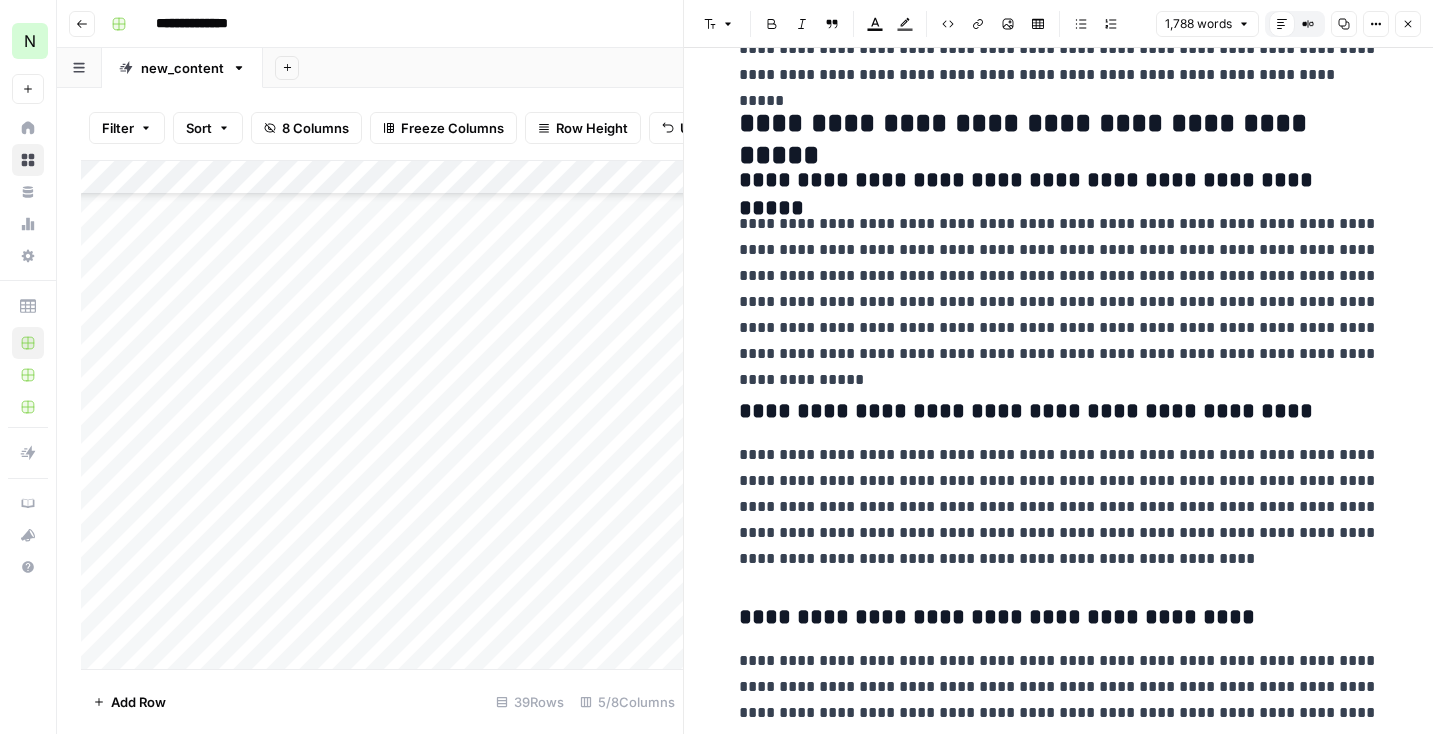scroll, scrollTop: 261, scrollLeft: 0, axis: vertical 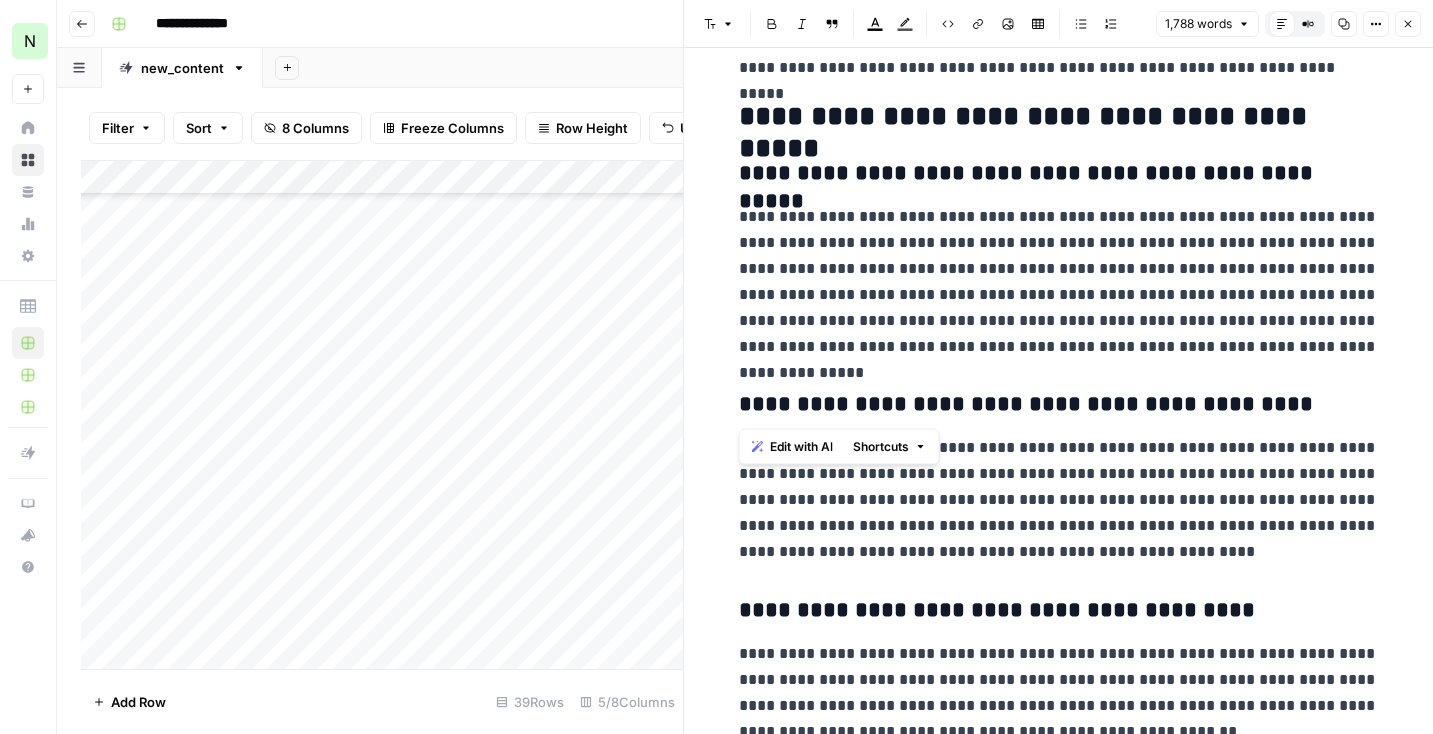 drag, startPoint x: 991, startPoint y: 379, endPoint x: 833, endPoint y: 259, distance: 198.40363 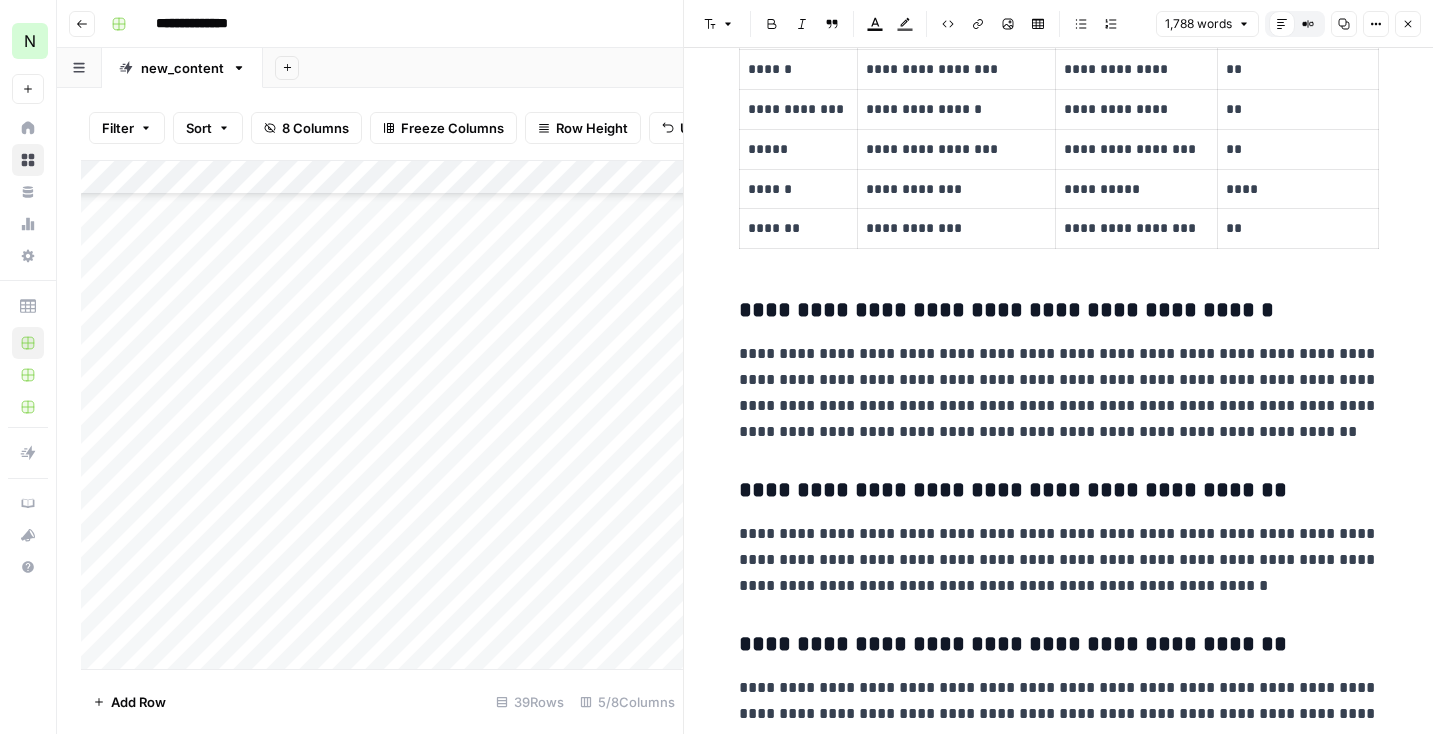 scroll, scrollTop: 3401, scrollLeft: 0, axis: vertical 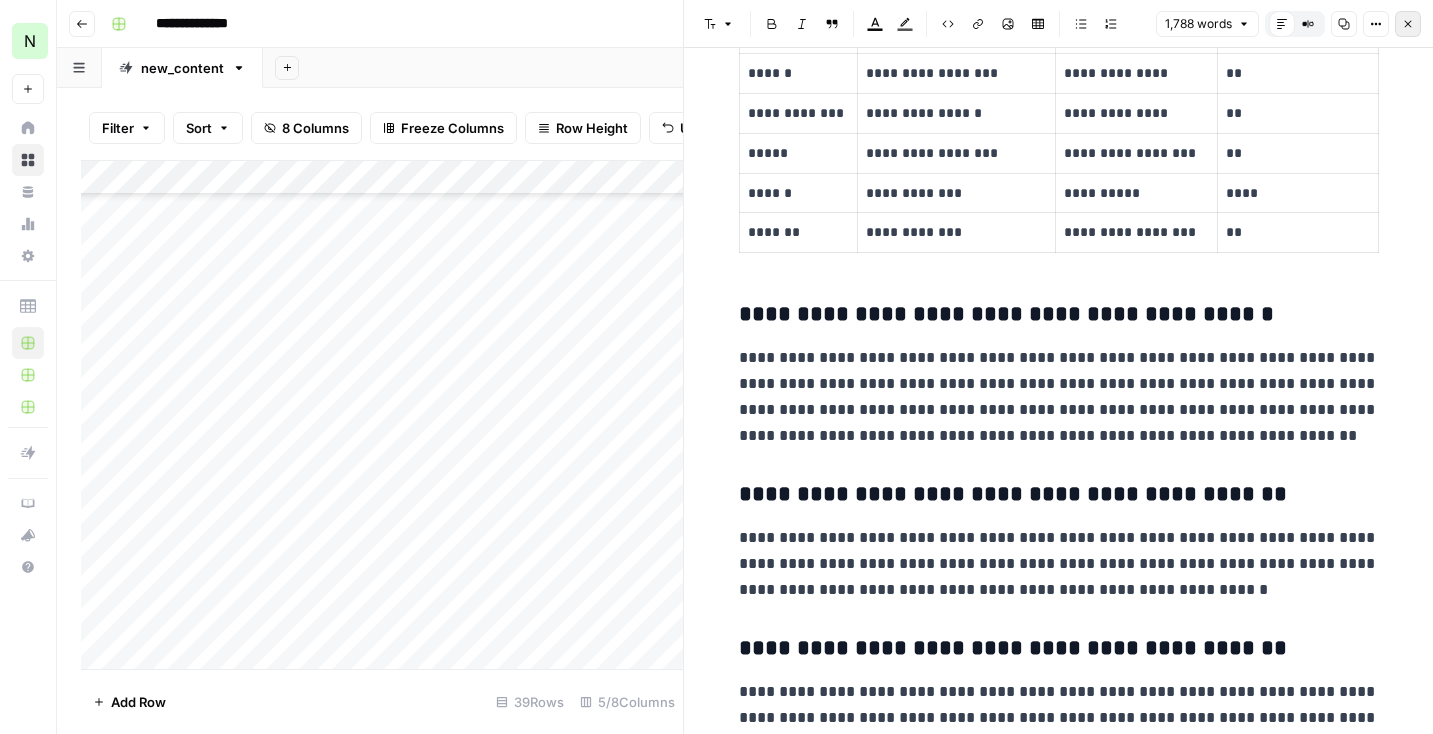 click 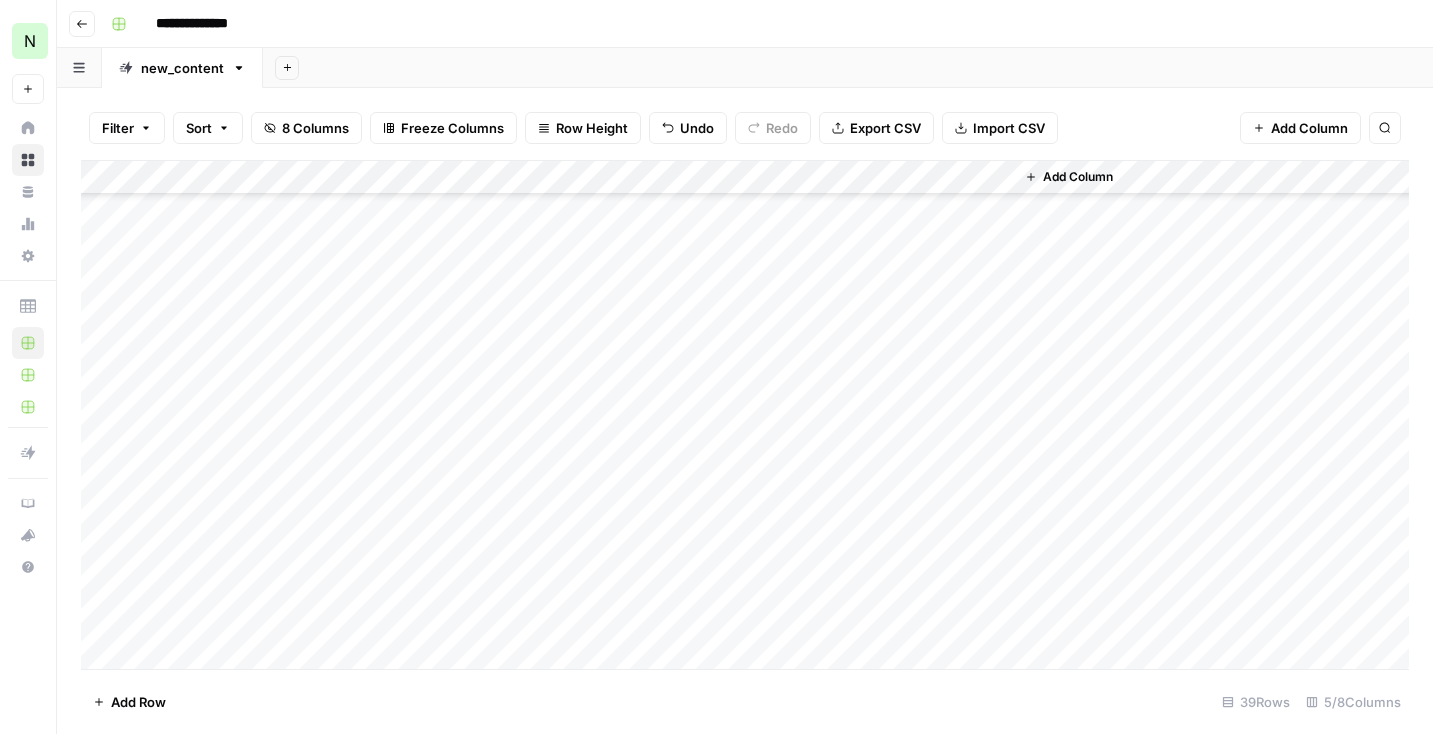 scroll, scrollTop: 884, scrollLeft: 0, axis: vertical 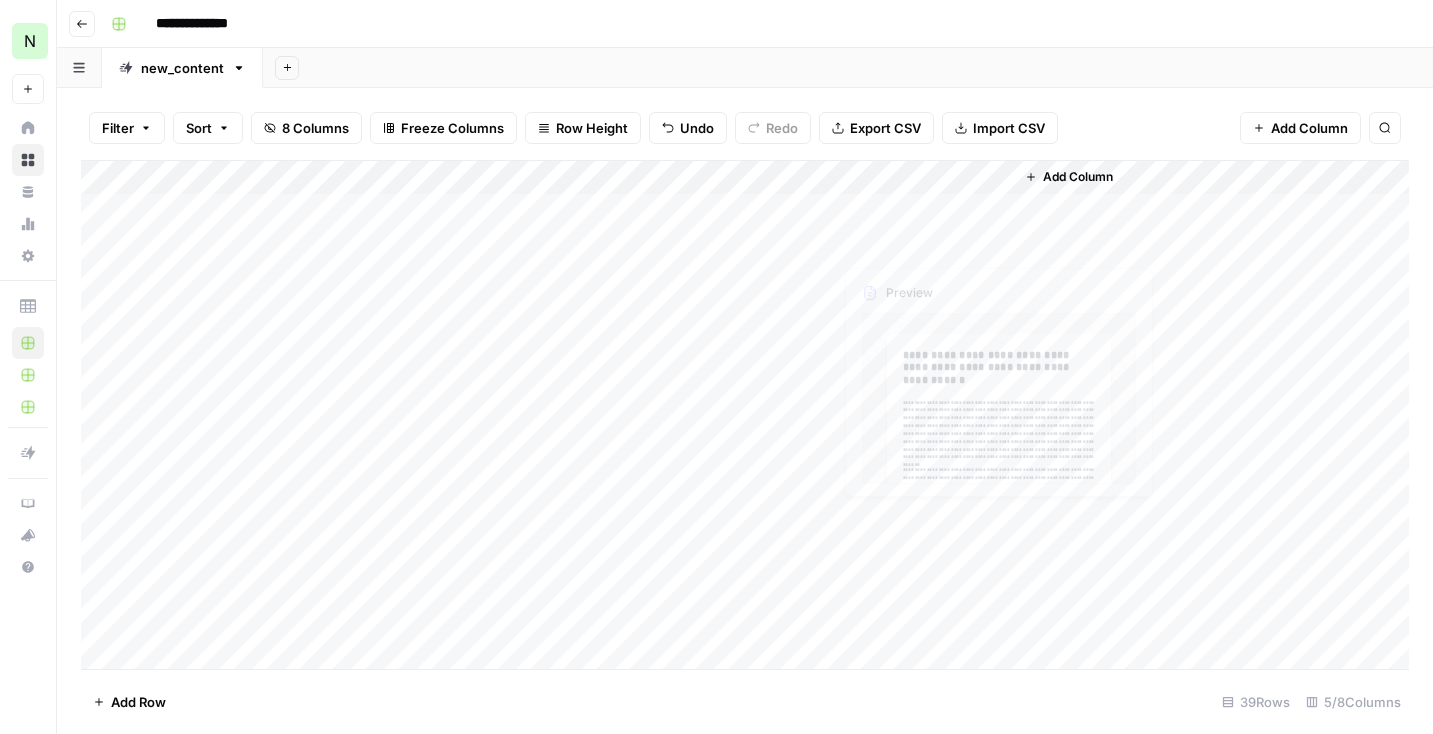 click on "Add Column" at bounding box center [745, 415] 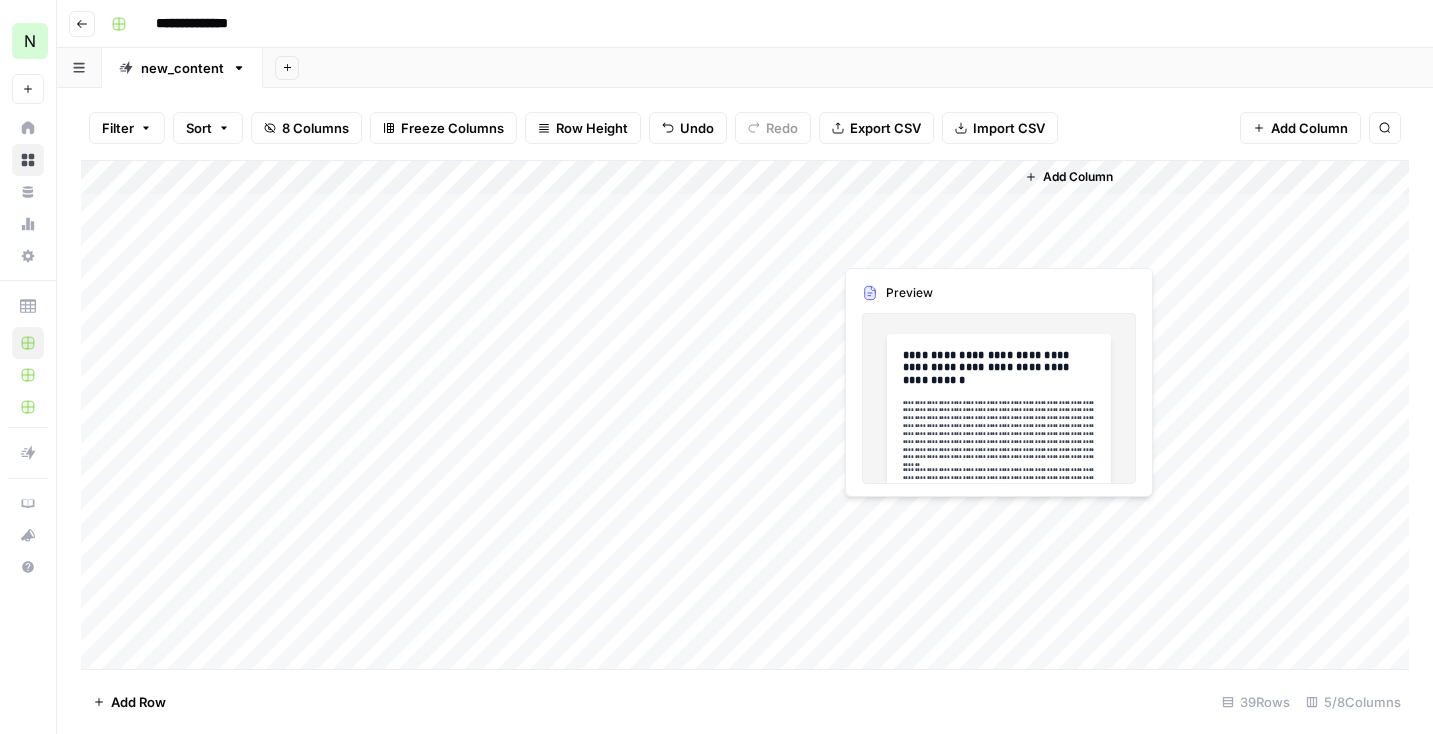 click on "Add Column" at bounding box center [745, 415] 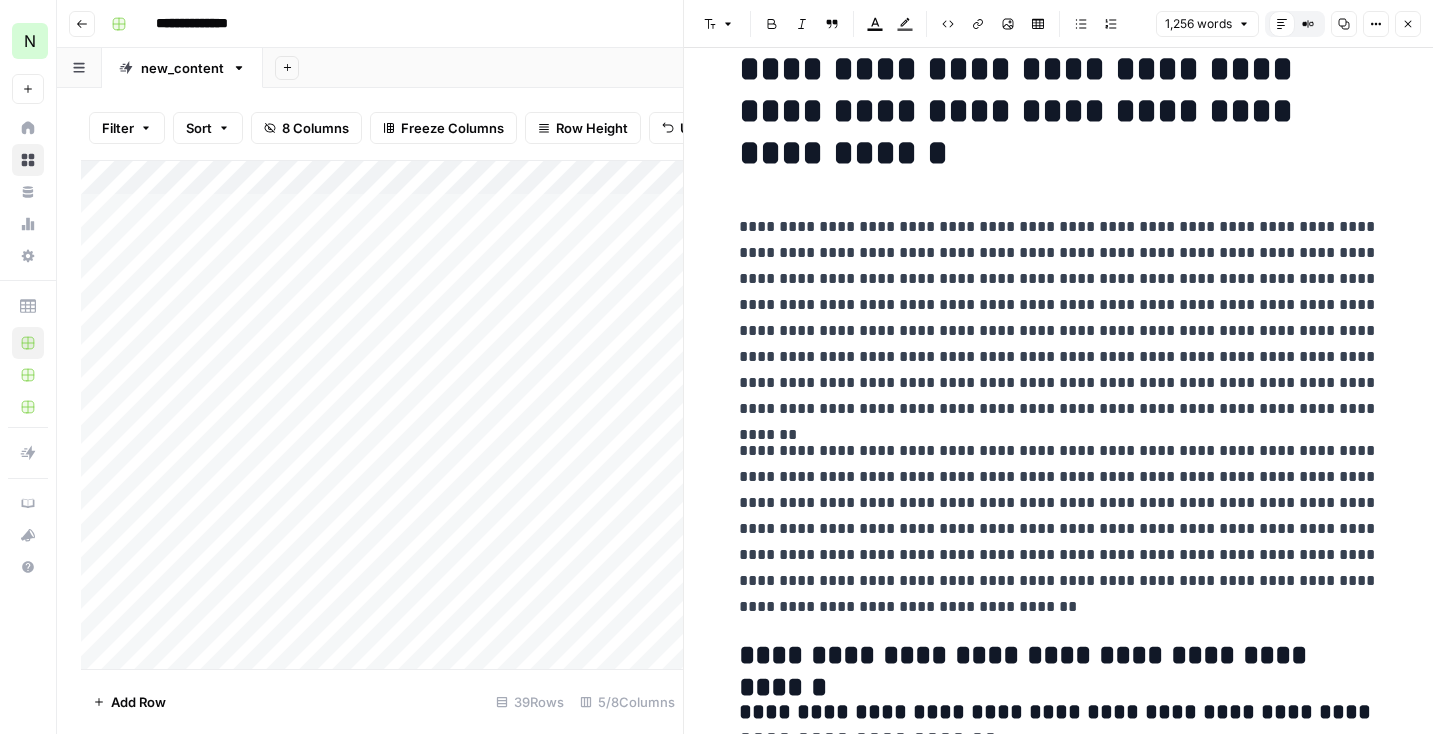 scroll, scrollTop: 48, scrollLeft: 0, axis: vertical 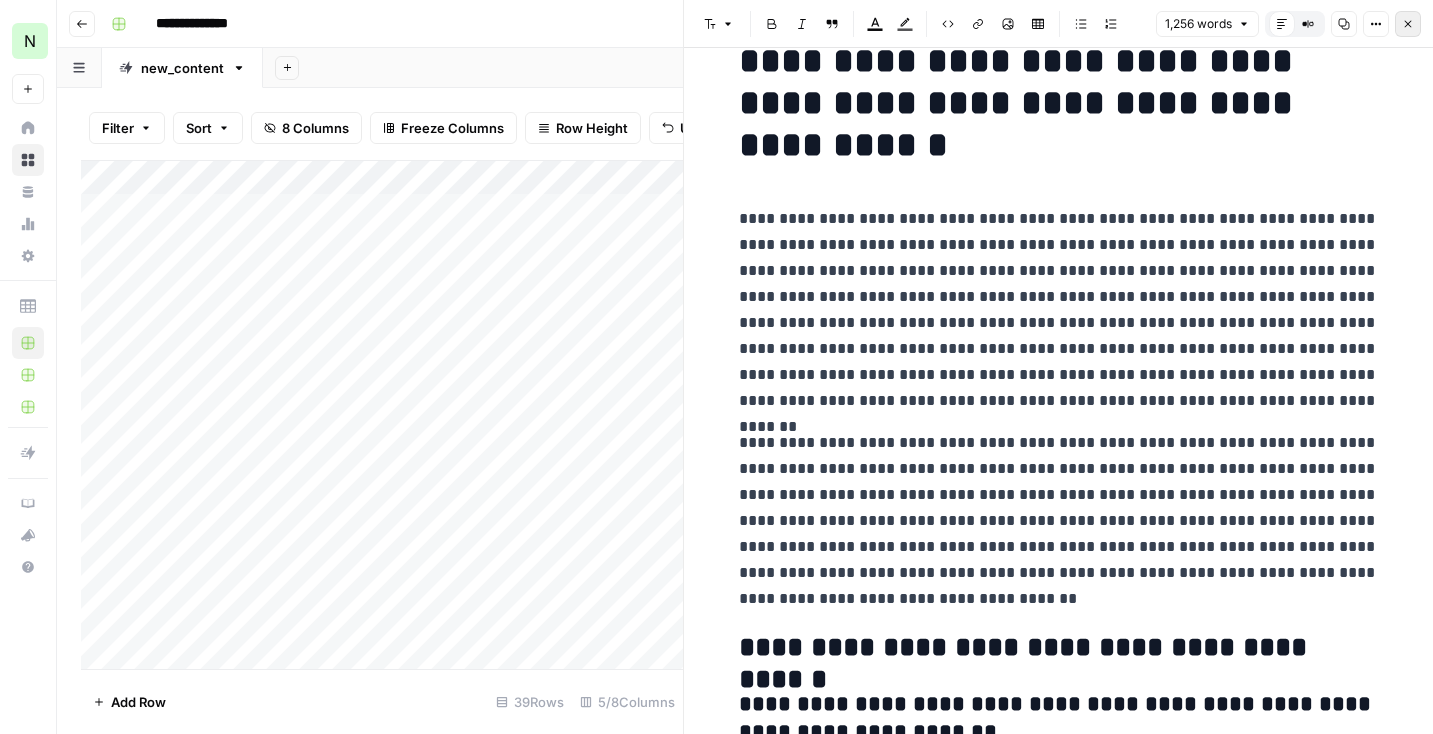 click 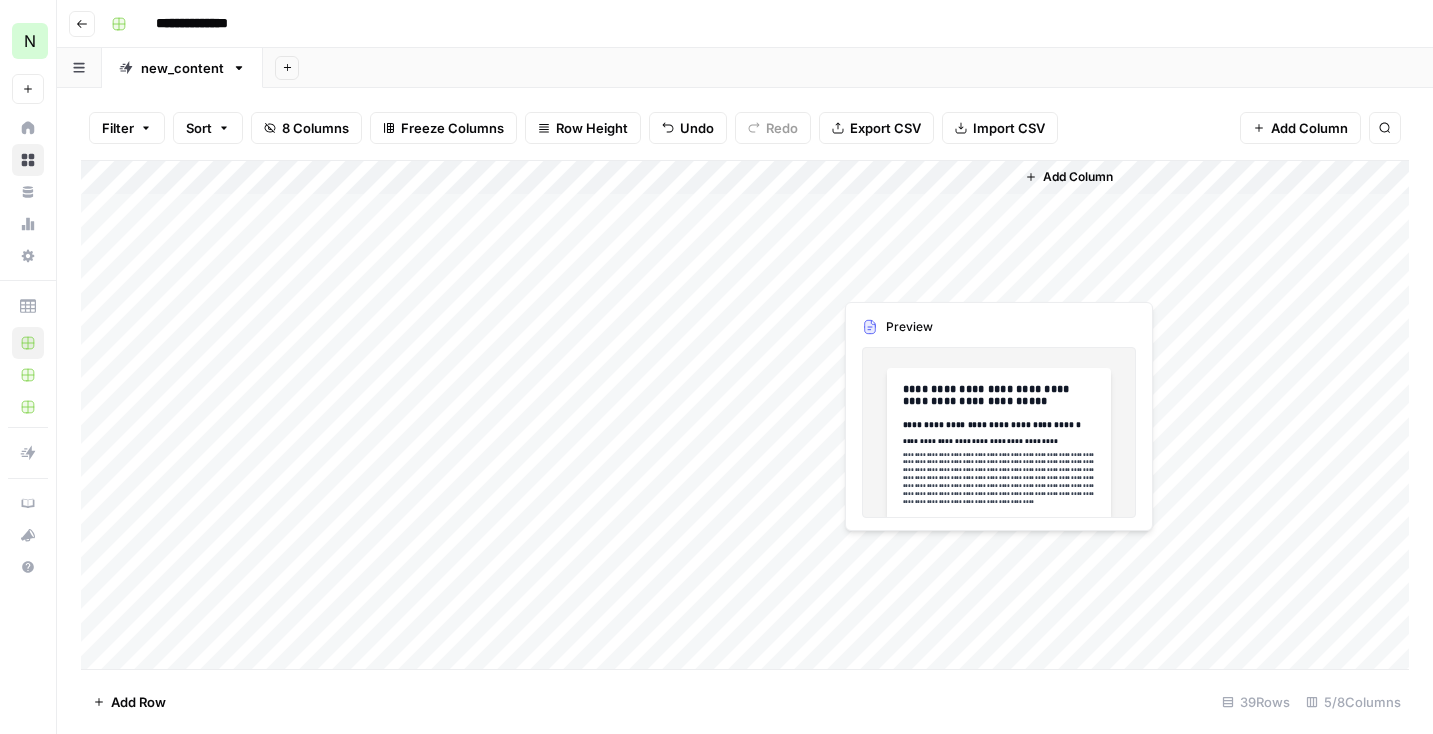 click on "Add Column" at bounding box center (745, 415) 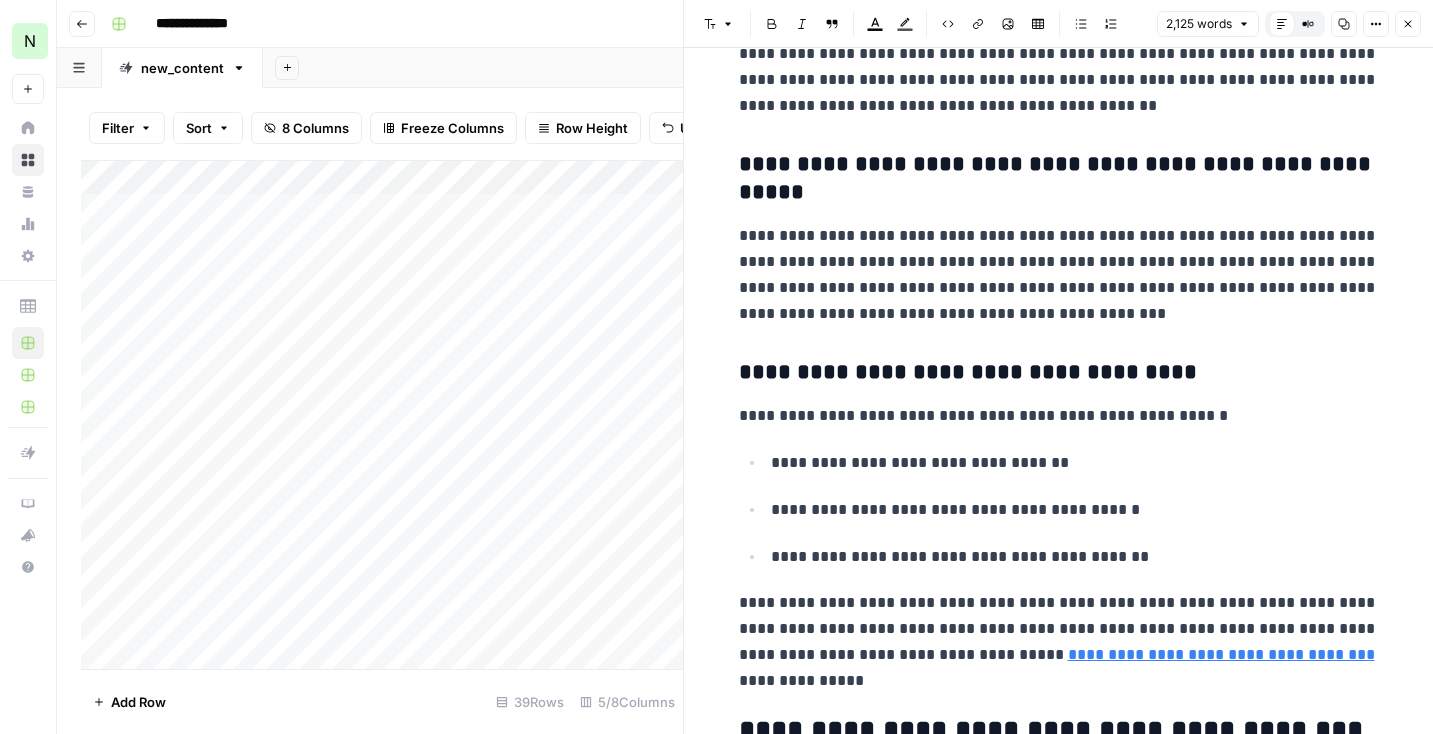 scroll, scrollTop: 4158, scrollLeft: 0, axis: vertical 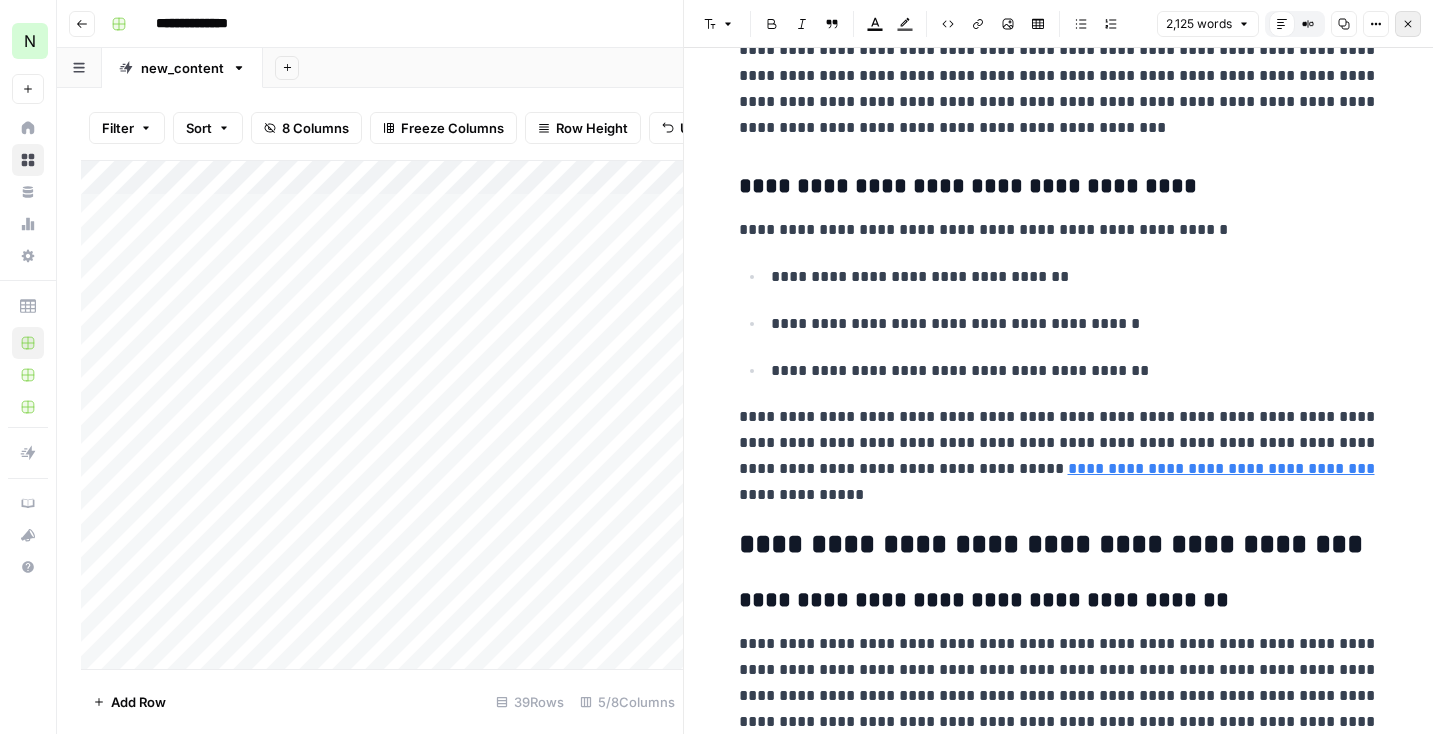 click 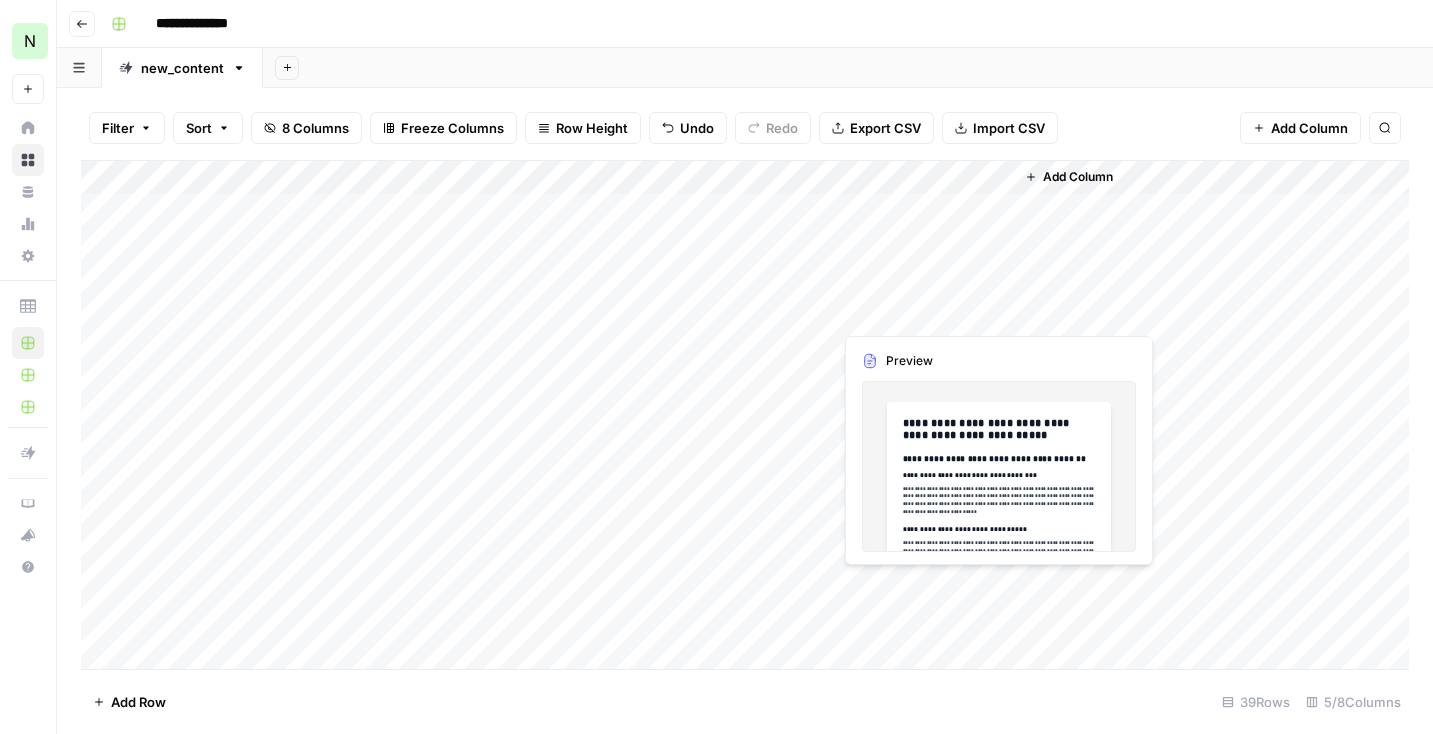 click on "Add Column" at bounding box center (745, 415) 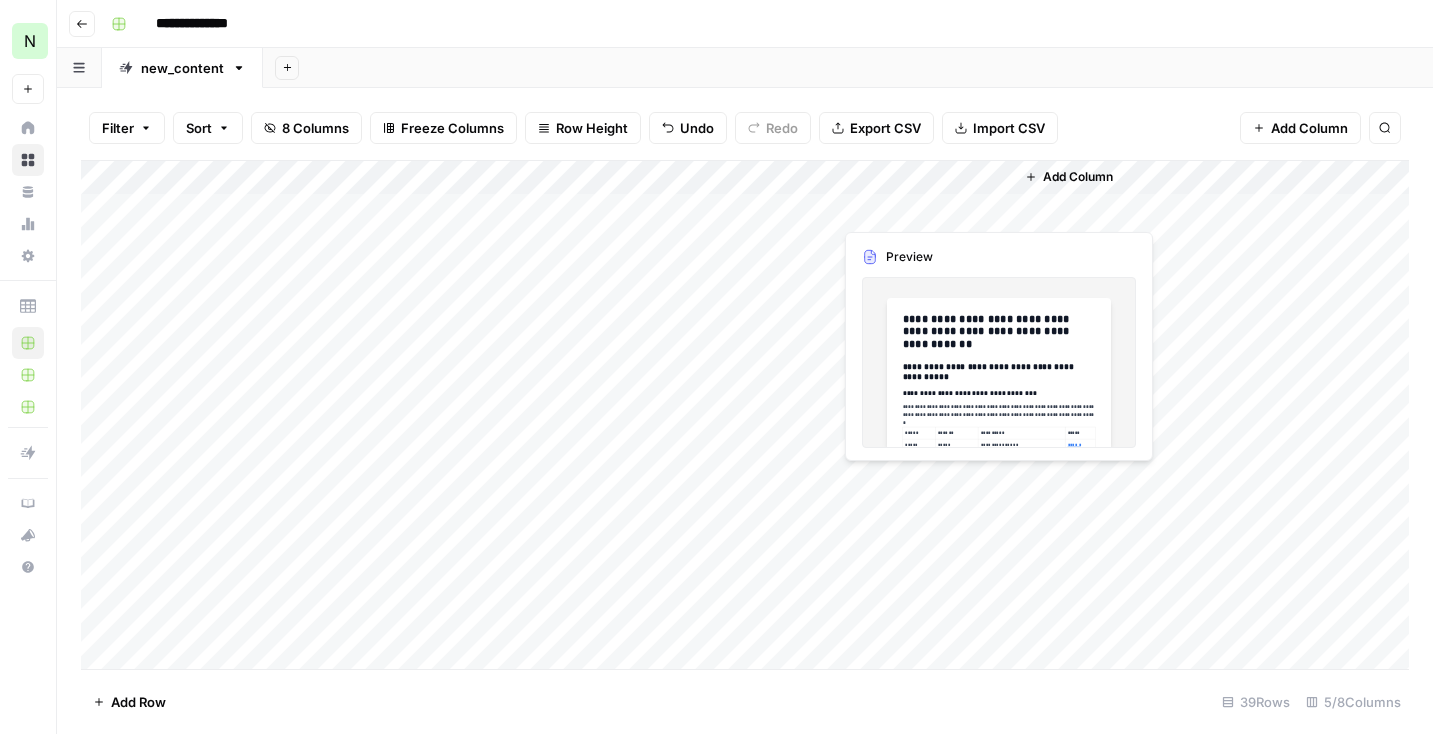 click on "Add Column" at bounding box center (745, 415) 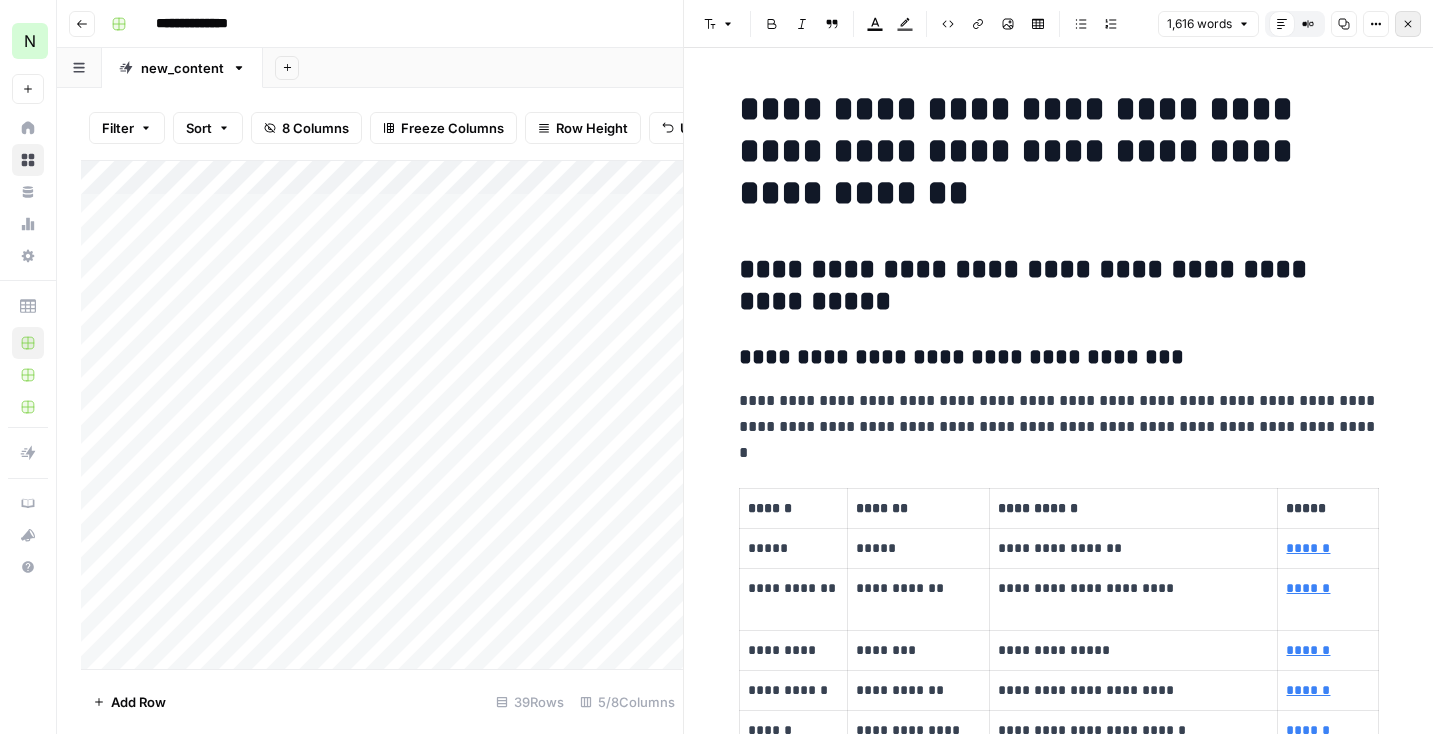 click on "Close" at bounding box center (1408, 24) 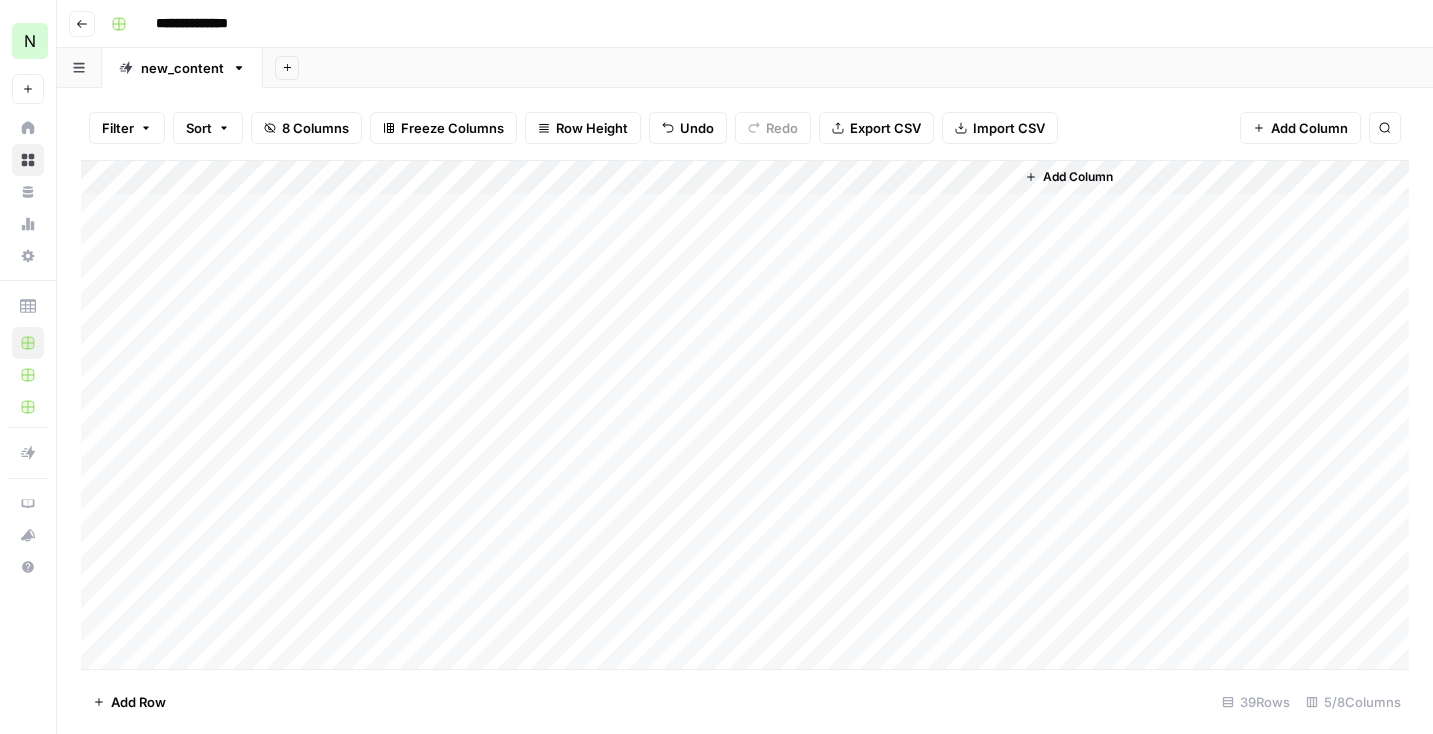 click on "Add Column" at bounding box center (1211, 415) 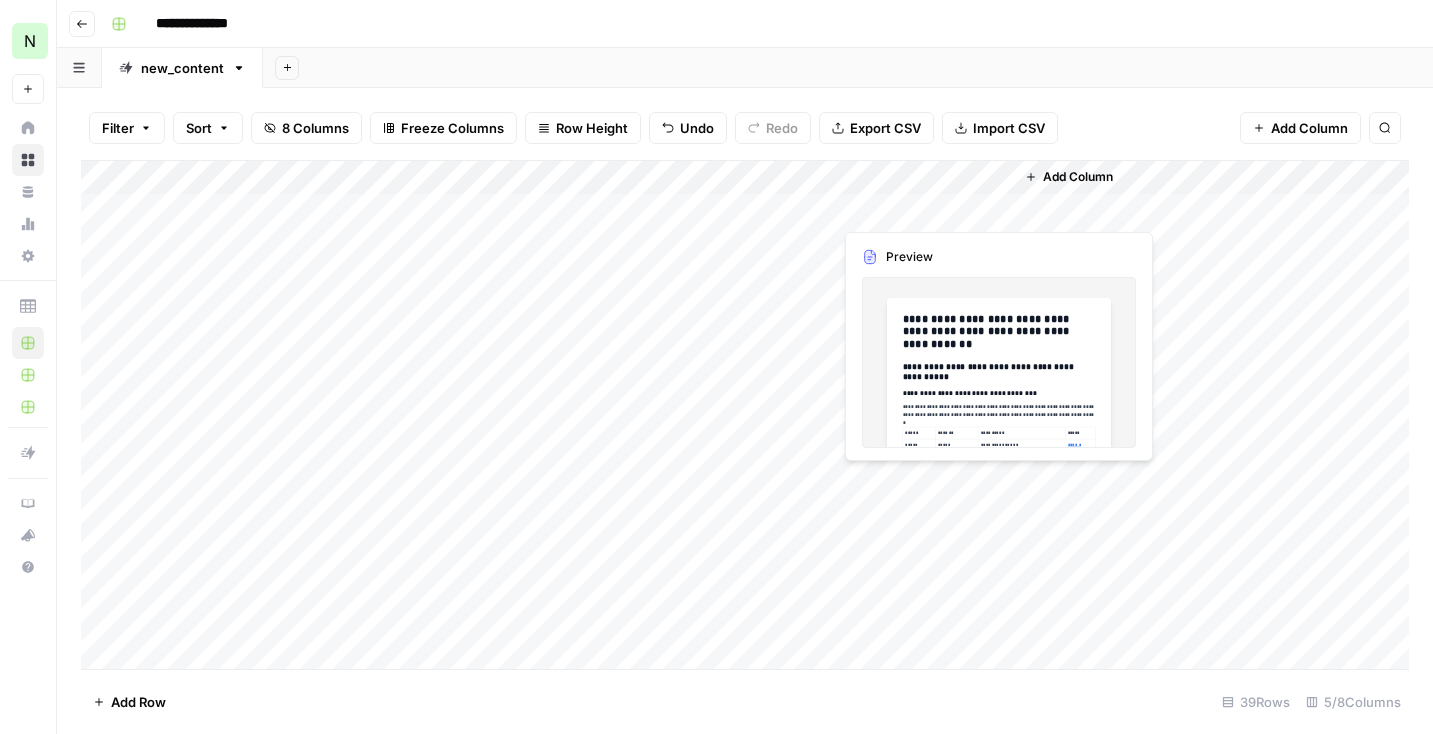 click on "Add Column" at bounding box center (745, 415) 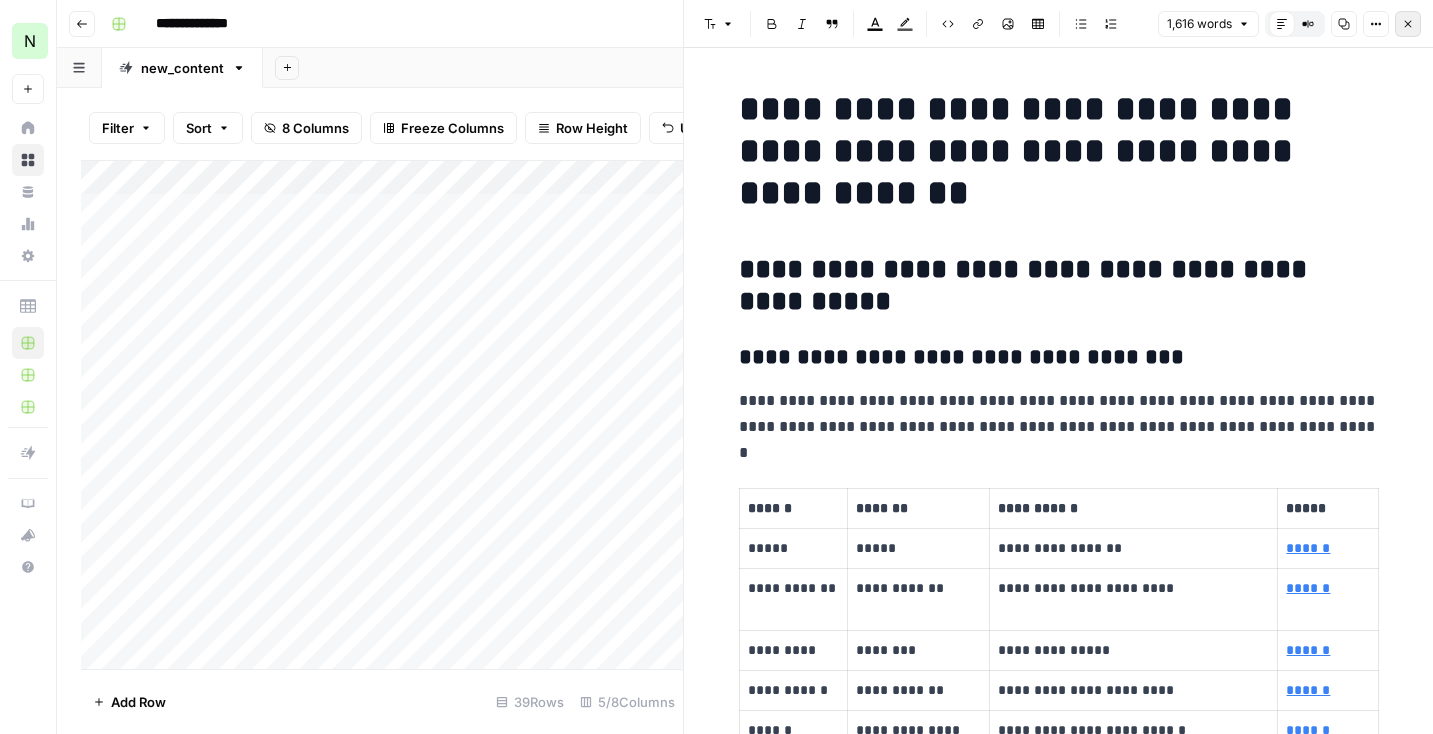 click on "Close" at bounding box center [1408, 24] 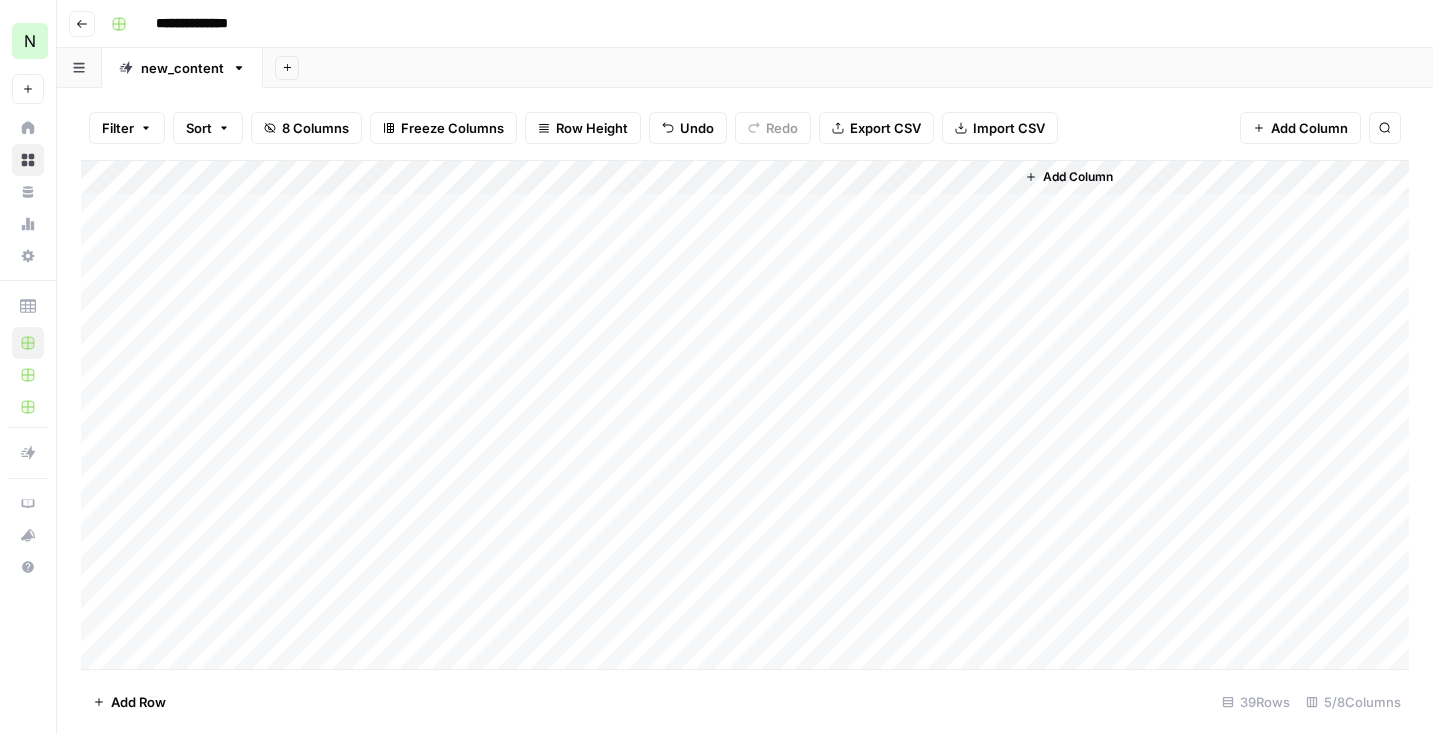 click on "Add Column" at bounding box center (745, 415) 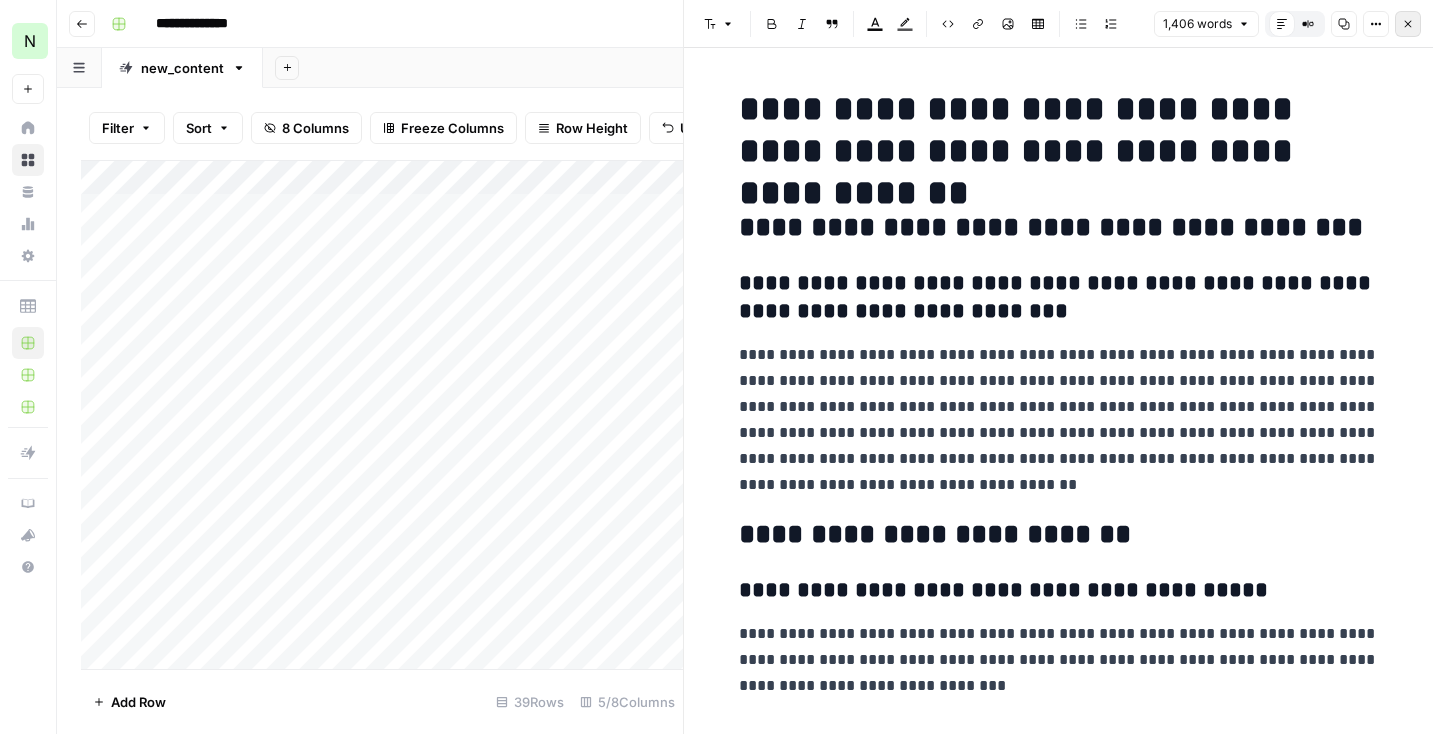 click on "Close" at bounding box center (1408, 24) 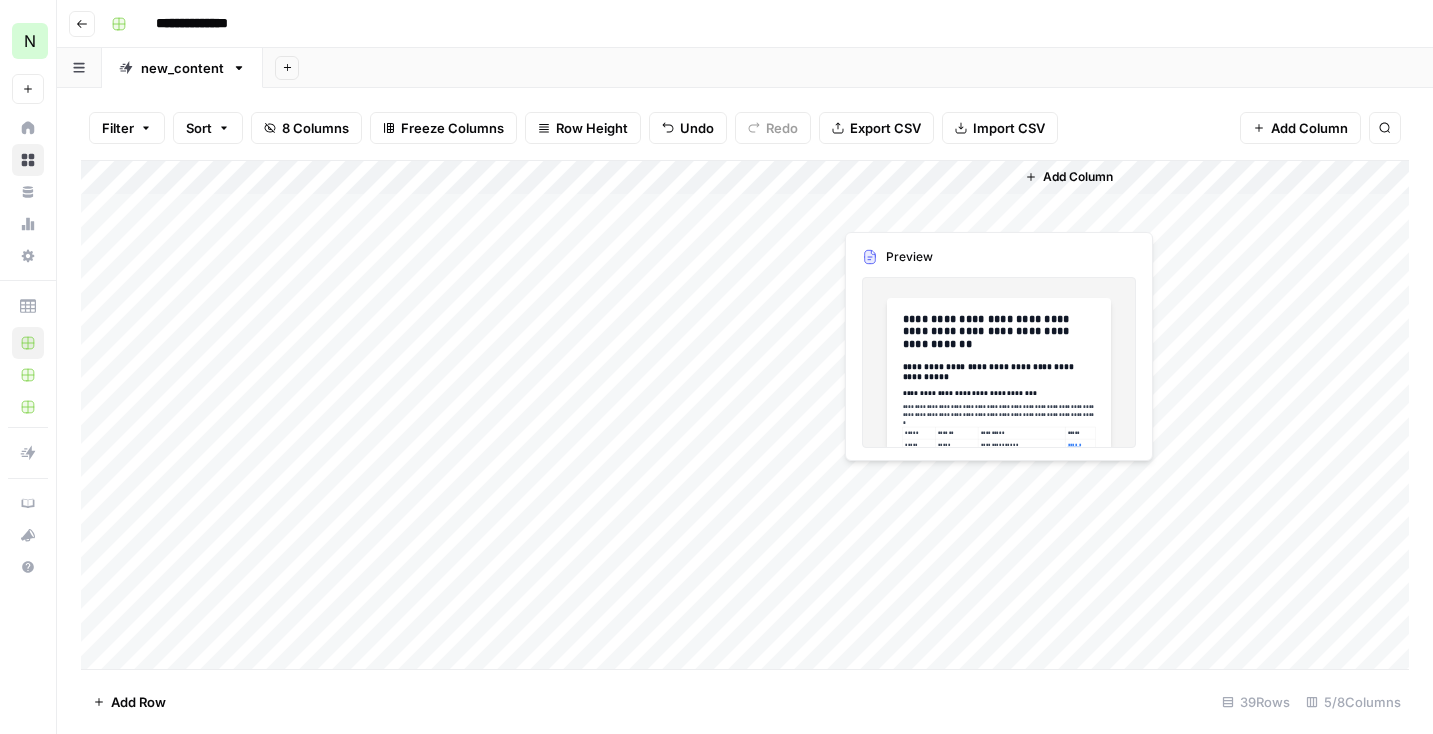 click on "Add Column" at bounding box center (745, 415) 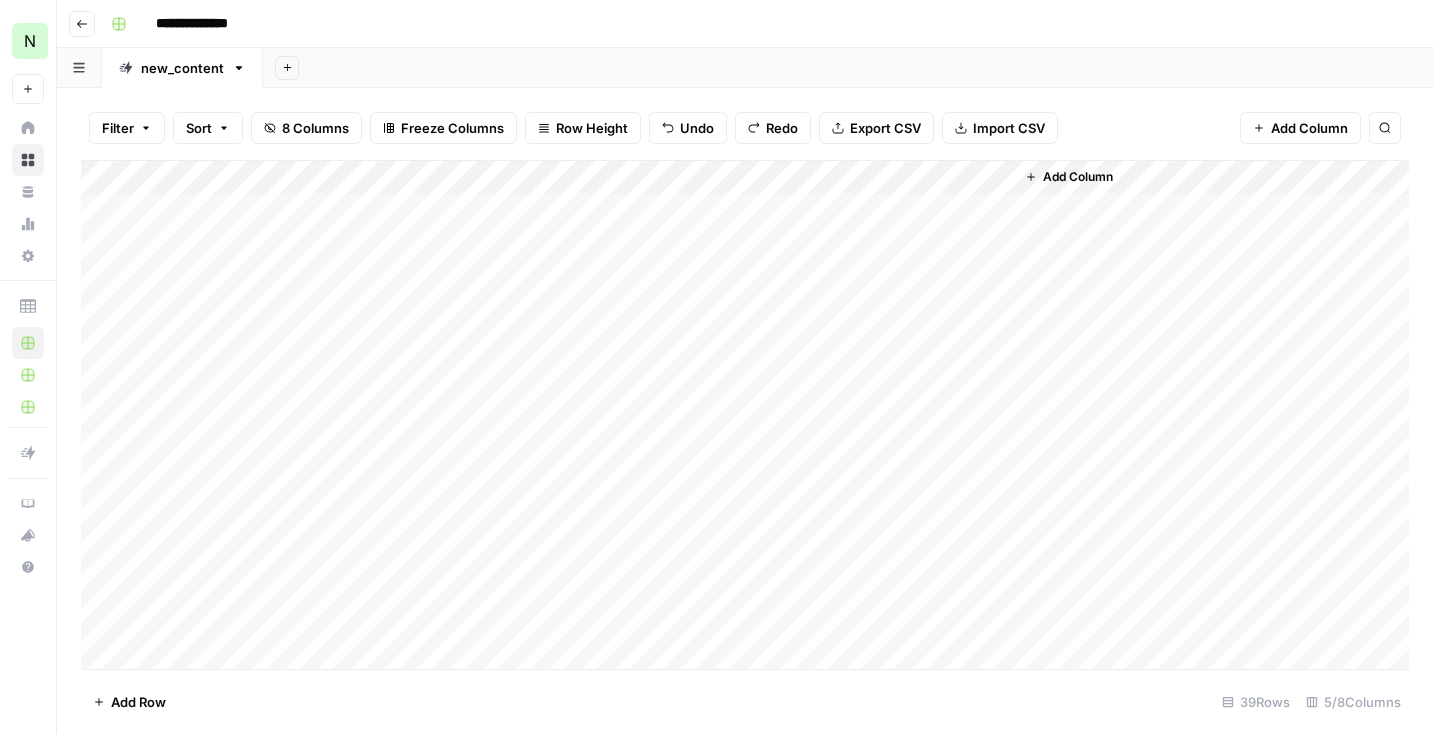 click on "Add Column" at bounding box center [745, 415] 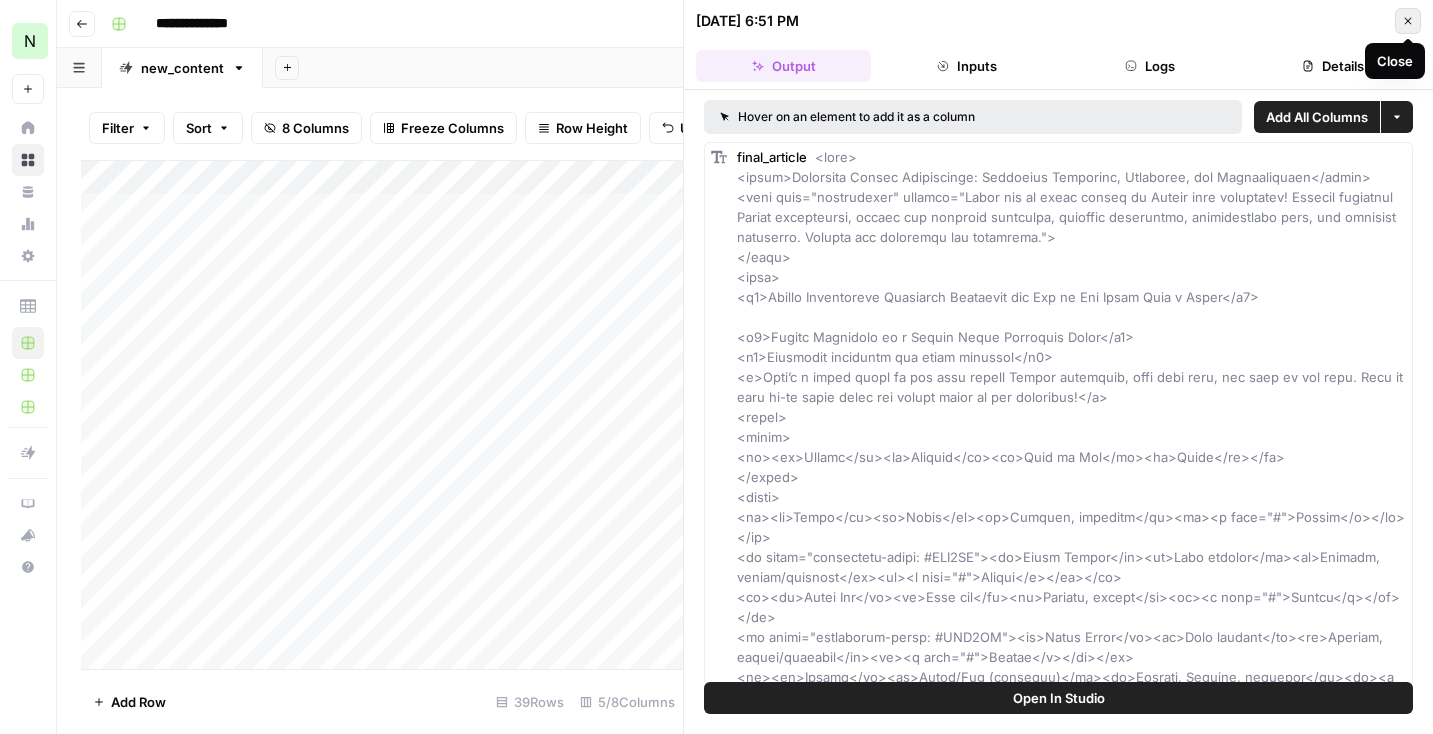 click on "Close" at bounding box center [1408, 21] 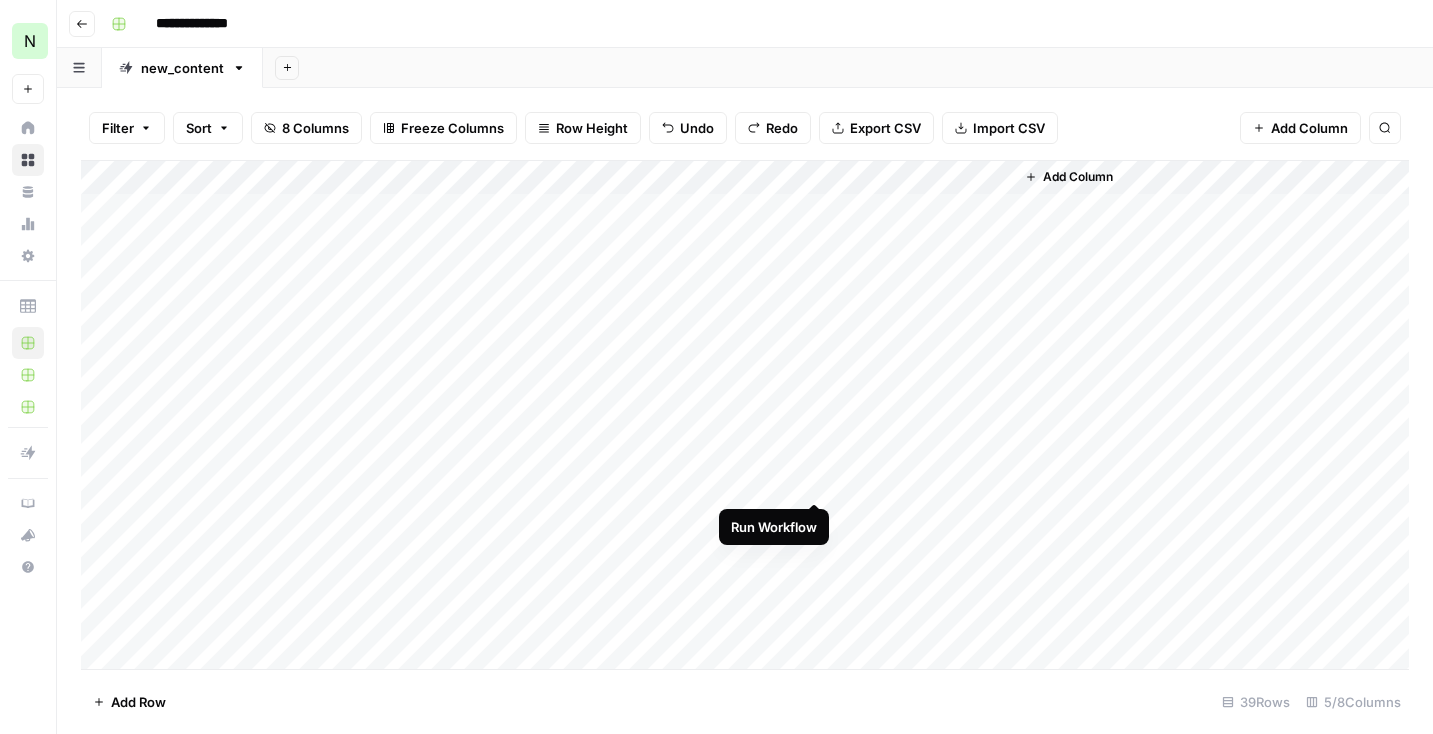 click on "Add Column" at bounding box center [745, 415] 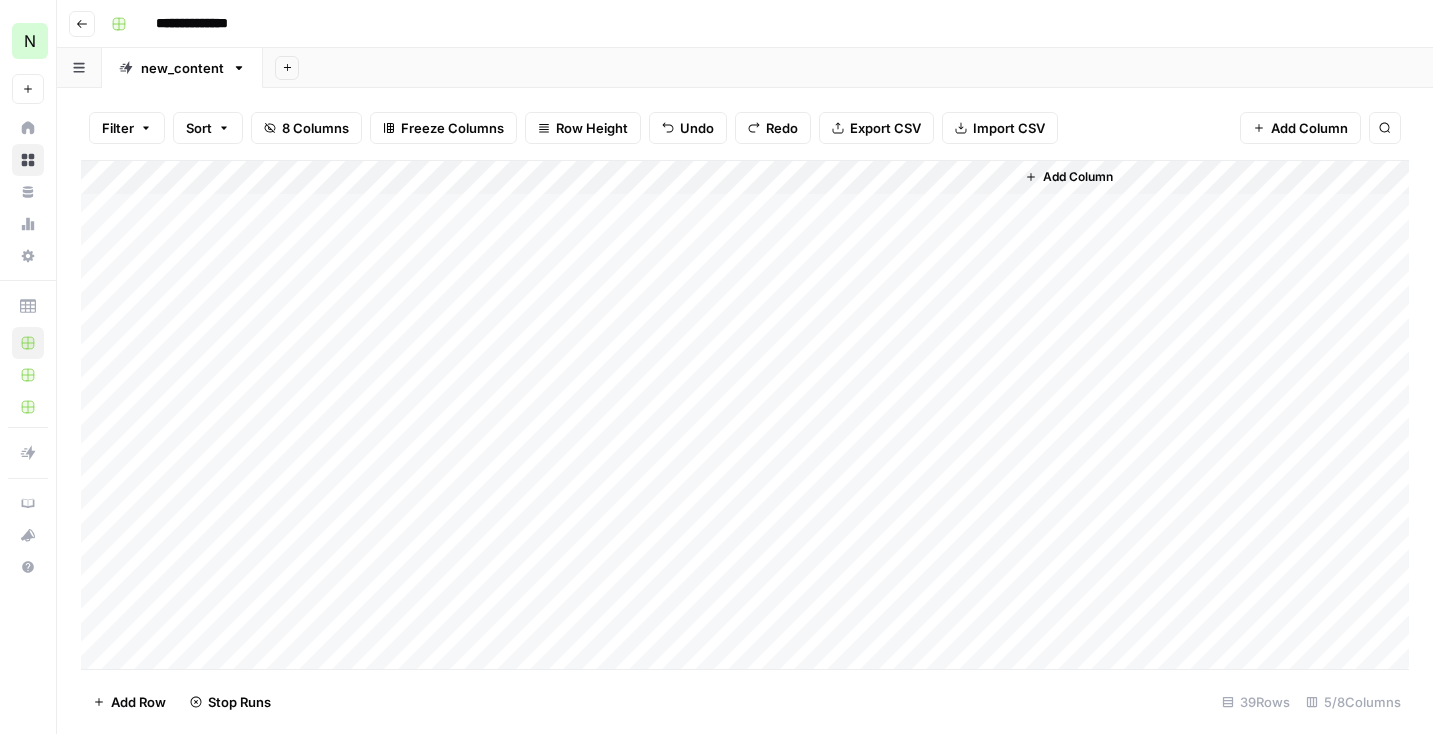 click on "Add Column" at bounding box center (745, 415) 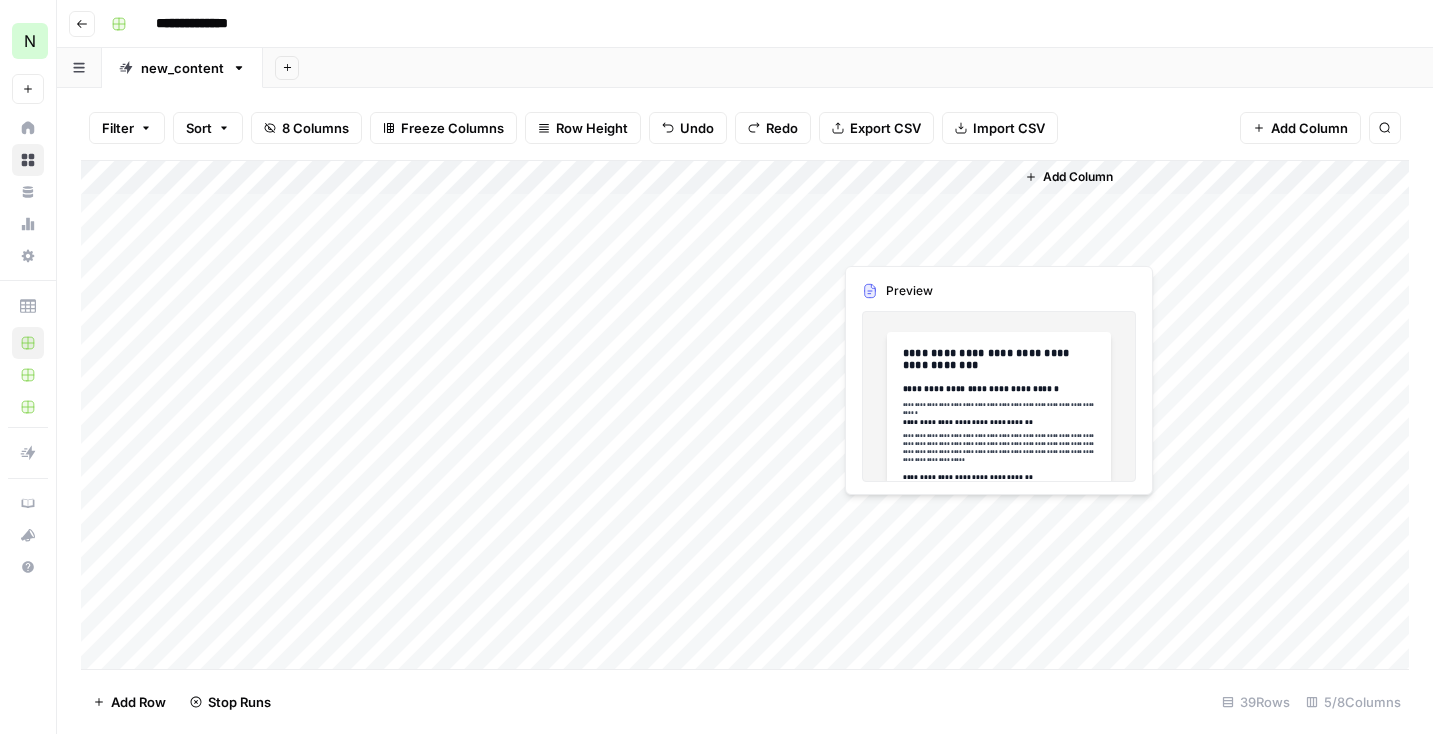 click on "Add Column" at bounding box center [745, 415] 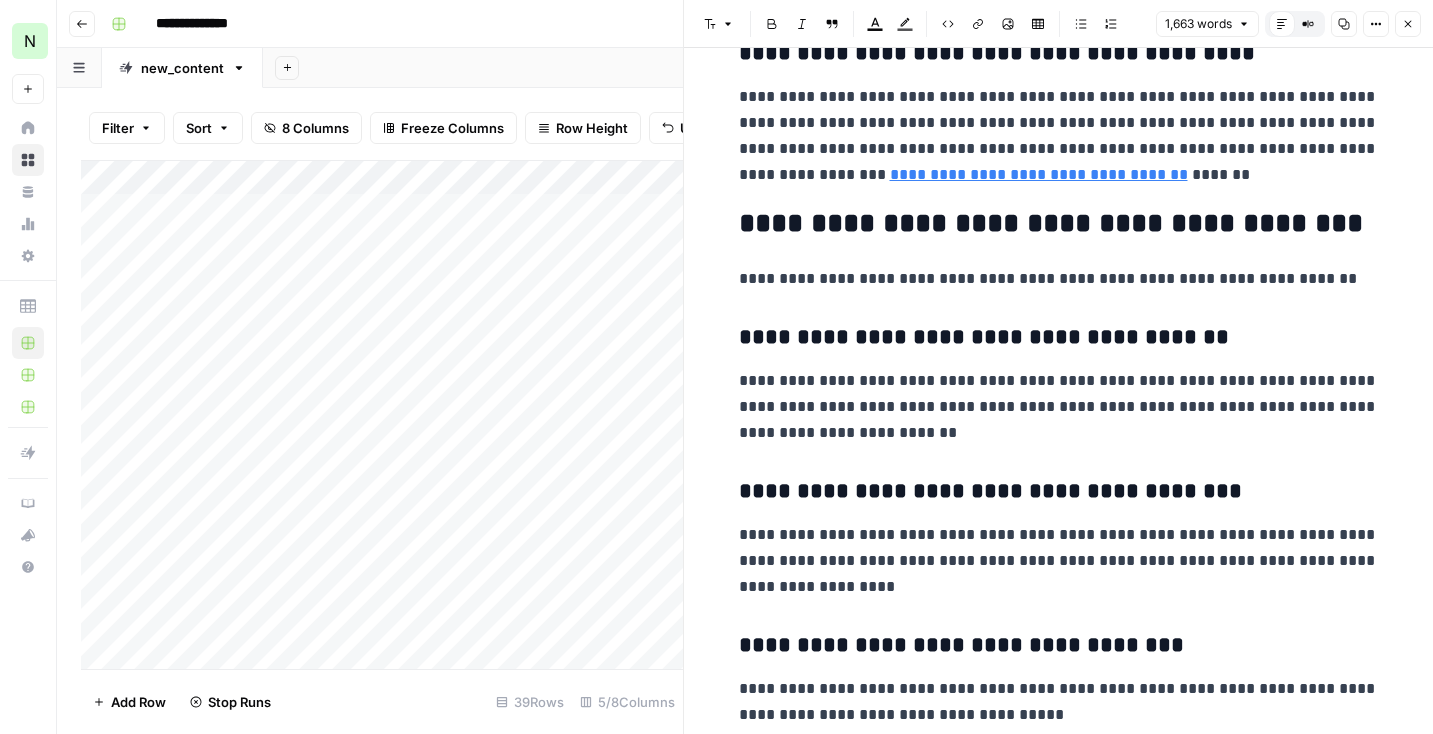 scroll, scrollTop: 1486, scrollLeft: 0, axis: vertical 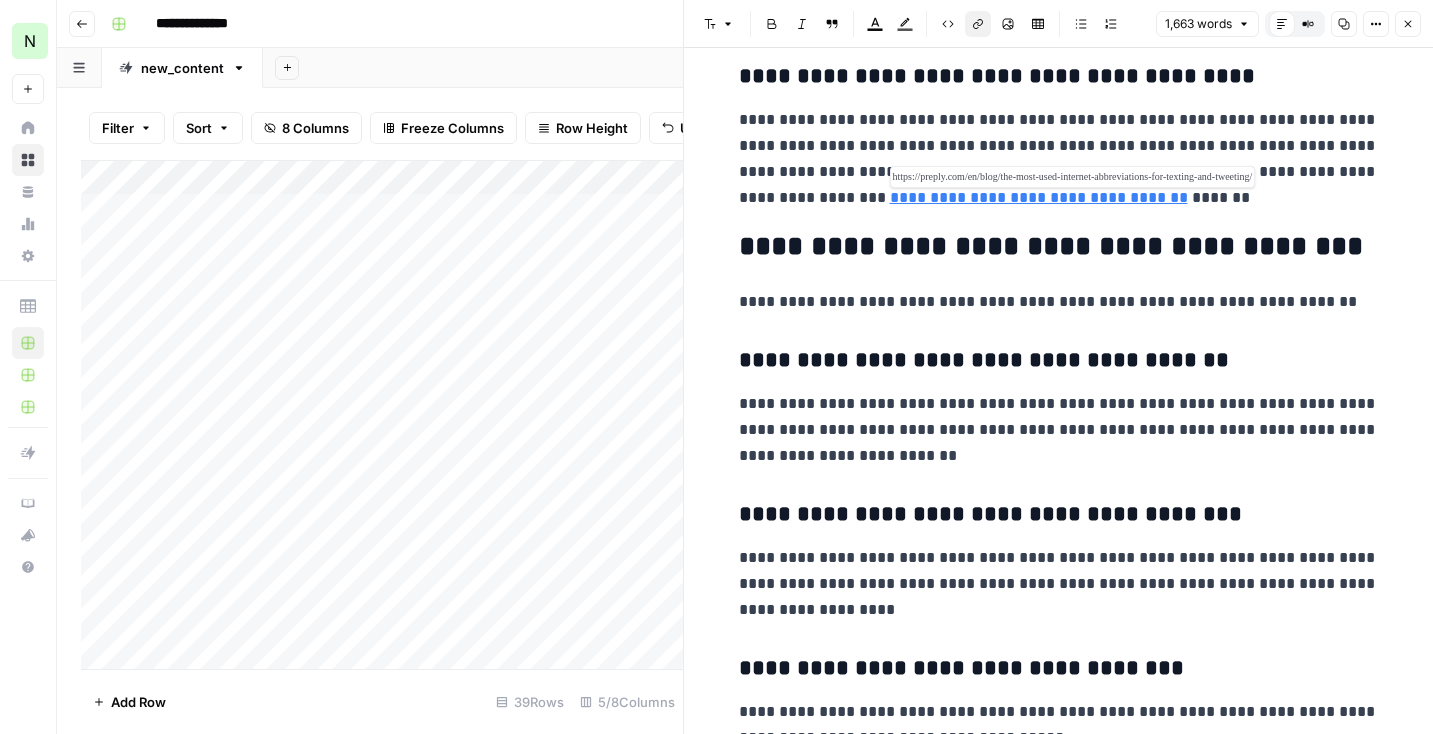 click on "**********" at bounding box center [1039, 197] 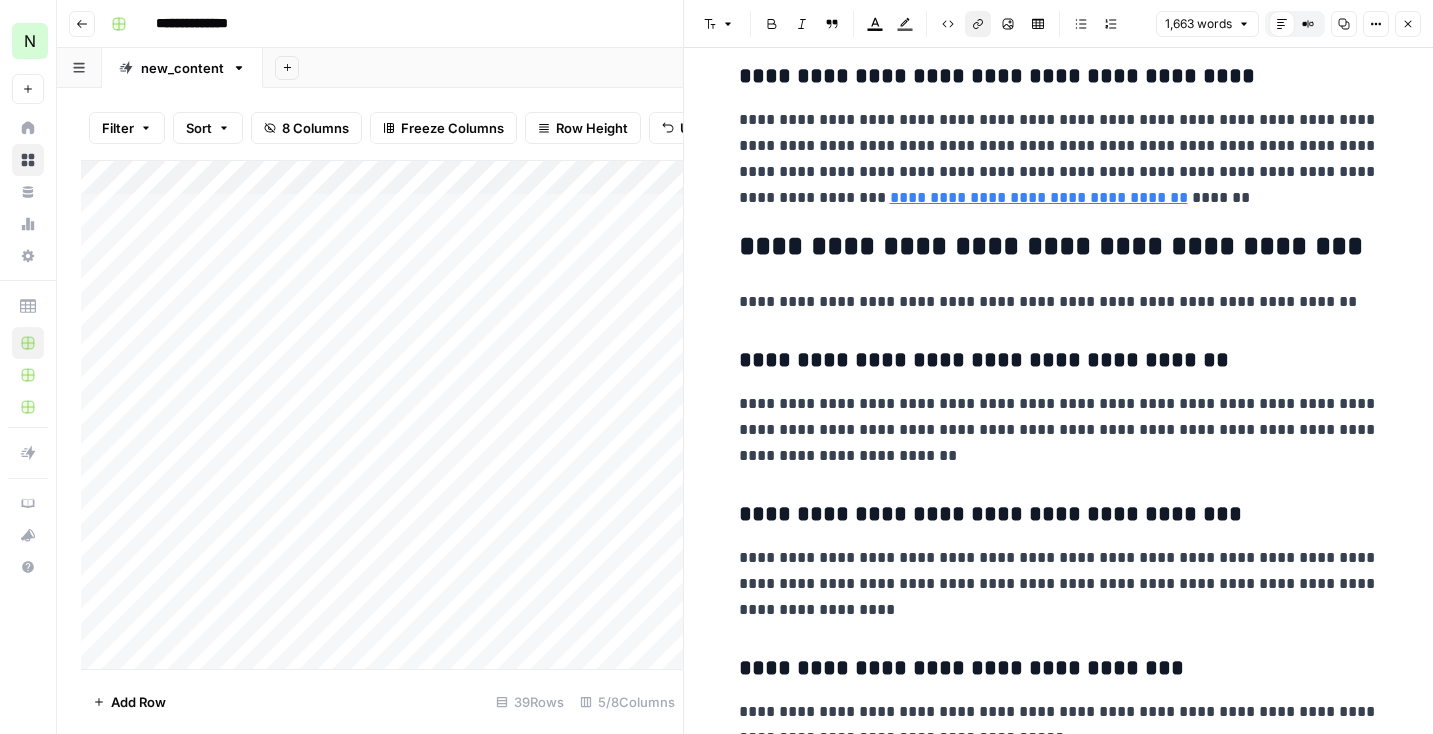 click on "Add Column" at bounding box center (382, 415) 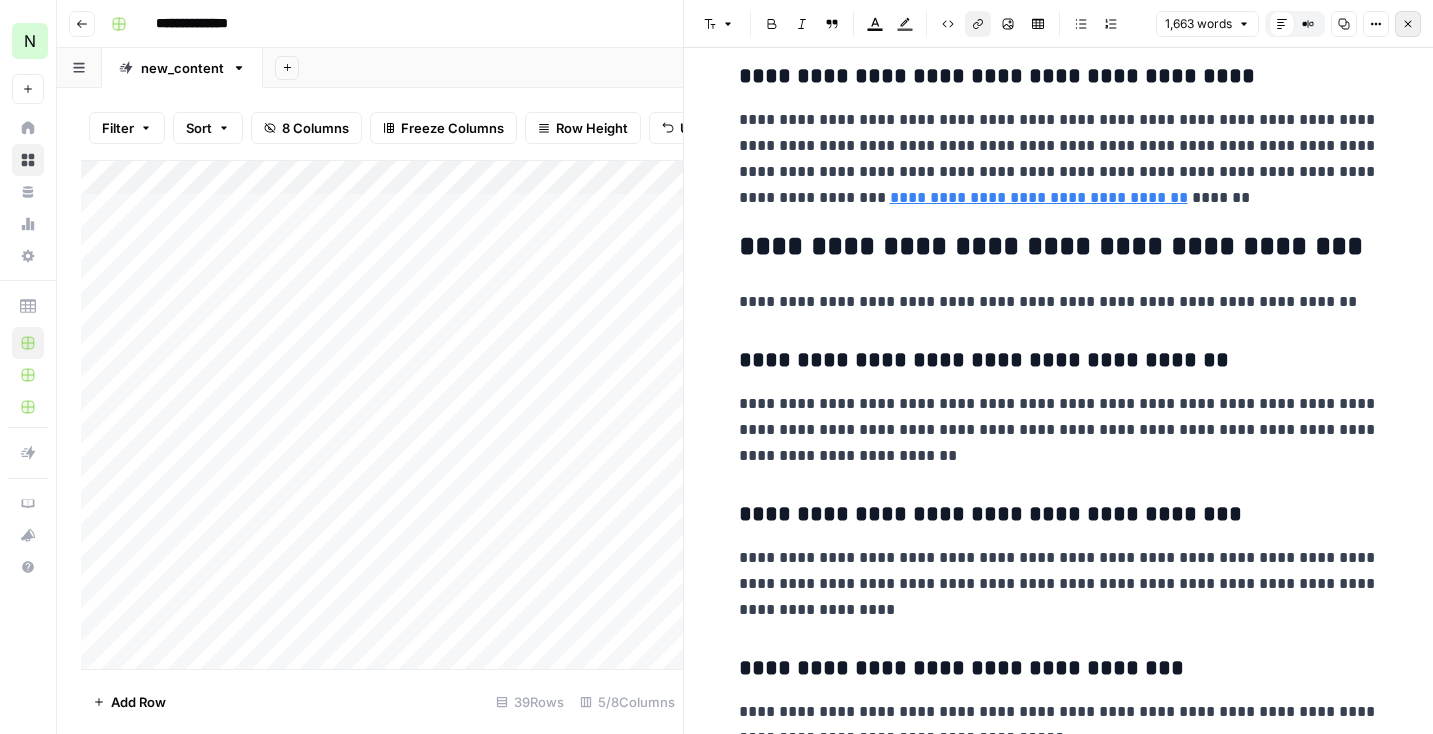 click 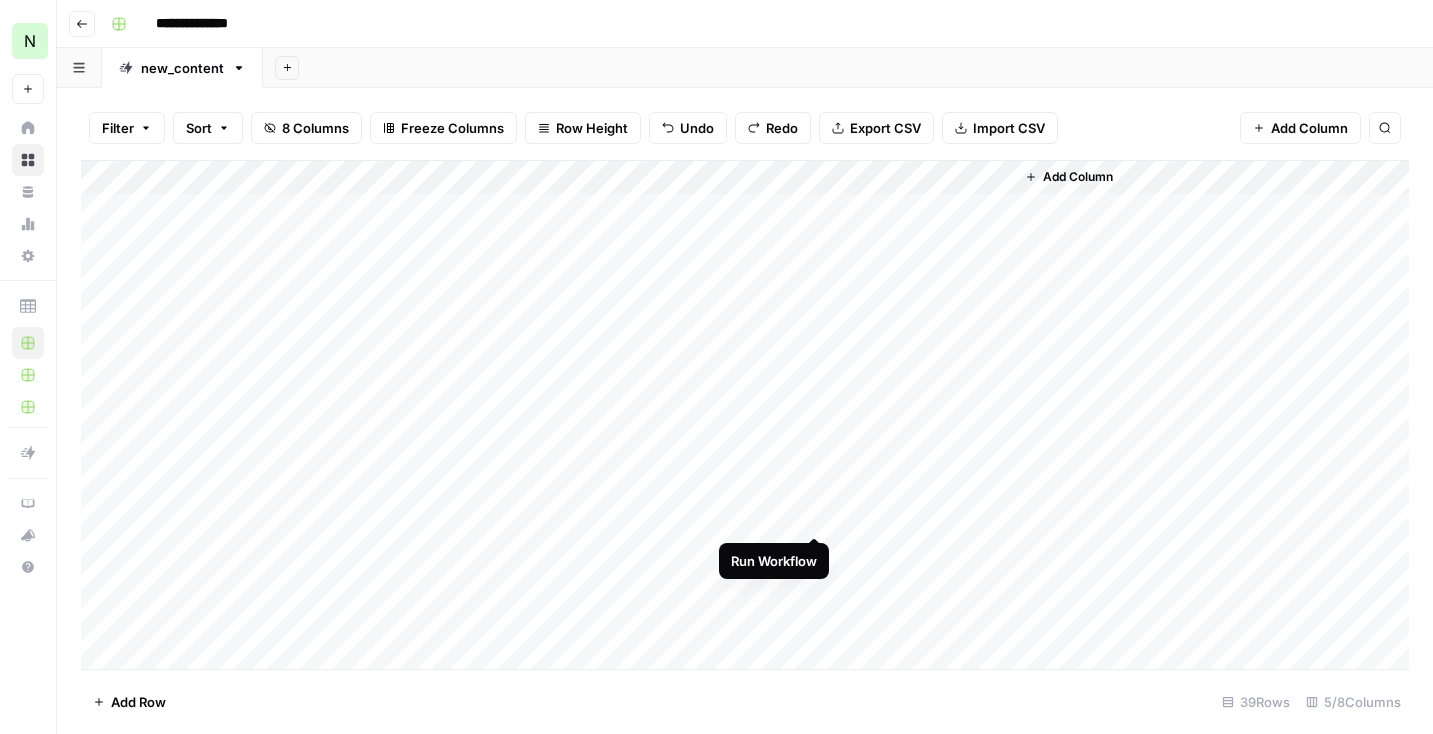 click on "Add Column" at bounding box center [745, 415] 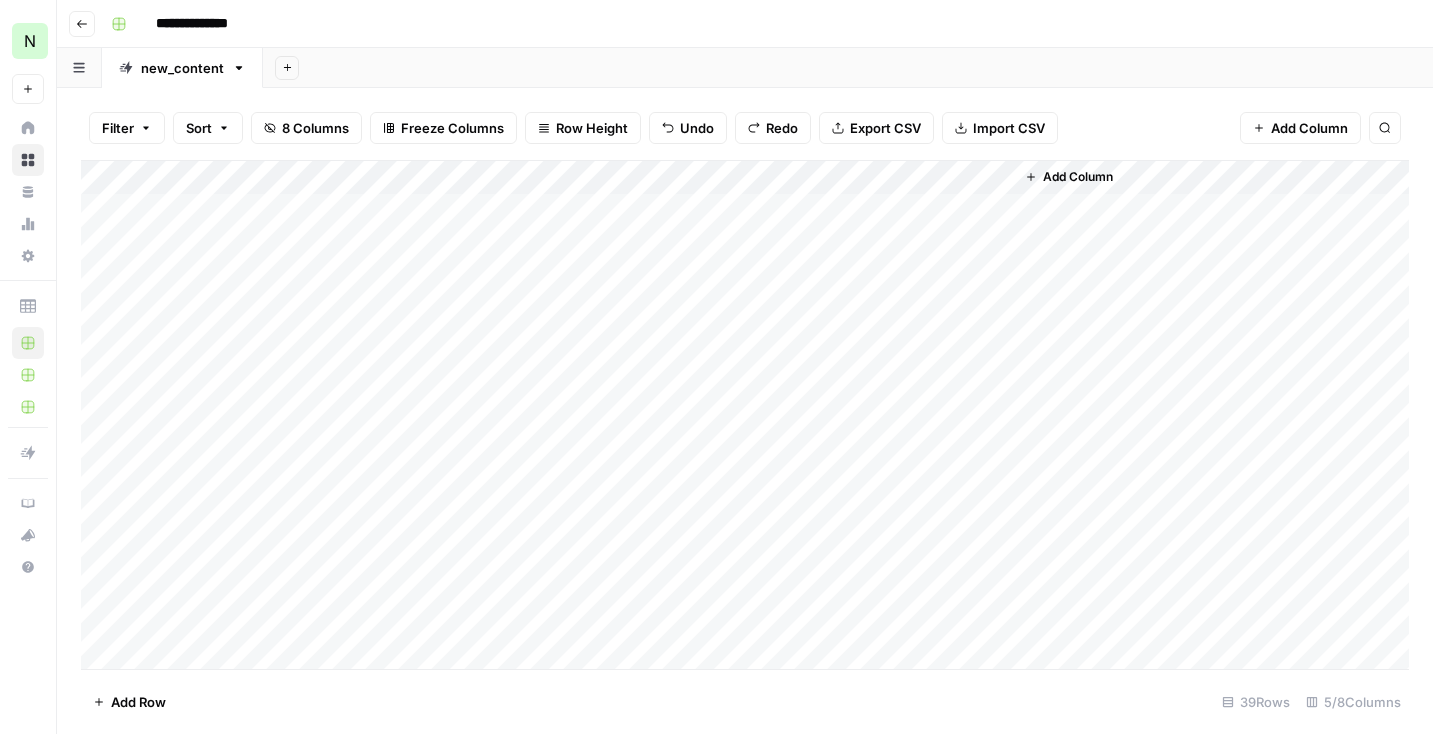 click on "Add Column" at bounding box center [745, 415] 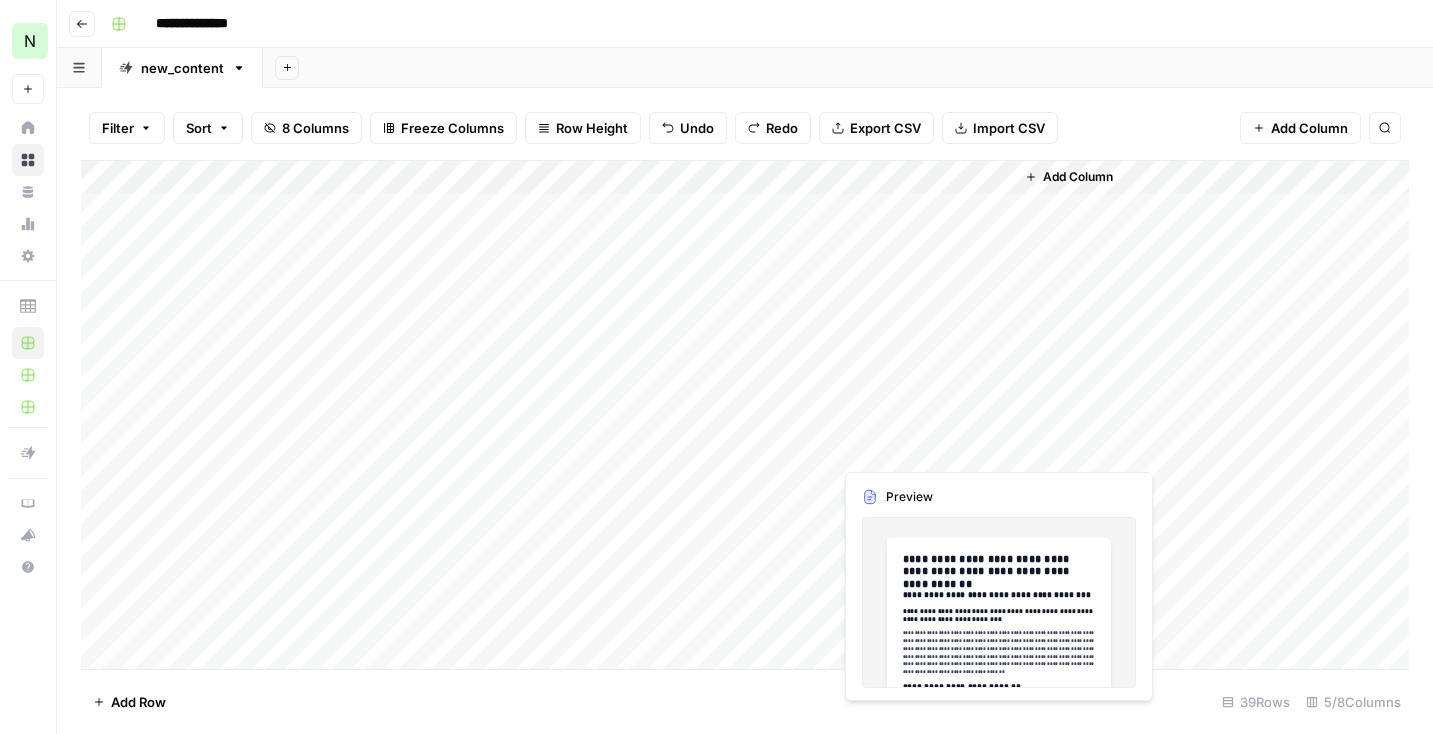 click on "Add Column" at bounding box center [745, 415] 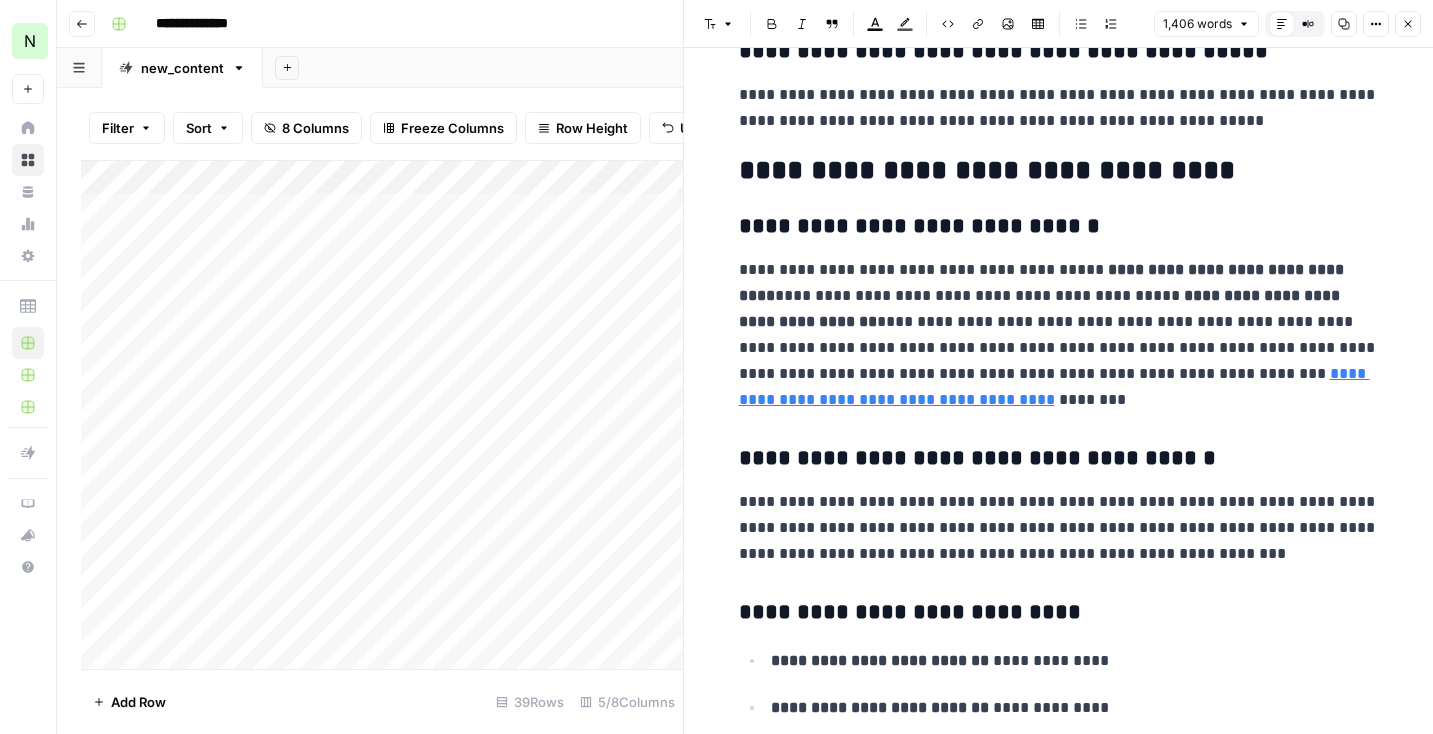 scroll, scrollTop: 1127, scrollLeft: 0, axis: vertical 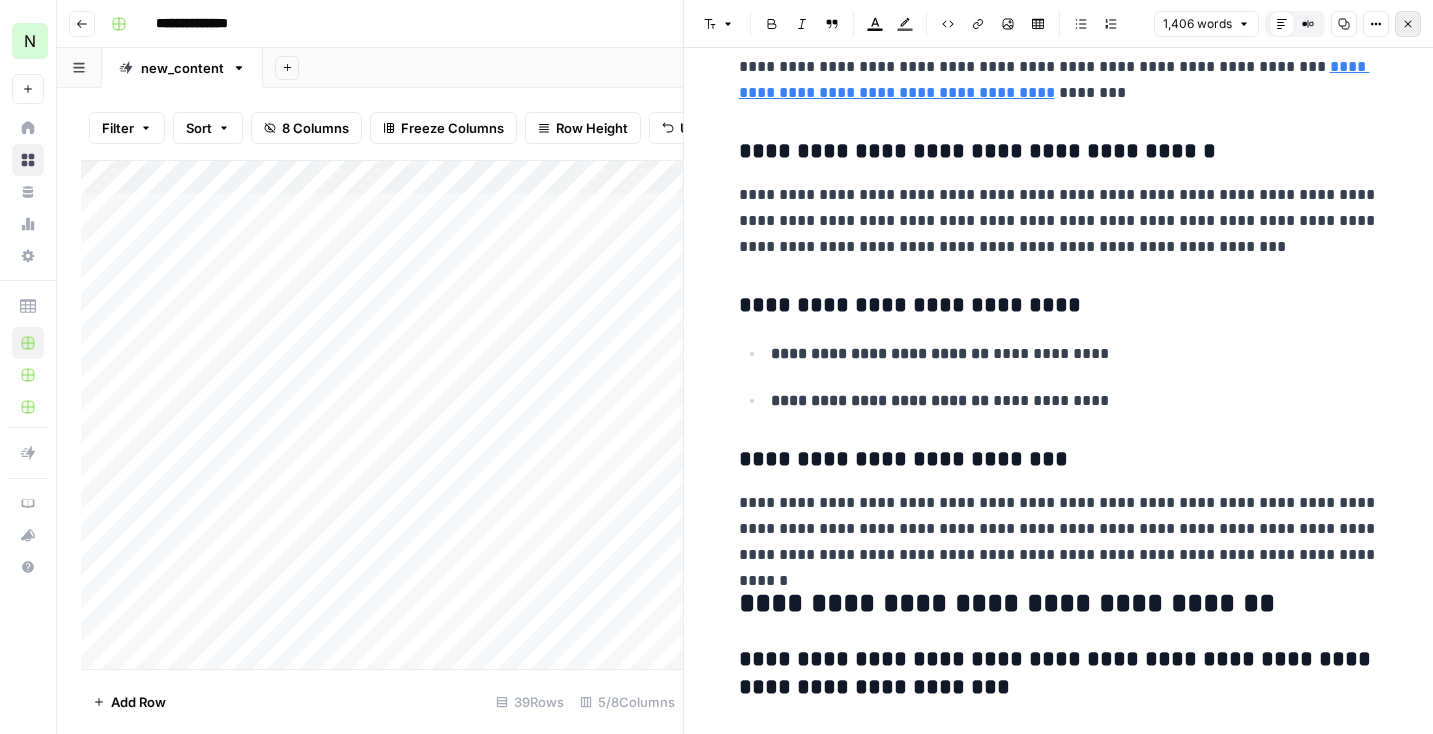 click on "Close" at bounding box center [1408, 24] 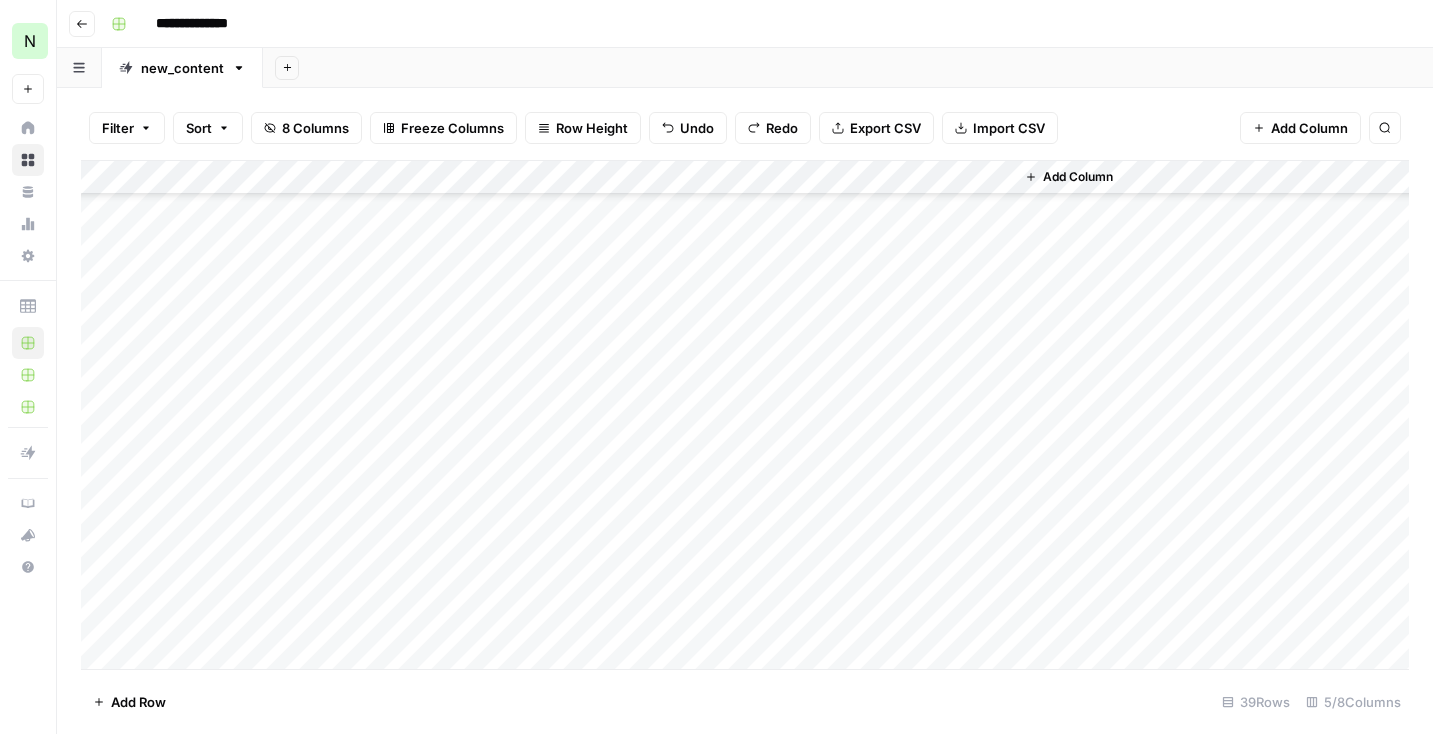 scroll, scrollTop: 884, scrollLeft: 0, axis: vertical 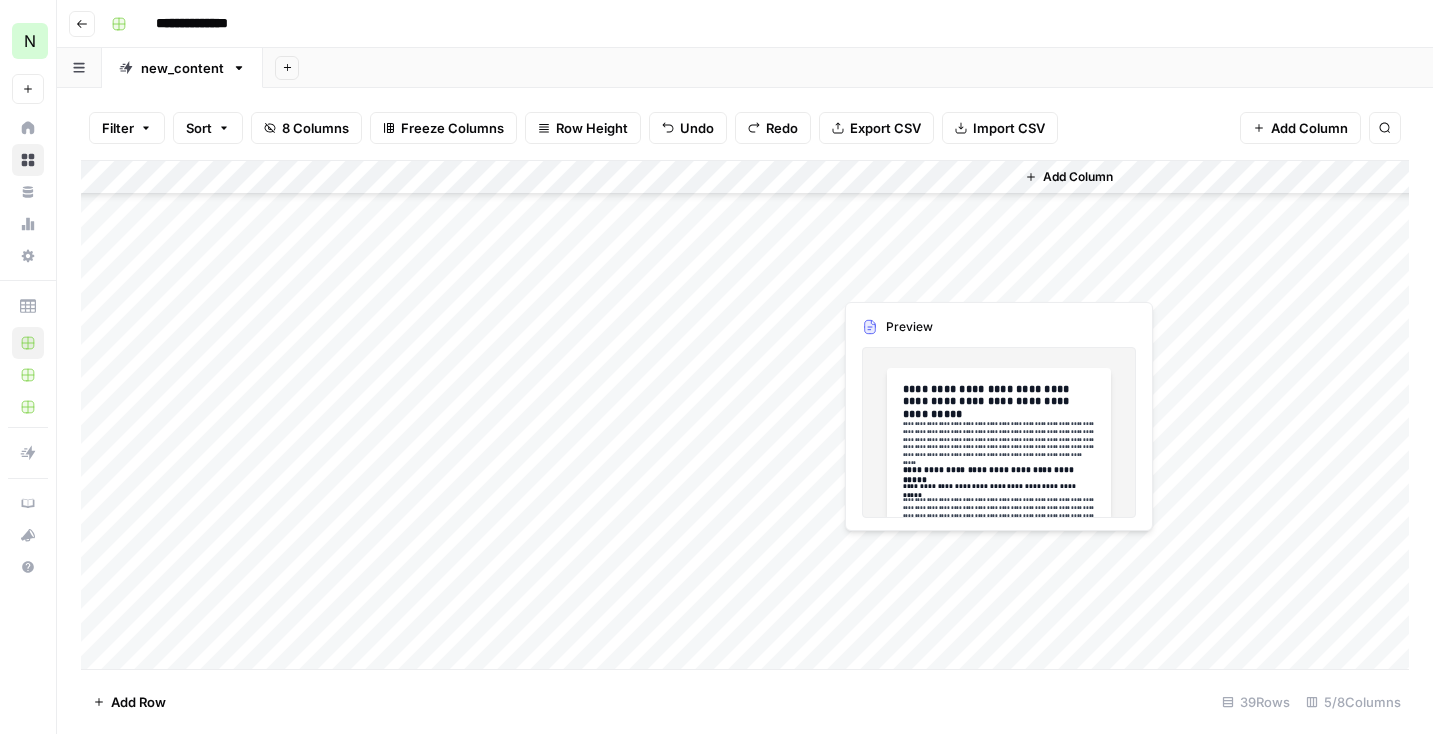 click on "Add Column" at bounding box center [745, 415] 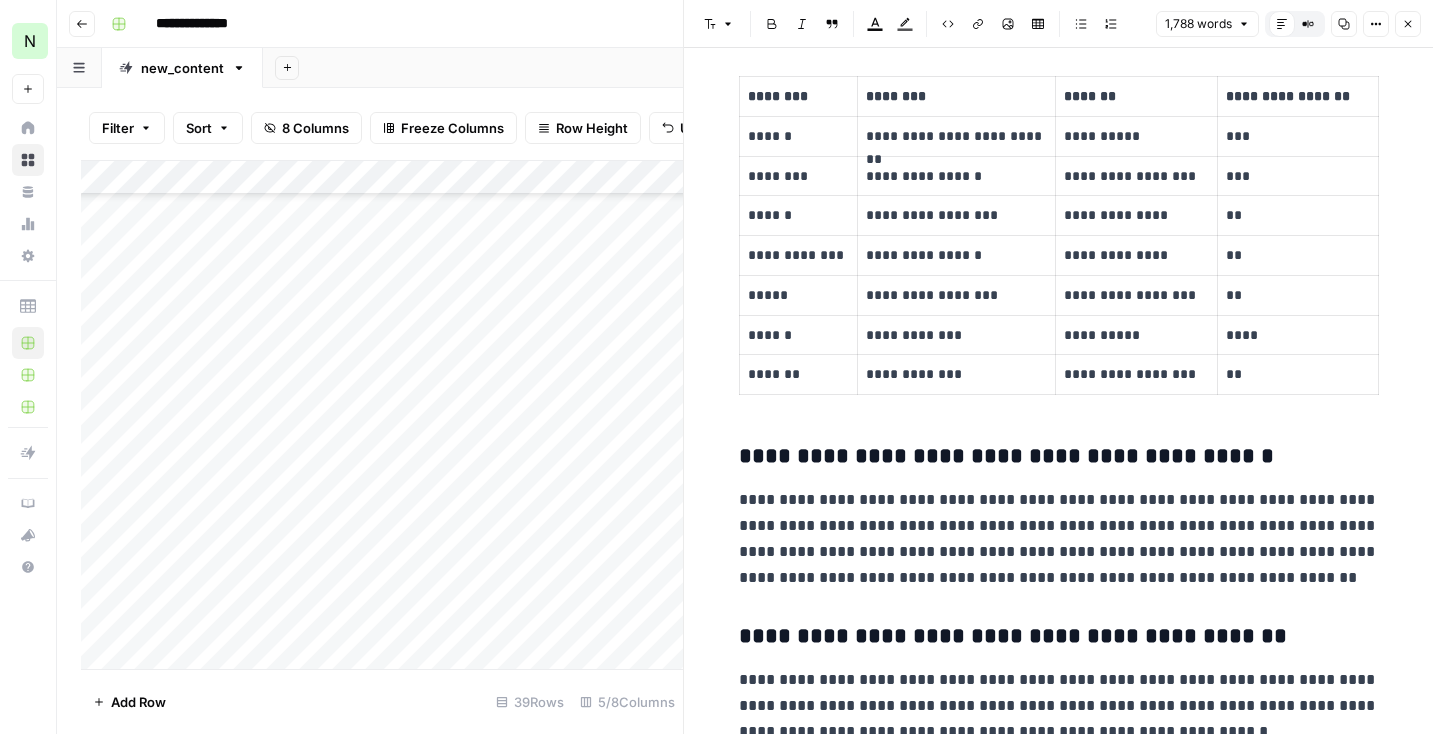 scroll, scrollTop: 3240, scrollLeft: 0, axis: vertical 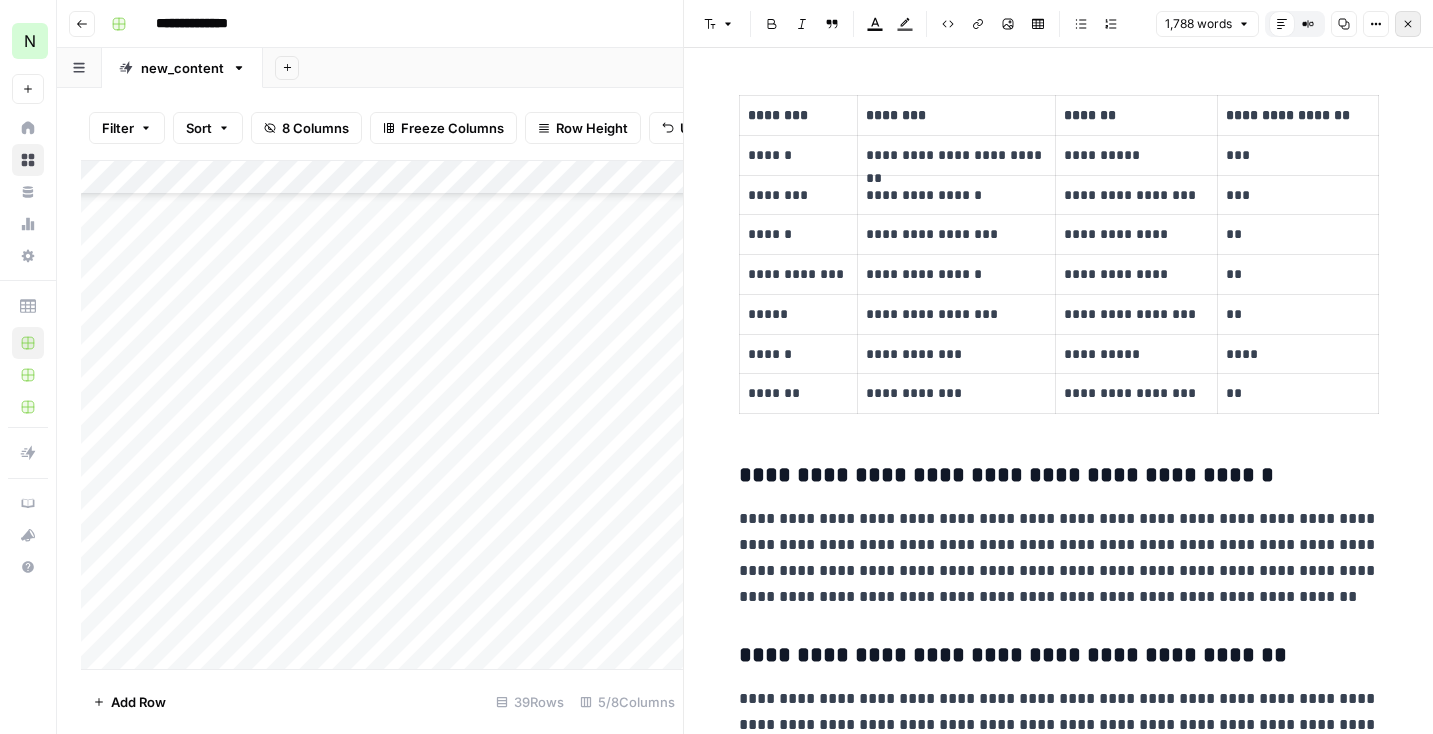click 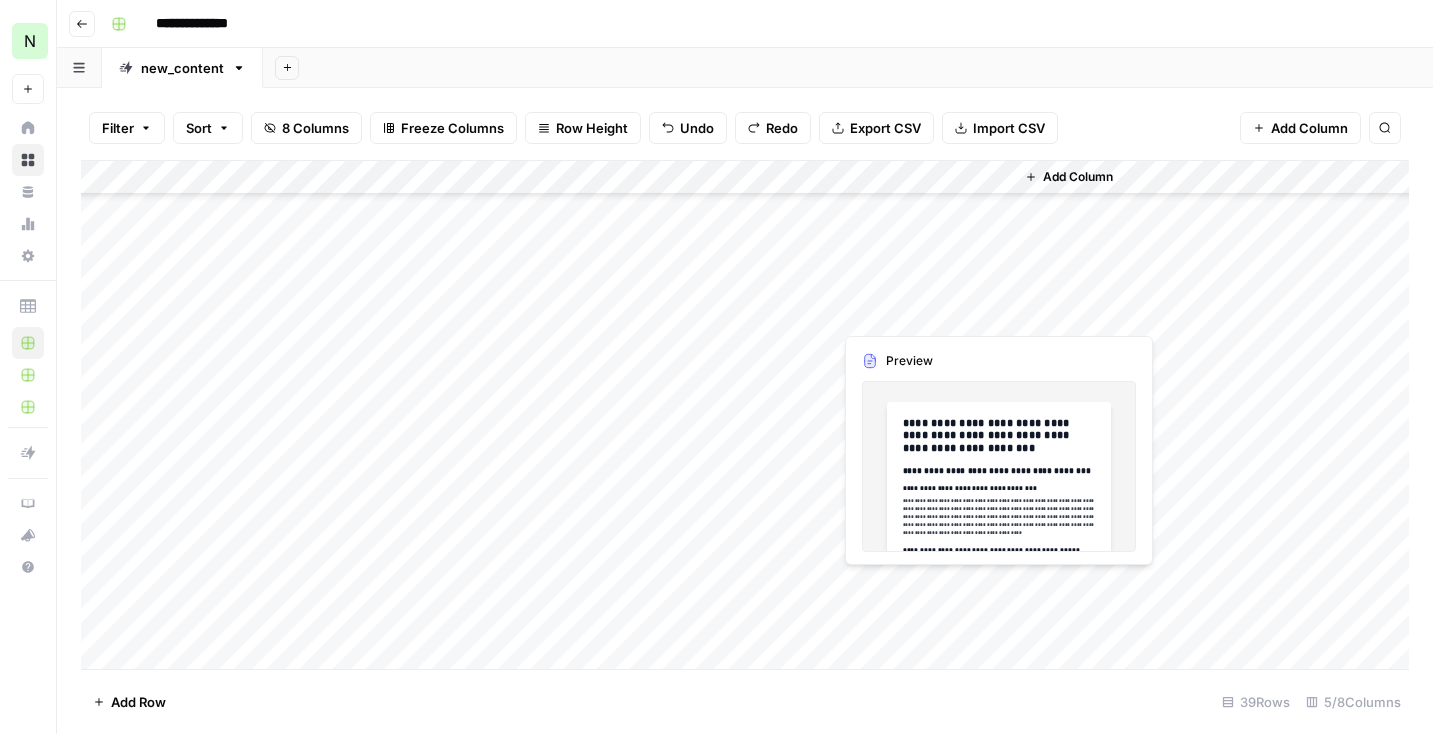 click on "Add Column" at bounding box center [745, 415] 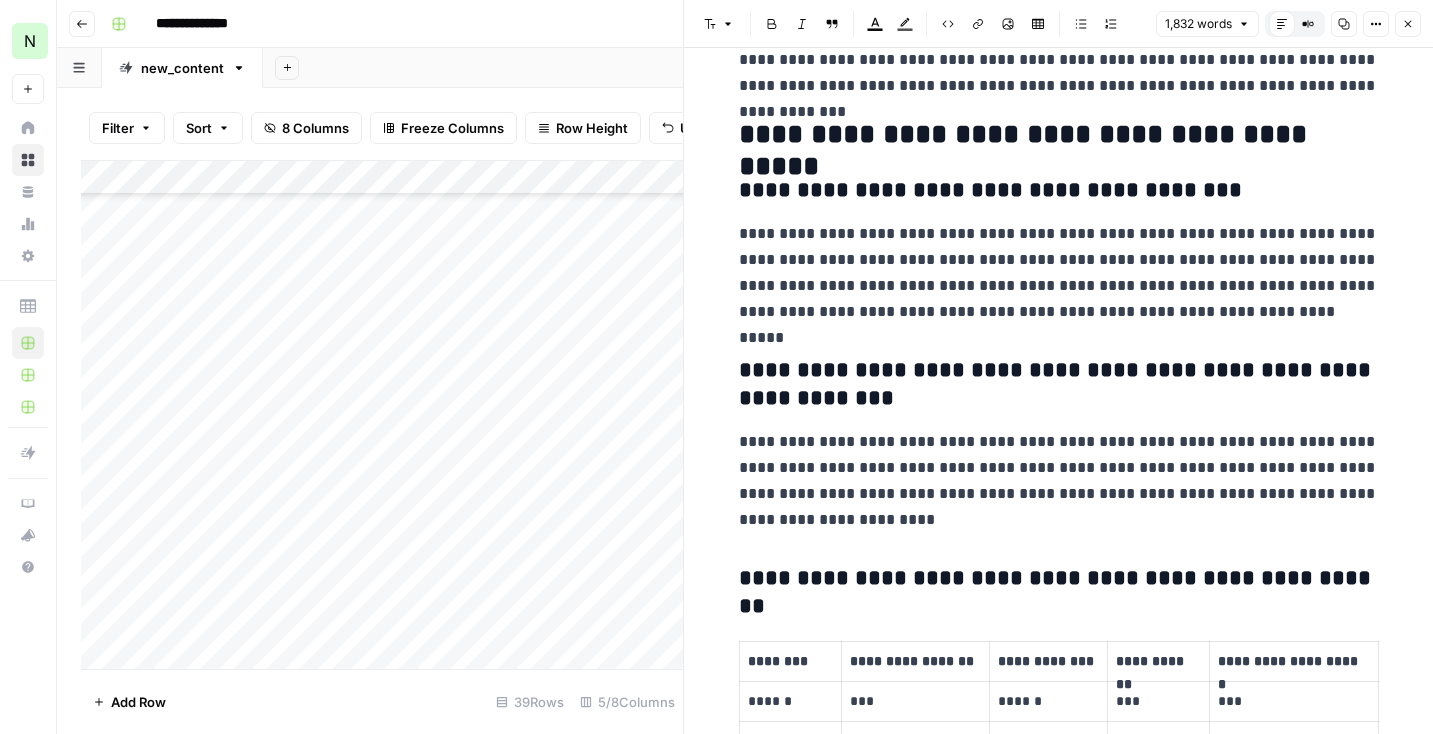 scroll, scrollTop: 0, scrollLeft: 0, axis: both 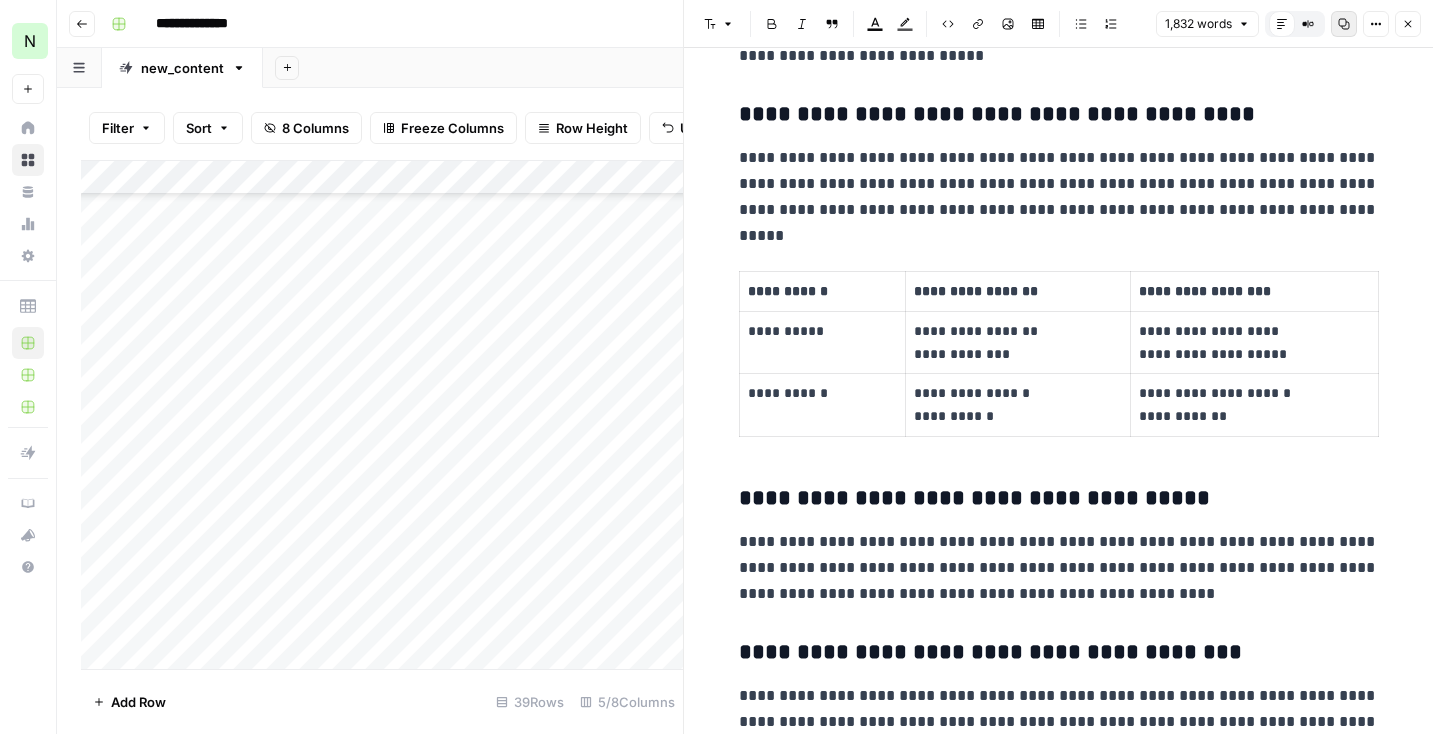 click 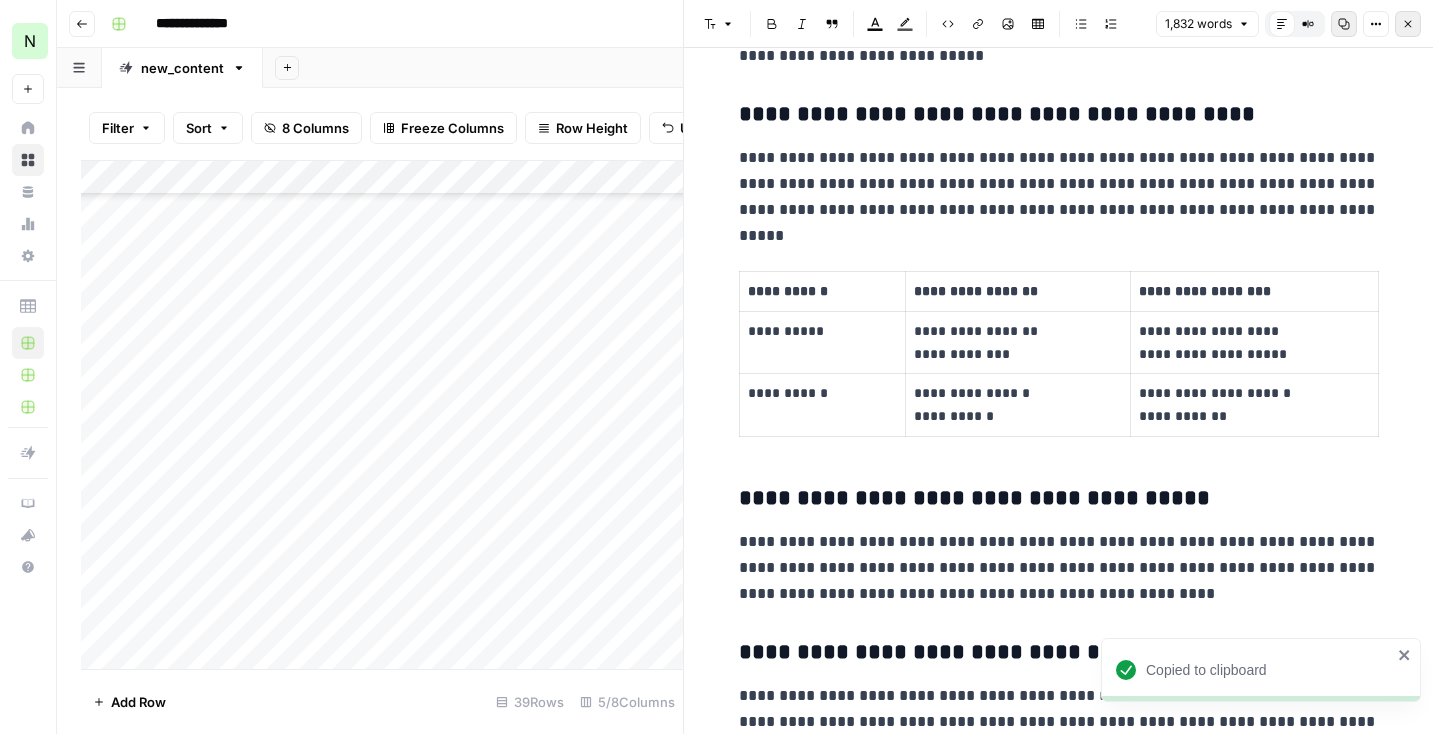 click on "Close" at bounding box center (1408, 24) 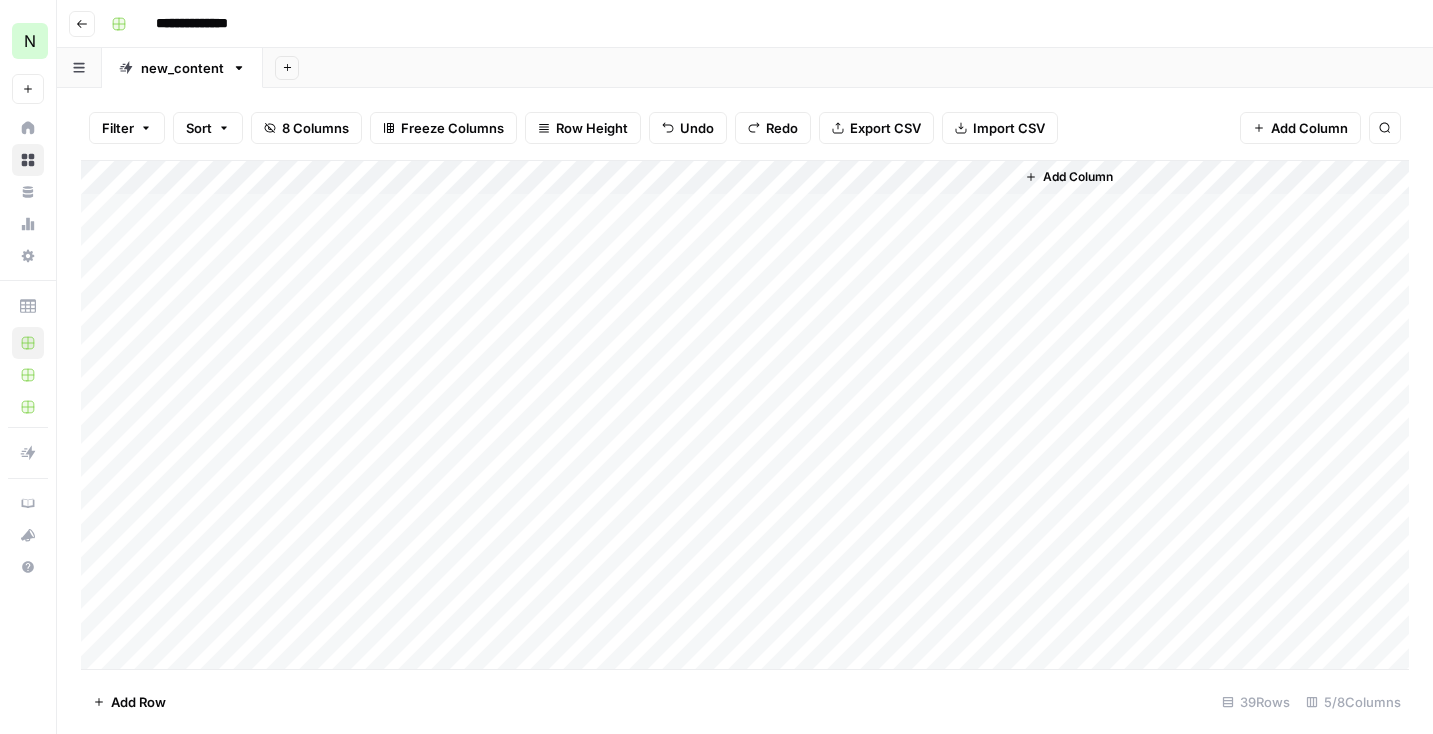 scroll, scrollTop: 0, scrollLeft: 0, axis: both 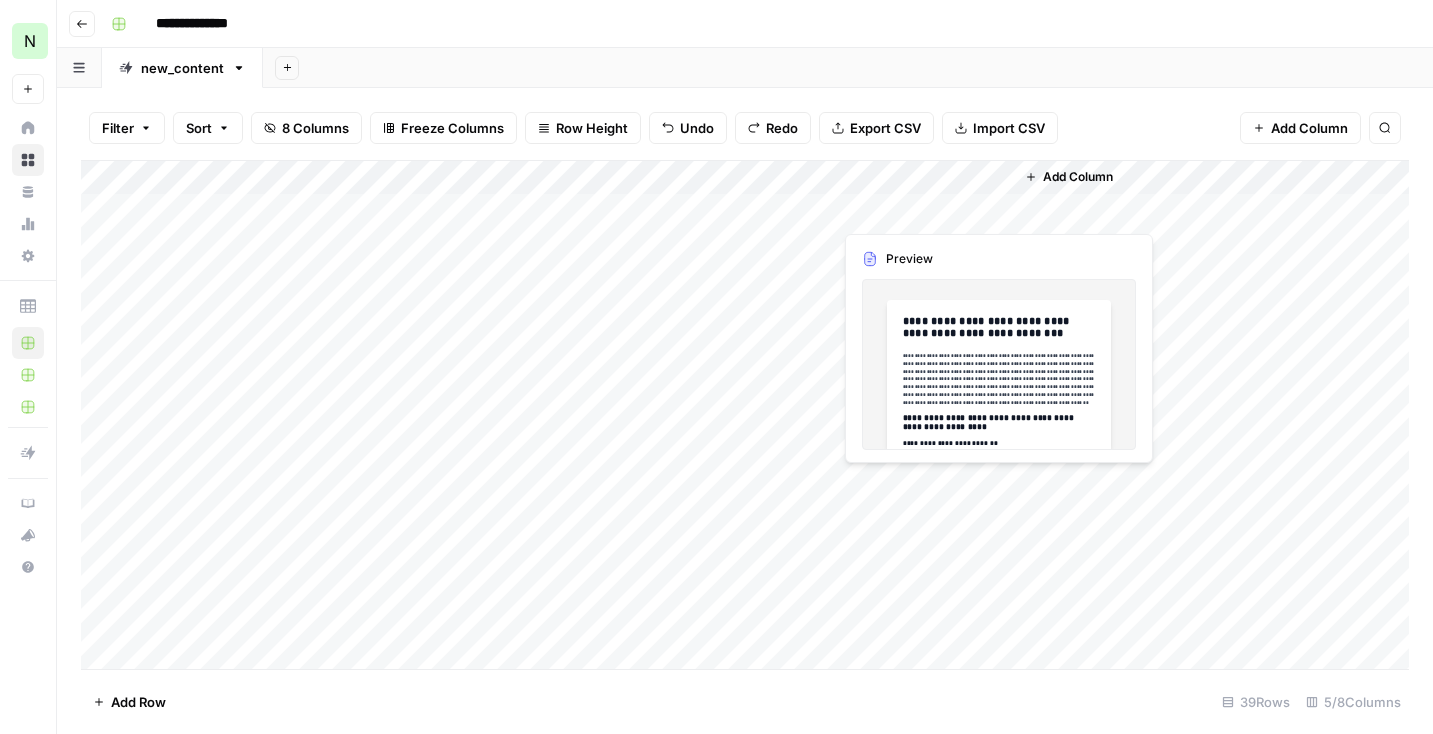 click on "Add Column" at bounding box center (745, 415) 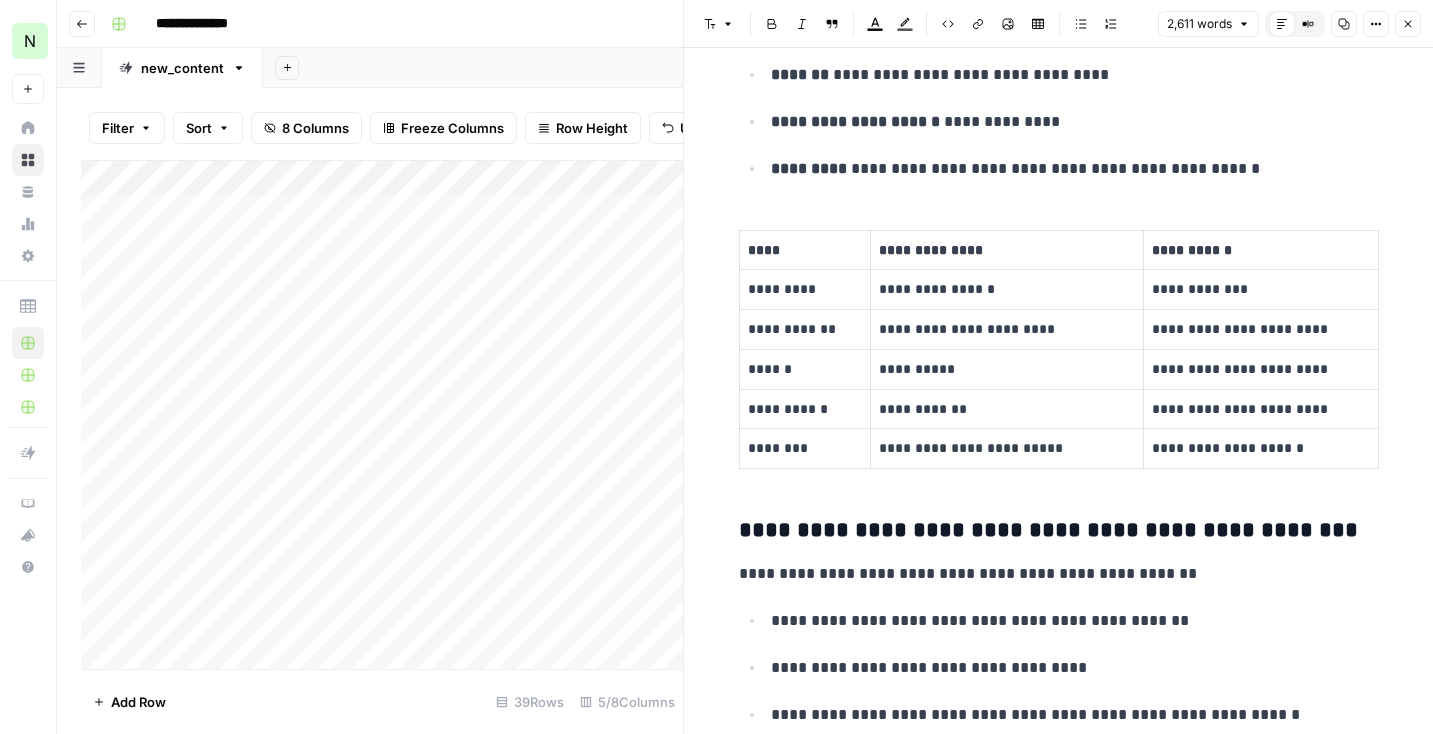 scroll, scrollTop: 11528, scrollLeft: 0, axis: vertical 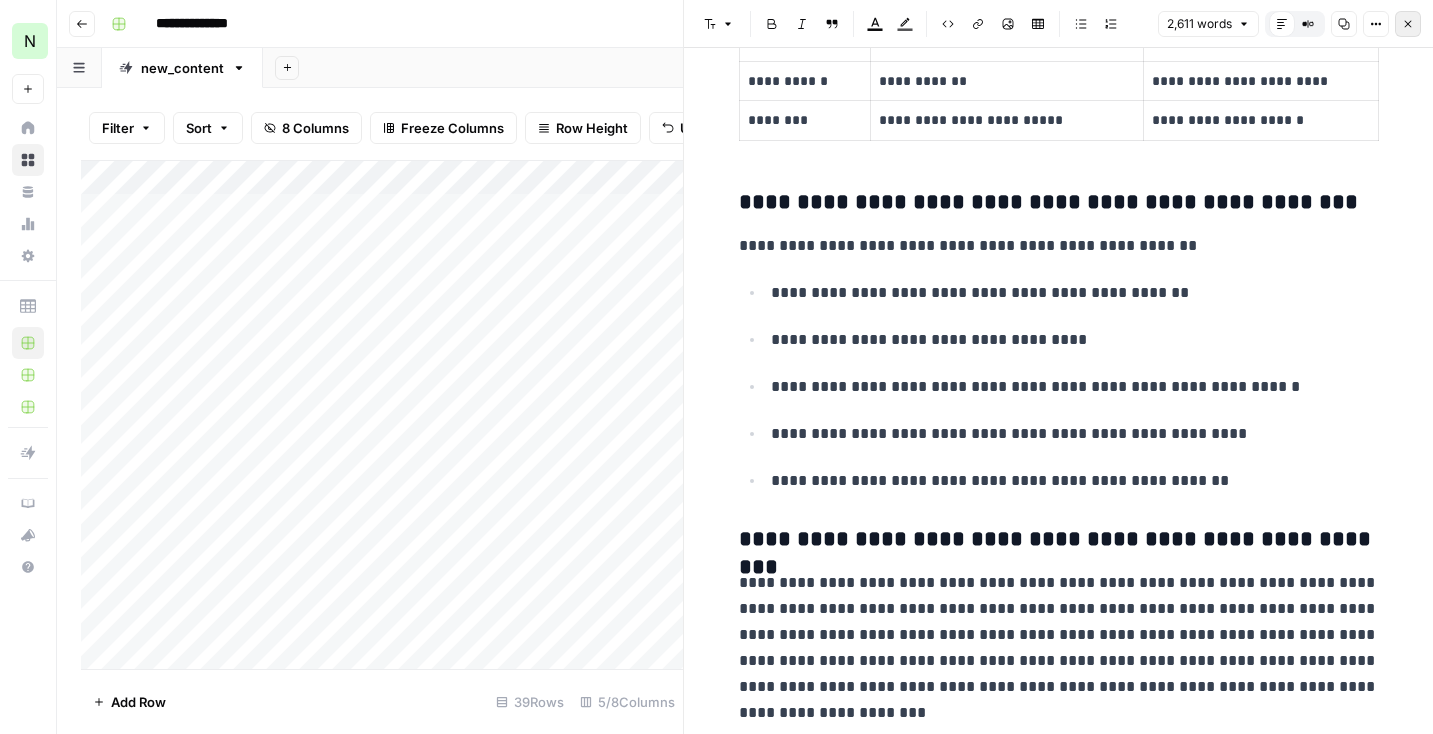 click on "Close" at bounding box center (1408, 24) 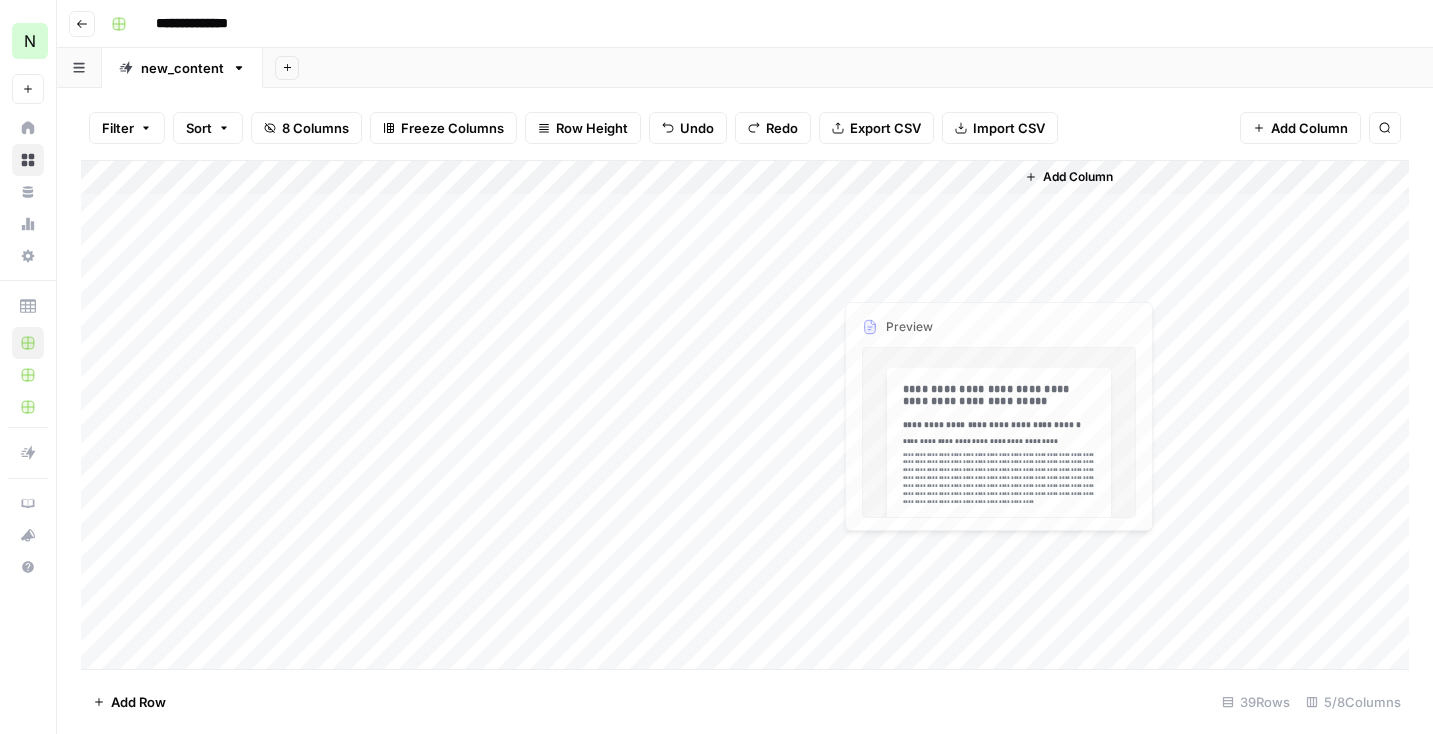 click on "Add Column" at bounding box center (745, 415) 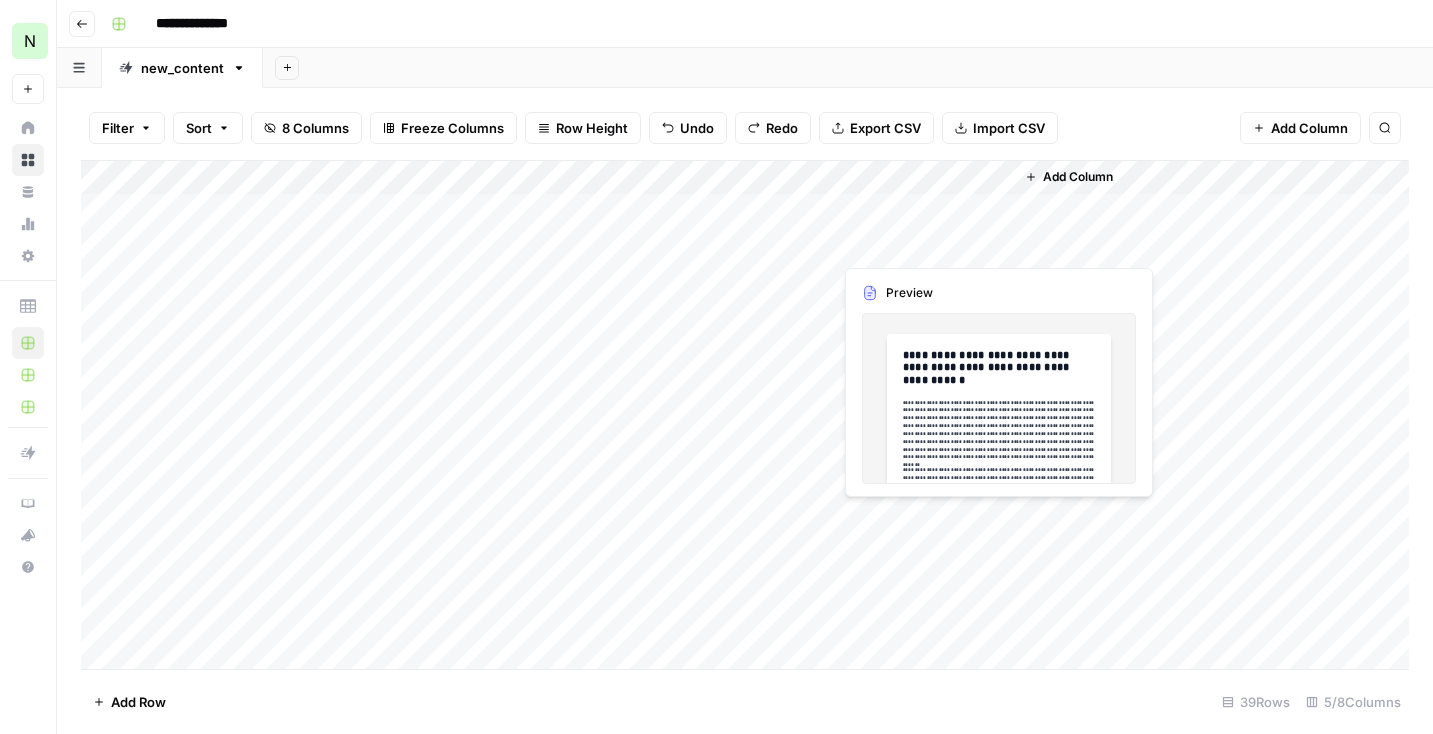 click on "Add Column" at bounding box center (745, 415) 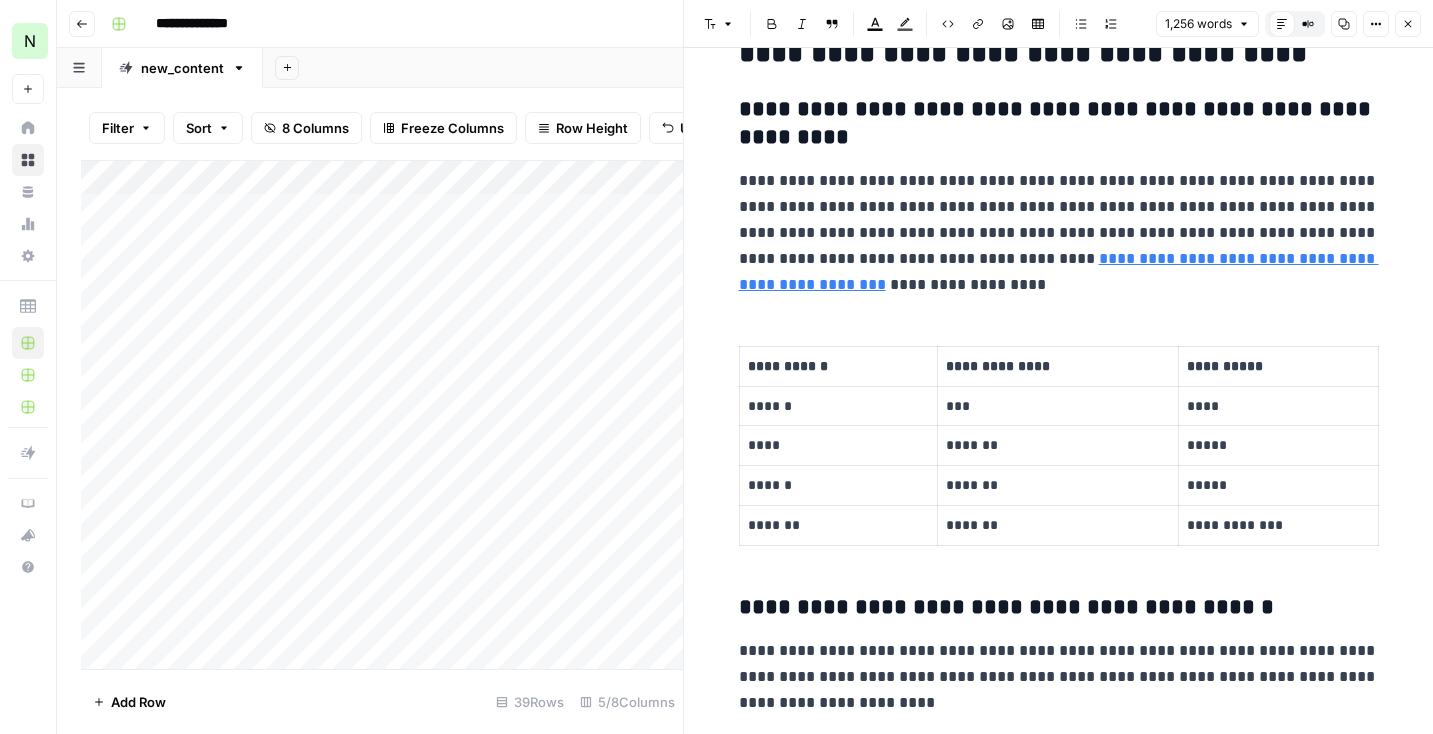 scroll, scrollTop: 1320, scrollLeft: 0, axis: vertical 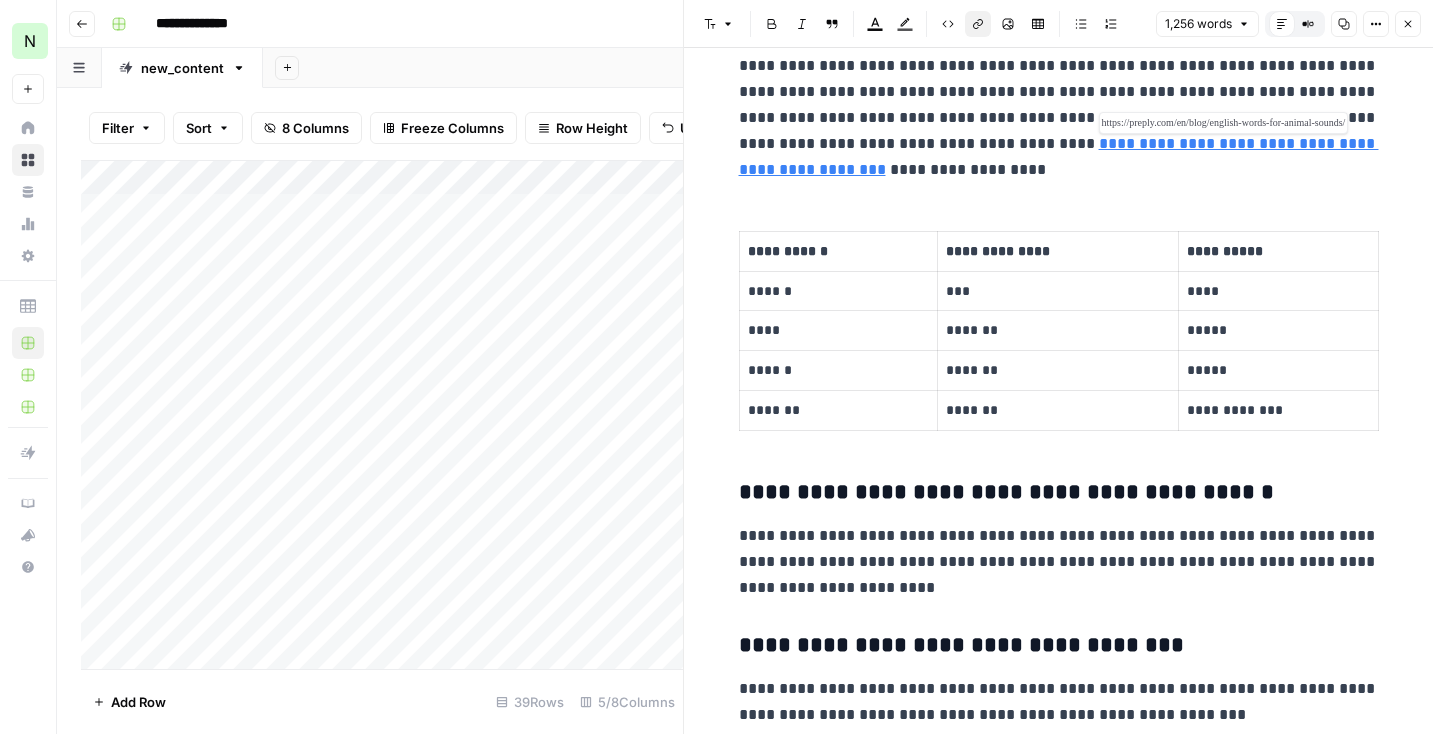 click on "**********" at bounding box center [1059, 156] 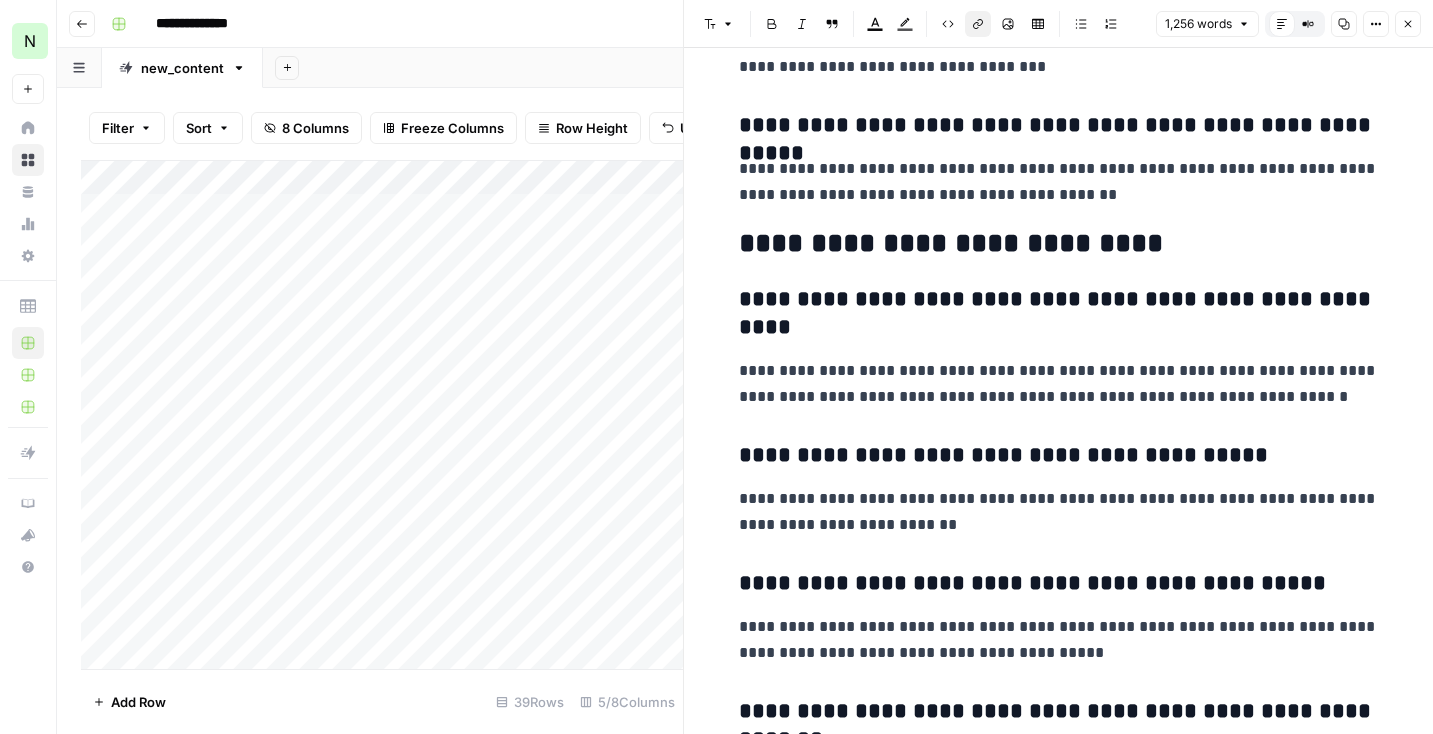 scroll, scrollTop: 4852, scrollLeft: 0, axis: vertical 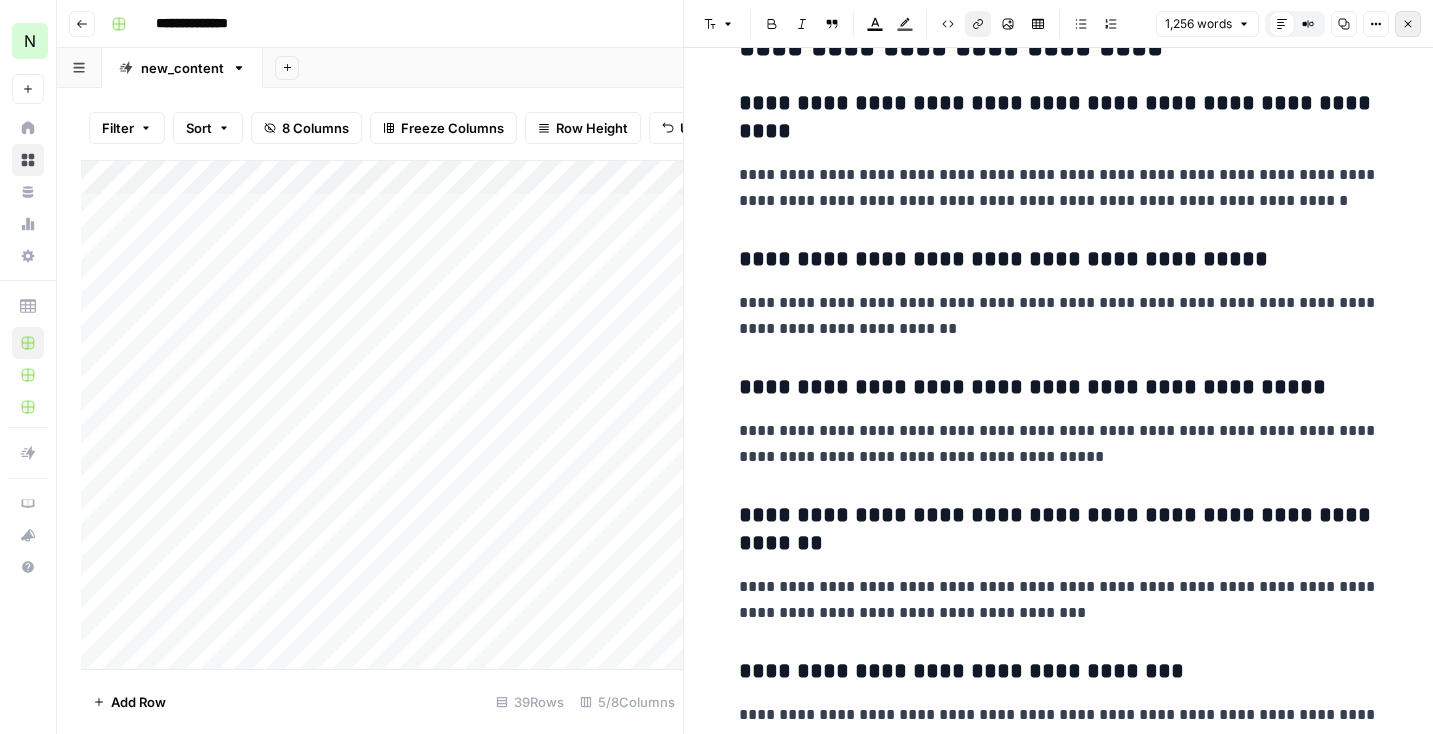 click on "Close" at bounding box center (1408, 24) 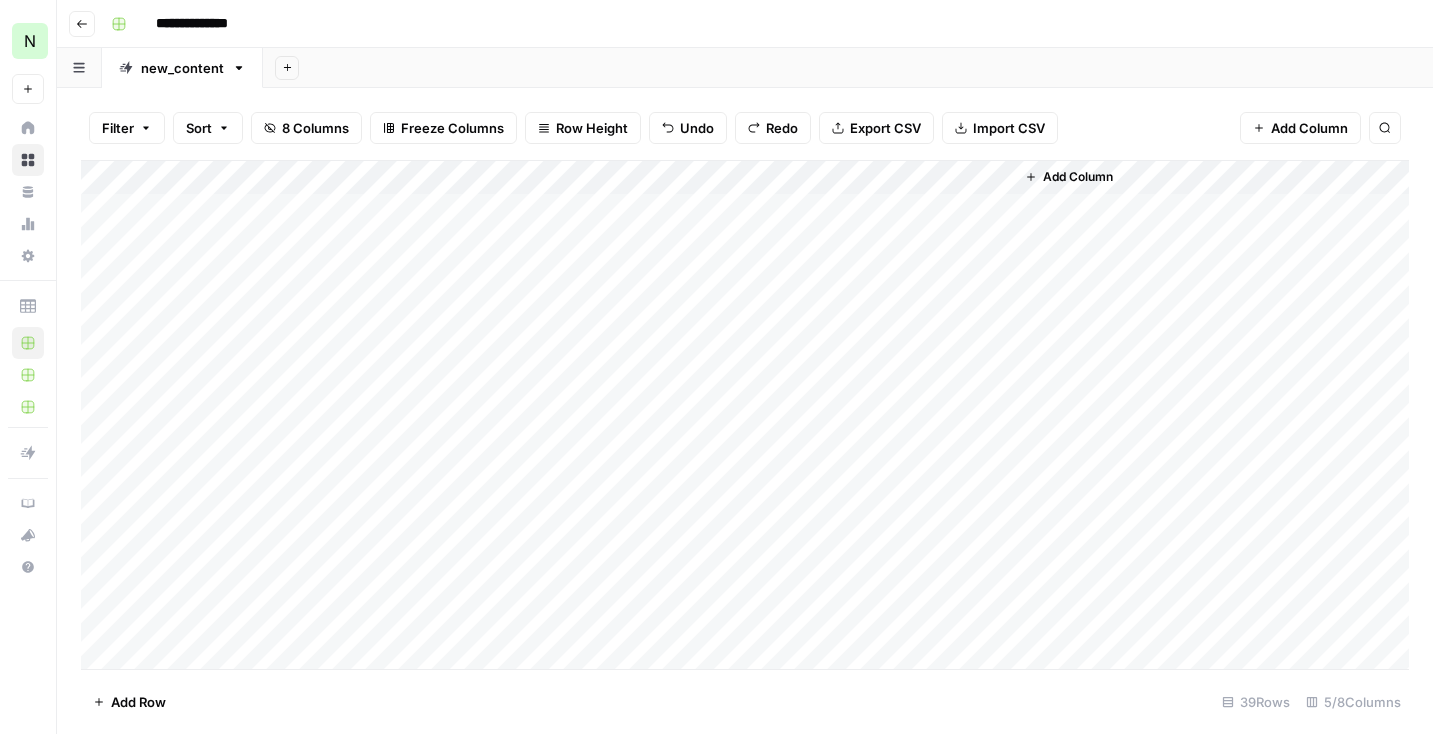 click on "Add Column" at bounding box center (745, 415) 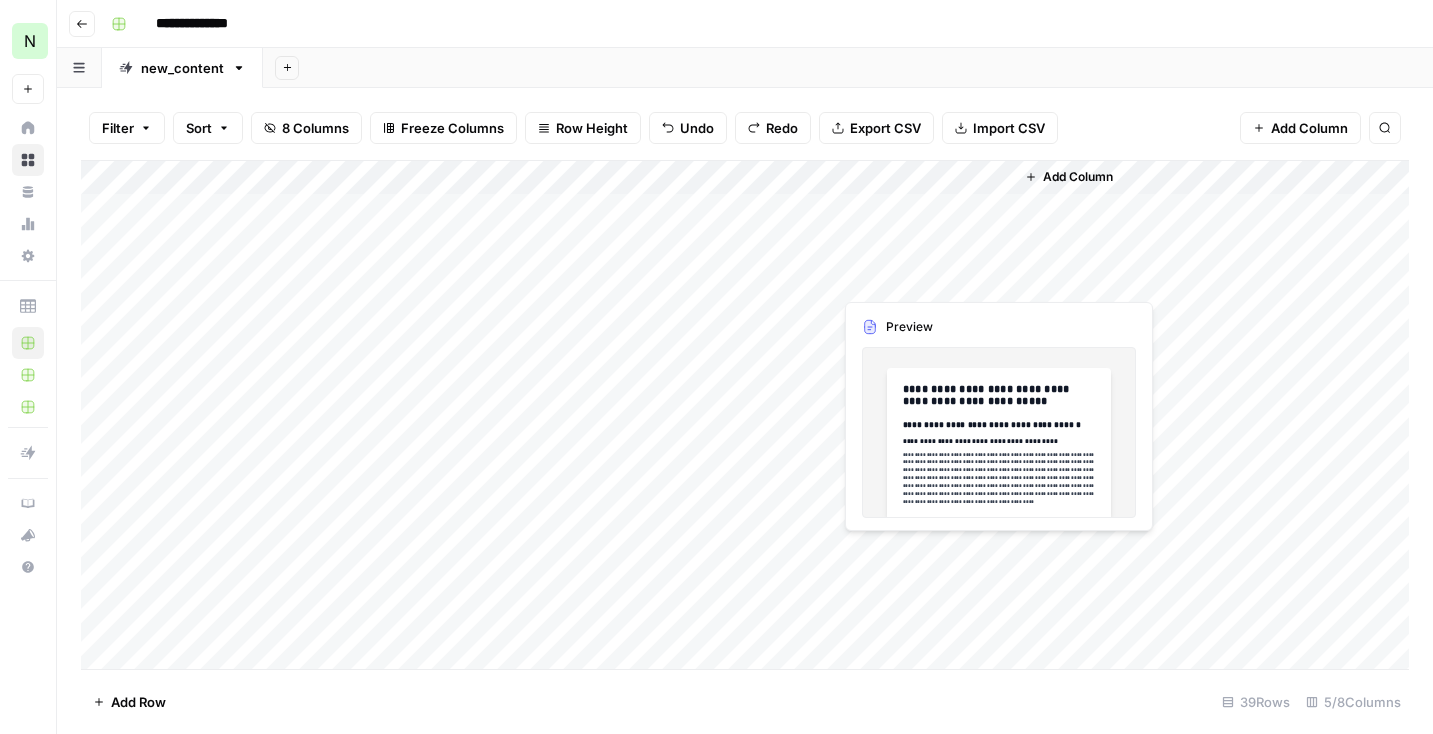 click on "Add Column" at bounding box center [745, 415] 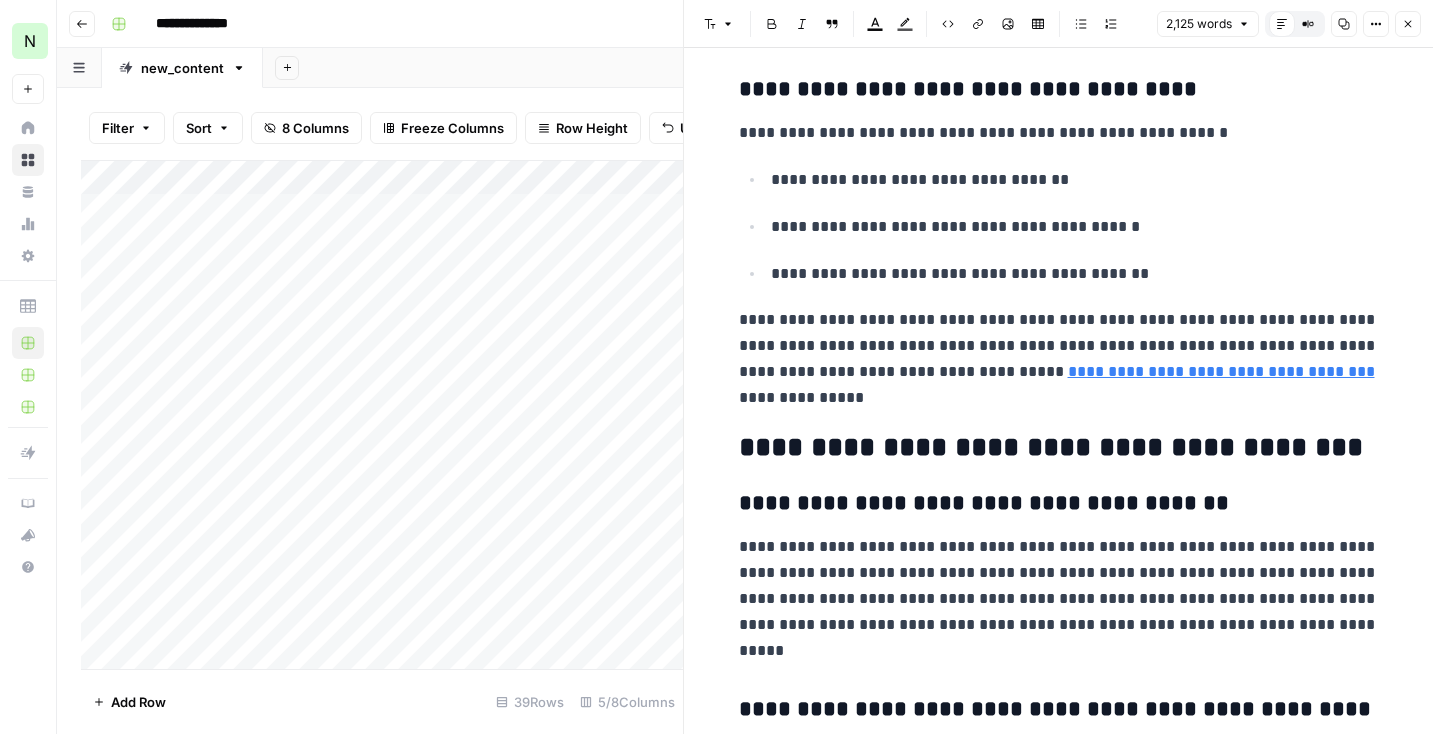 scroll, scrollTop: 4273, scrollLeft: 0, axis: vertical 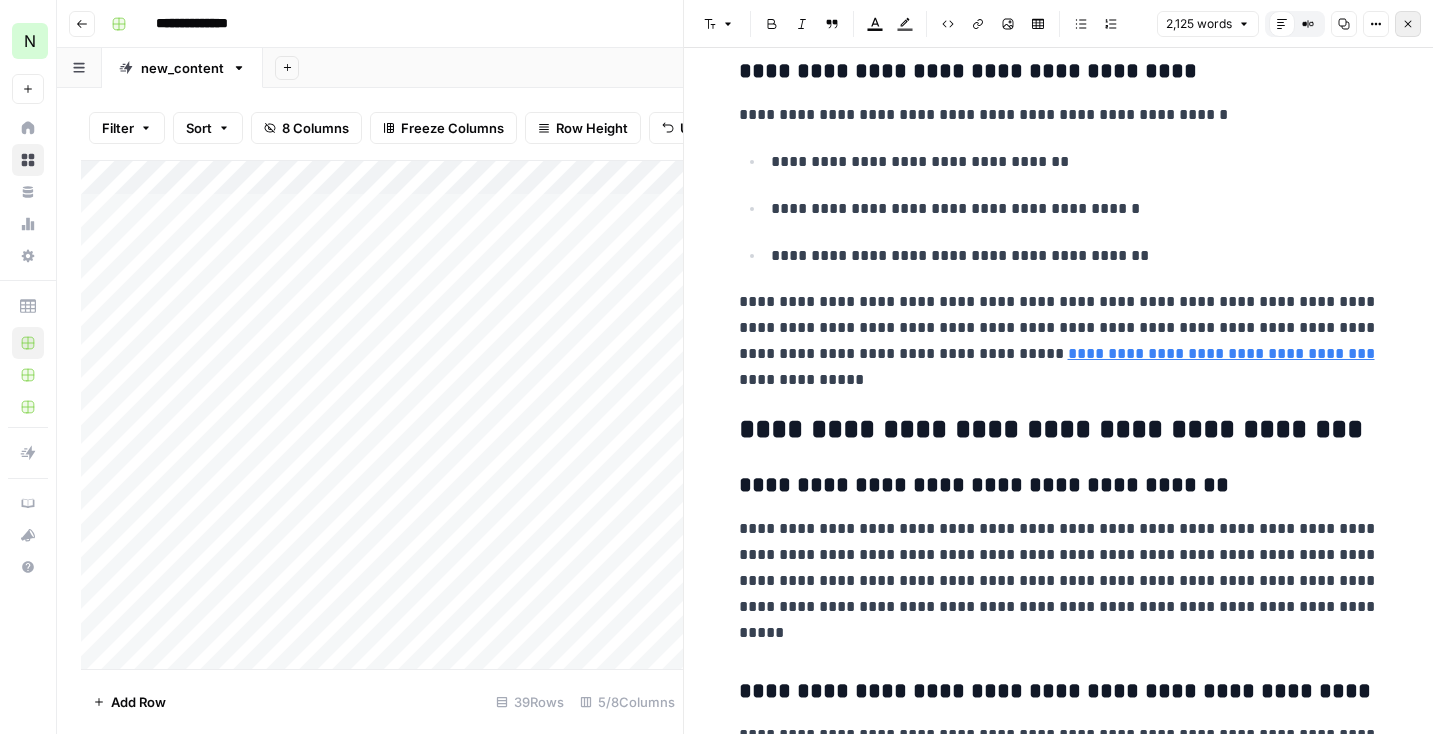 click on "Close" at bounding box center [1408, 24] 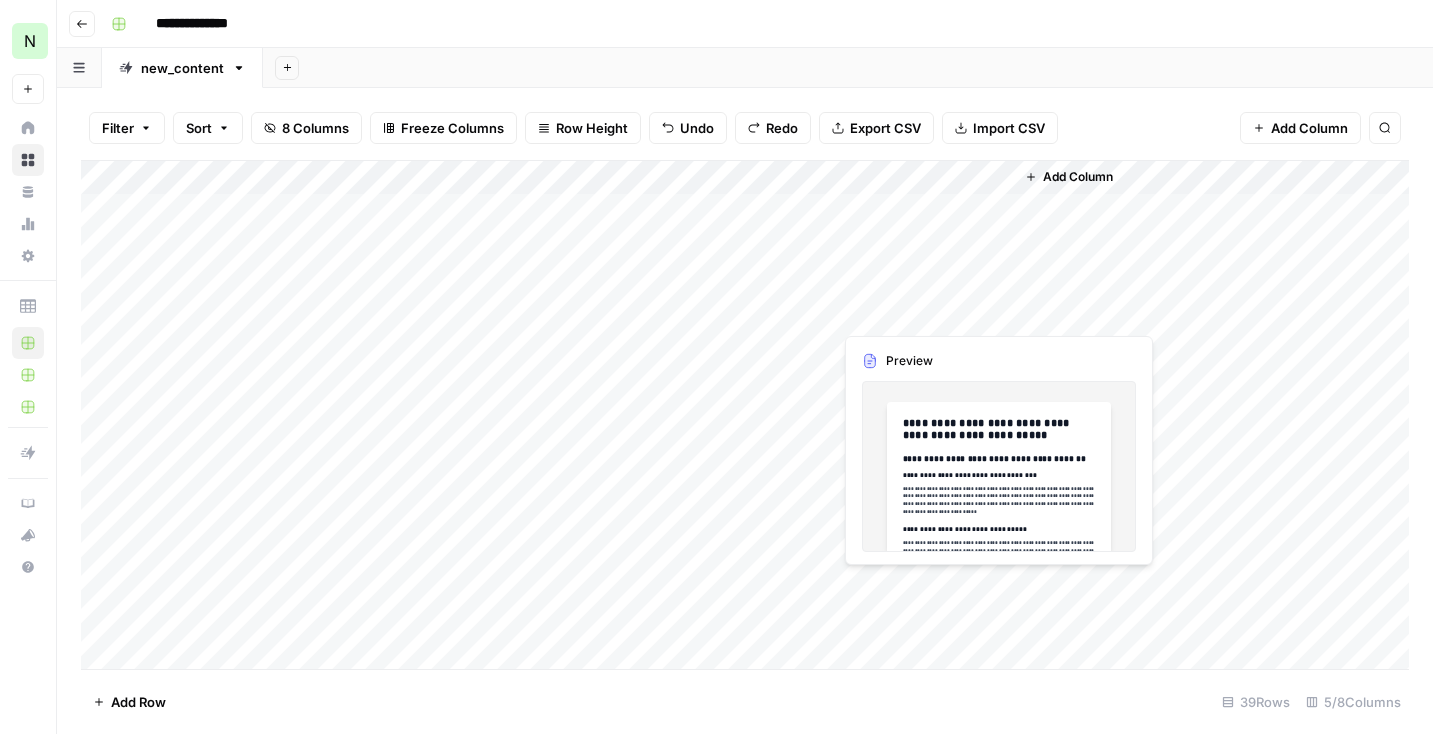 click on "Add Column" at bounding box center [745, 415] 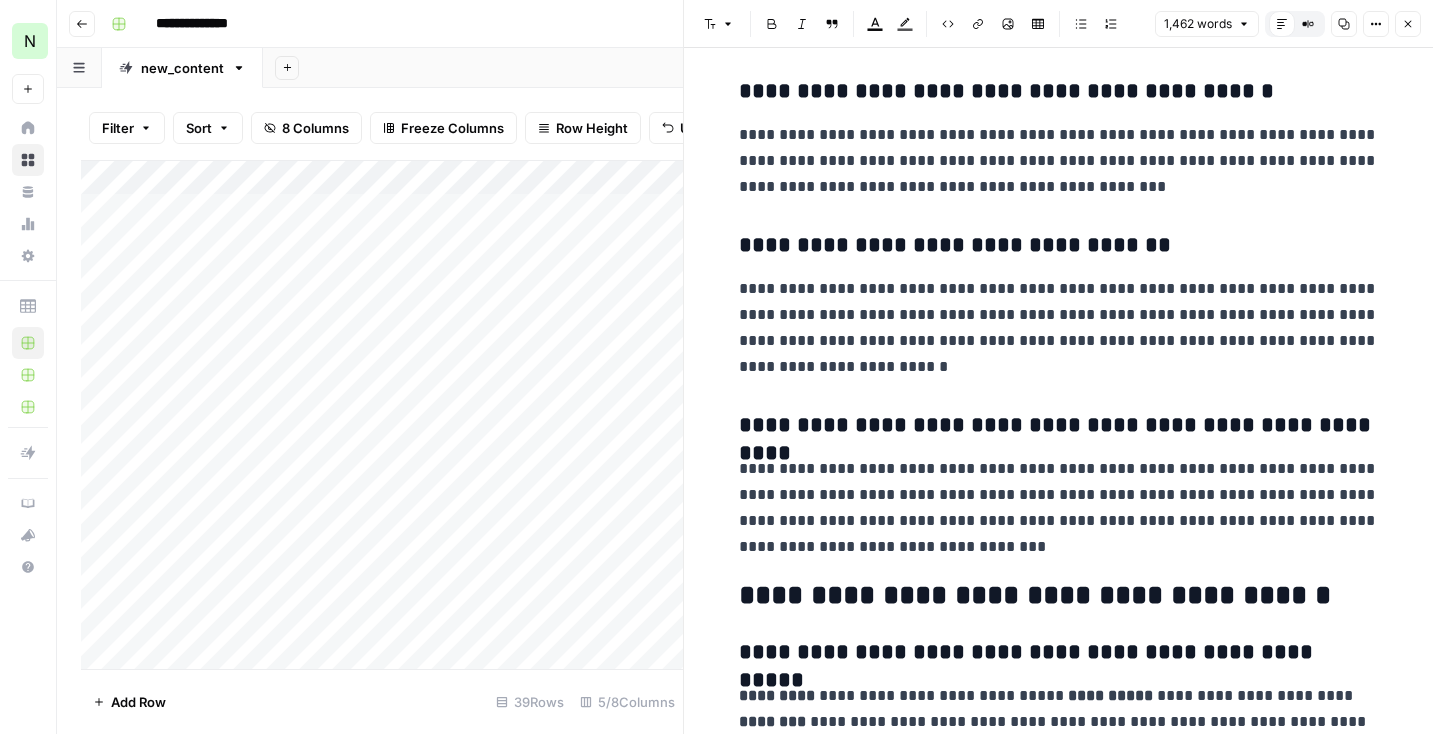 scroll, scrollTop: 1090, scrollLeft: 0, axis: vertical 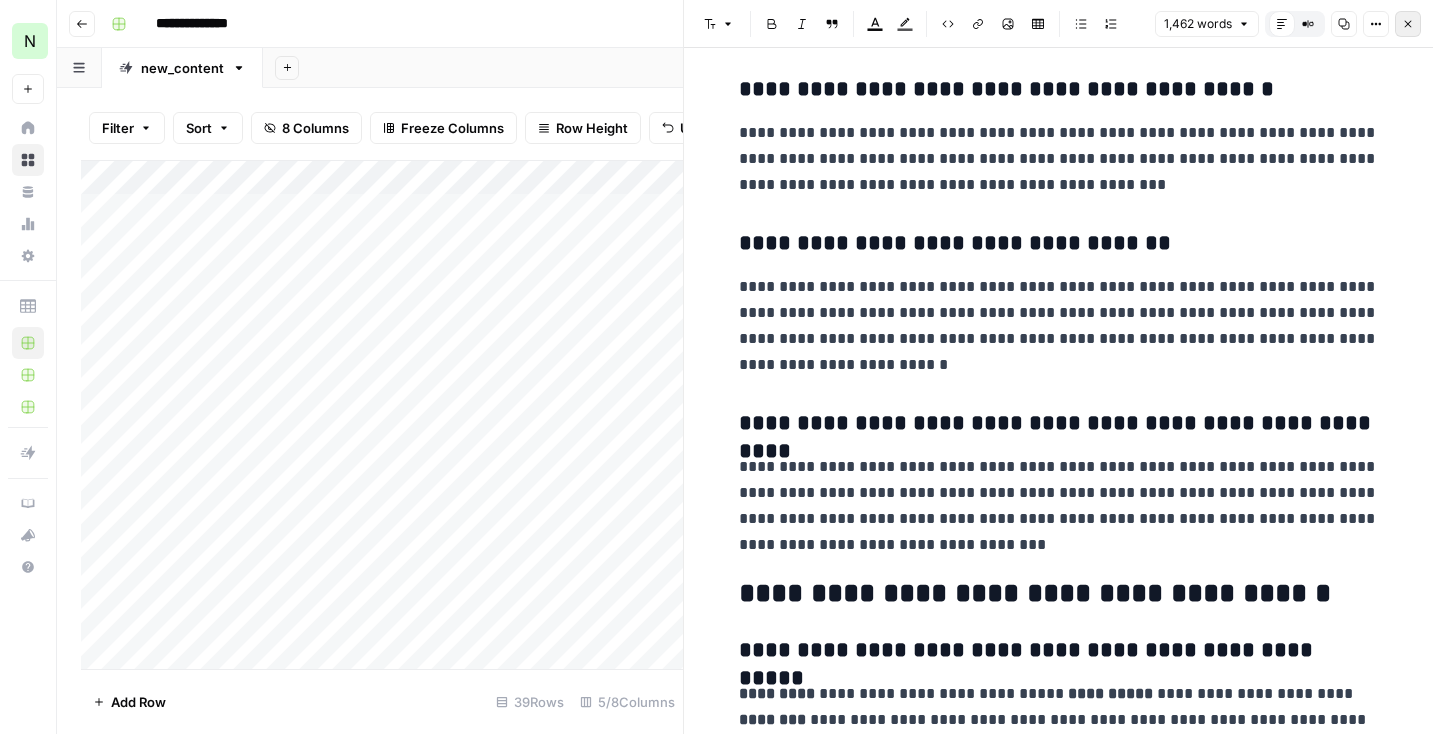 click on "Close" at bounding box center (1408, 24) 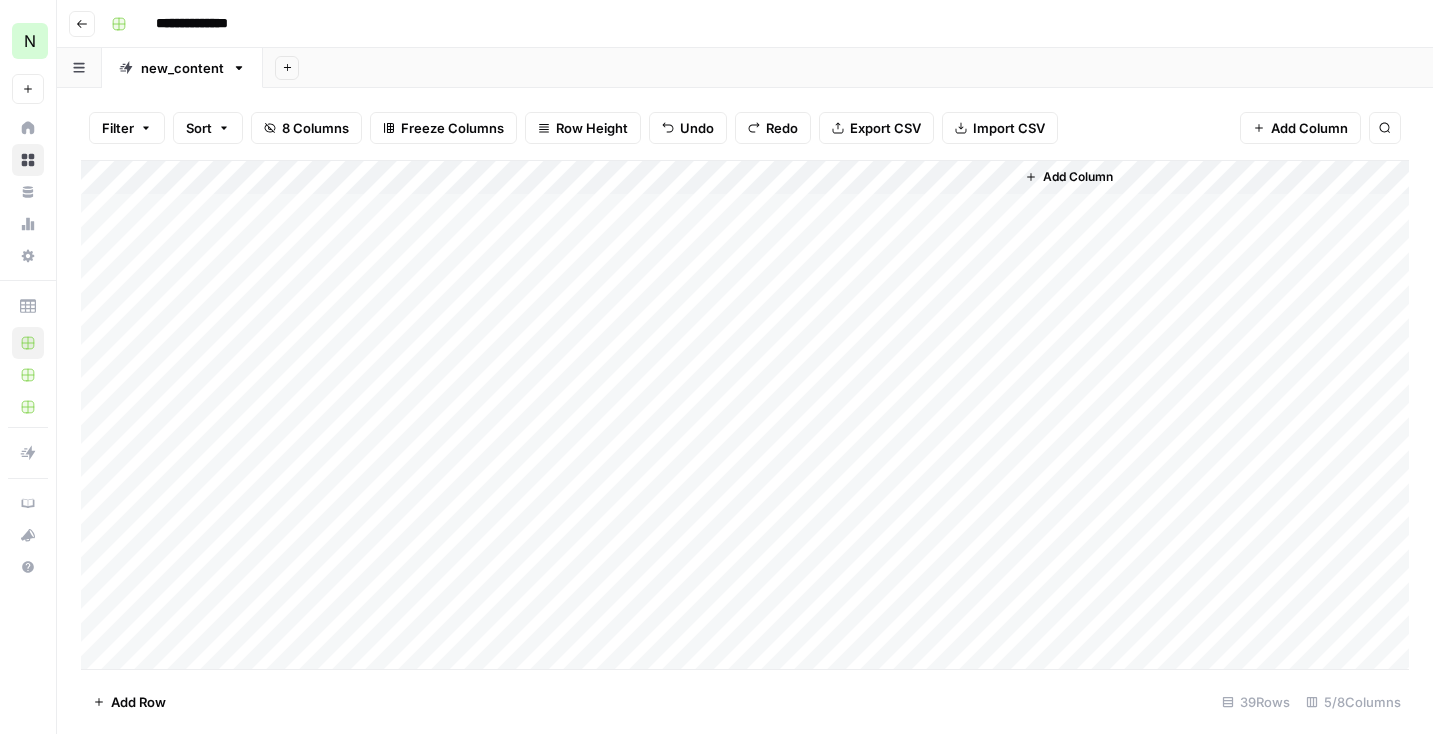 click on "Add Column" at bounding box center (745, 415) 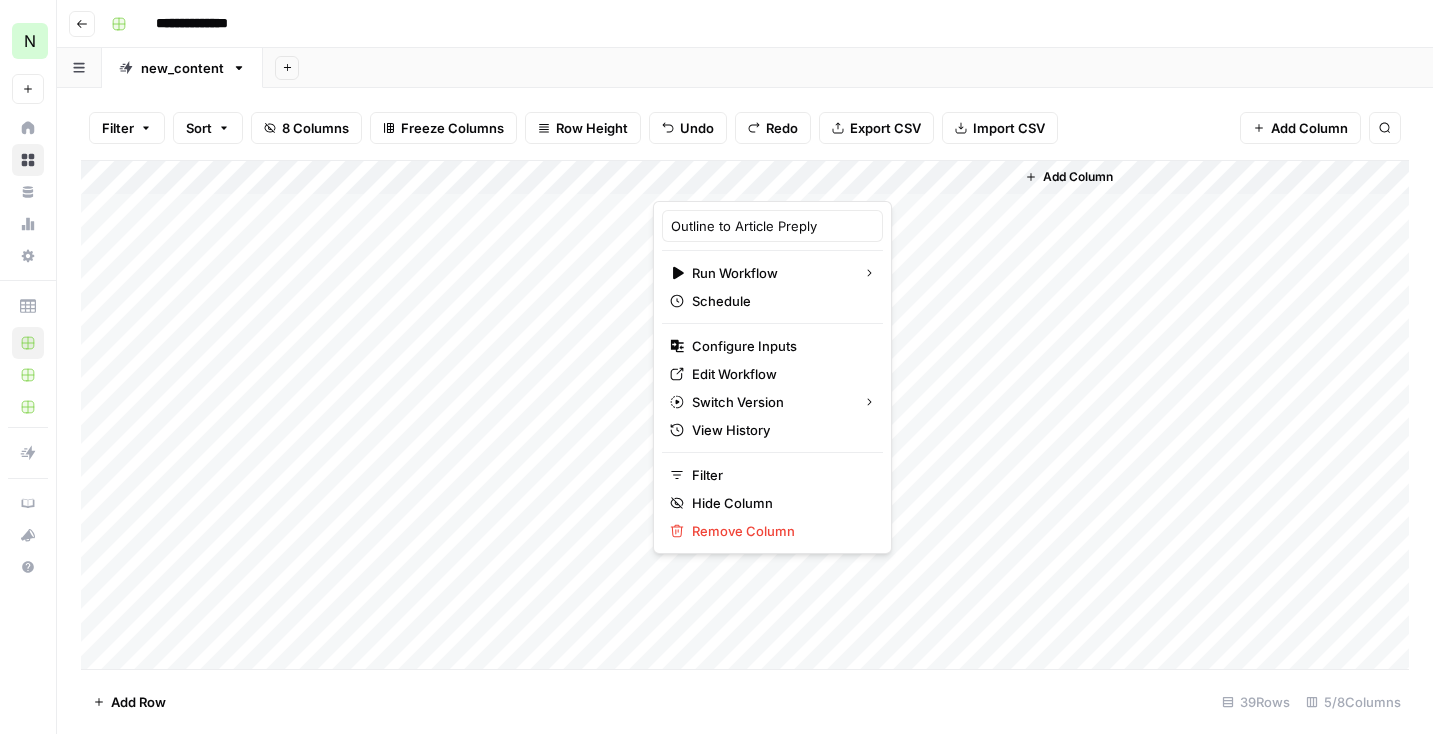 click at bounding box center [743, 181] 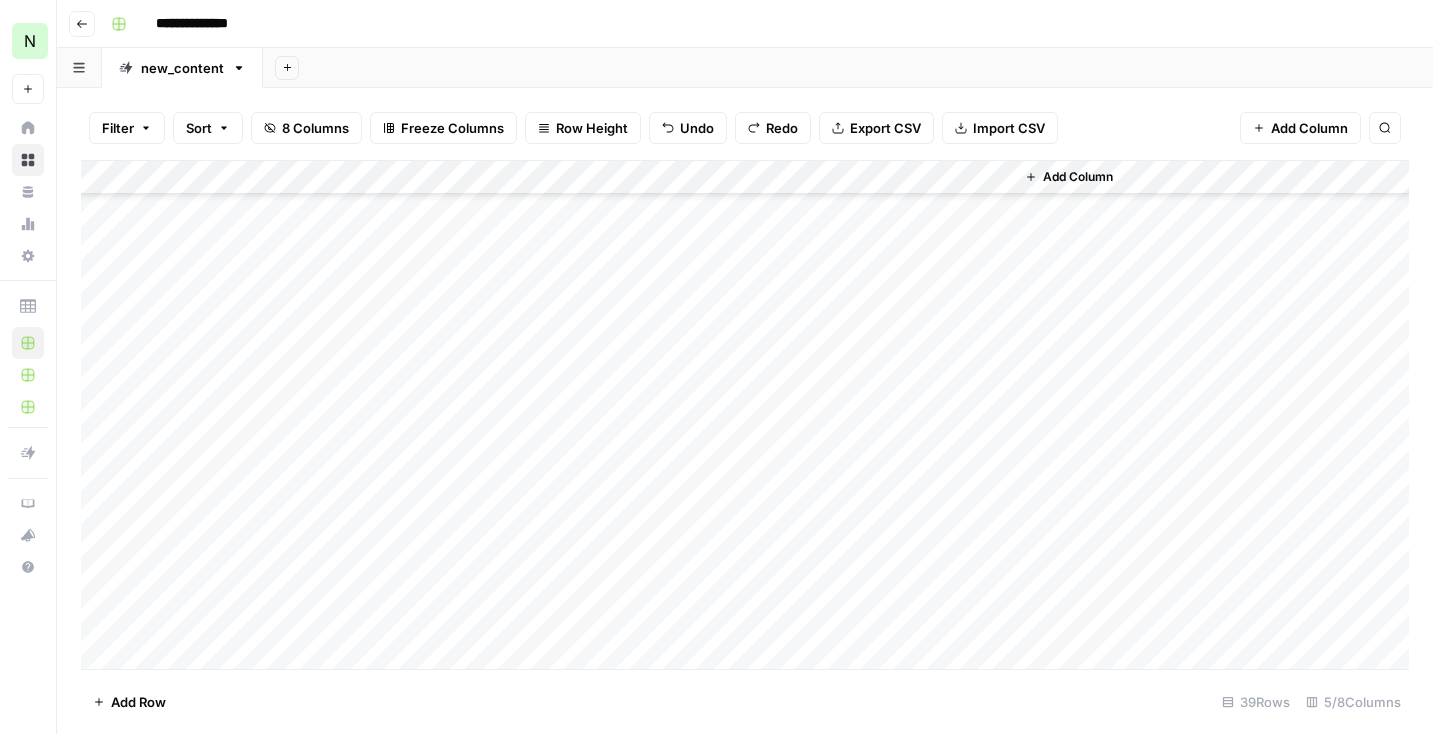 scroll, scrollTop: 0, scrollLeft: 0, axis: both 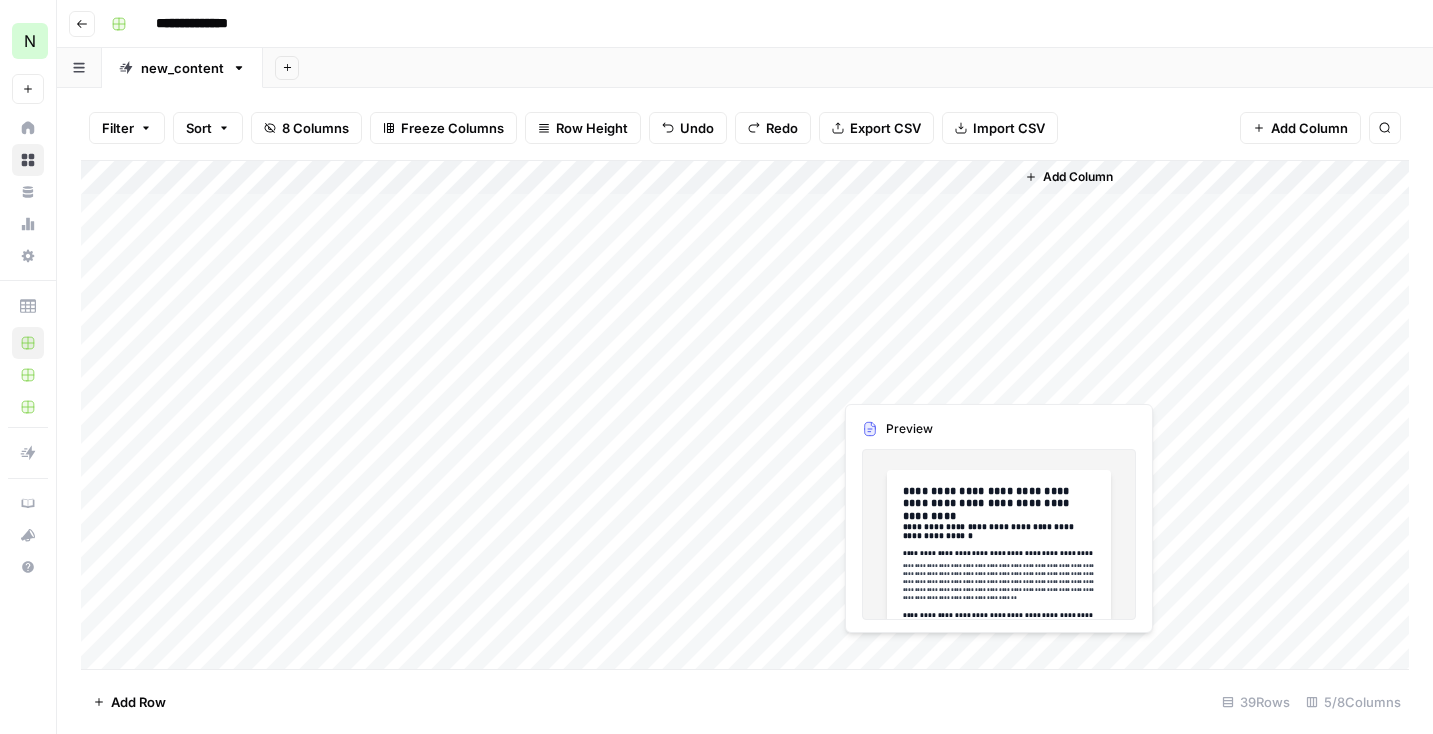 click on "Add Column" at bounding box center (745, 415) 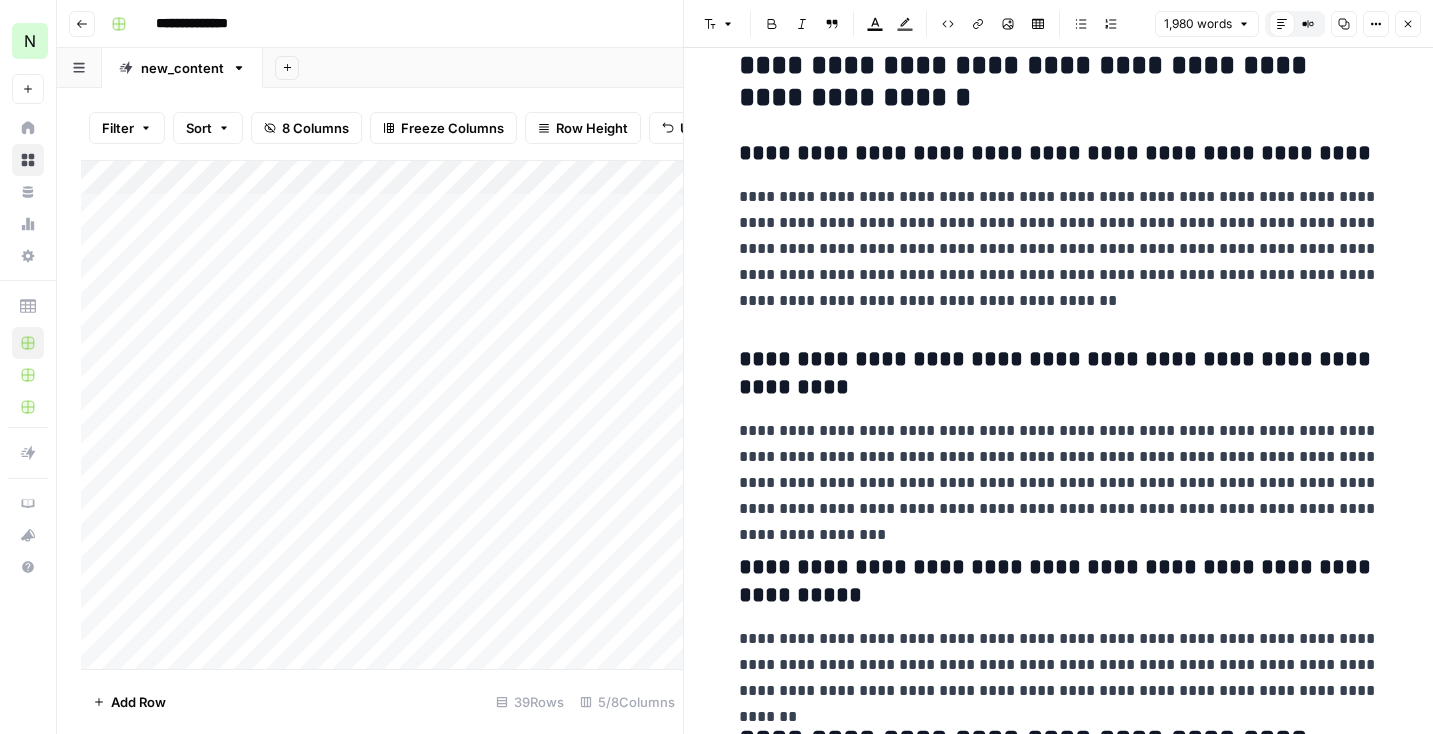 scroll, scrollTop: 262, scrollLeft: 0, axis: vertical 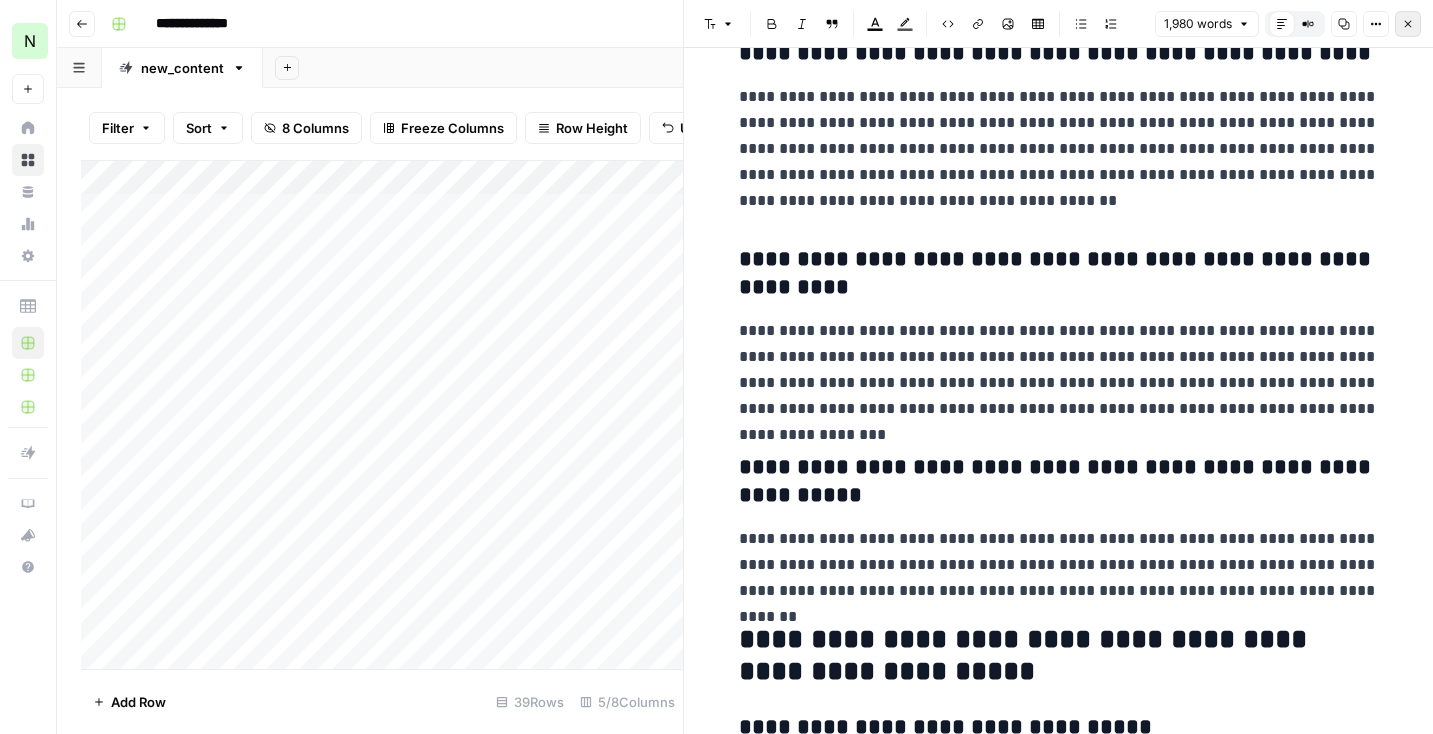 click on "Close" at bounding box center [1408, 24] 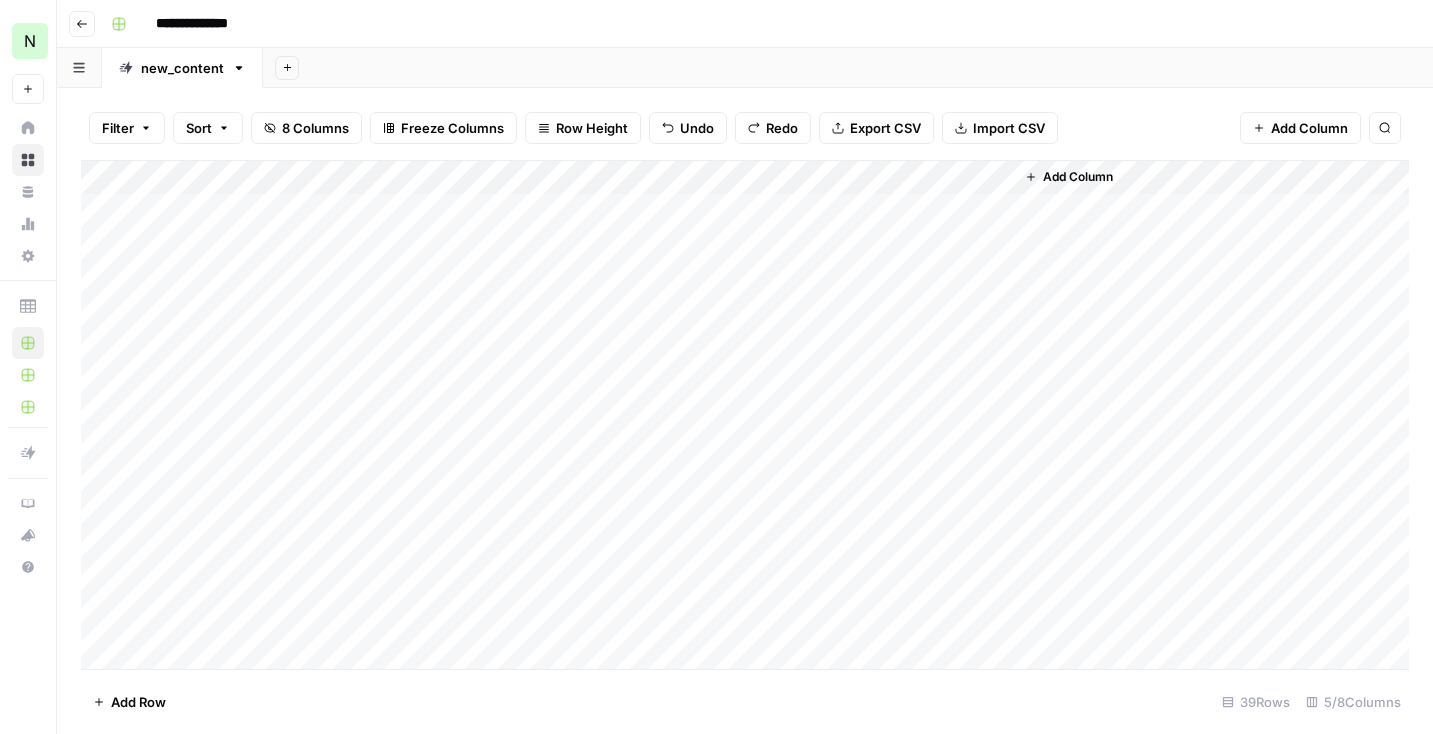 click on "Add Column" at bounding box center [745, 415] 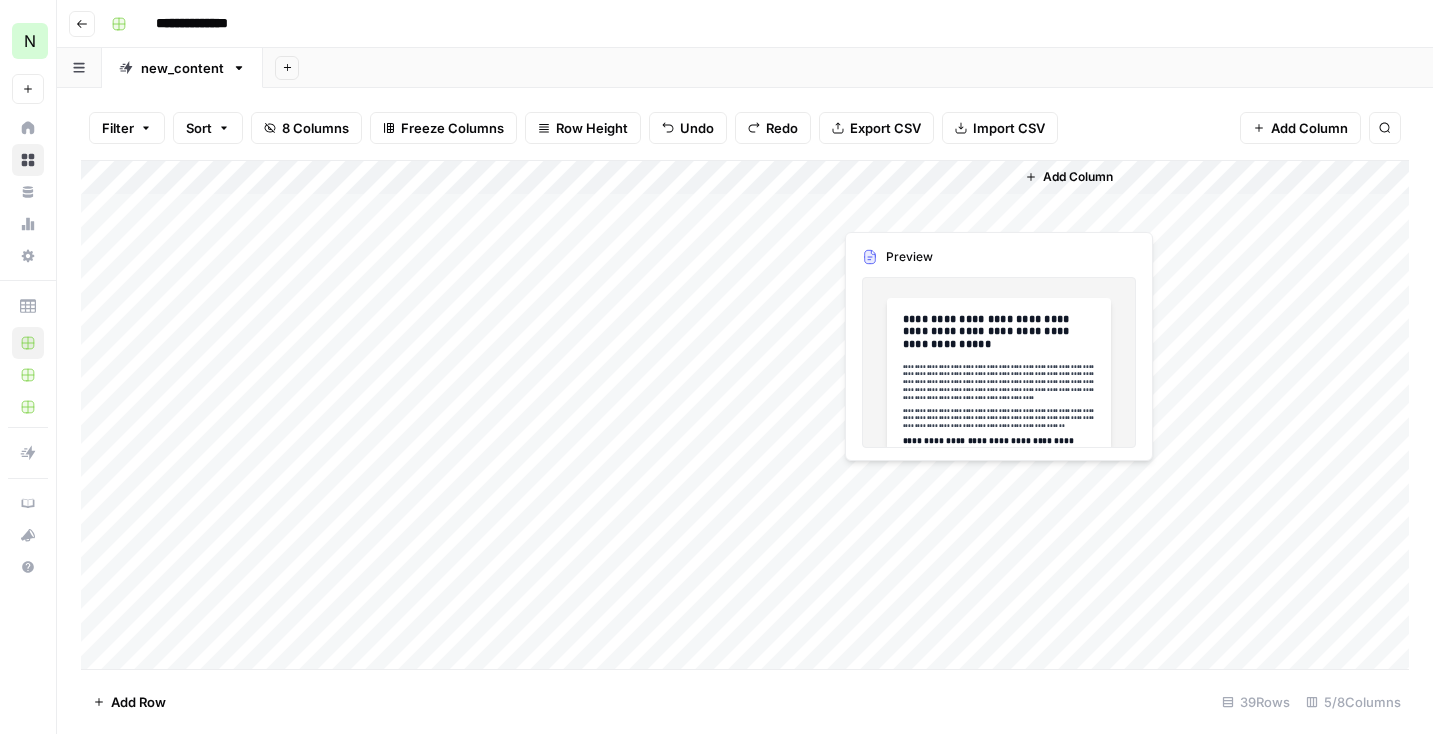 click on "Add Column" at bounding box center [745, 415] 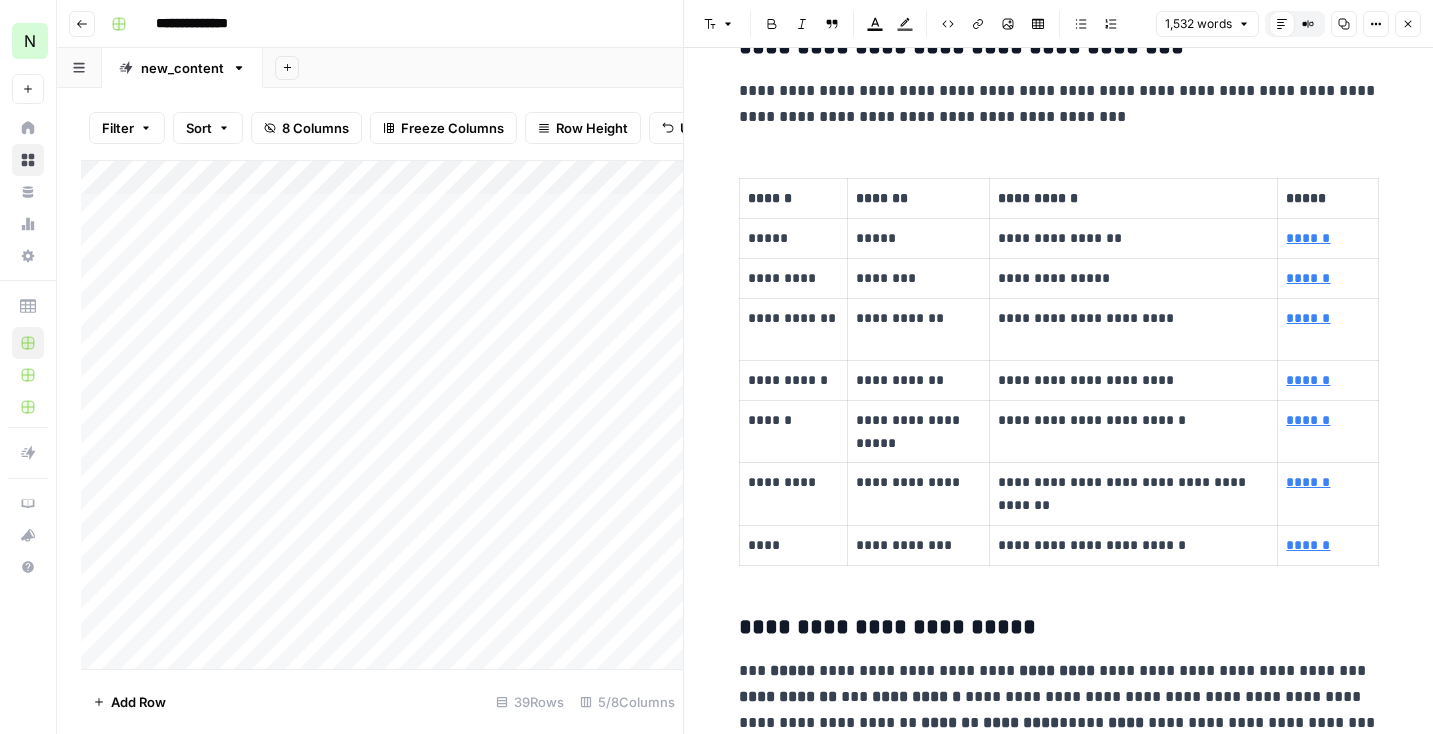 scroll, scrollTop: 613, scrollLeft: 0, axis: vertical 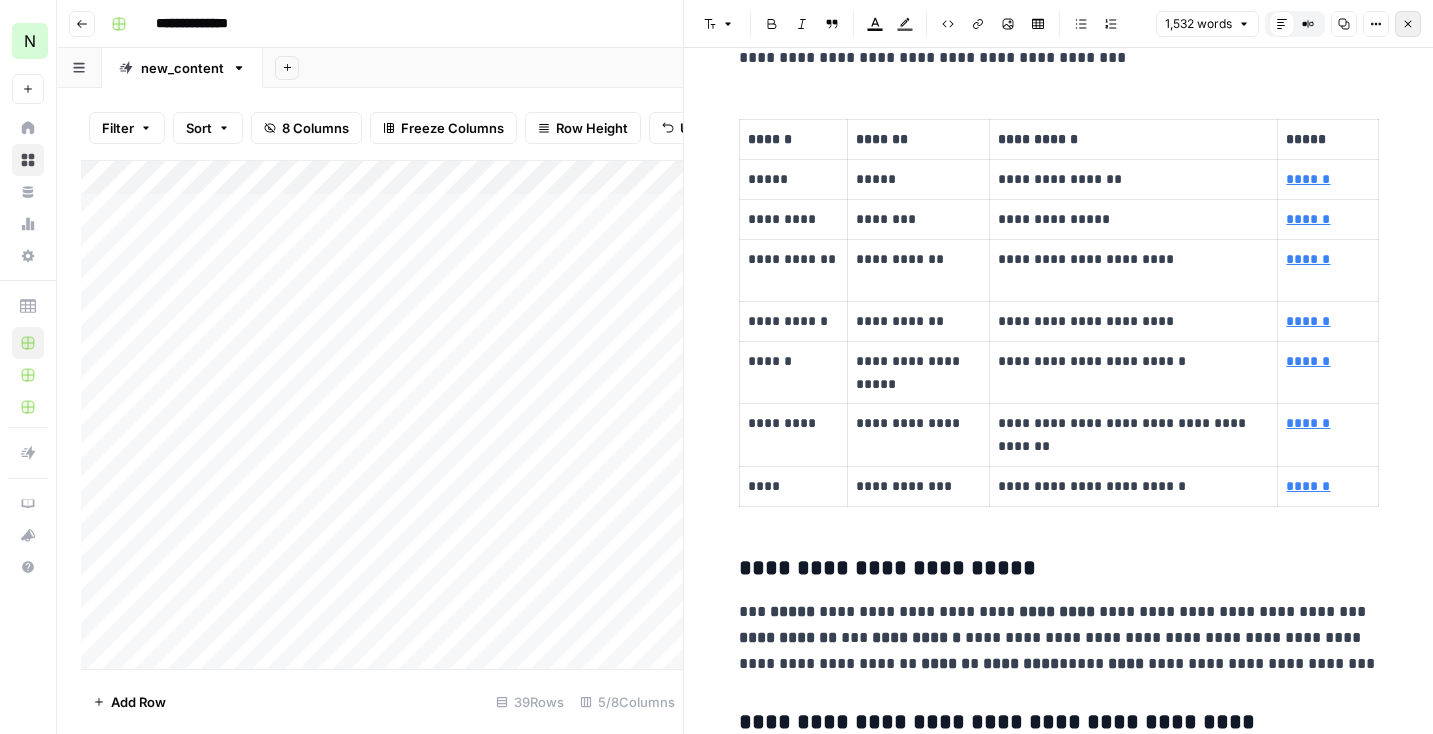 click 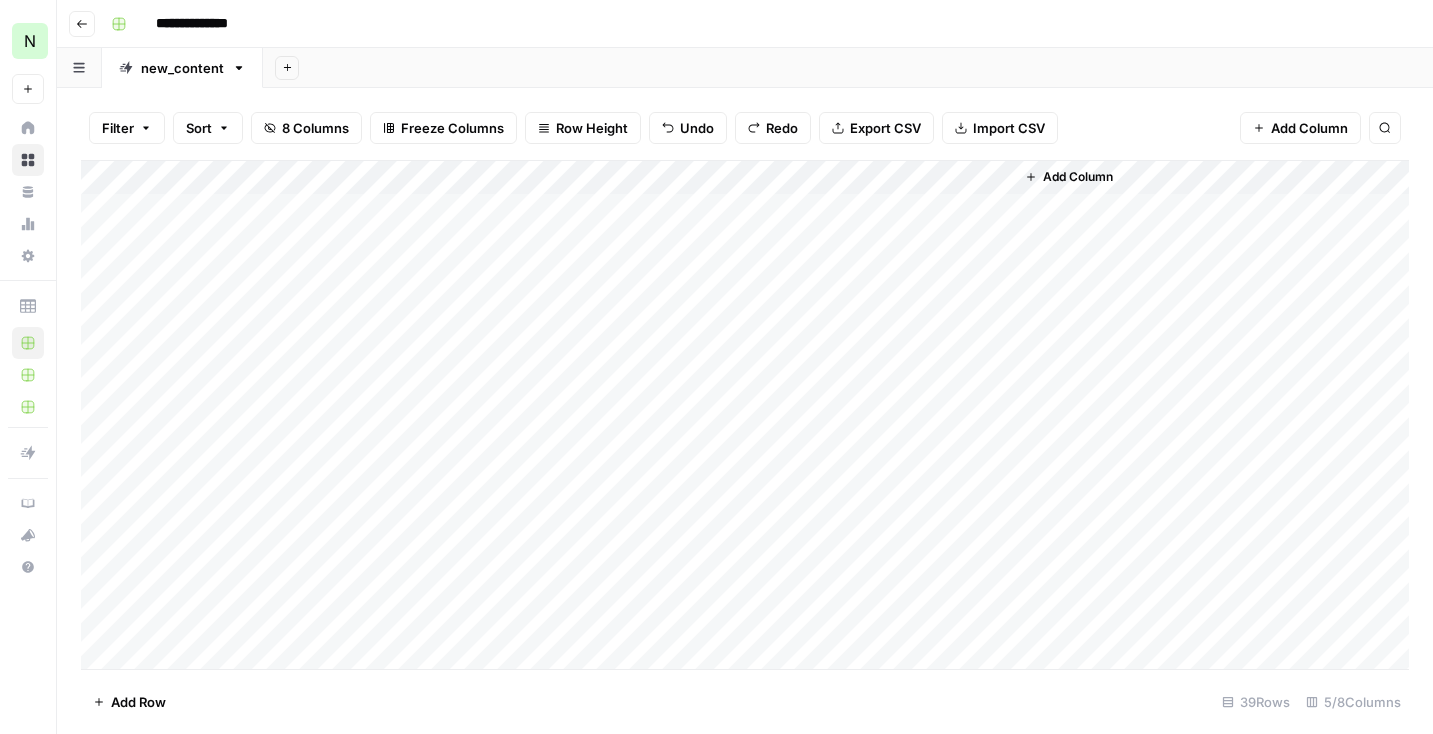 click on "Add Column" at bounding box center (745, 415) 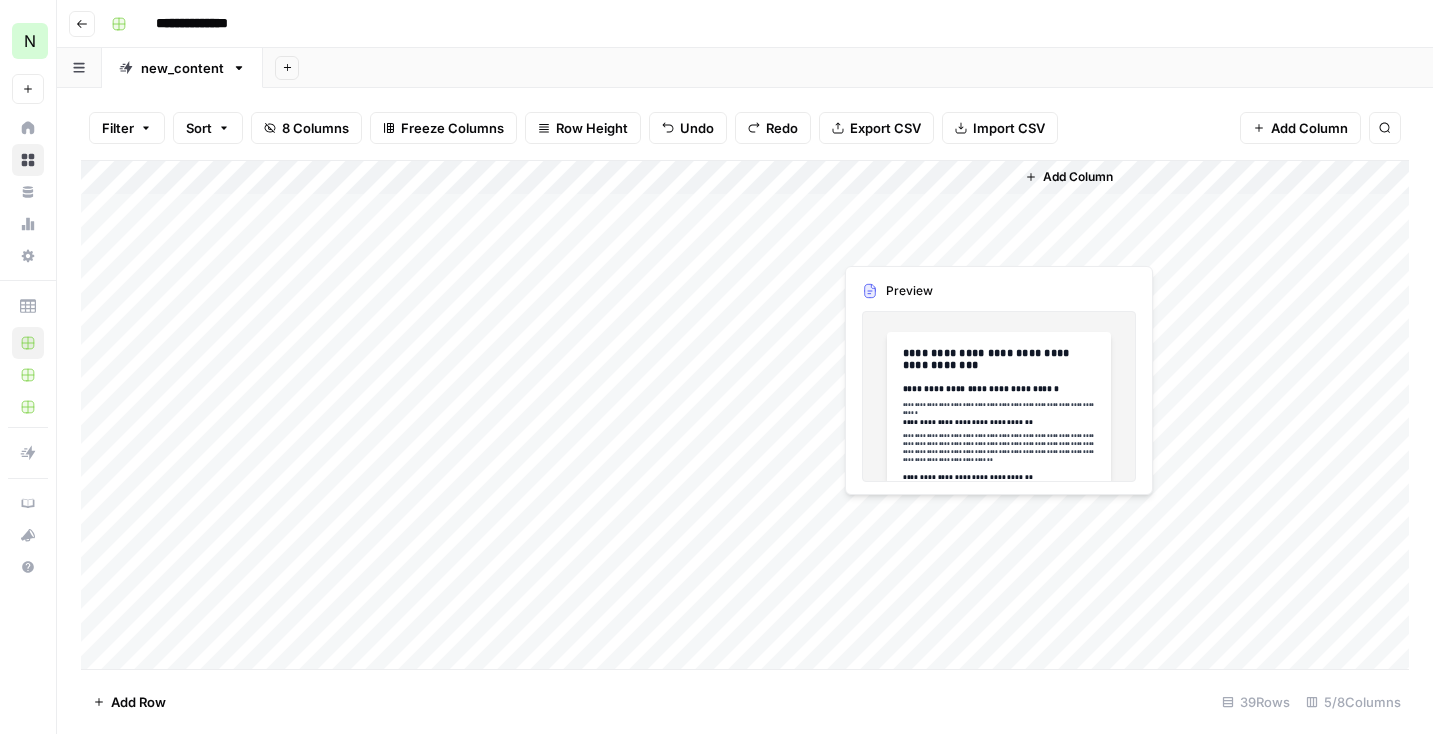 click on "Add Column" at bounding box center (745, 415) 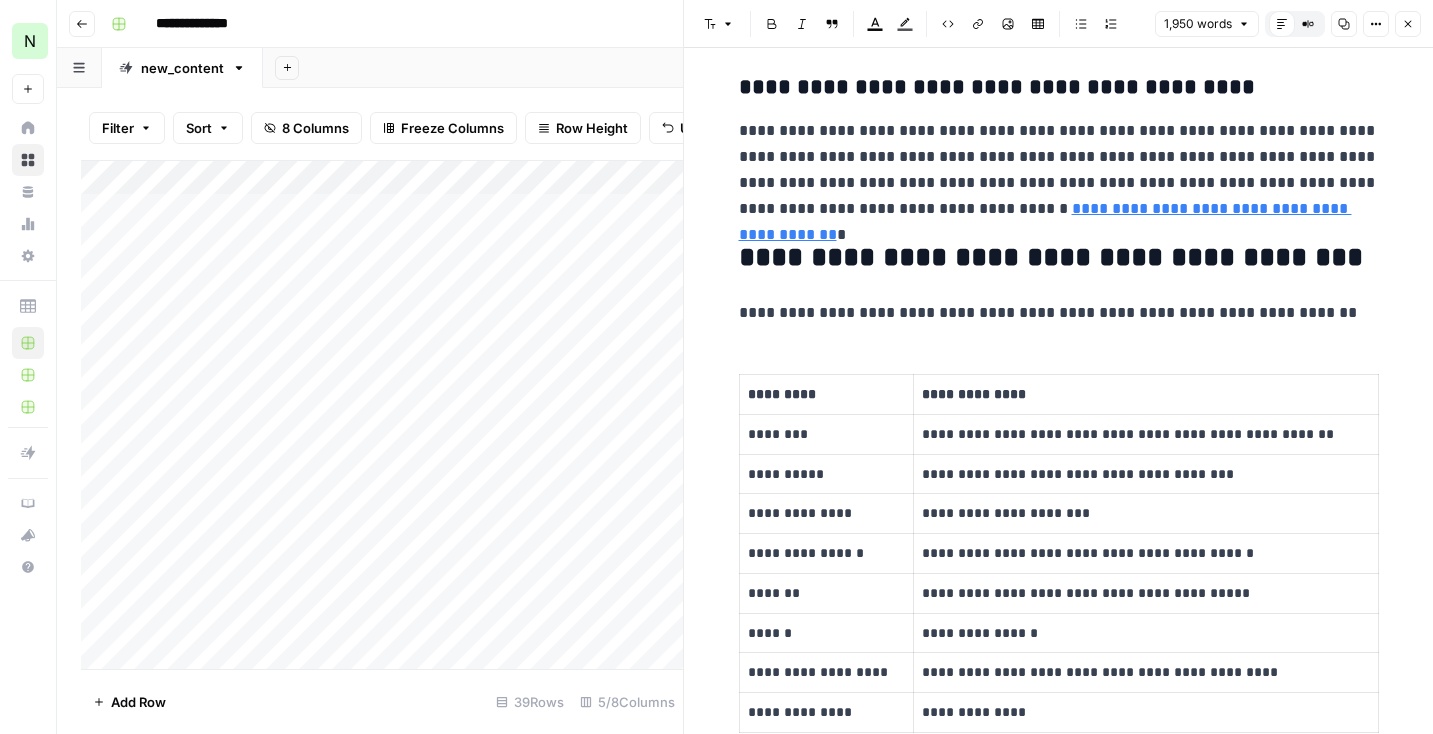 scroll, scrollTop: 1328, scrollLeft: 0, axis: vertical 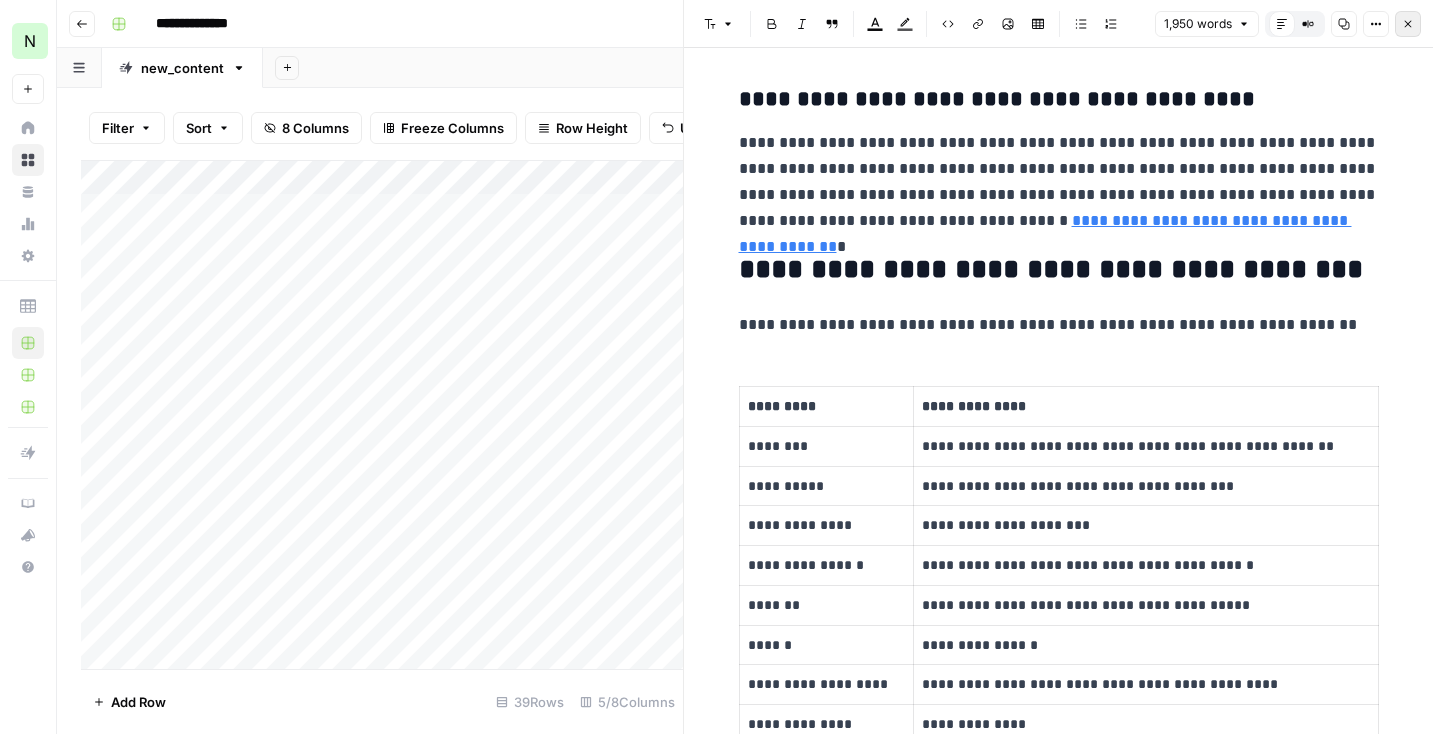click 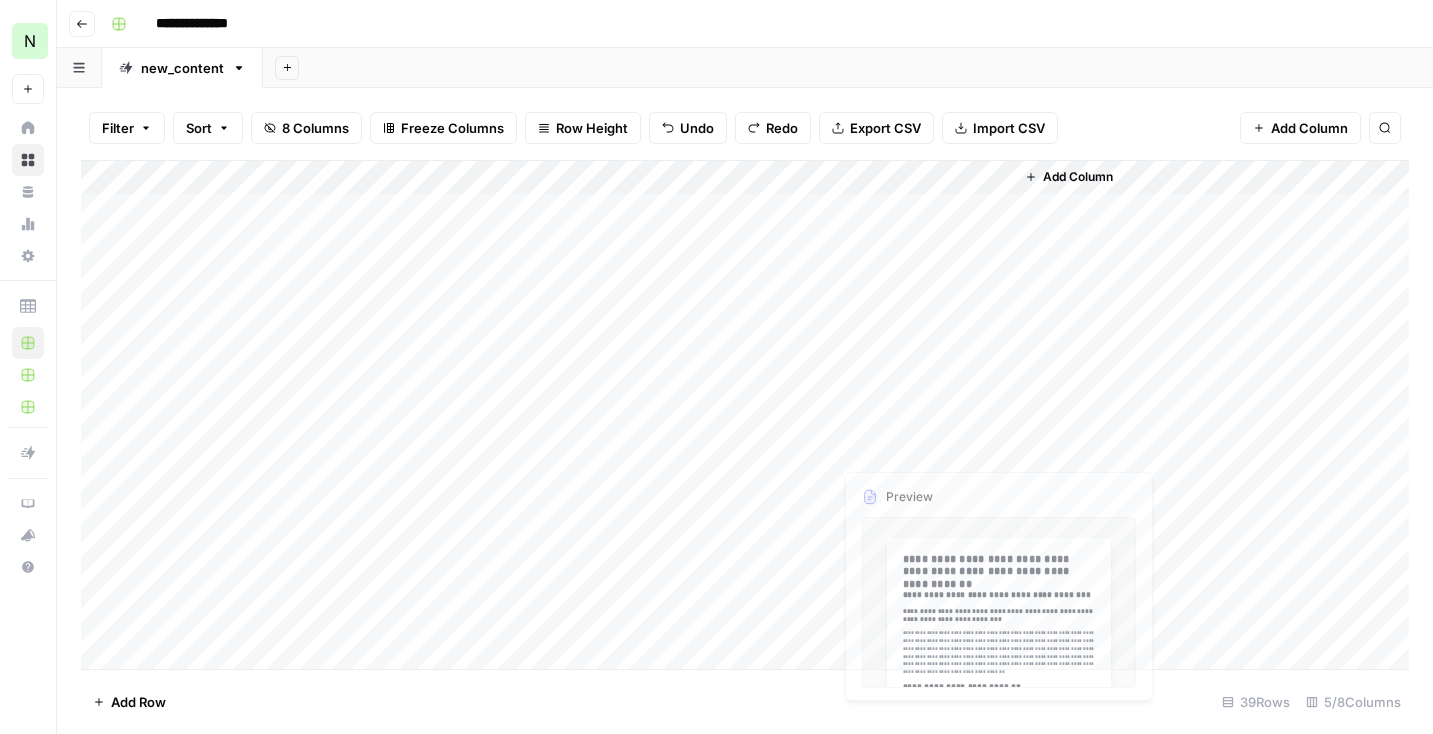 click on "Add Column" at bounding box center (745, 415) 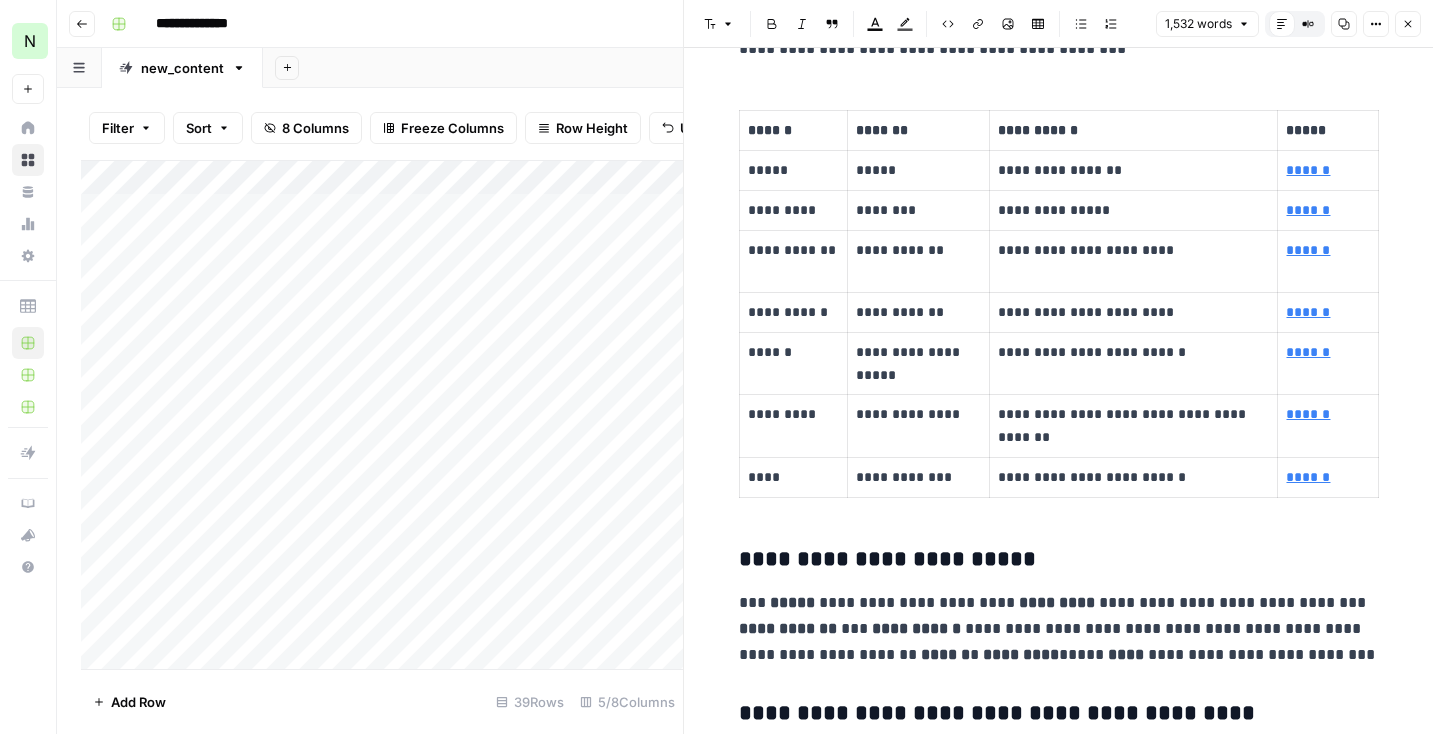 scroll, scrollTop: 561, scrollLeft: 0, axis: vertical 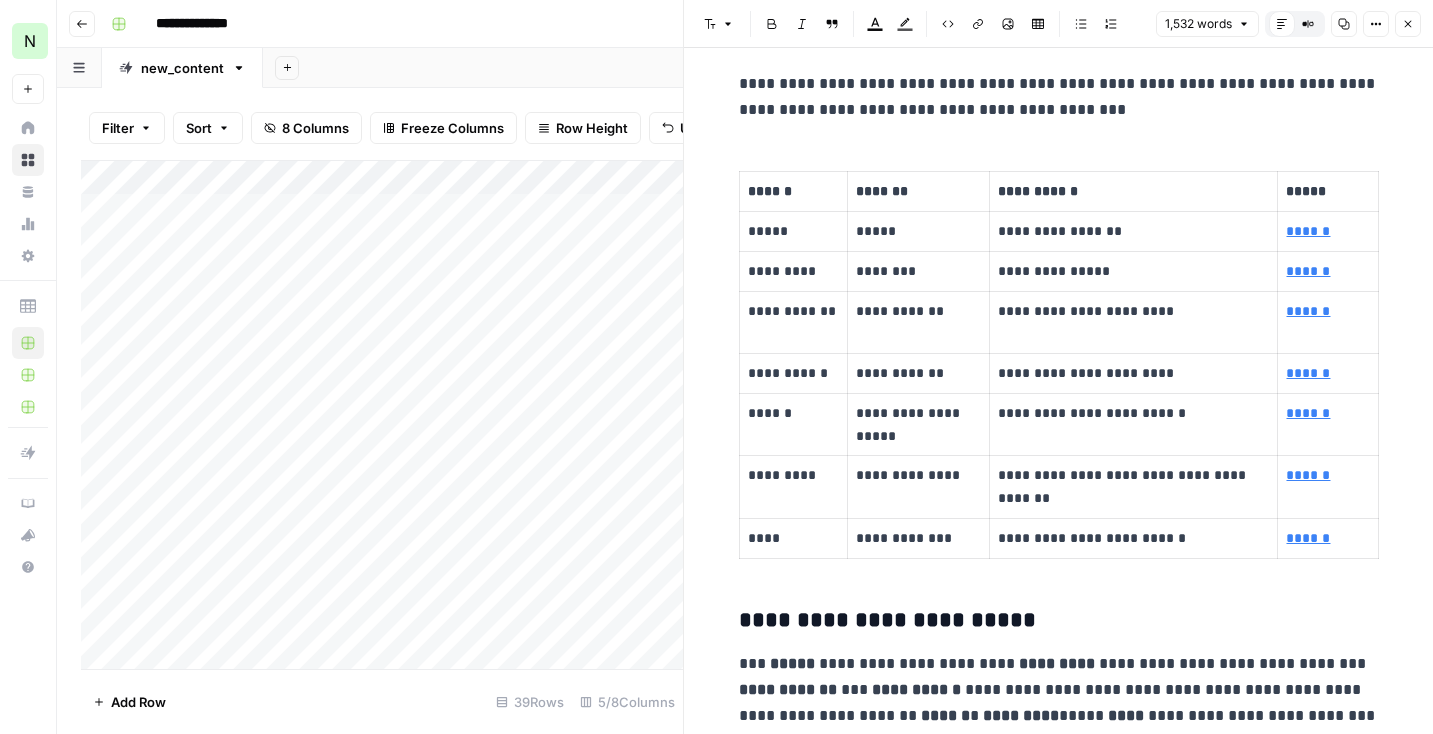 click on "******" at bounding box center [1308, 231] 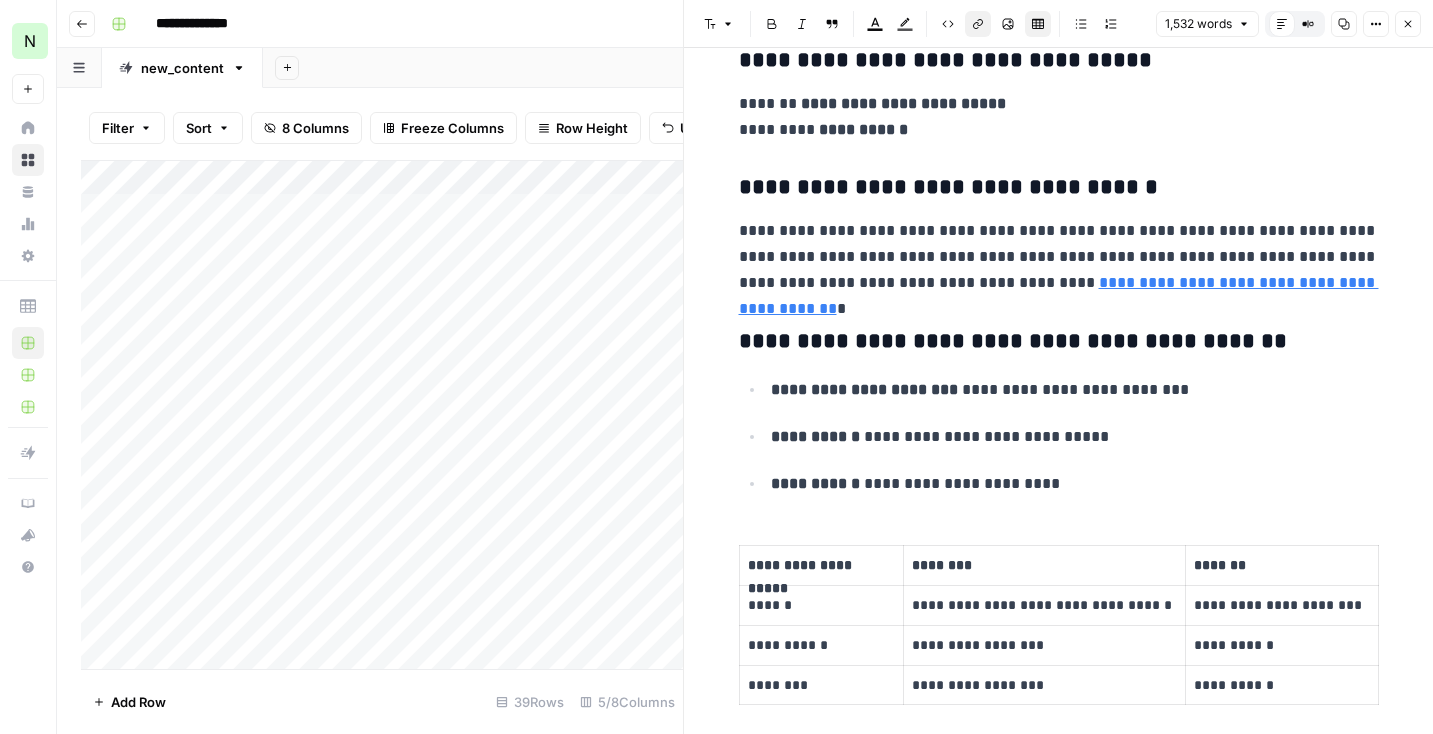 scroll, scrollTop: 7227, scrollLeft: 0, axis: vertical 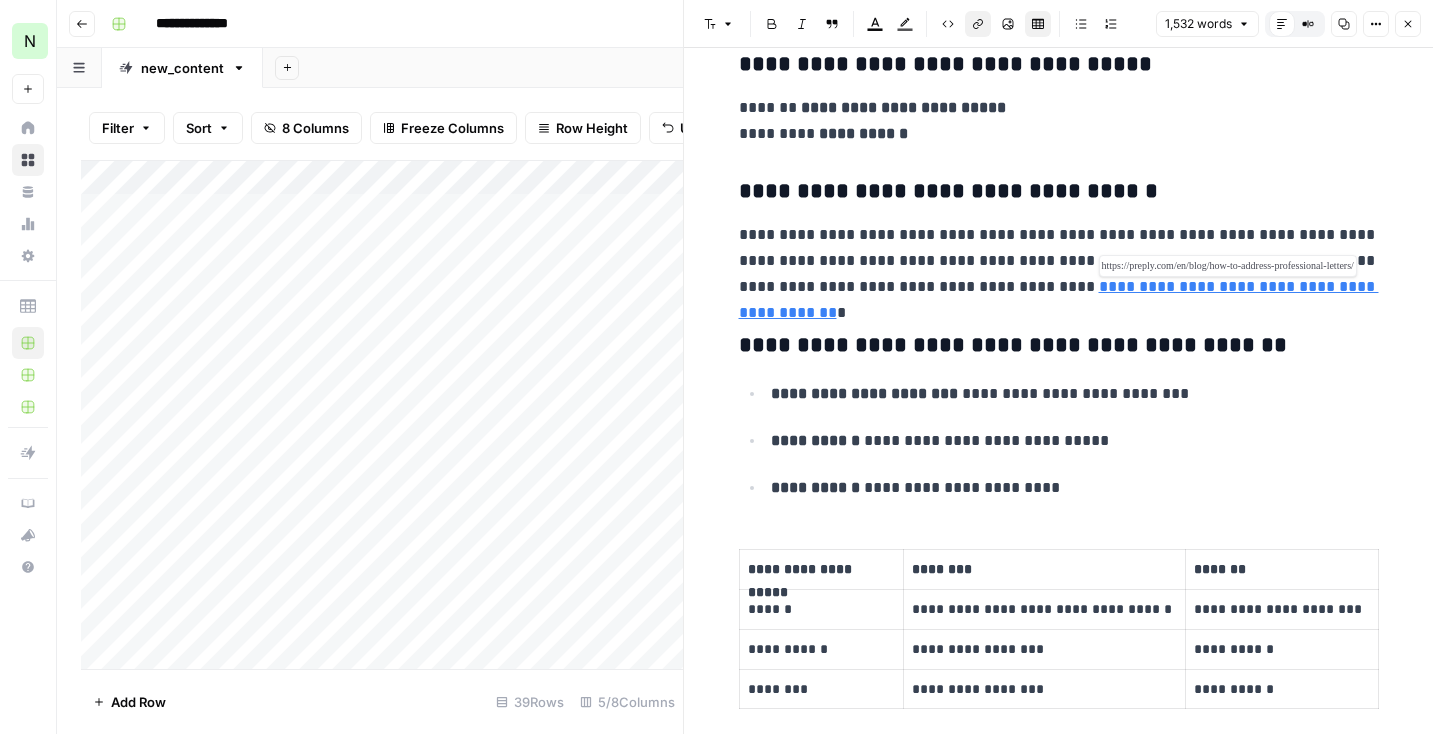 click on "**********" at bounding box center [1059, 299] 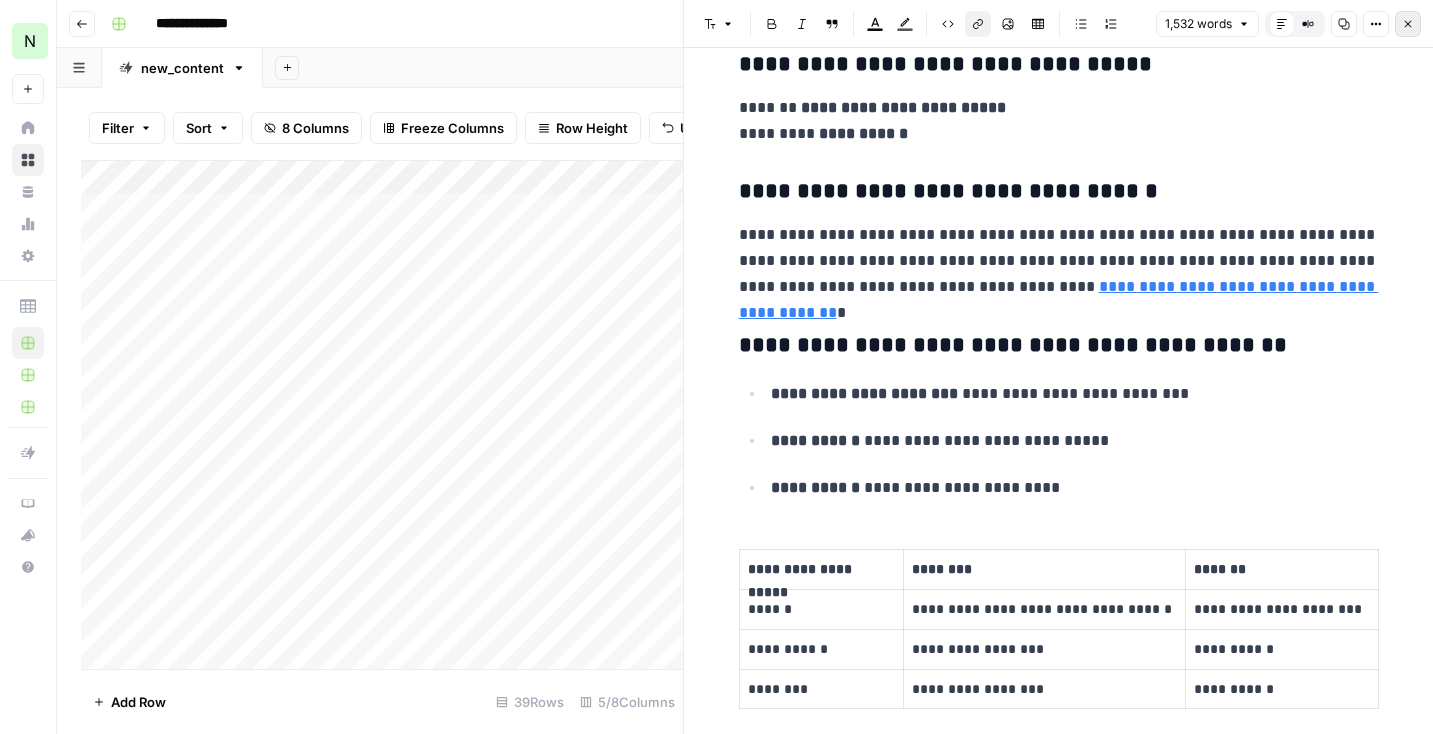 click on "Close" at bounding box center (1408, 24) 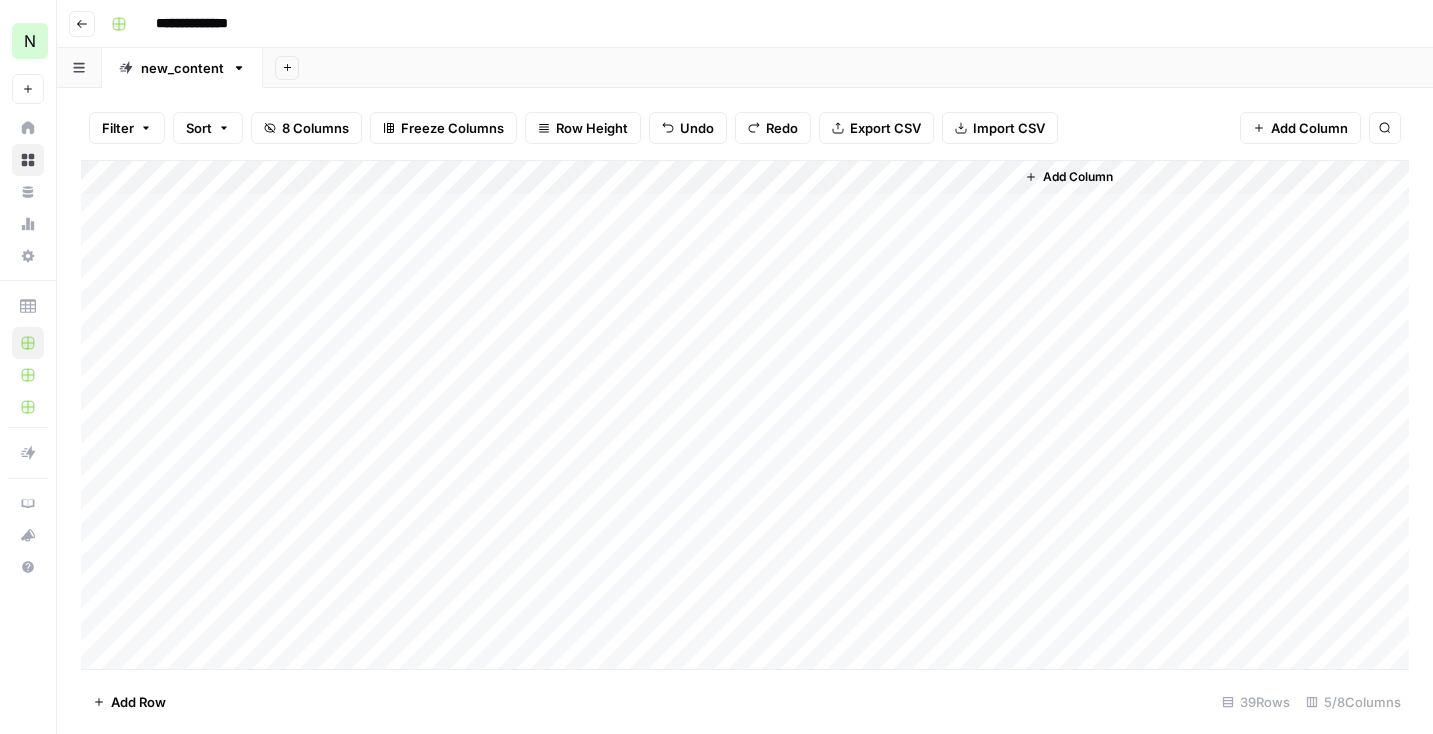 click on "Add Column" at bounding box center (745, 415) 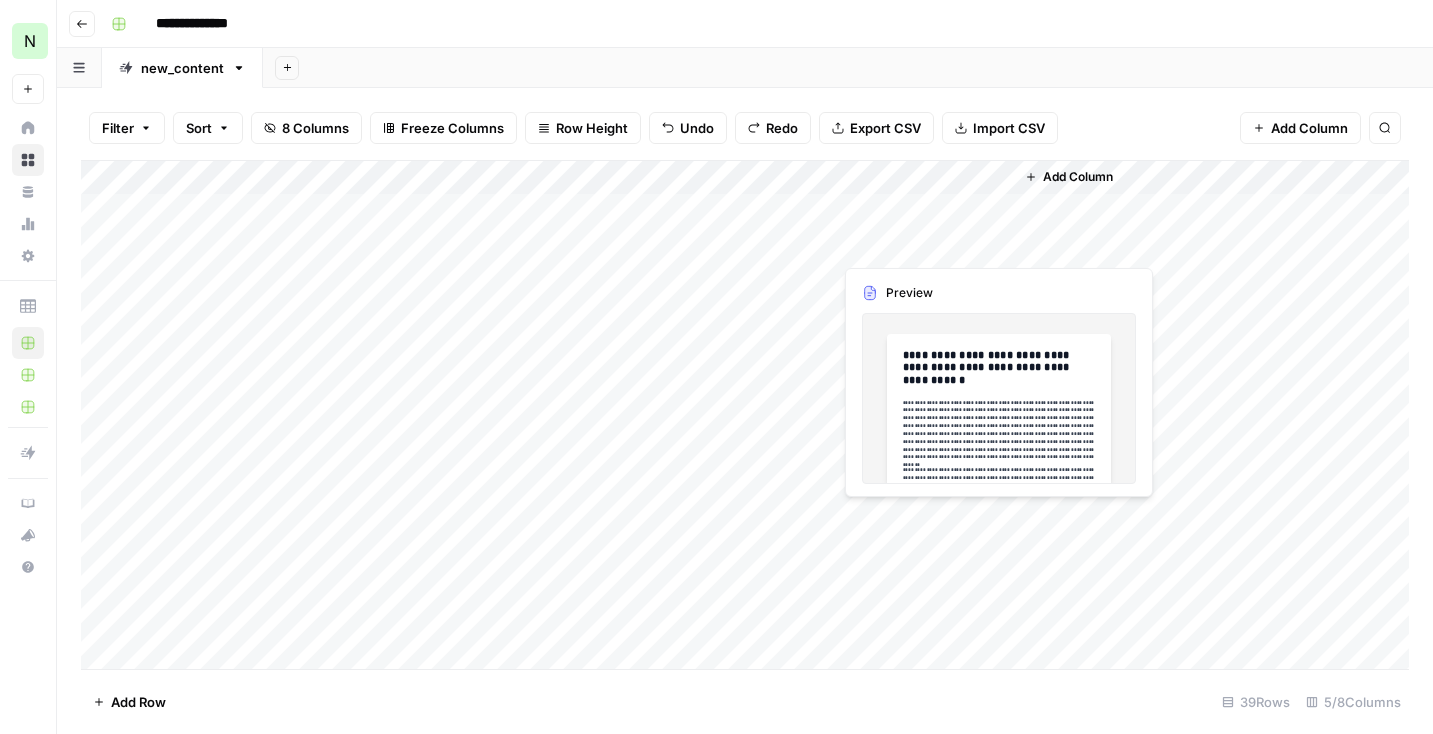 click on "Add Column" at bounding box center (745, 415) 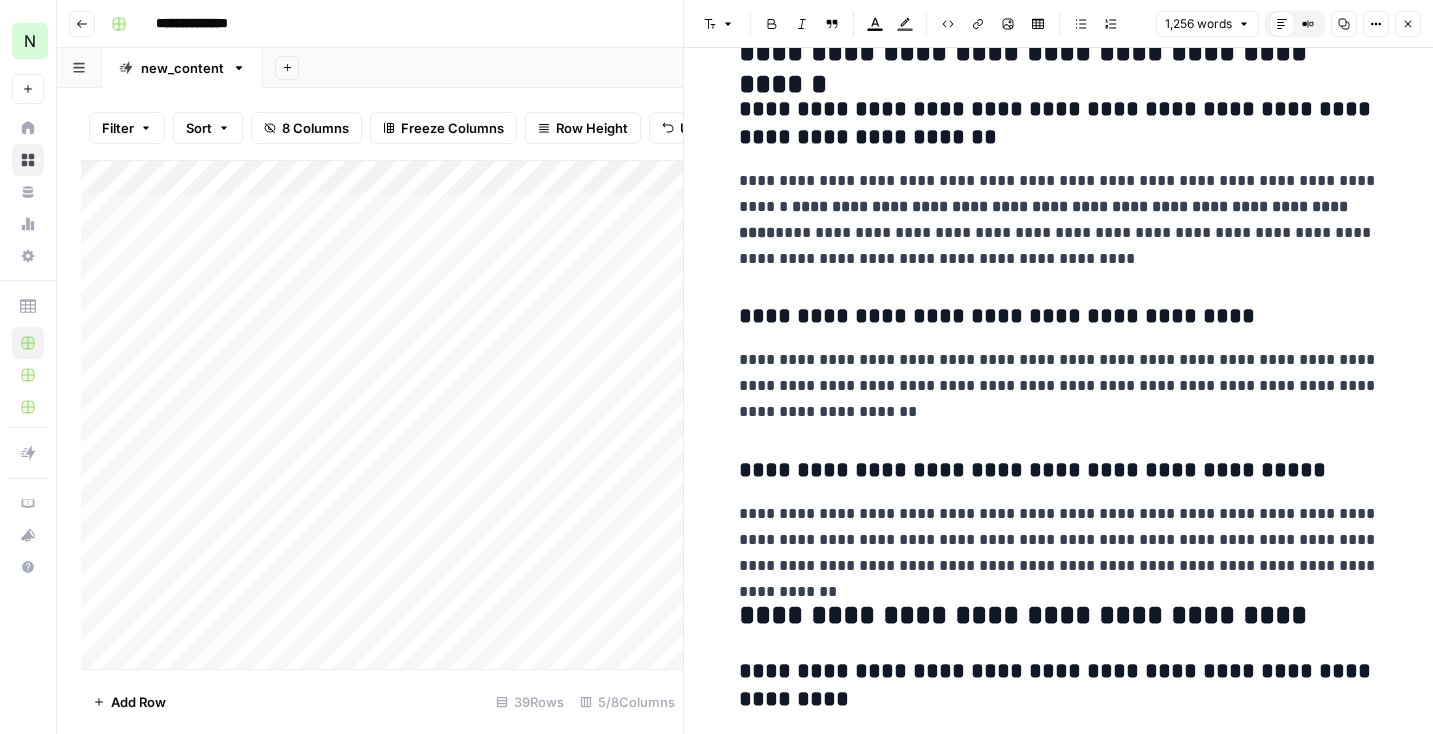 scroll, scrollTop: 907, scrollLeft: 0, axis: vertical 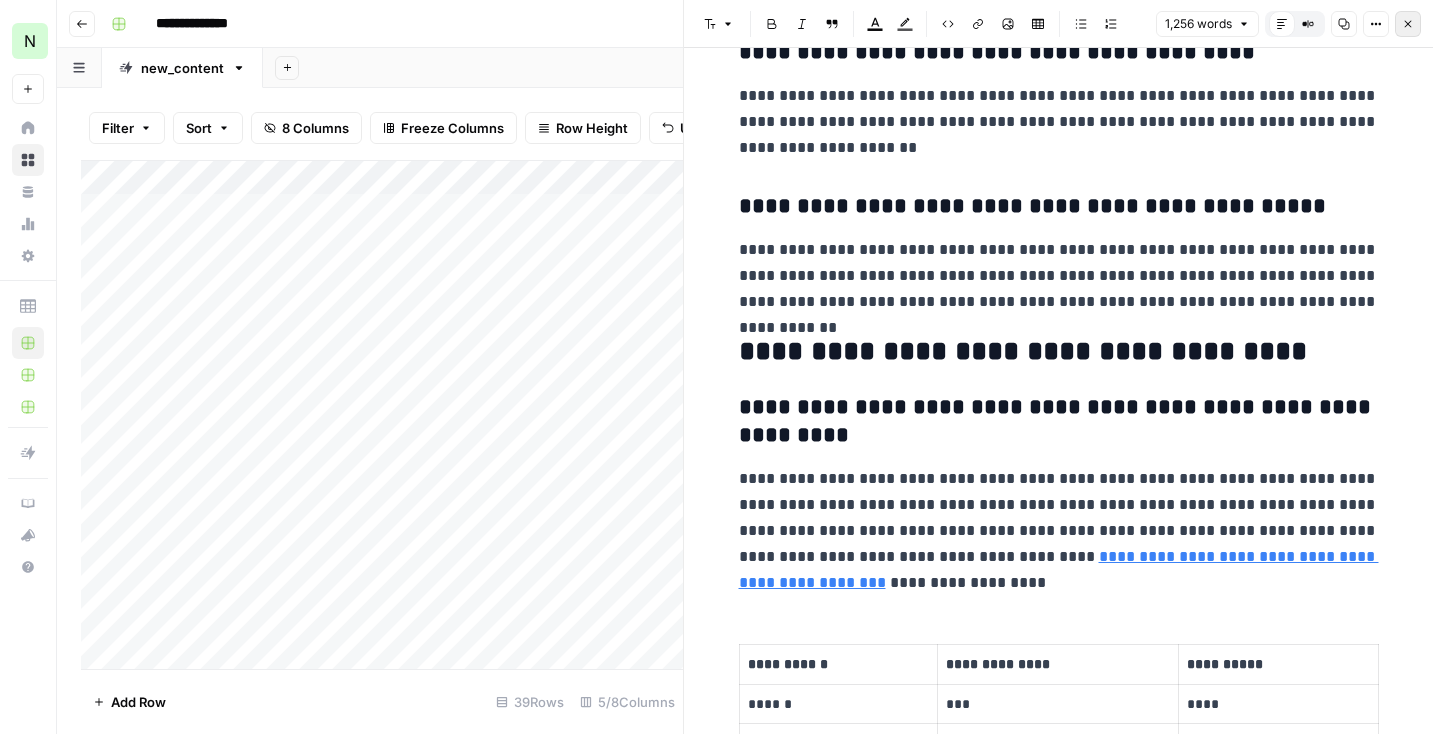 click on "Close" at bounding box center (1408, 24) 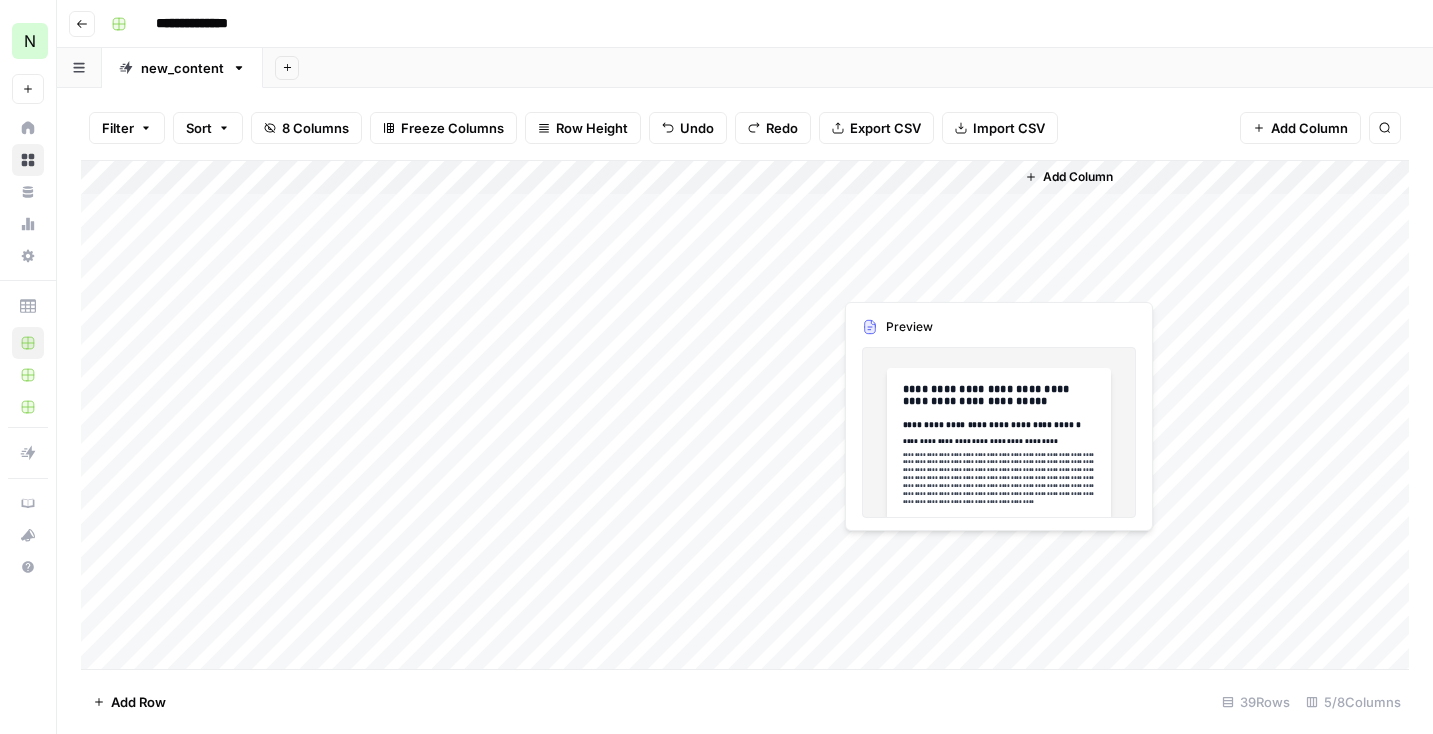 click on "Add Column" at bounding box center [745, 415] 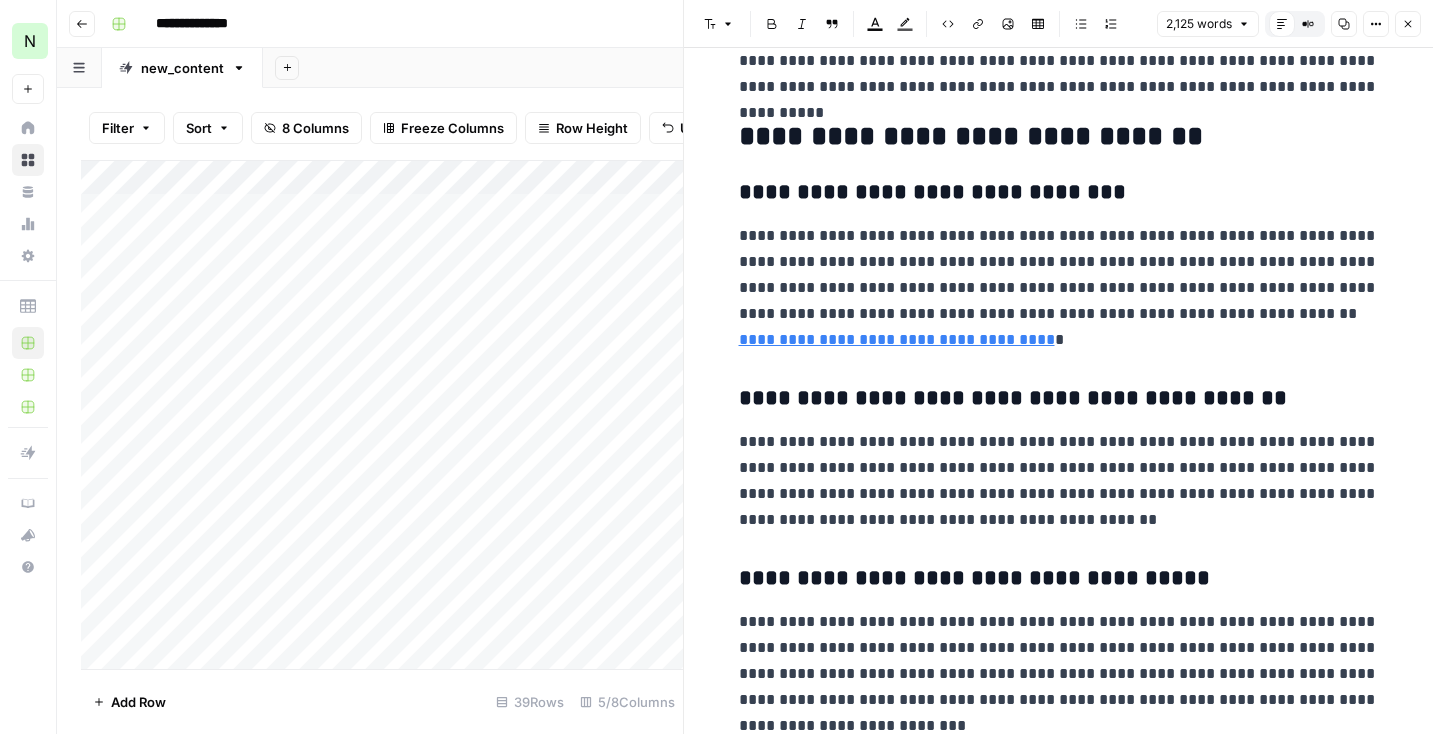 scroll, scrollTop: 5782, scrollLeft: 0, axis: vertical 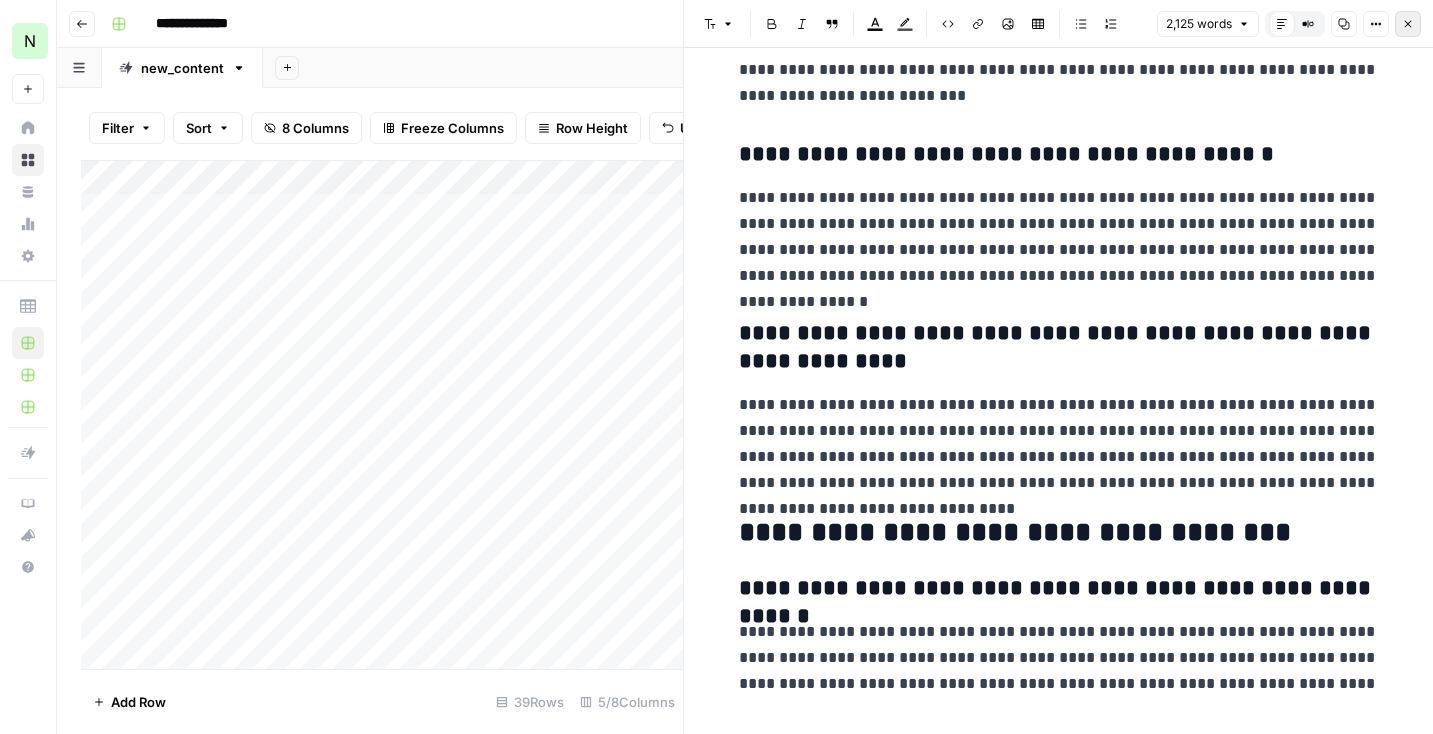click on "Close" at bounding box center (1408, 24) 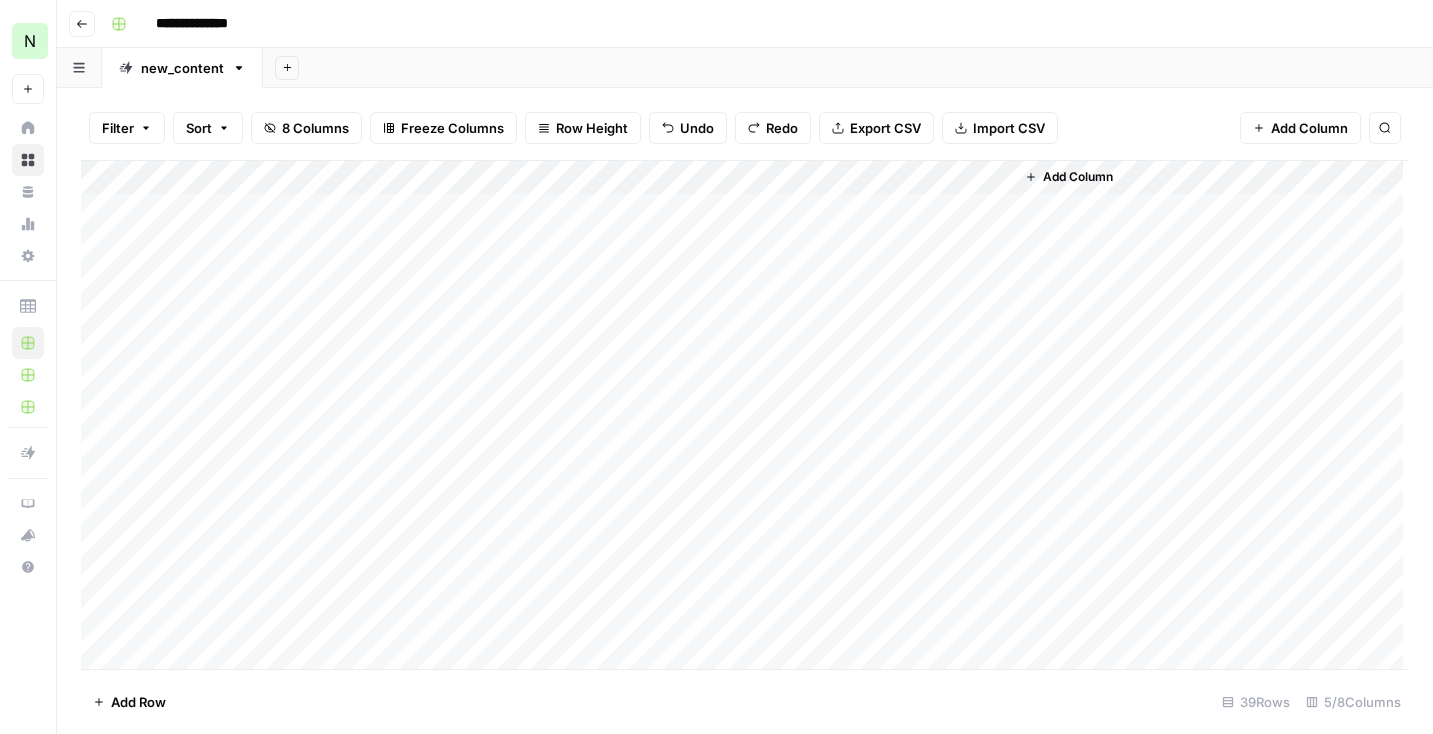 click on "Add Column" at bounding box center [745, 415] 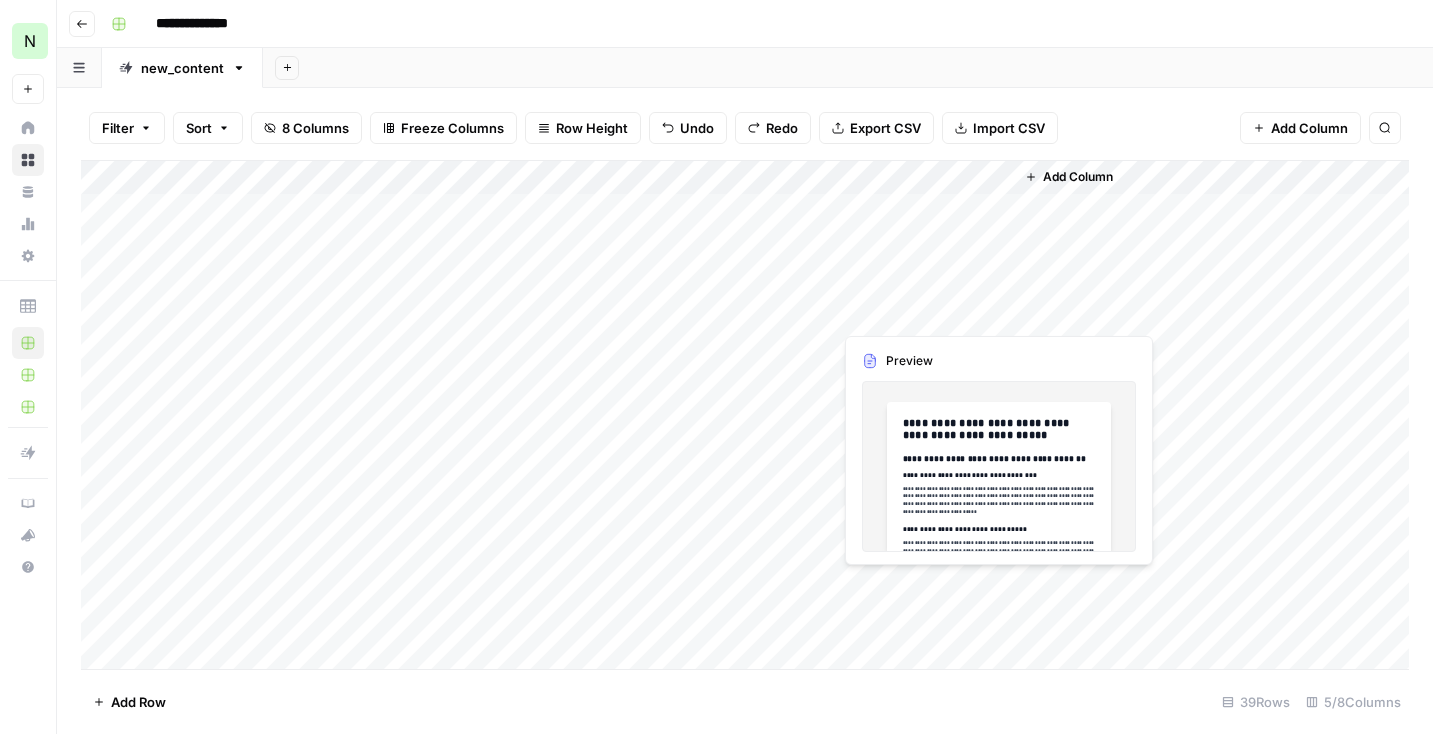 click on "Add Column" at bounding box center [745, 415] 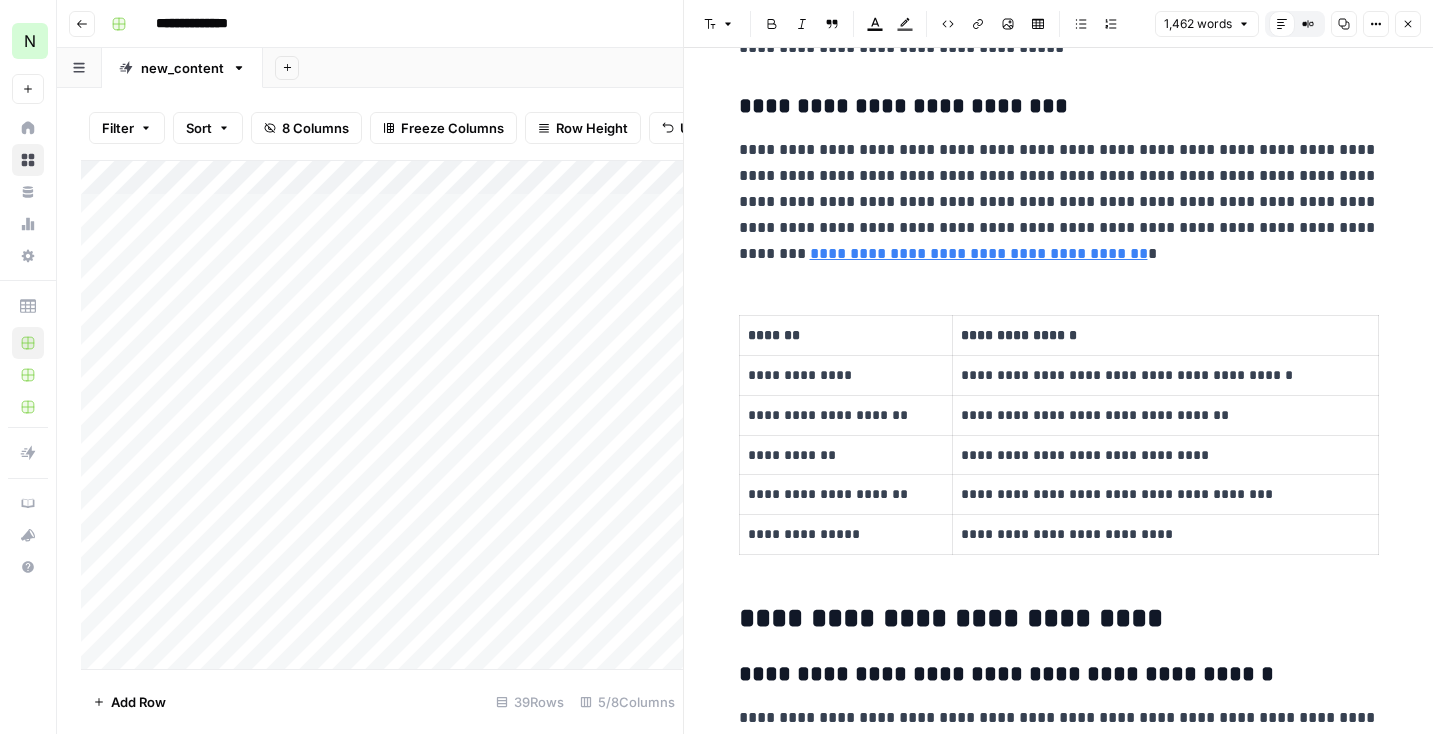 scroll, scrollTop: 3432, scrollLeft: 0, axis: vertical 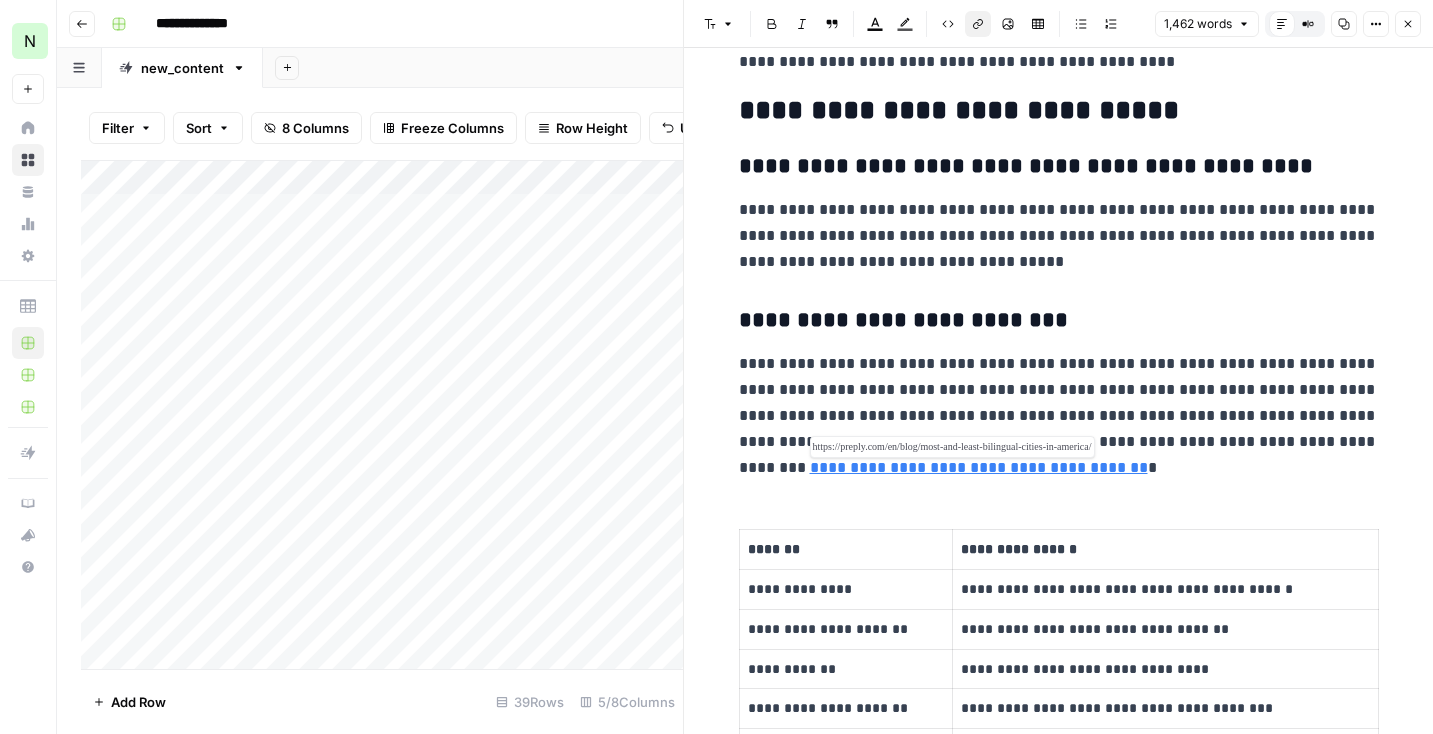 click on "**********" at bounding box center [979, 467] 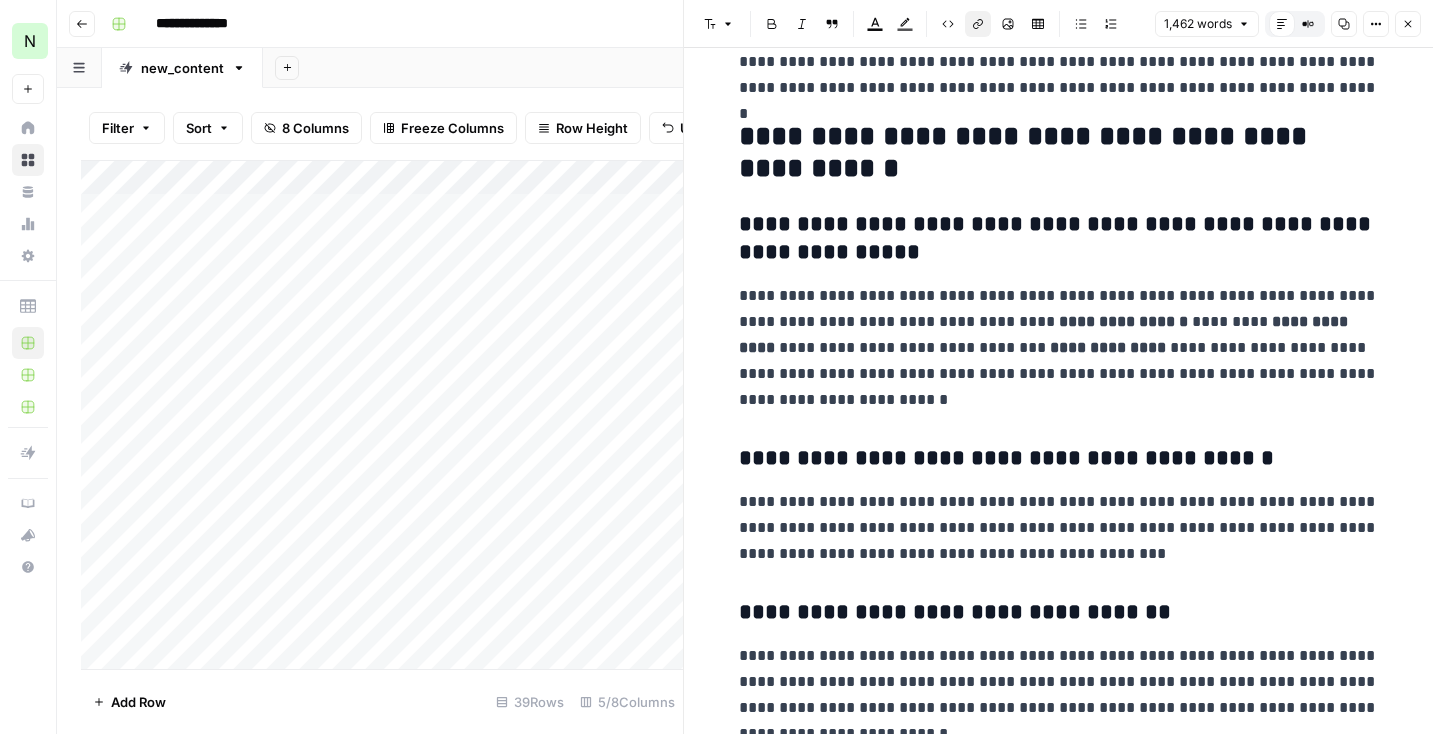 scroll, scrollTop: 0, scrollLeft: 0, axis: both 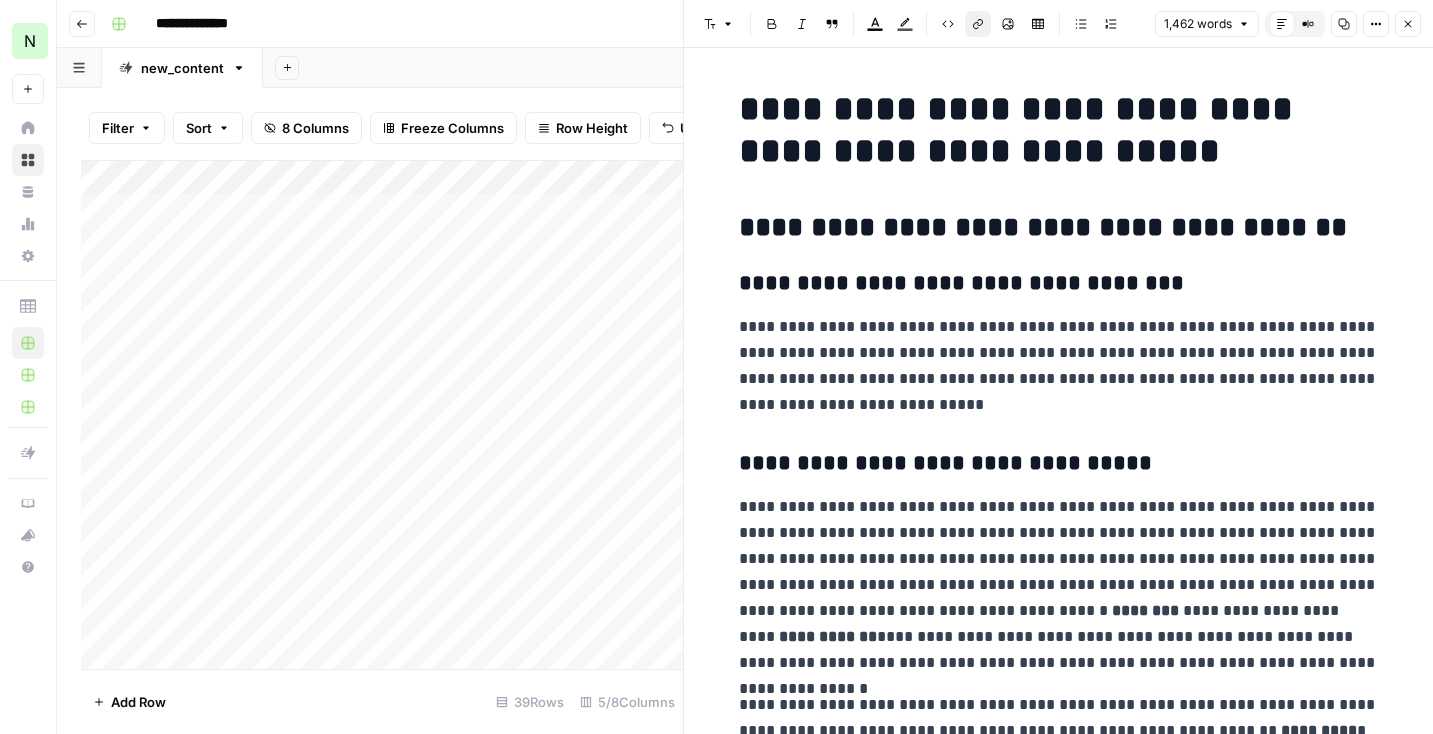 click on "1,462 words Default Editor Compare Old vs New Content Copy Options Close" at bounding box center (1288, 24) 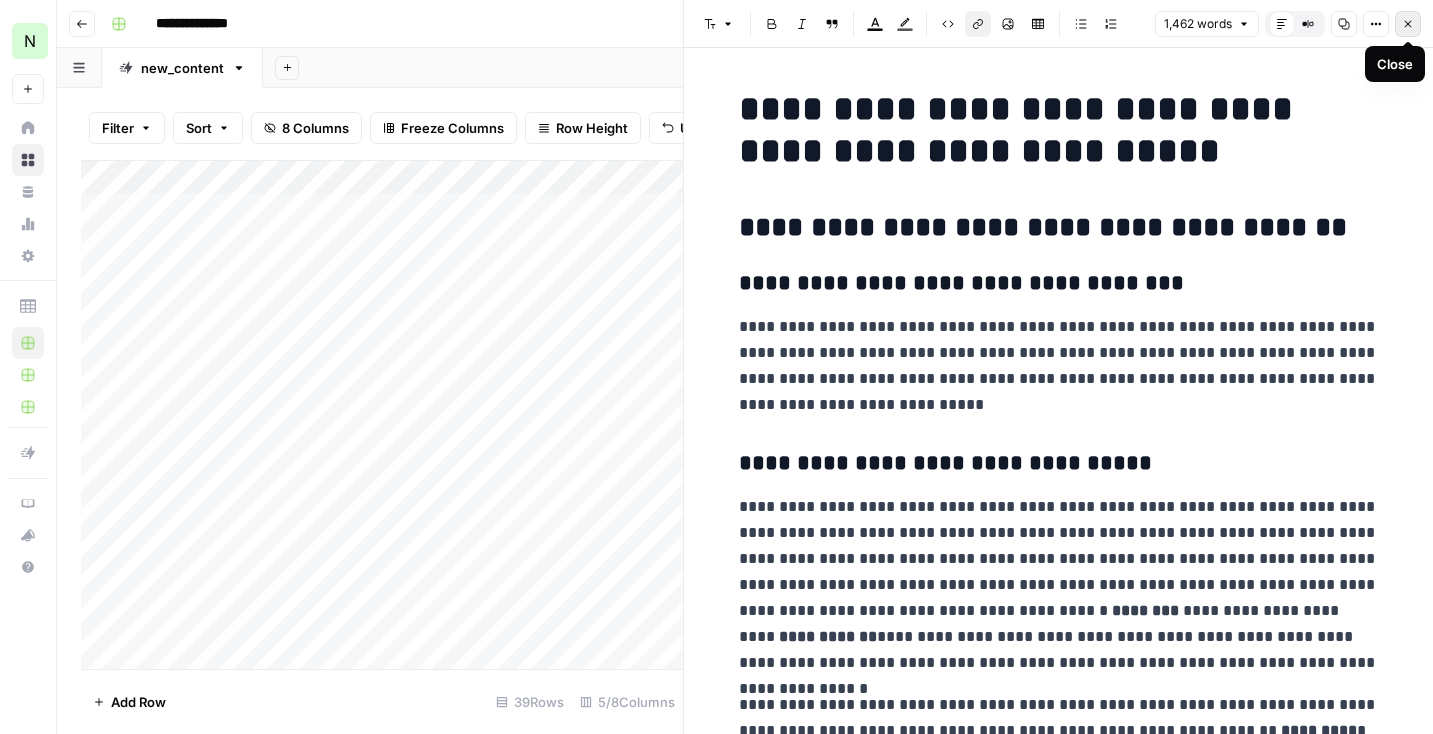 click on "Close" at bounding box center [1408, 24] 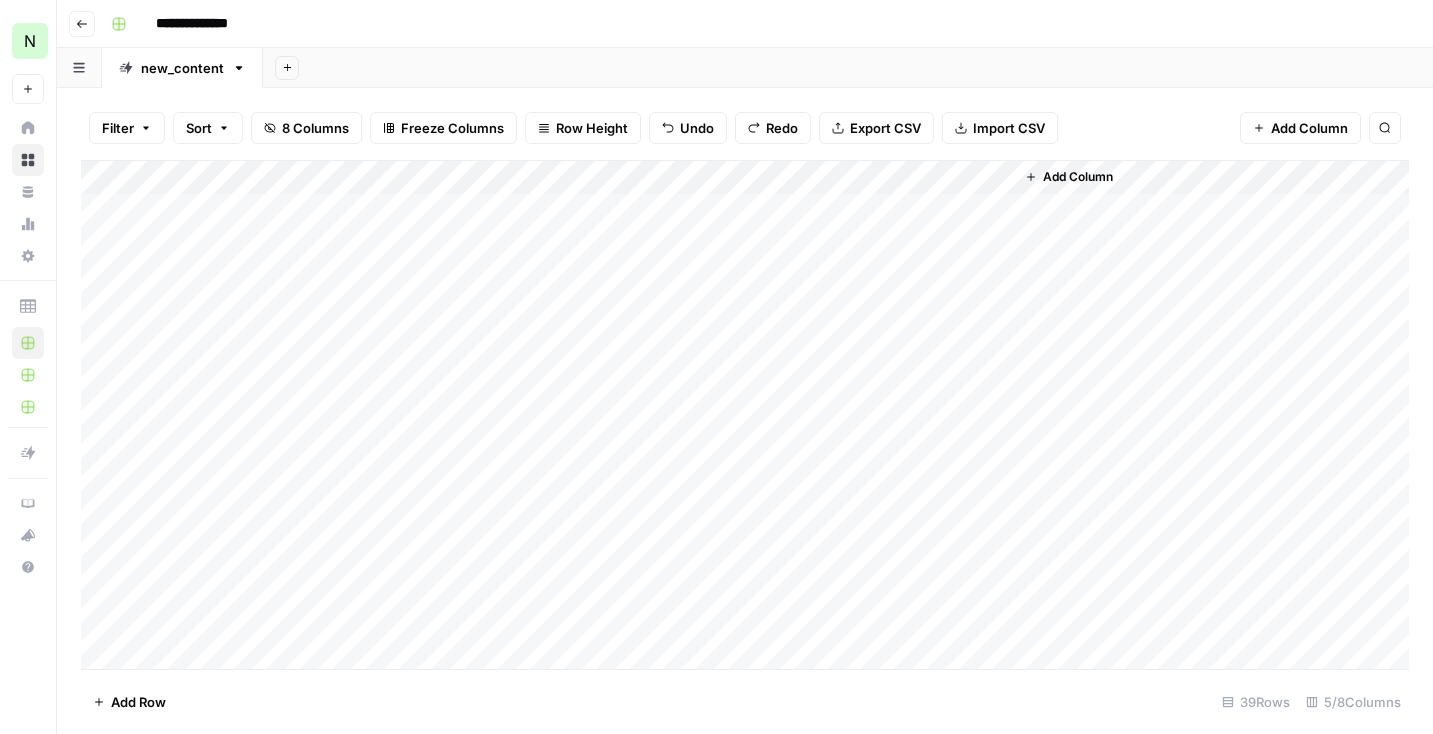 click on "Add Column" at bounding box center [745, 415] 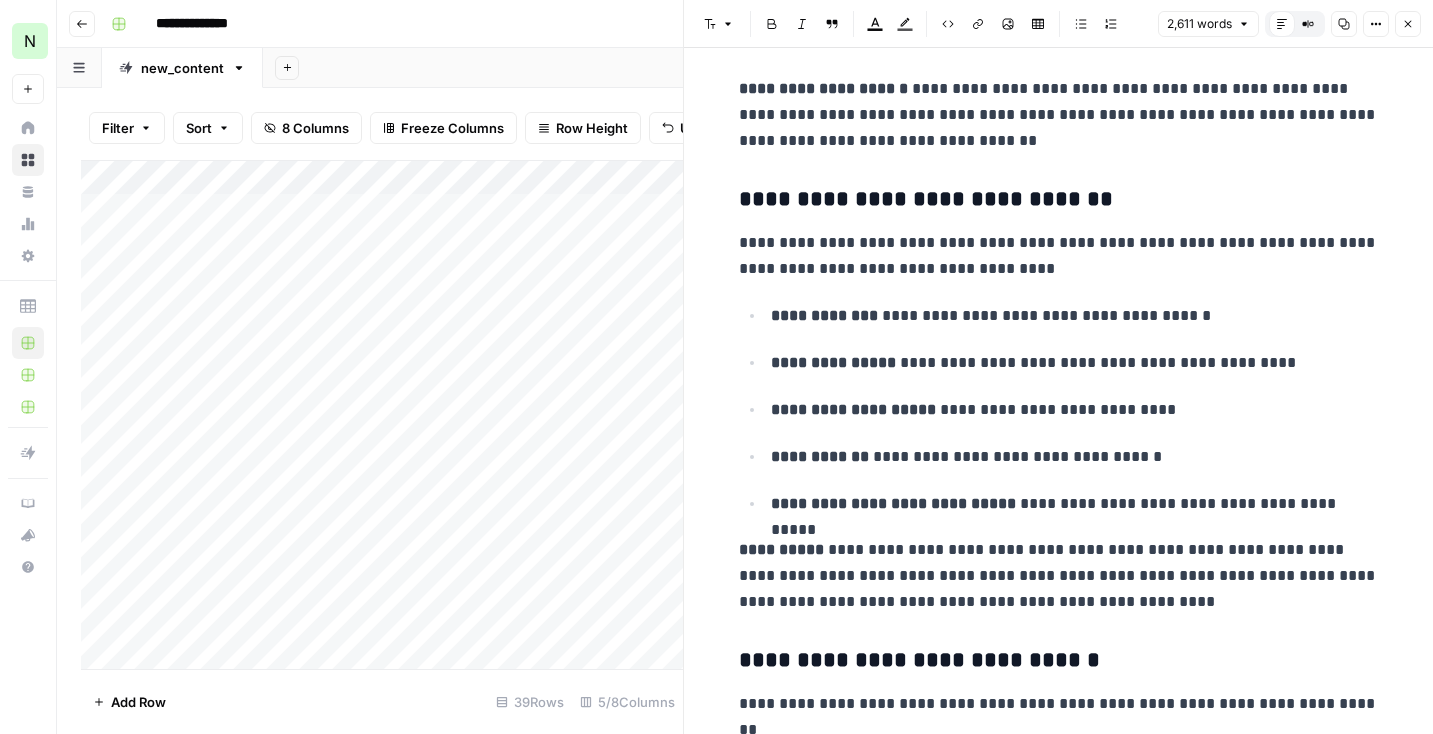 scroll, scrollTop: 4514, scrollLeft: 0, axis: vertical 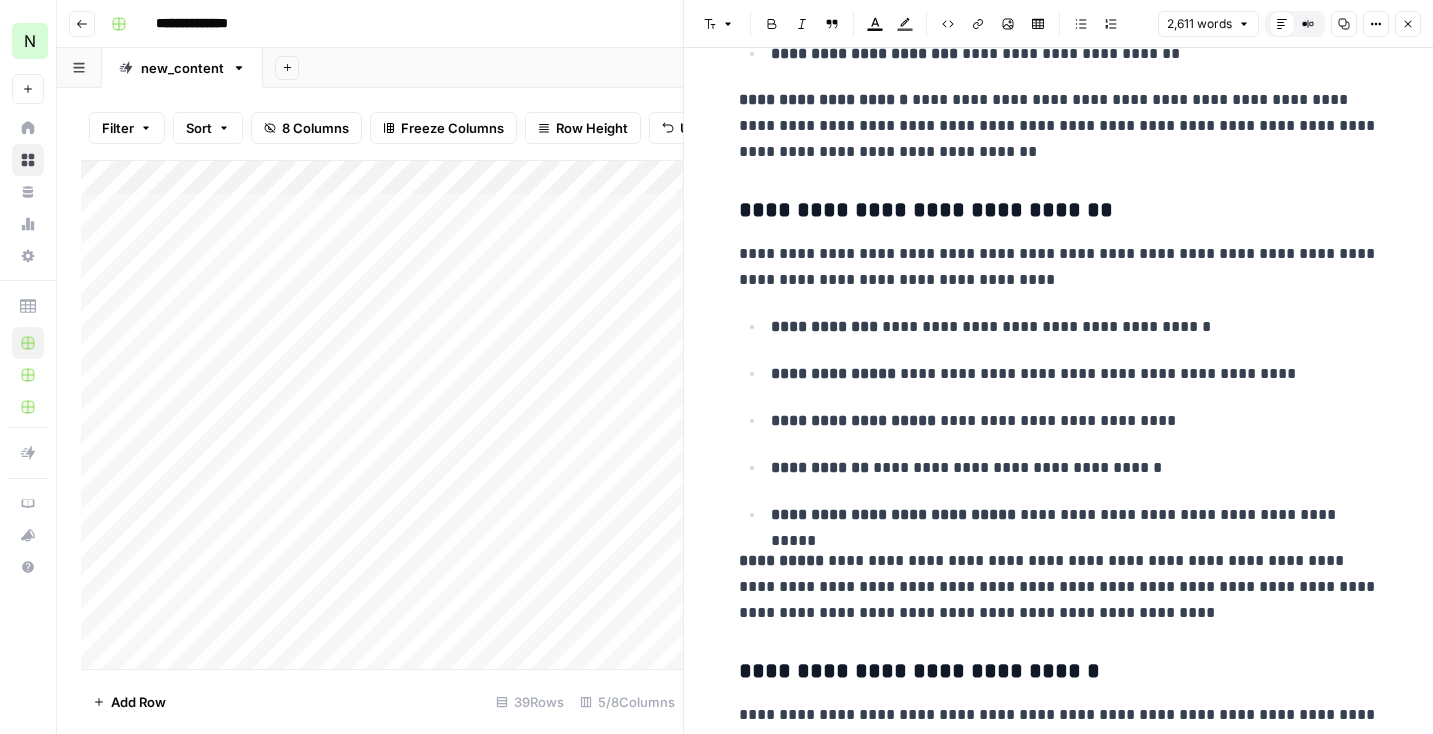 click on "**********" at bounding box center [1059, 1657] 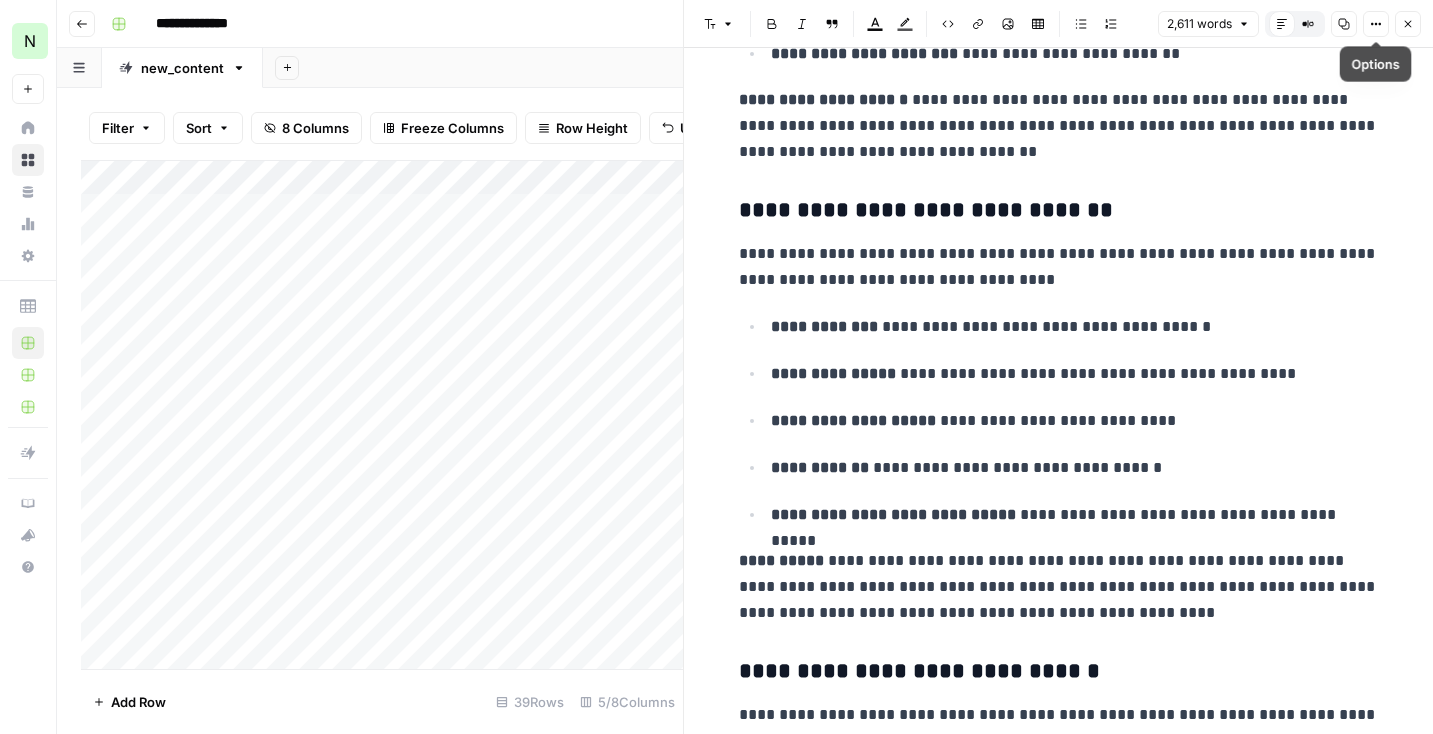 click on "2,611 words Default Editor Compare Old vs New Content Copy Options Close" at bounding box center [1289, 24] 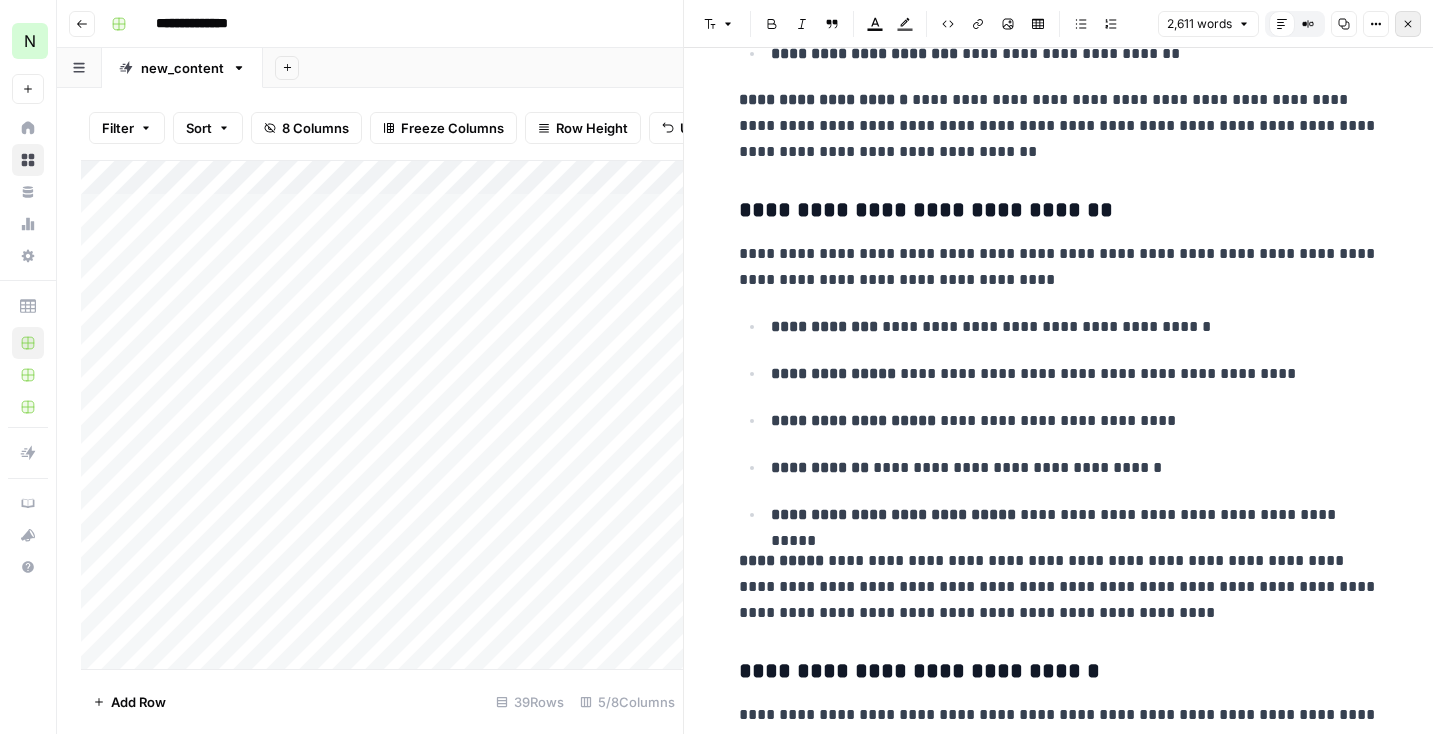 click on "Close" at bounding box center [1408, 24] 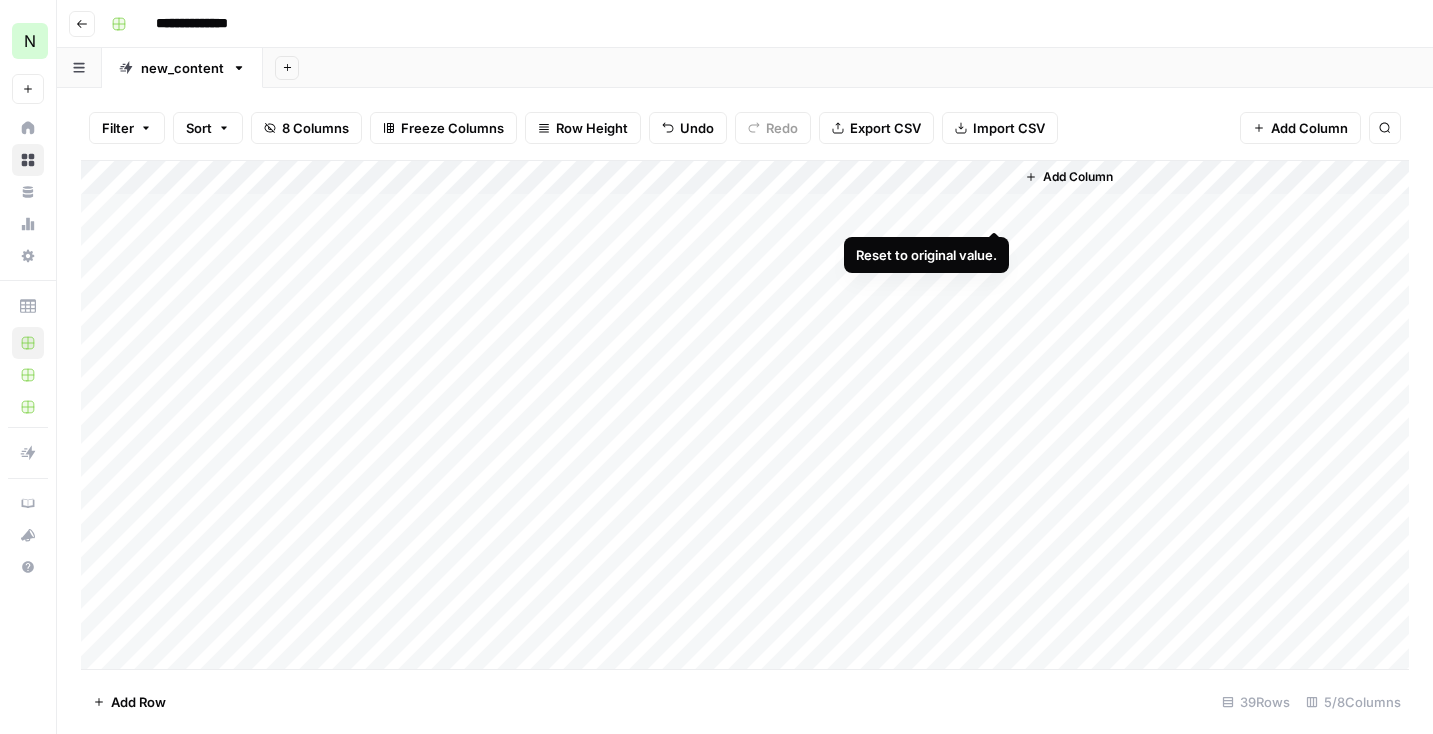 click on "Add Column" at bounding box center [745, 415] 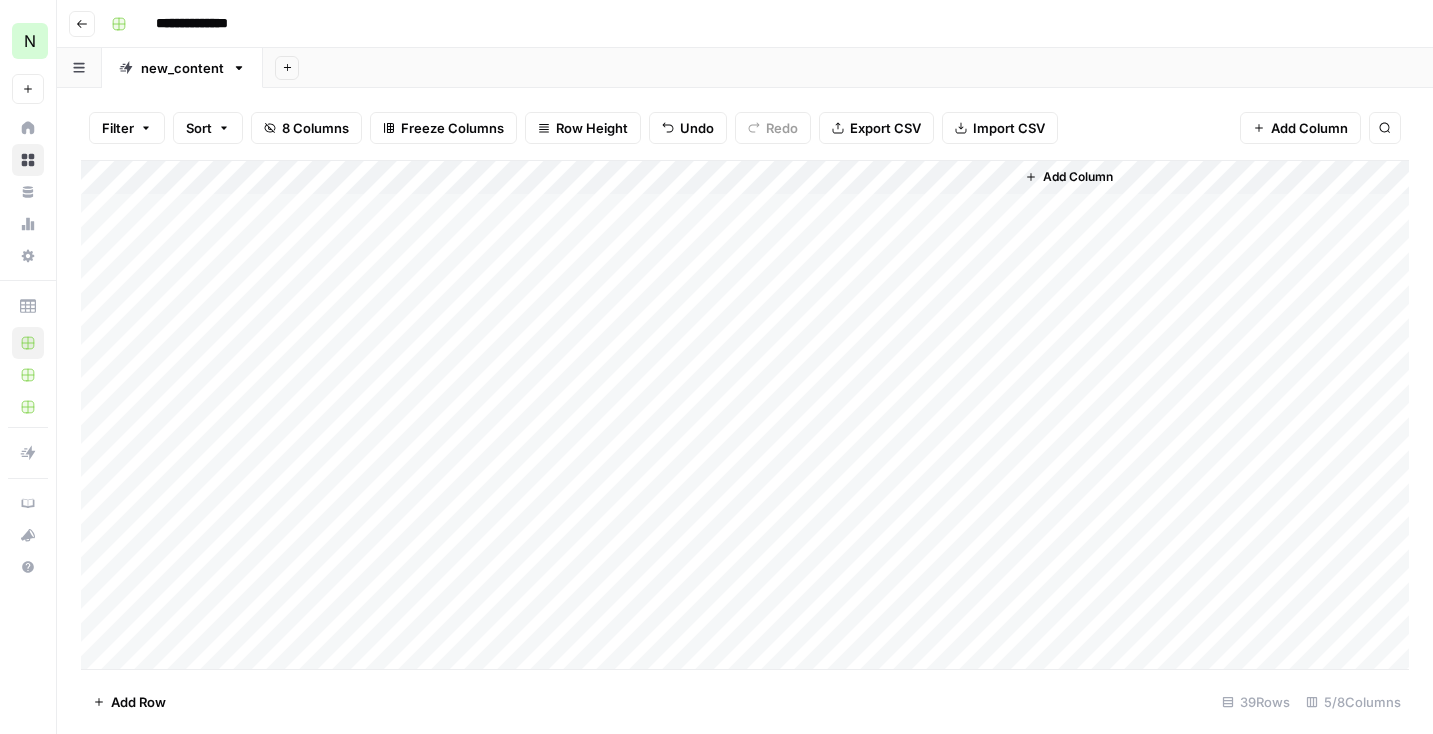click on "Add Column" at bounding box center [745, 415] 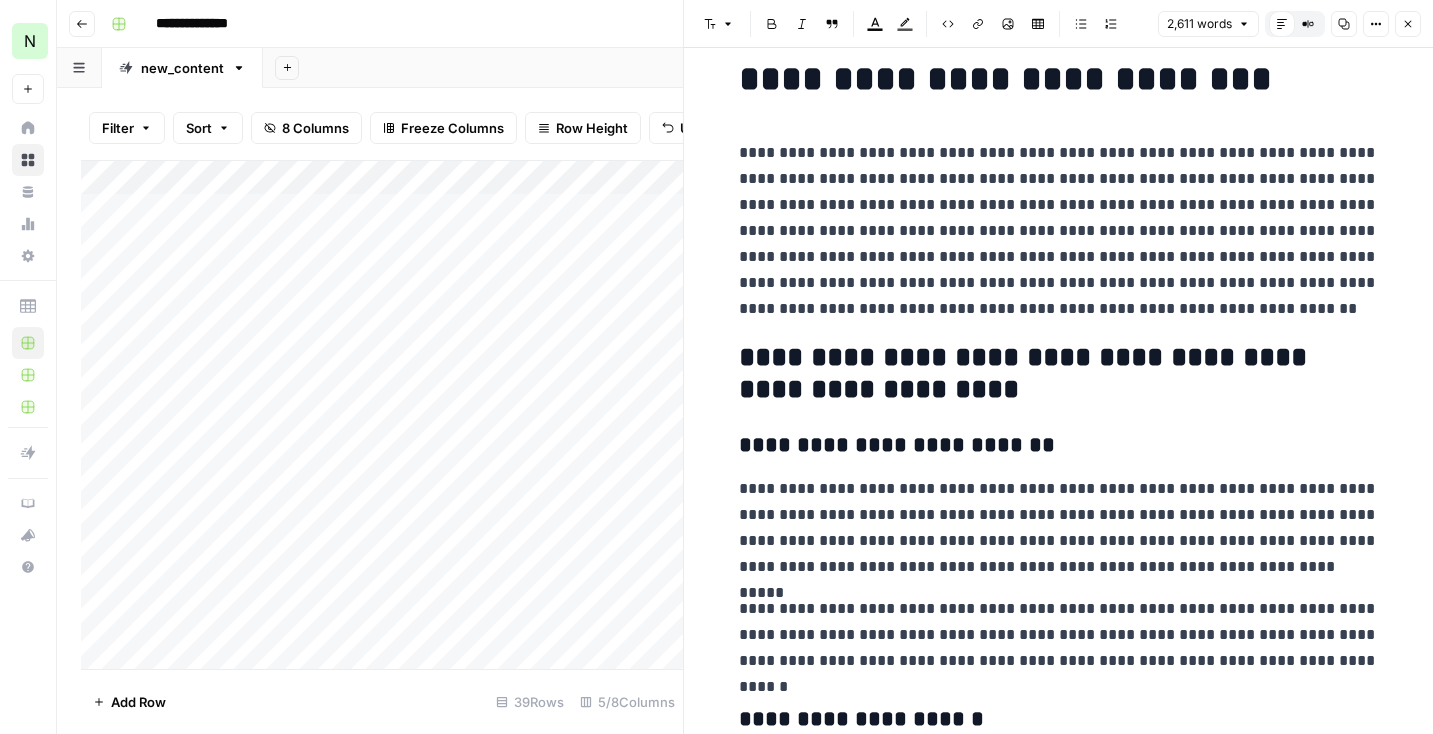 scroll, scrollTop: 0, scrollLeft: 0, axis: both 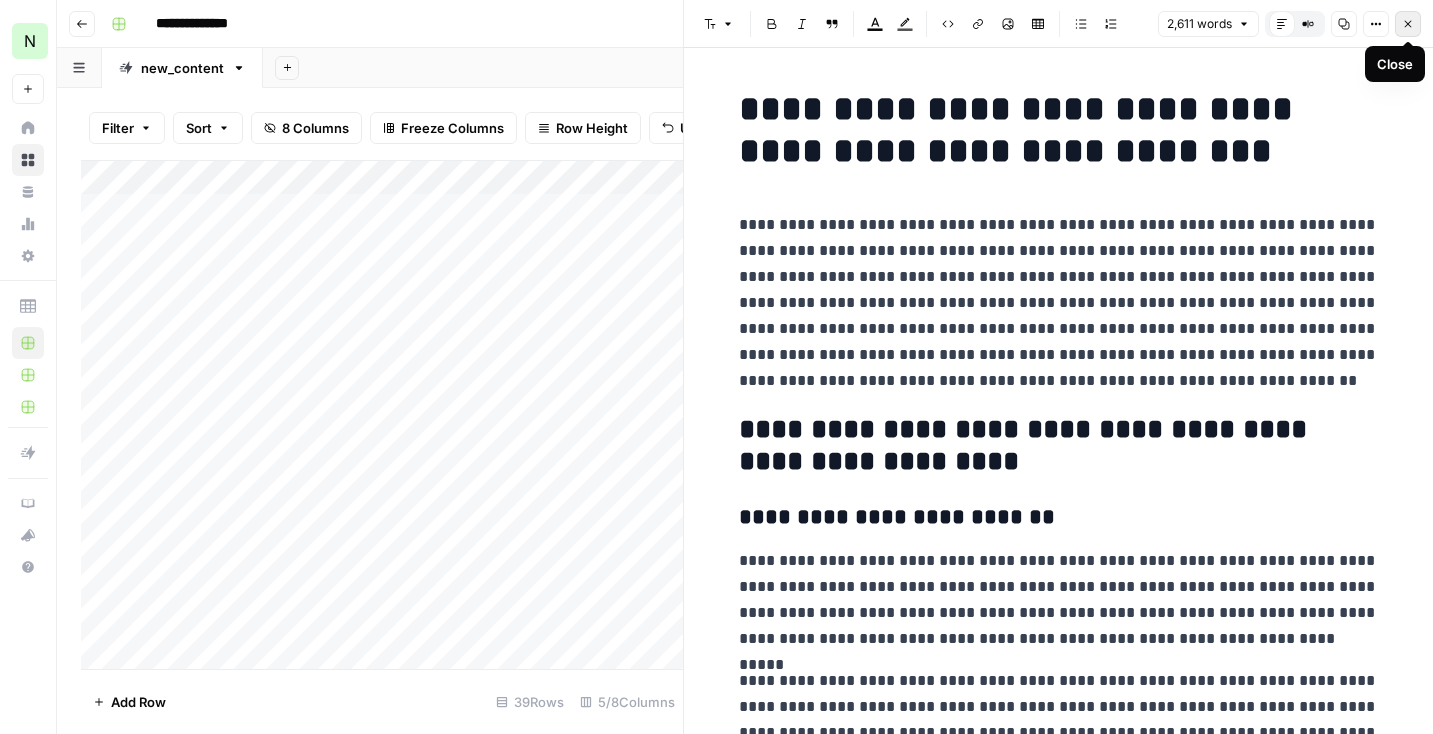 click 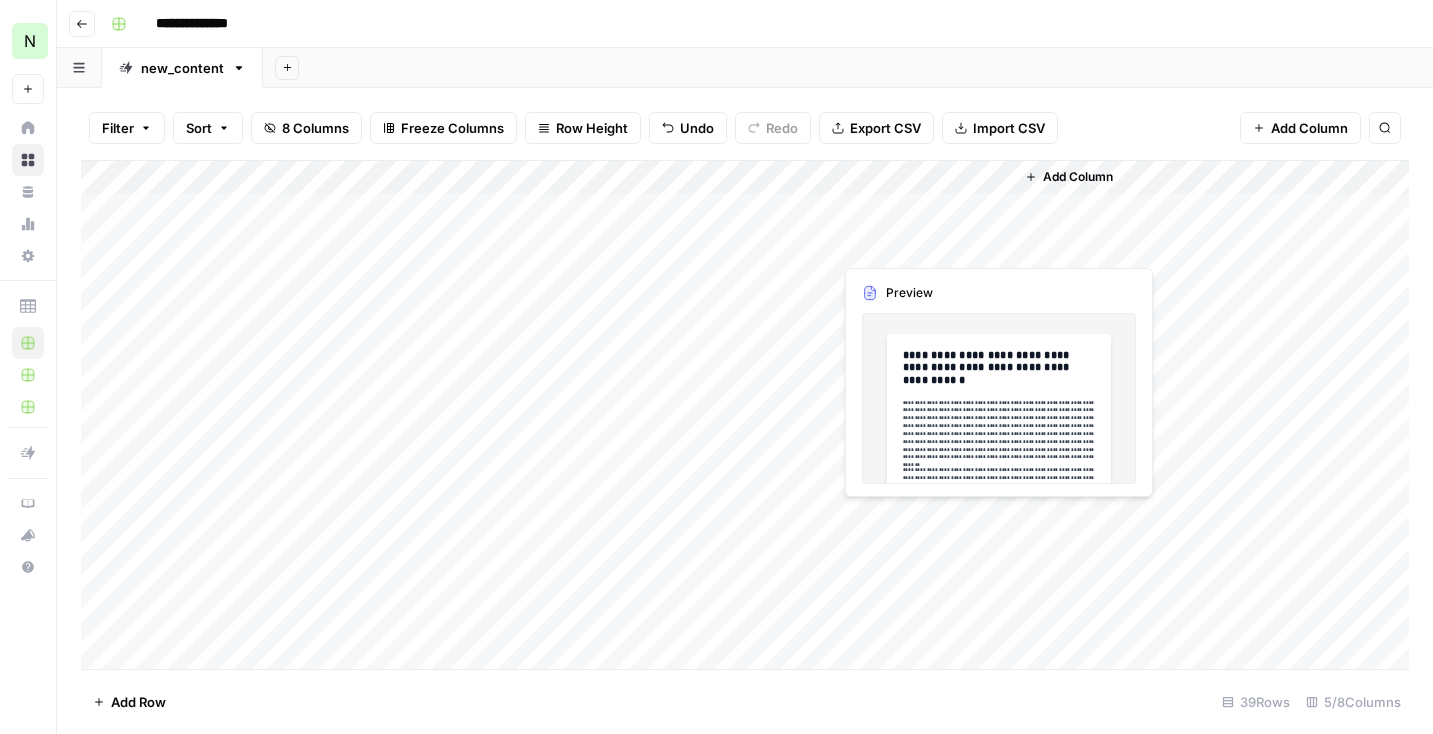 click on "Add Column" at bounding box center [745, 415] 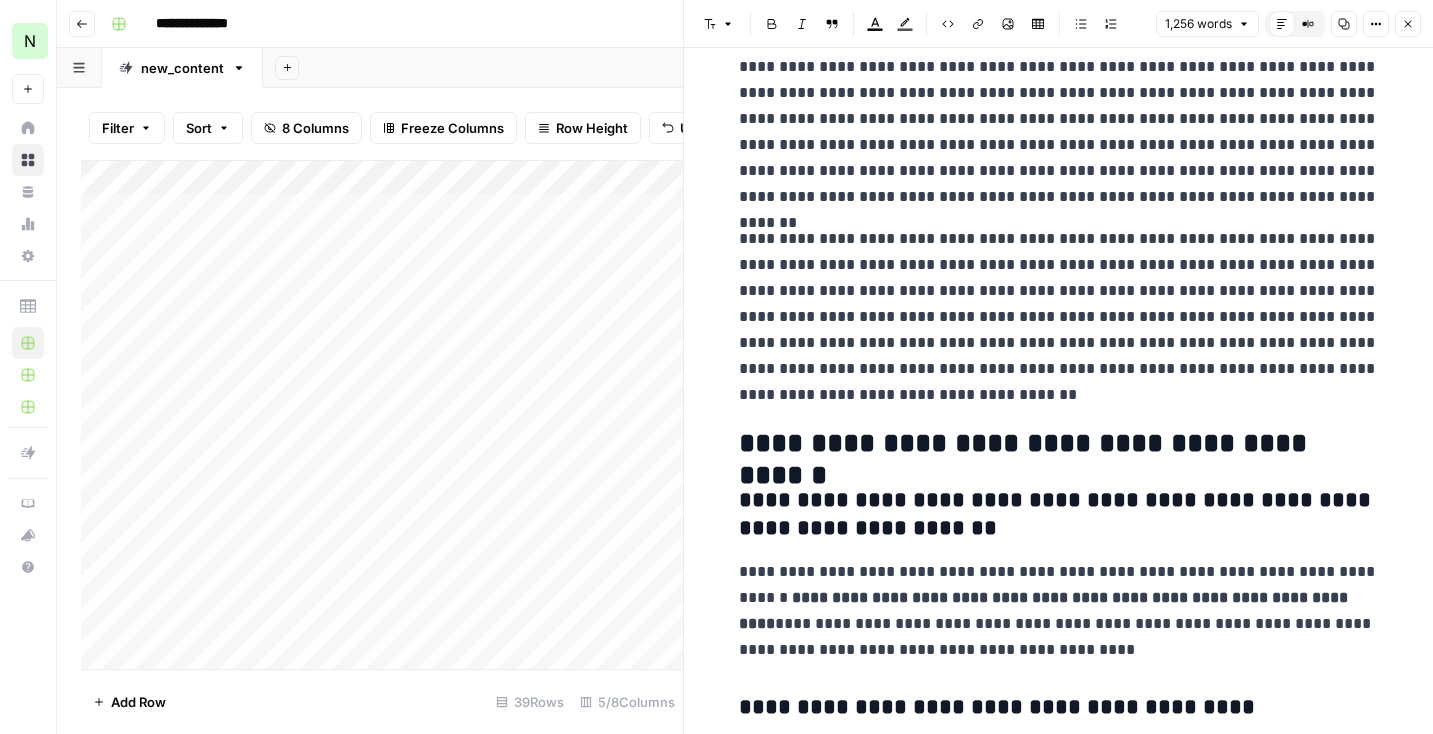 scroll, scrollTop: 261, scrollLeft: 0, axis: vertical 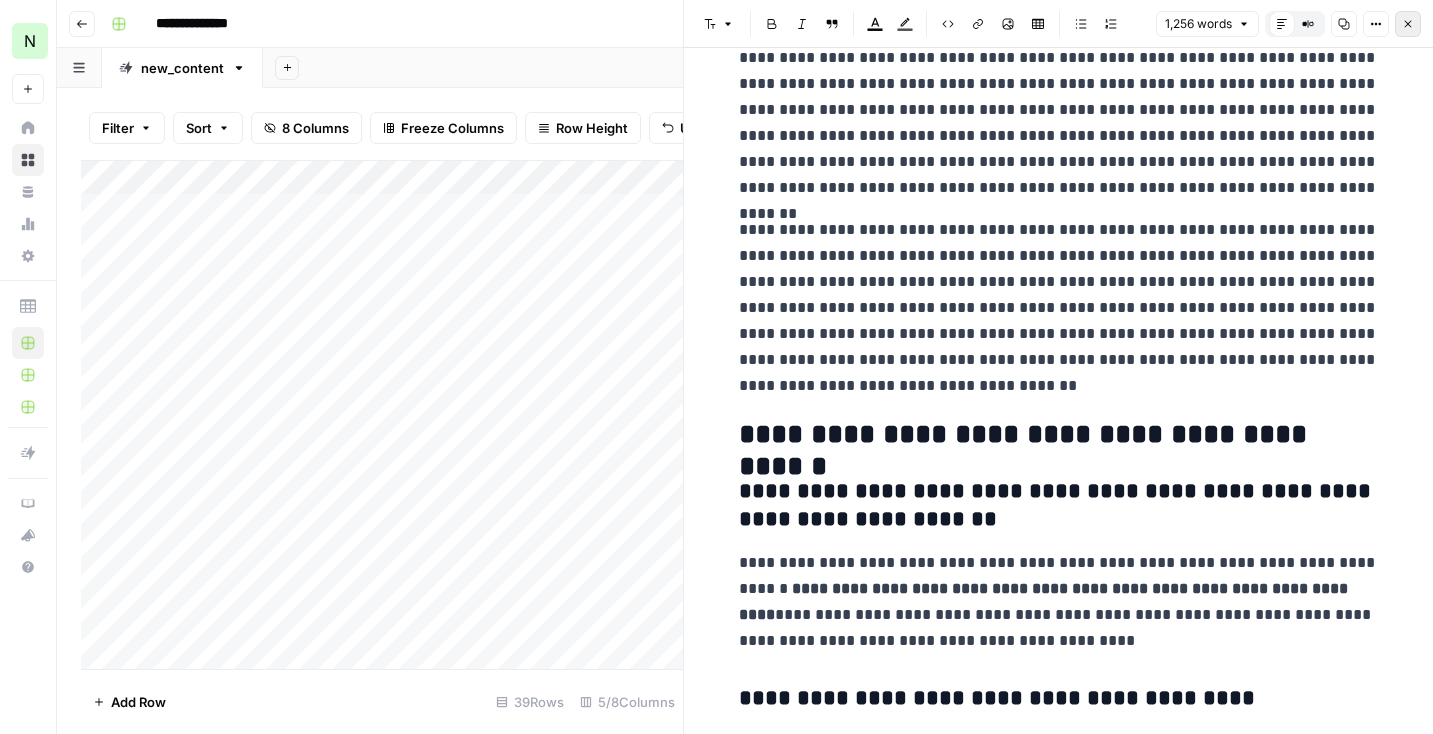 click on "Close" at bounding box center [1408, 24] 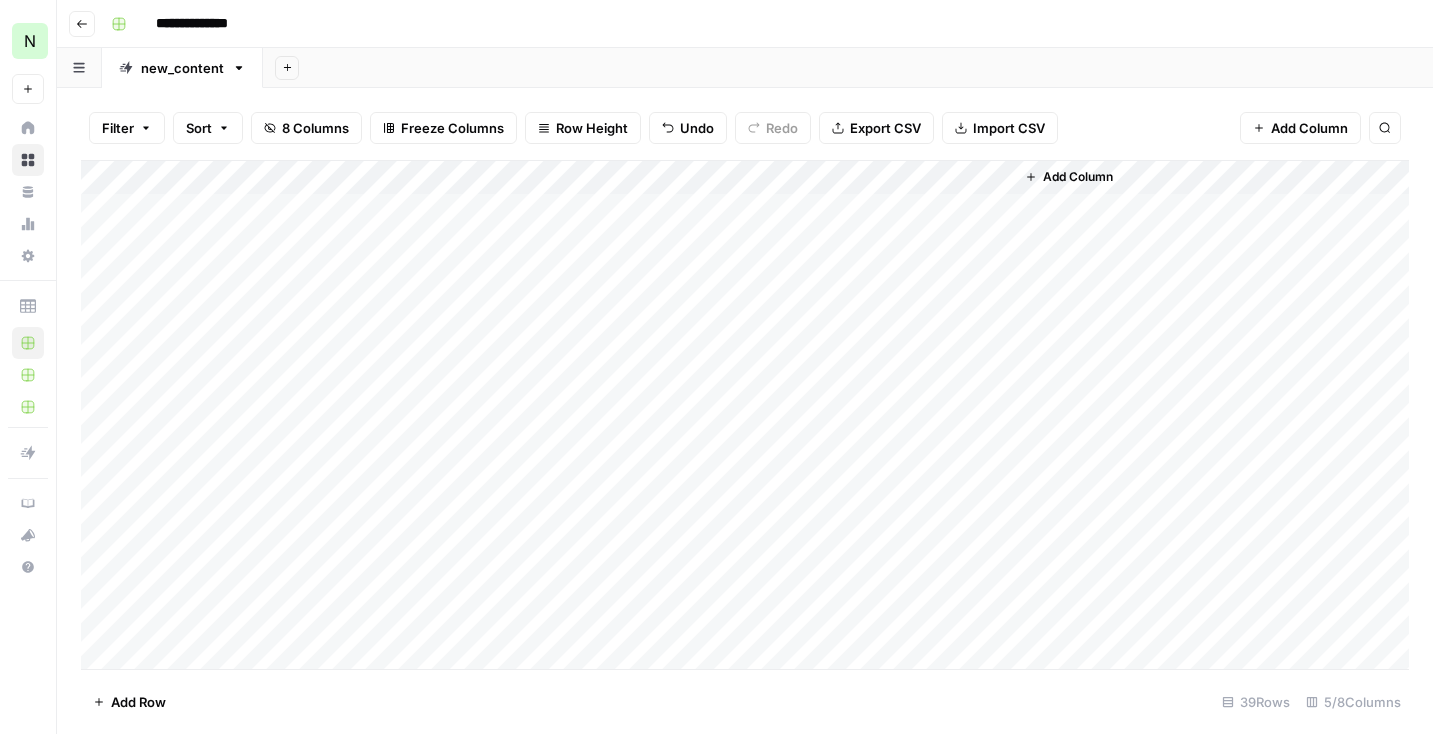 click on "Add Column" at bounding box center [745, 415] 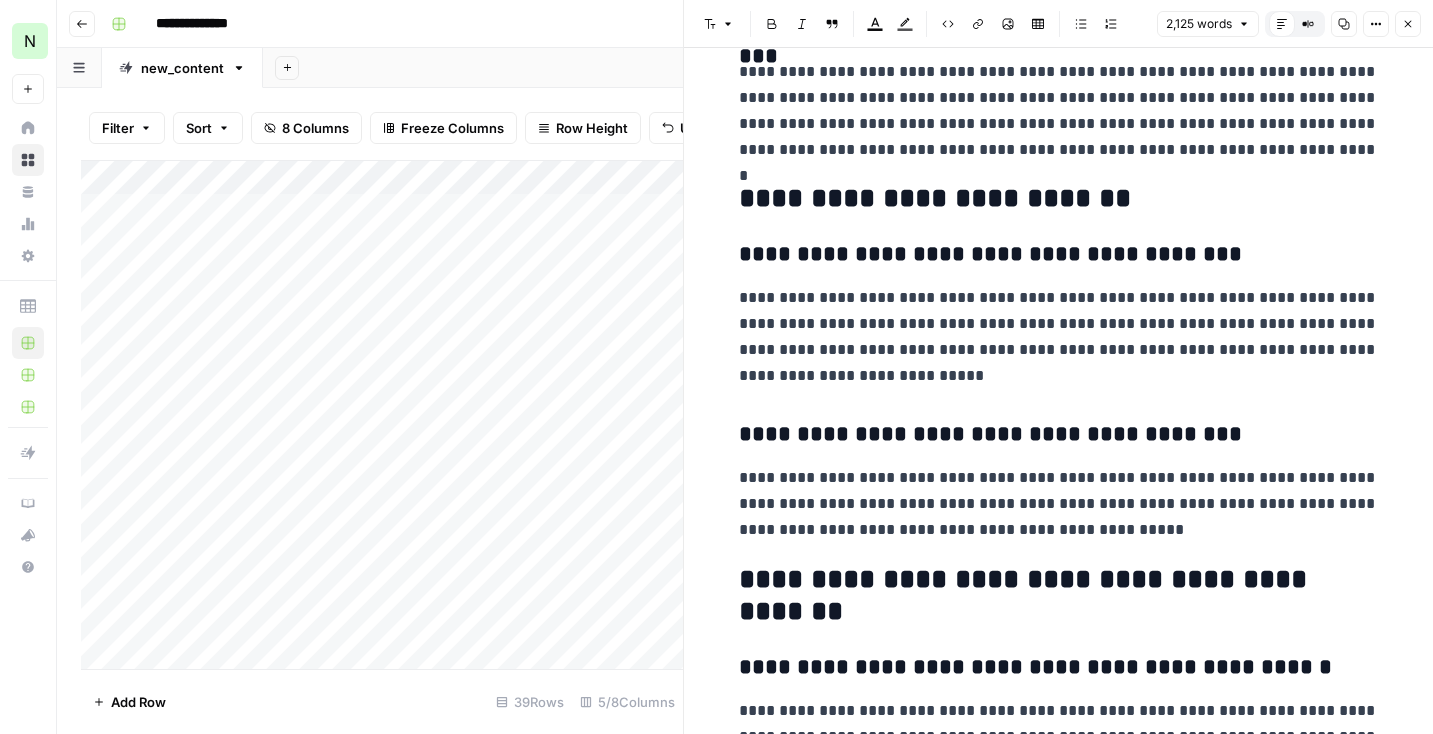 scroll, scrollTop: 1319, scrollLeft: 0, axis: vertical 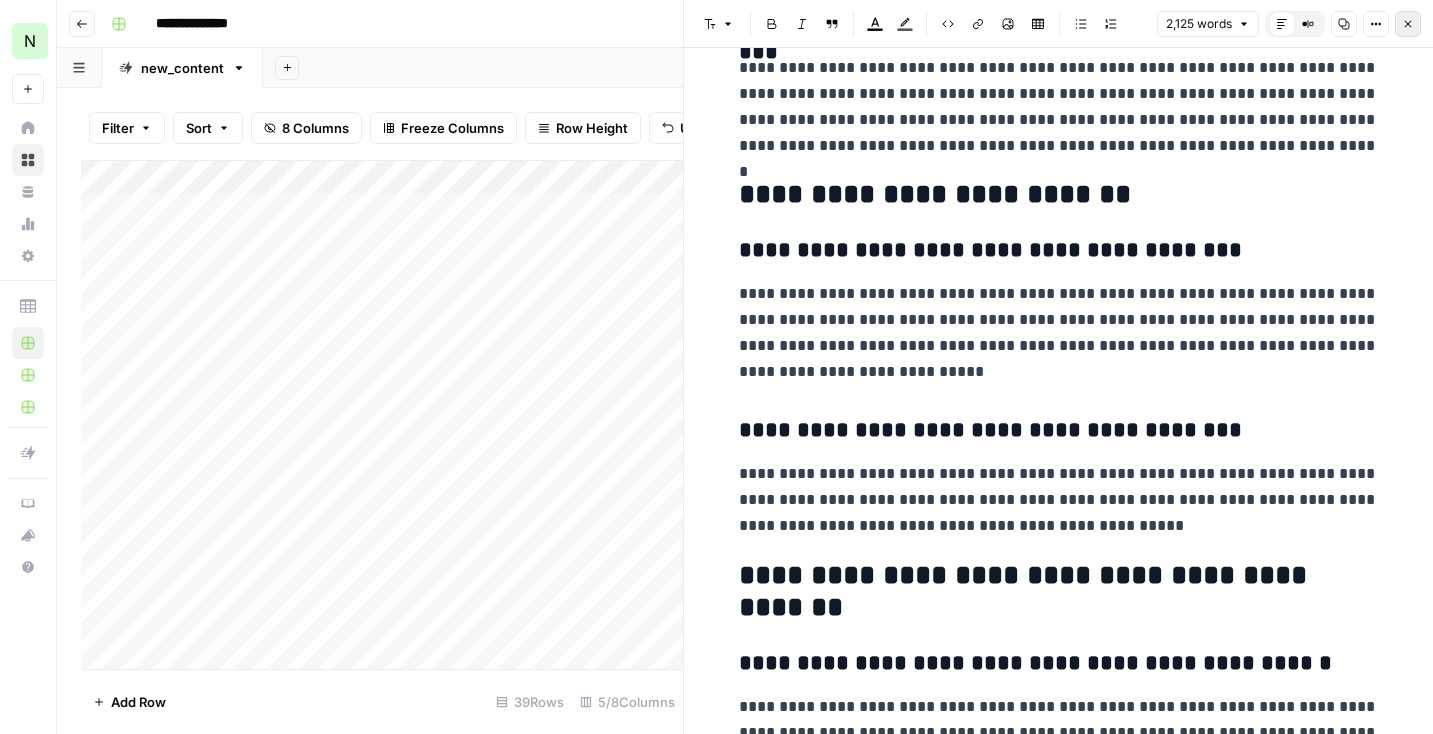 click on "Close" at bounding box center (1413, 24) 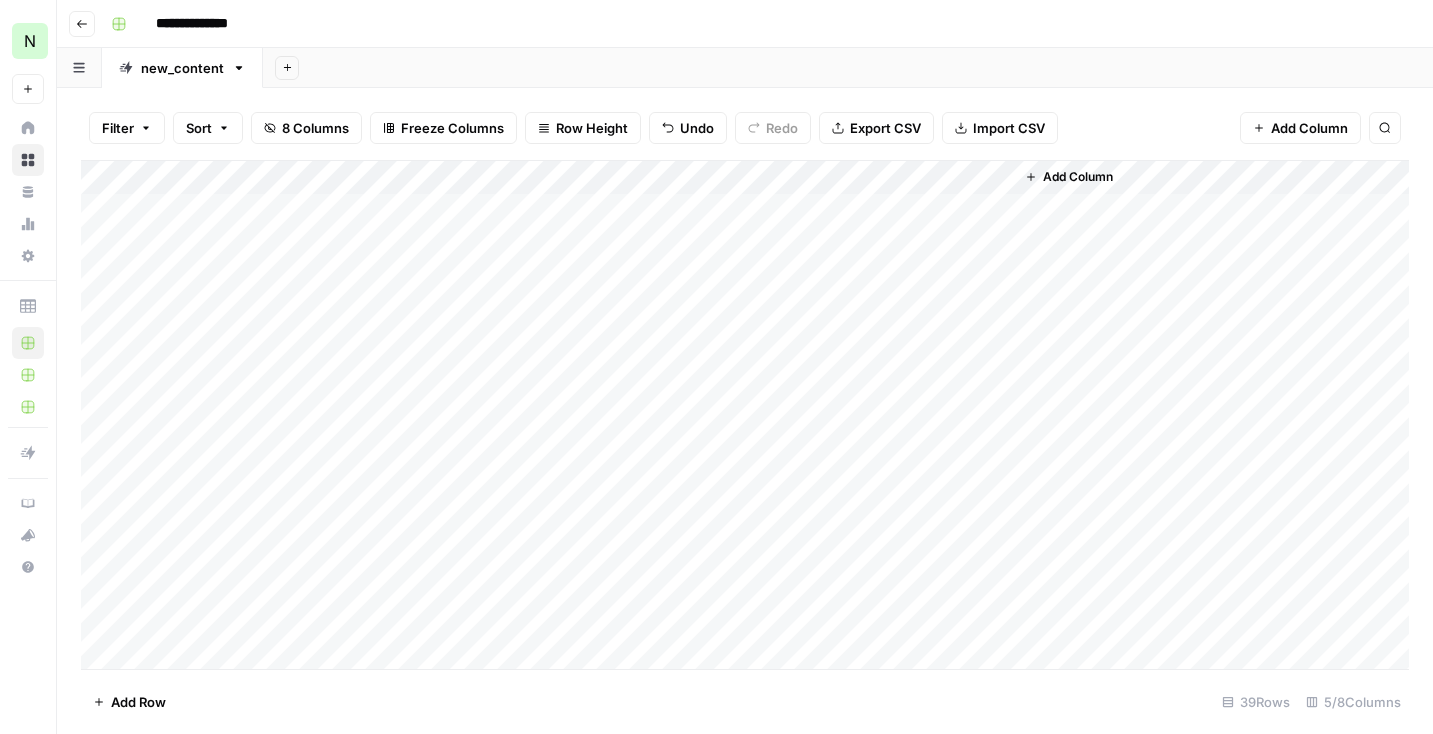 click on "Add Column" at bounding box center [745, 415] 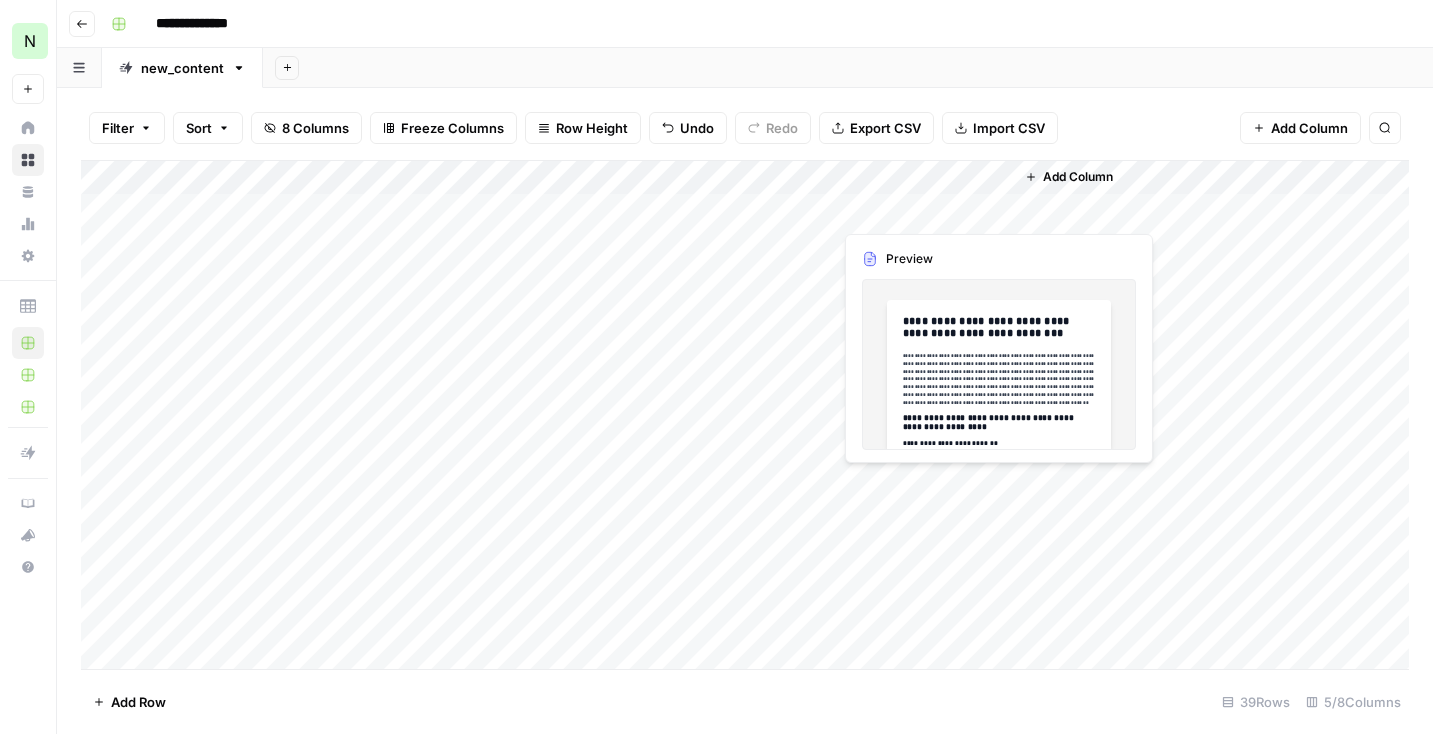 click on "Add Column" at bounding box center (745, 415) 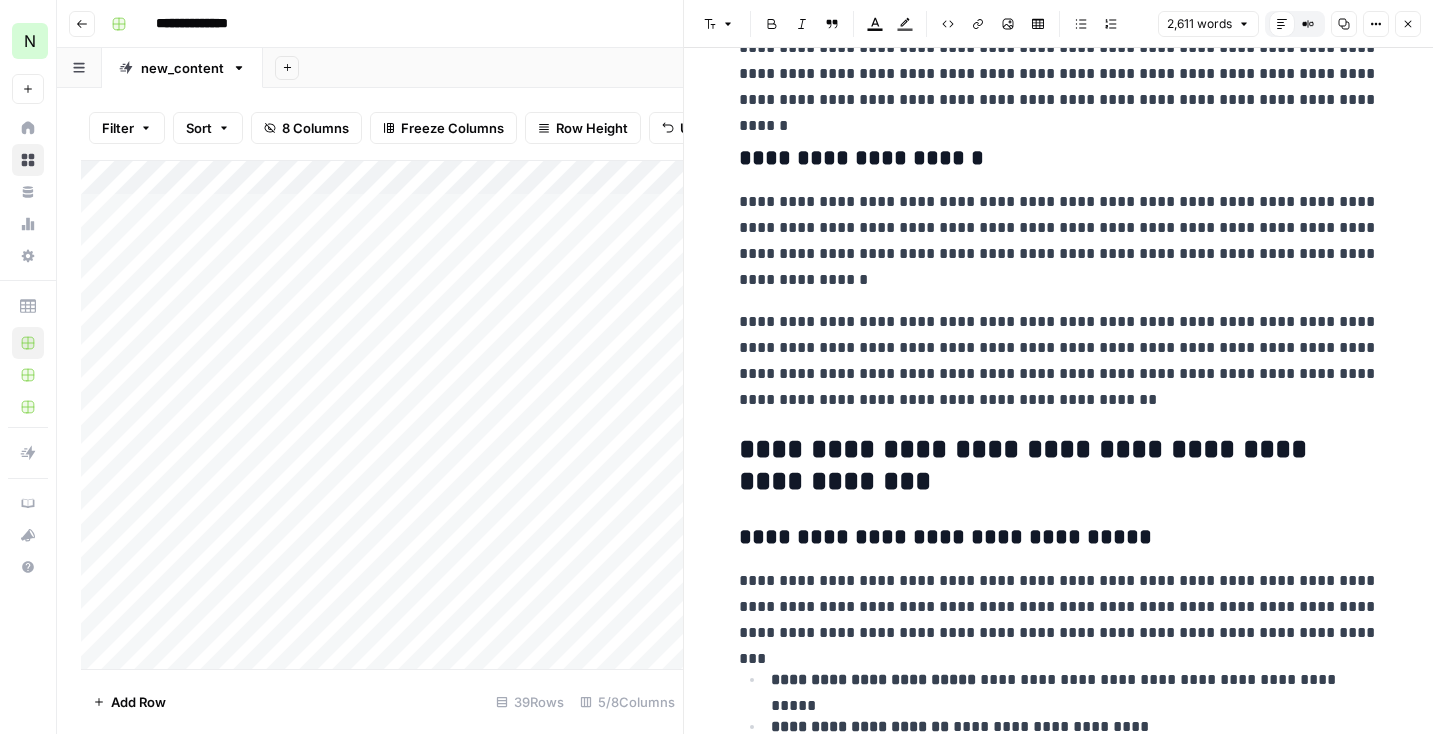 scroll, scrollTop: 746, scrollLeft: 0, axis: vertical 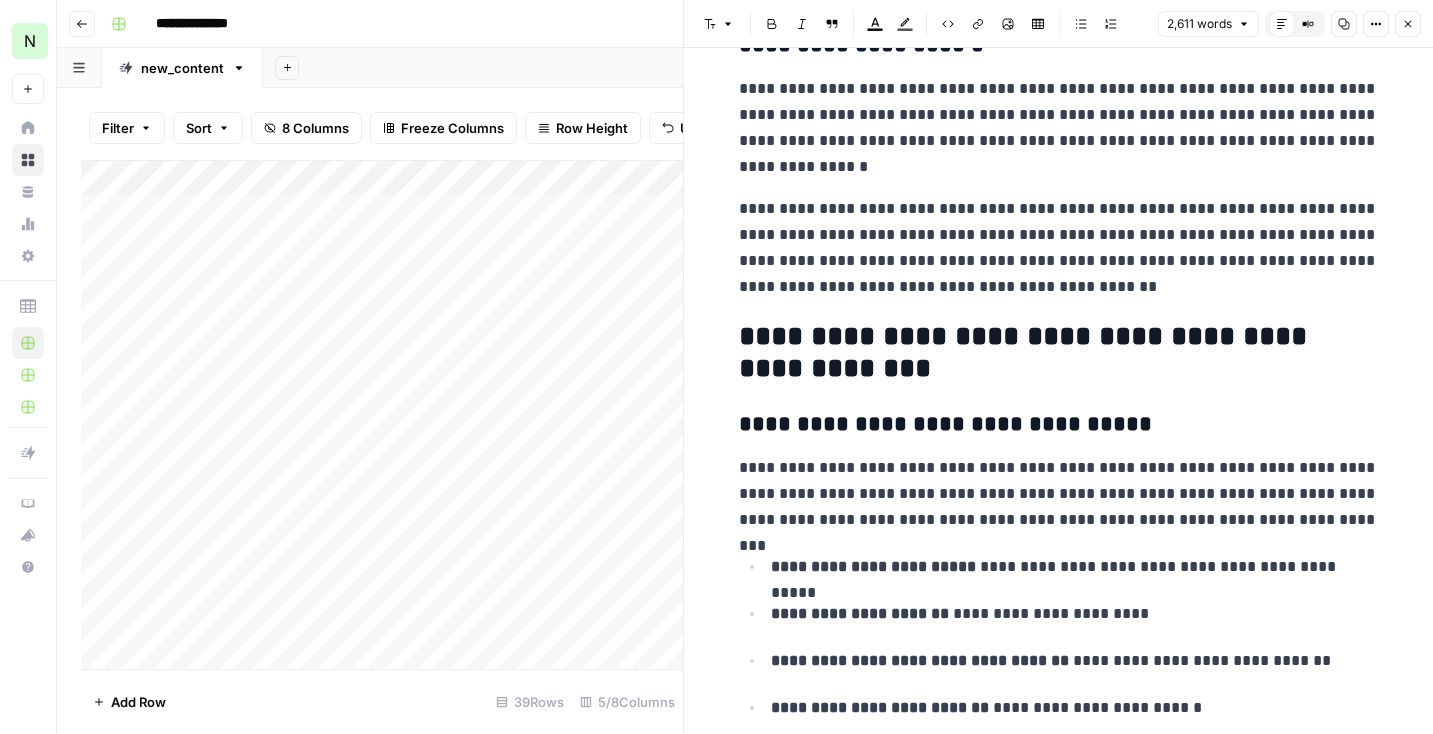 click on "**********" at bounding box center (1059, 5425) 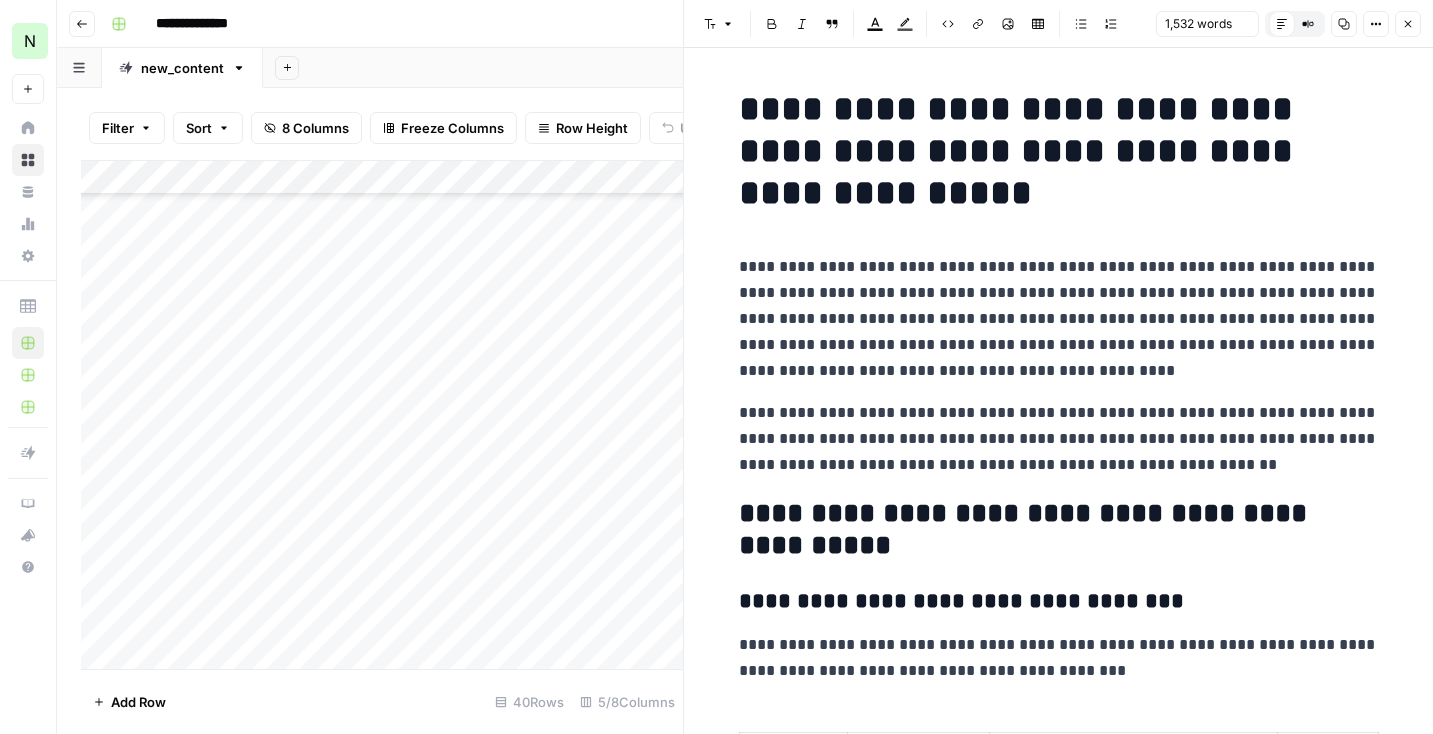 scroll, scrollTop: 0, scrollLeft: 0, axis: both 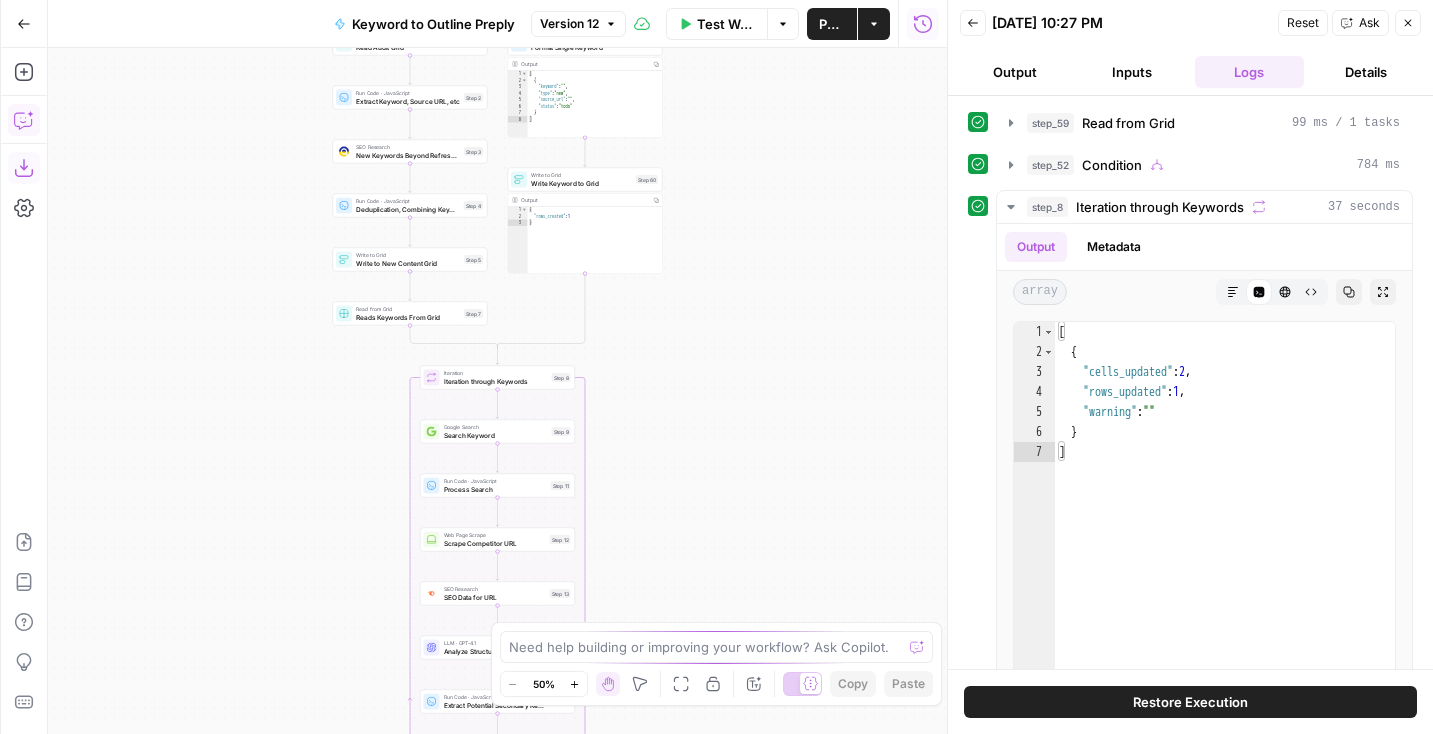 click 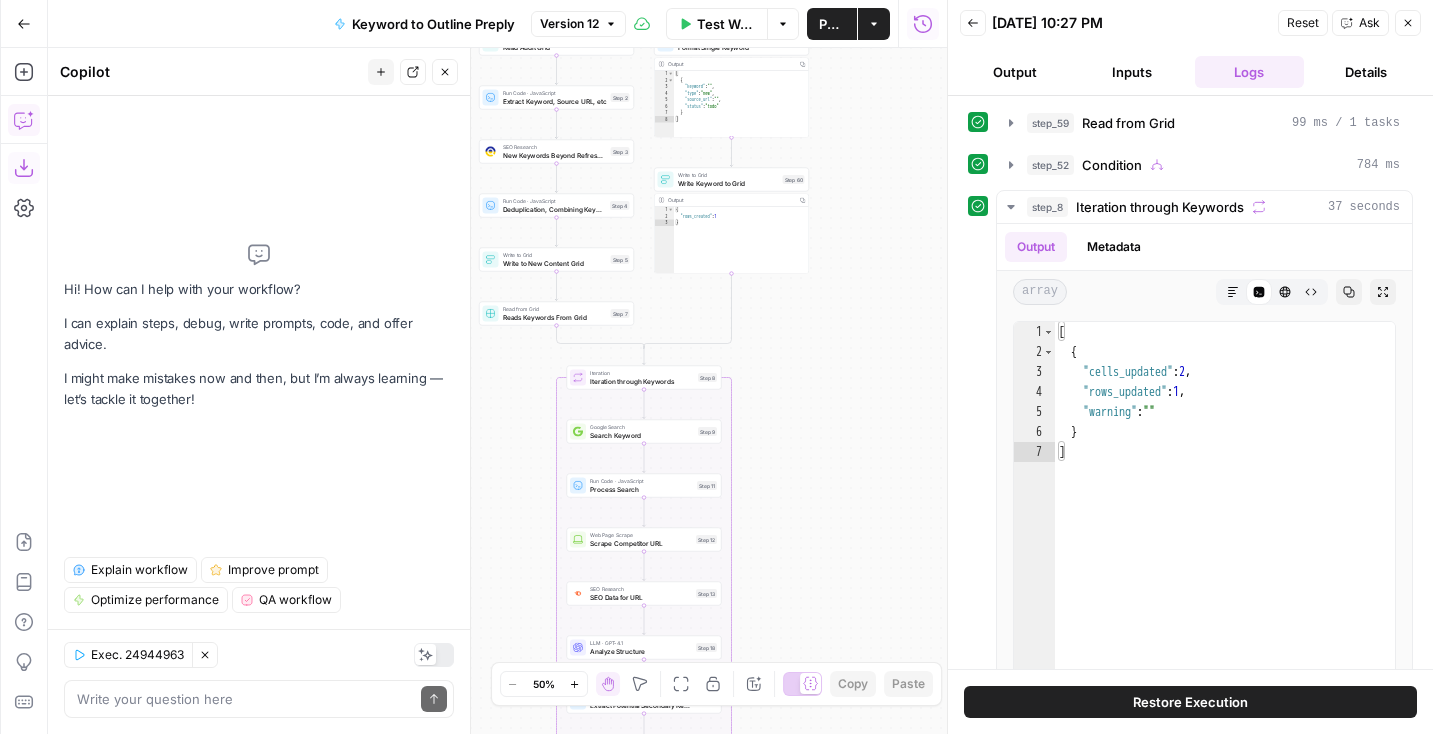 click 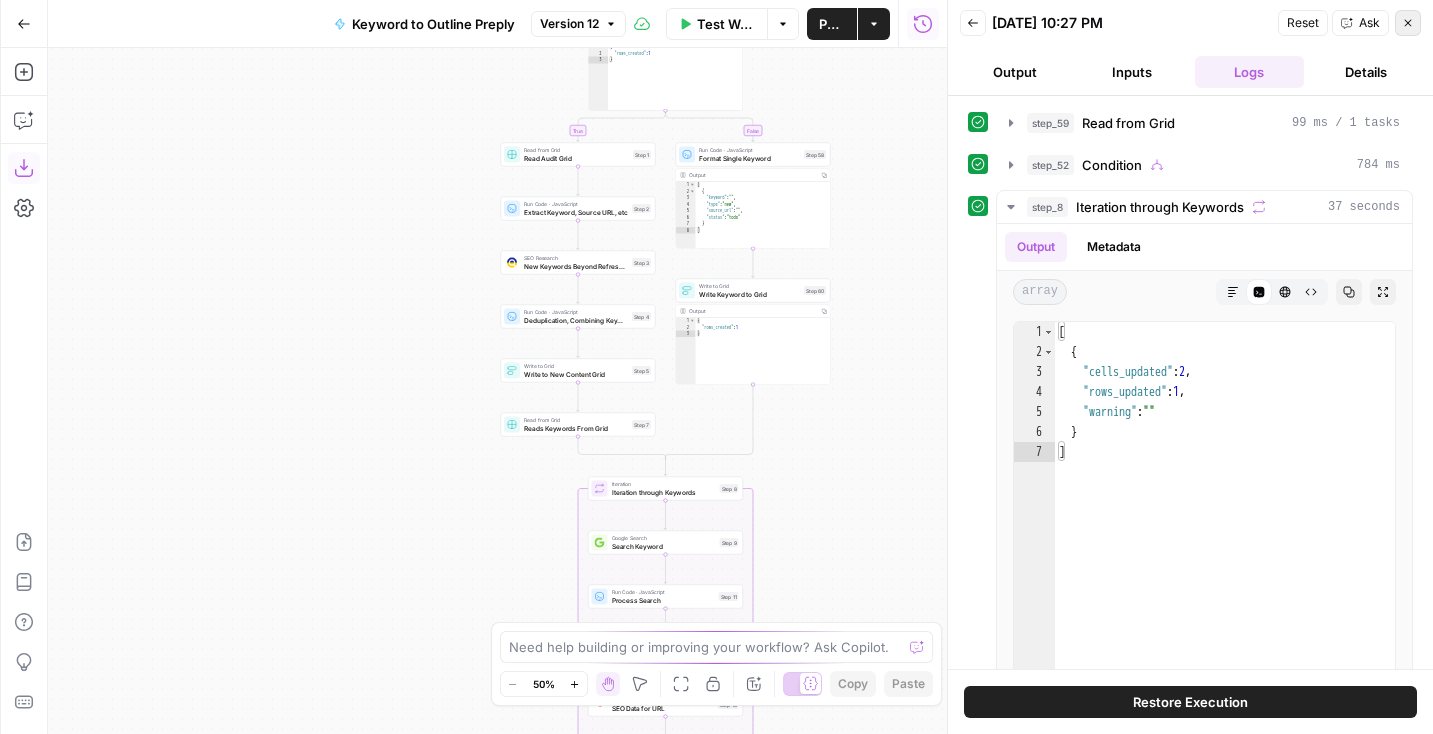 click on "Close" at bounding box center [1408, 23] 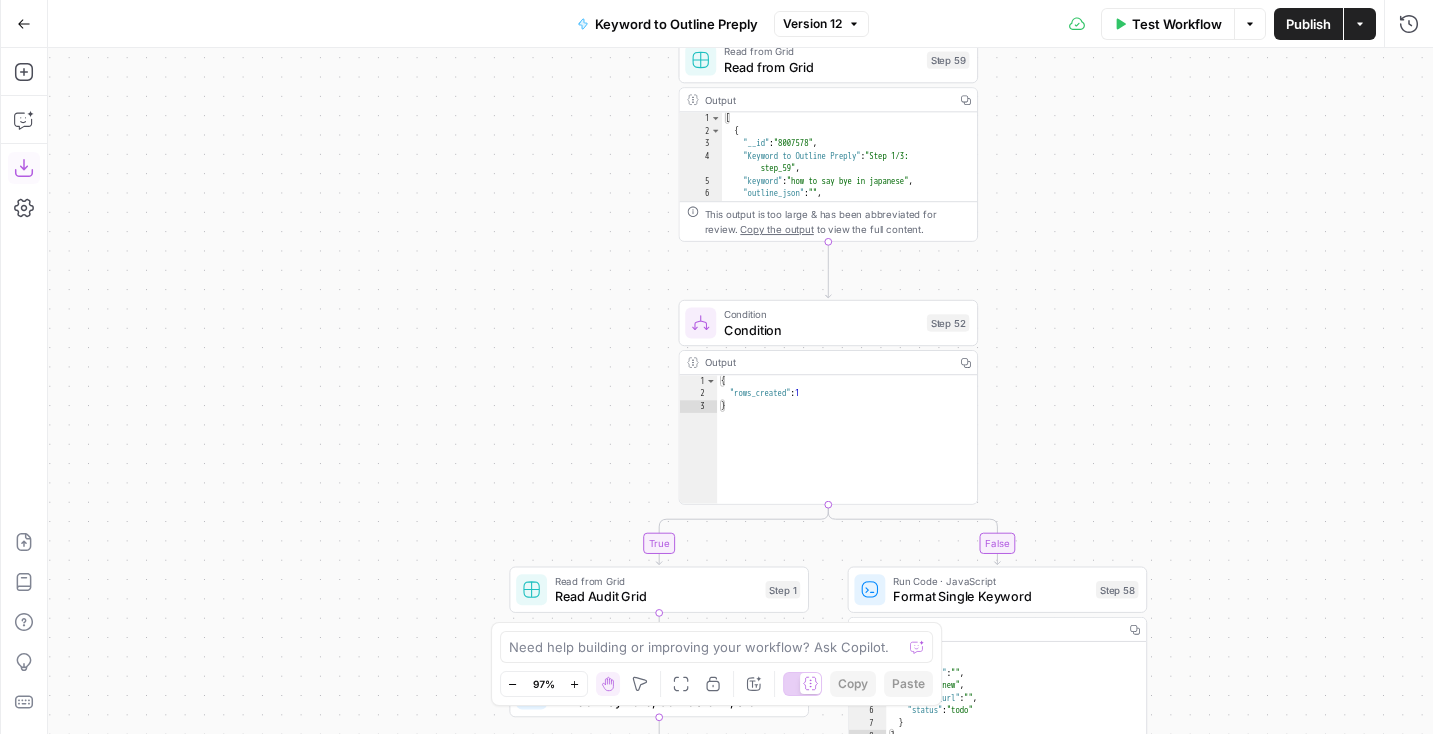 drag, startPoint x: 1157, startPoint y: 343, endPoint x: 1374, endPoint y: 639, distance: 367.0218 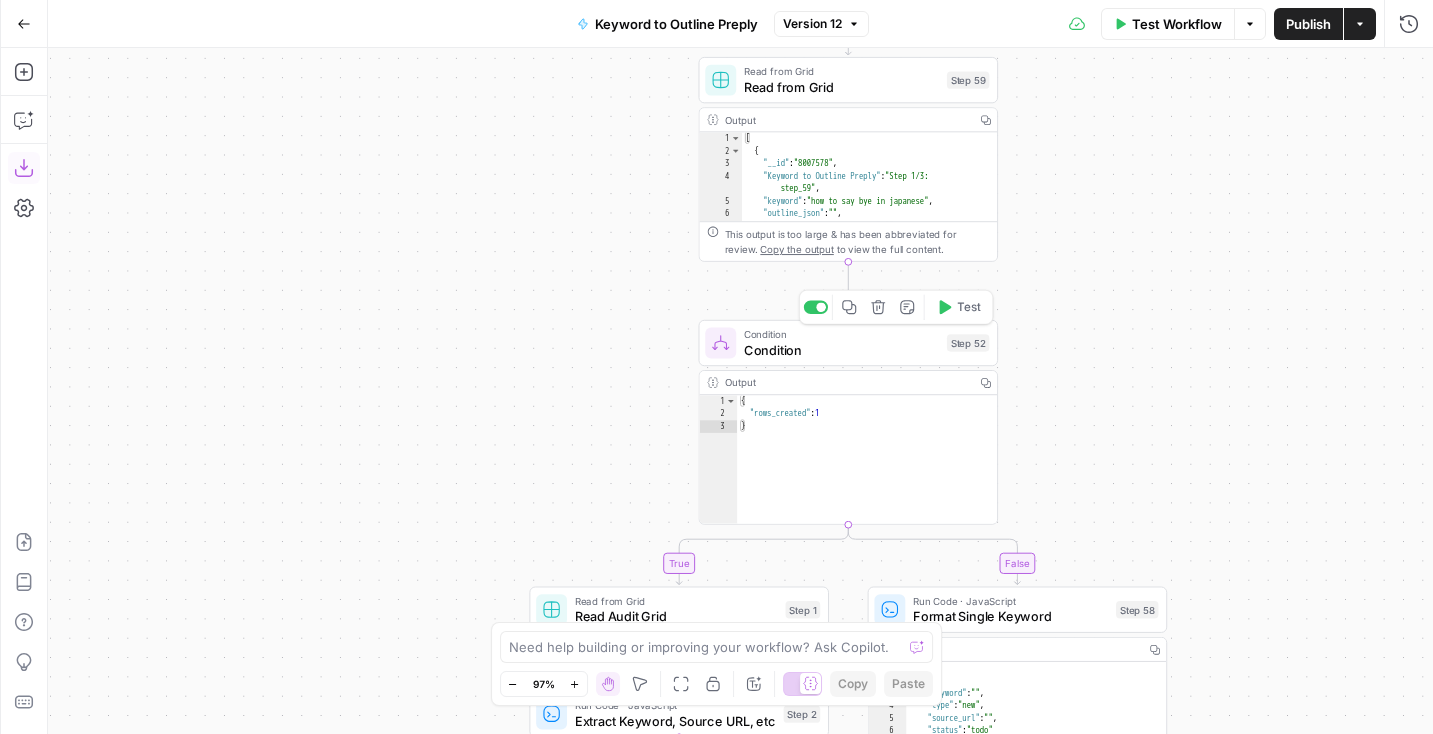 click on "Condition" at bounding box center (841, 349) 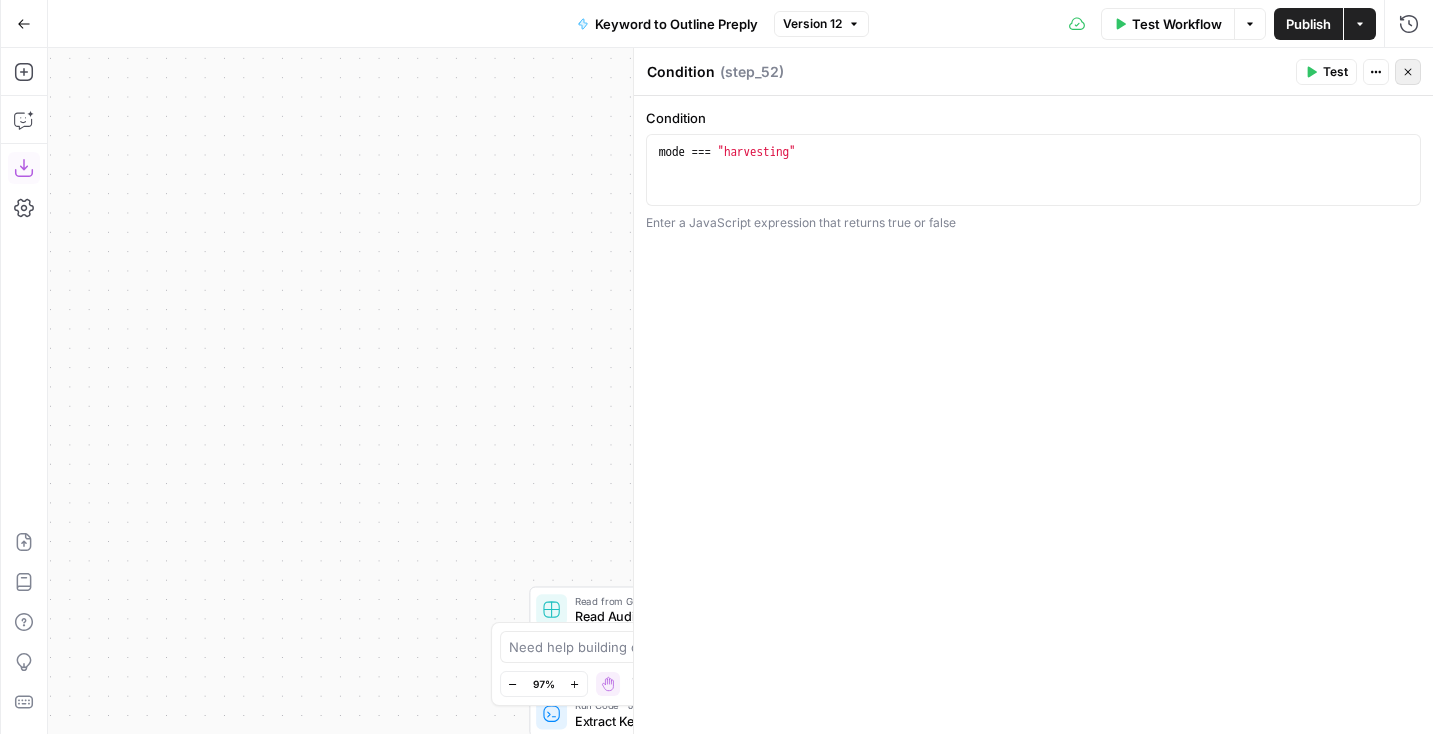 click 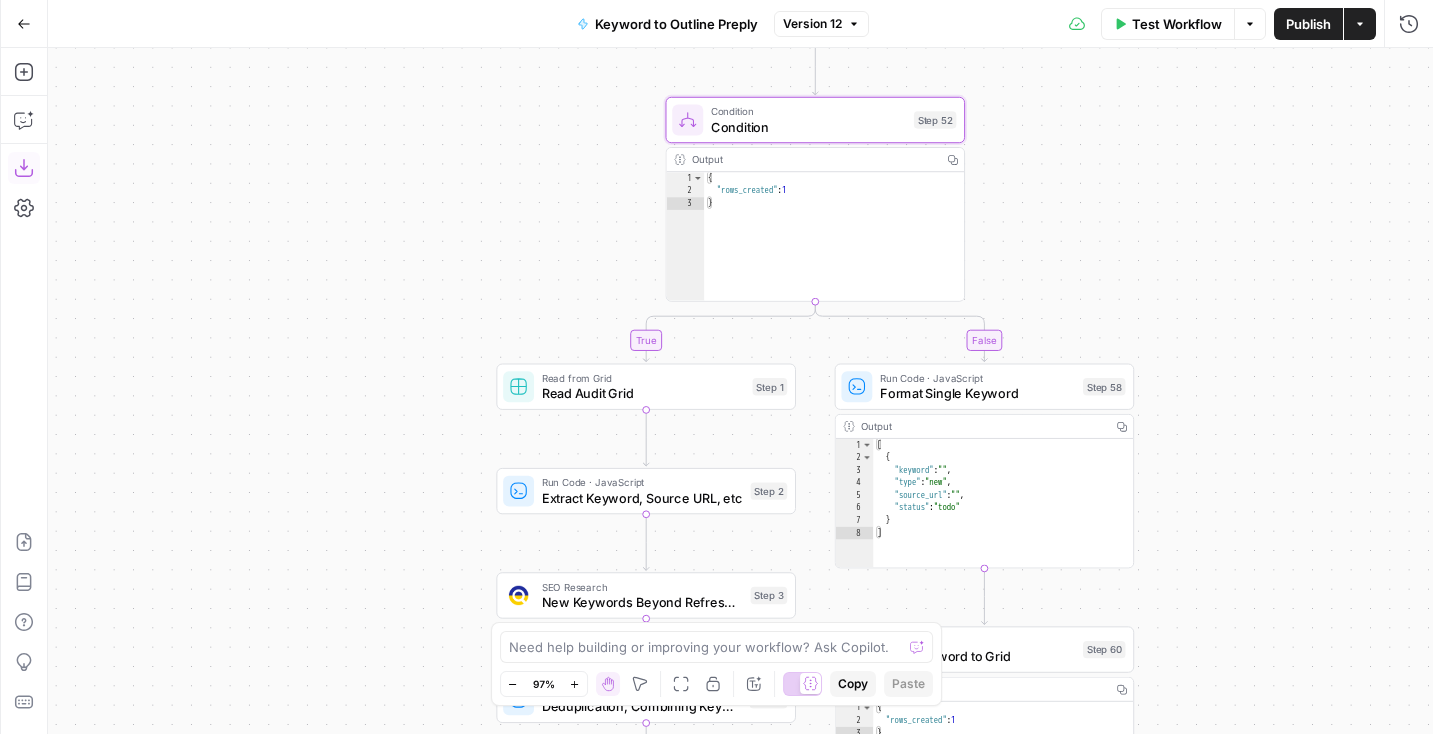 drag, startPoint x: 1144, startPoint y: 361, endPoint x: 1113, endPoint y: 137, distance: 226.13492 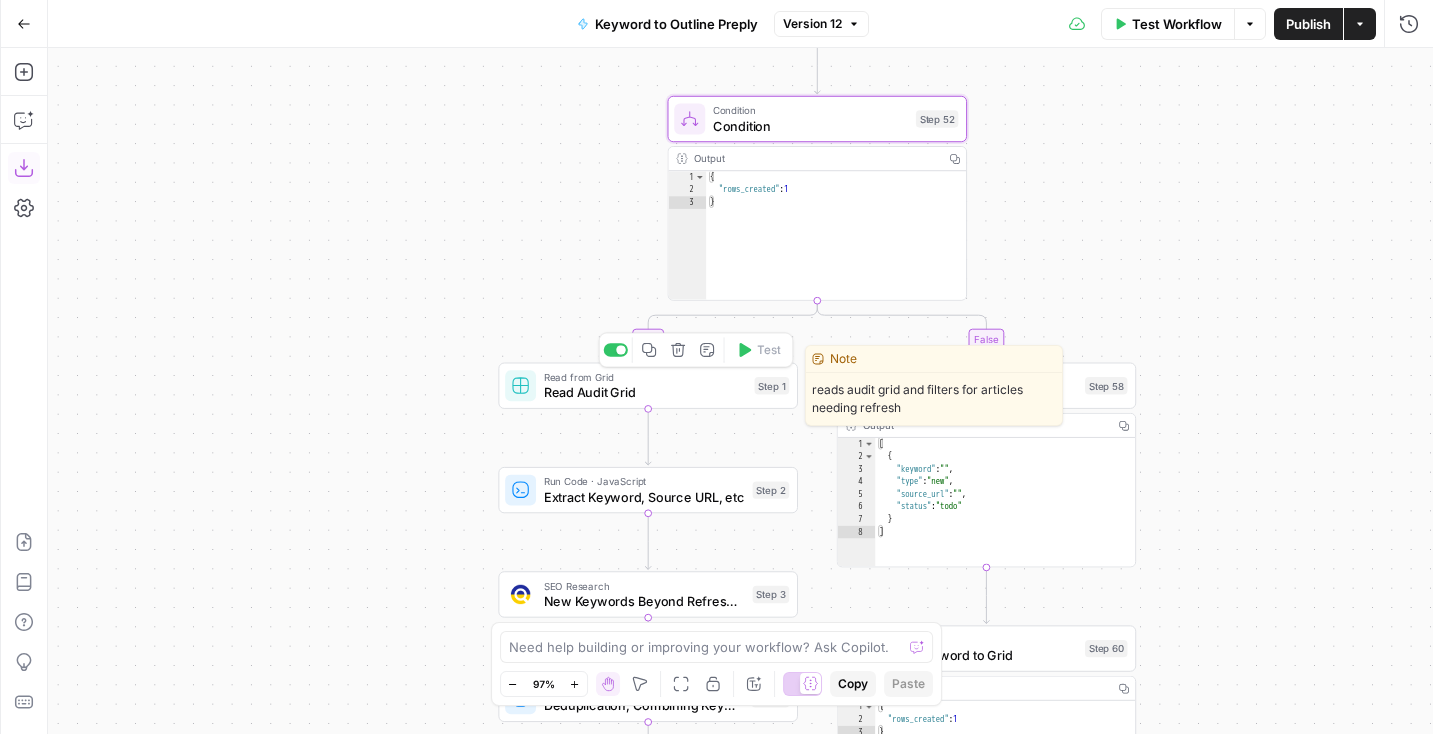 click on "Read from Grid Read Audit Grid Step 1 Copy step Delete step Edit Note Test" at bounding box center [647, 385] 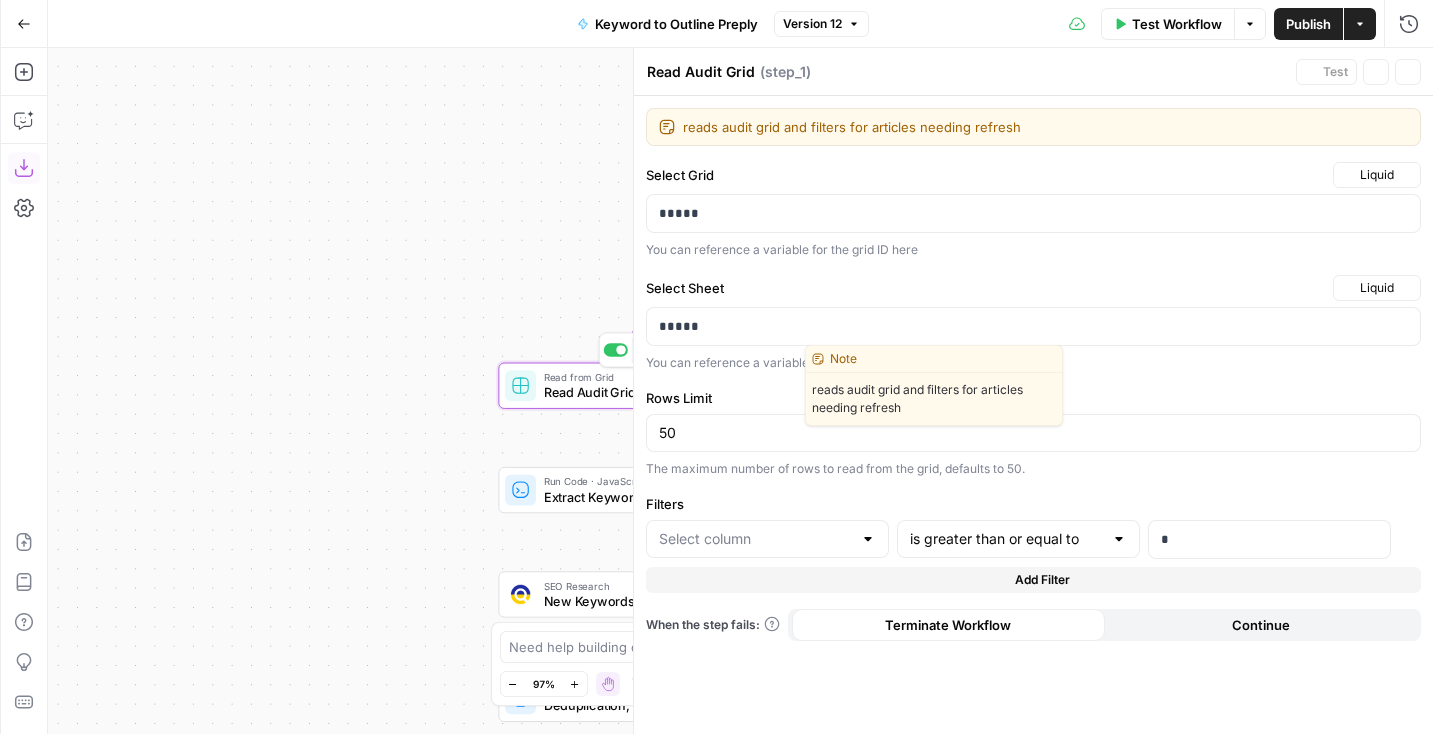 type on "priority_score" 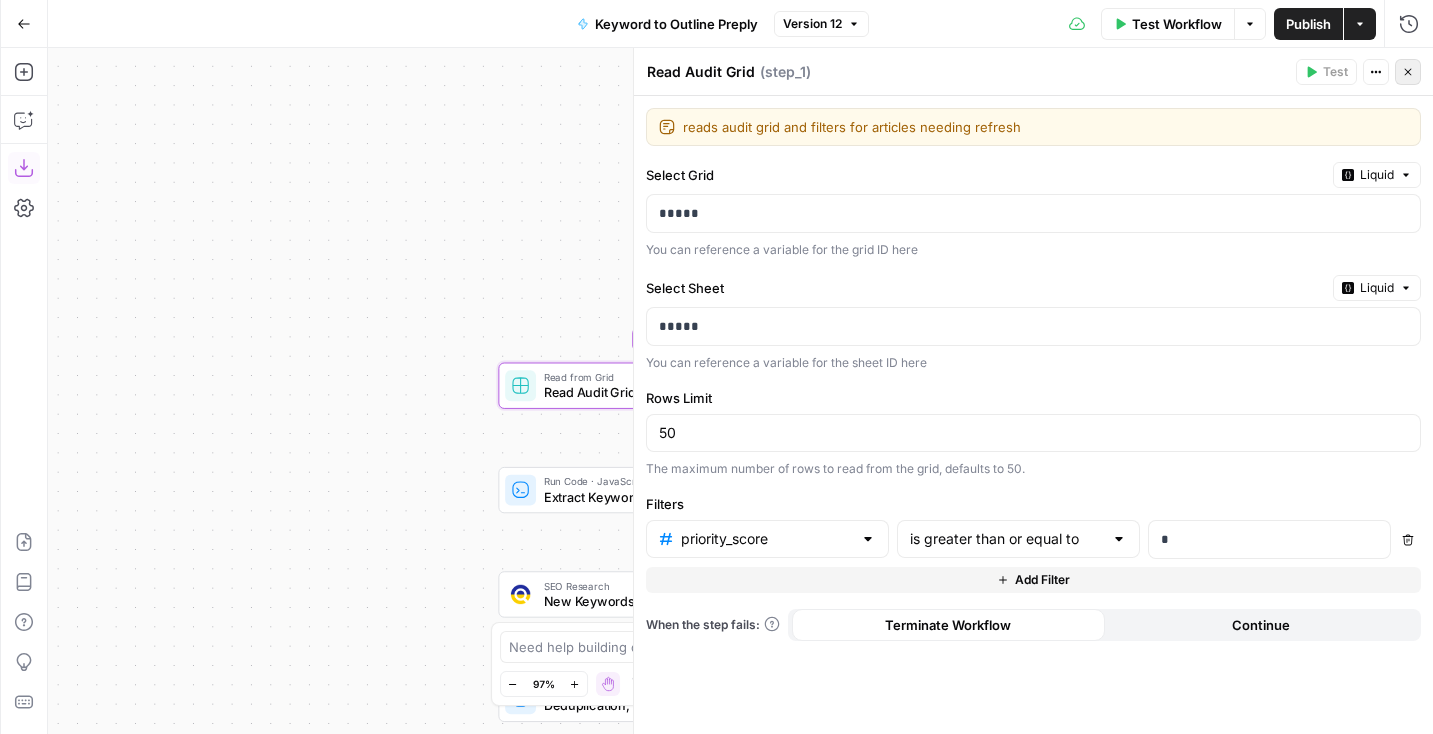 click on "Close" at bounding box center [1408, 72] 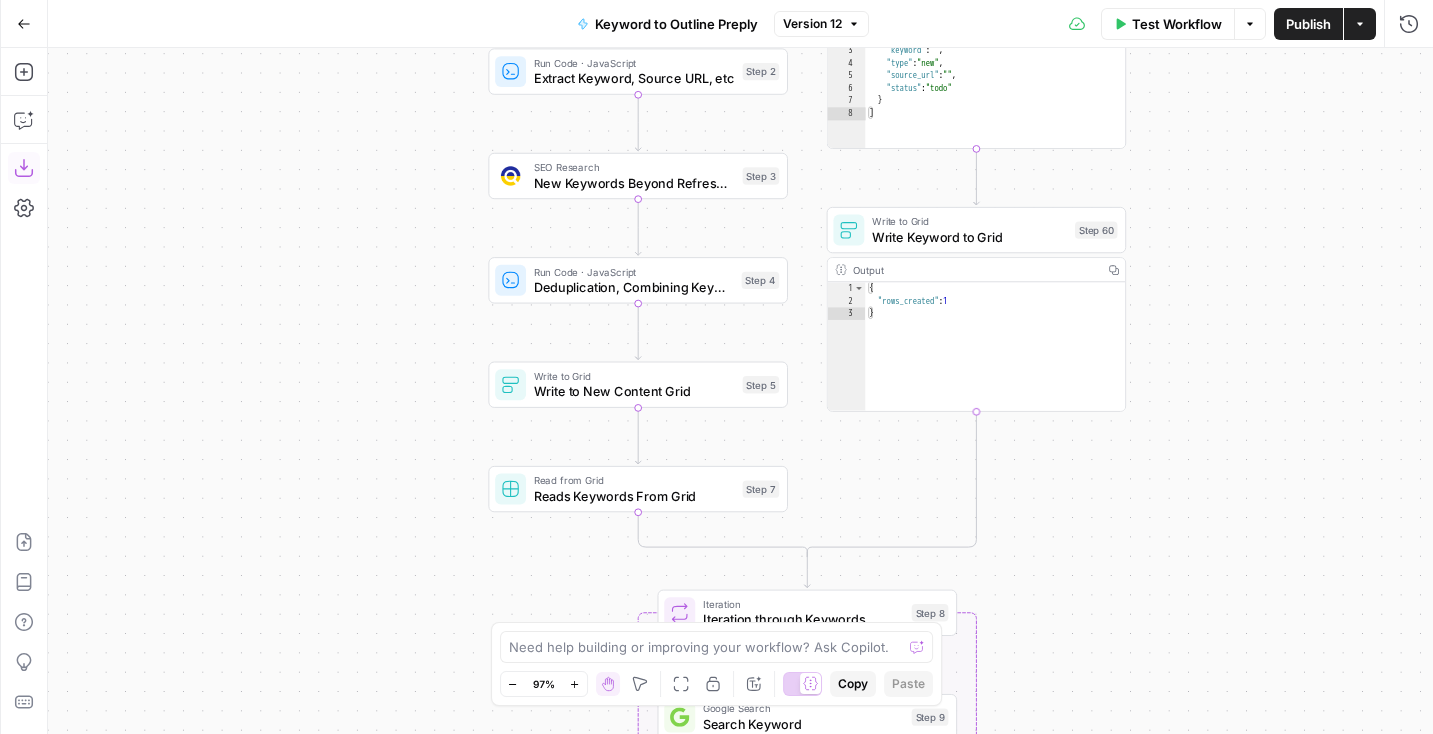 click on "Deduplication, Combining Keywords" at bounding box center (634, 286) 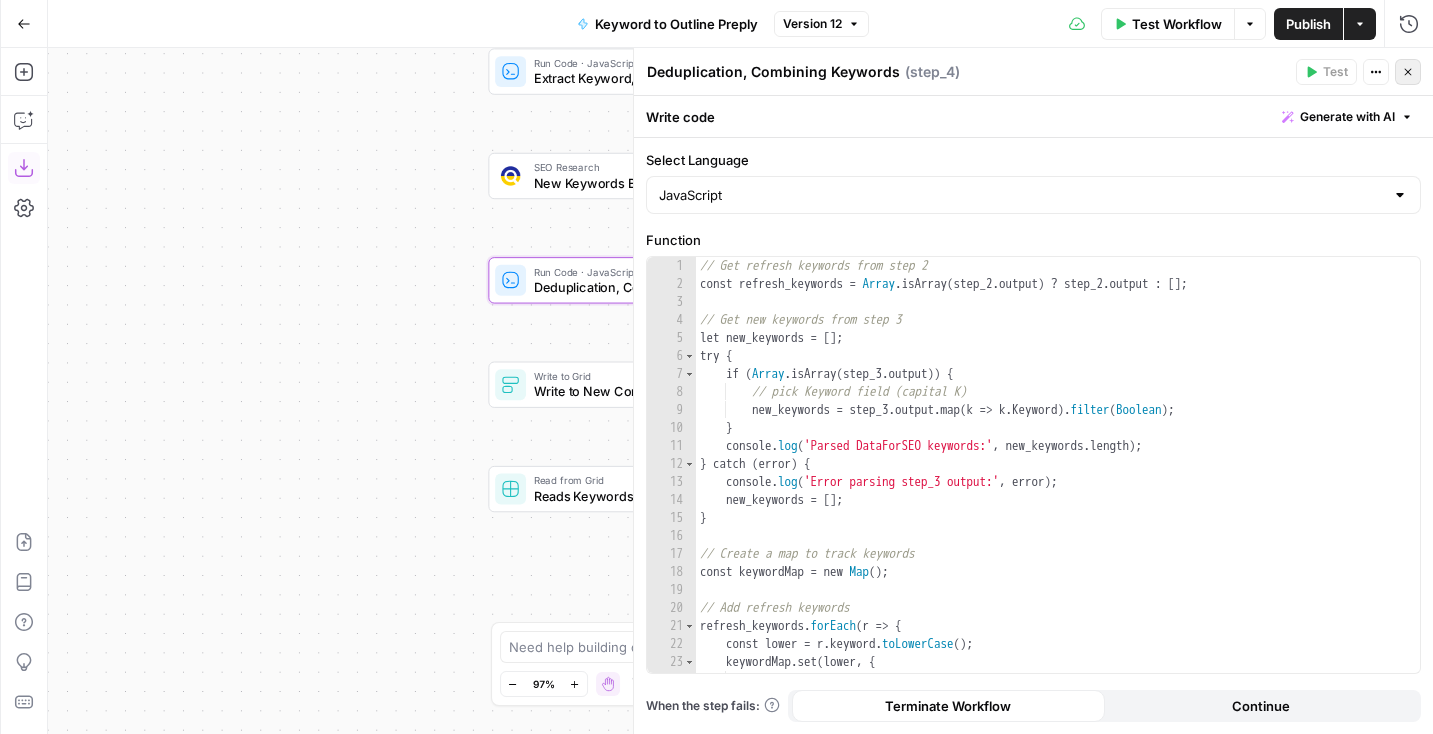 click on "Close" at bounding box center [1408, 72] 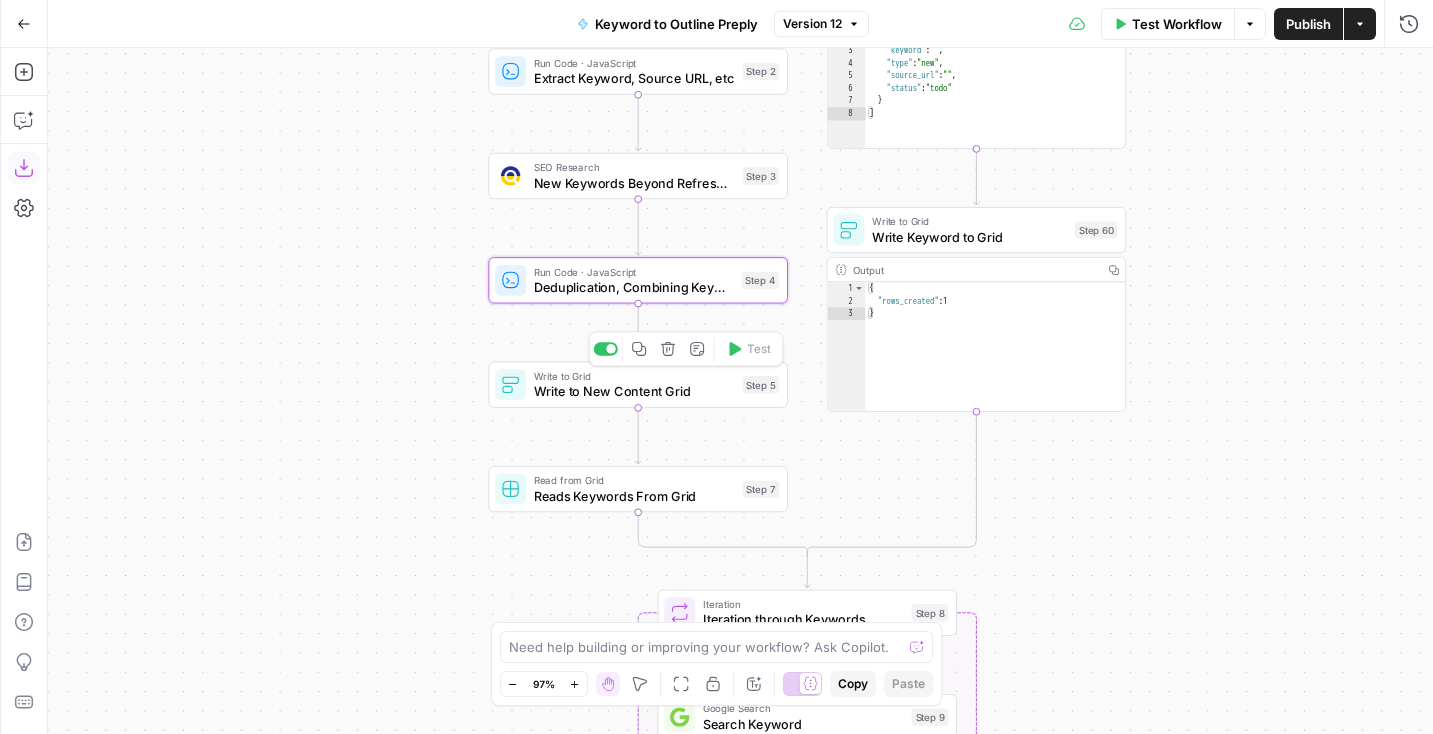 click on "Write to Grid Write to New Content Grid Step 5 Copy step Delete step Add Note Test" at bounding box center [638, 385] 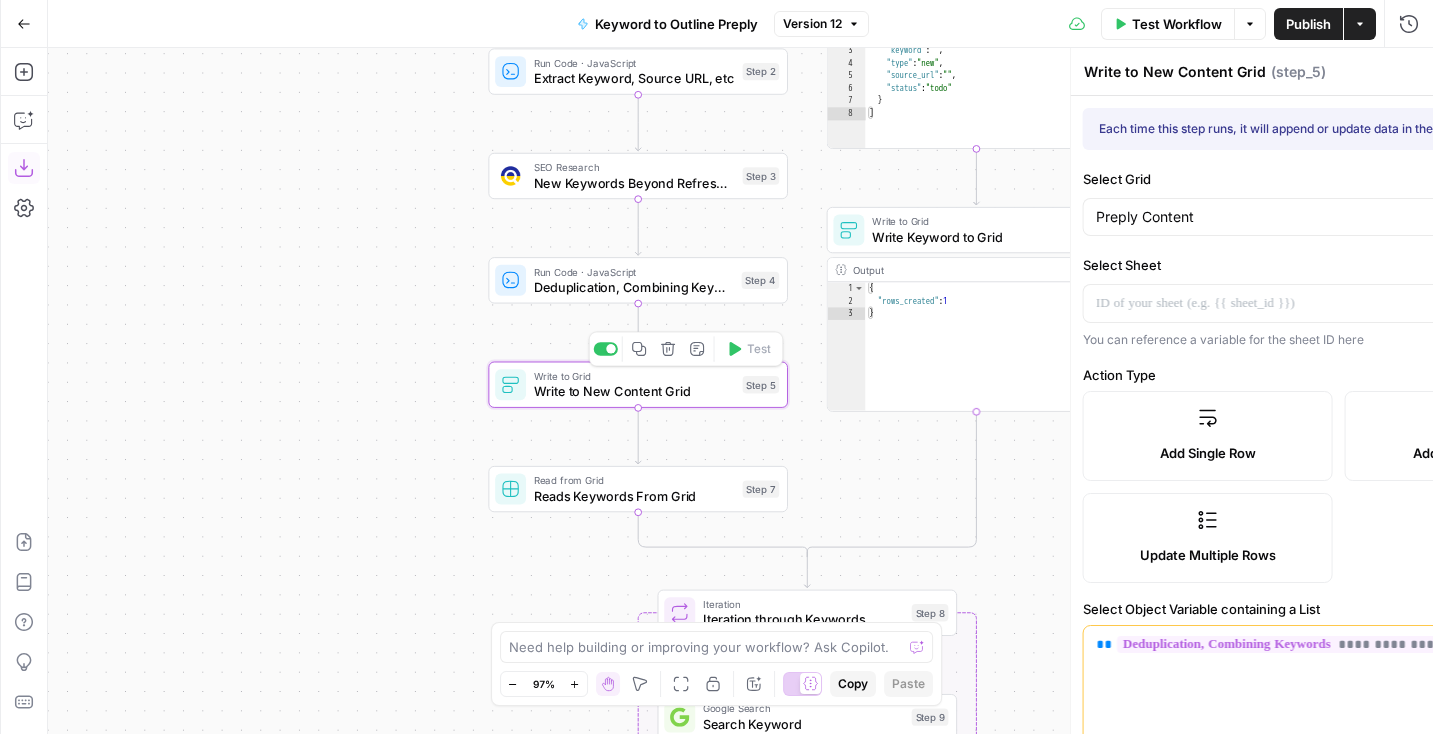 type on "keyword" 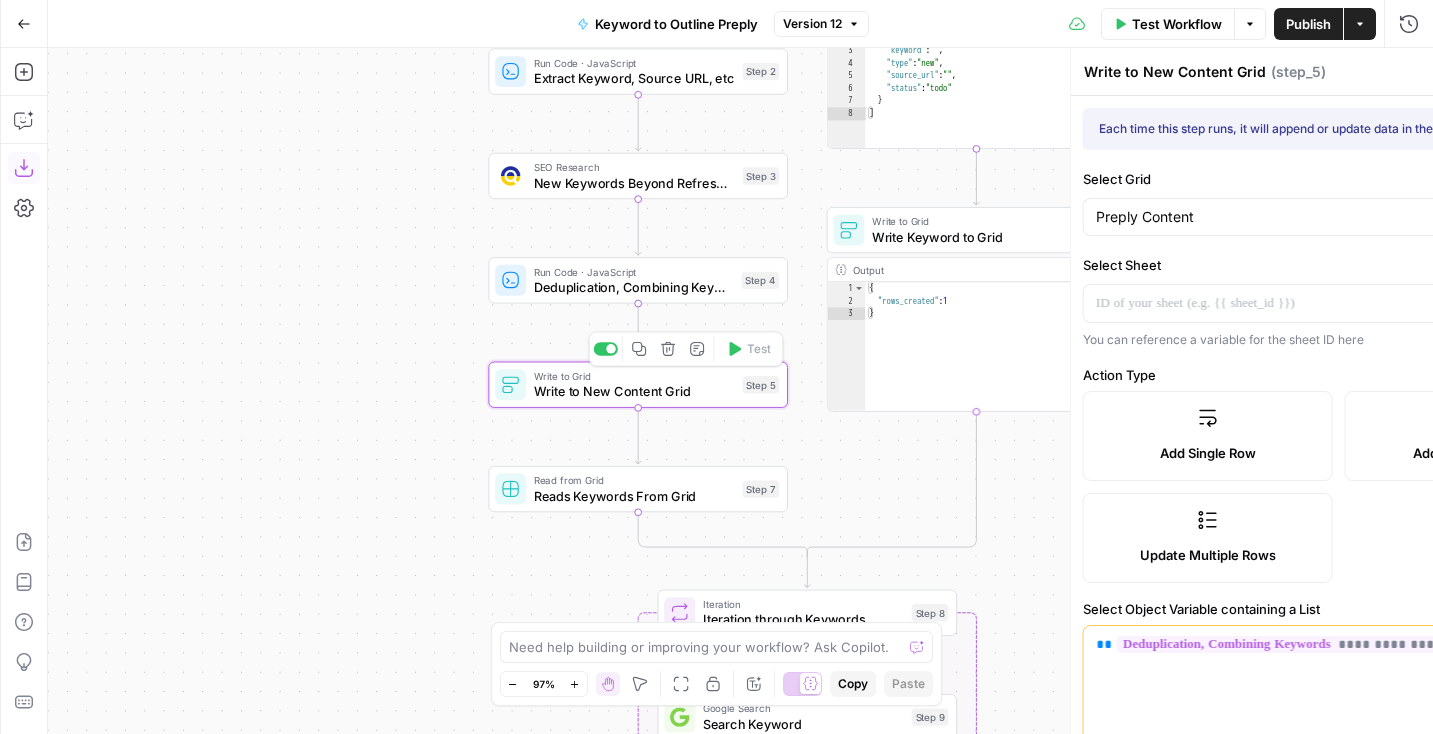 type on "type" 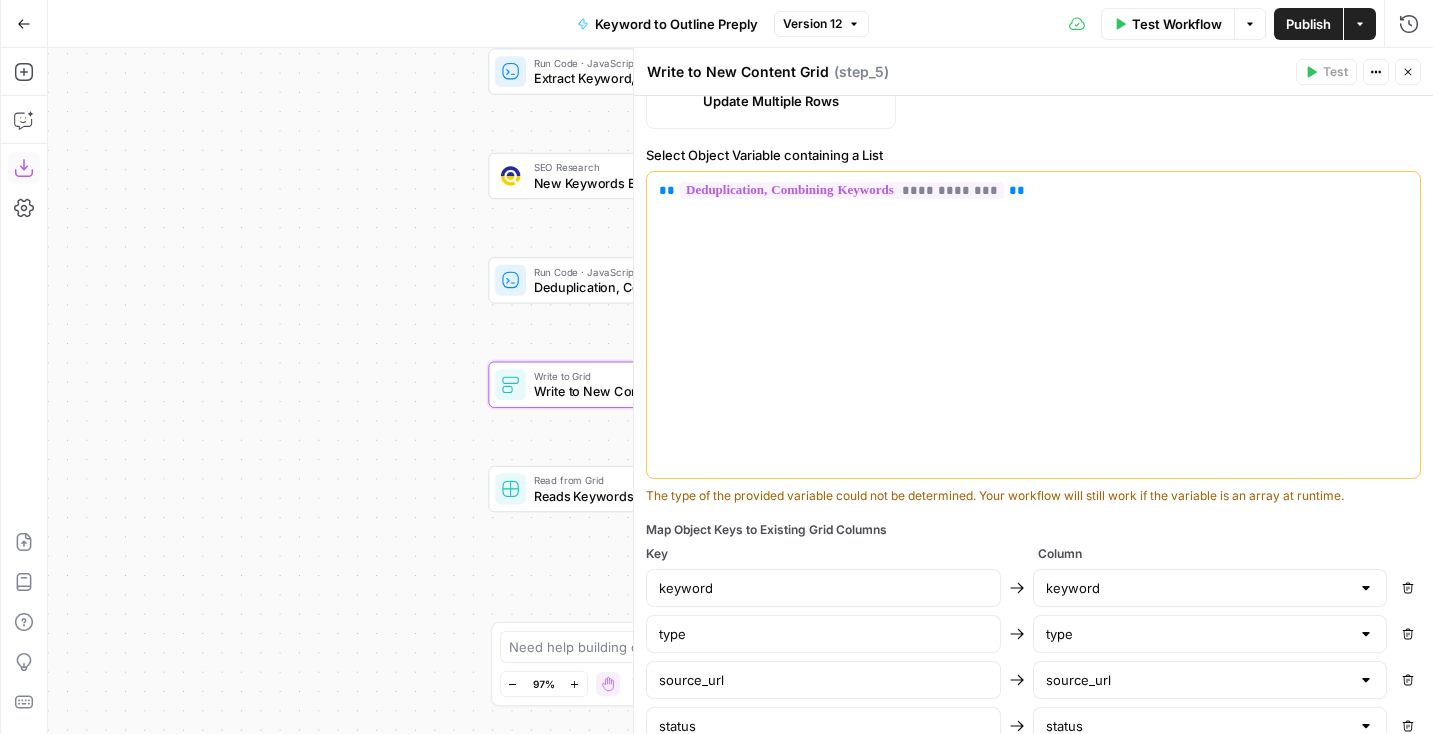 scroll, scrollTop: 468, scrollLeft: 0, axis: vertical 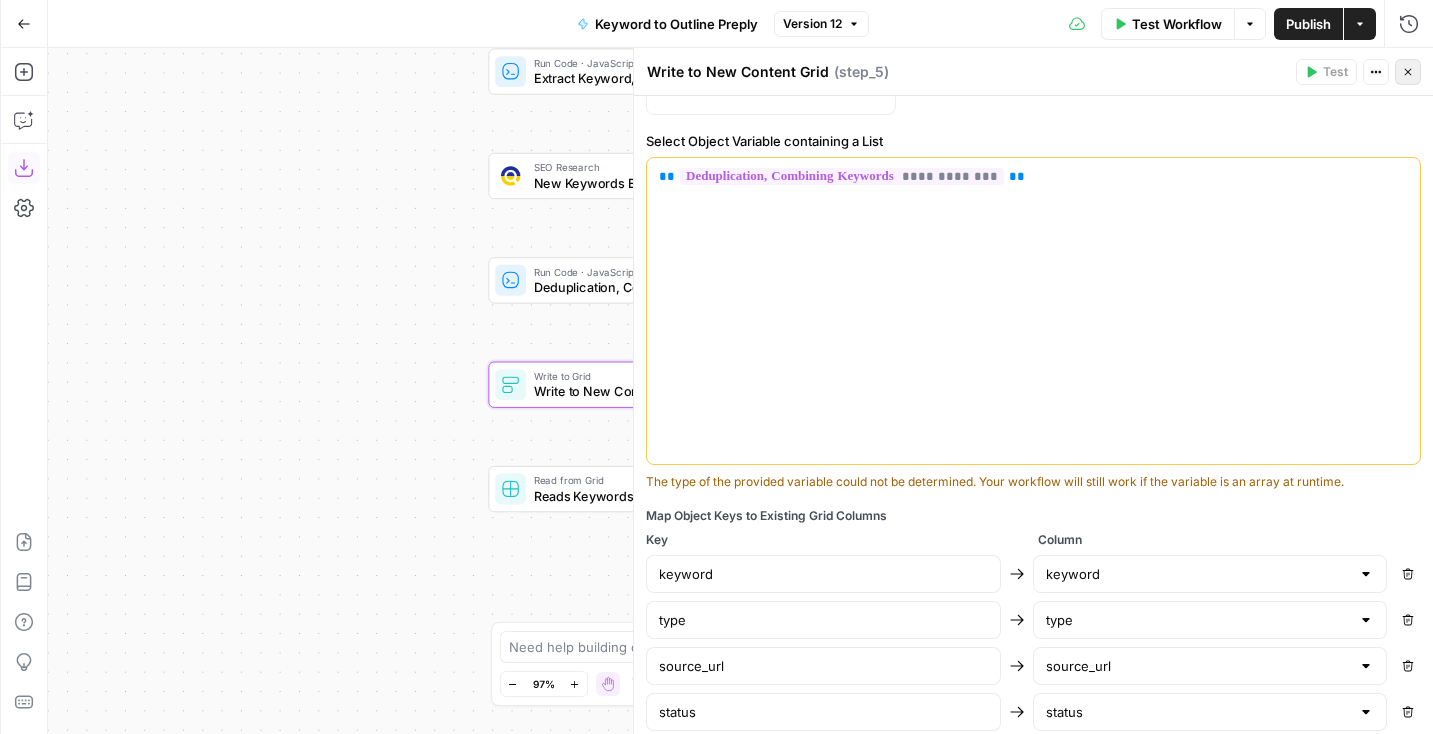 click 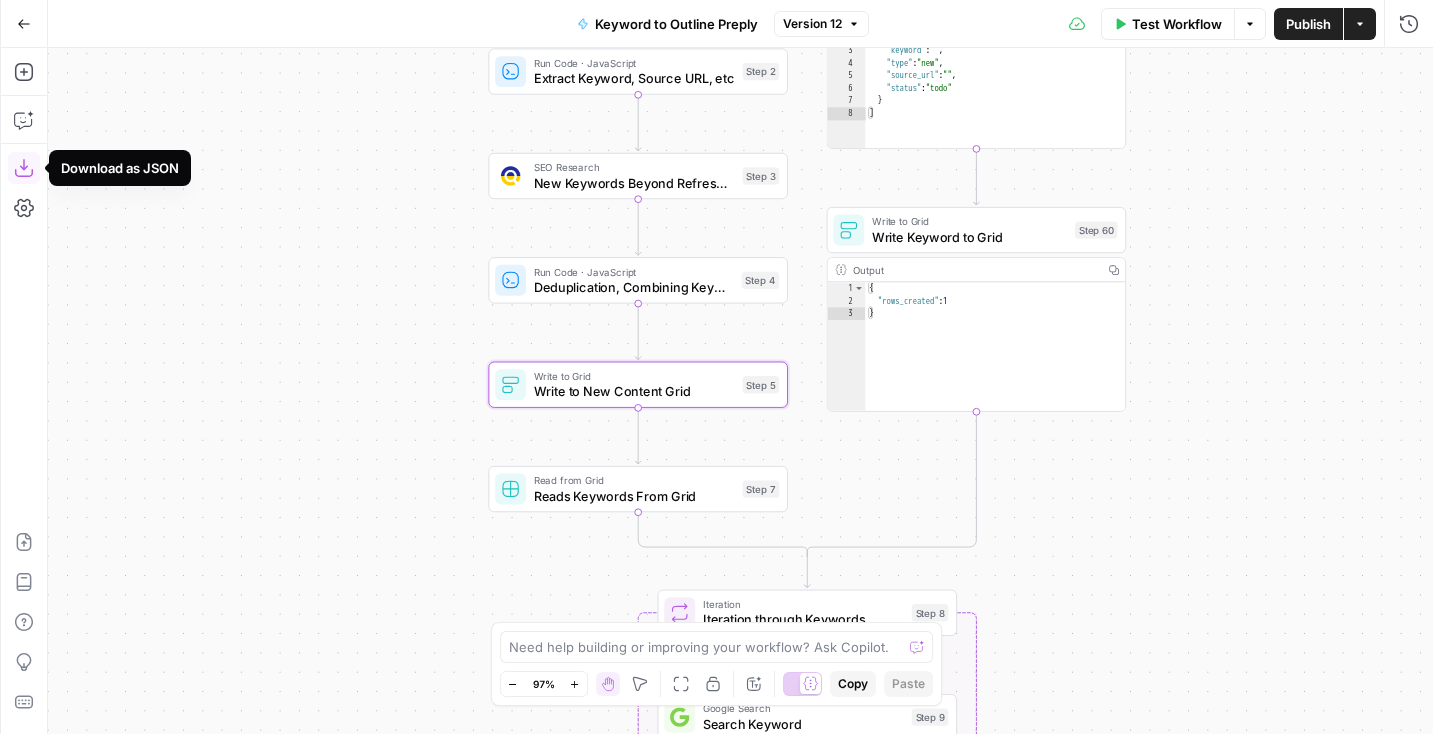 click on "Download as JSON" at bounding box center (24, 168) 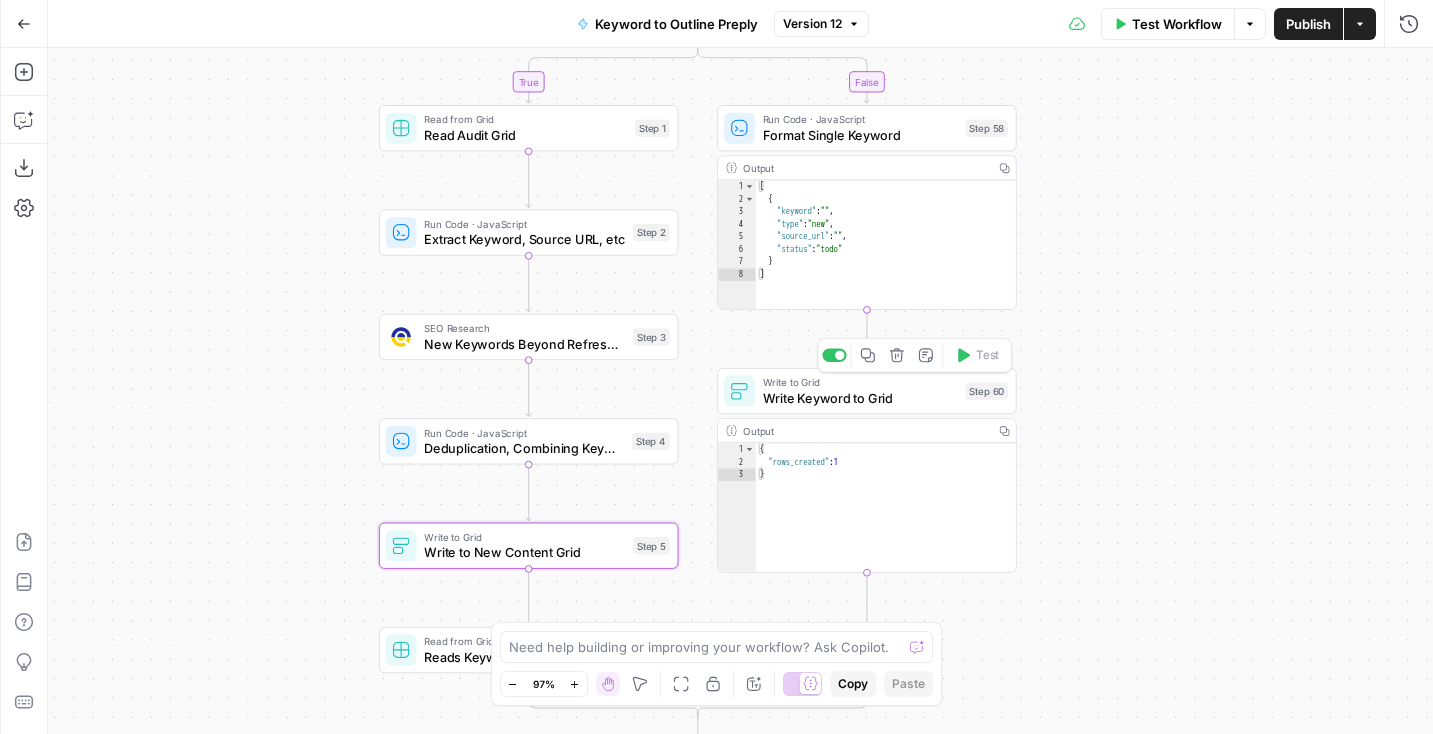 click on "Write Keyword to Grid" at bounding box center [860, 397] 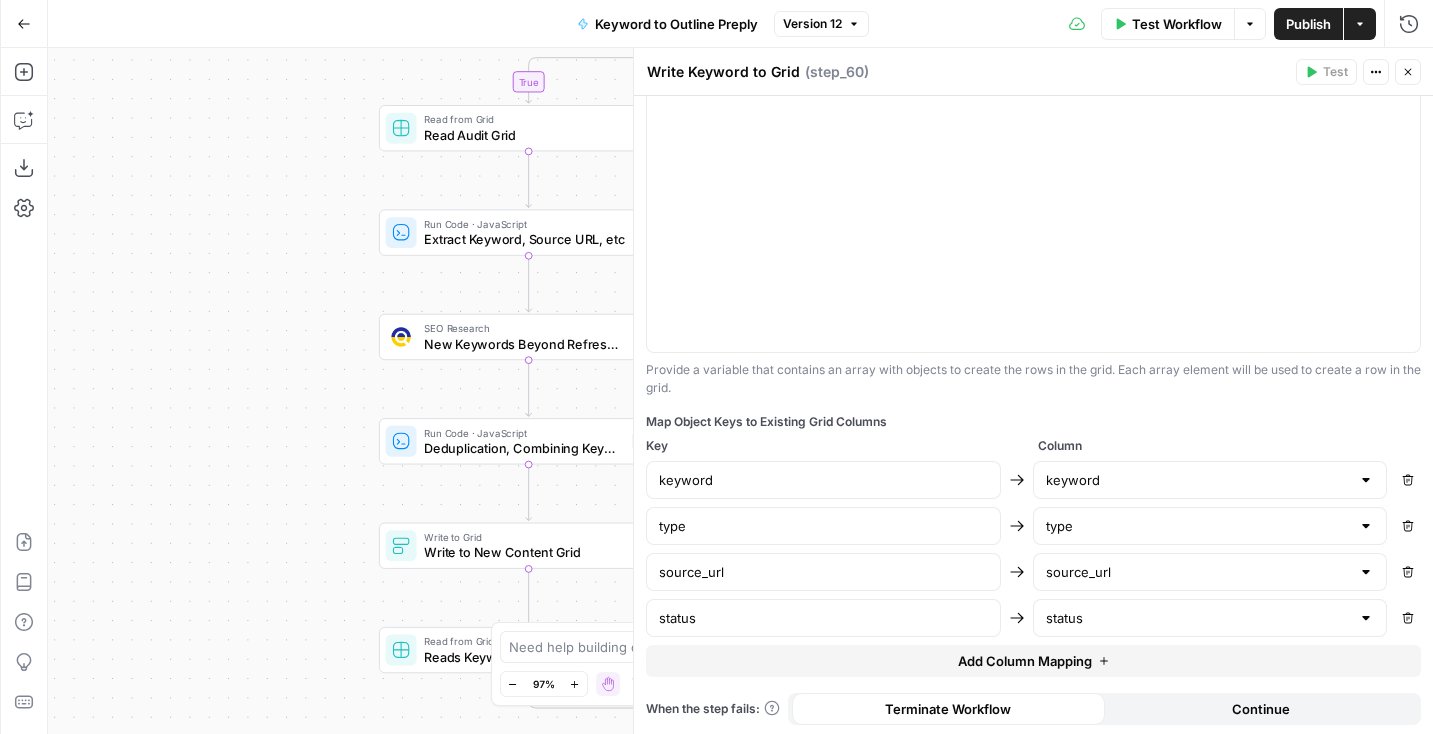 scroll, scrollTop: 556, scrollLeft: 0, axis: vertical 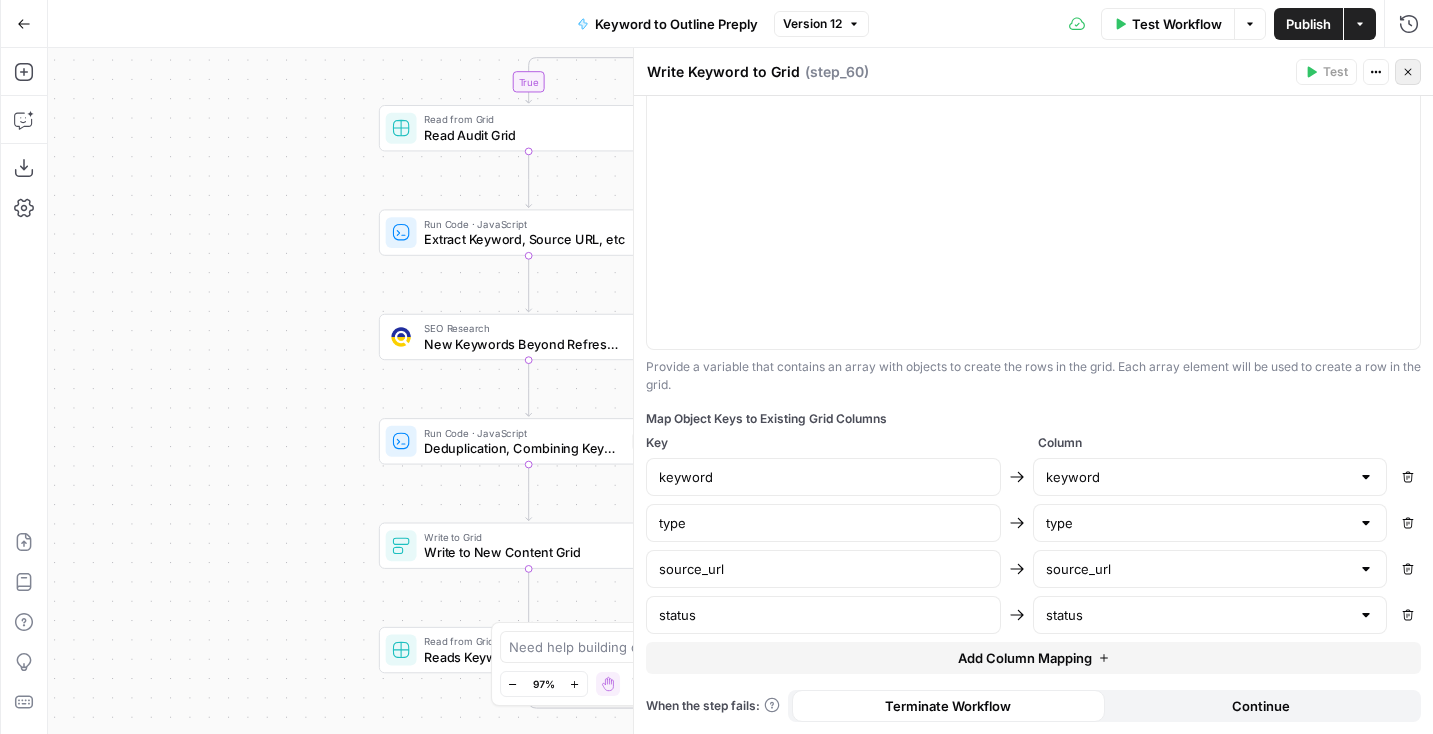 click 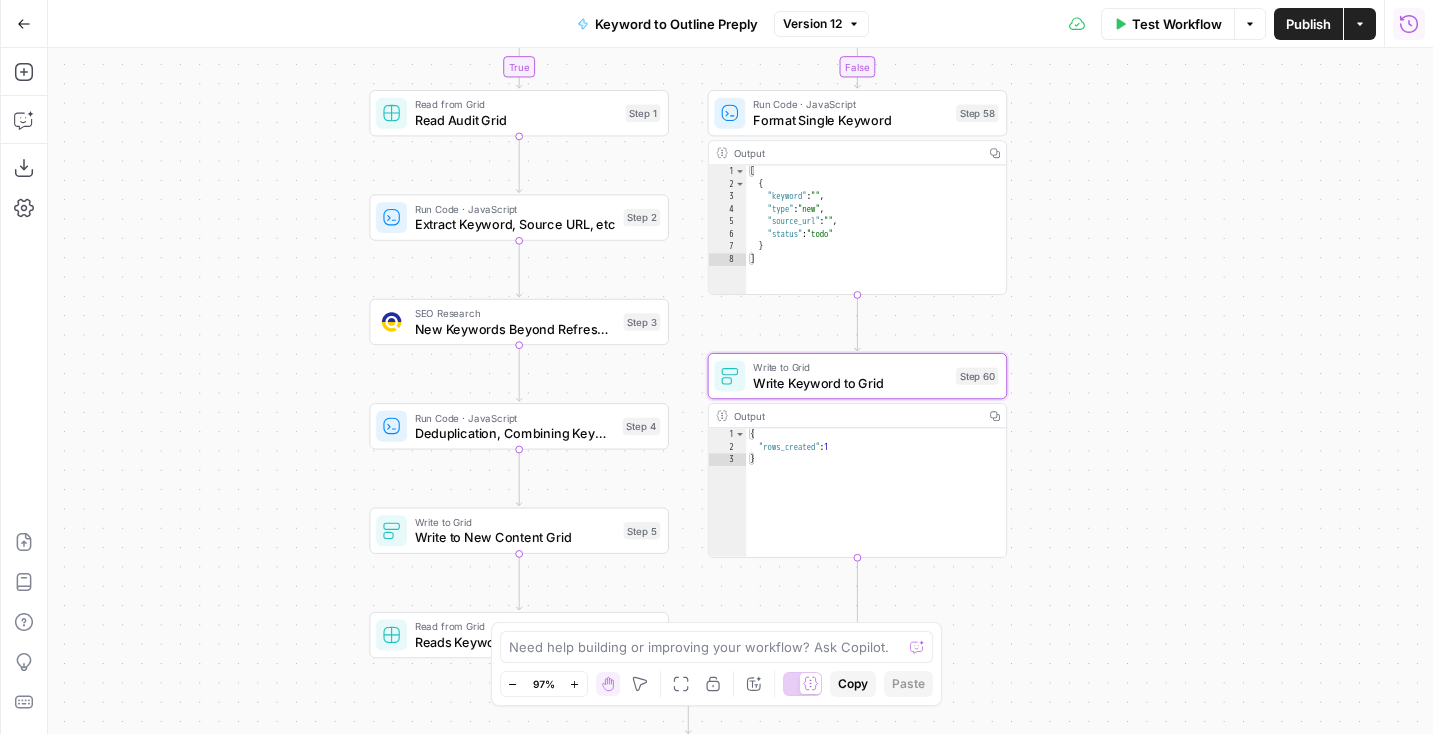 click 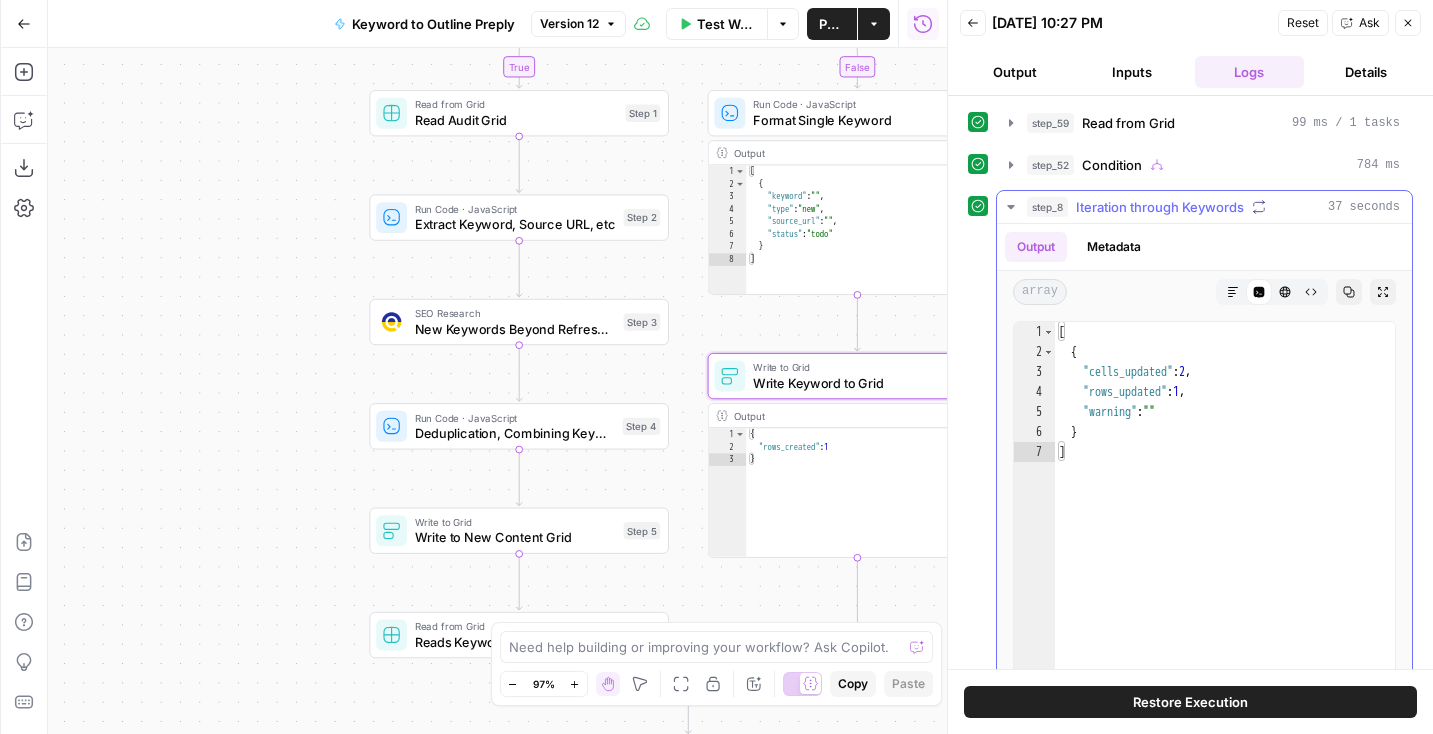 click on "step_8 Iteration through Keywords 37 seconds" at bounding box center [1213, 207] 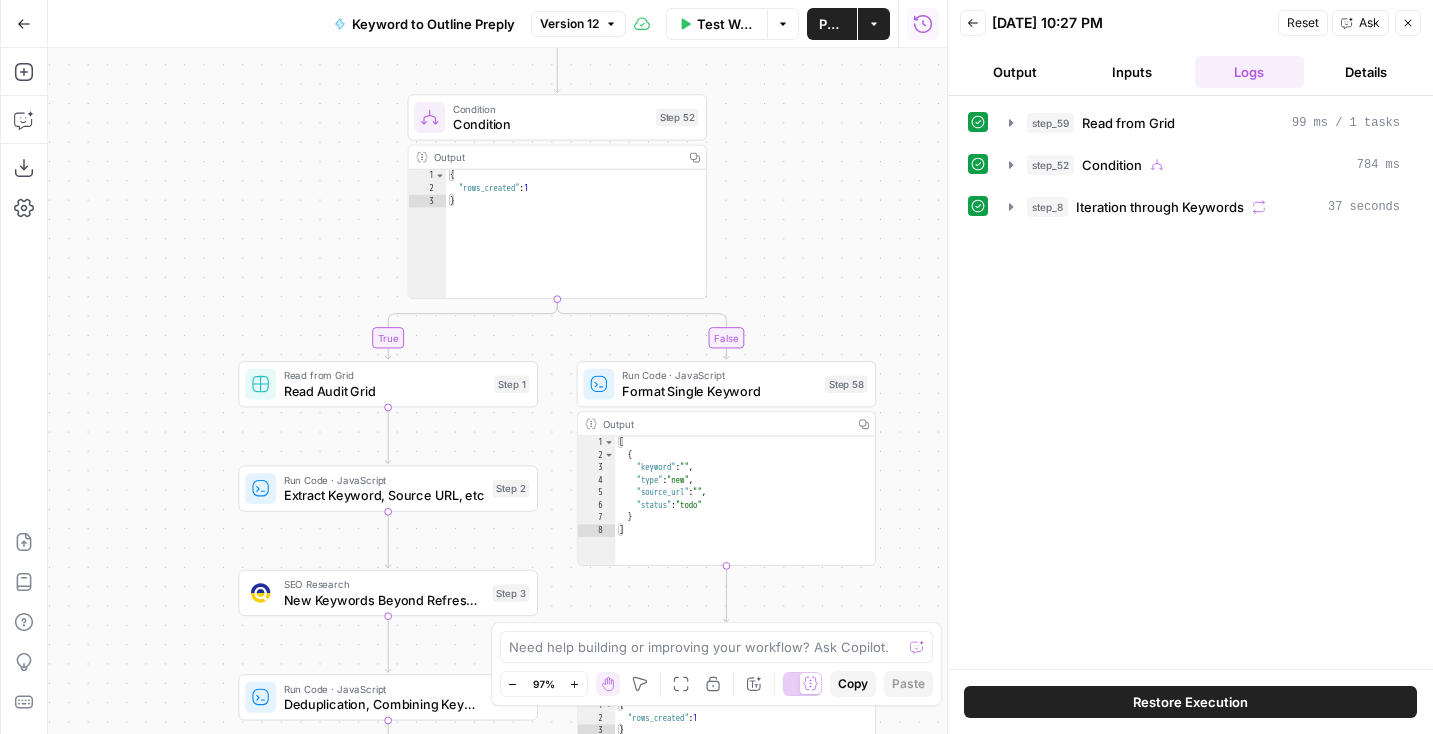 drag, startPoint x: 795, startPoint y: 310, endPoint x: 672, endPoint y: 557, distance: 275.93115 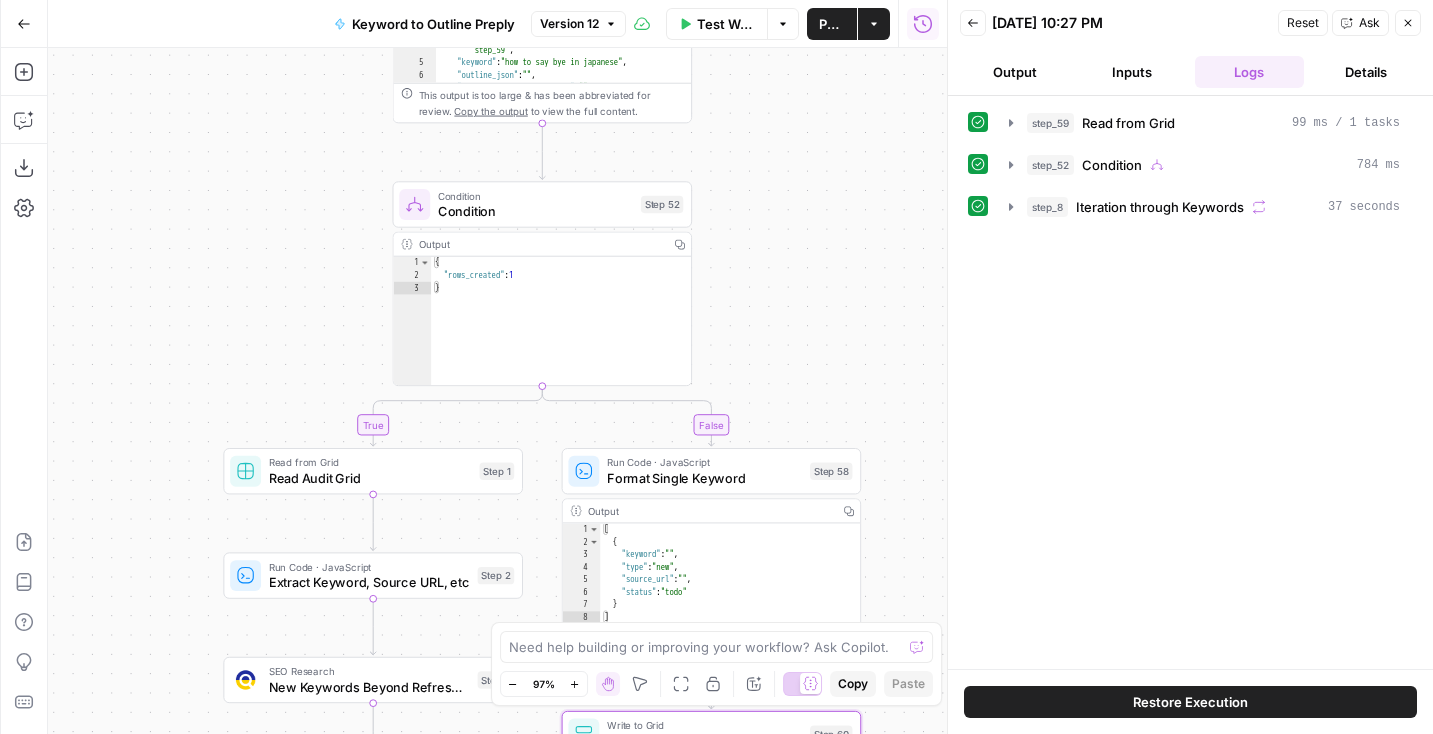drag, startPoint x: 825, startPoint y: 245, endPoint x: 810, endPoint y: 332, distance: 88.28363 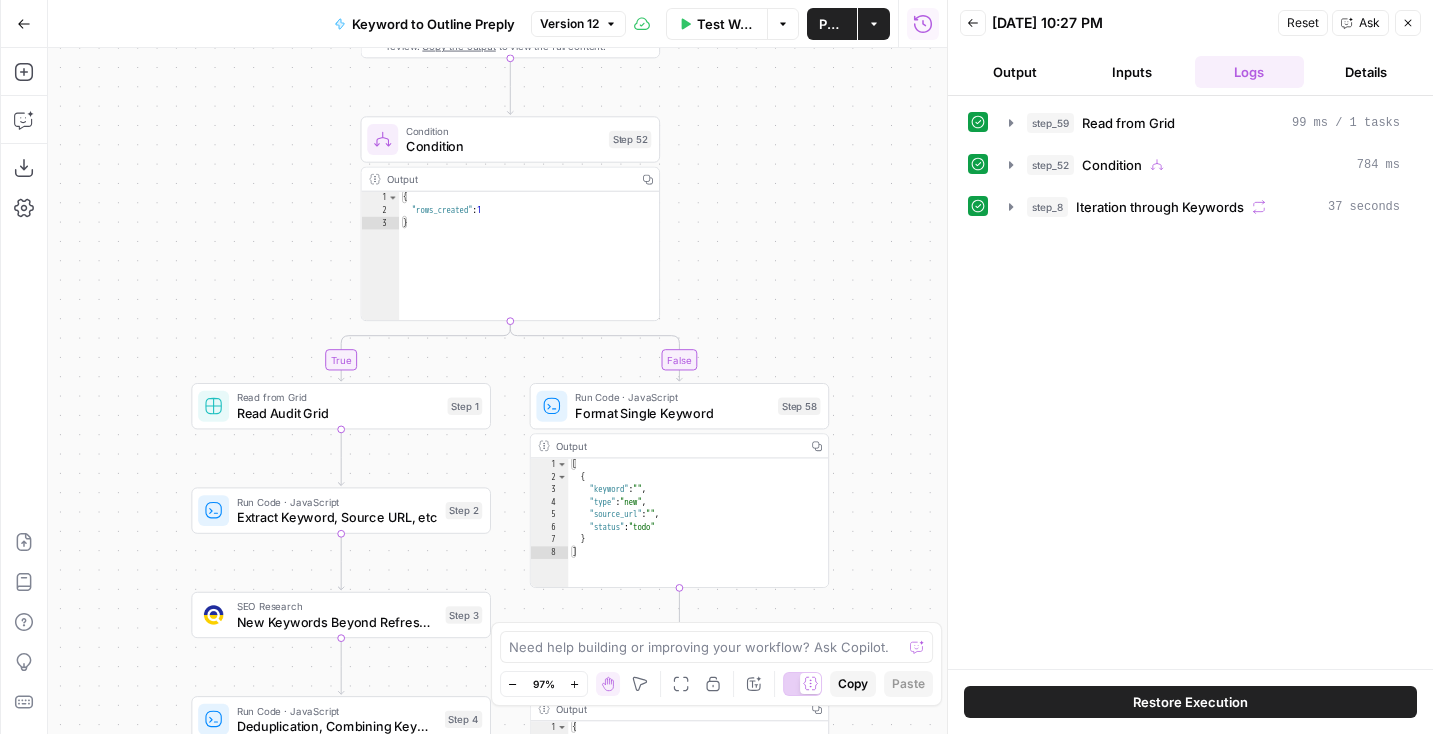 drag, startPoint x: 811, startPoint y: 333, endPoint x: 738, endPoint y: 181, distance: 168.62088 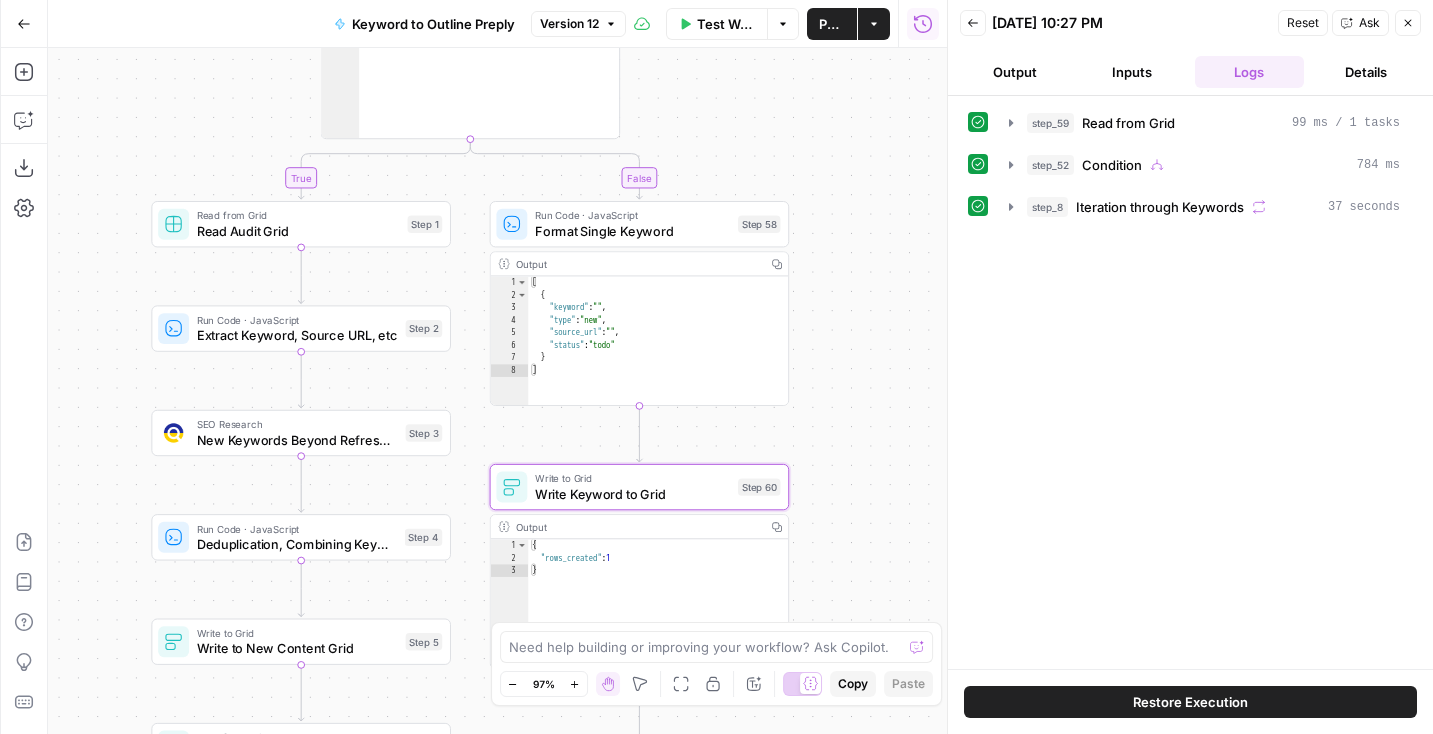 drag, startPoint x: 842, startPoint y: 489, endPoint x: 828, endPoint y: 224, distance: 265.36957 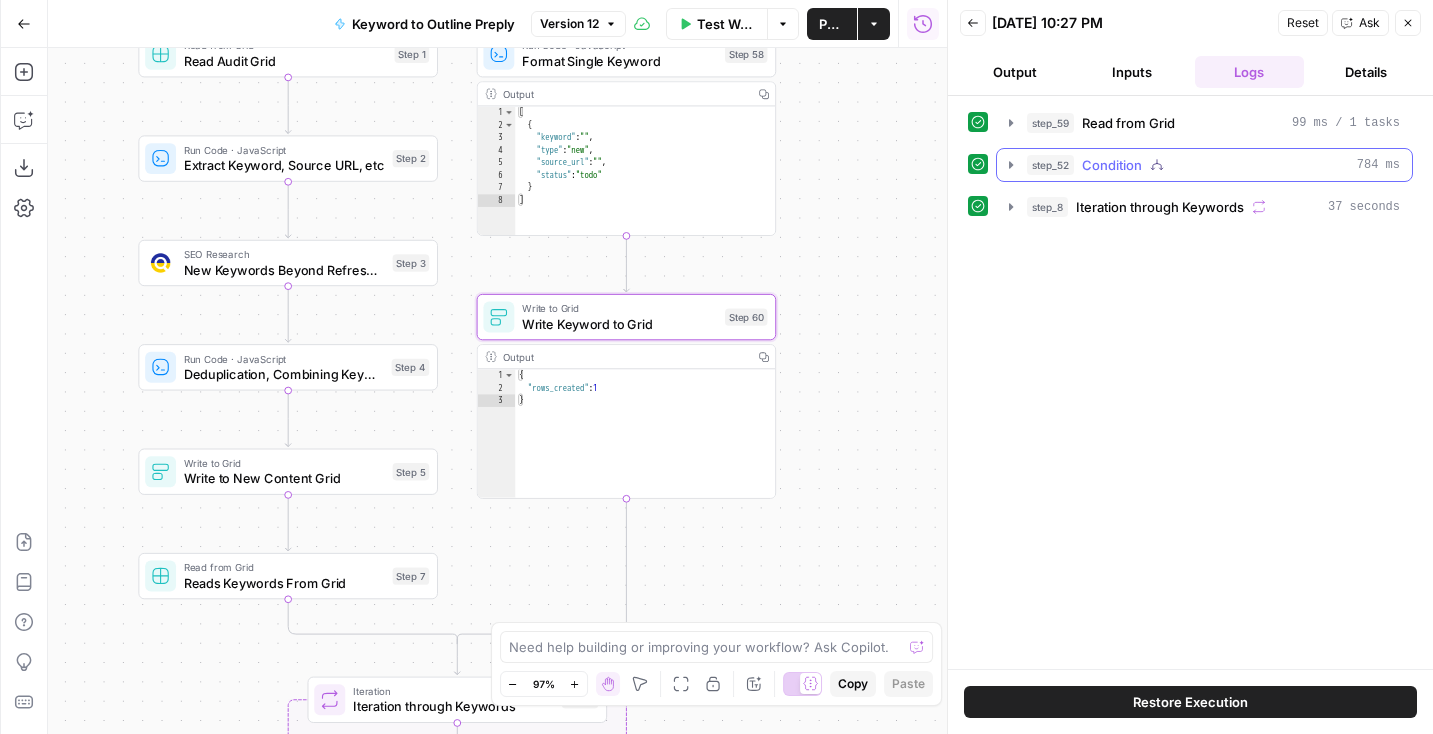 click on "Condition" at bounding box center [1112, 165] 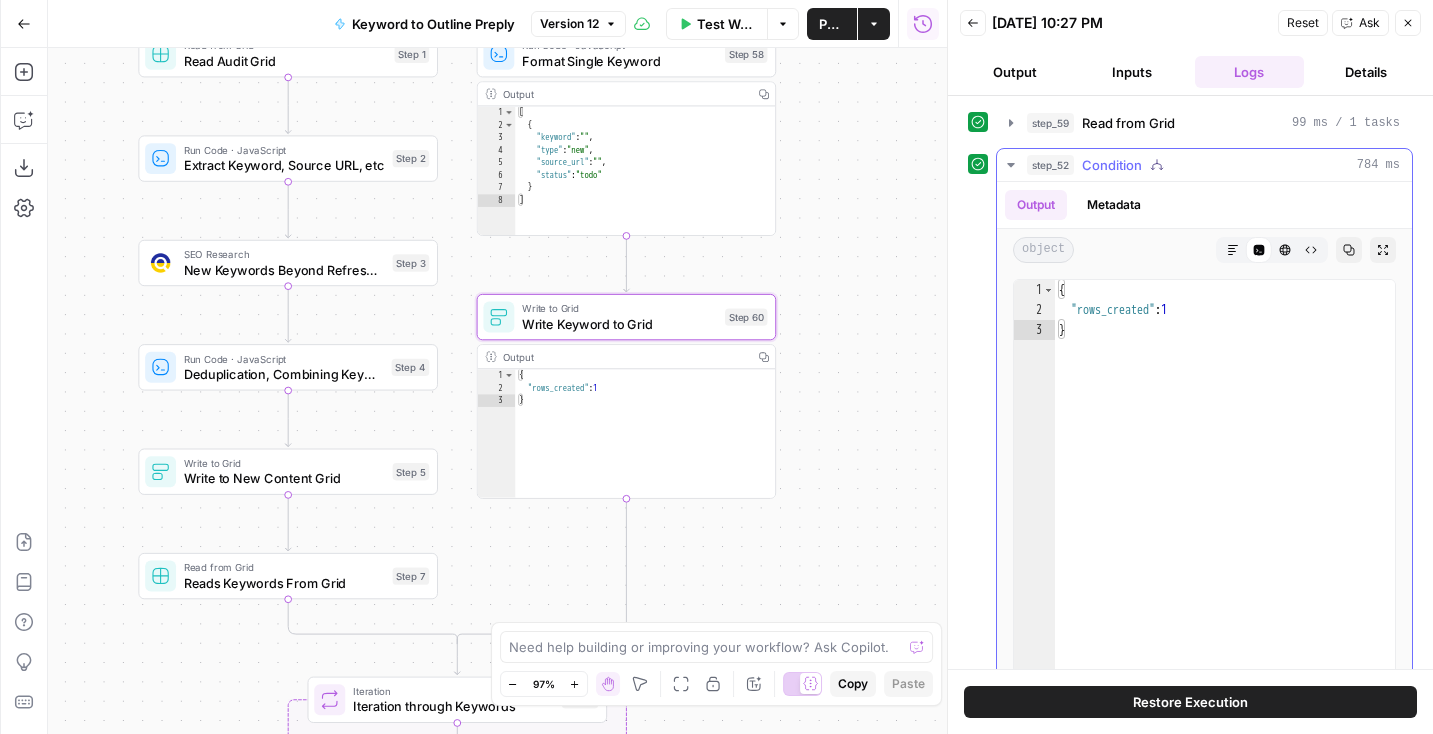 click on "Condition" at bounding box center [1112, 165] 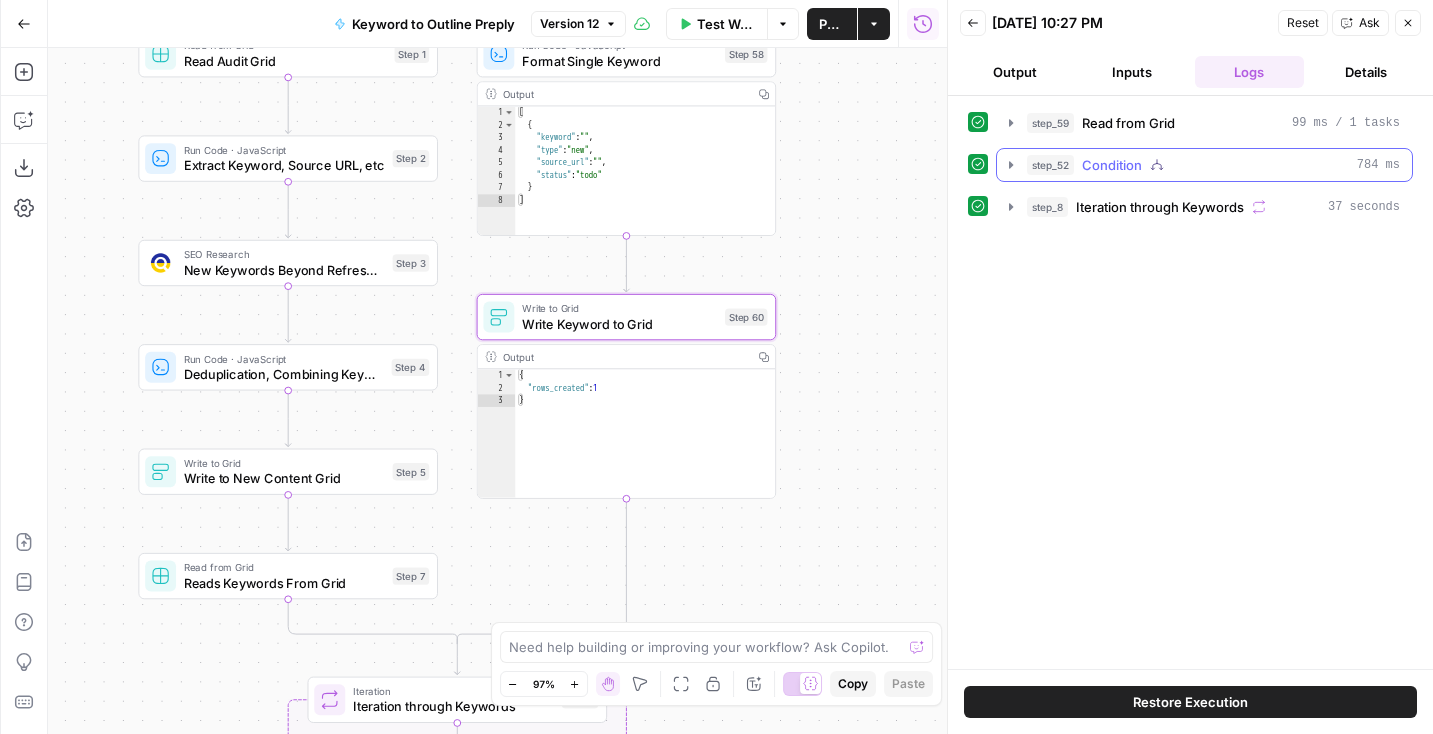 click on "step_52 Condition 784 ms" at bounding box center [1204, 165] 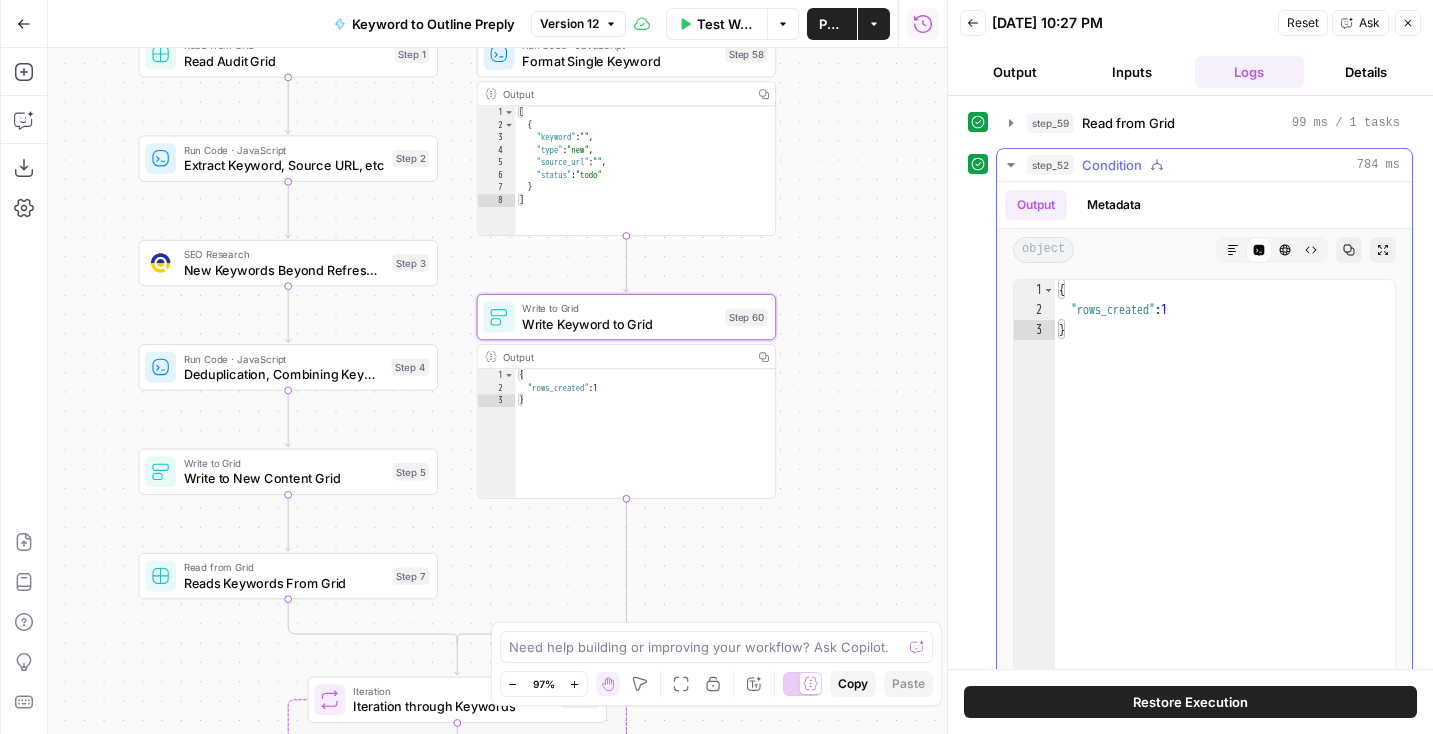 scroll, scrollTop: 159, scrollLeft: 0, axis: vertical 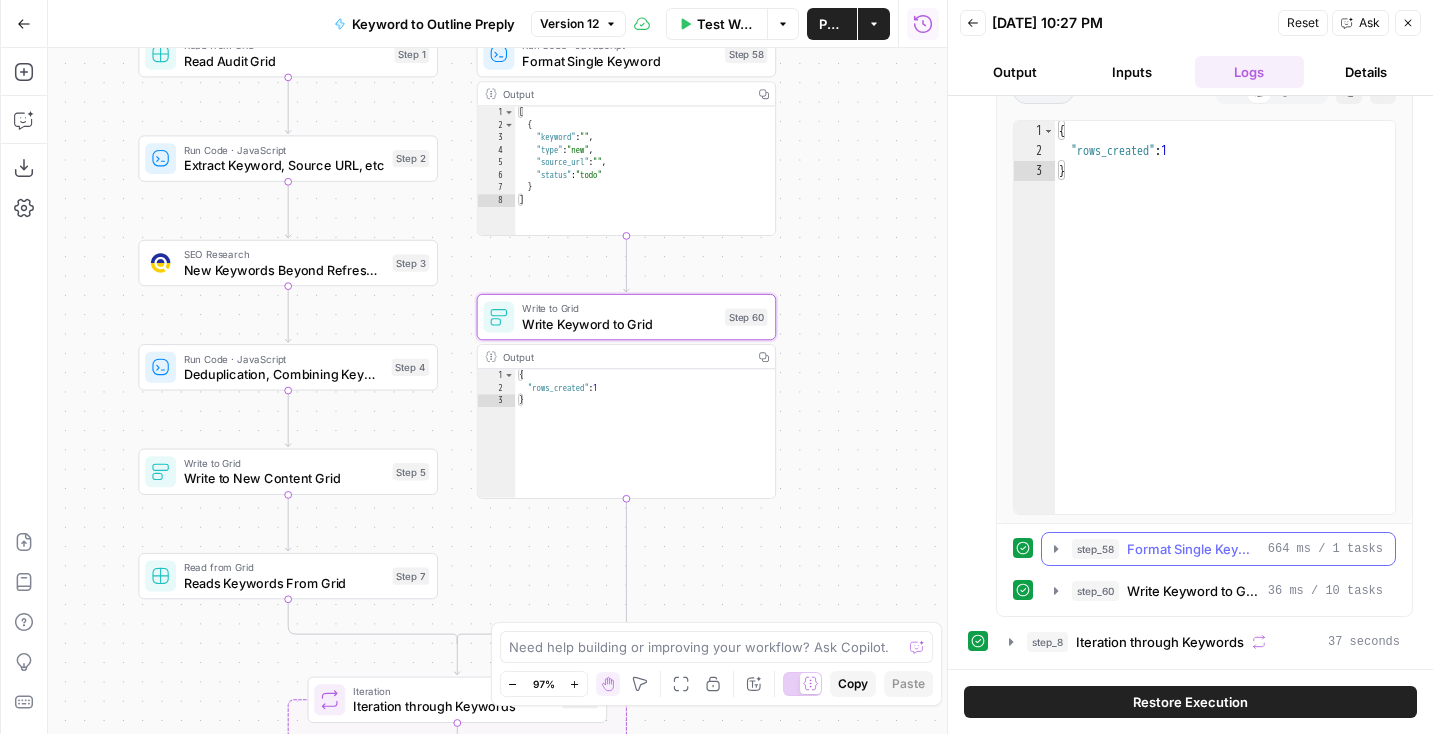 click on "Format Single Keyword" at bounding box center (1193, 549) 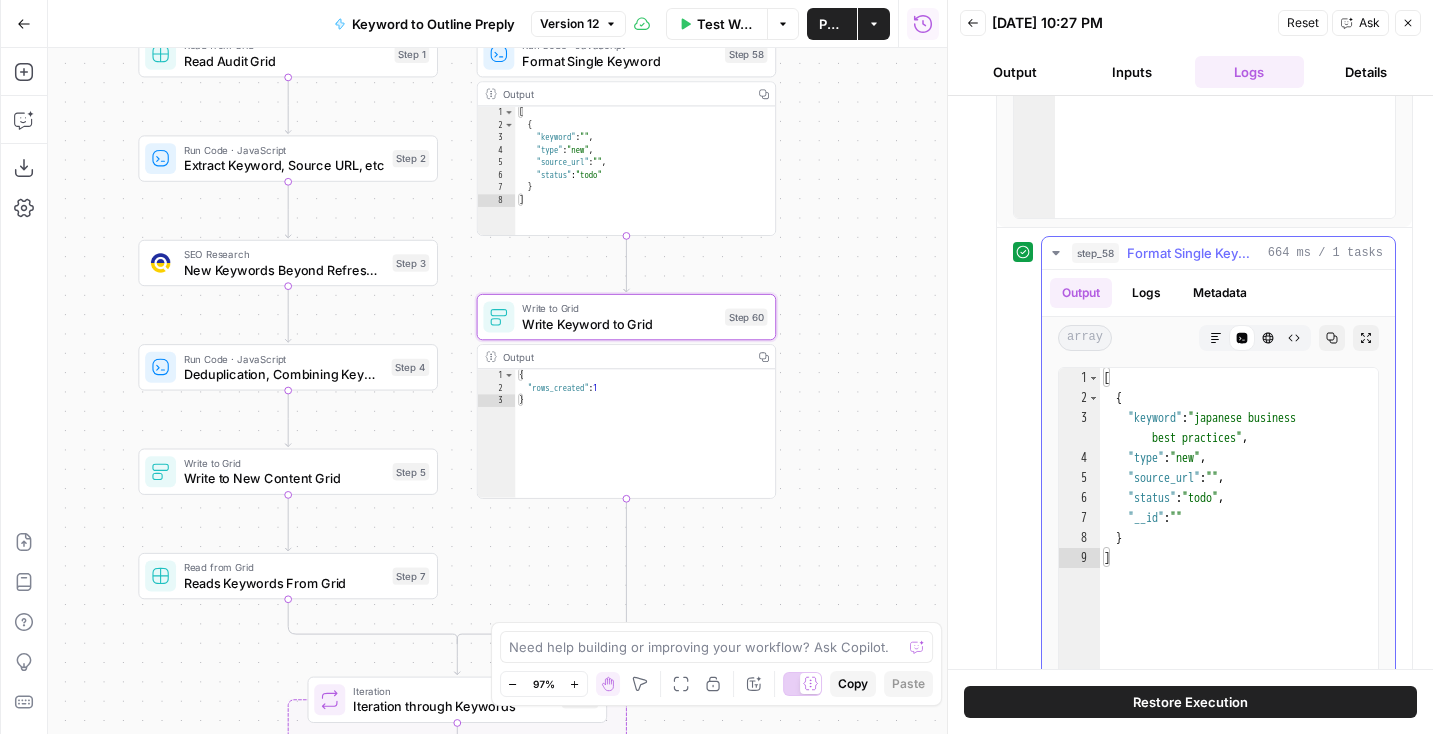 scroll, scrollTop: 660, scrollLeft: 0, axis: vertical 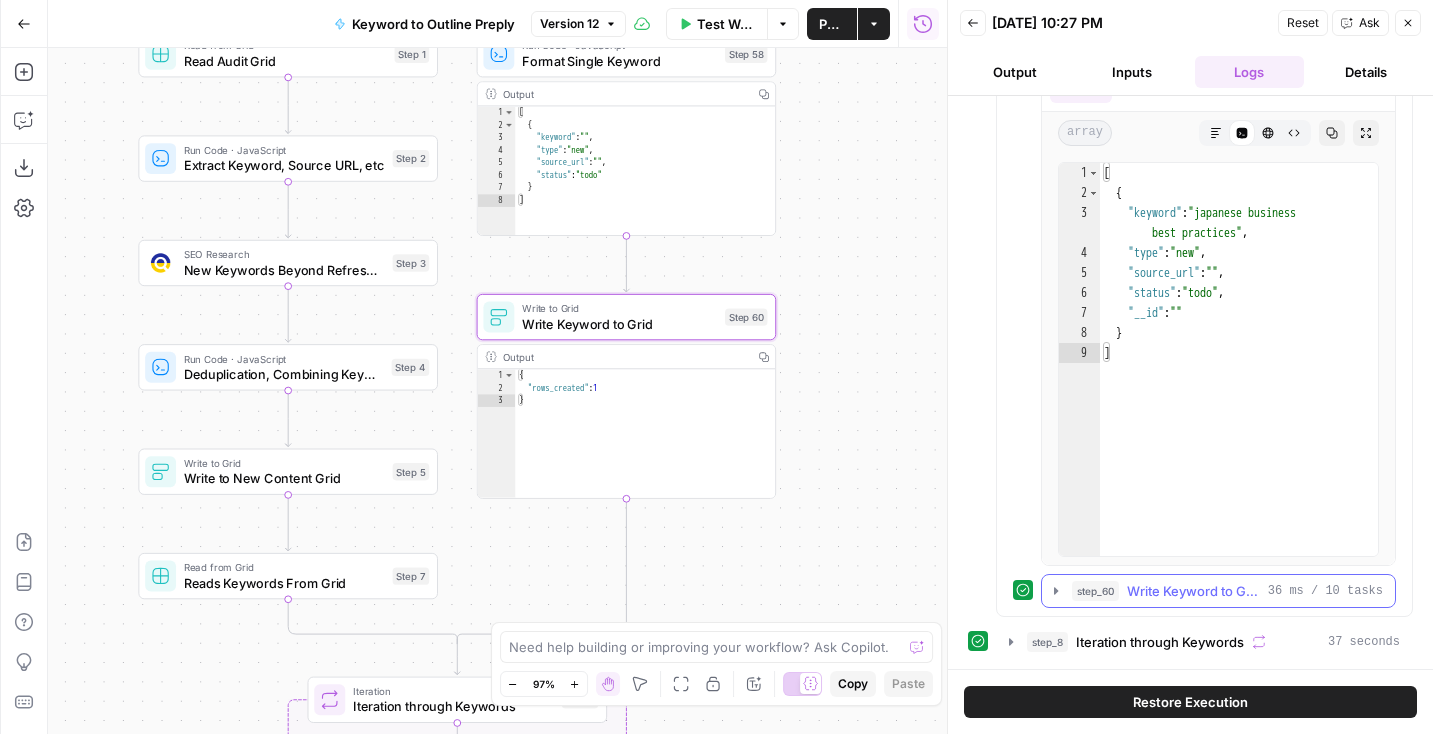 click on "Write Keyword to Grid" at bounding box center (1193, 591) 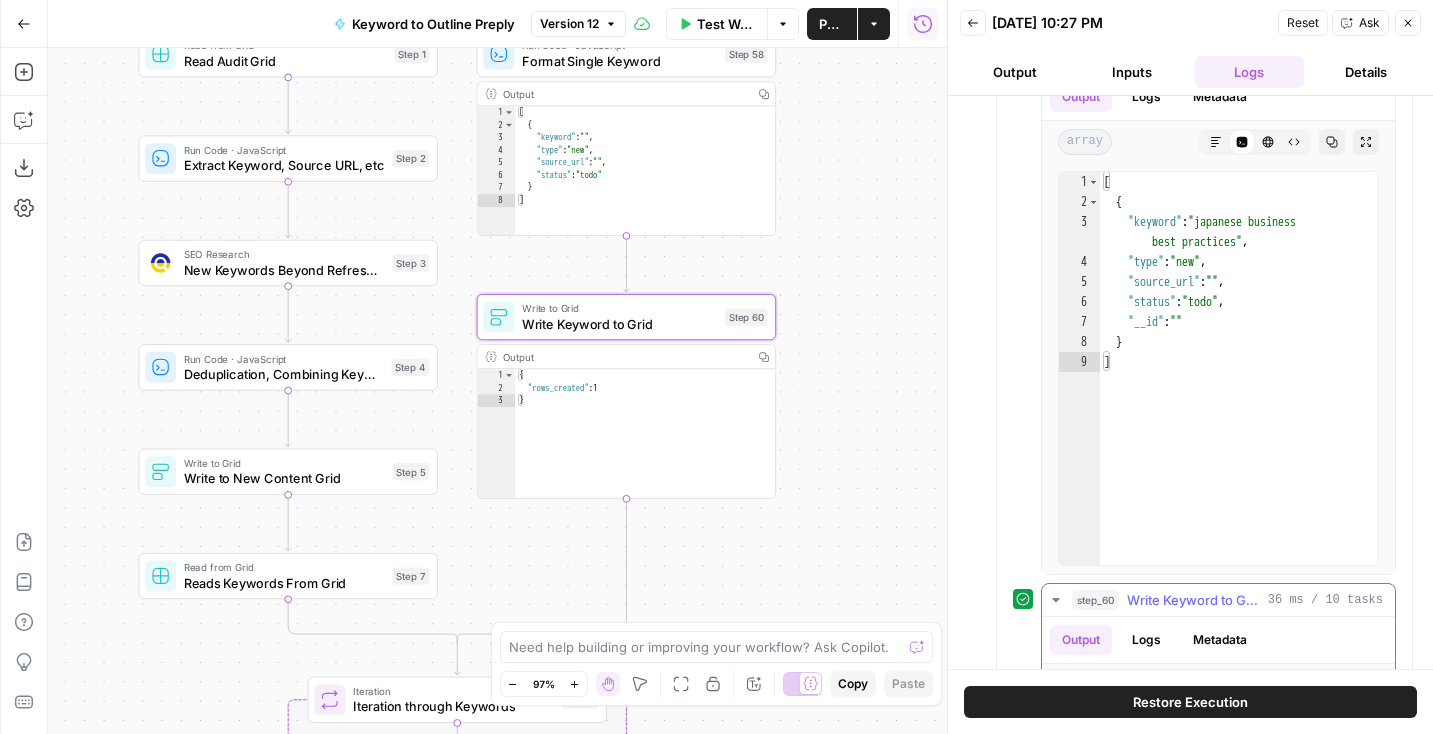 scroll, scrollTop: 612, scrollLeft: 0, axis: vertical 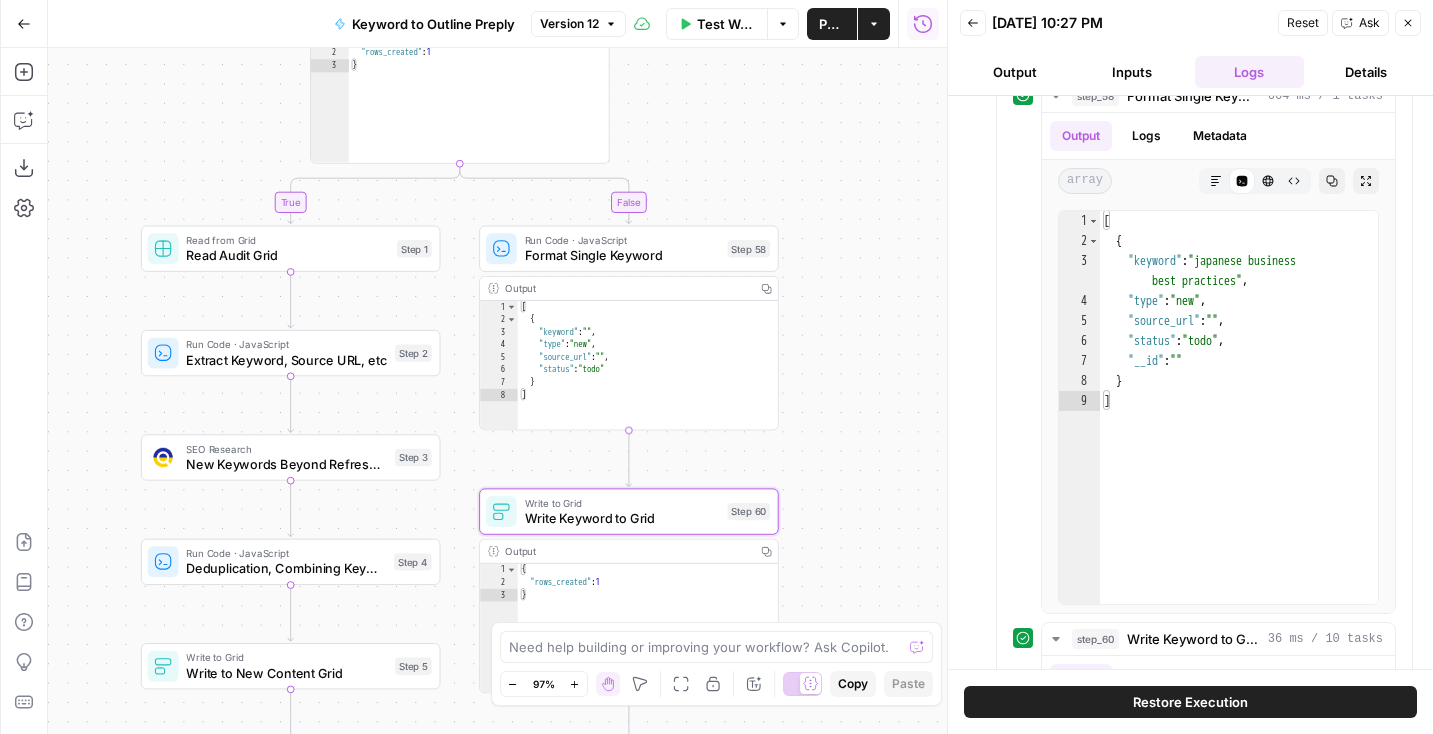 click on "Format Single Keyword" at bounding box center (622, 255) 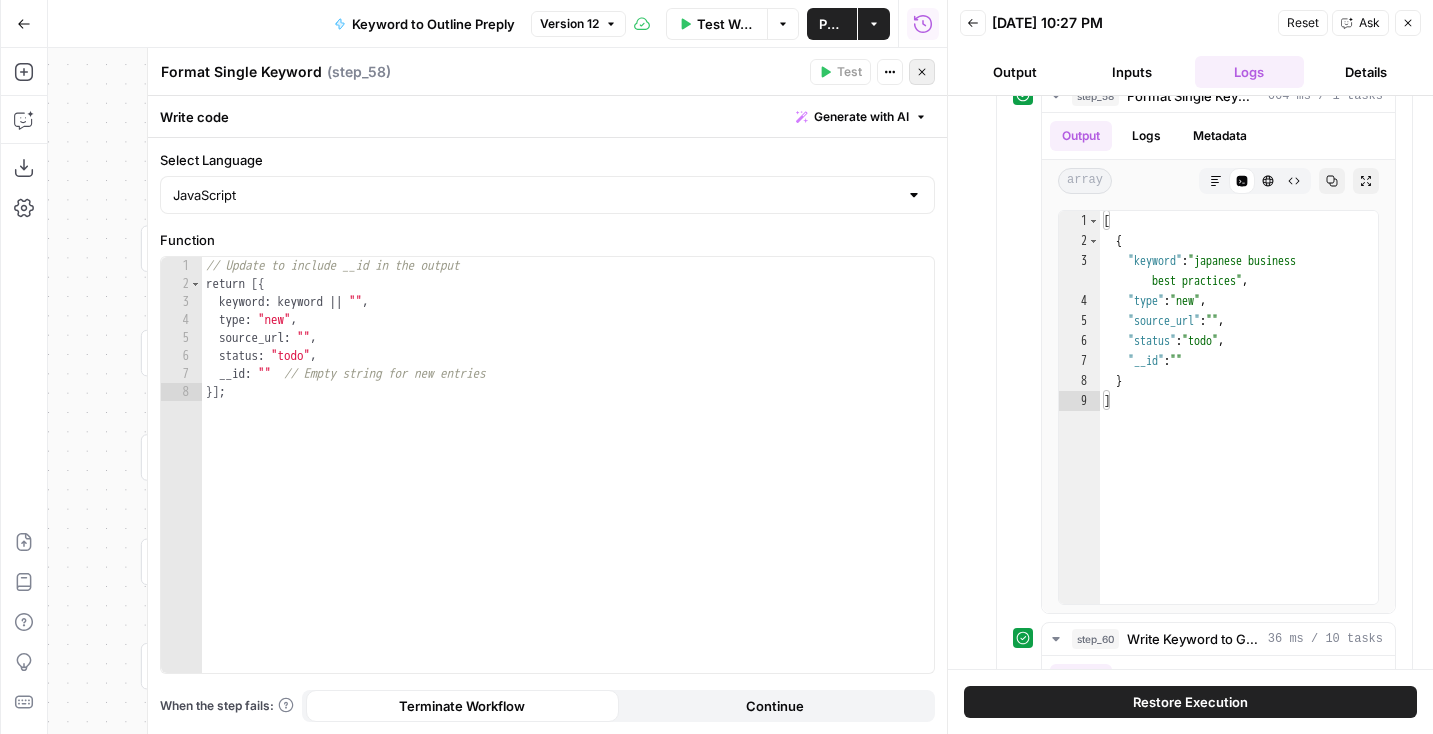 click on "Close" at bounding box center [922, 72] 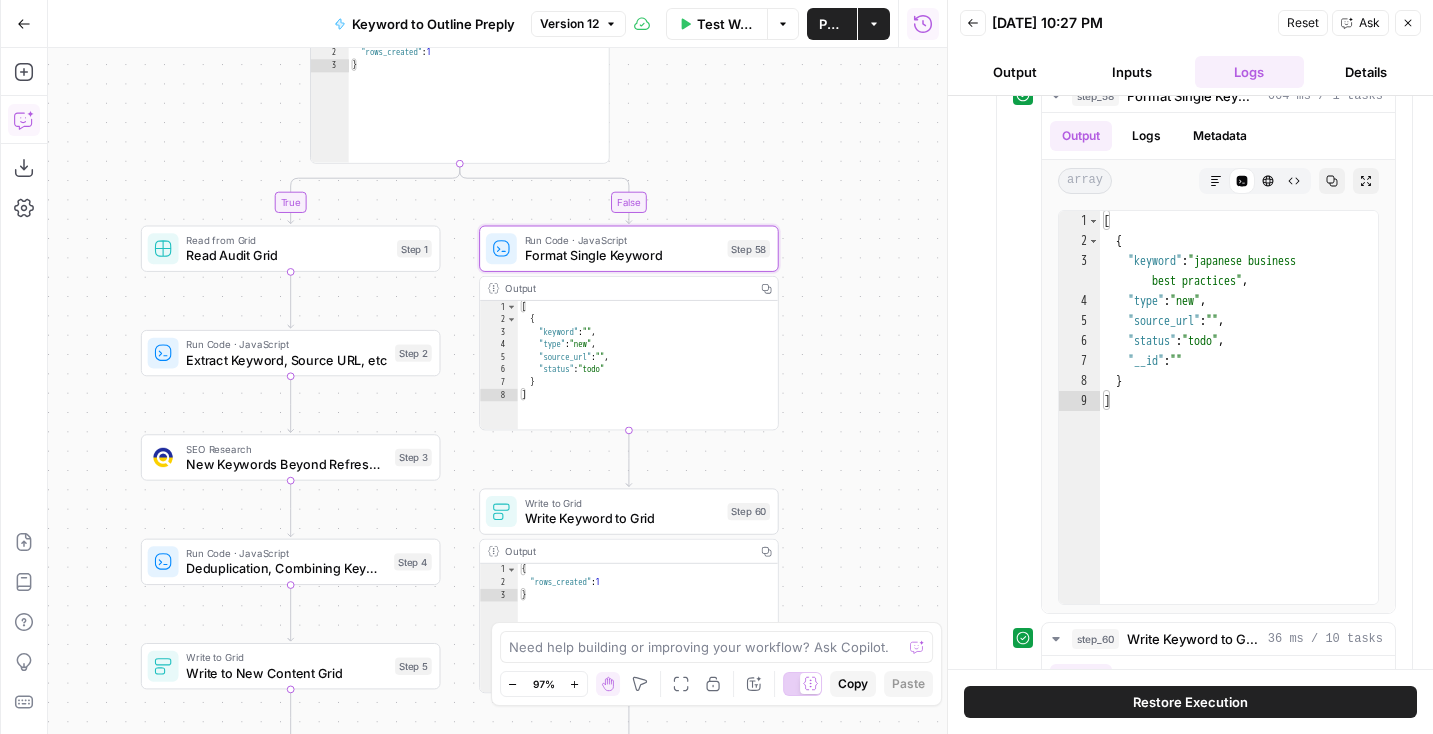 click 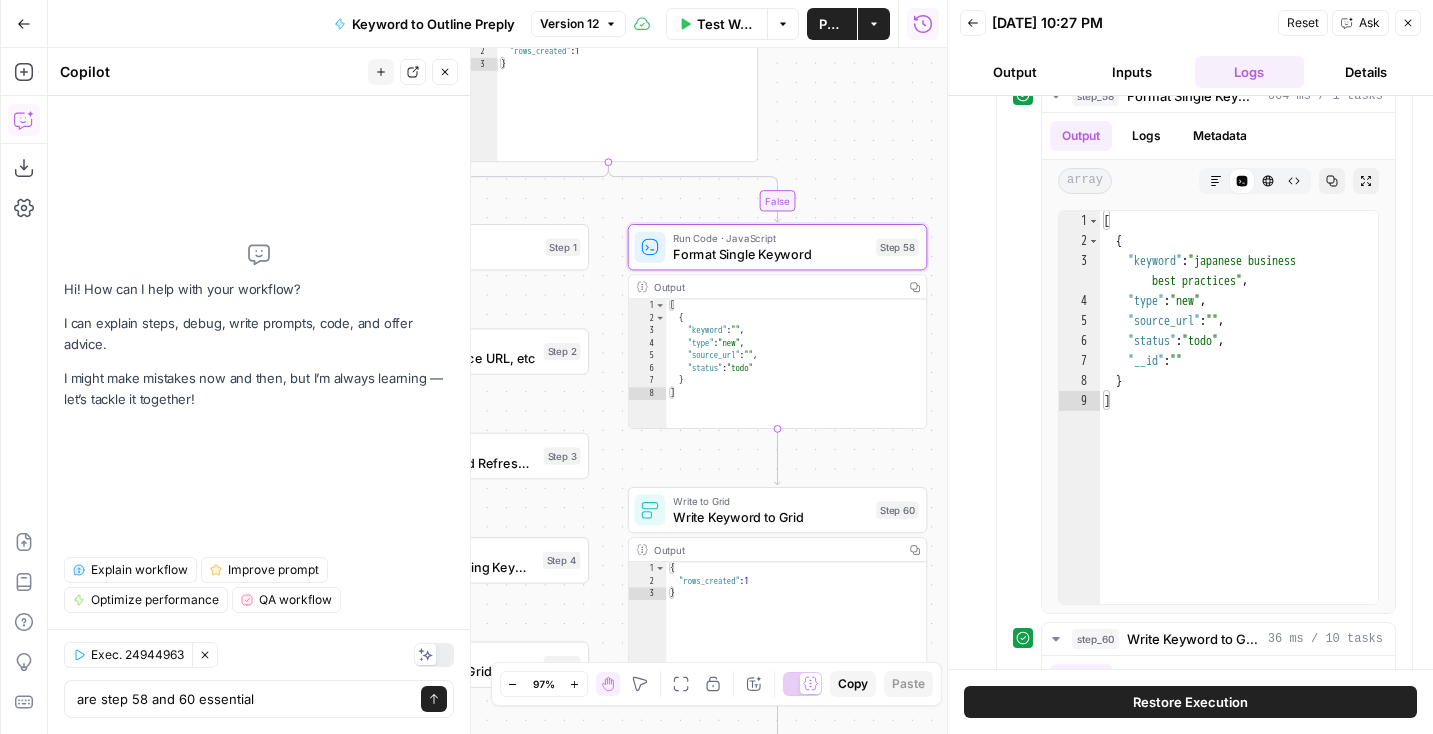 type on "are step 58 and 60 essential?" 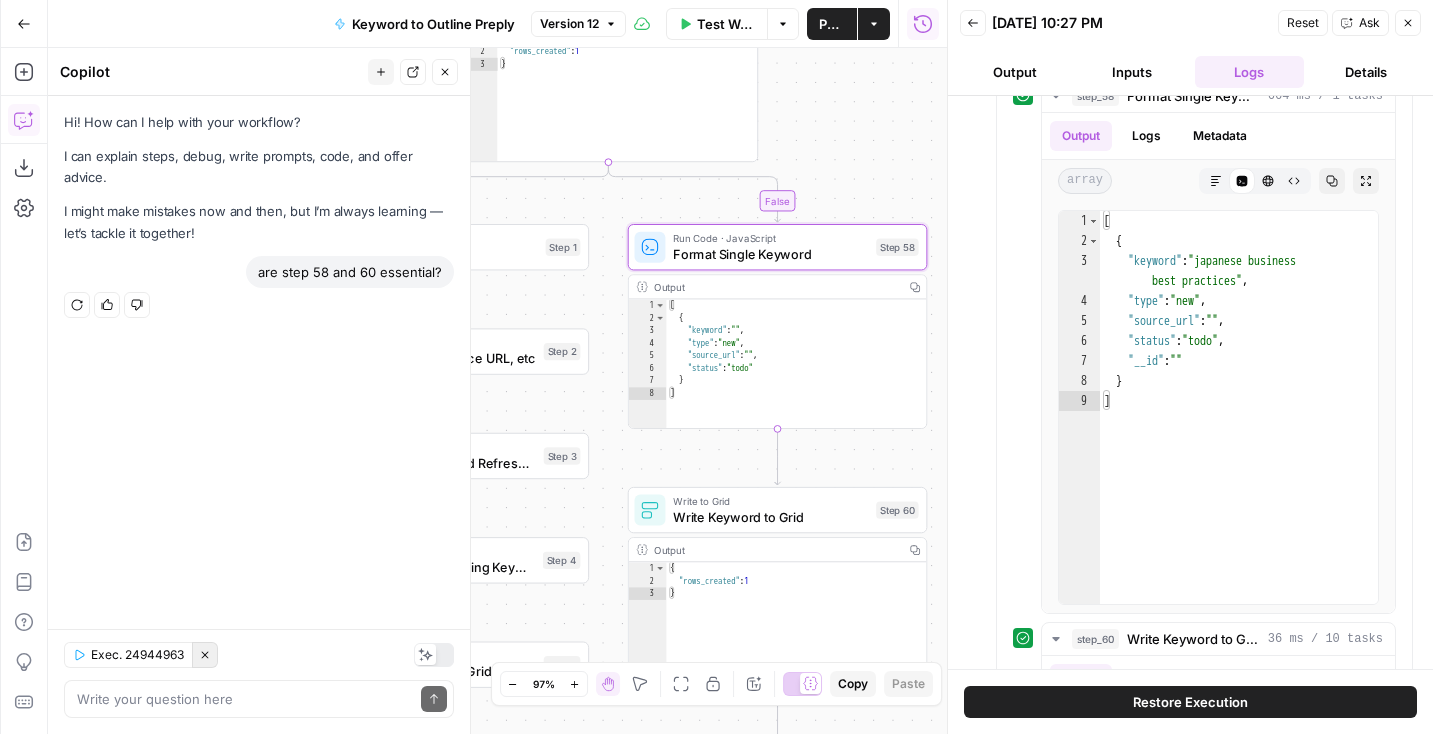 click 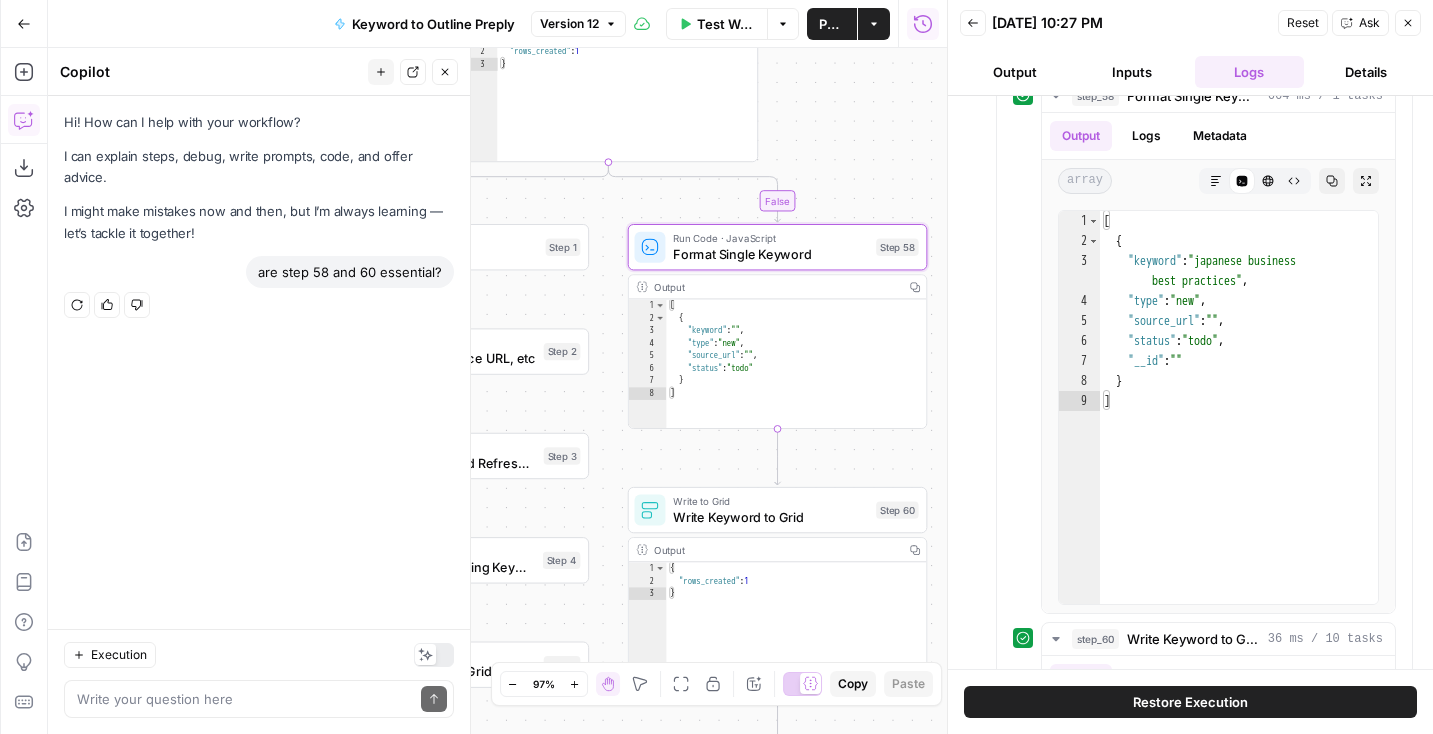 drag, startPoint x: 258, startPoint y: 251, endPoint x: 446, endPoint y: 254, distance: 188.02394 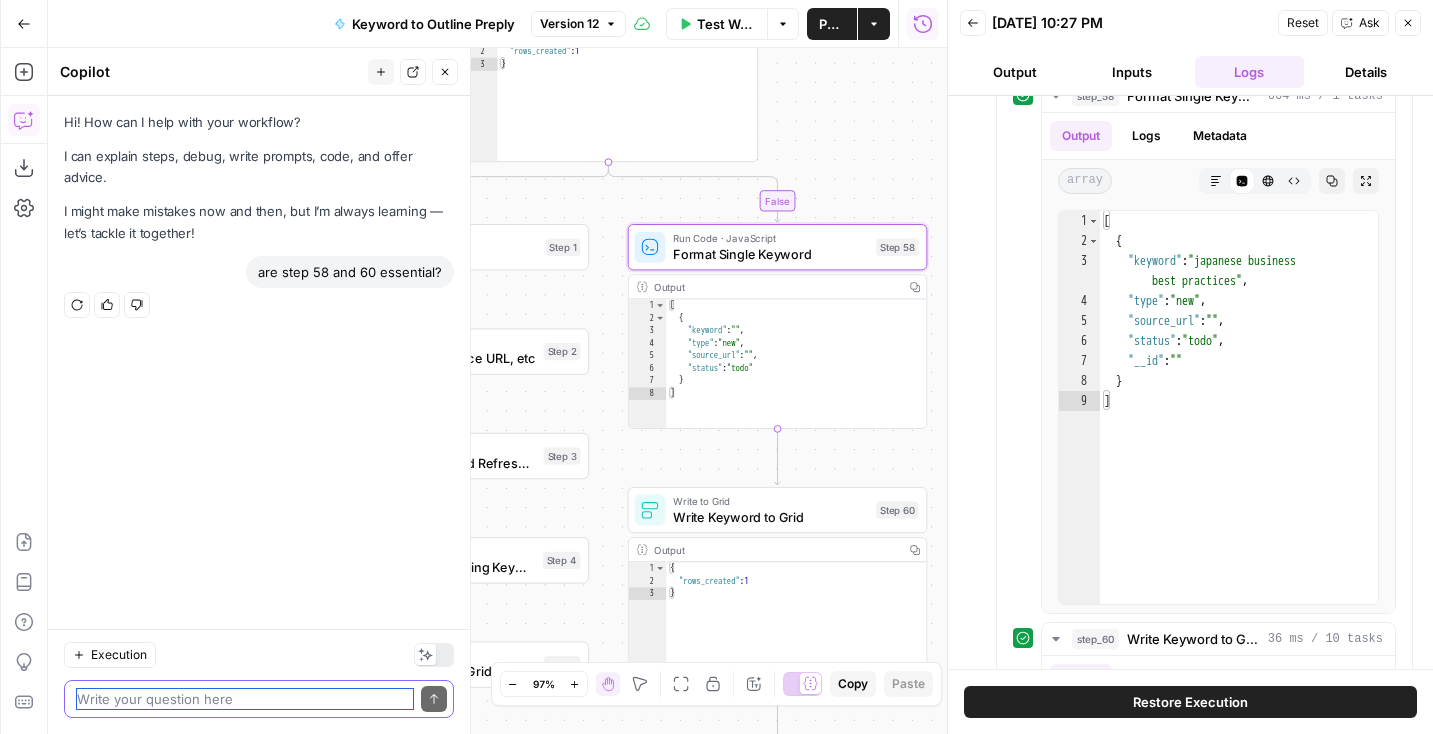 click at bounding box center [245, 699] 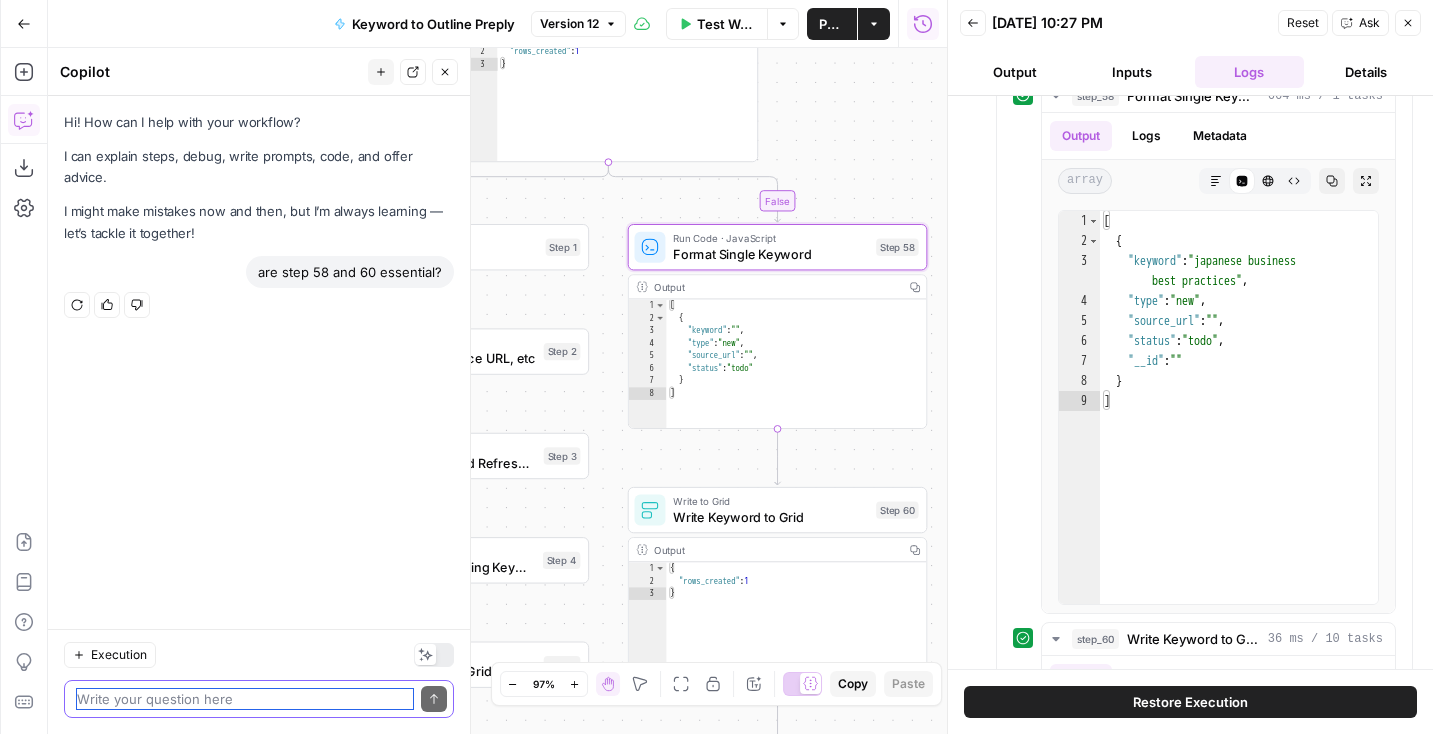 paste on "are step 58 and 60 essential?" 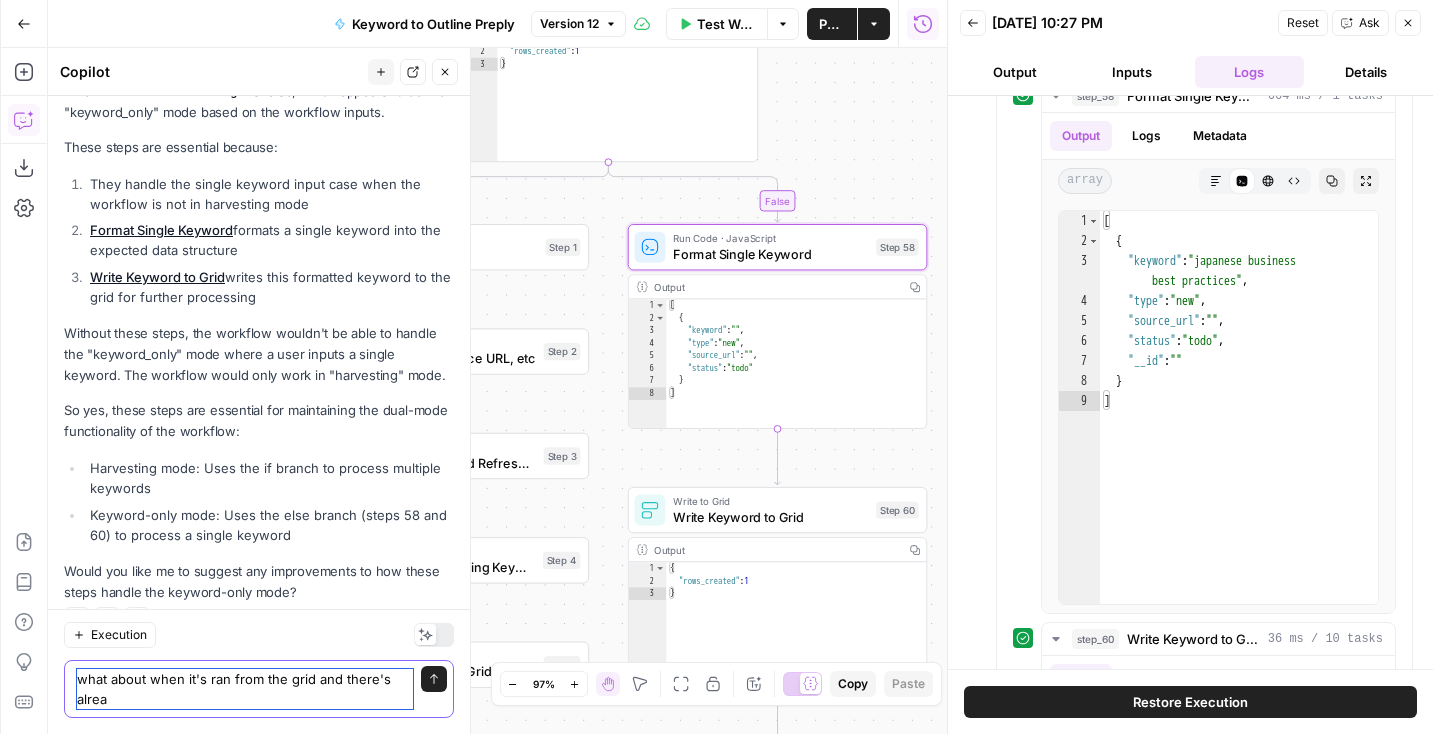 scroll, scrollTop: 359, scrollLeft: 0, axis: vertical 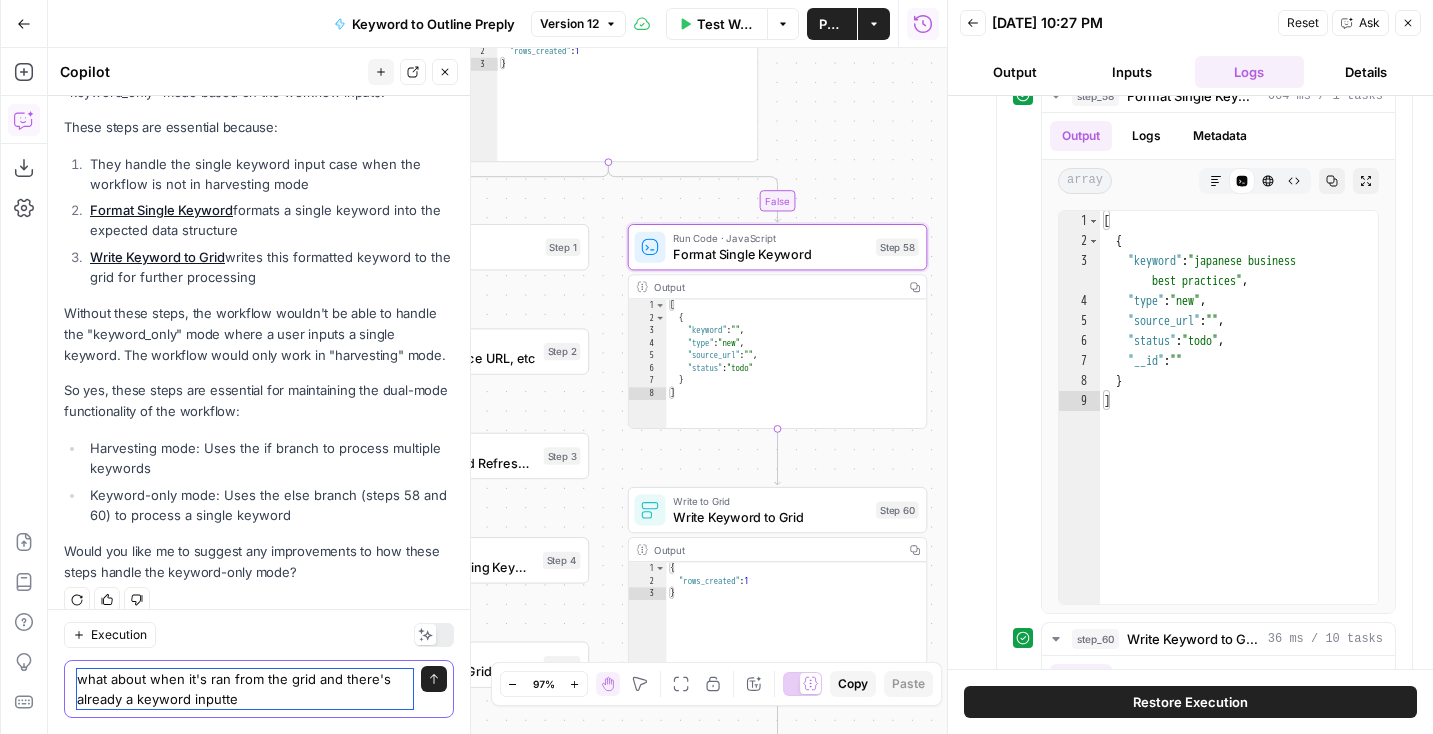 type on "what about when it's ran from the grid and there's already a keyword inputted" 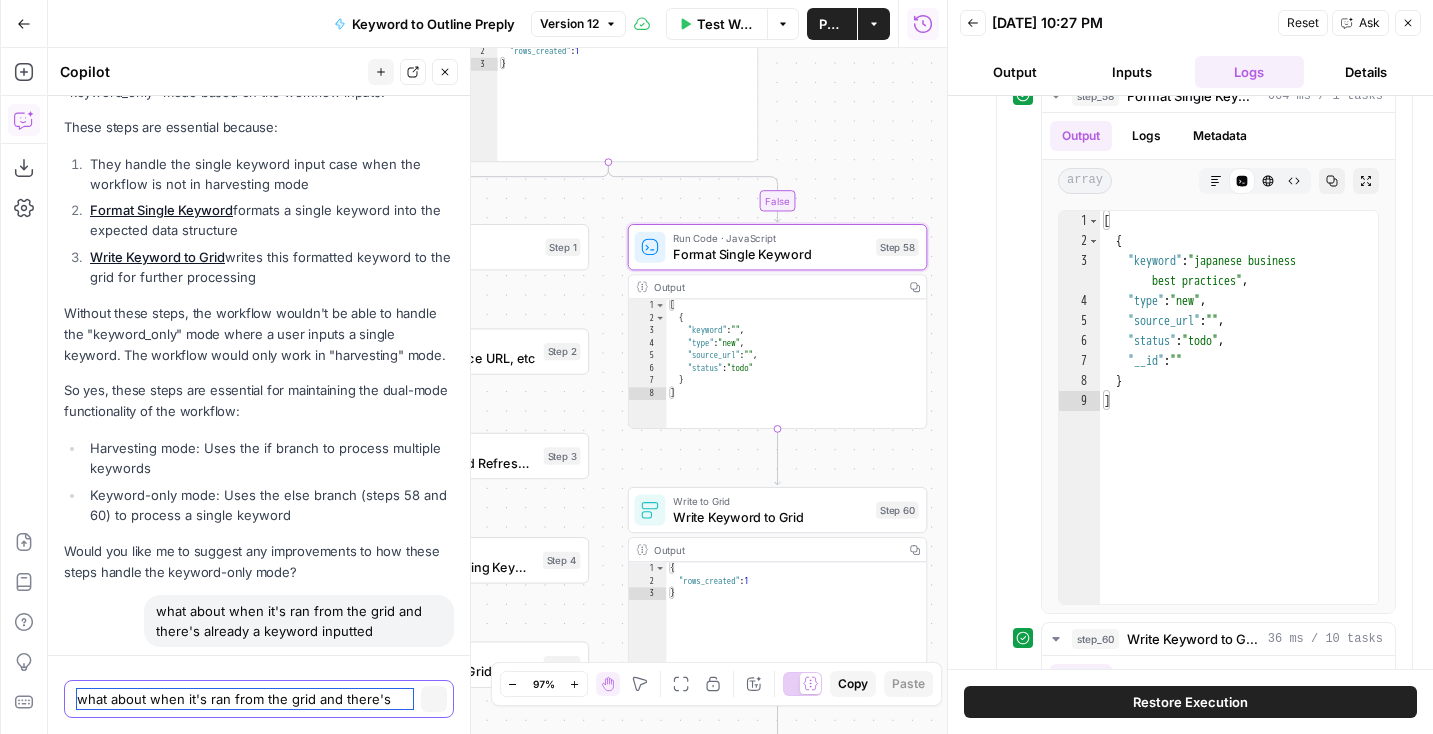 type 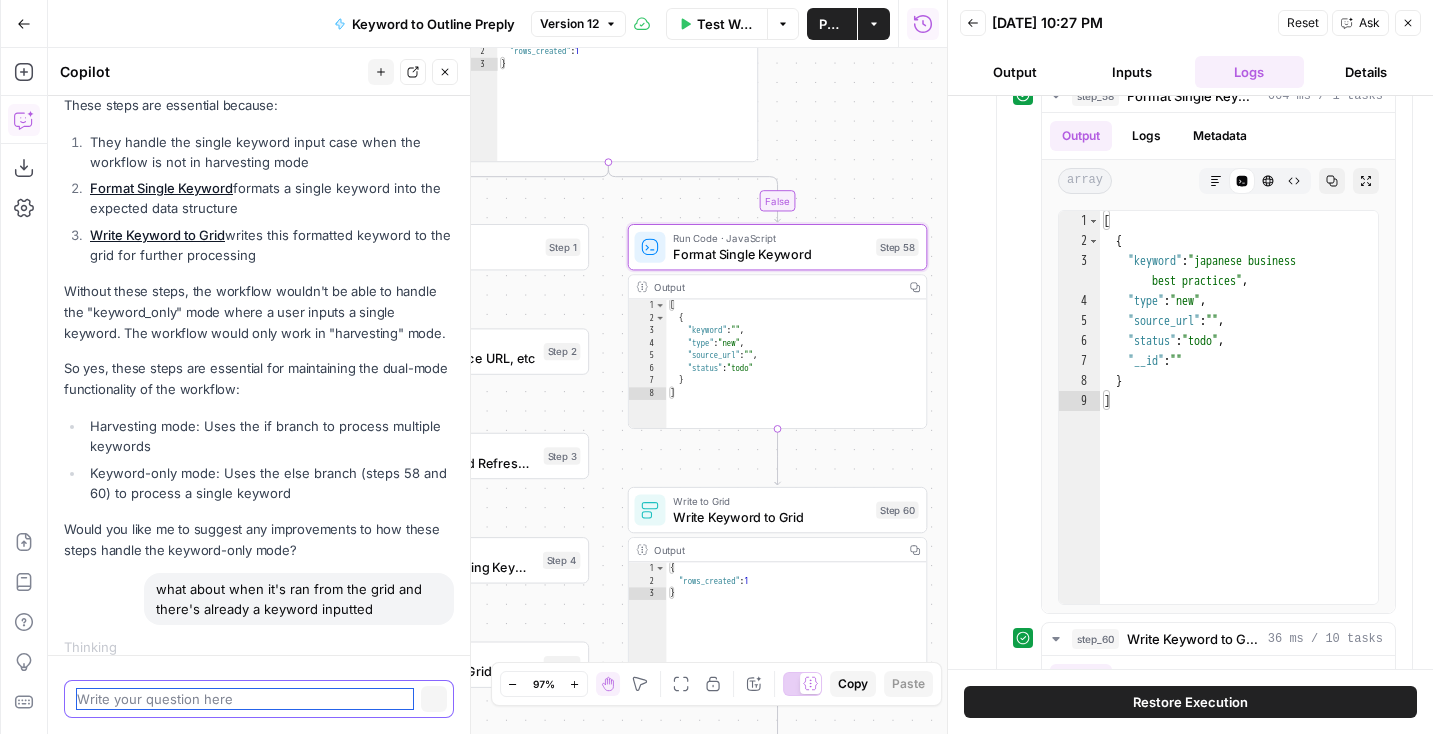 scroll, scrollTop: 377, scrollLeft: 0, axis: vertical 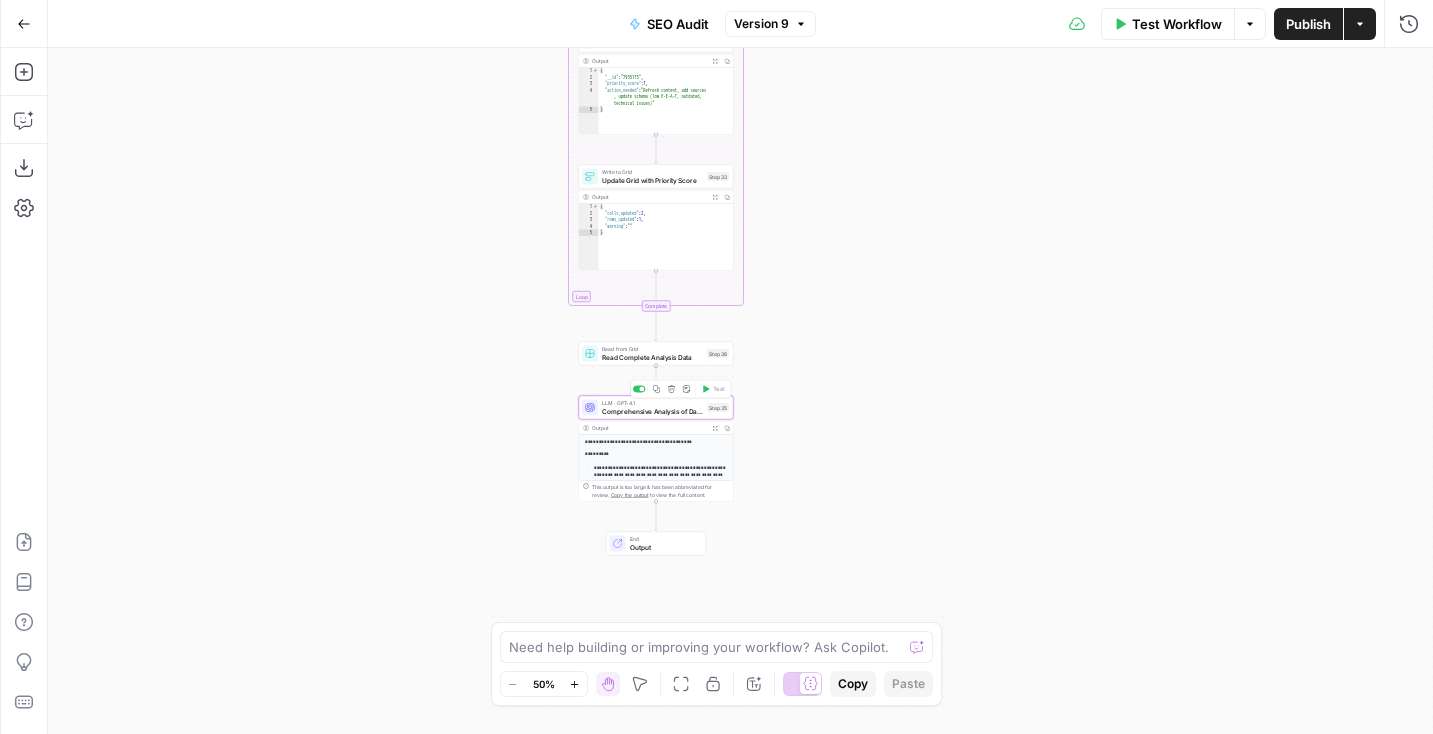 click on "Comprehensive Analysis of Dataset" at bounding box center (652, 411) 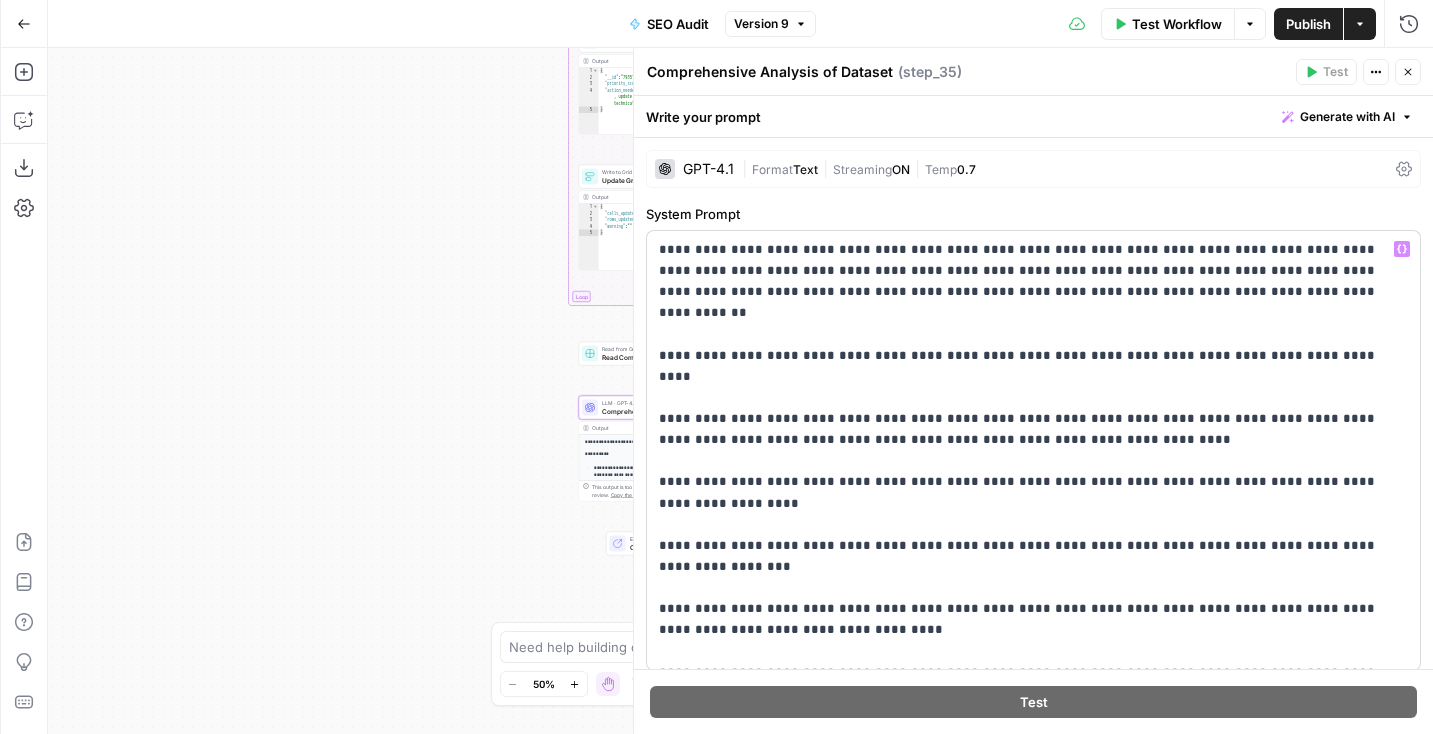 scroll, scrollTop: 234, scrollLeft: 0, axis: vertical 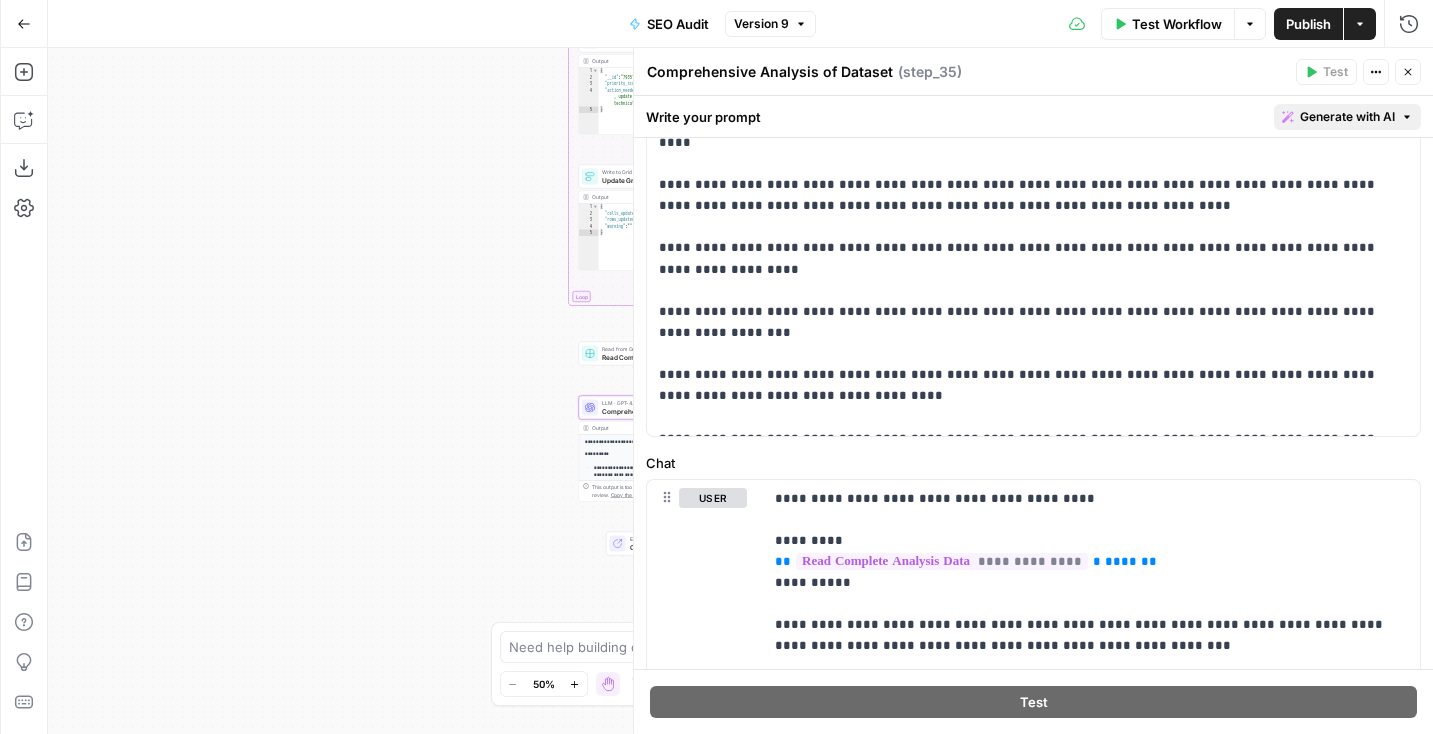 click 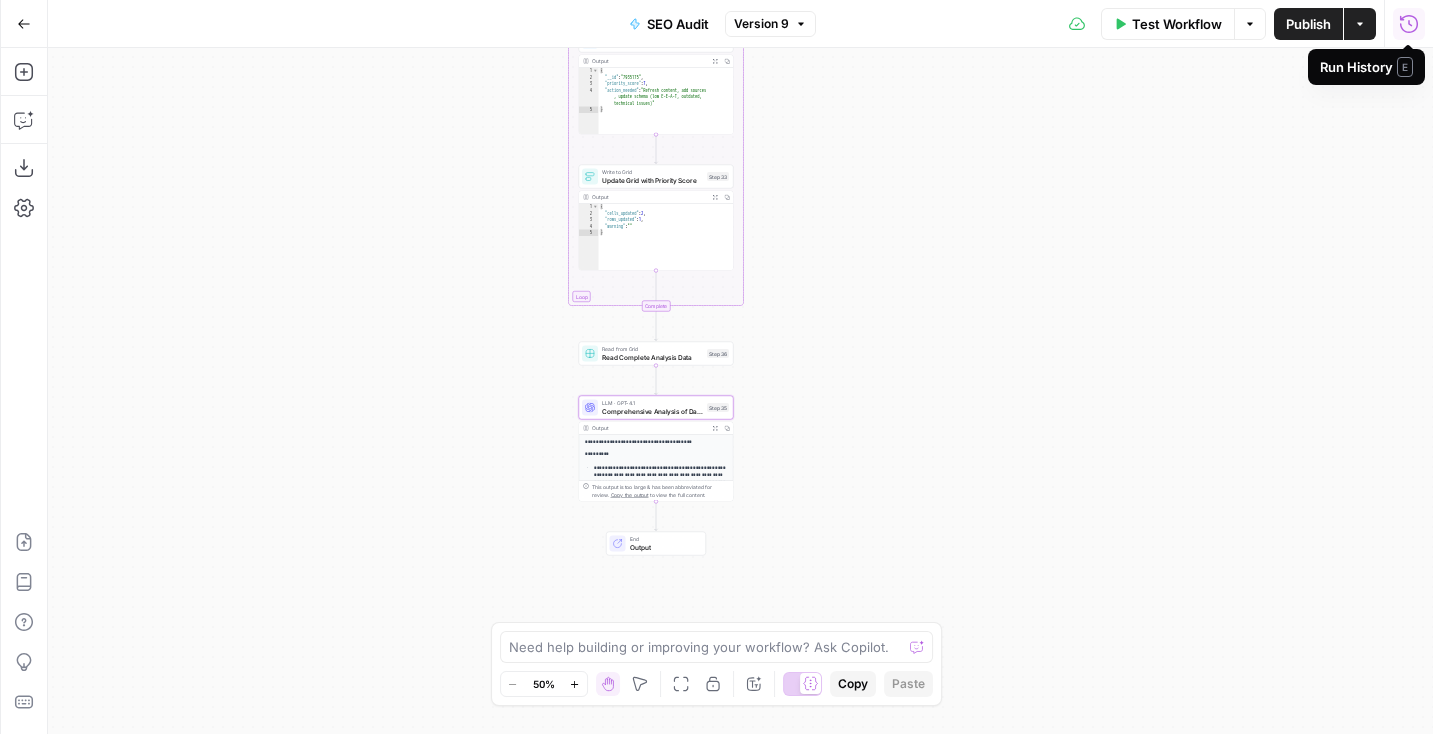 click 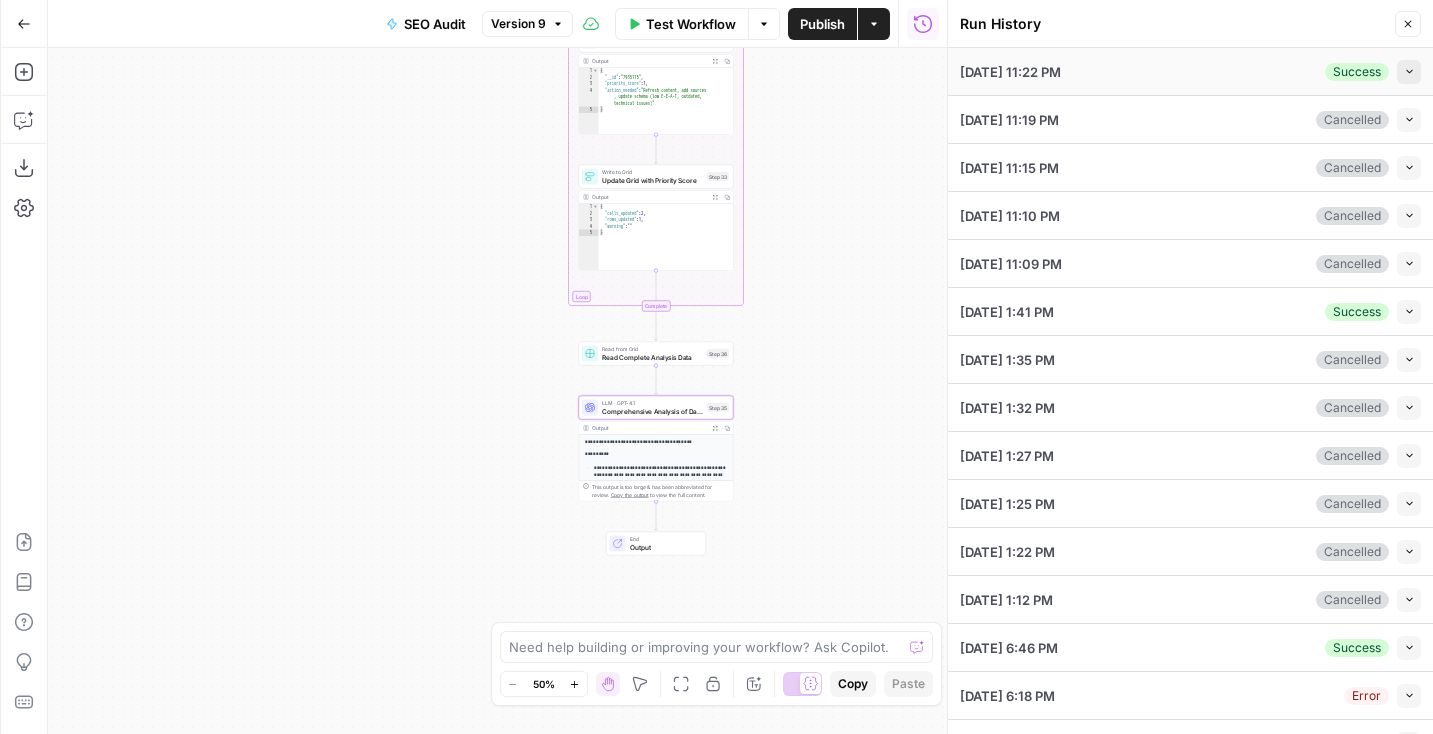 click on "Collapse" at bounding box center [1409, 72] 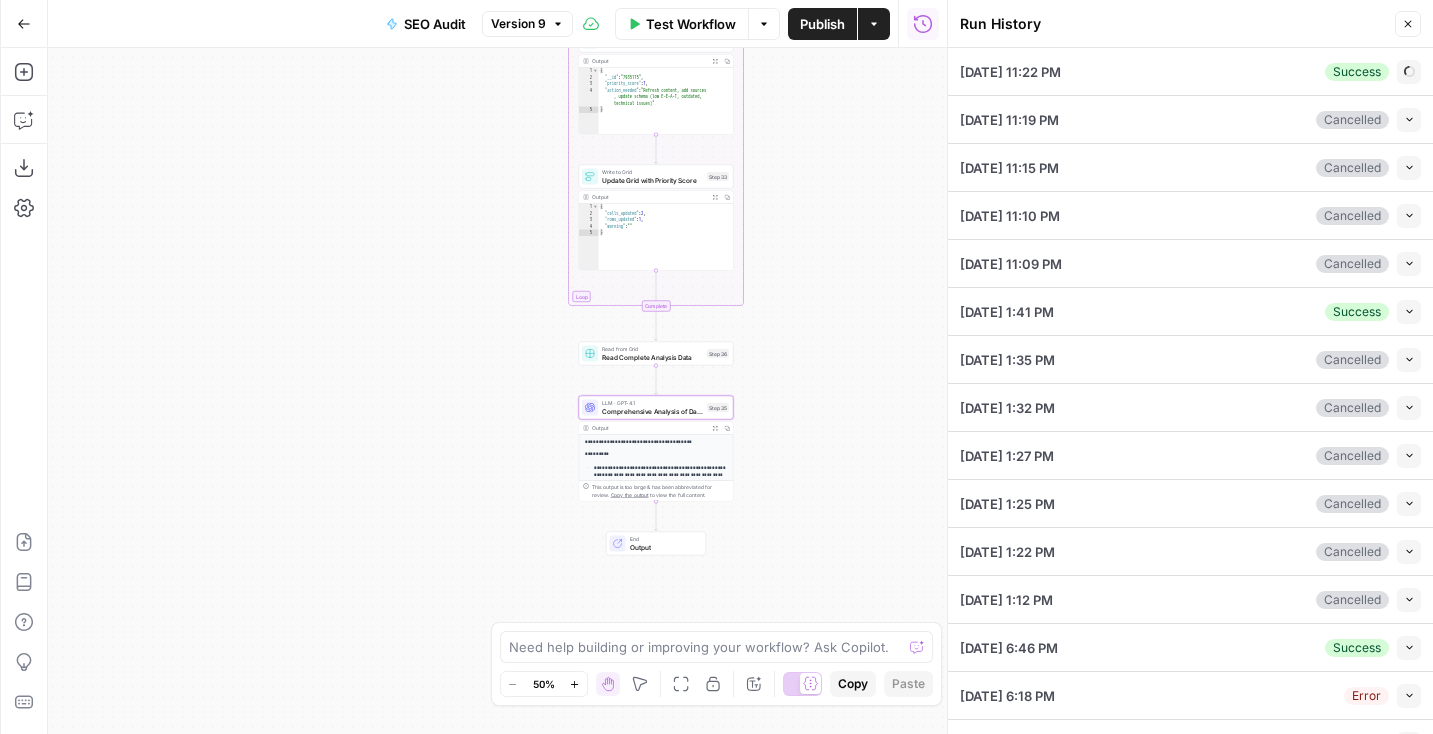 click on "[DATE] 11:22 PM Success Expand" at bounding box center [1190, 71] 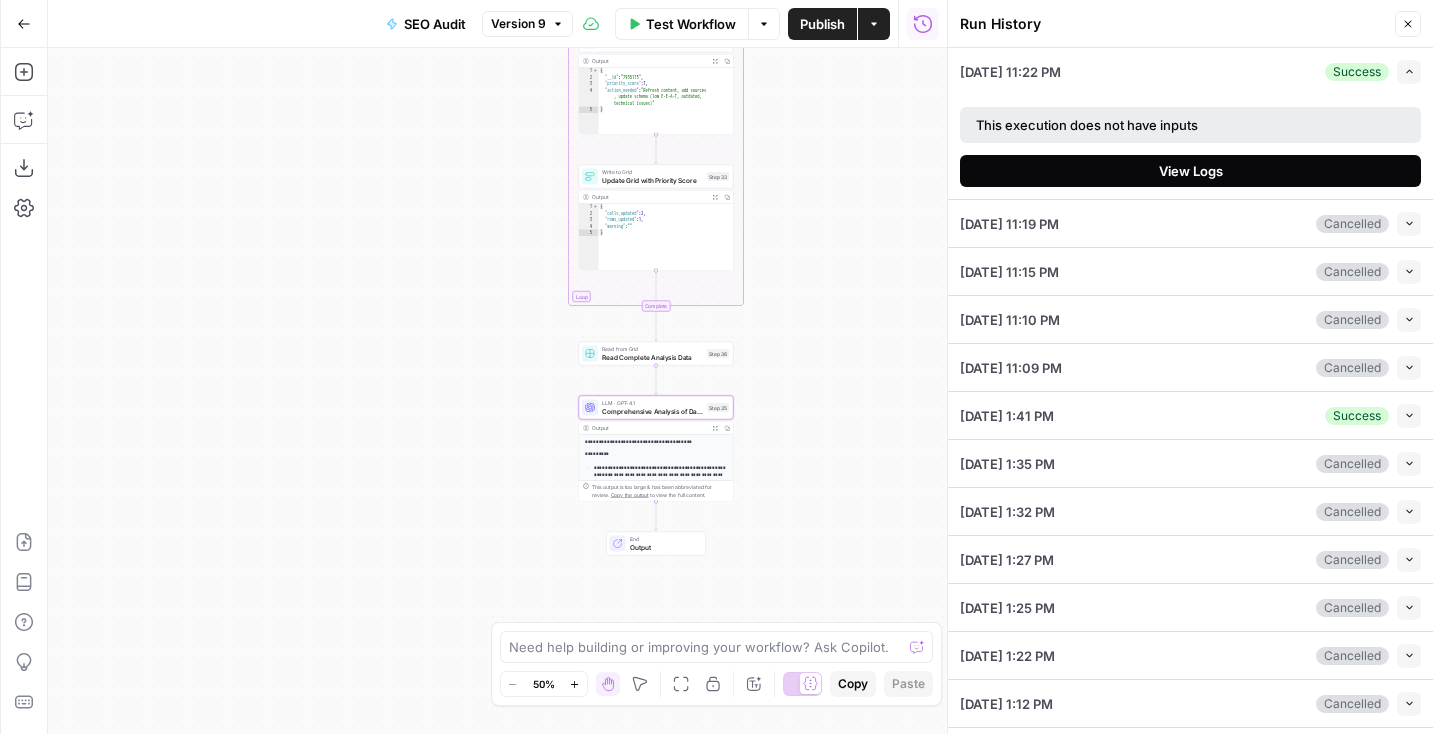 click on "View Logs" at bounding box center (1190, 171) 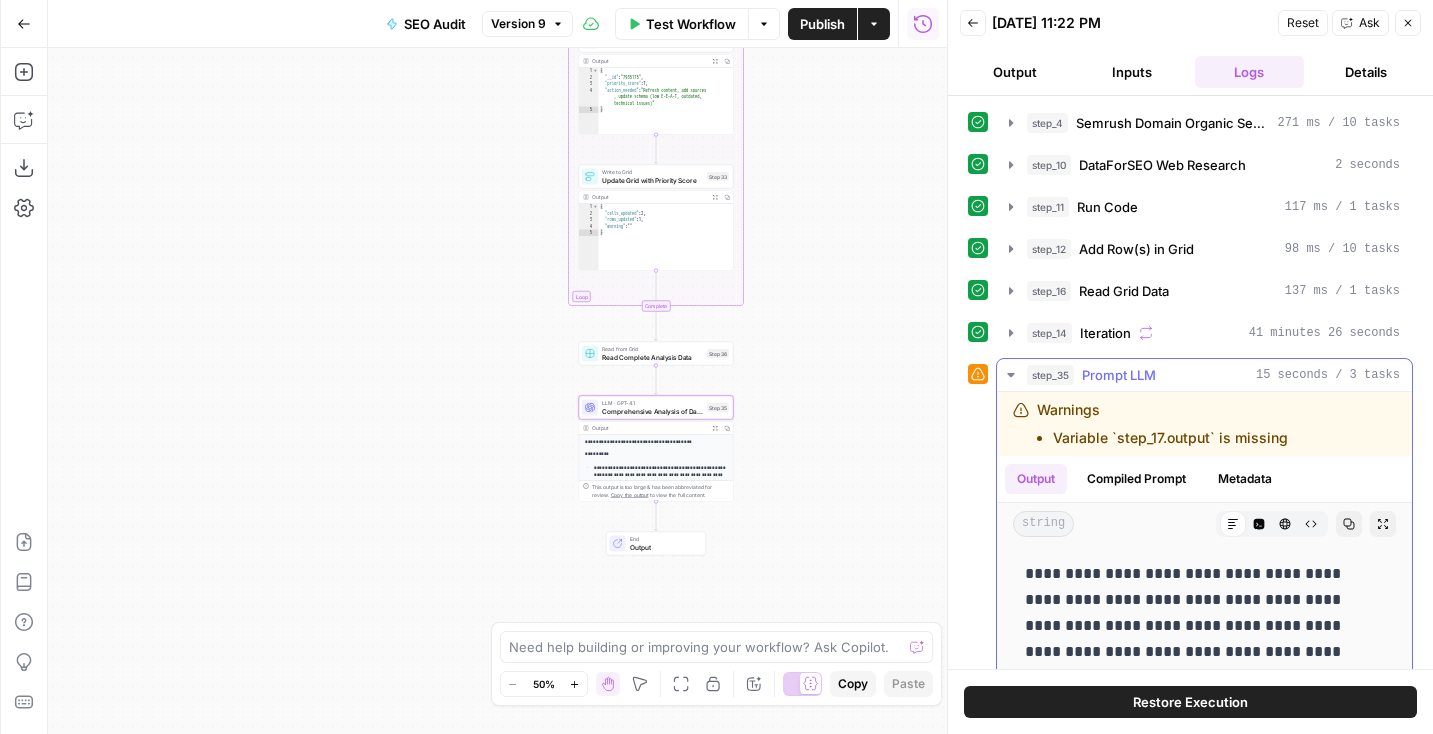 click on "step_35 Prompt LLM 15 seconds / 3 tasks" at bounding box center [1213, 375] 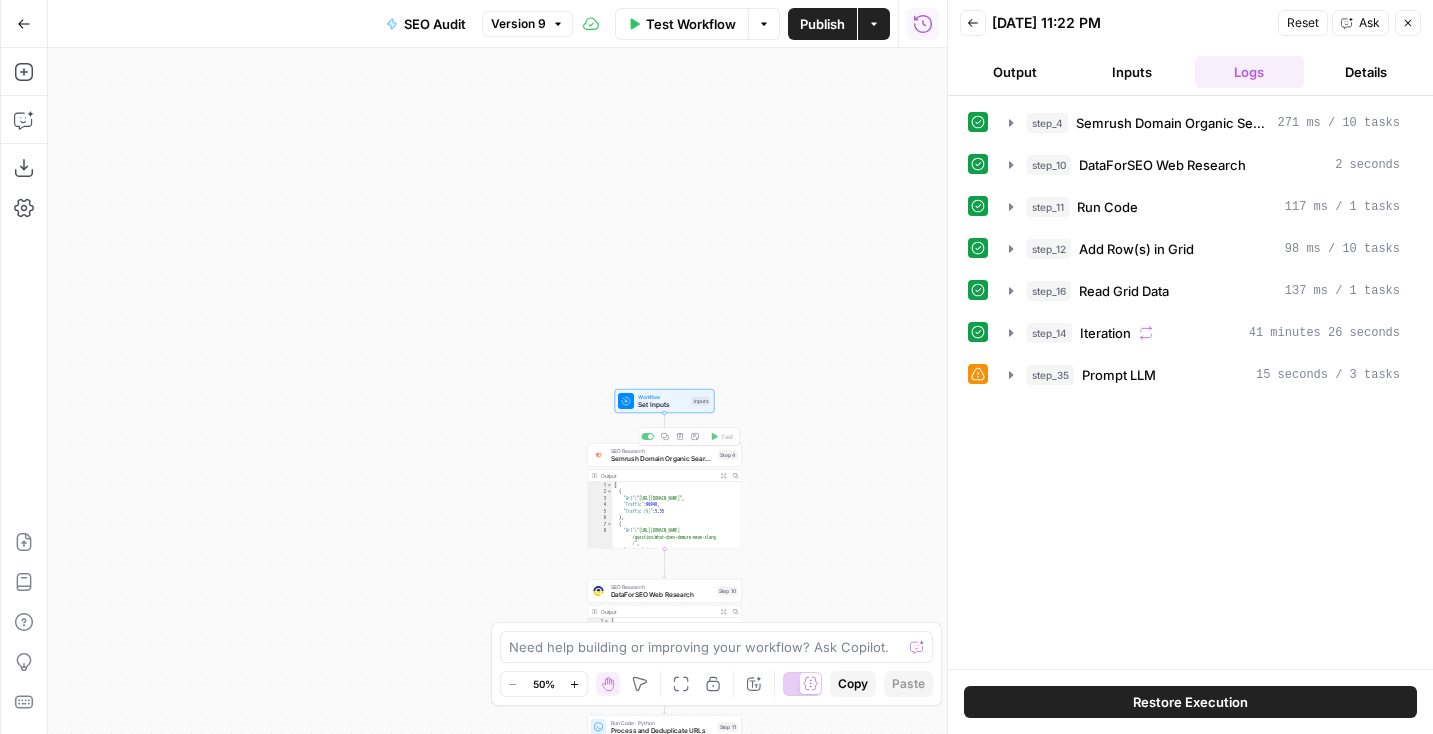 click on "Workflow Set Inputs Inputs Test Step" at bounding box center [665, 401] 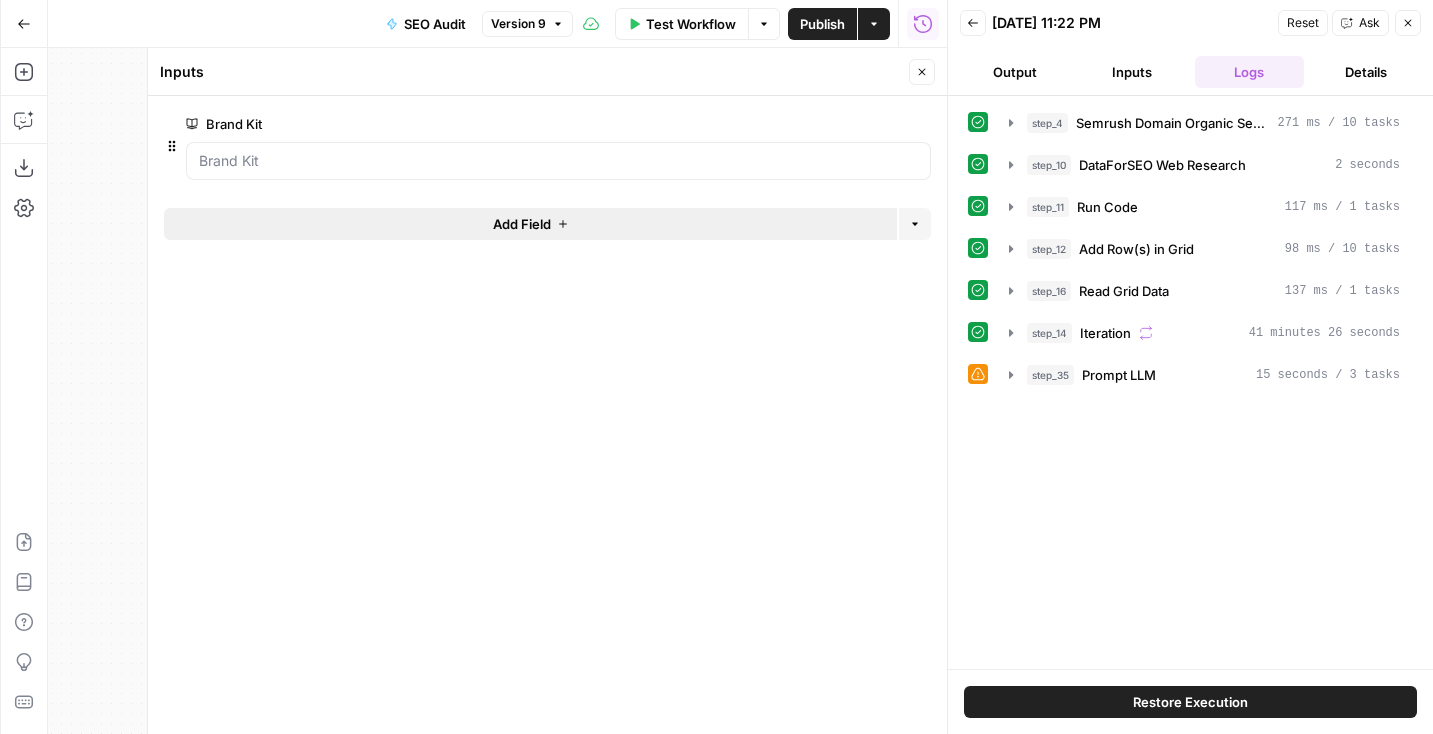 click on "Close" at bounding box center (922, 72) 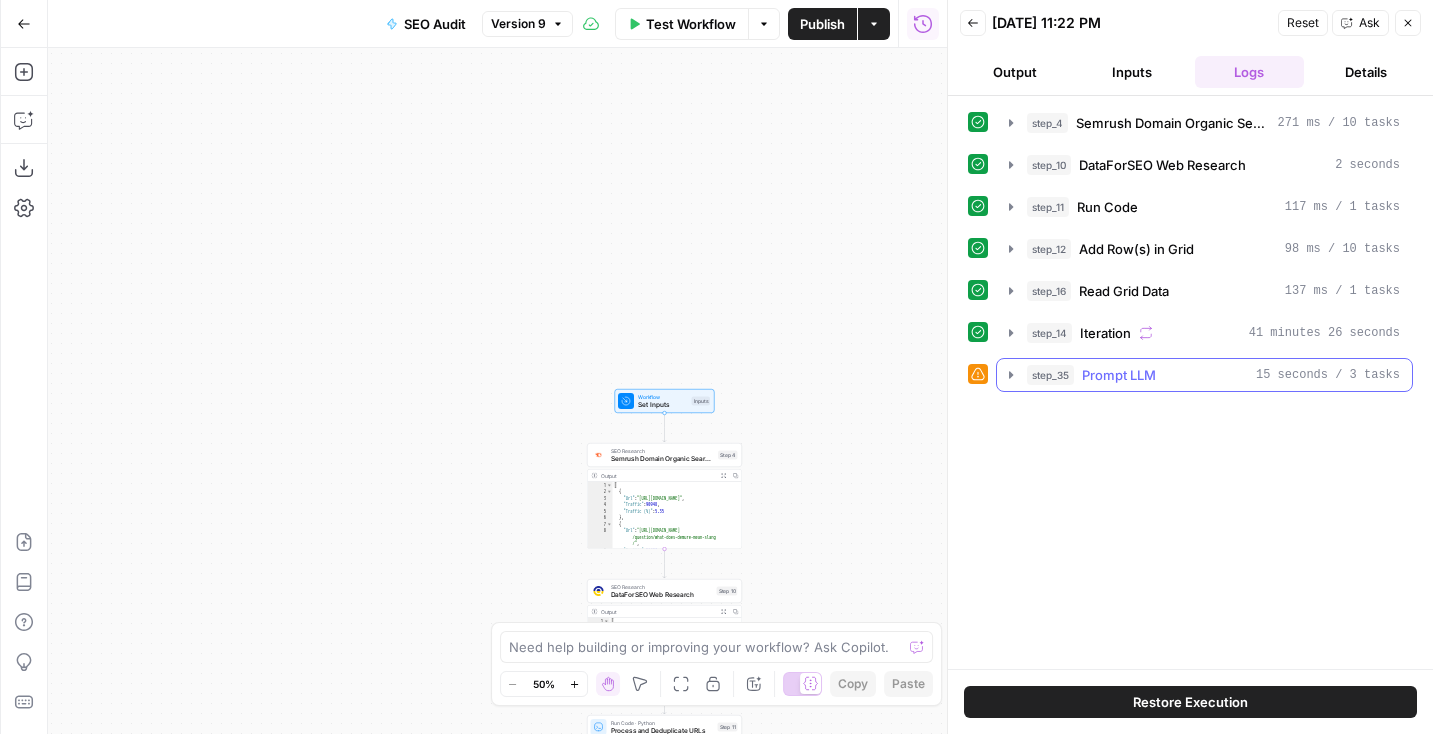 click on "Prompt LLM" at bounding box center (1119, 375) 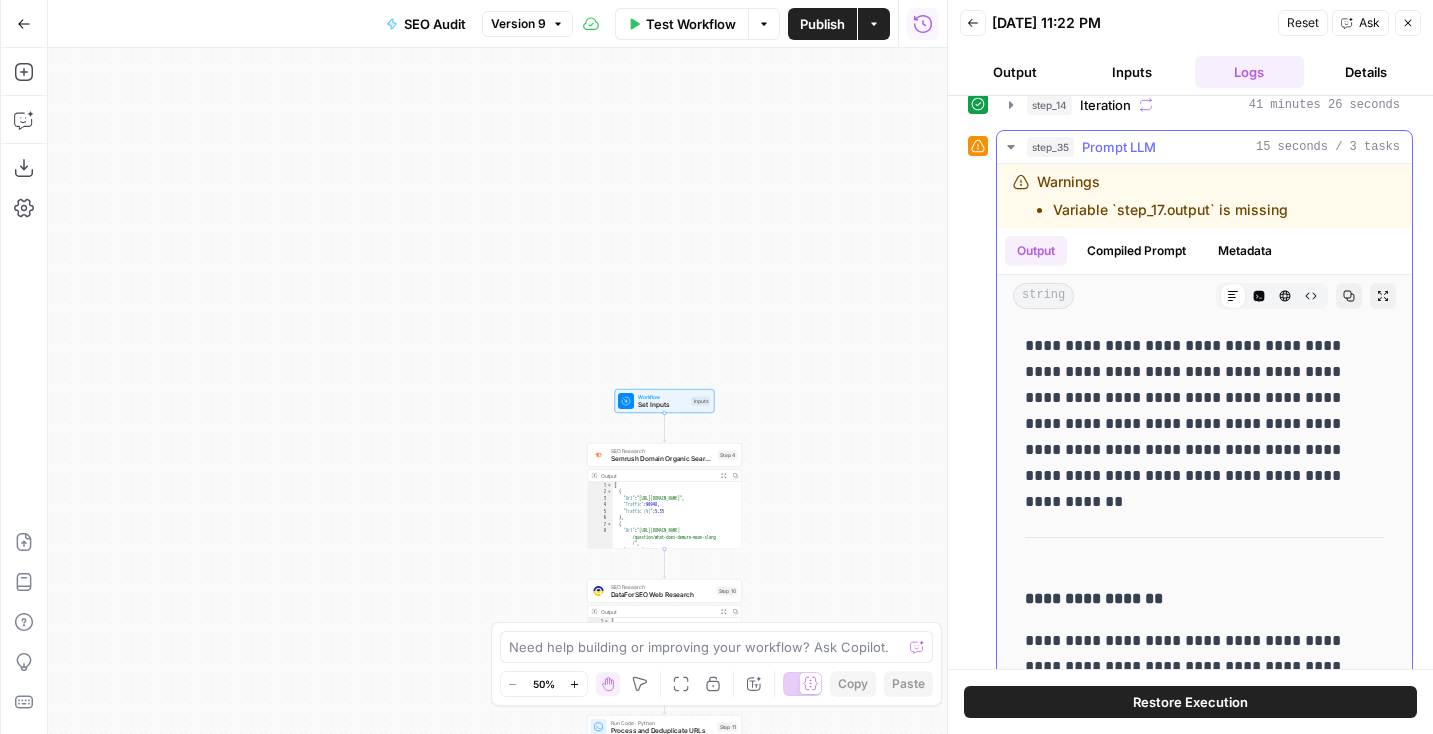 scroll, scrollTop: 298, scrollLeft: 0, axis: vertical 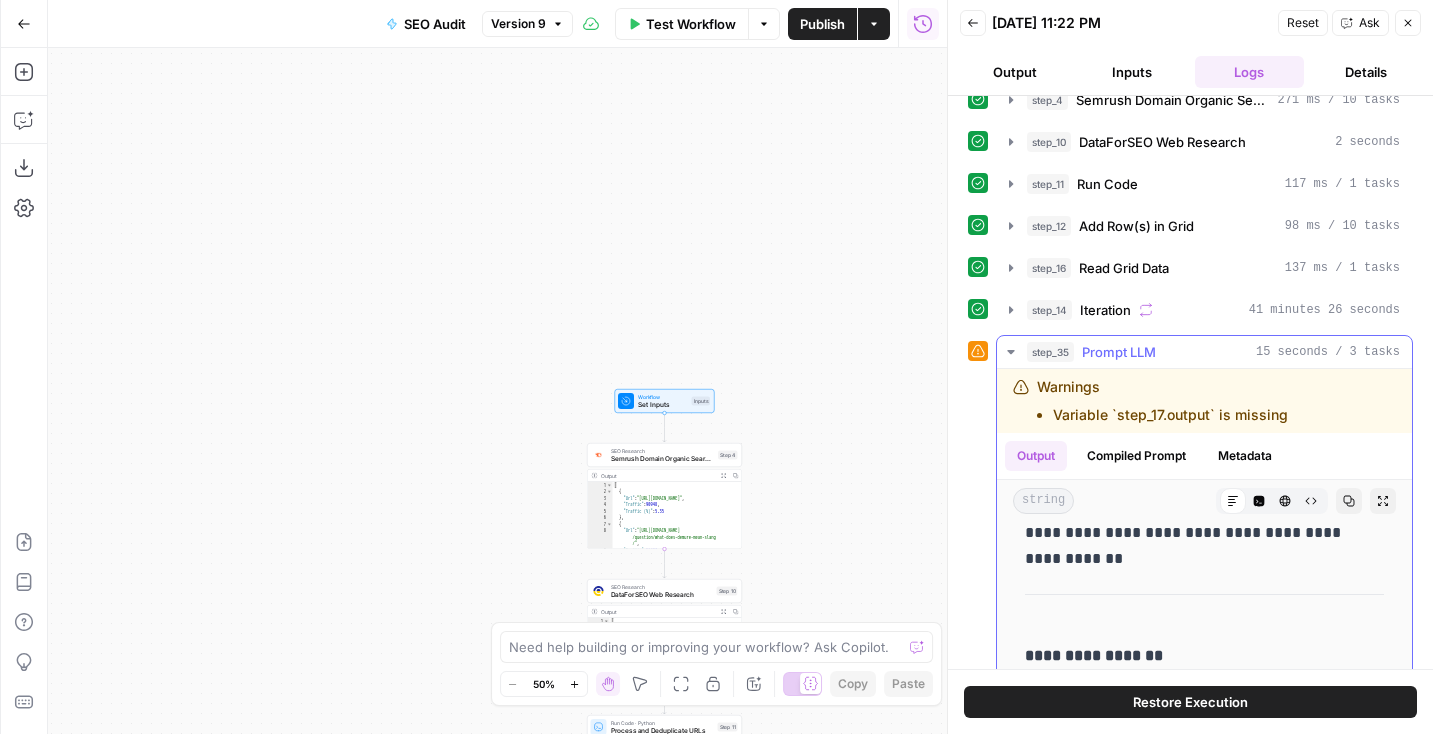 click on "step_35 Prompt LLM 15 seconds / 3 tasks" at bounding box center (1204, 352) 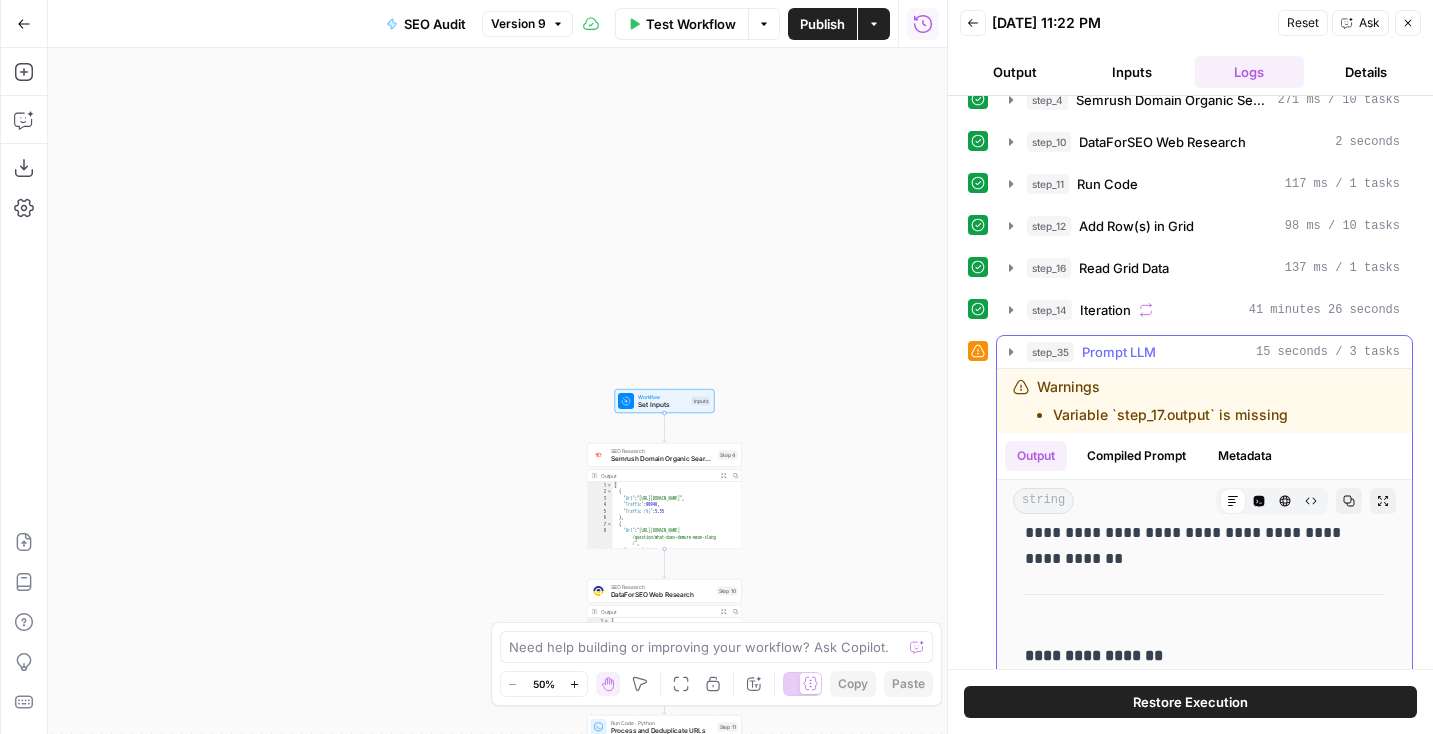 scroll, scrollTop: 0, scrollLeft: 0, axis: both 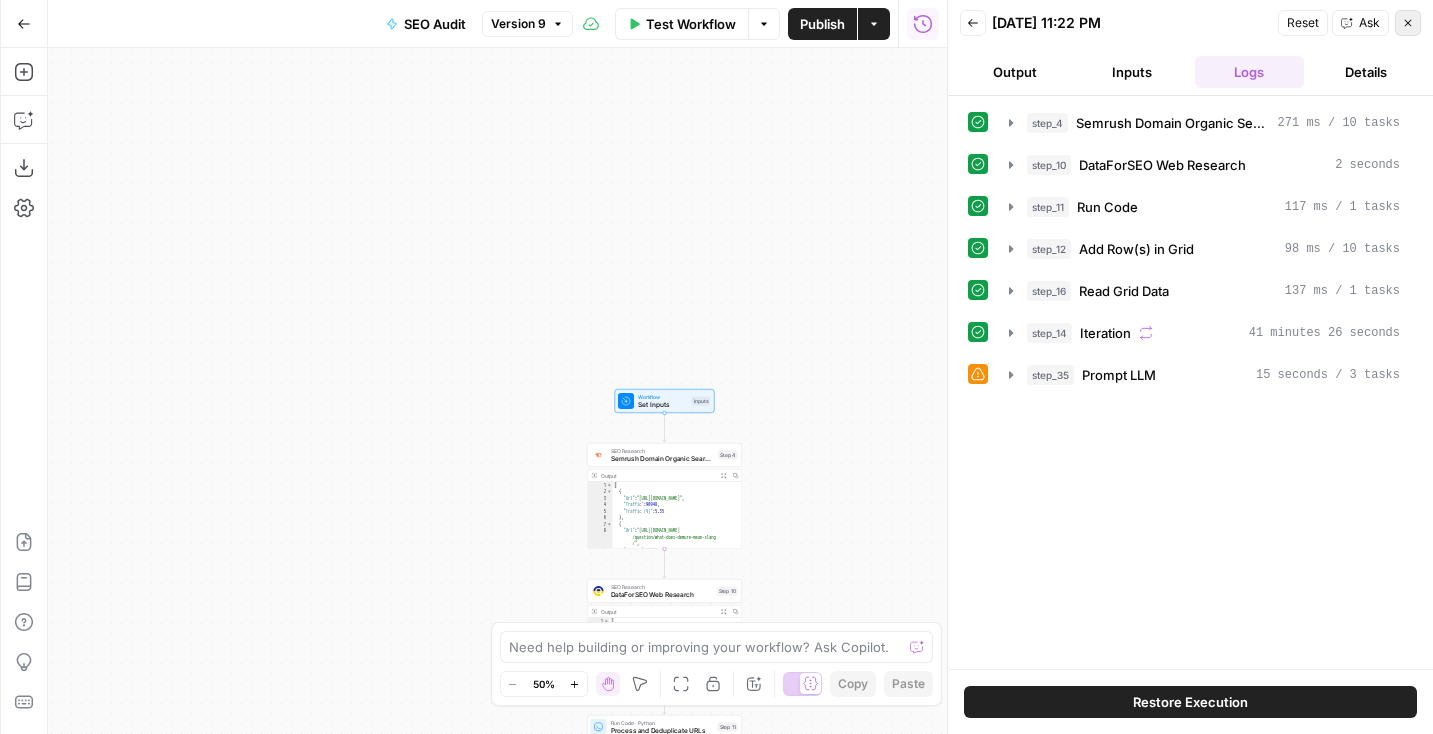 click 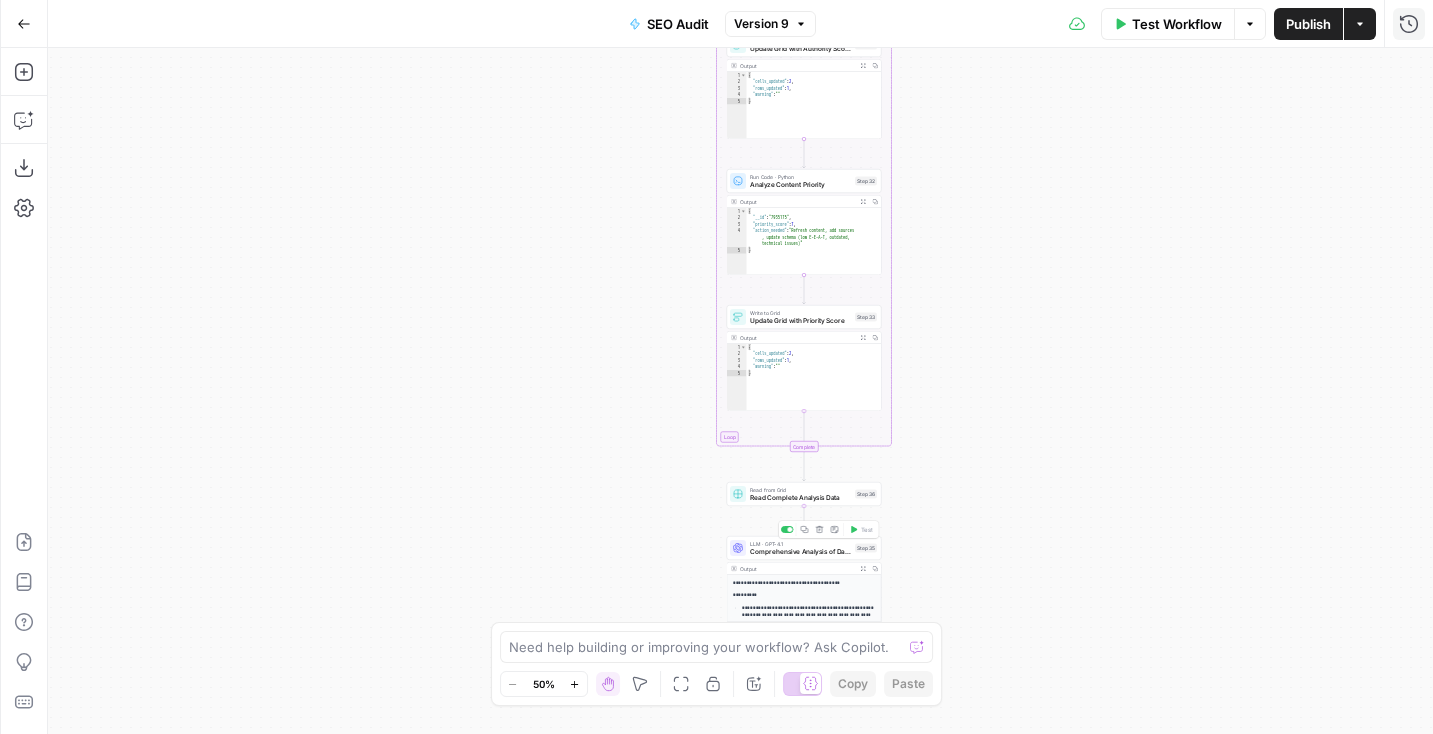 click on "LLM · GPT-4.1 Comprehensive Analysis of Dataset Step 35 Copy step Delete step Add Note Test" at bounding box center [804, 548] 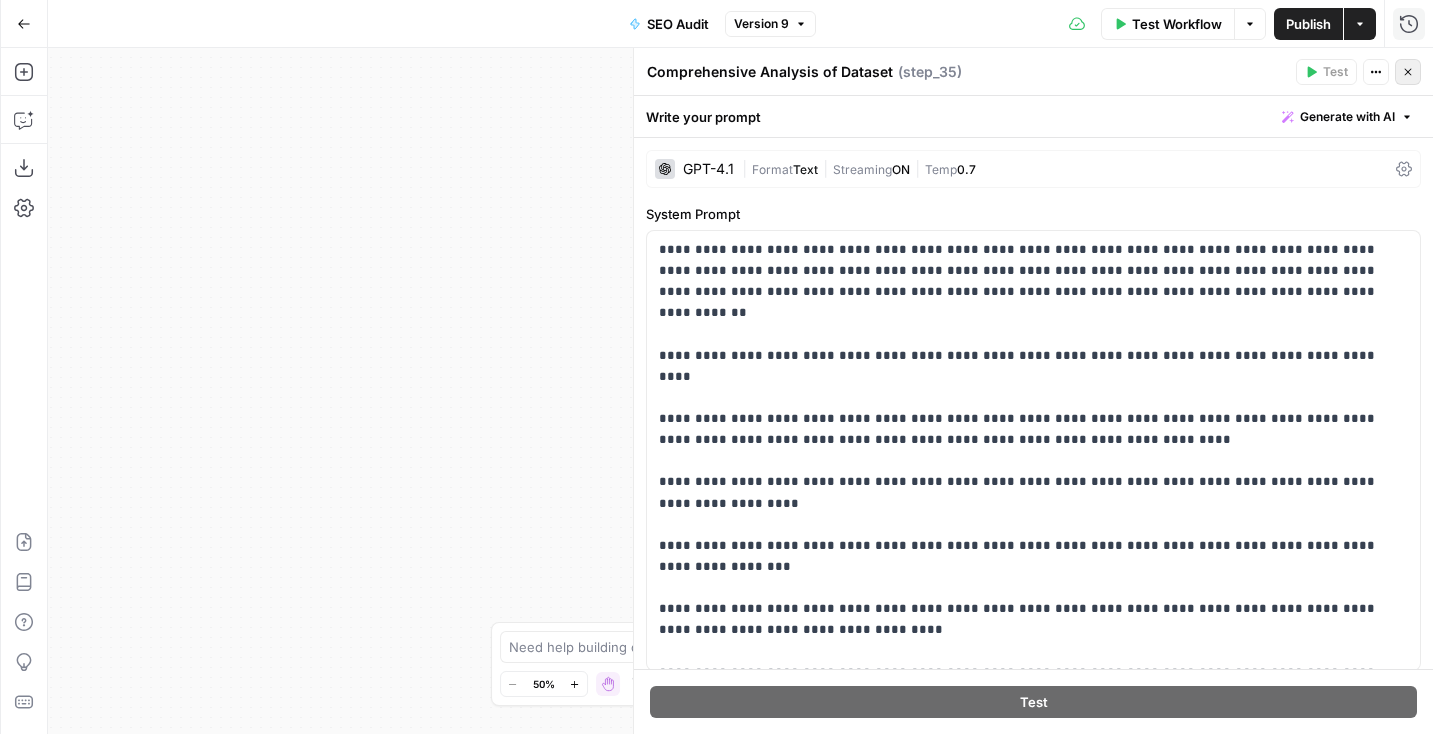 click on "Close" at bounding box center (1408, 72) 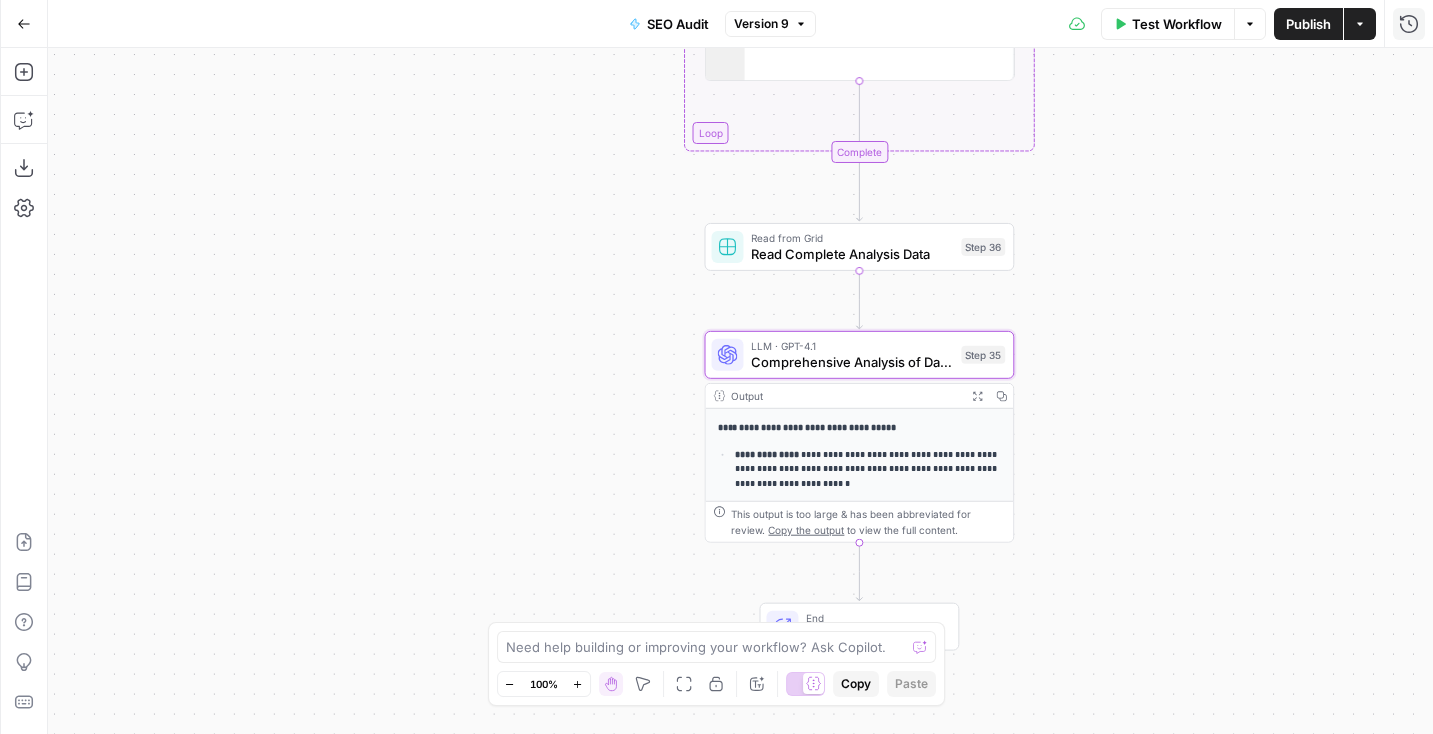scroll, scrollTop: 290, scrollLeft: 0, axis: vertical 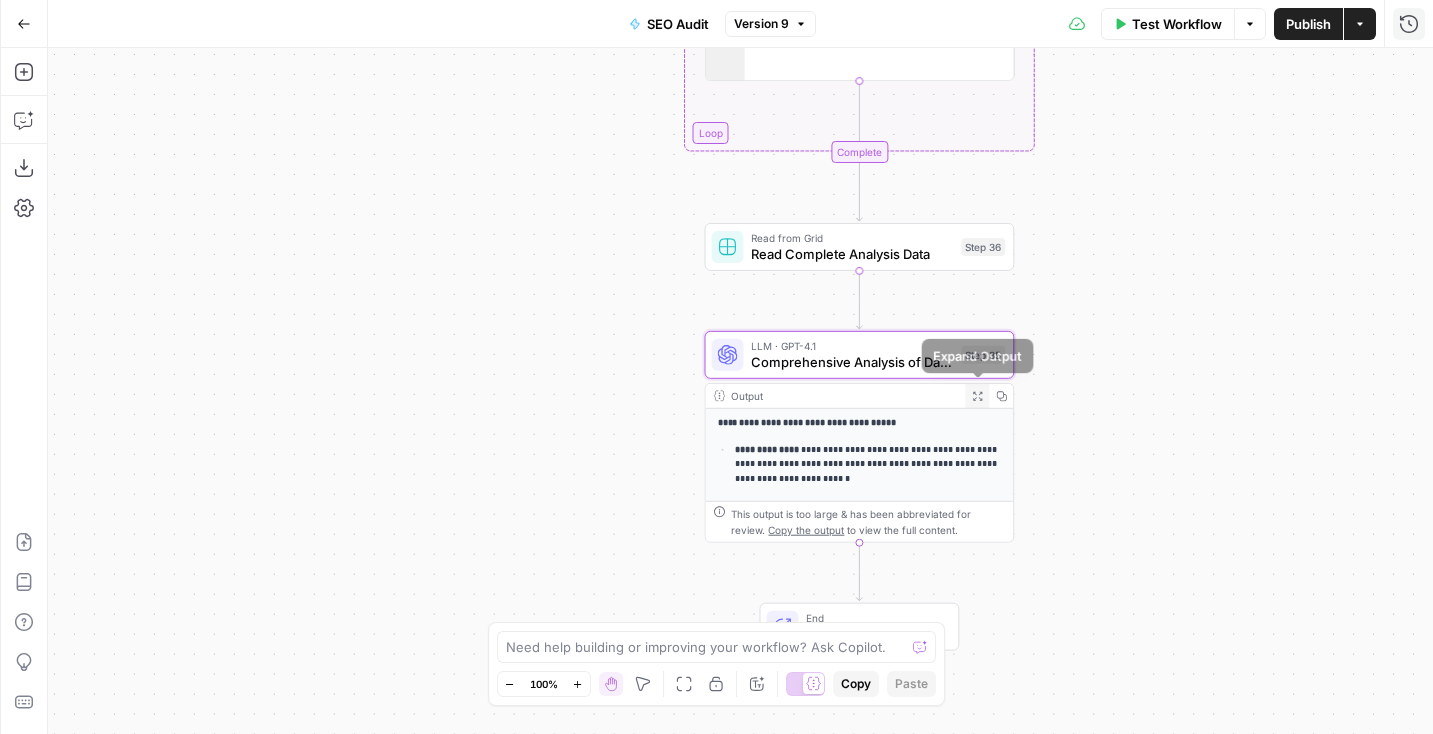 click 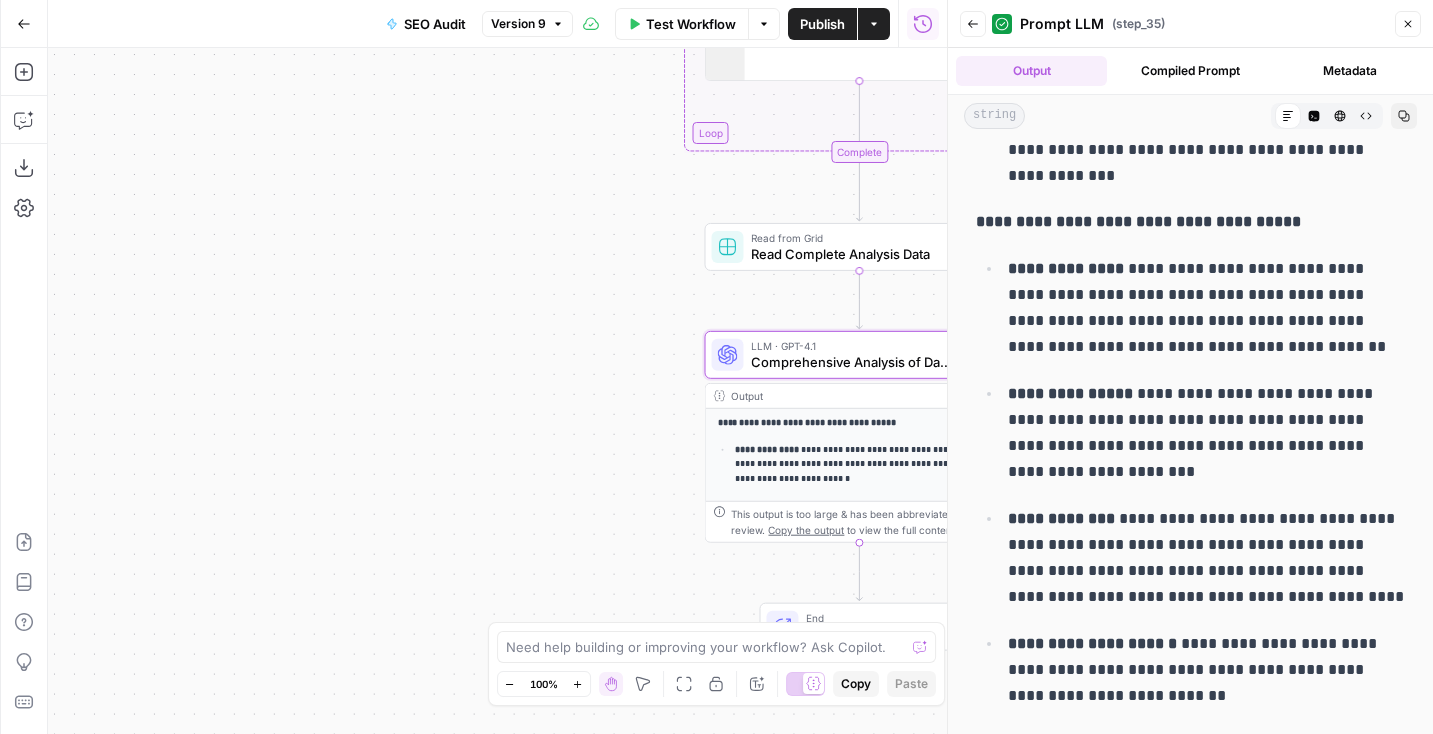 scroll, scrollTop: 803, scrollLeft: 0, axis: vertical 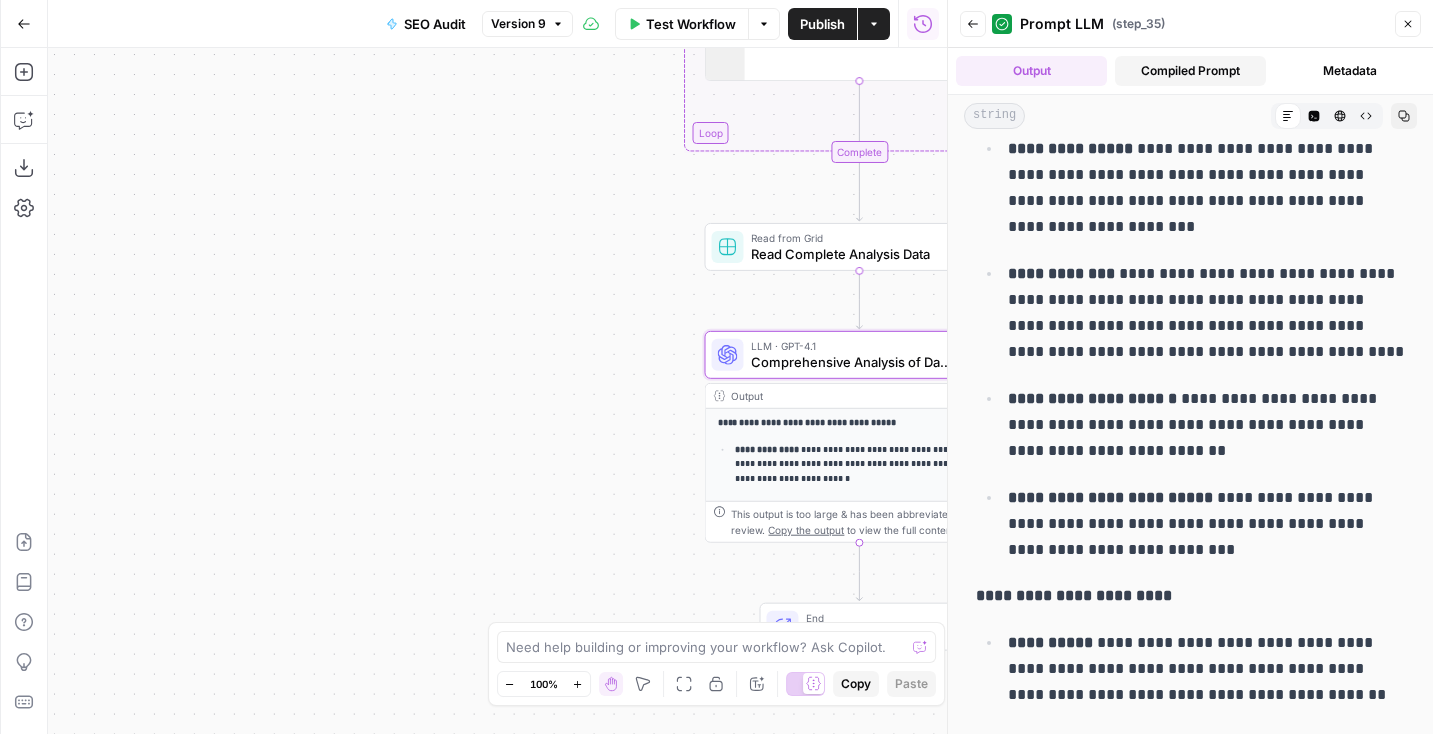 click on "Compiled Prompt" at bounding box center (1190, 71) 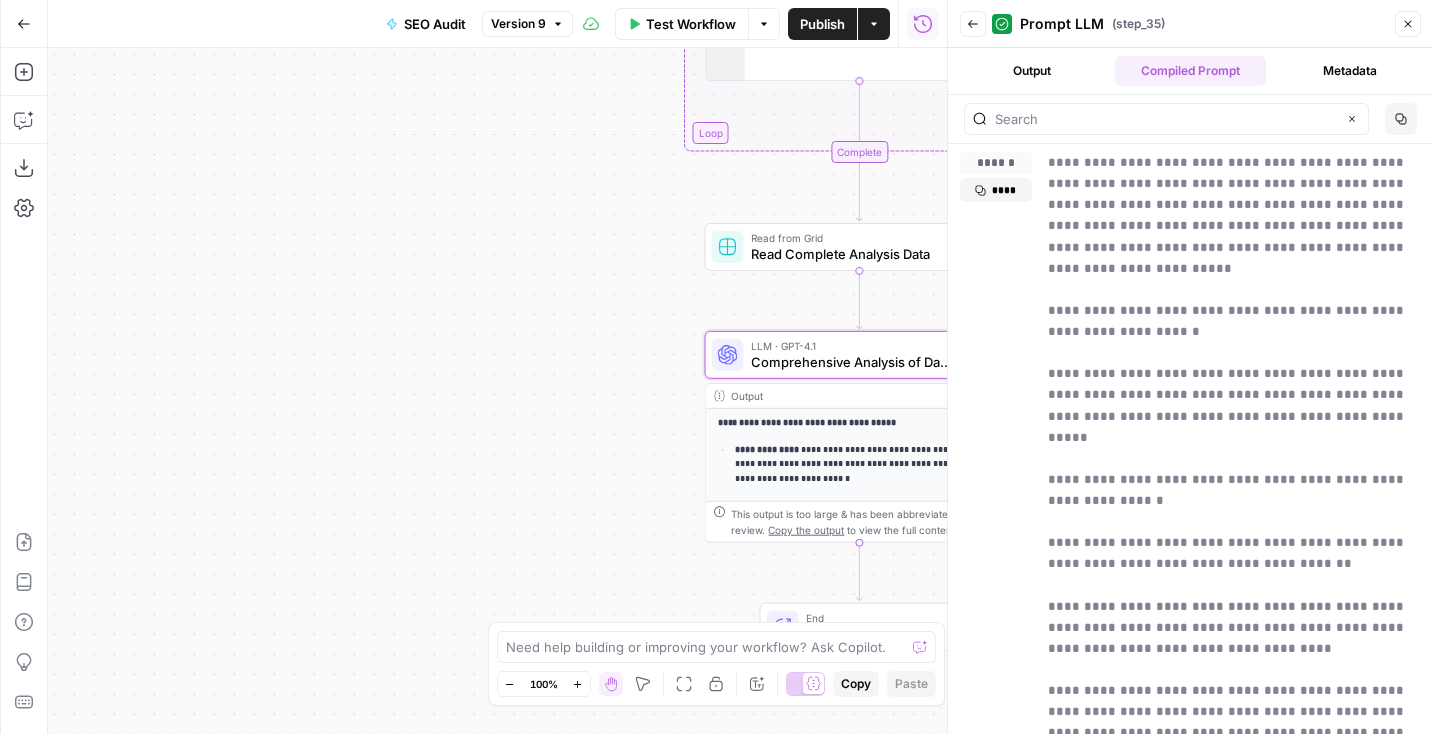 scroll, scrollTop: 81, scrollLeft: 0, axis: vertical 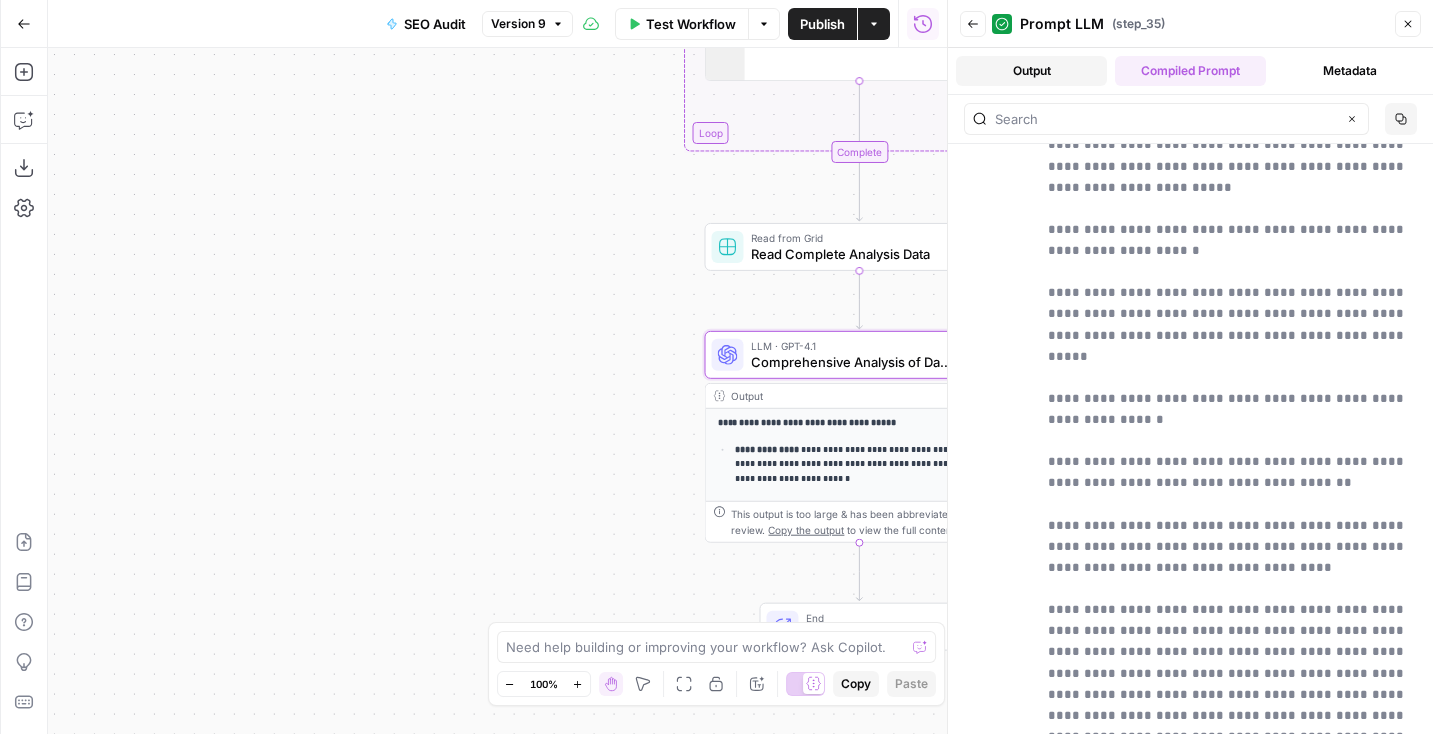 click on "Output" at bounding box center [1031, 71] 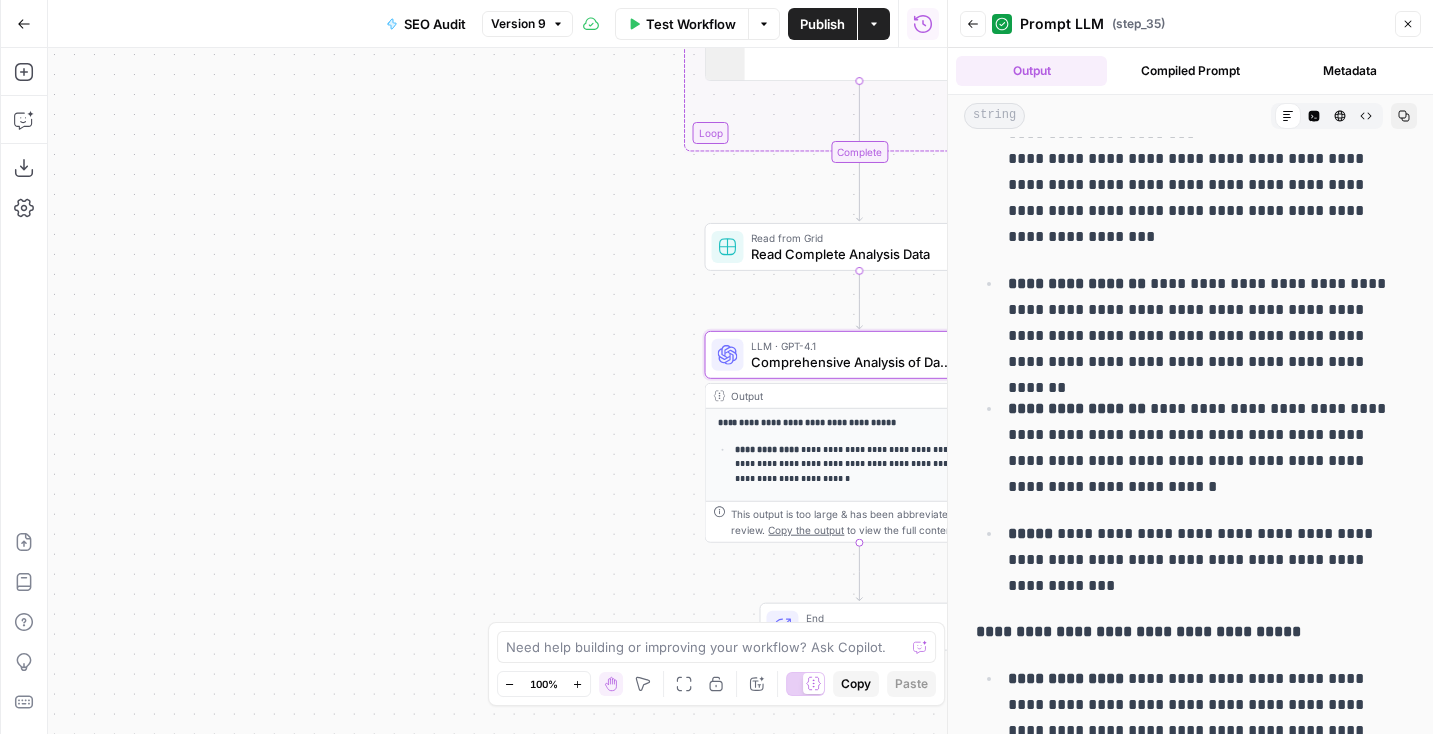 scroll, scrollTop: 0, scrollLeft: 0, axis: both 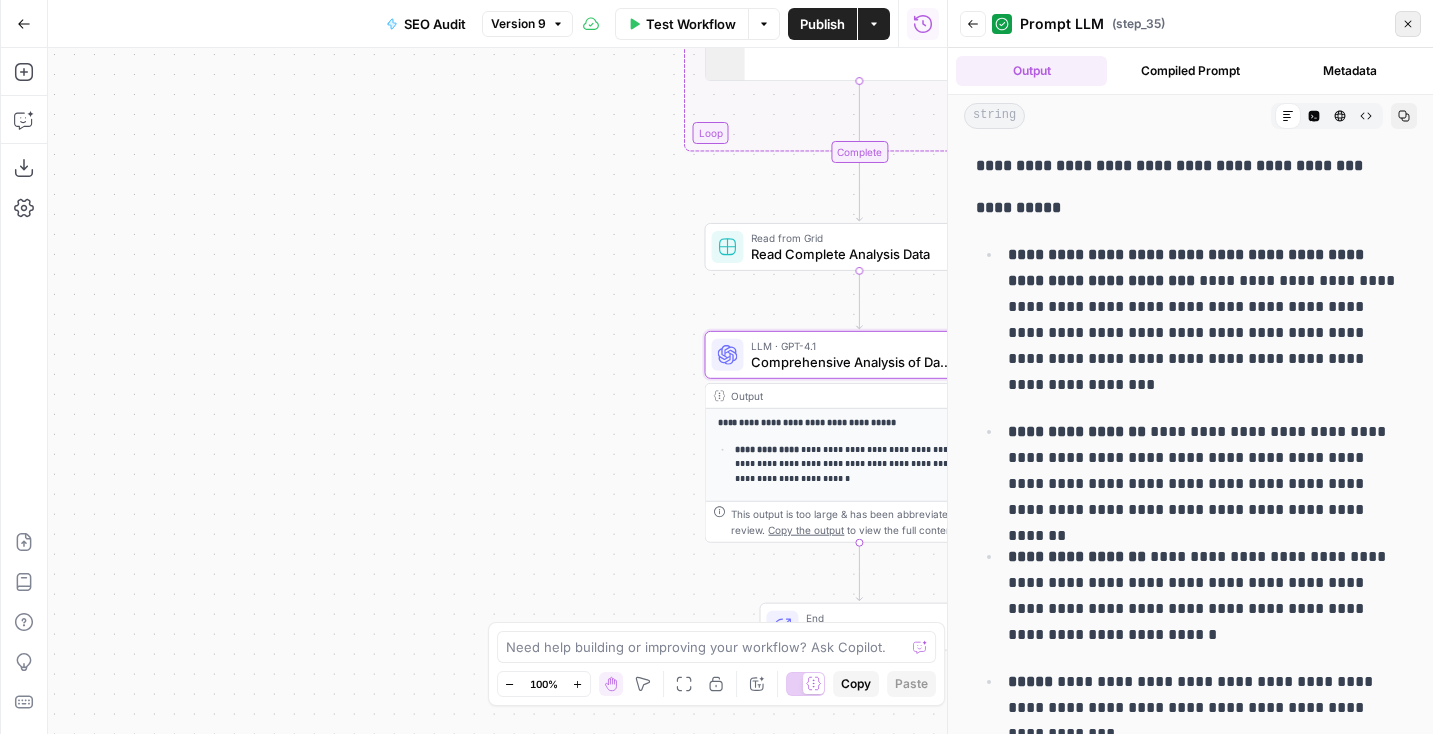 click 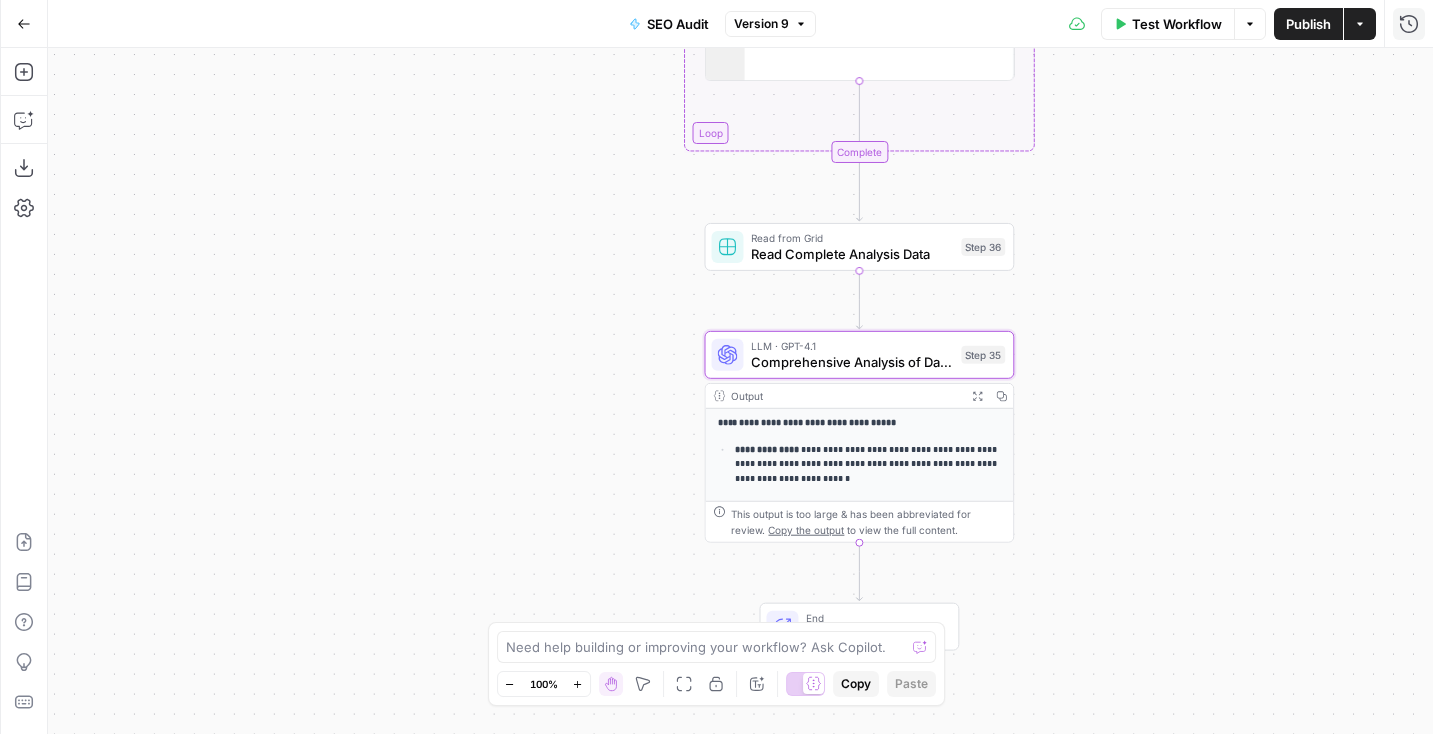 drag, startPoint x: 1113, startPoint y: 216, endPoint x: 1113, endPoint y: 787, distance: 571 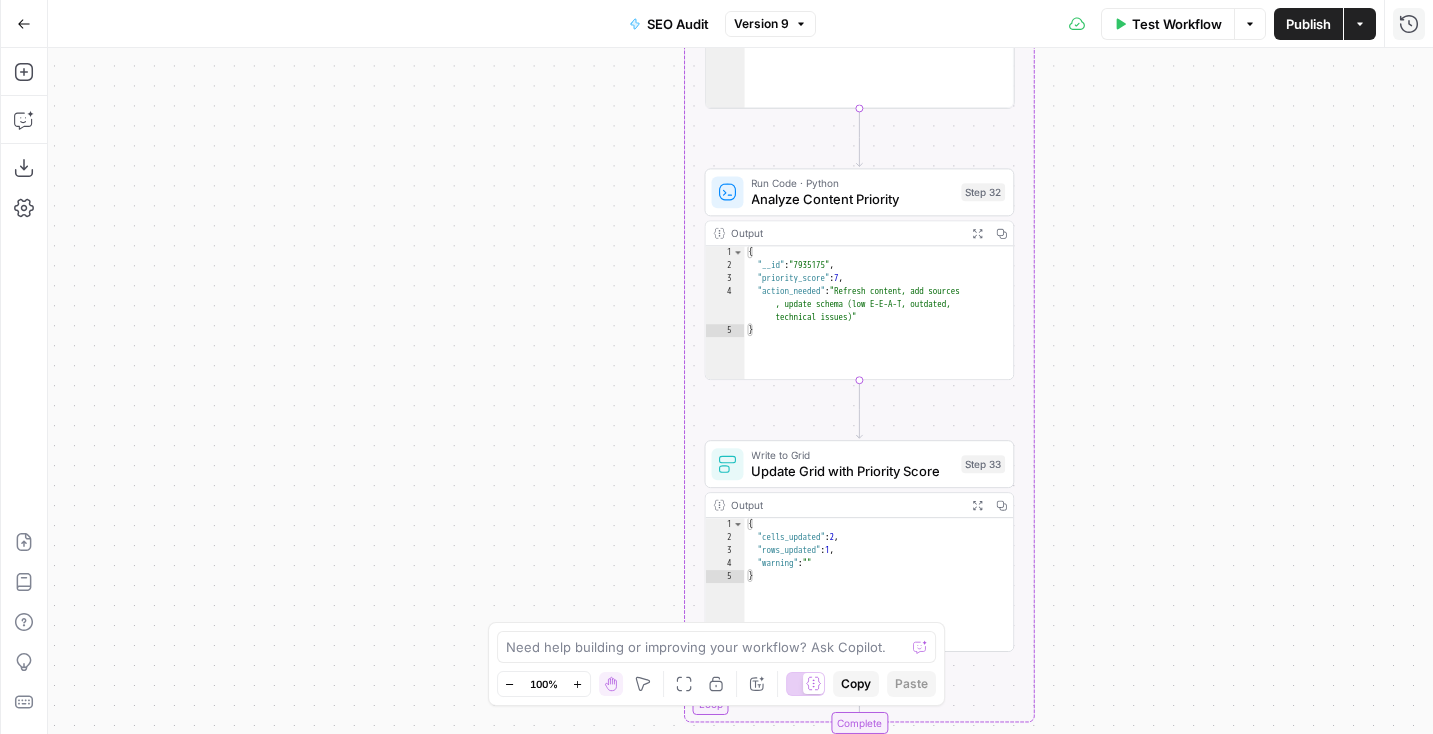drag, startPoint x: 1176, startPoint y: 196, endPoint x: 1006, endPoint y: 787, distance: 614.96423 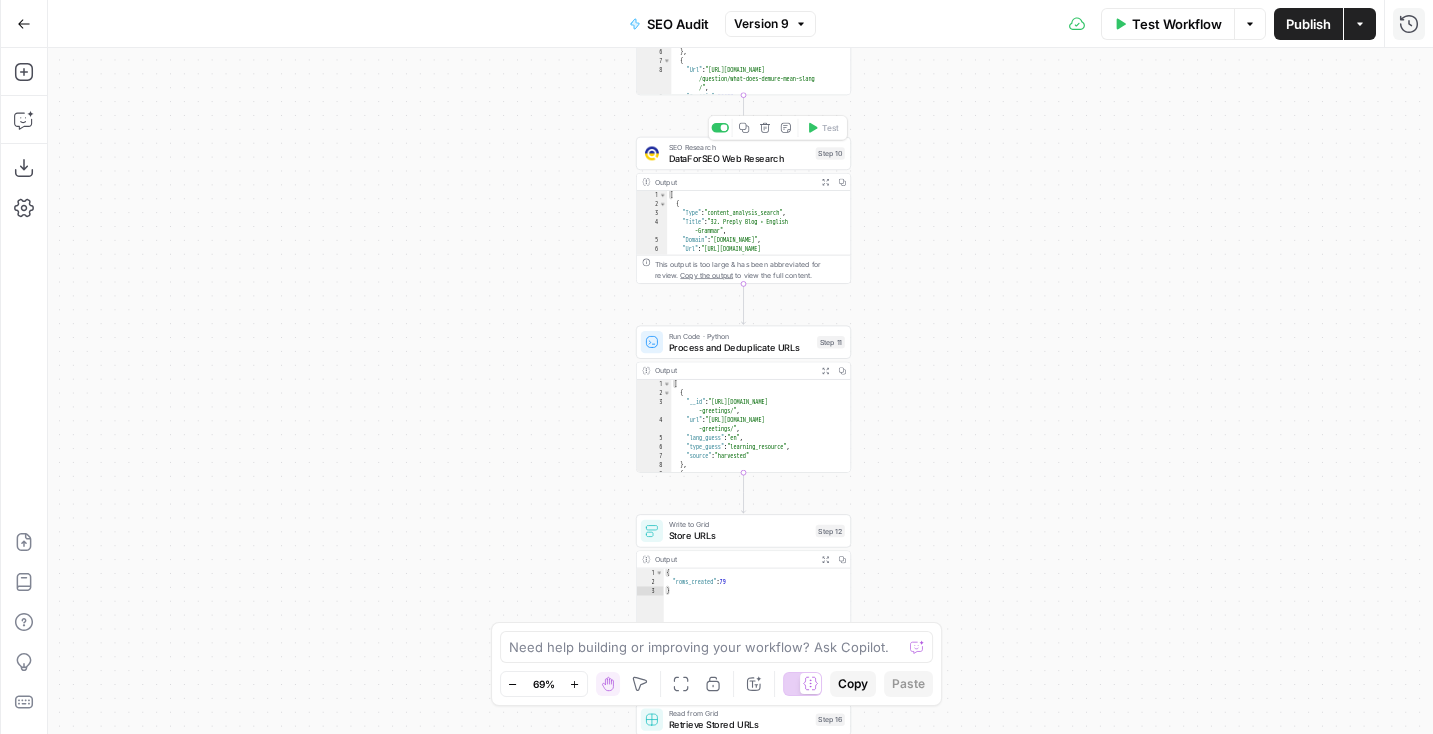click on "SEO Research DataForSEO Web Research  Step 10 Copy step Delete step Add Note Test" at bounding box center [743, 153] 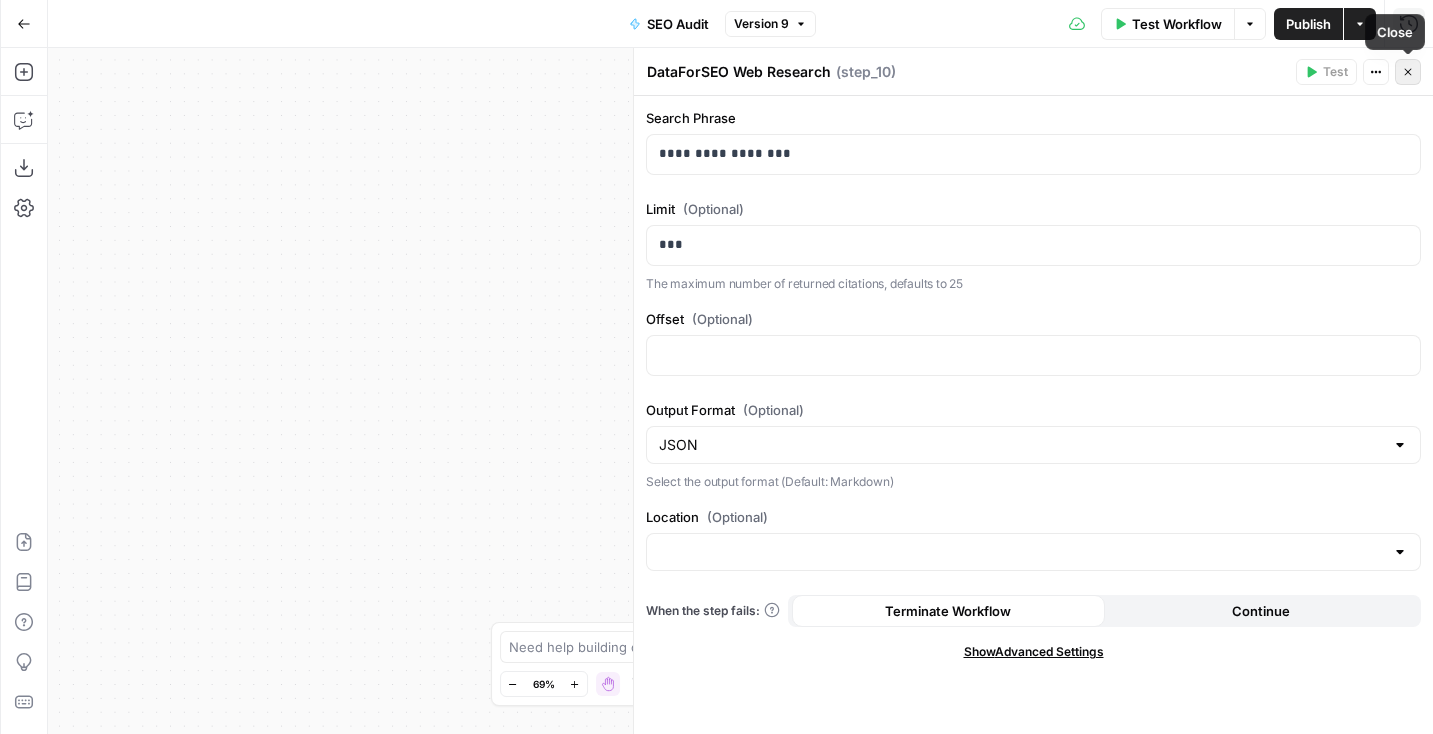 click on "Close" at bounding box center [1408, 72] 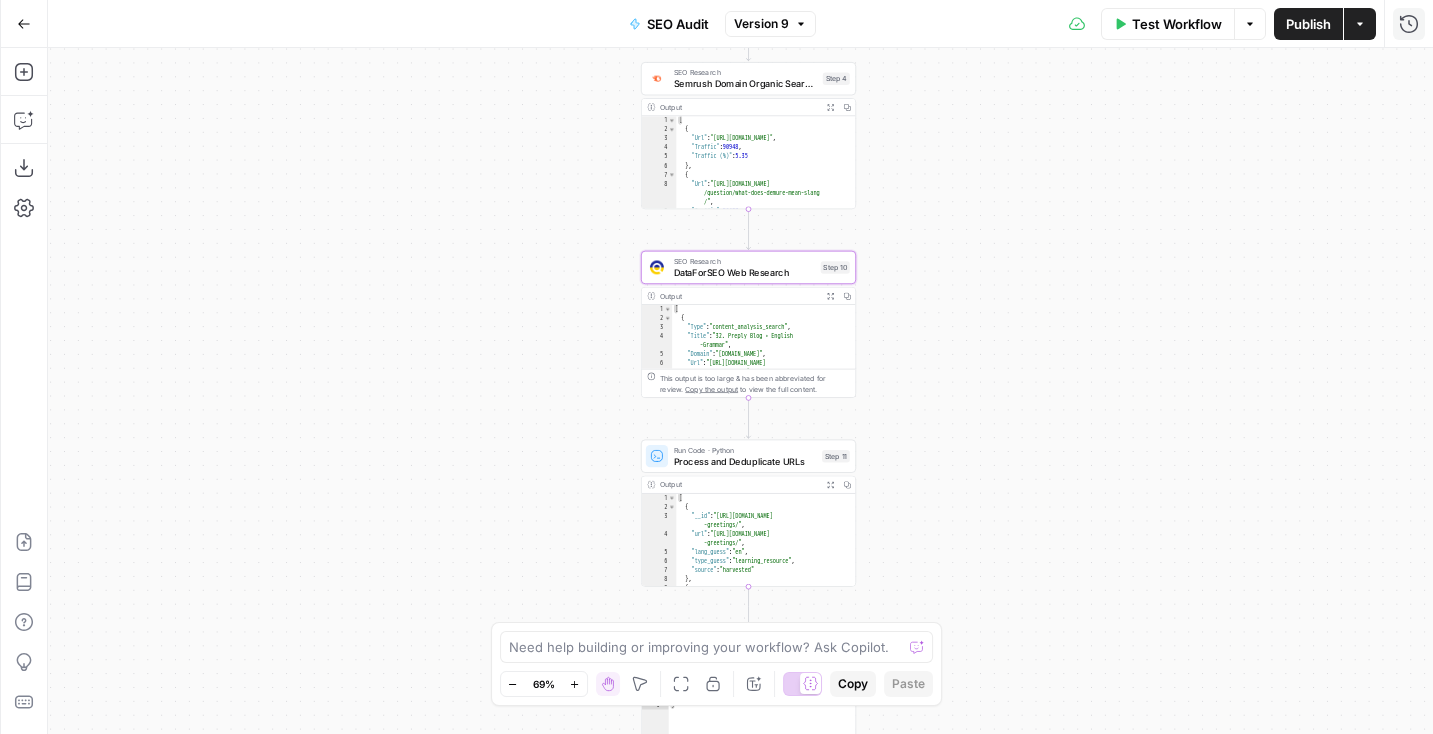 drag, startPoint x: 1090, startPoint y: 152, endPoint x: 1094, endPoint y: 263, distance: 111.07205 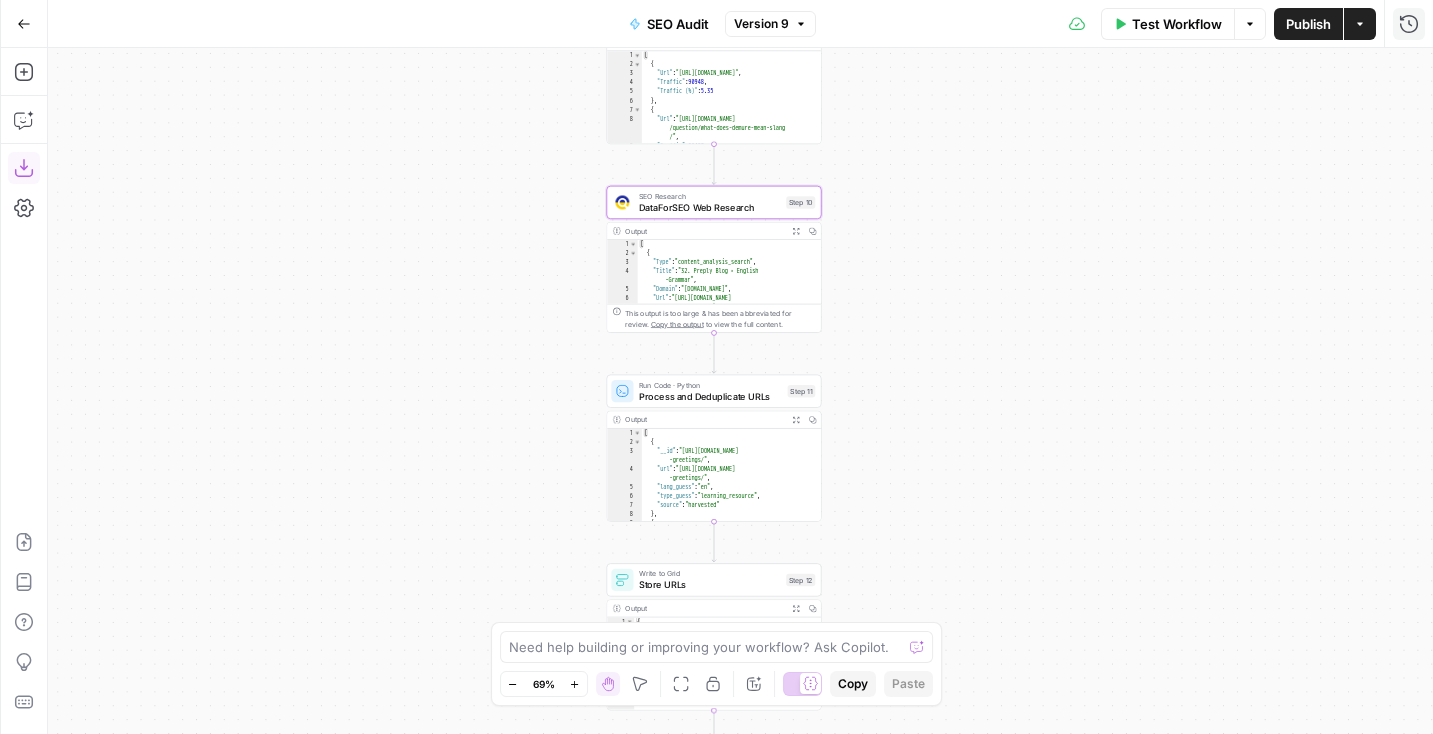 click 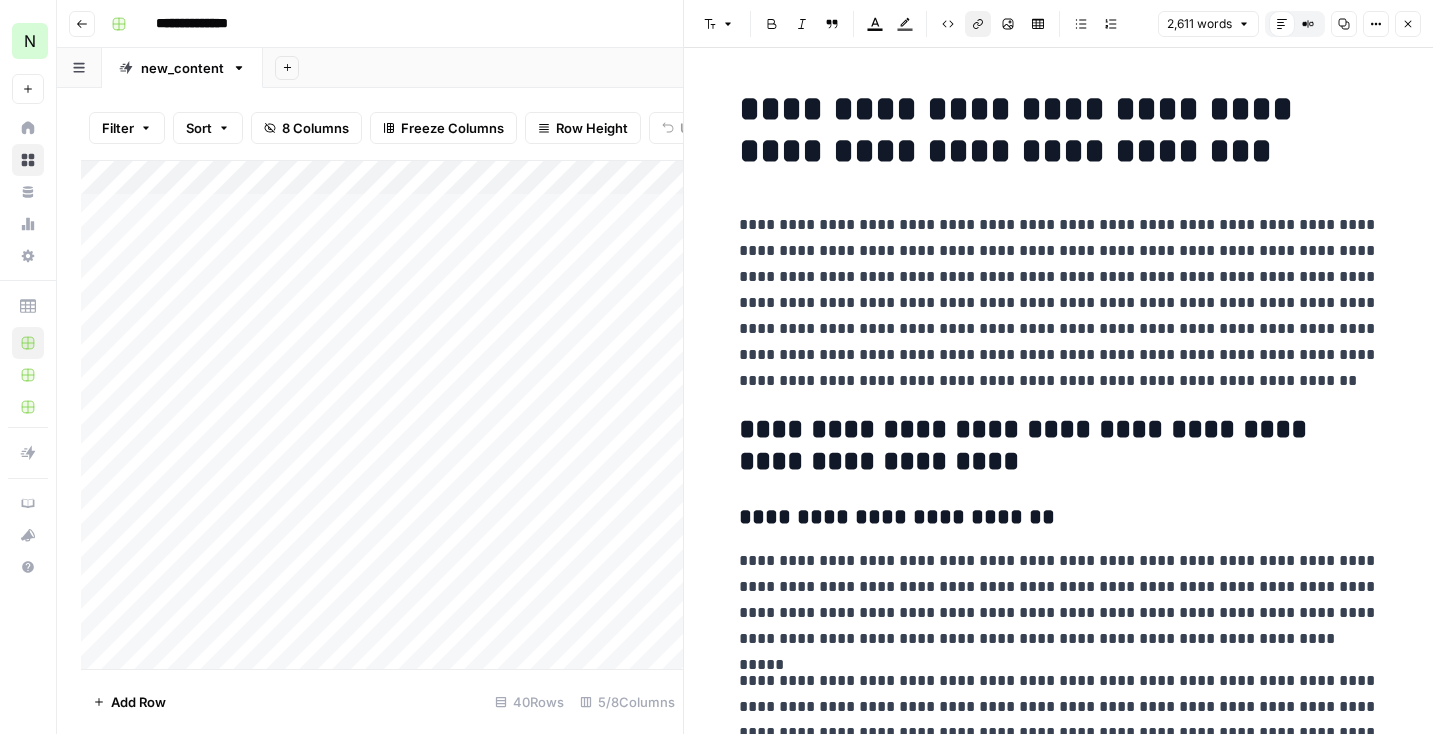 scroll, scrollTop: 0, scrollLeft: 0, axis: both 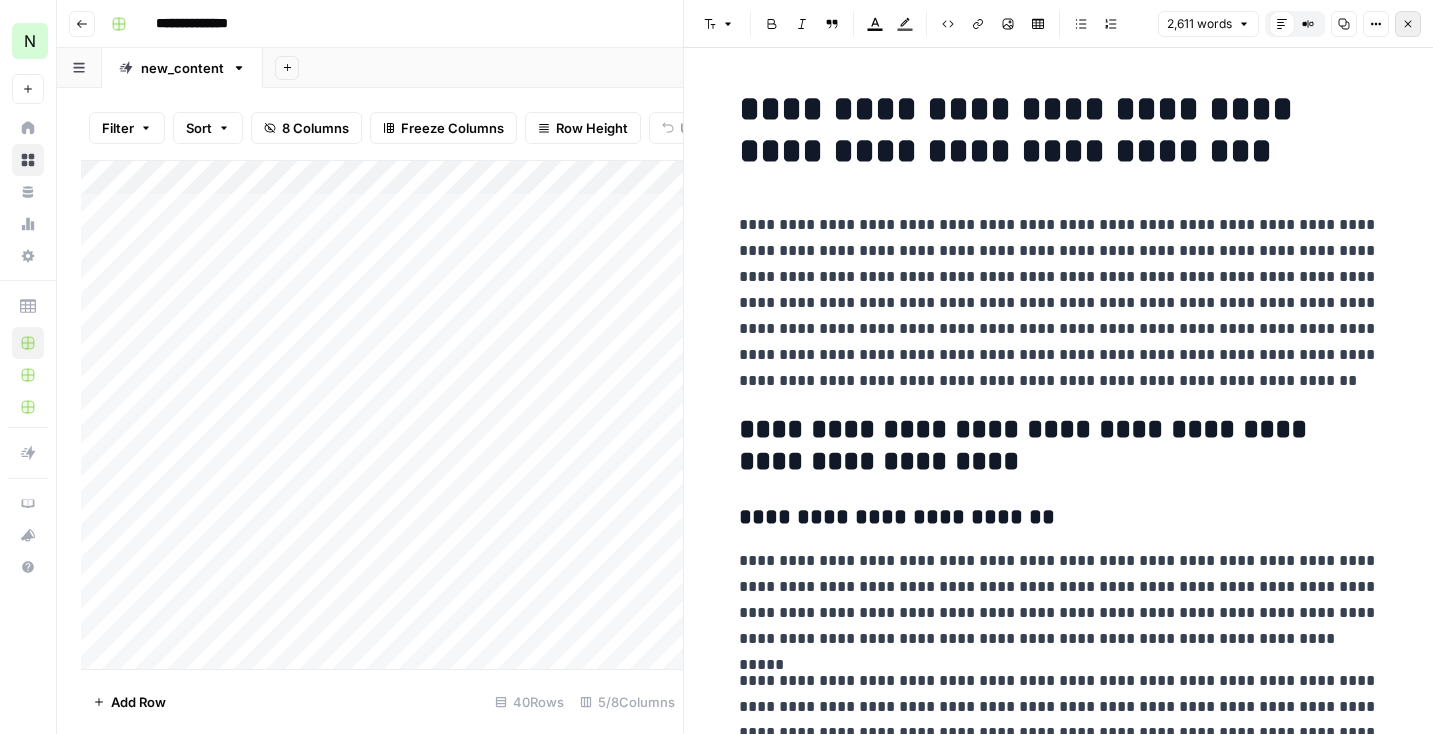 click on "Close" at bounding box center [1408, 24] 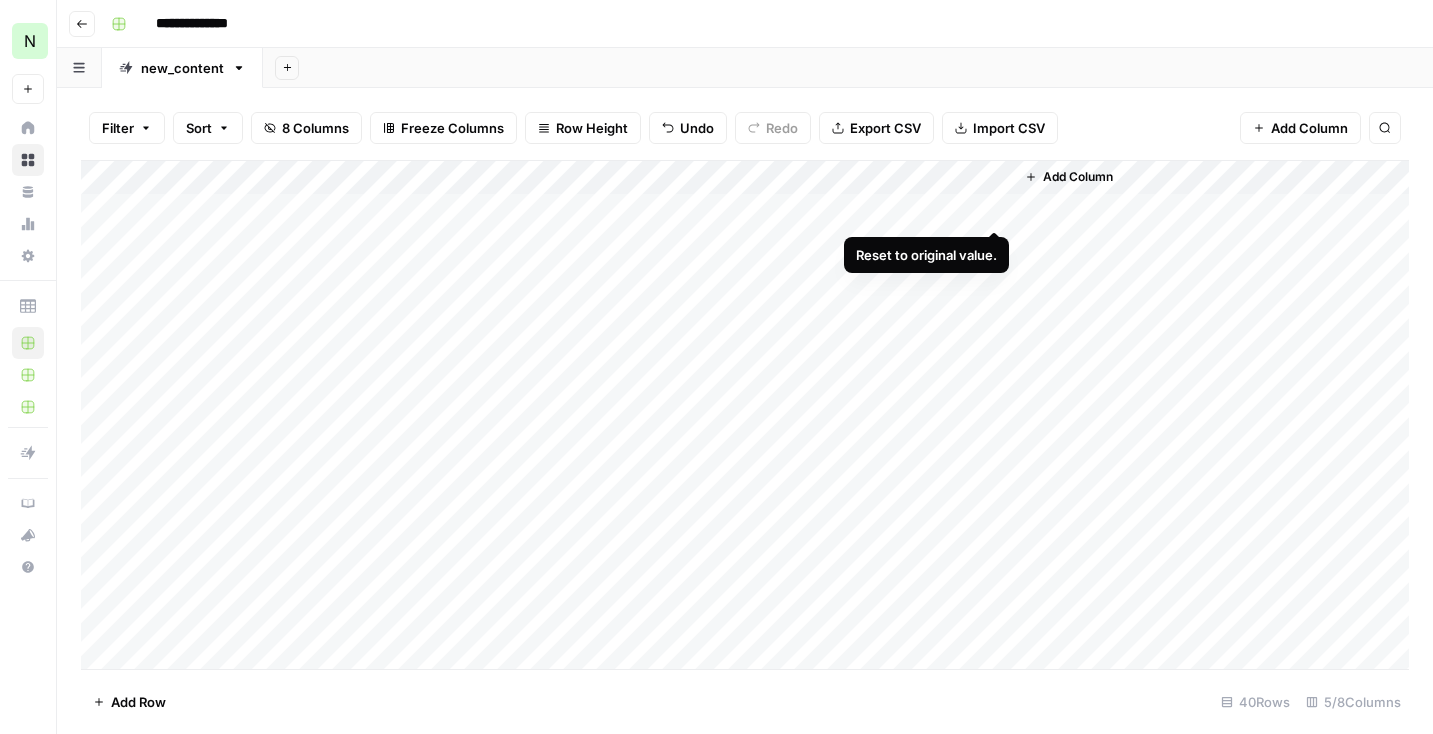 click on "Add Column" at bounding box center [745, 415] 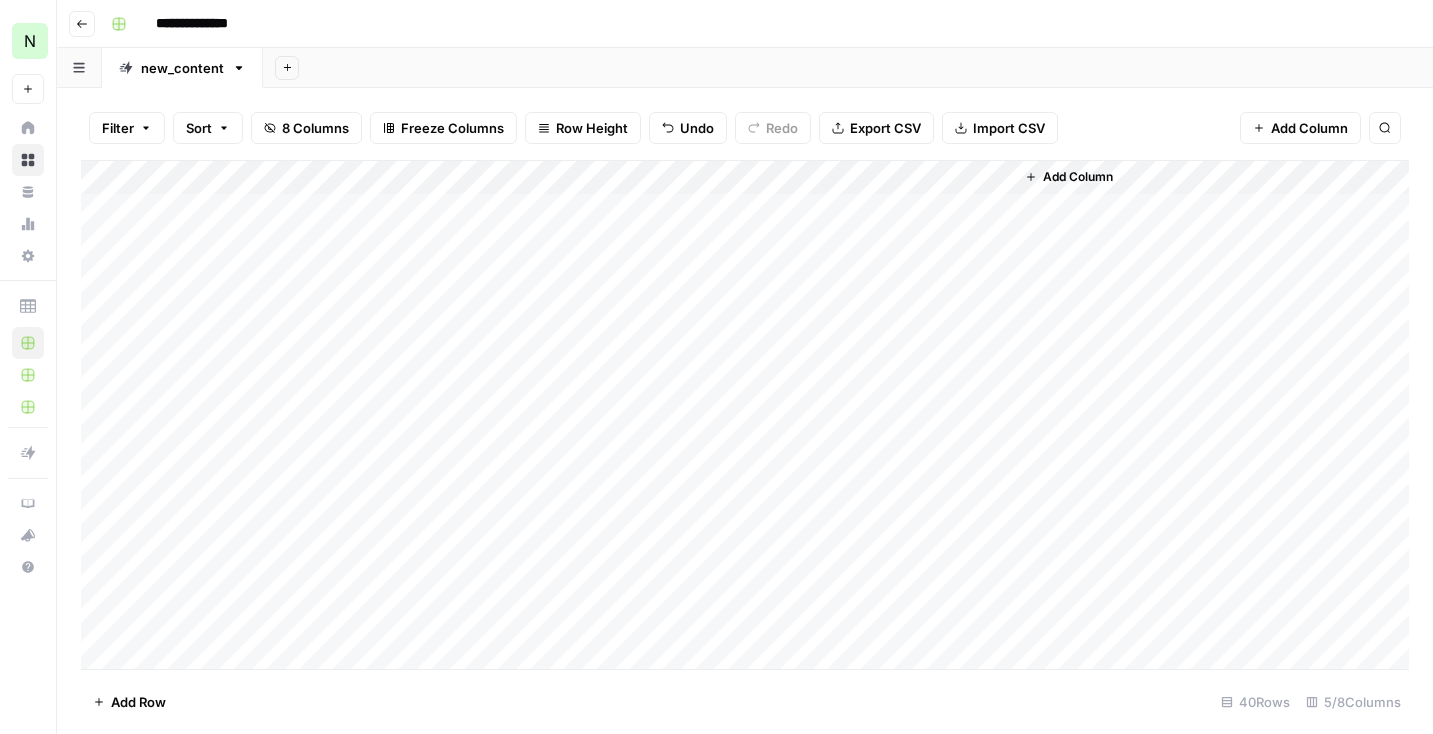 click on "Add Column" at bounding box center [745, 415] 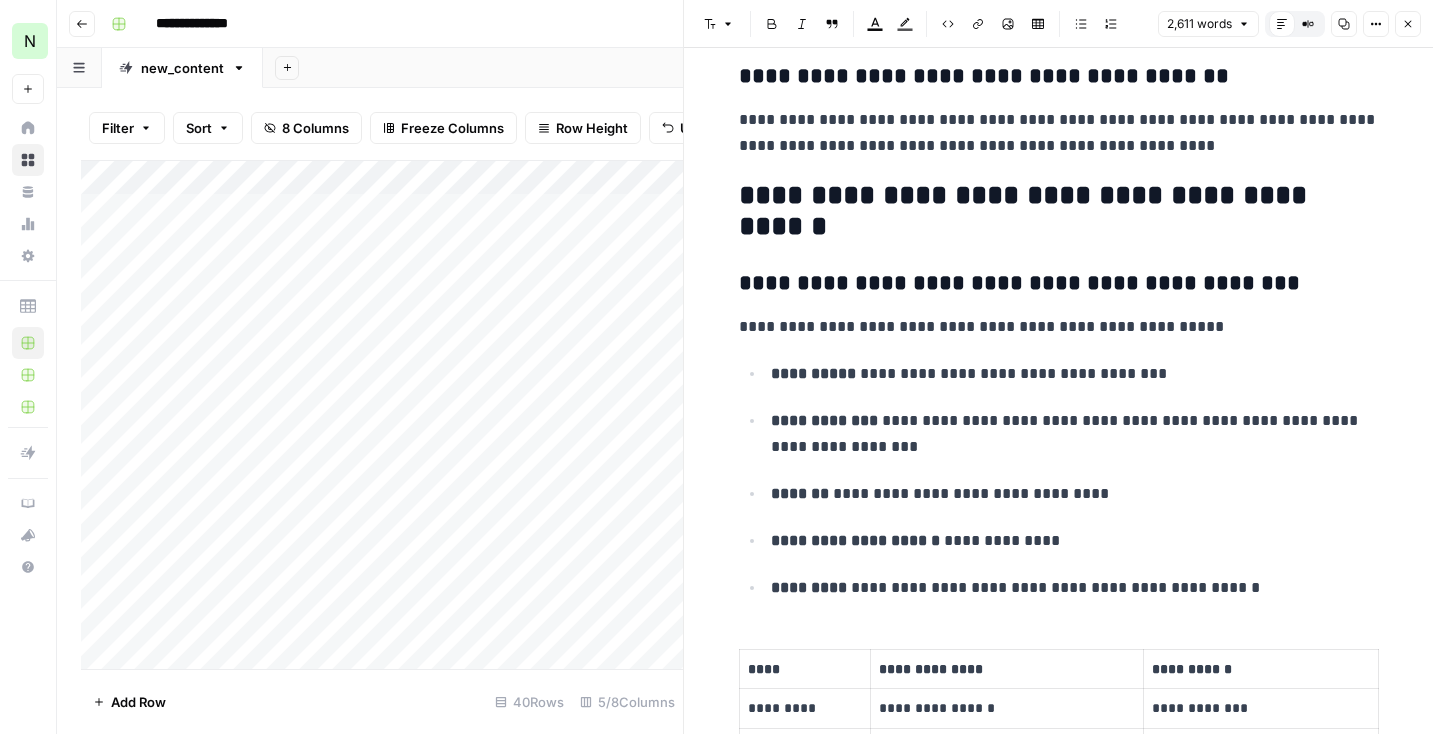 scroll, scrollTop: 10885, scrollLeft: 0, axis: vertical 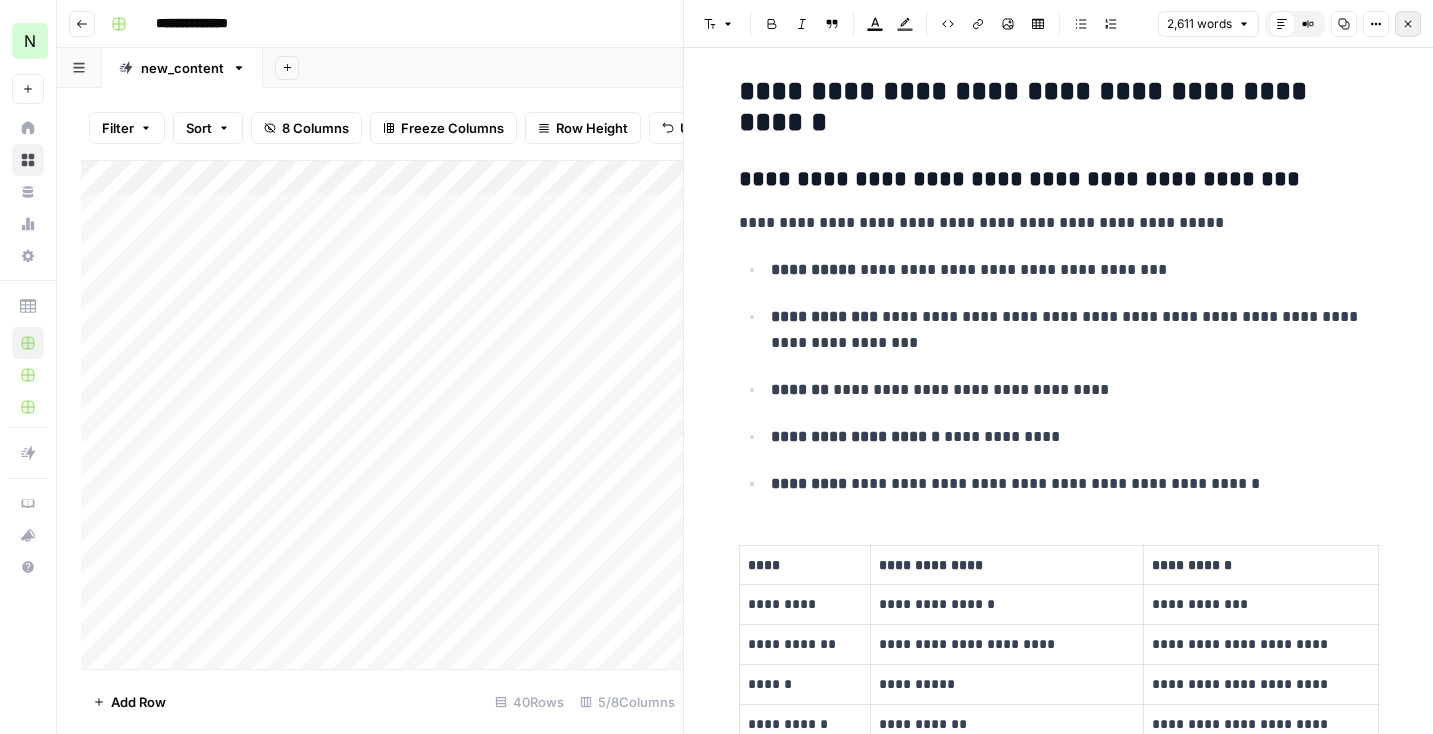click on "Close" at bounding box center (1408, 24) 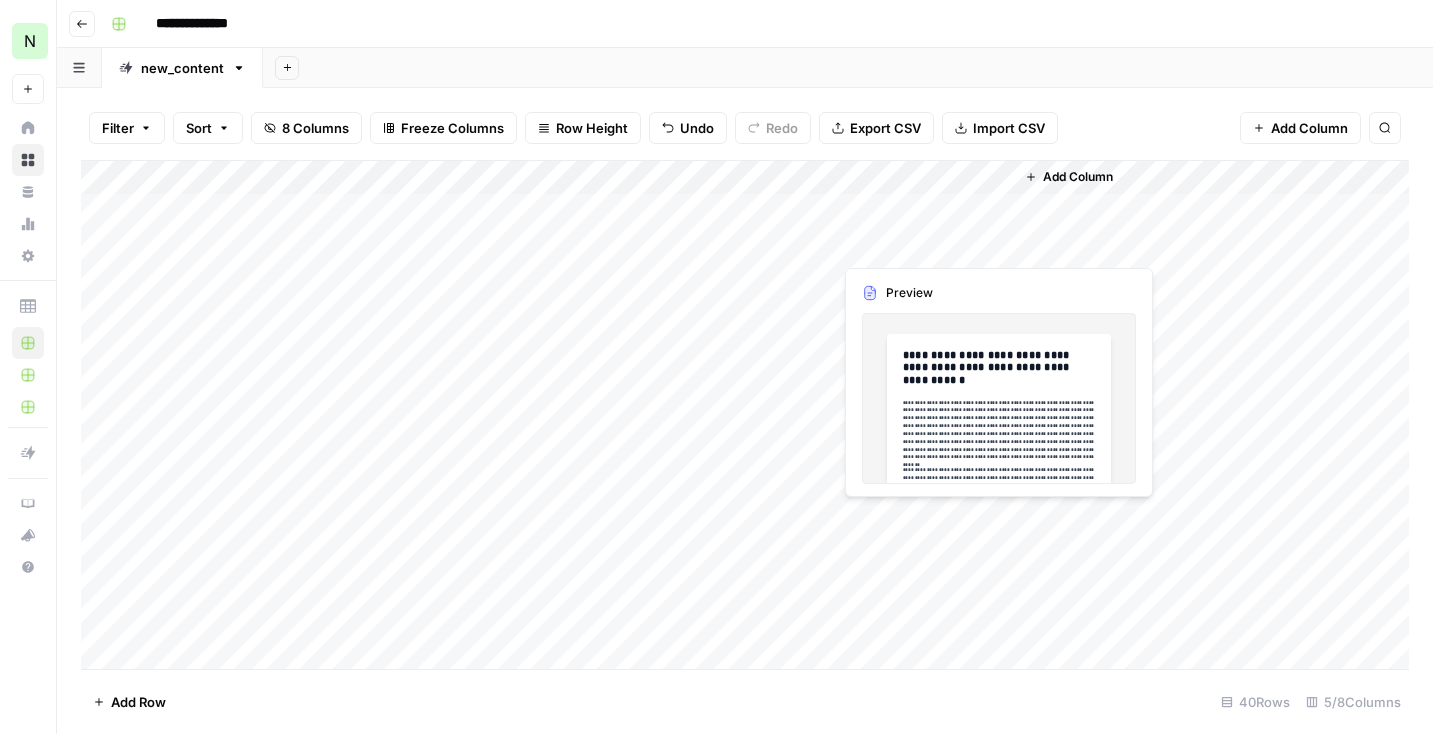 click on "Add Column" at bounding box center [745, 415] 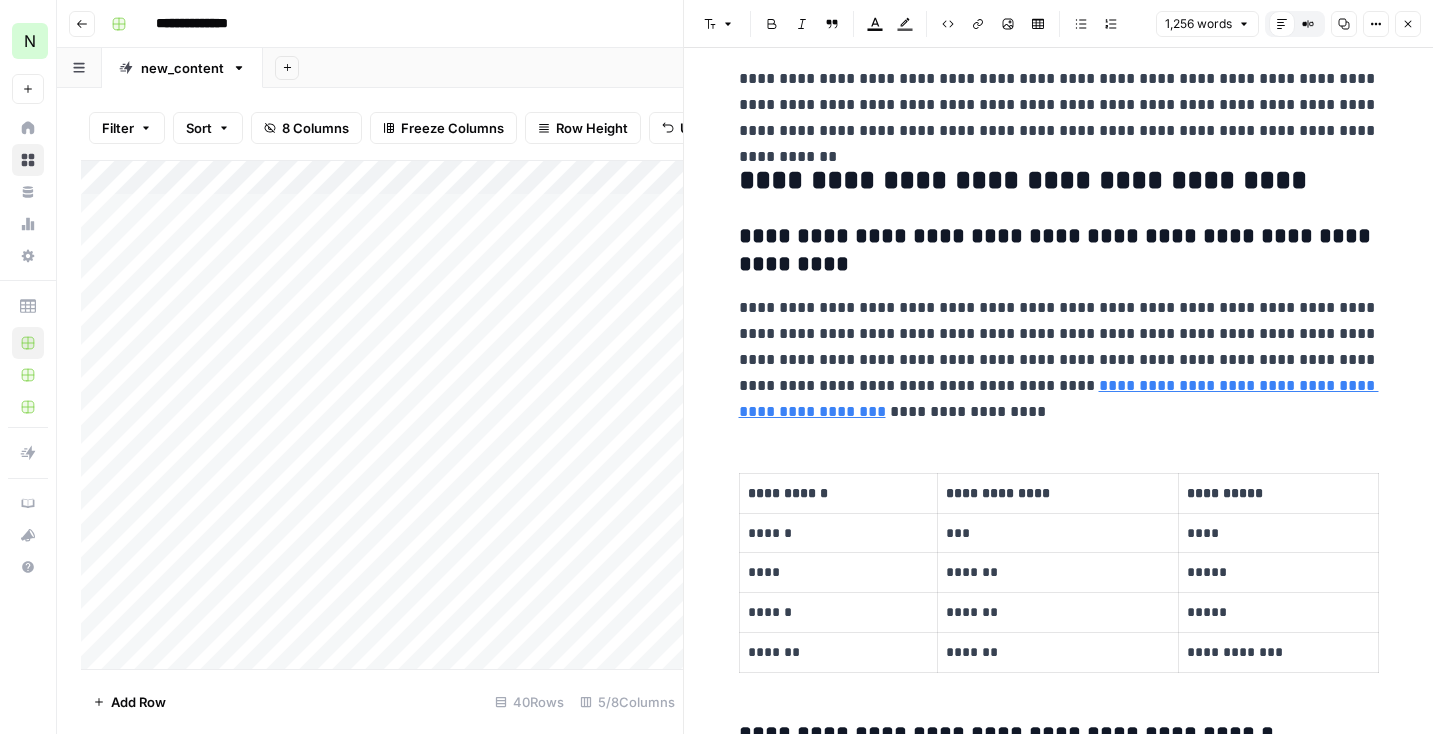 scroll, scrollTop: 1677, scrollLeft: 0, axis: vertical 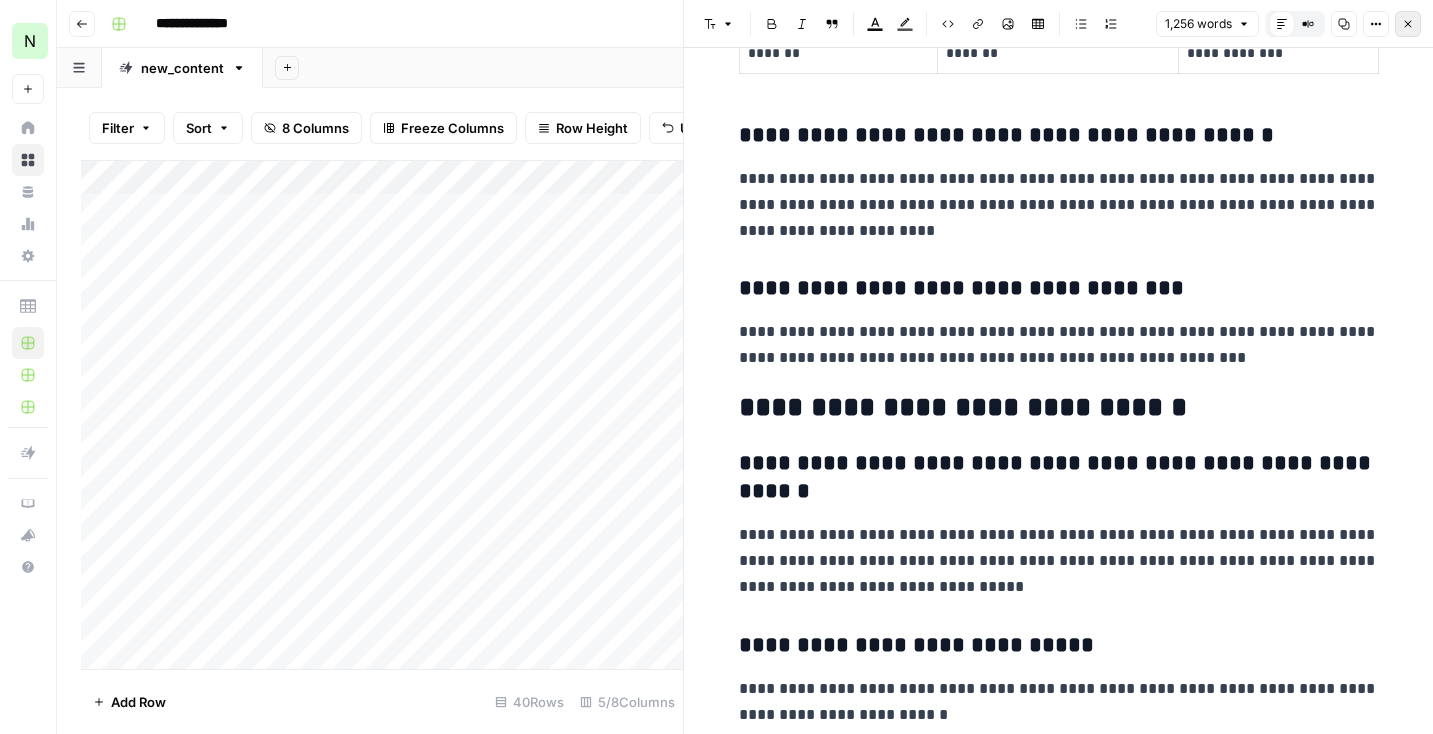 click on "Close" at bounding box center (1408, 24) 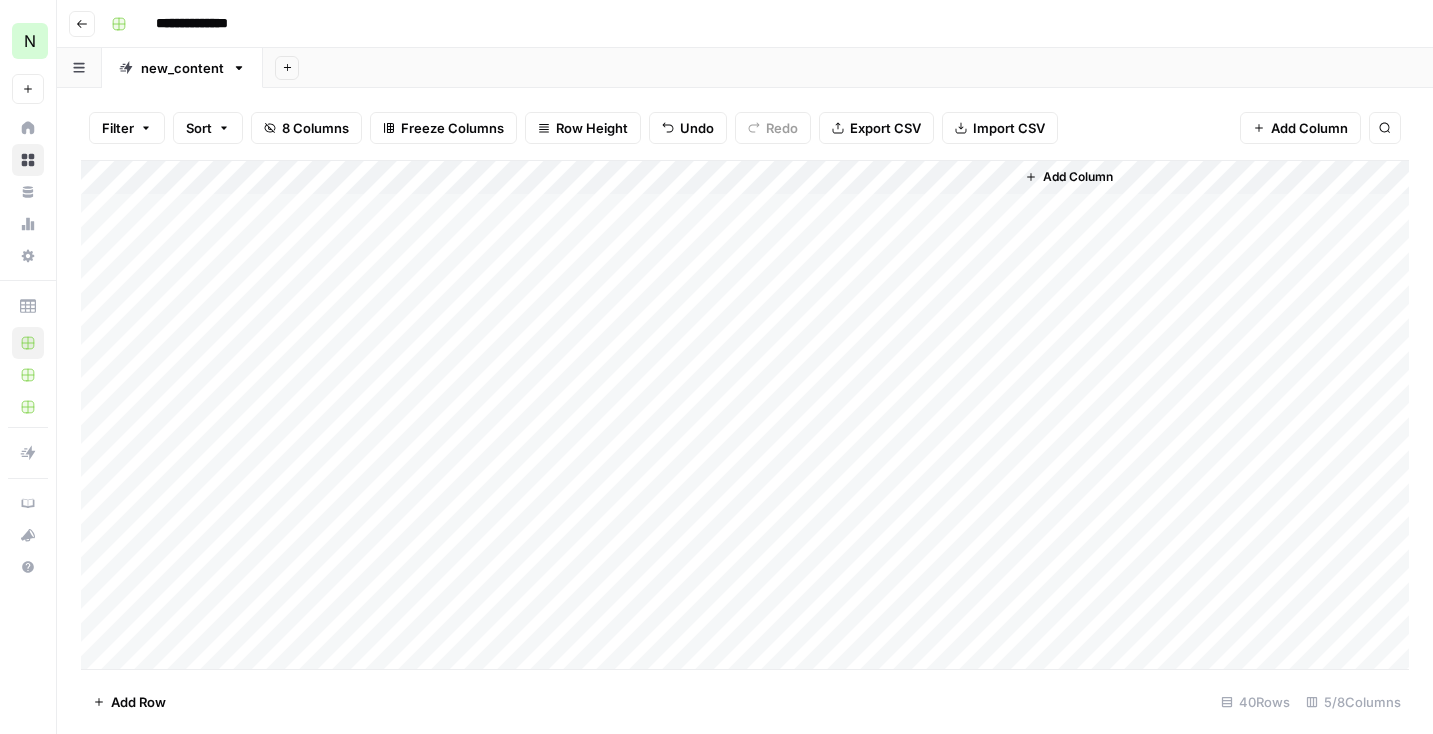 drag, startPoint x: 86, startPoint y: 240, endPoint x: 85, endPoint y: 268, distance: 28.01785 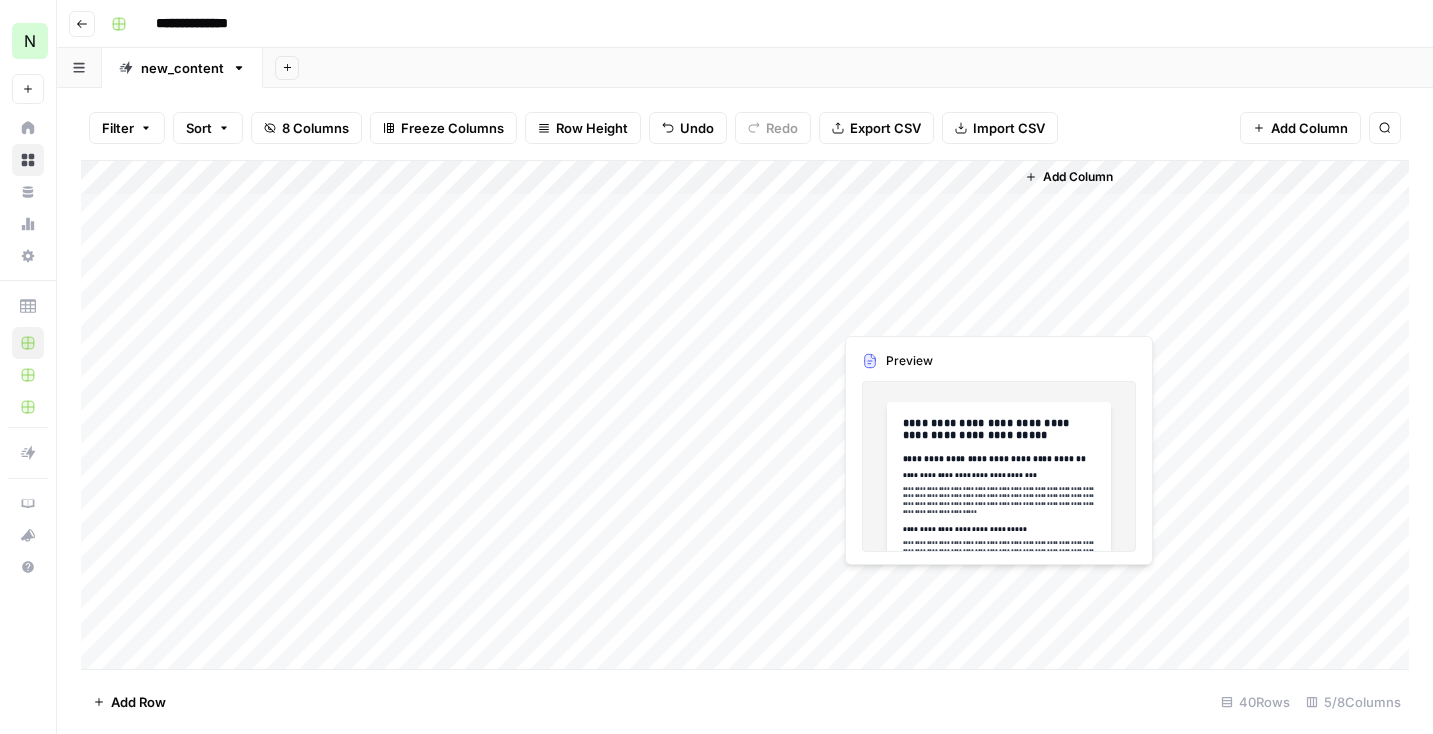 click on "Add Column" at bounding box center (745, 415) 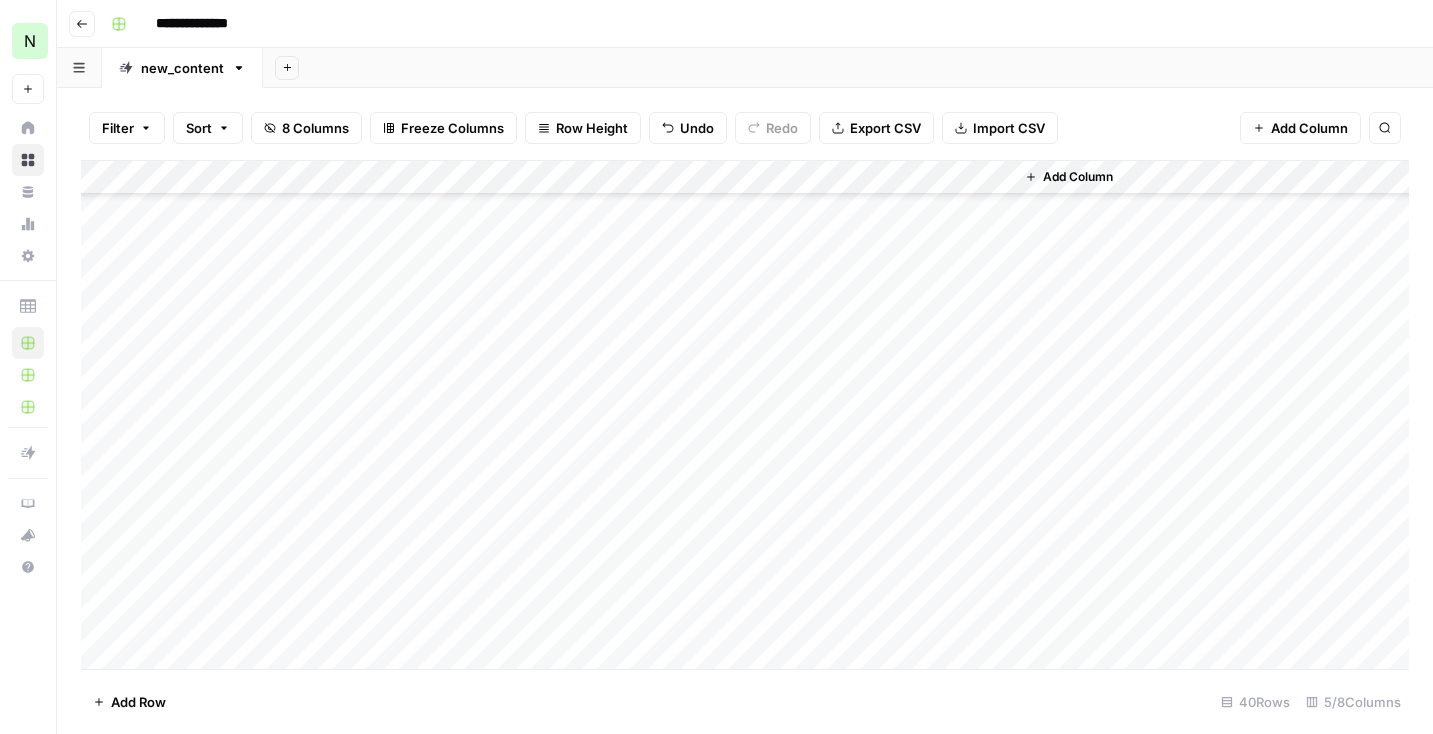 scroll, scrollTop: 0, scrollLeft: 0, axis: both 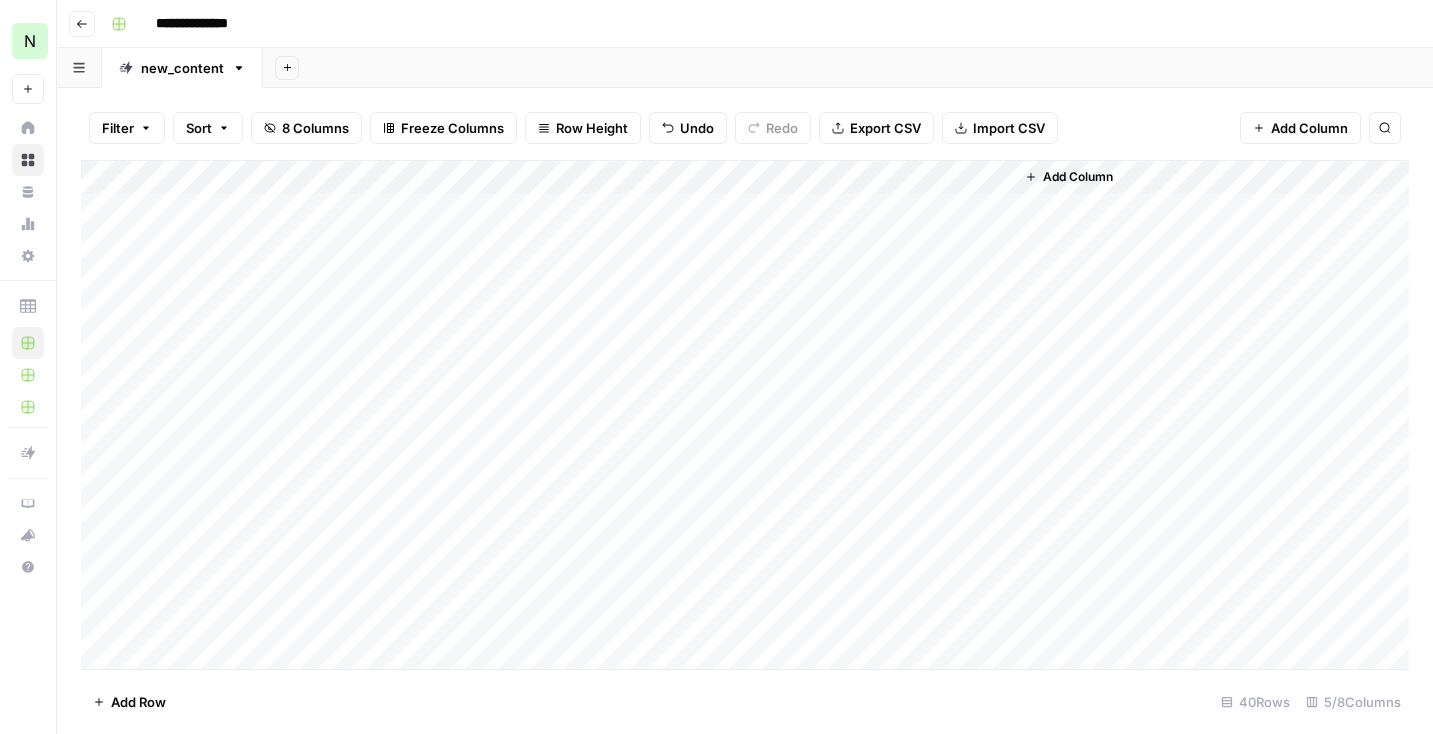click on "Add Column" at bounding box center (745, 415) 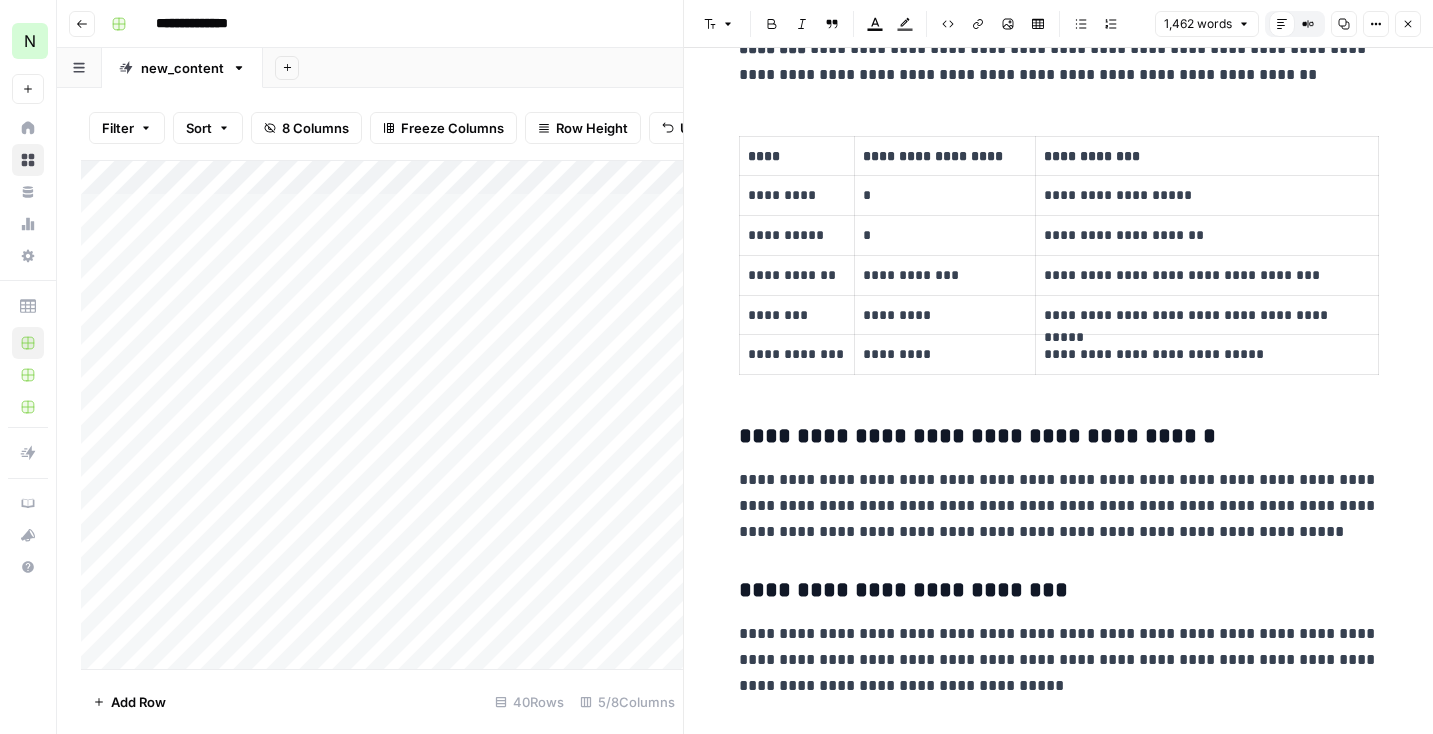 scroll, scrollTop: 1653, scrollLeft: 0, axis: vertical 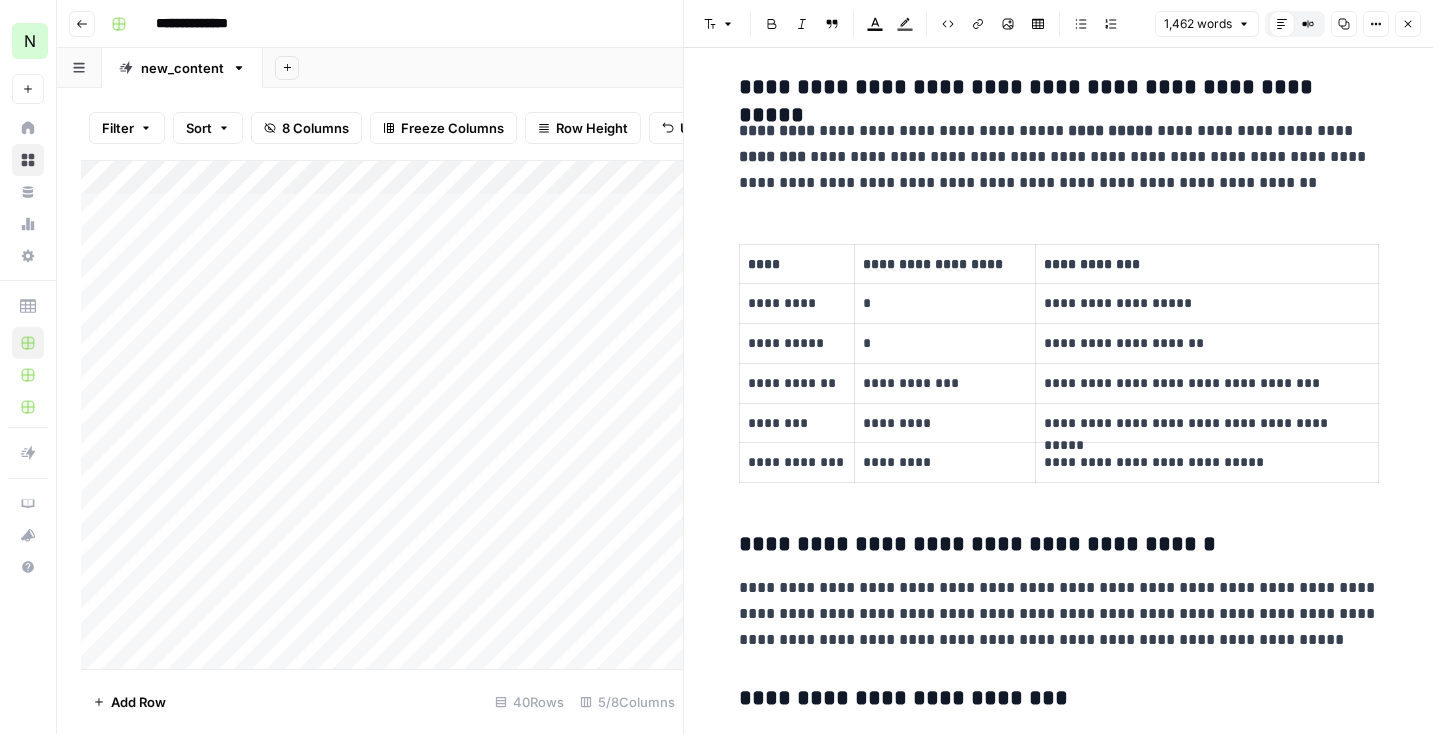 click on "**********" at bounding box center (945, 383) 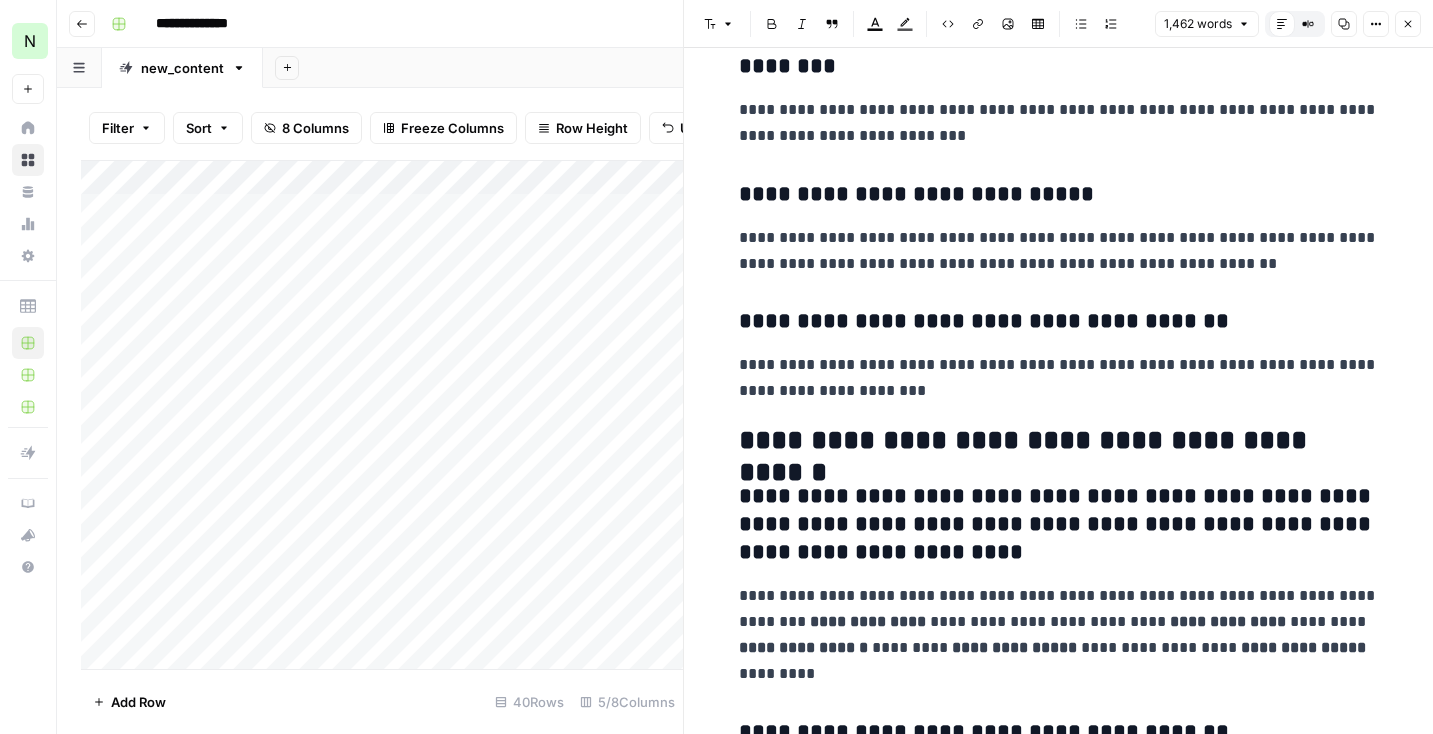 scroll, scrollTop: 6223, scrollLeft: 0, axis: vertical 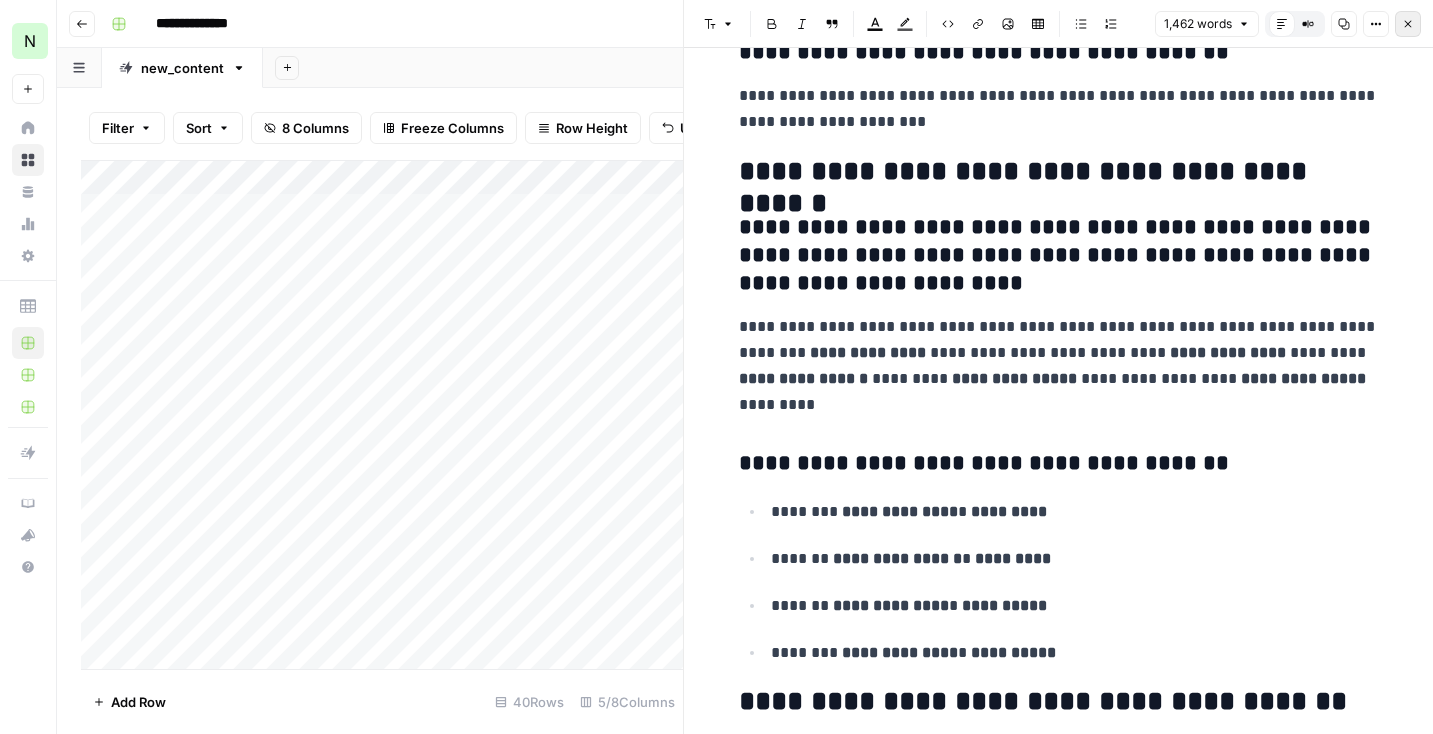 click on "Close" at bounding box center [1408, 24] 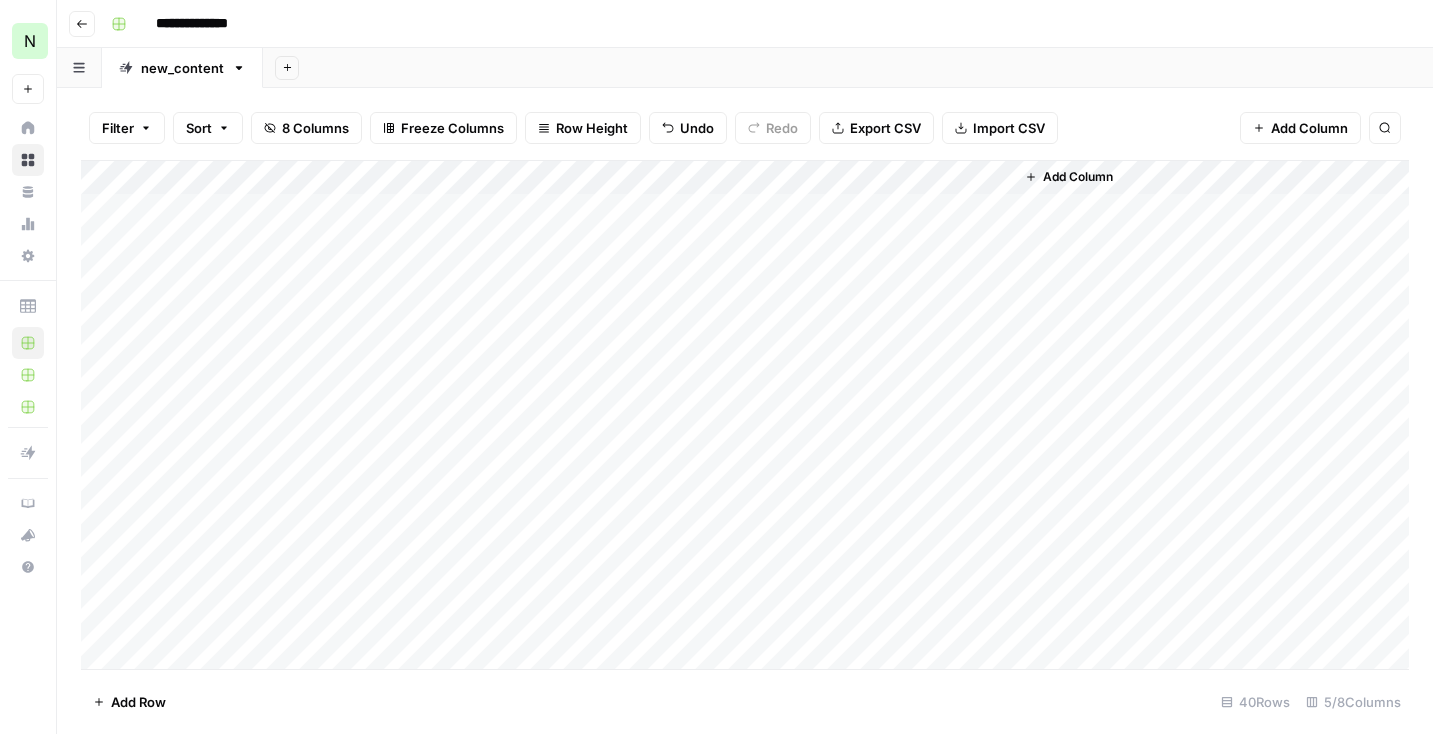 drag, startPoint x: 90, startPoint y: 314, endPoint x: 89, endPoint y: 355, distance: 41.01219 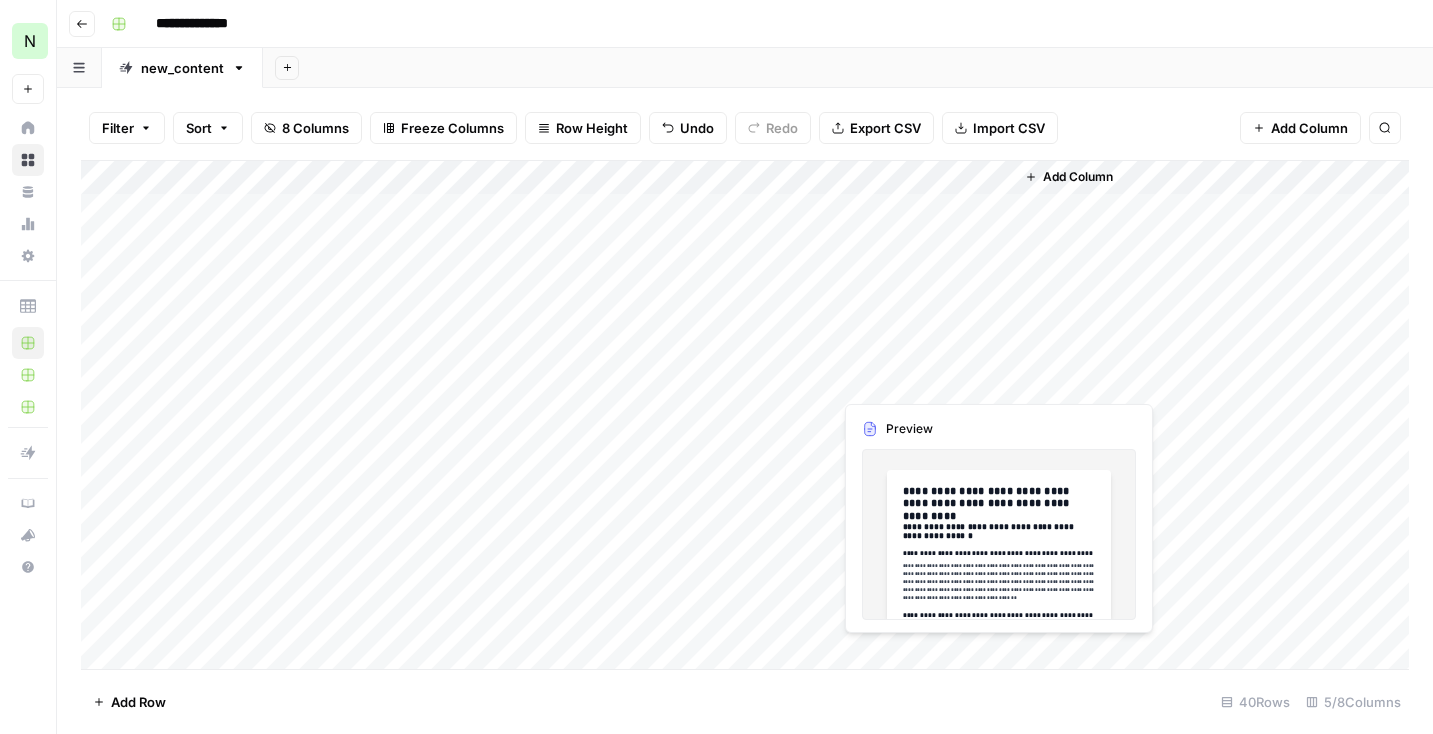 click on "Add Column" at bounding box center [745, 415] 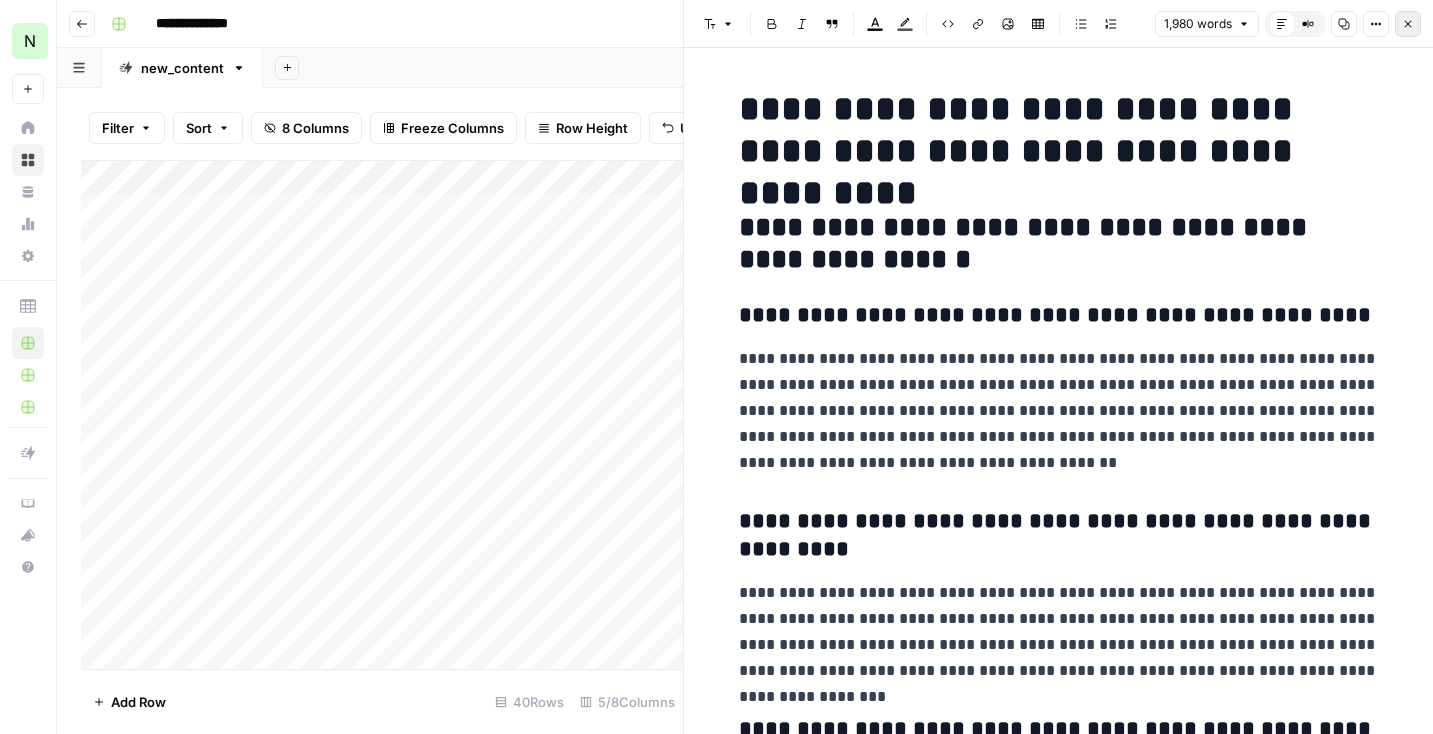 click on "Close" at bounding box center (1408, 24) 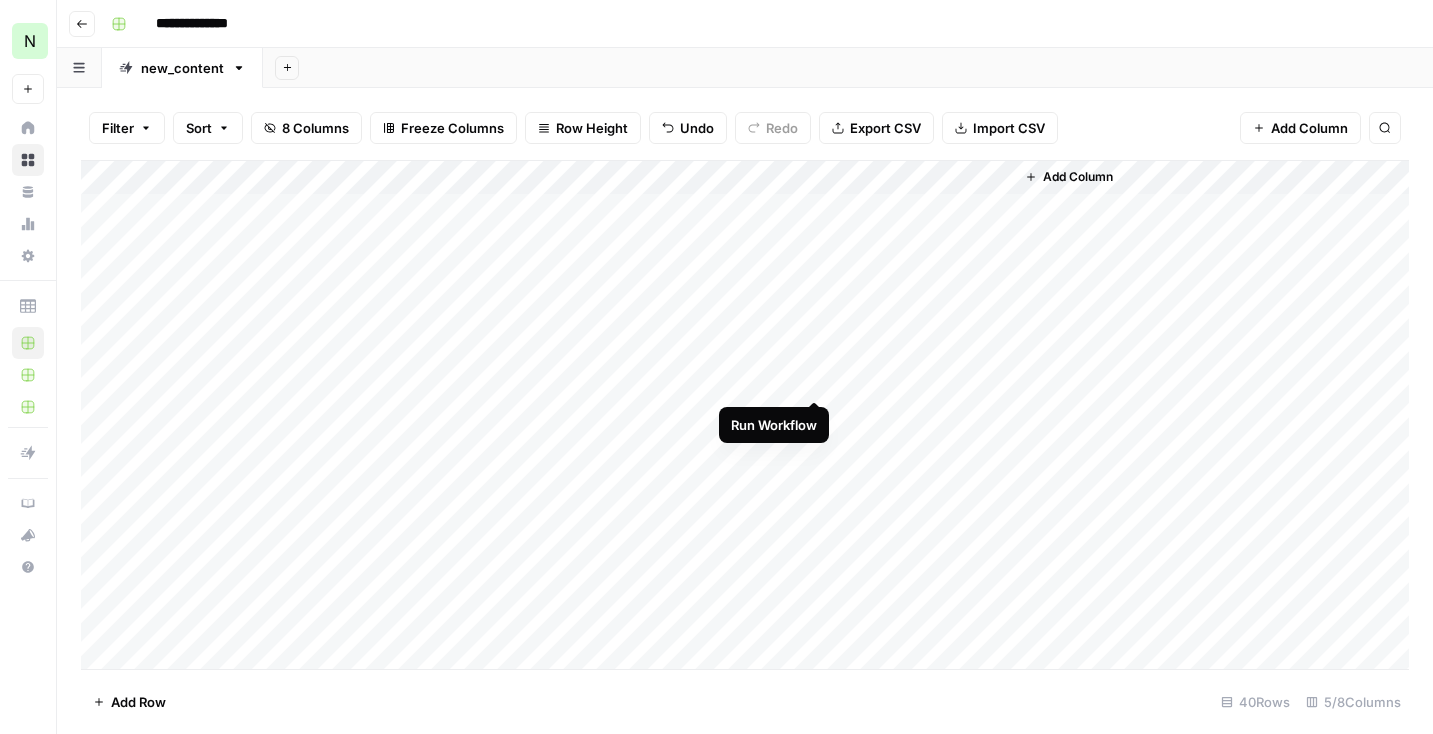 click on "Add Column" at bounding box center (745, 415) 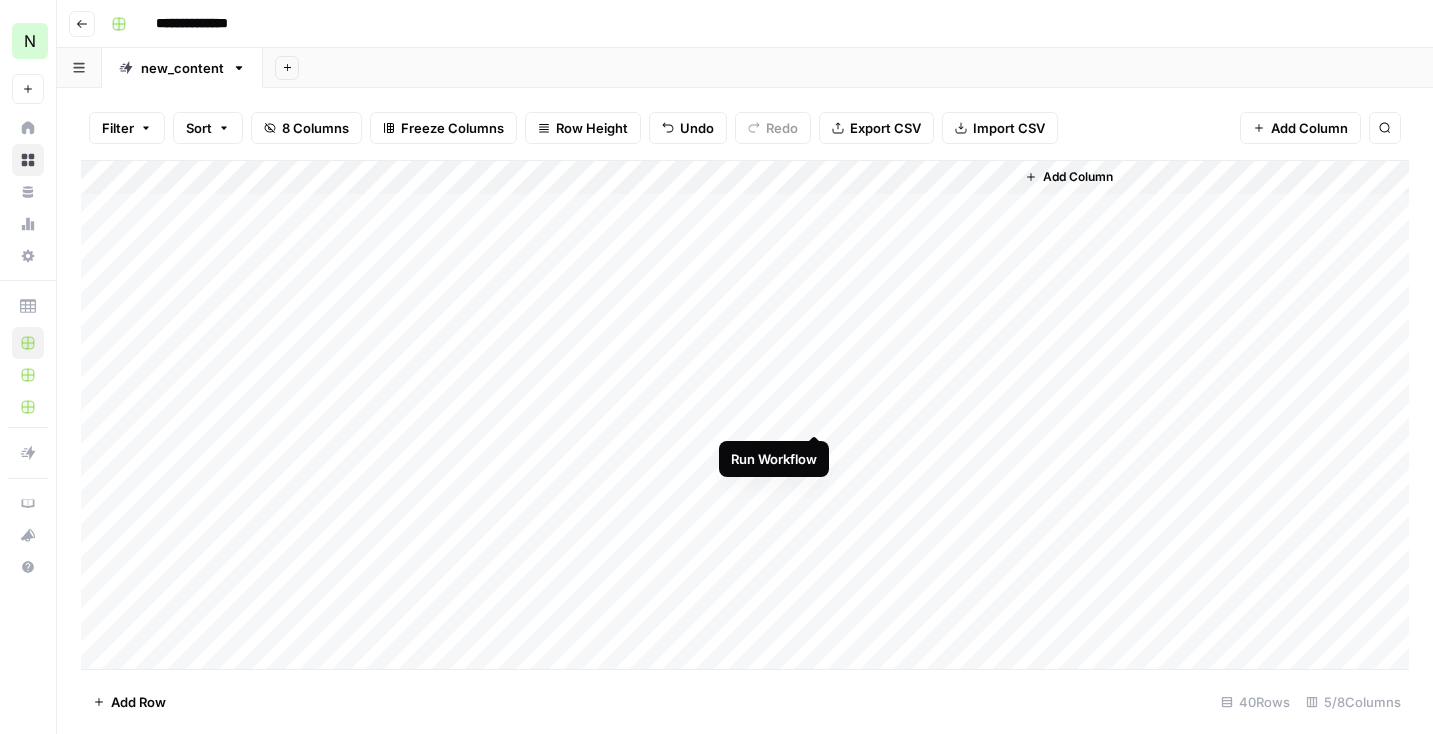 click on "Add Column" at bounding box center (745, 415) 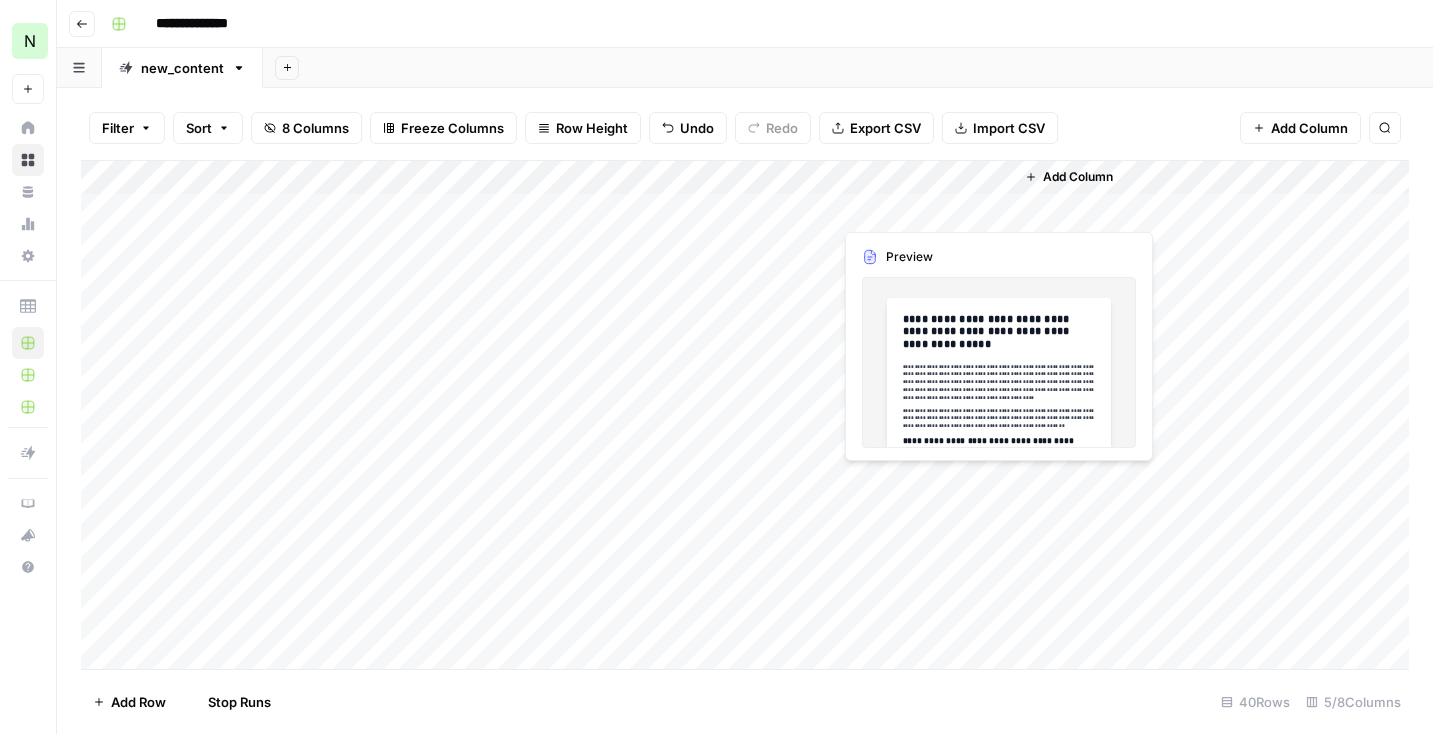click on "Add Column" at bounding box center [745, 415] 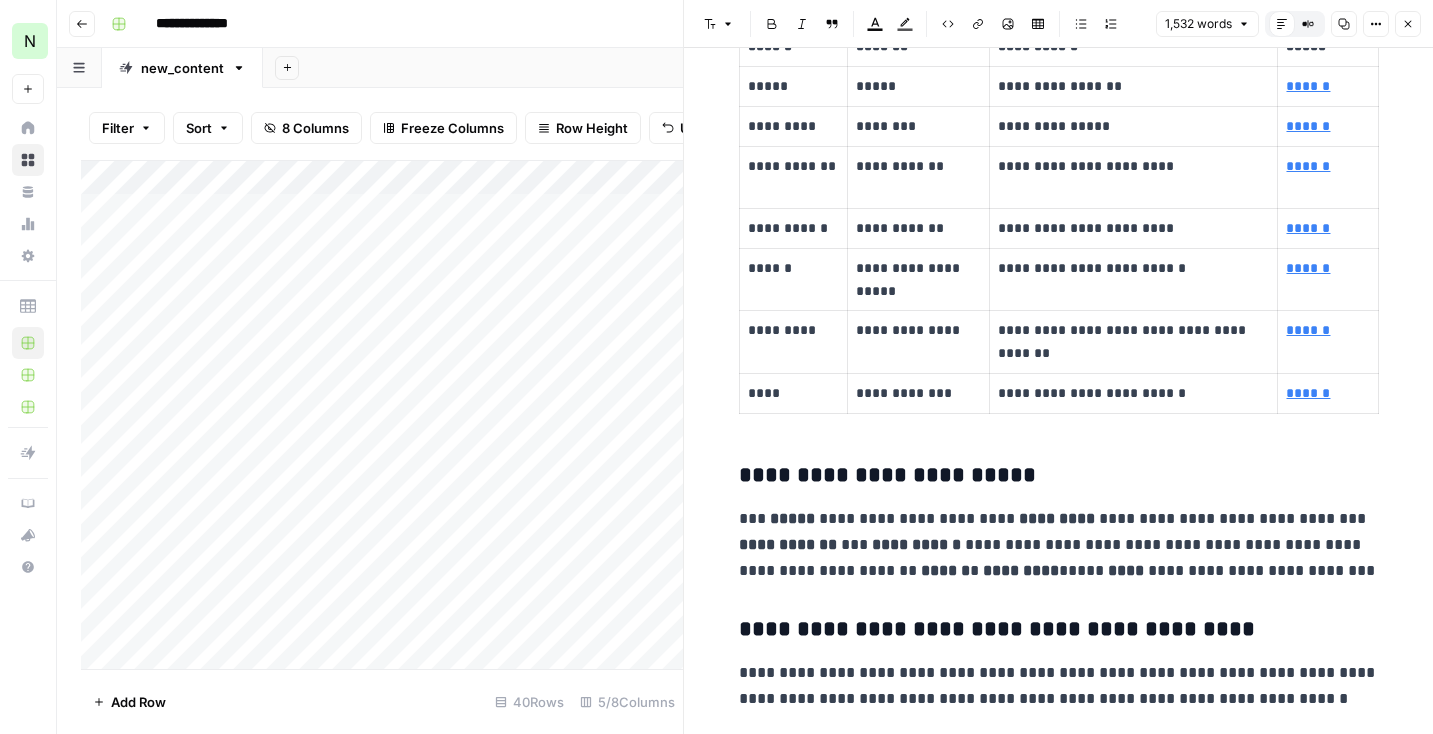 scroll, scrollTop: 895, scrollLeft: 0, axis: vertical 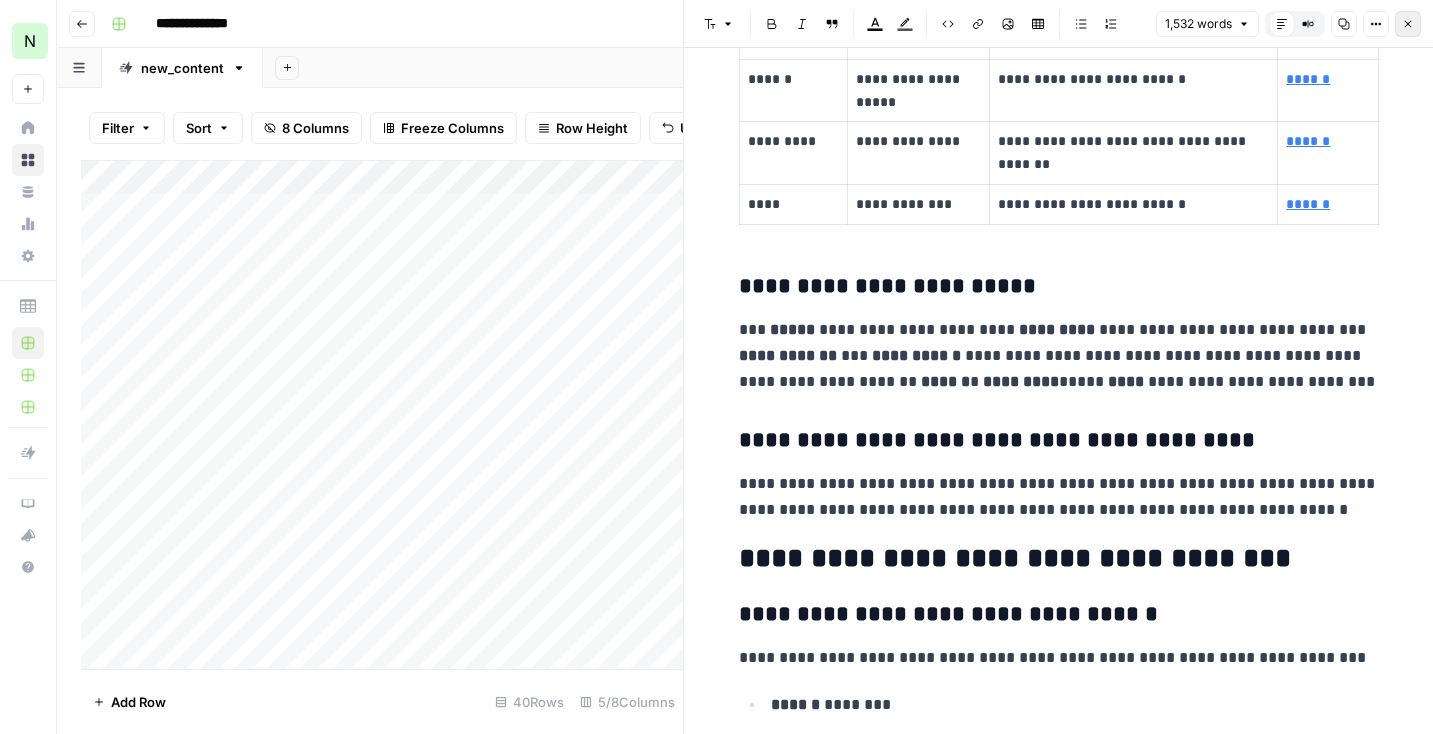 click on "Close" at bounding box center (1408, 24) 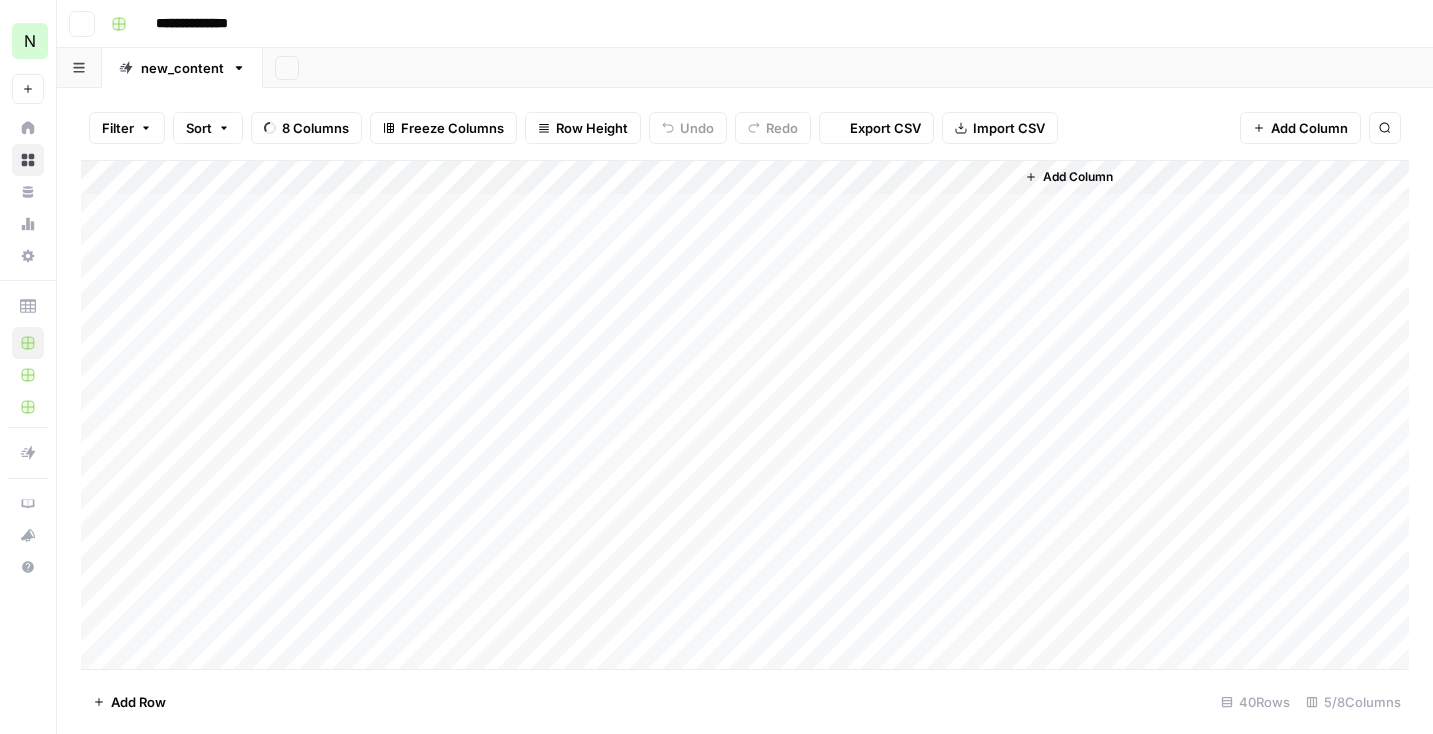 scroll, scrollTop: 0, scrollLeft: 0, axis: both 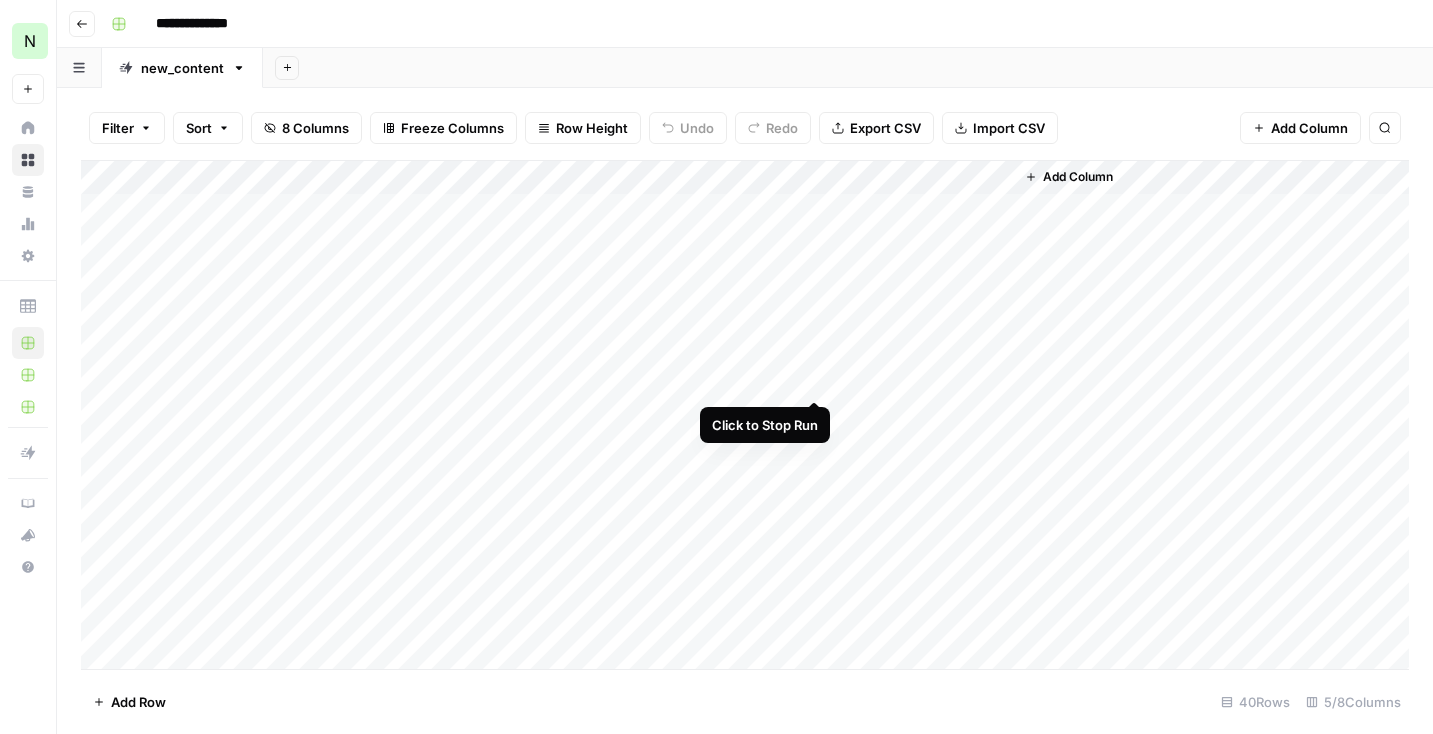 click on "Add Column" at bounding box center [745, 415] 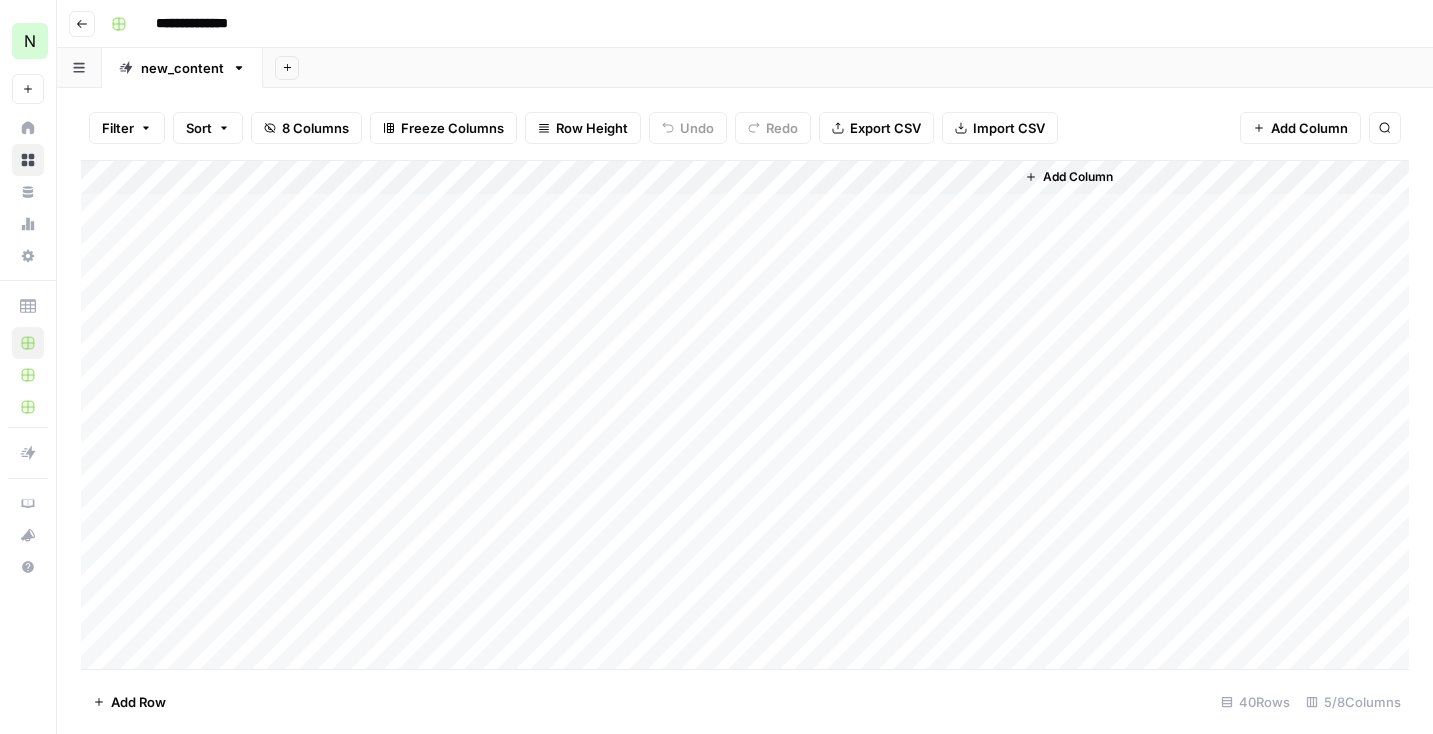 click on "Add Column" at bounding box center (745, 415) 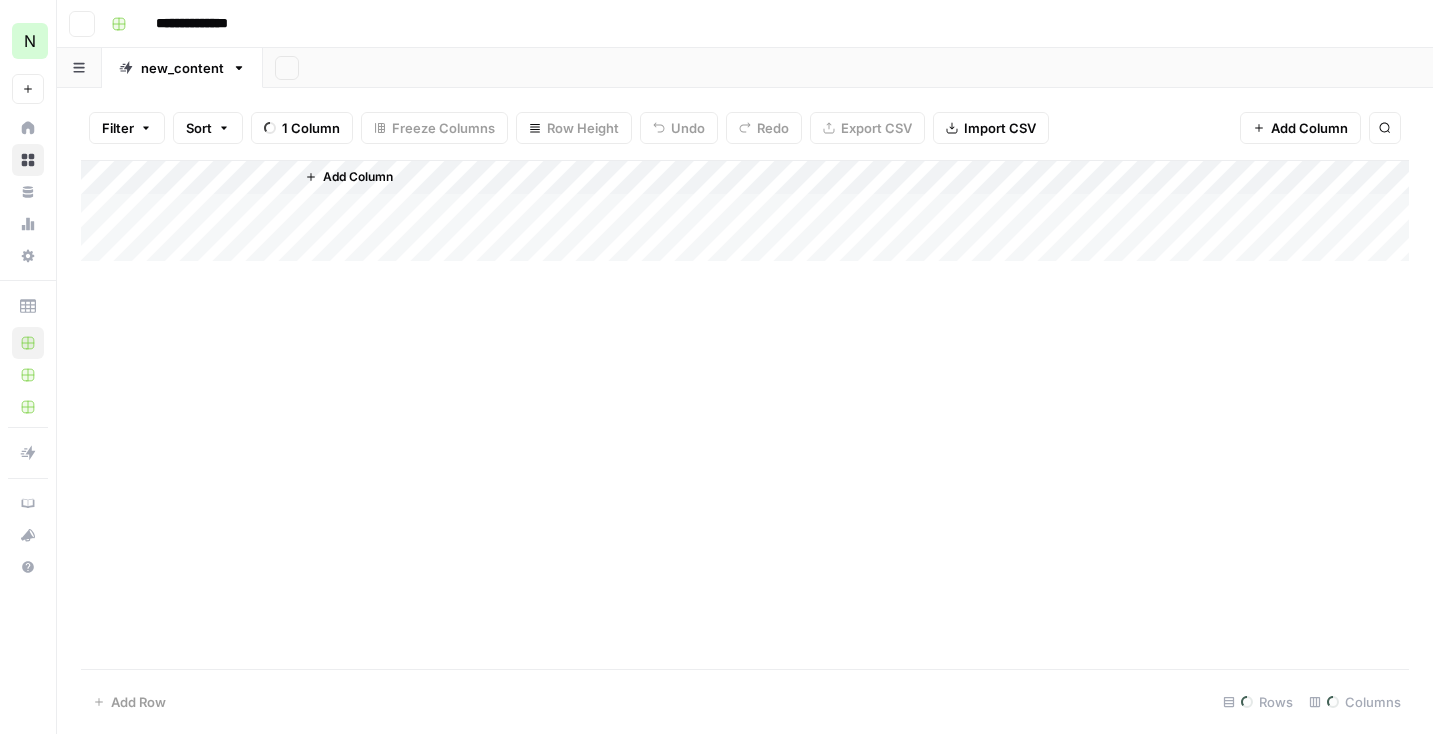 scroll, scrollTop: 0, scrollLeft: 0, axis: both 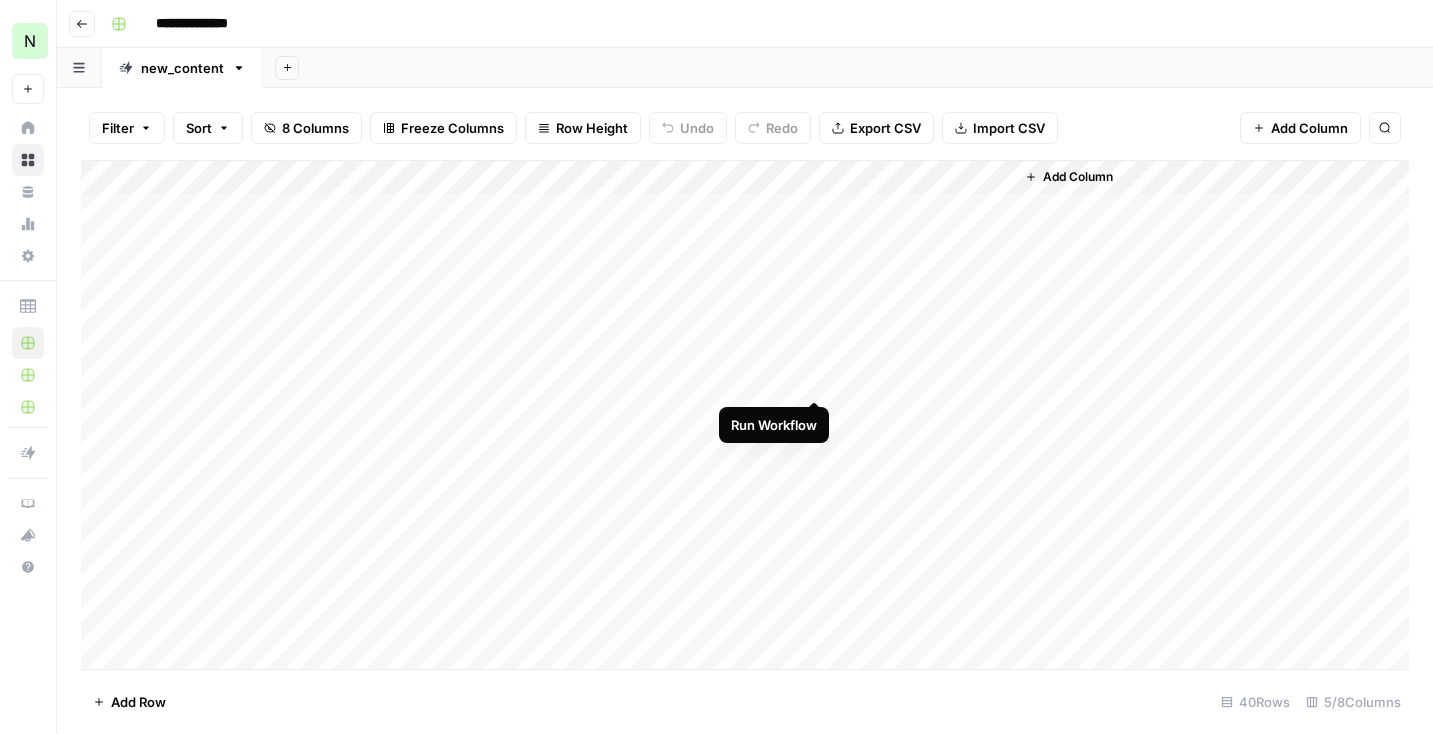 click on "Add Column" at bounding box center (745, 415) 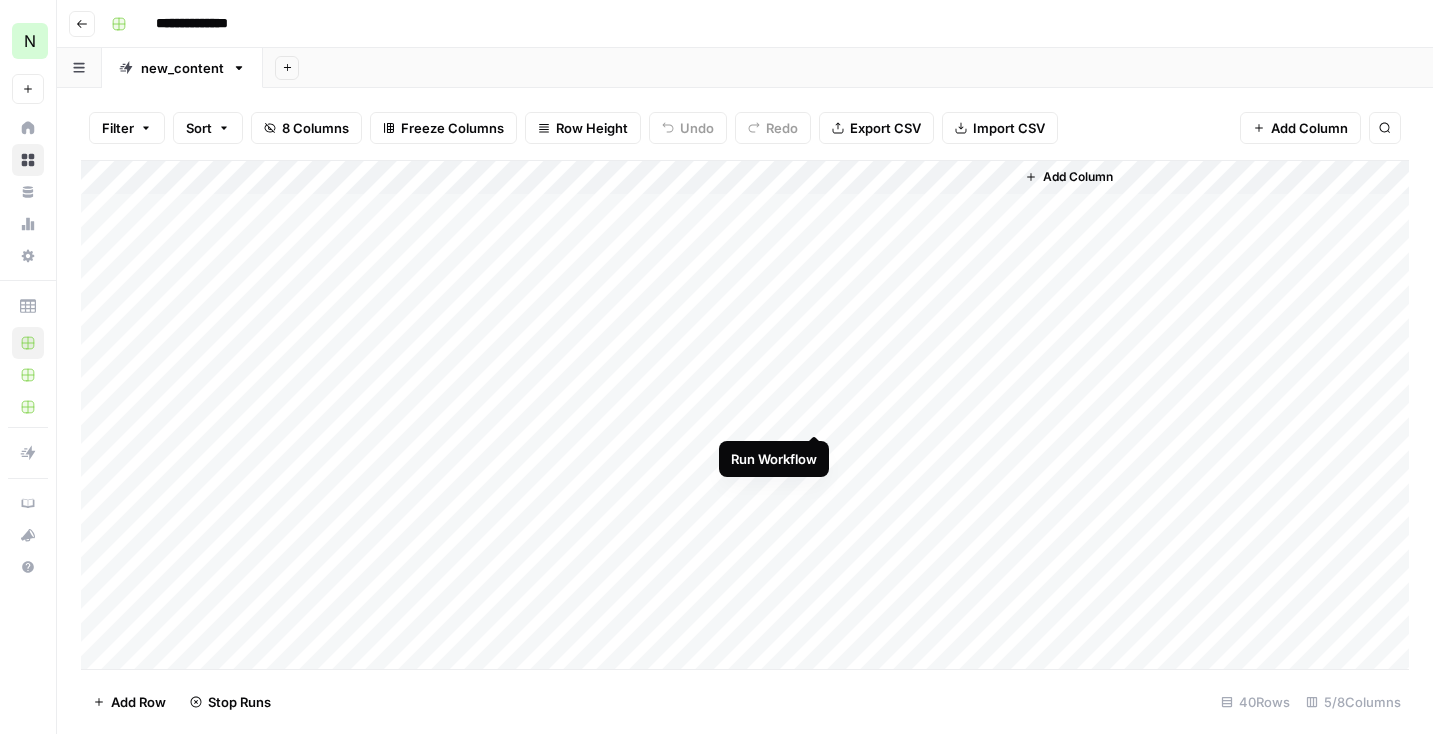 click on "Add Column" at bounding box center [745, 415] 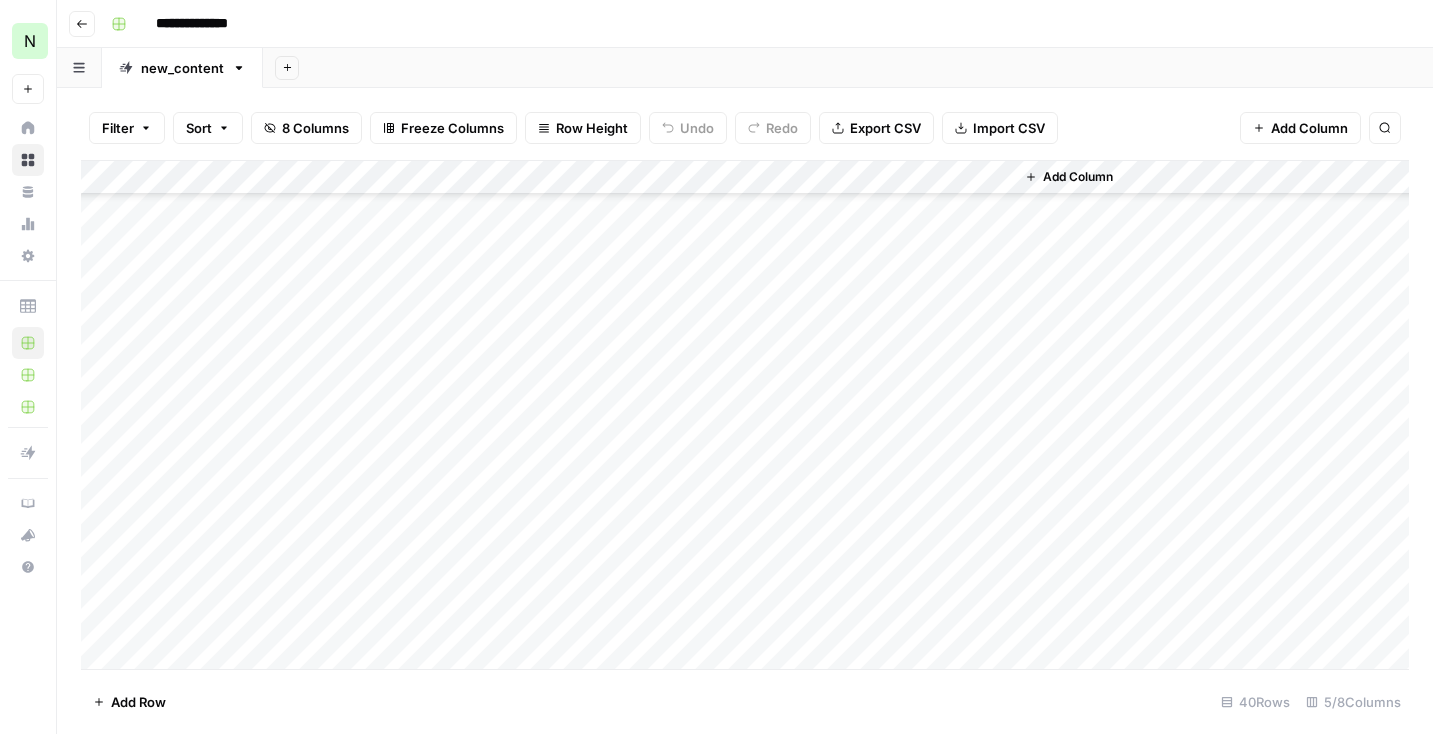 scroll, scrollTop: 918, scrollLeft: 0, axis: vertical 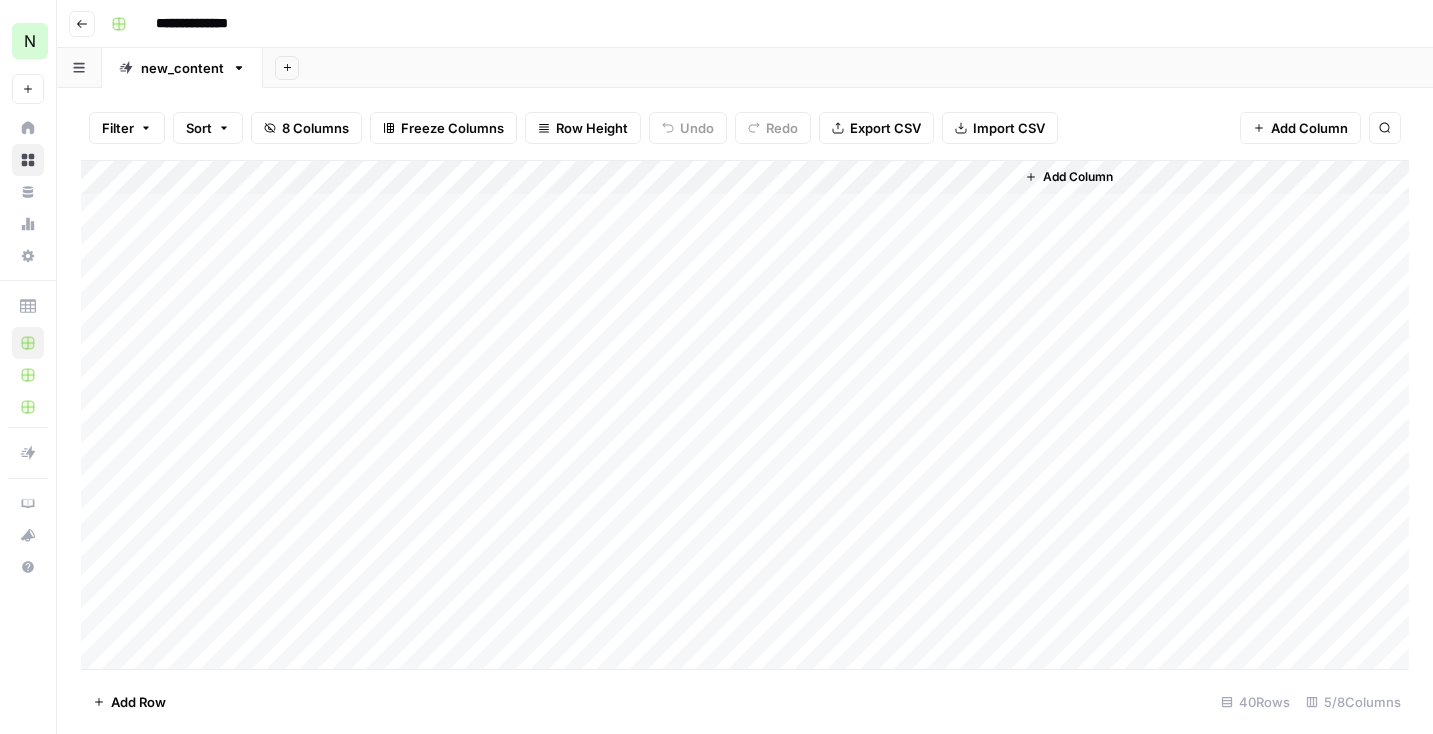 click on "Add Column" at bounding box center [745, 415] 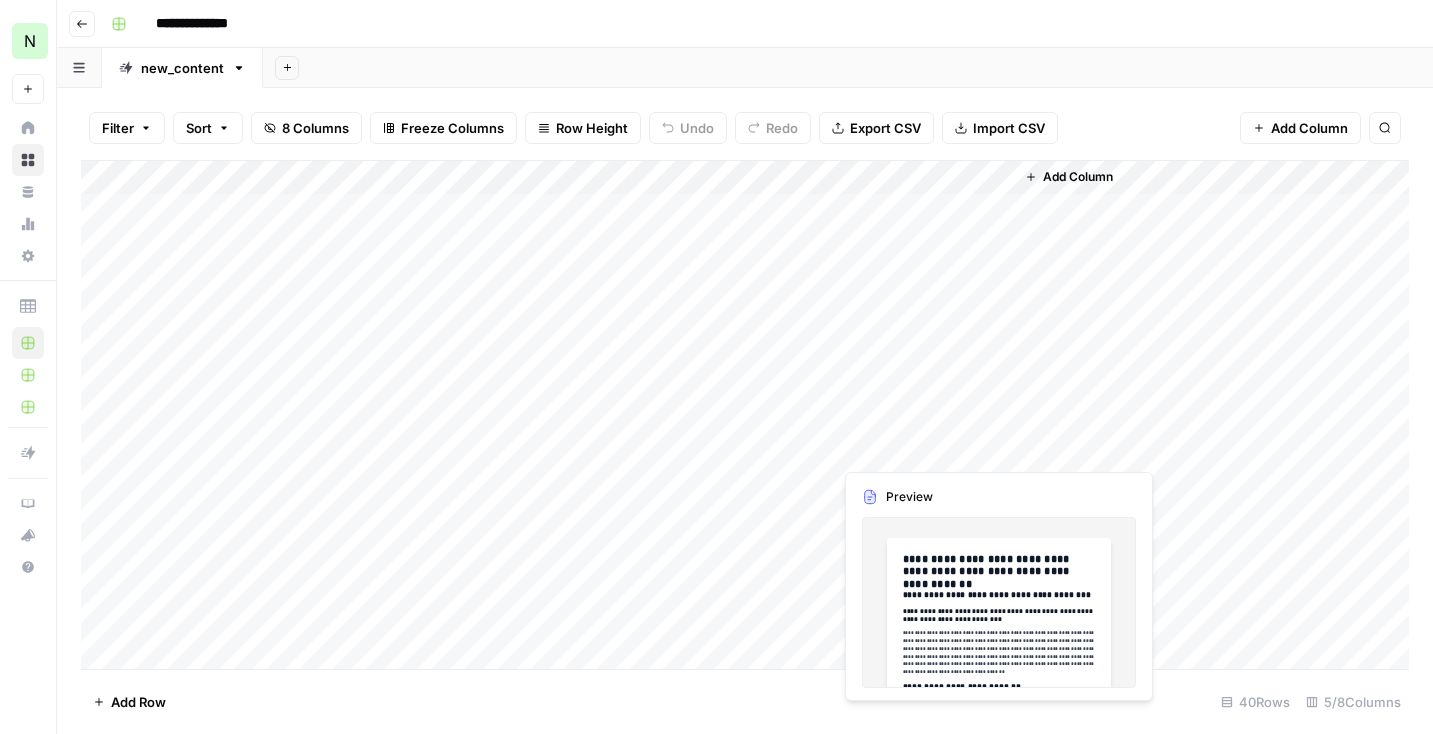 click on "Add Column" at bounding box center [745, 415] 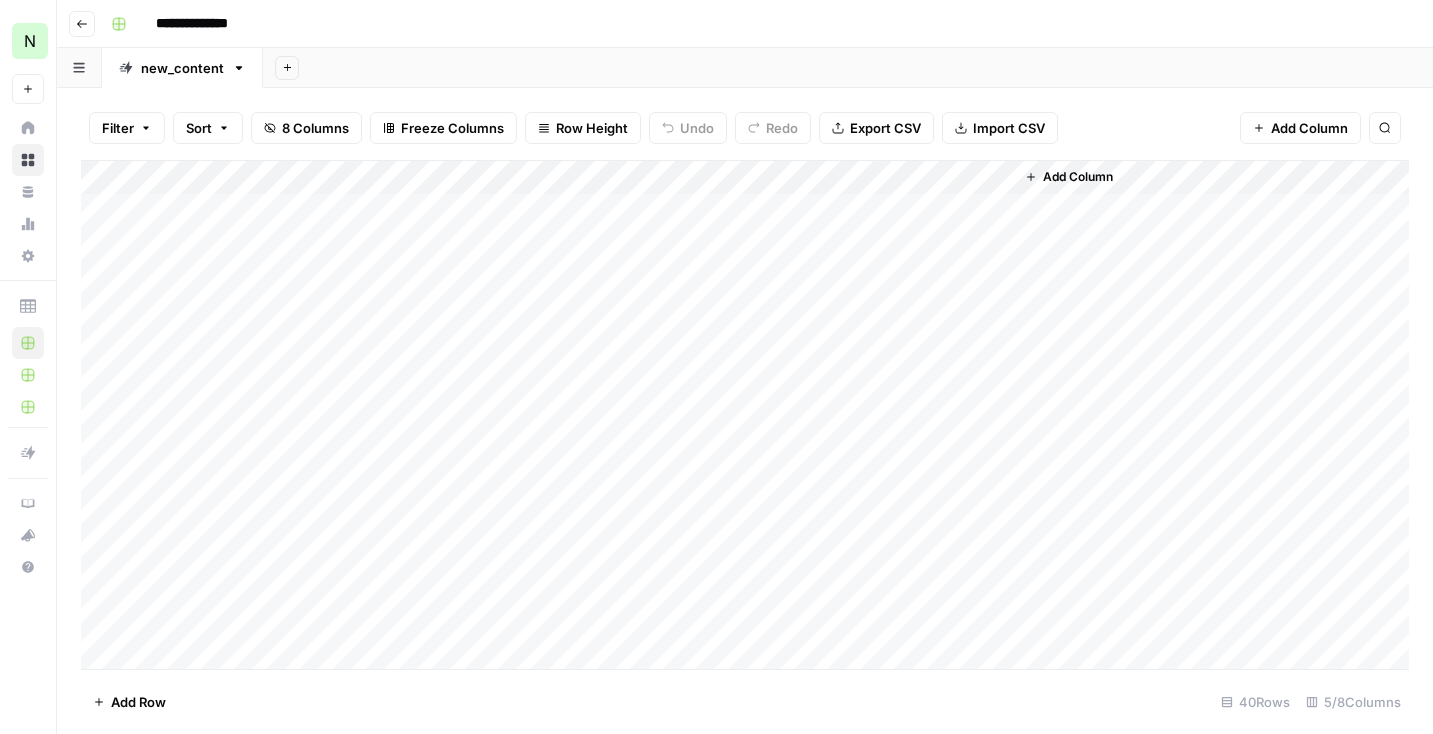 click on "Add Column" at bounding box center [745, 415] 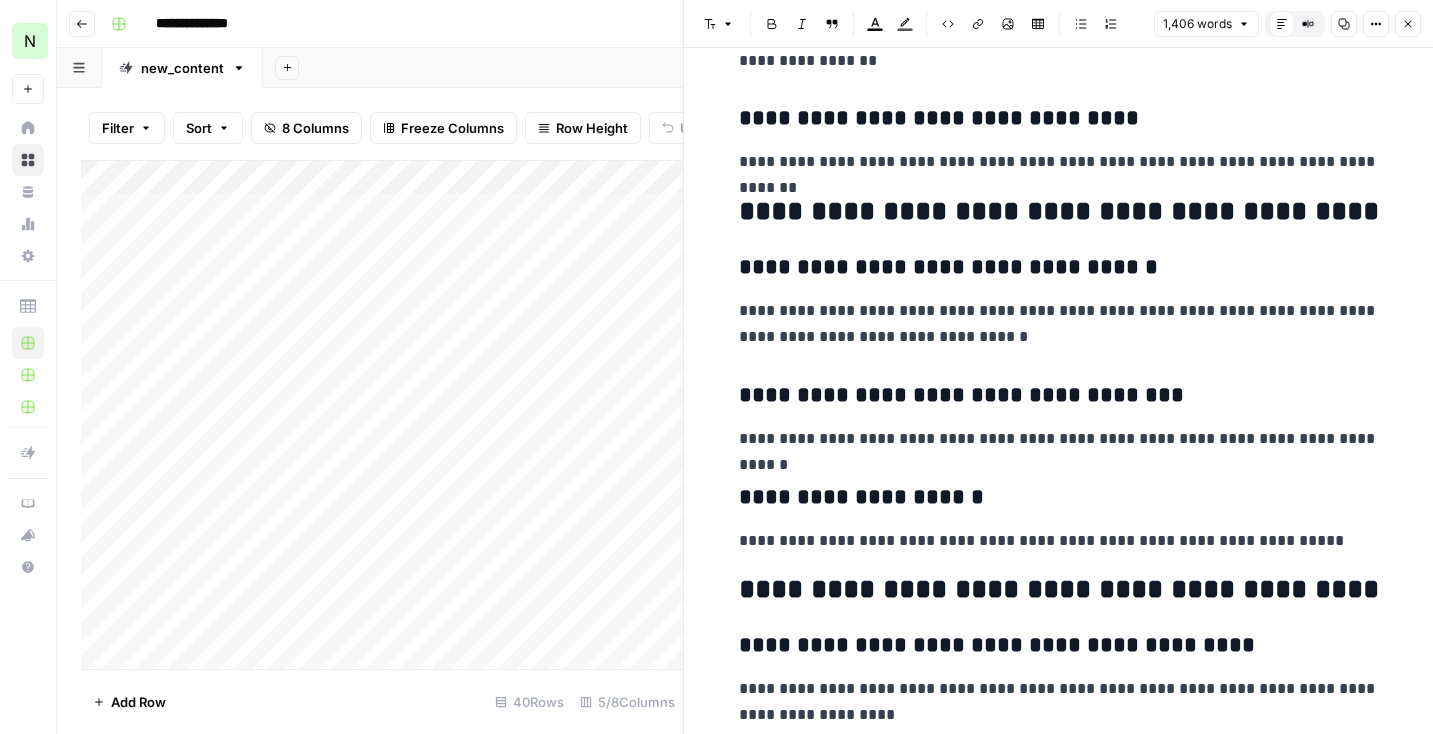 scroll, scrollTop: 5368, scrollLeft: 0, axis: vertical 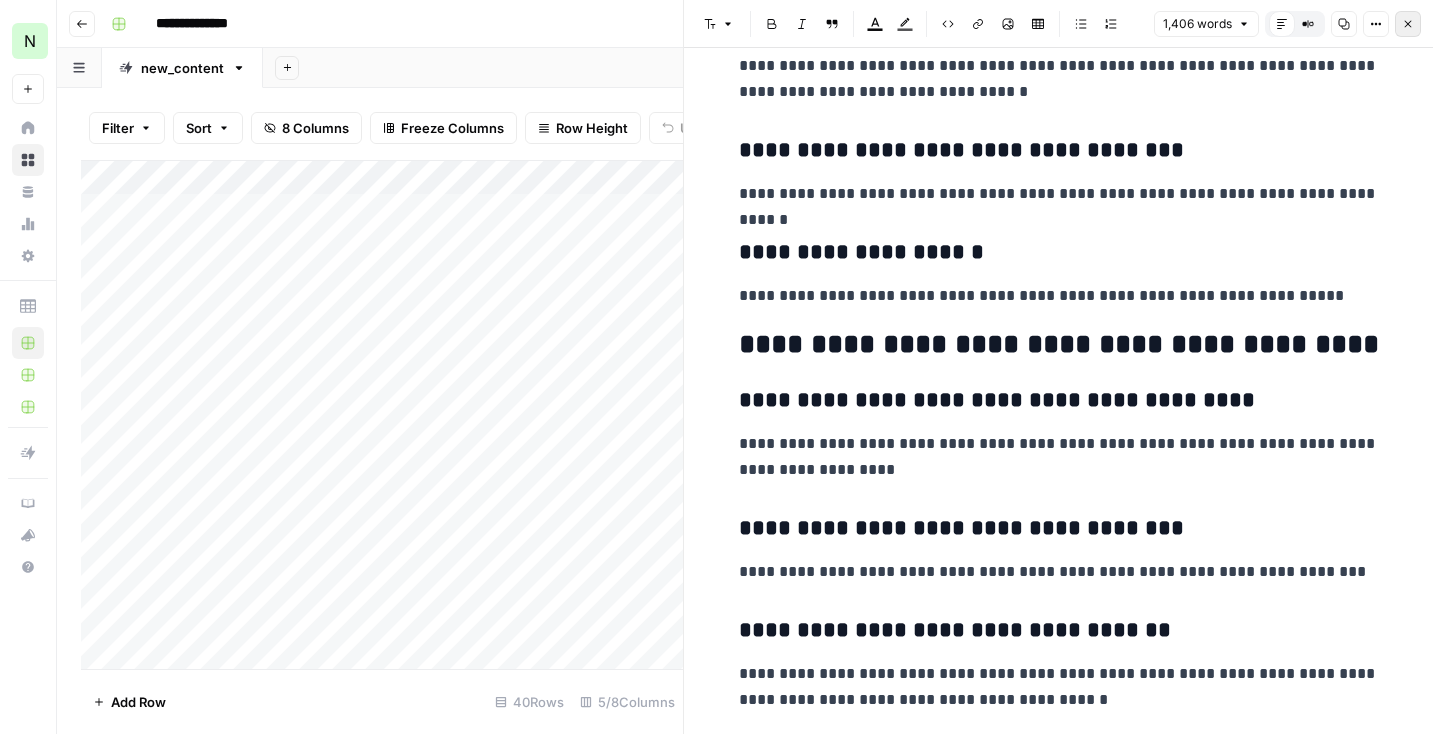 click on "Close" at bounding box center [1408, 24] 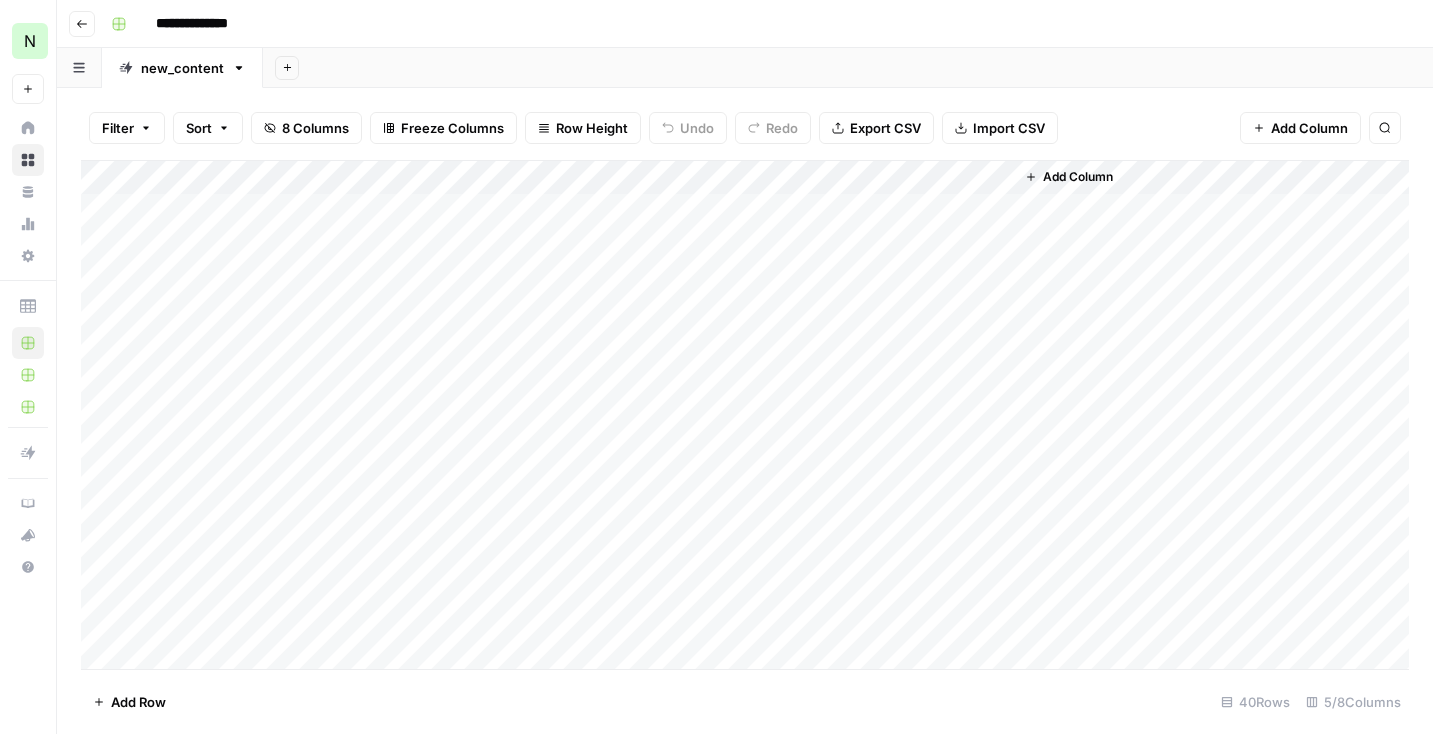 drag, startPoint x: 89, startPoint y: 451, endPoint x: 78, endPoint y: 271, distance: 180.3358 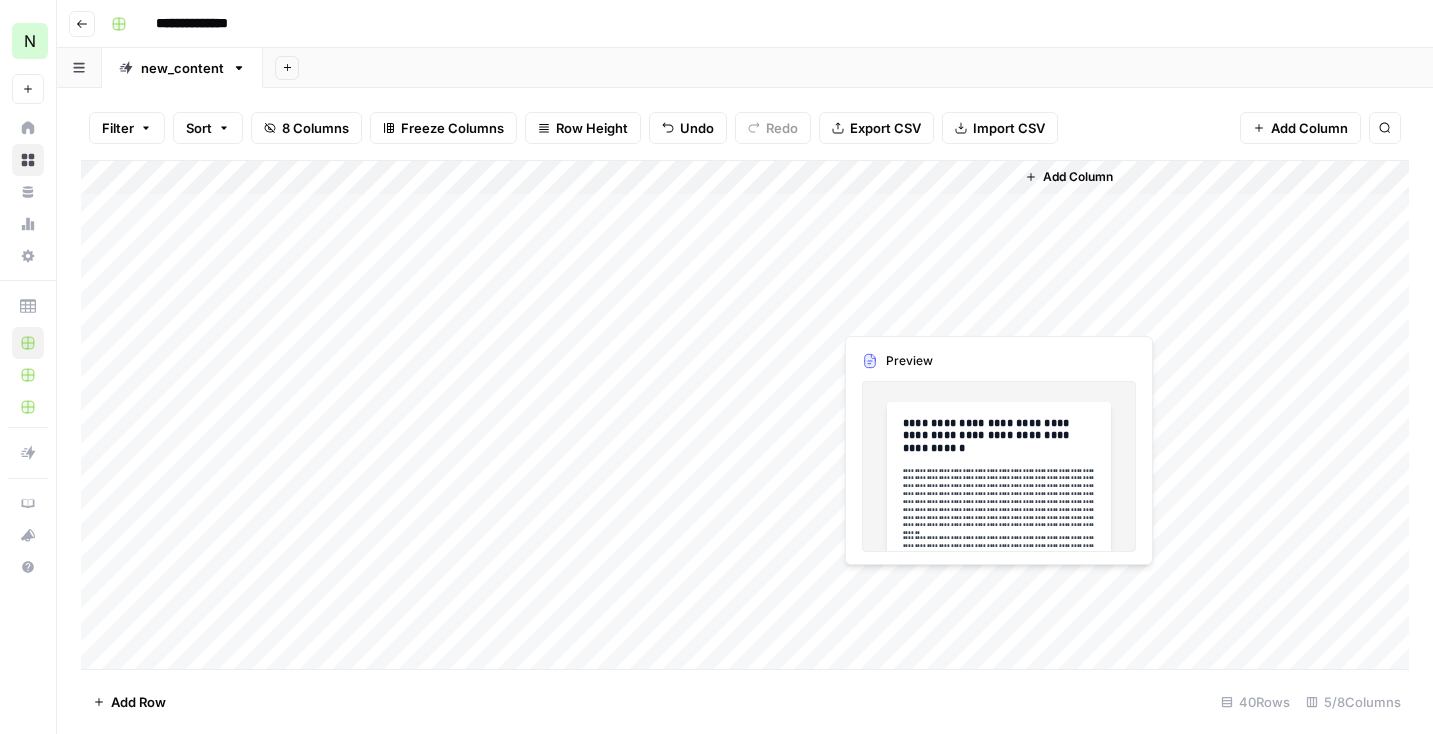 click on "Add Column" at bounding box center (745, 415) 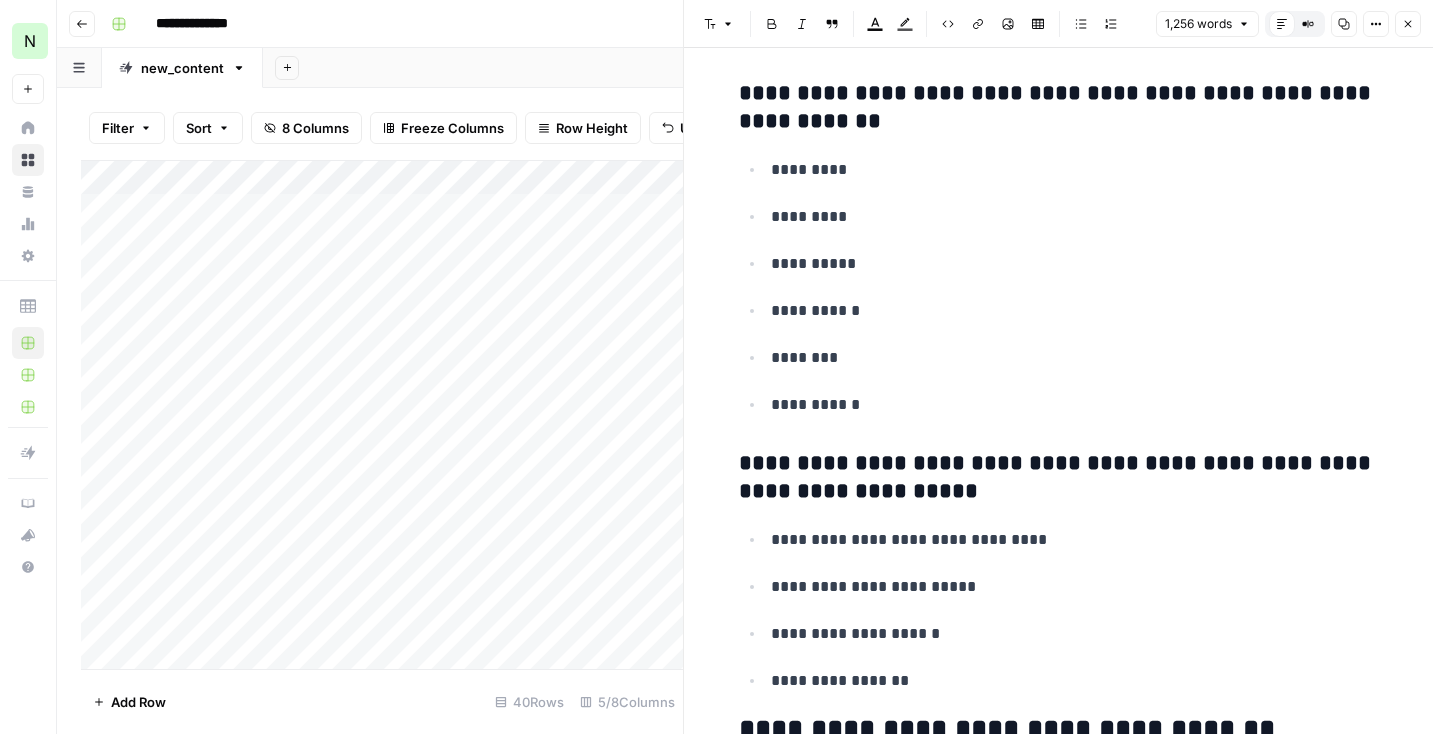scroll, scrollTop: 3713, scrollLeft: 0, axis: vertical 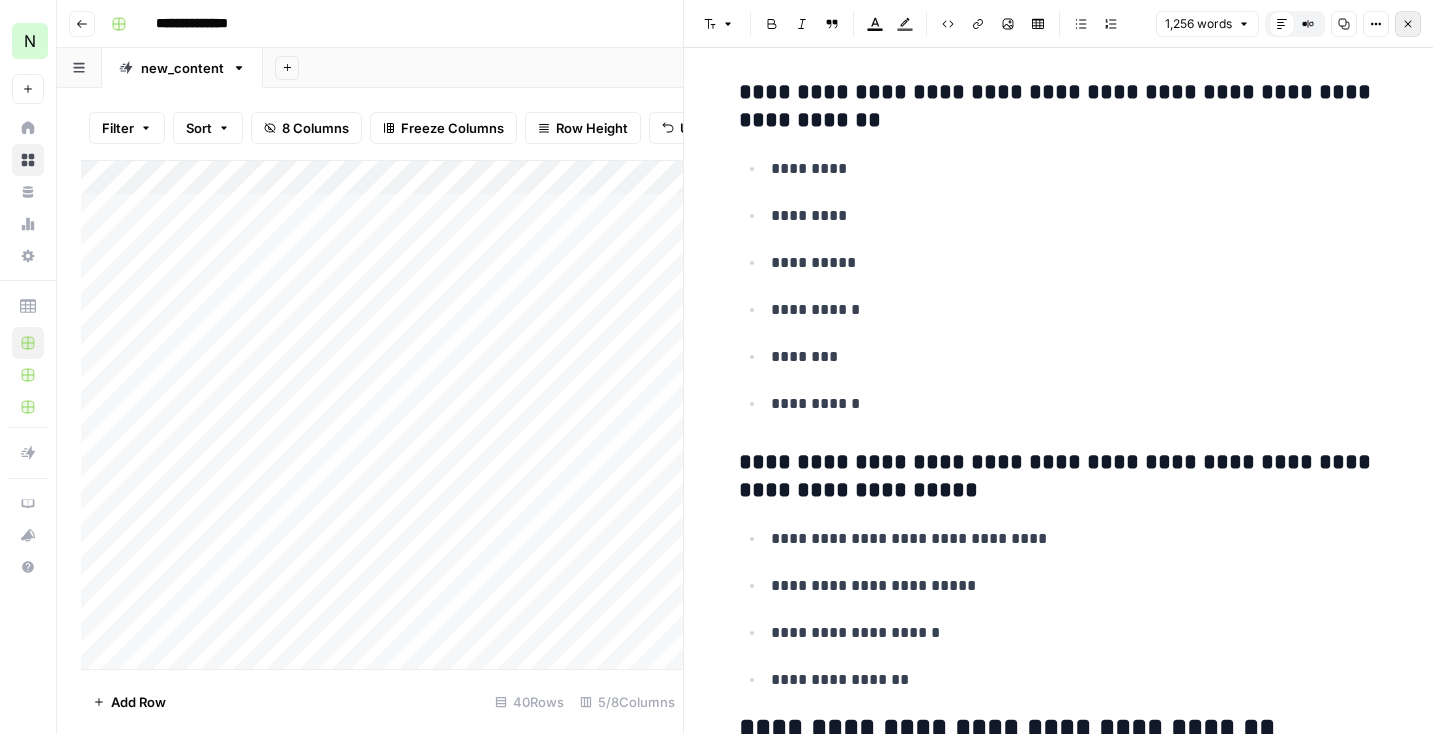 click on "Close" at bounding box center (1408, 24) 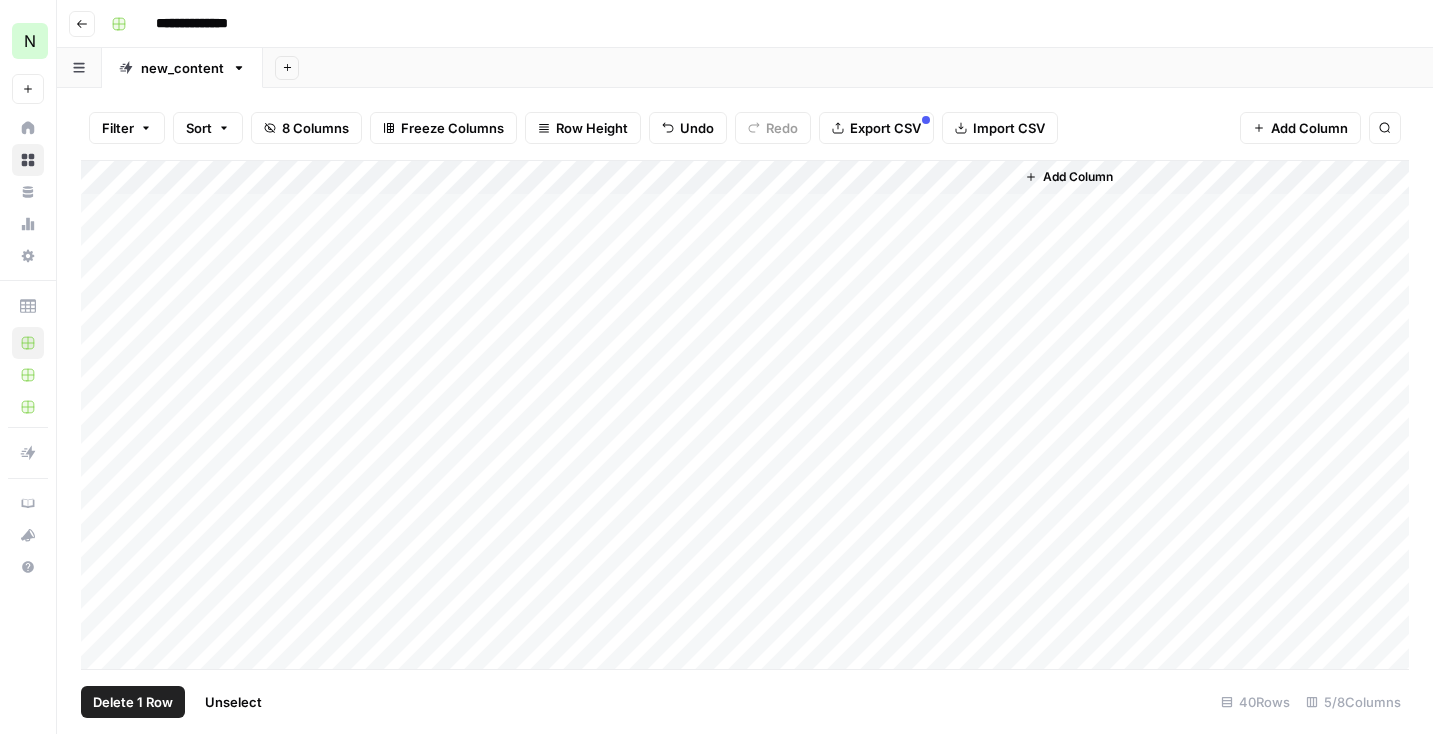 drag, startPoint x: 97, startPoint y: 313, endPoint x: 94, endPoint y: 296, distance: 17.262676 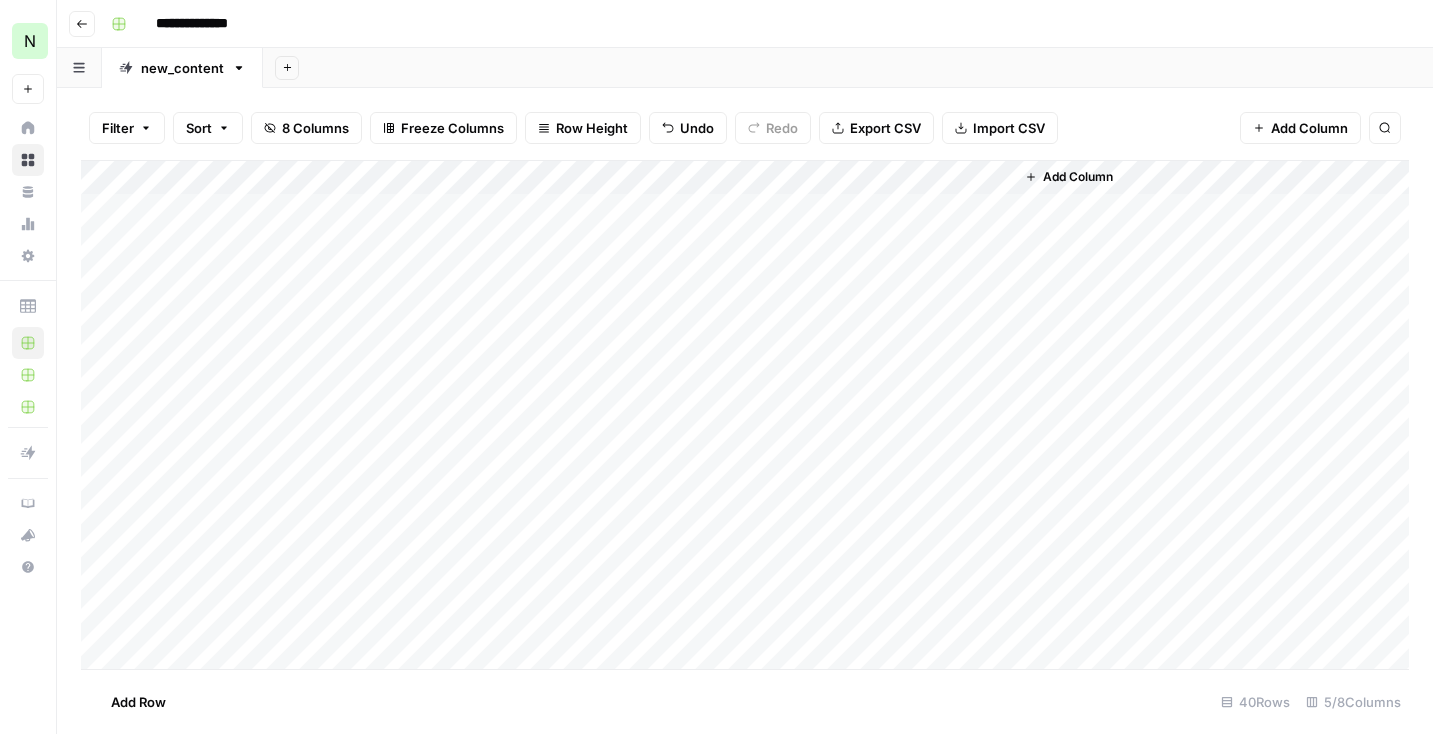 click on "Add Column" at bounding box center [745, 415] 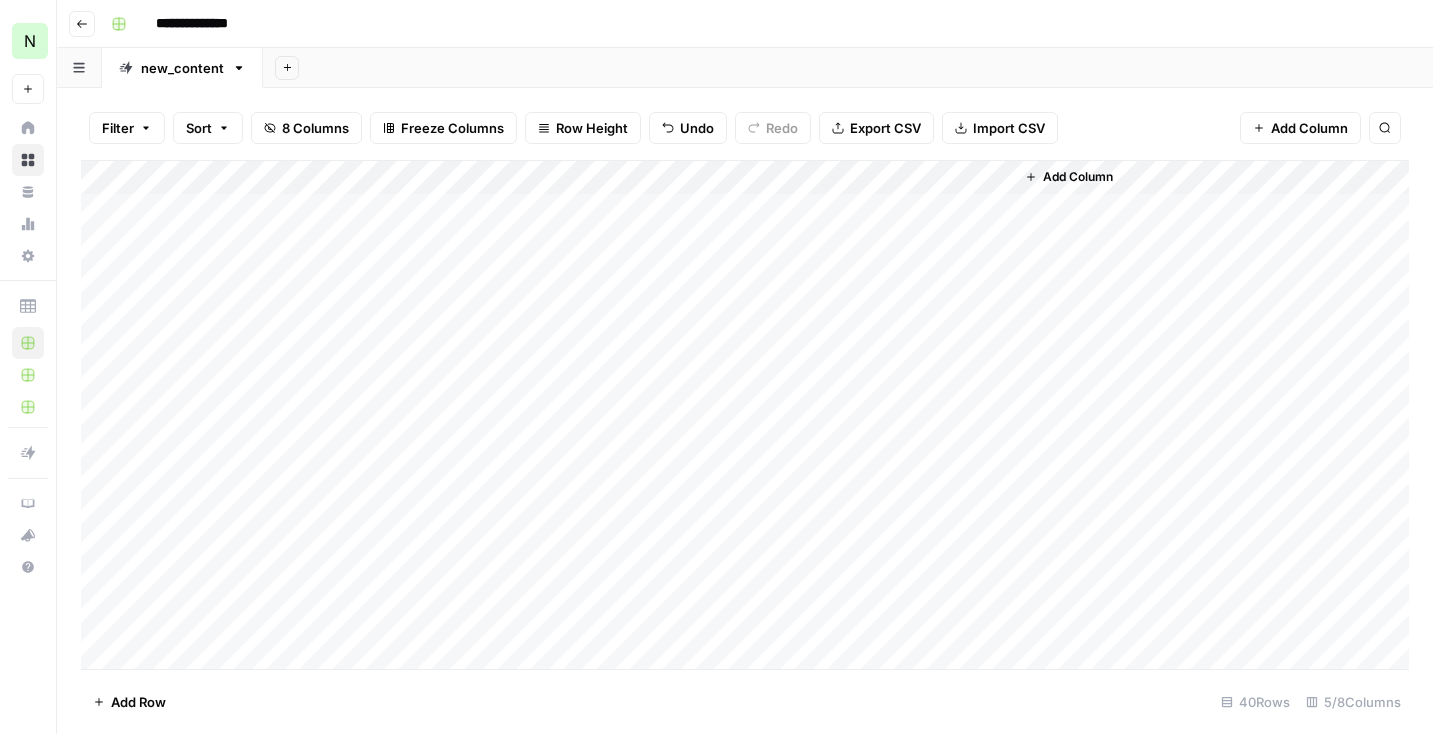 click on "Add Column" at bounding box center (745, 415) 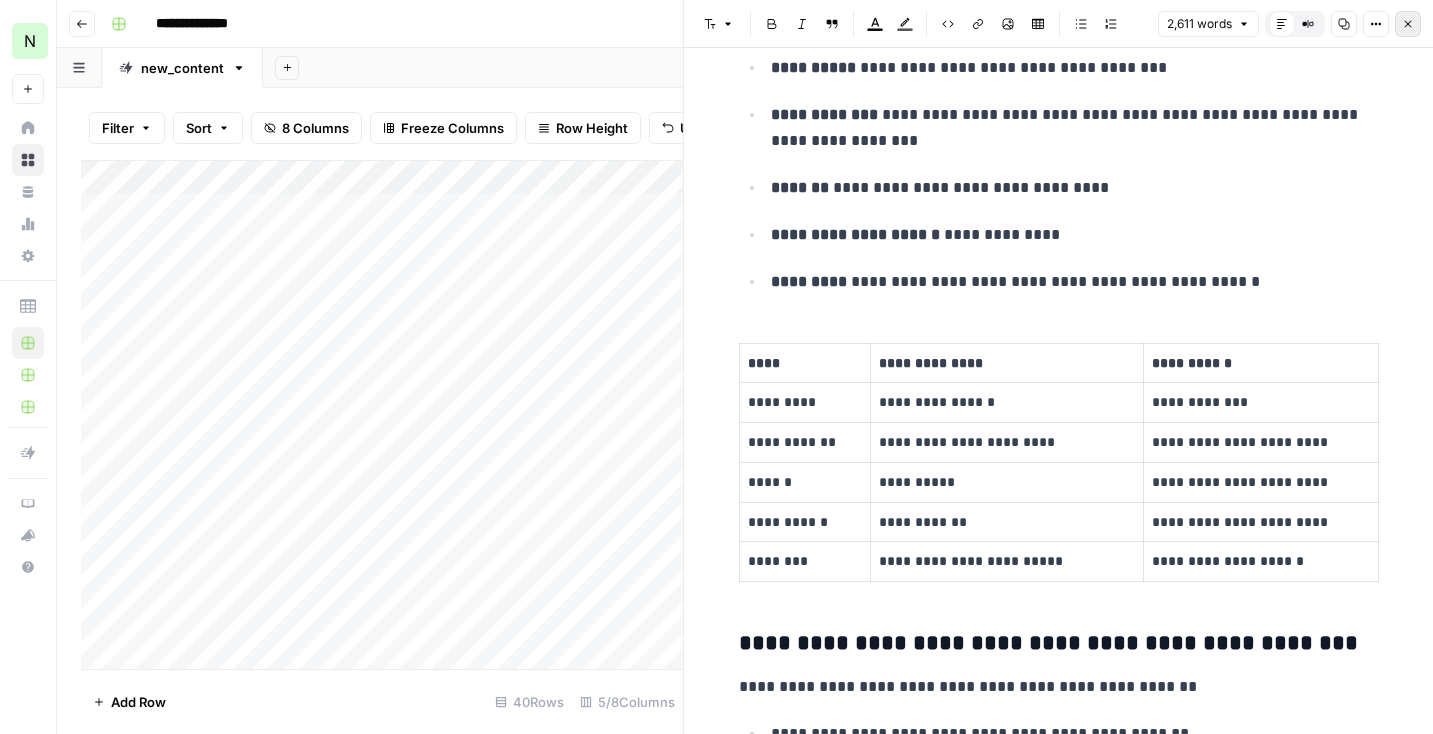 scroll, scrollTop: 11078, scrollLeft: 0, axis: vertical 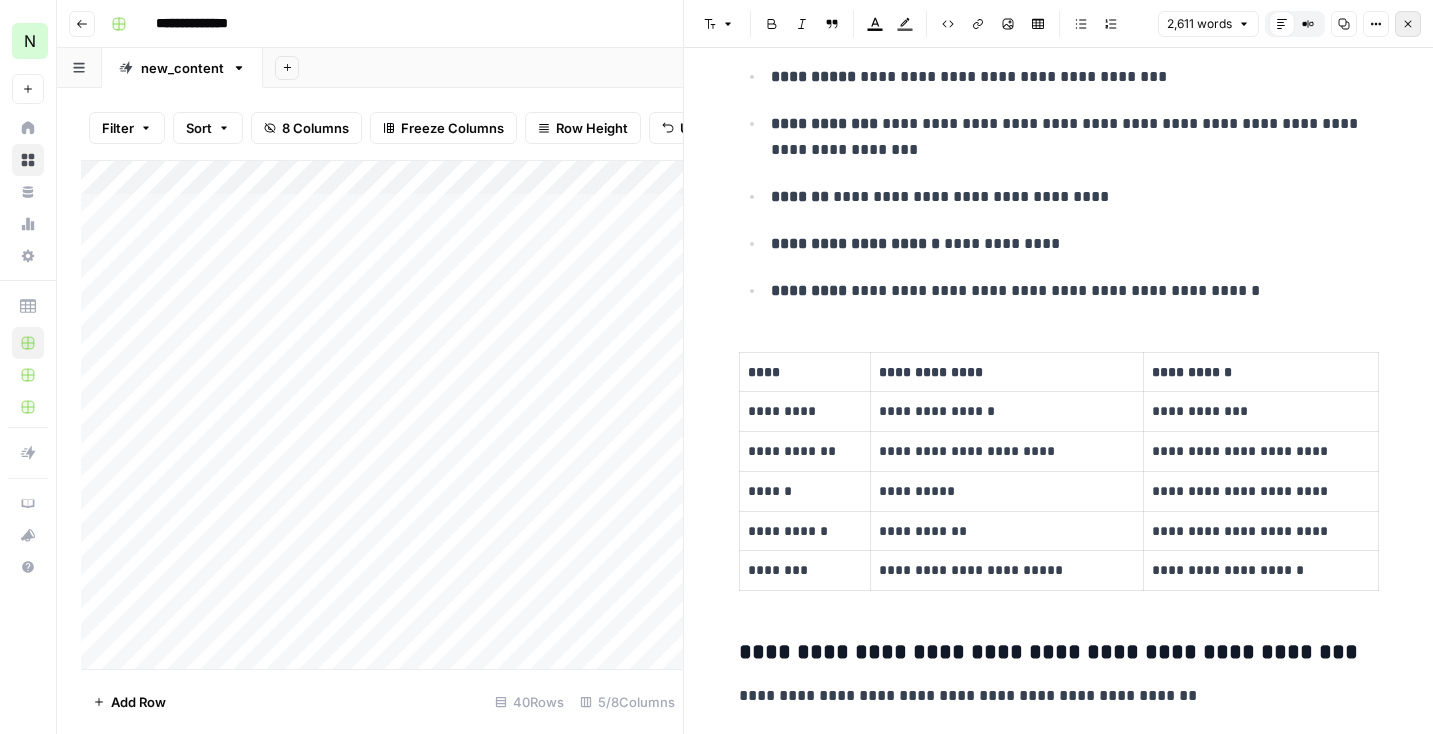 click on "Close" at bounding box center (1408, 24) 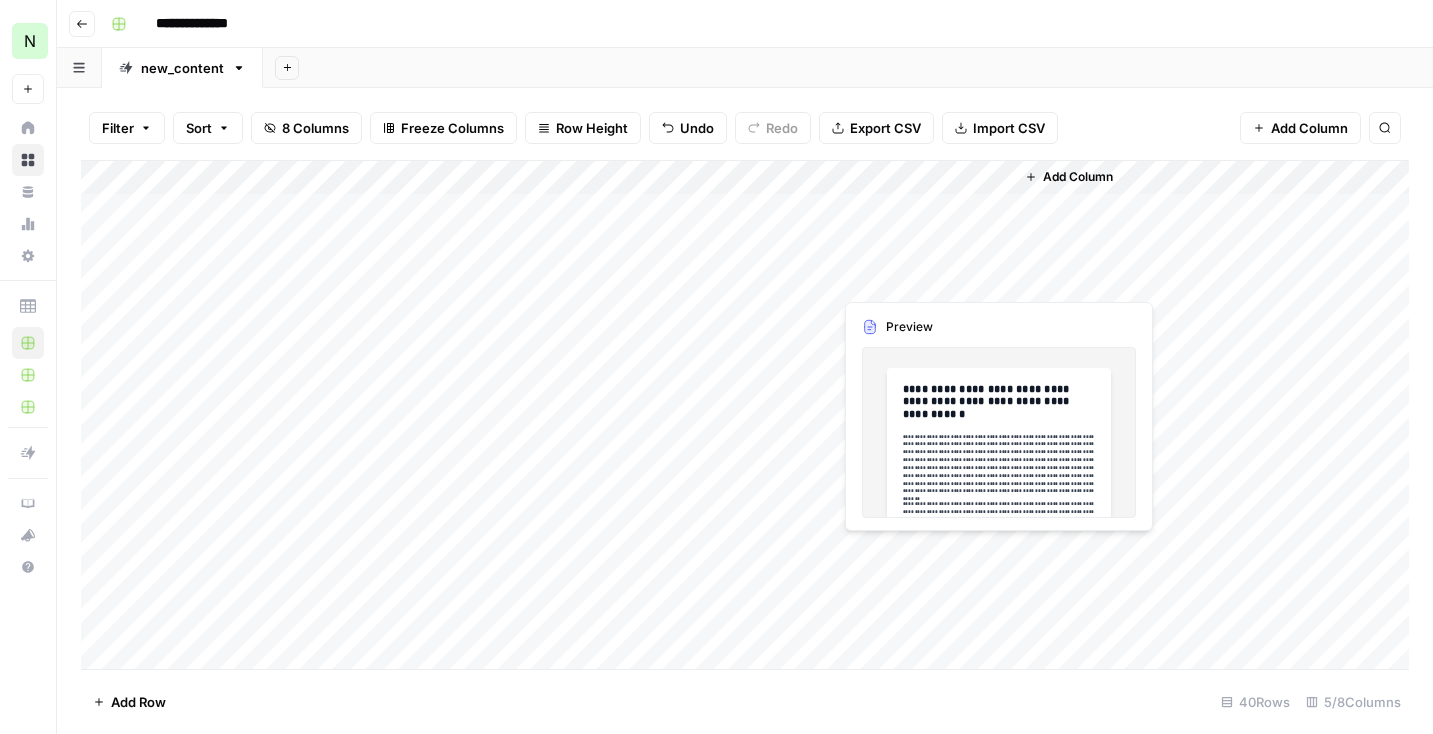 click on "Add Column" at bounding box center (745, 415) 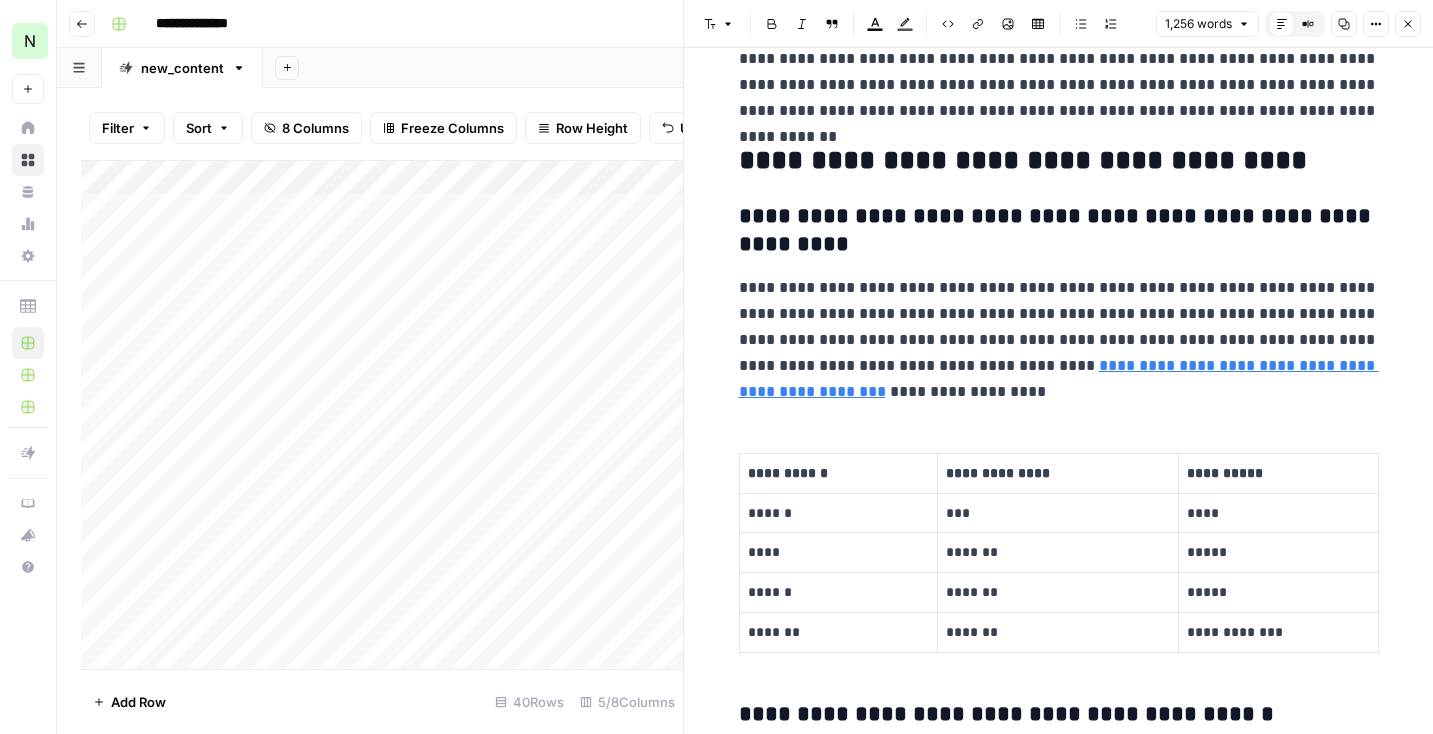 scroll, scrollTop: 1112, scrollLeft: 0, axis: vertical 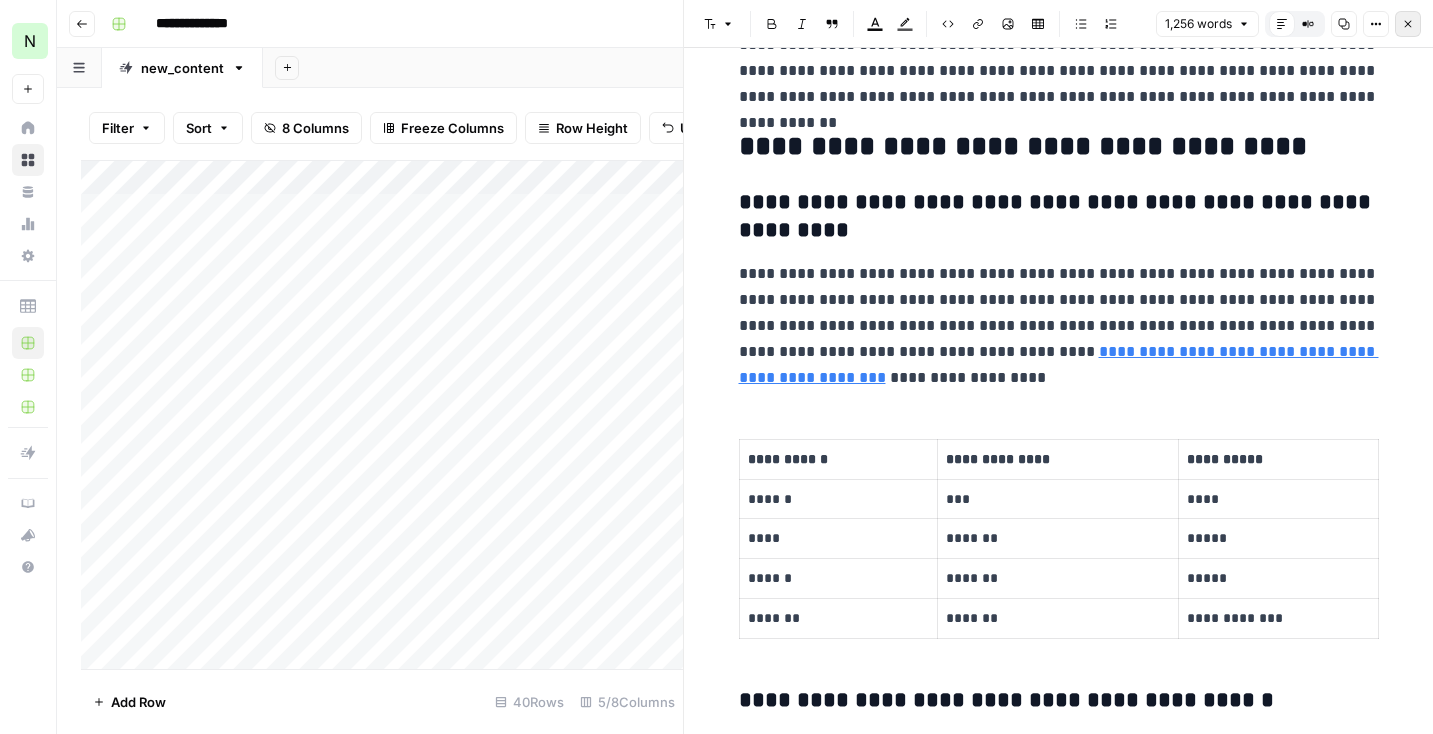 click on "Close" at bounding box center [1408, 24] 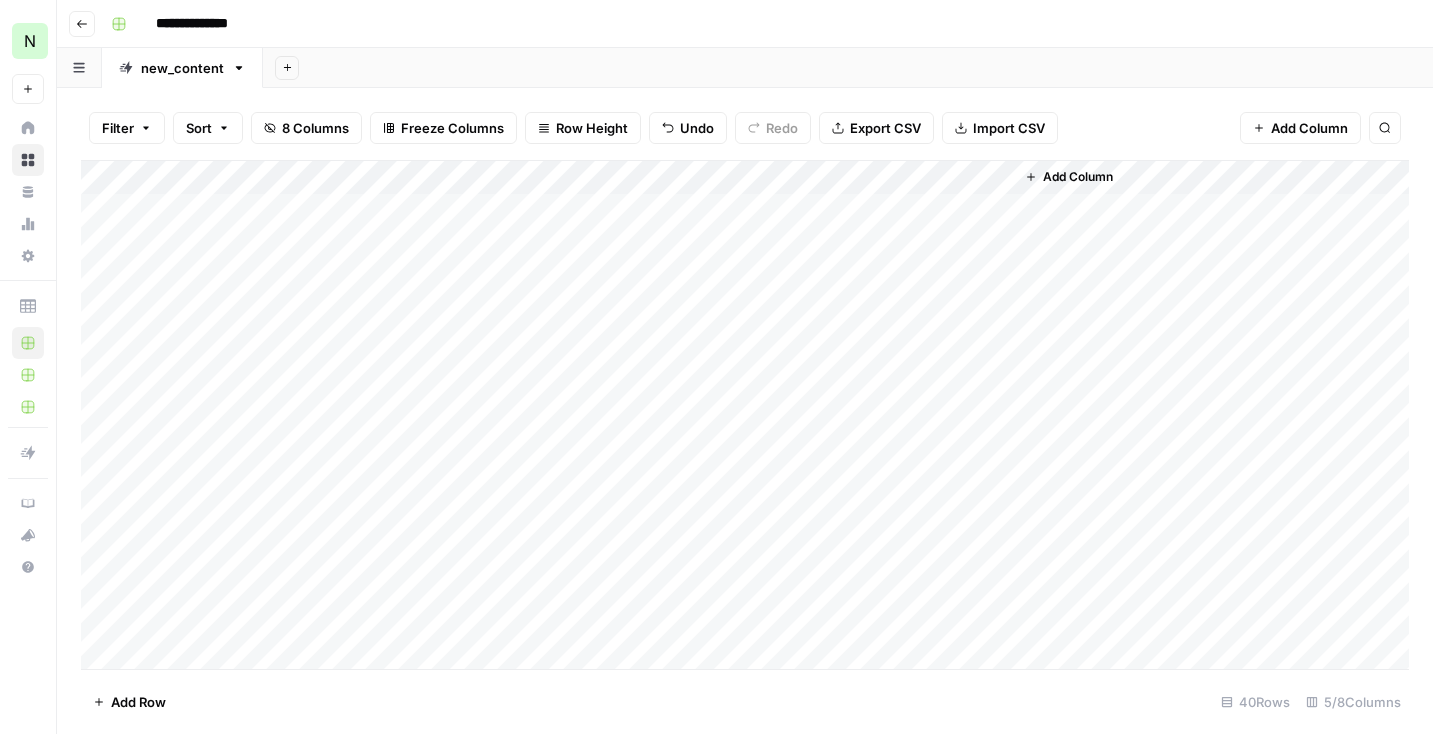 click on "Add Column" at bounding box center [745, 415] 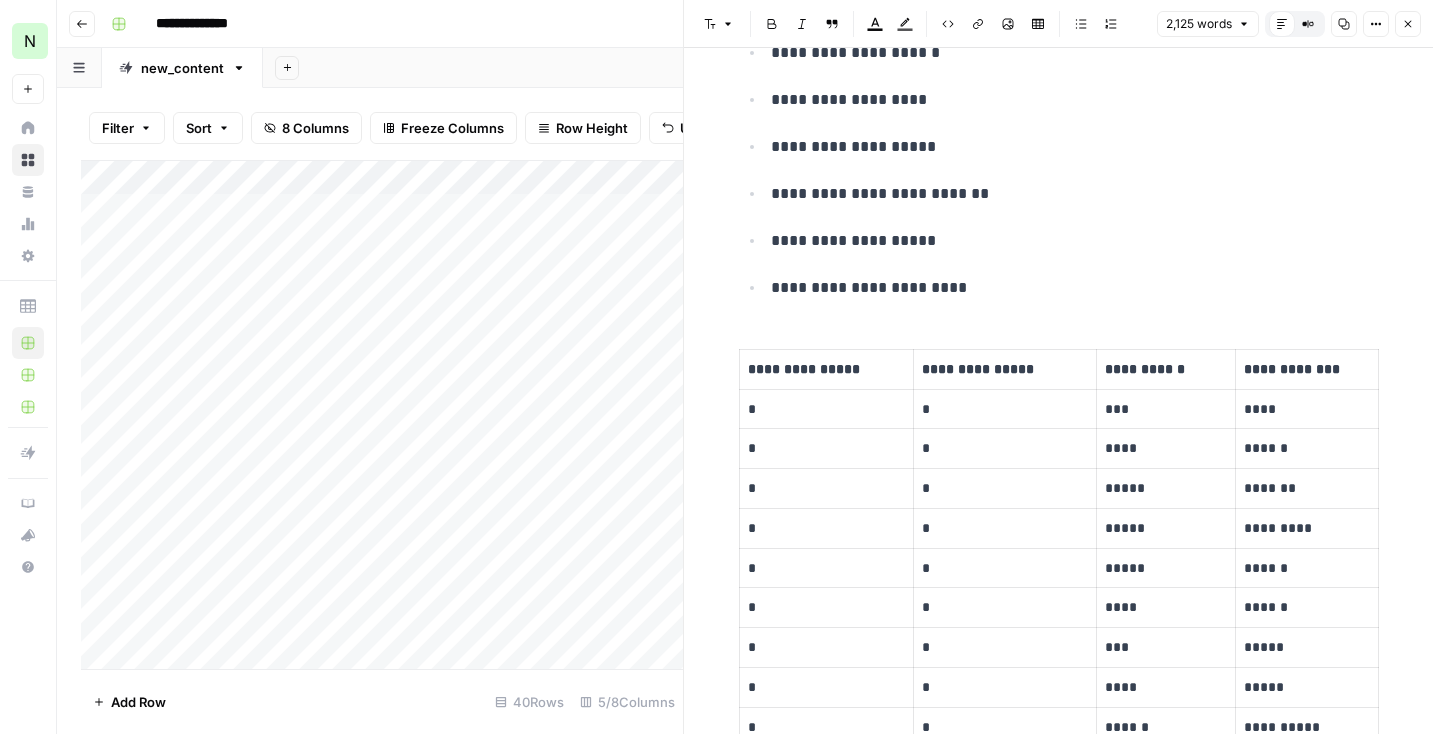 scroll, scrollTop: 2234, scrollLeft: 0, axis: vertical 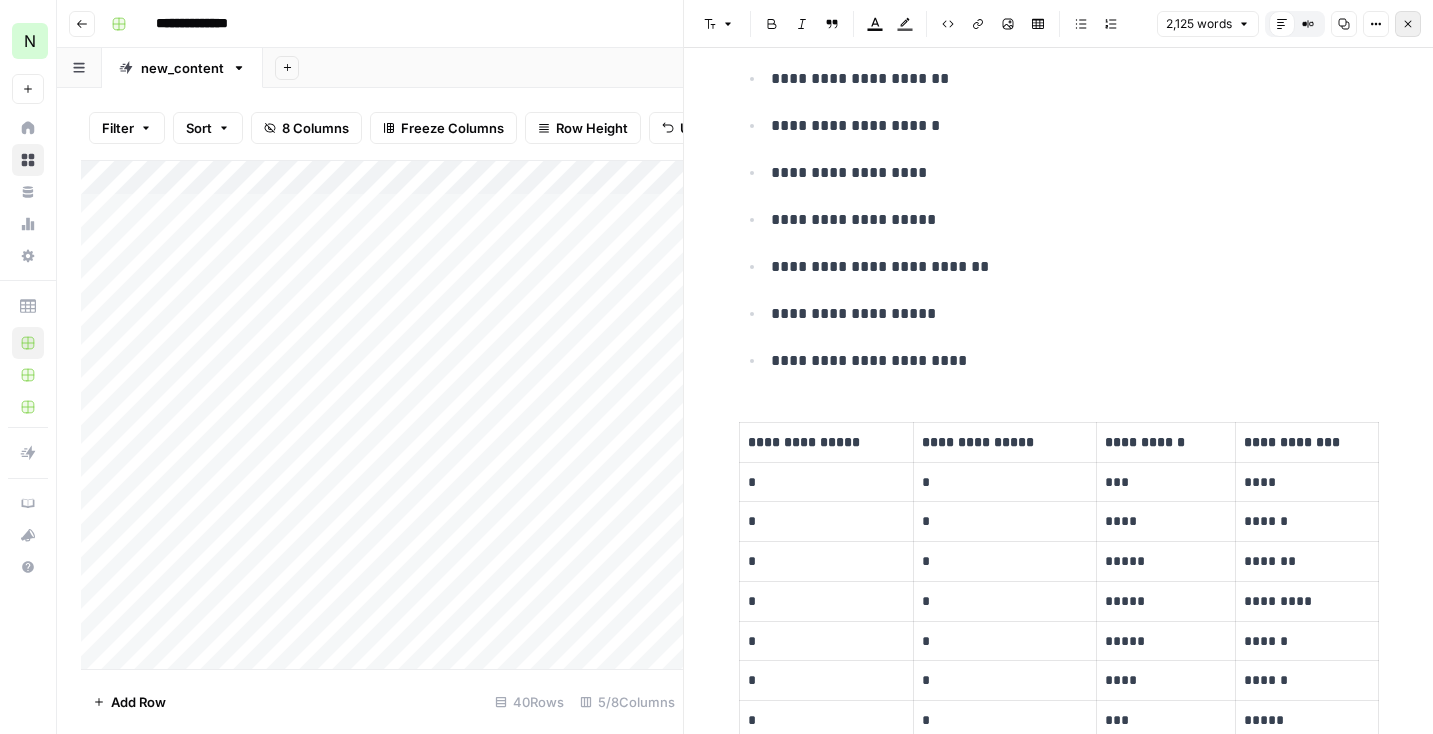 click on "Close" at bounding box center [1408, 24] 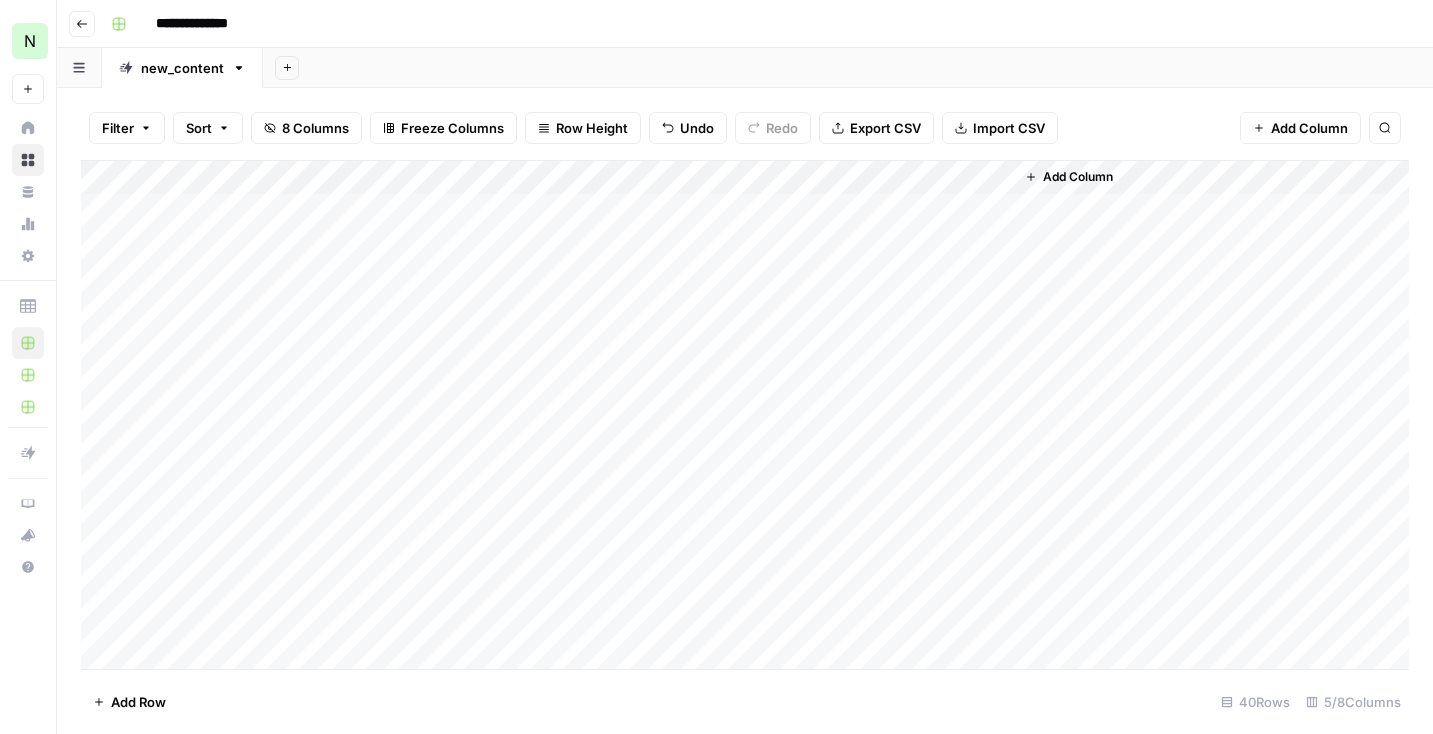 click on "Add Column" at bounding box center (745, 415) 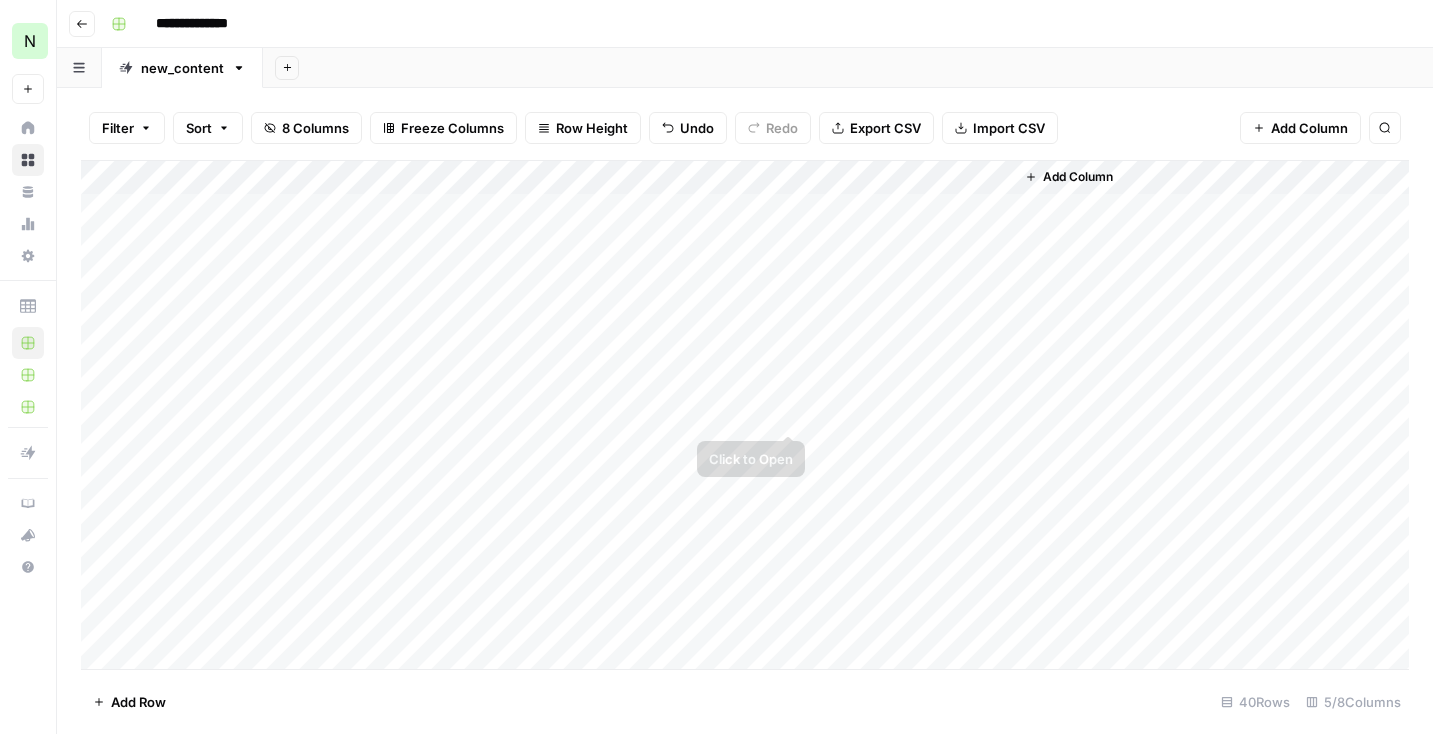 click on "Add Column" at bounding box center (745, 415) 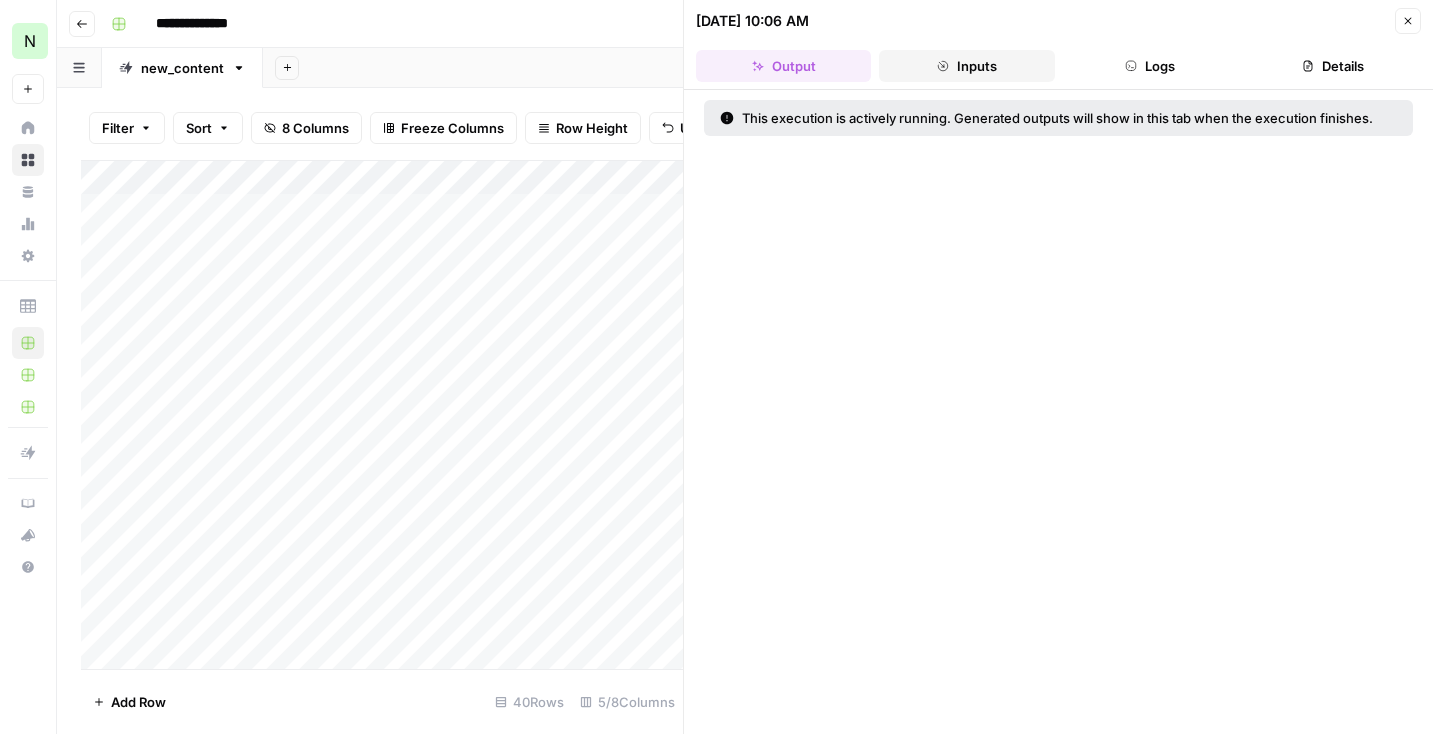 click on "Inputs" at bounding box center [966, 66] 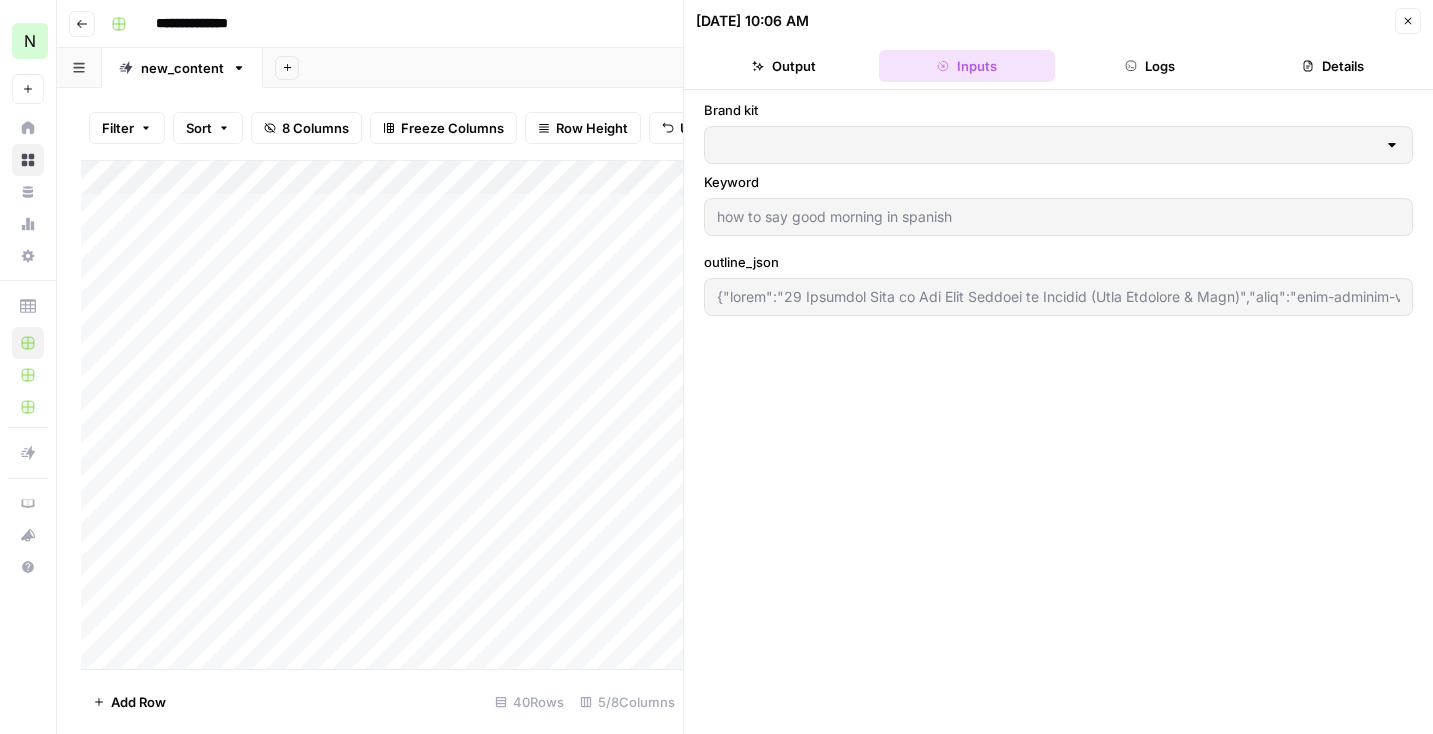 type on "Preply" 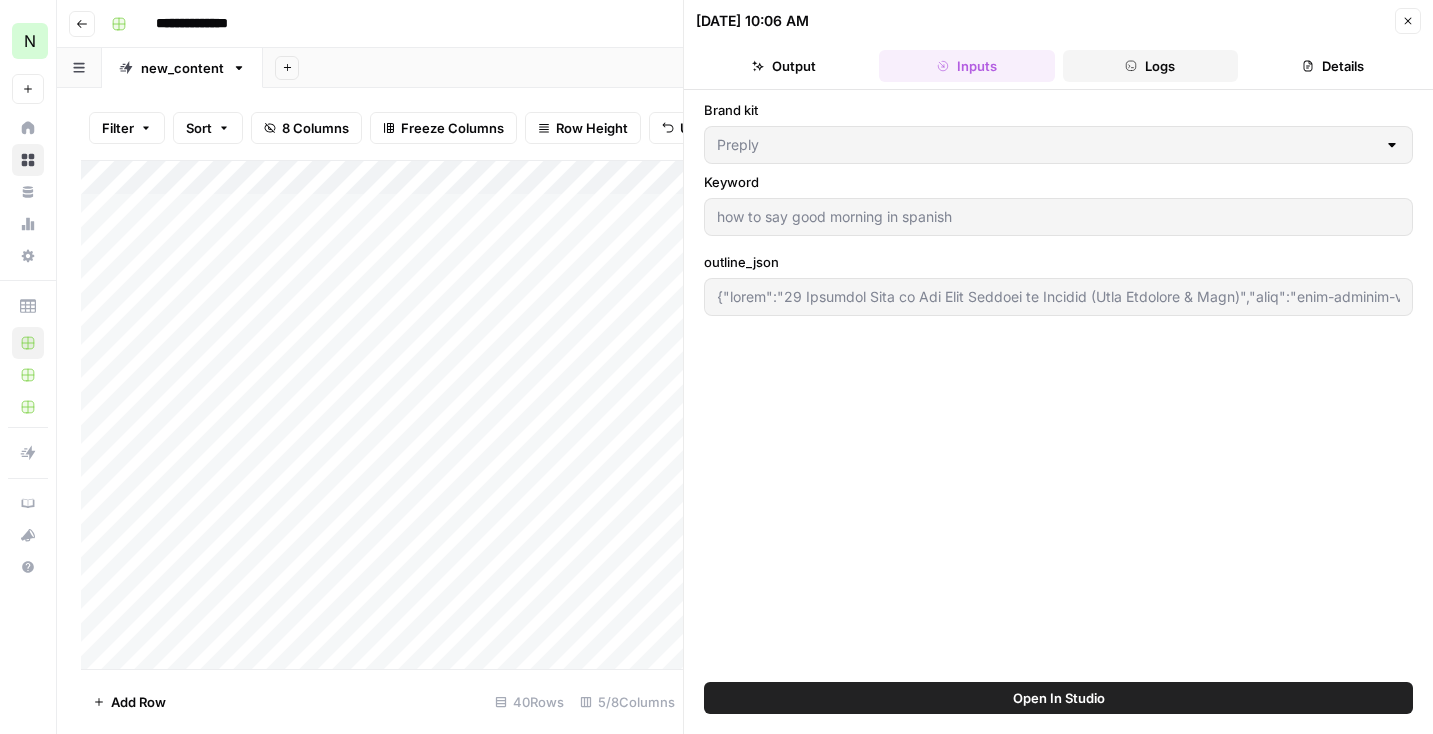 click on "Logs" at bounding box center (1150, 66) 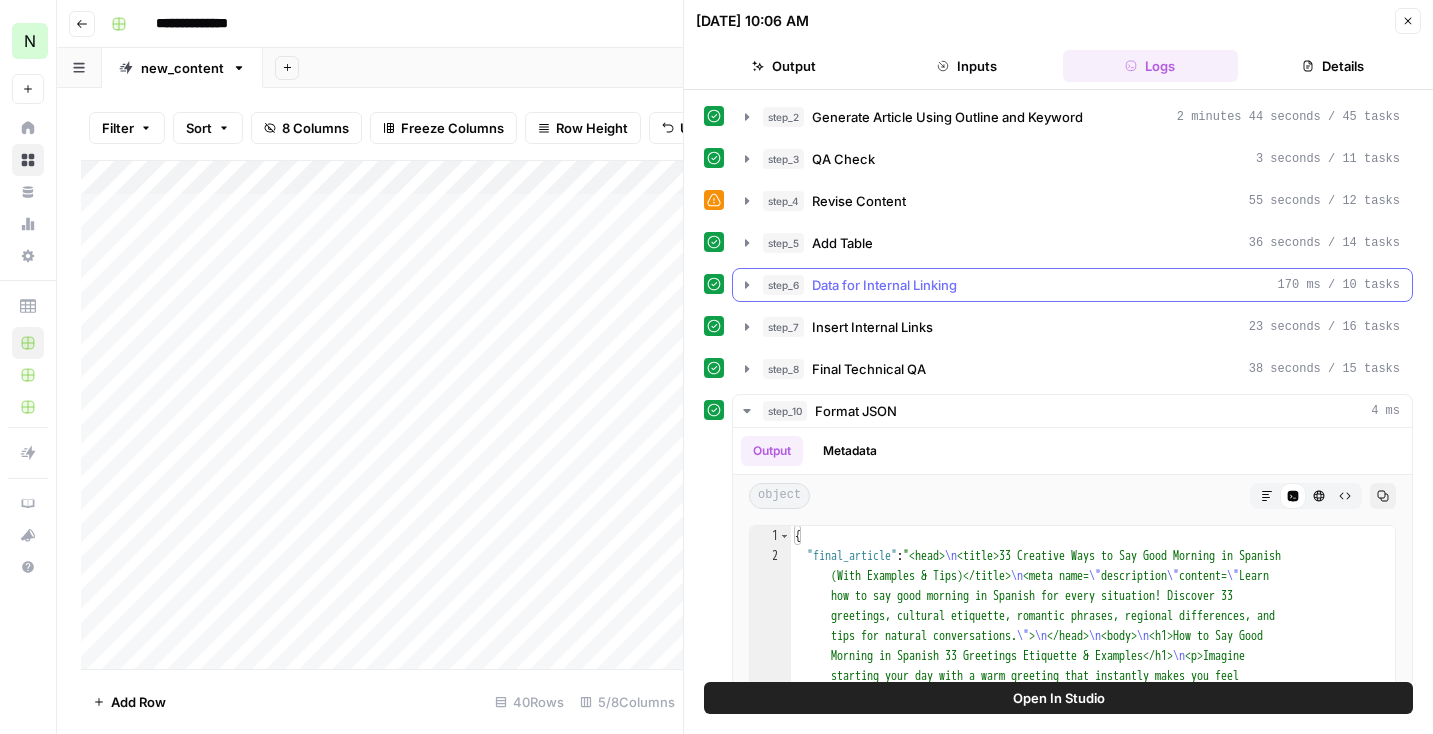 scroll, scrollTop: 9, scrollLeft: 0, axis: vertical 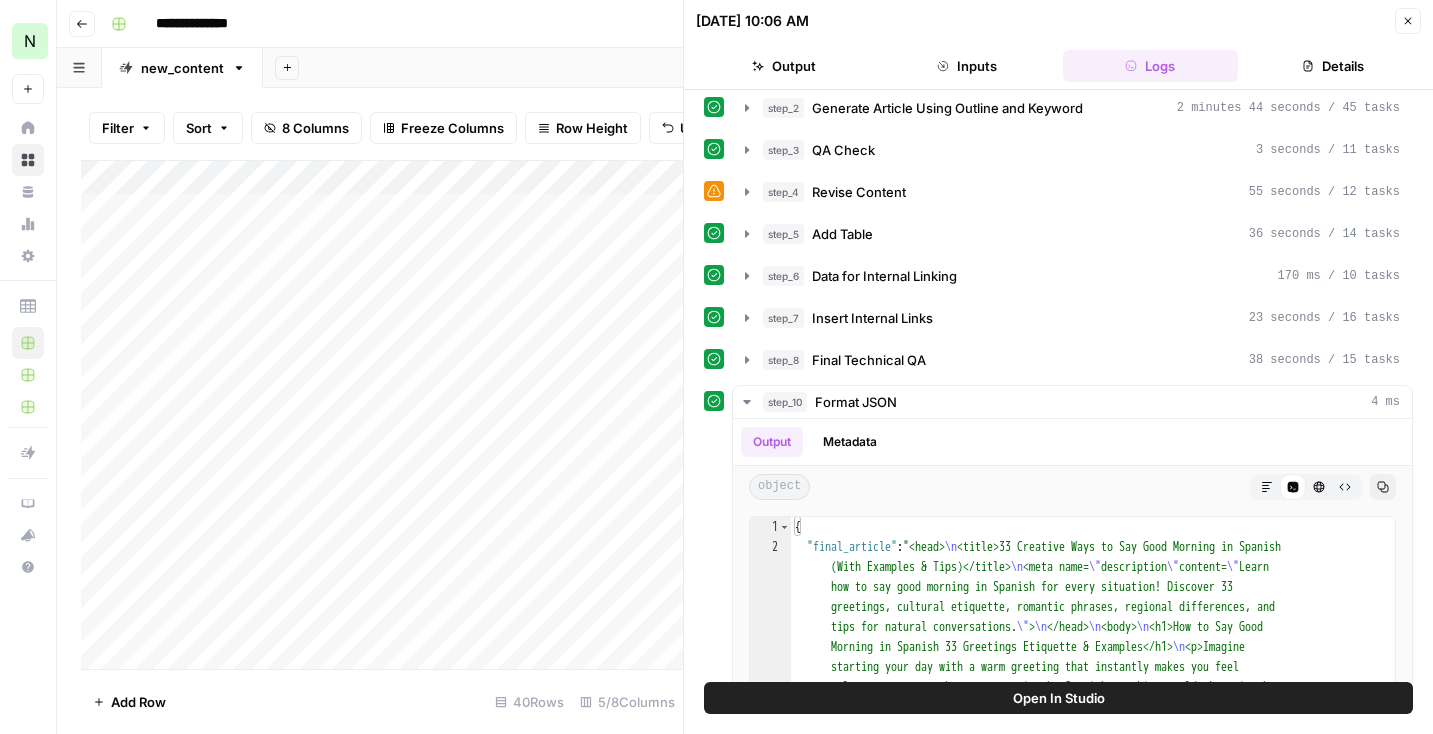 click on "step_4 Revise Content 55 seconds / 12 tasks" at bounding box center [1081, 192] 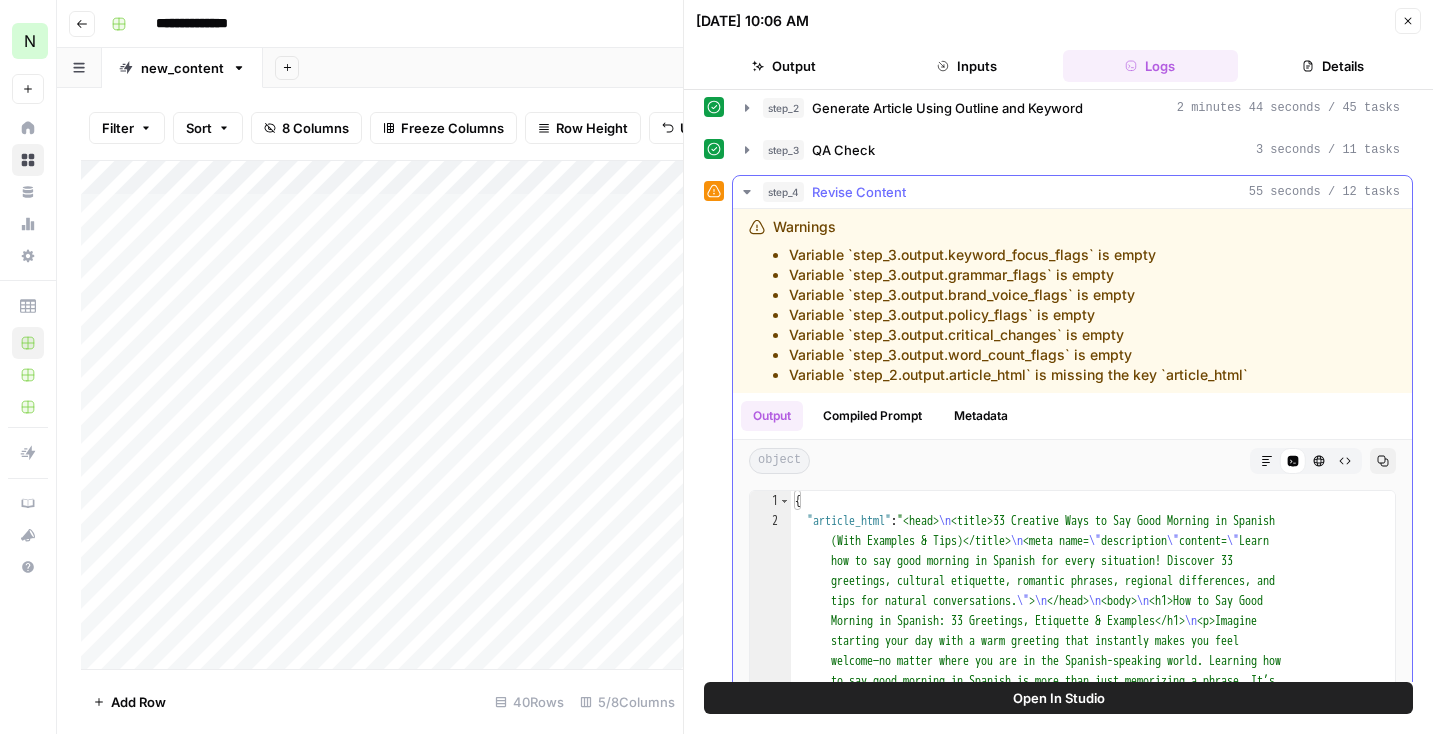 click on "step_4 Revise Content 55 seconds / 12 tasks" at bounding box center [1081, 192] 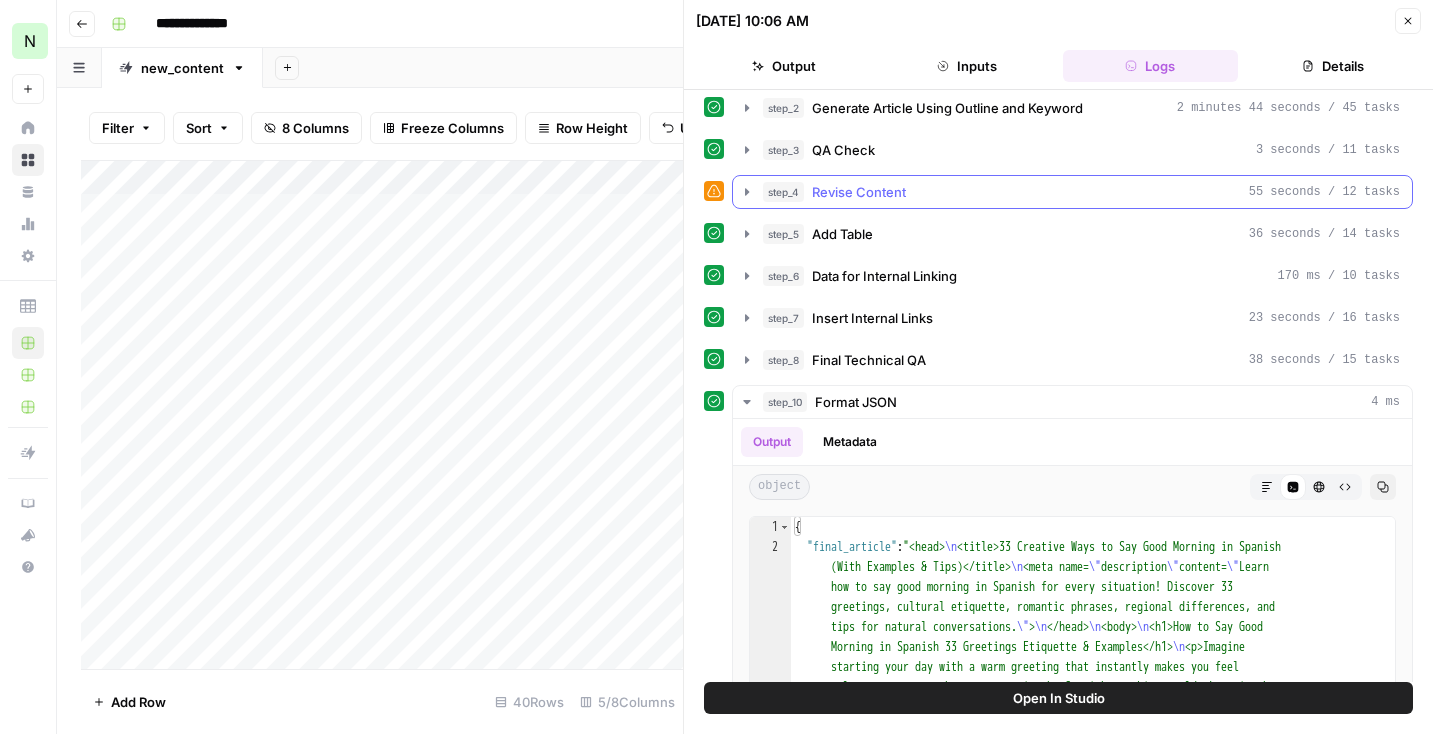 click on "step_4 Revise Content 55 seconds / 12 tasks" at bounding box center [1081, 192] 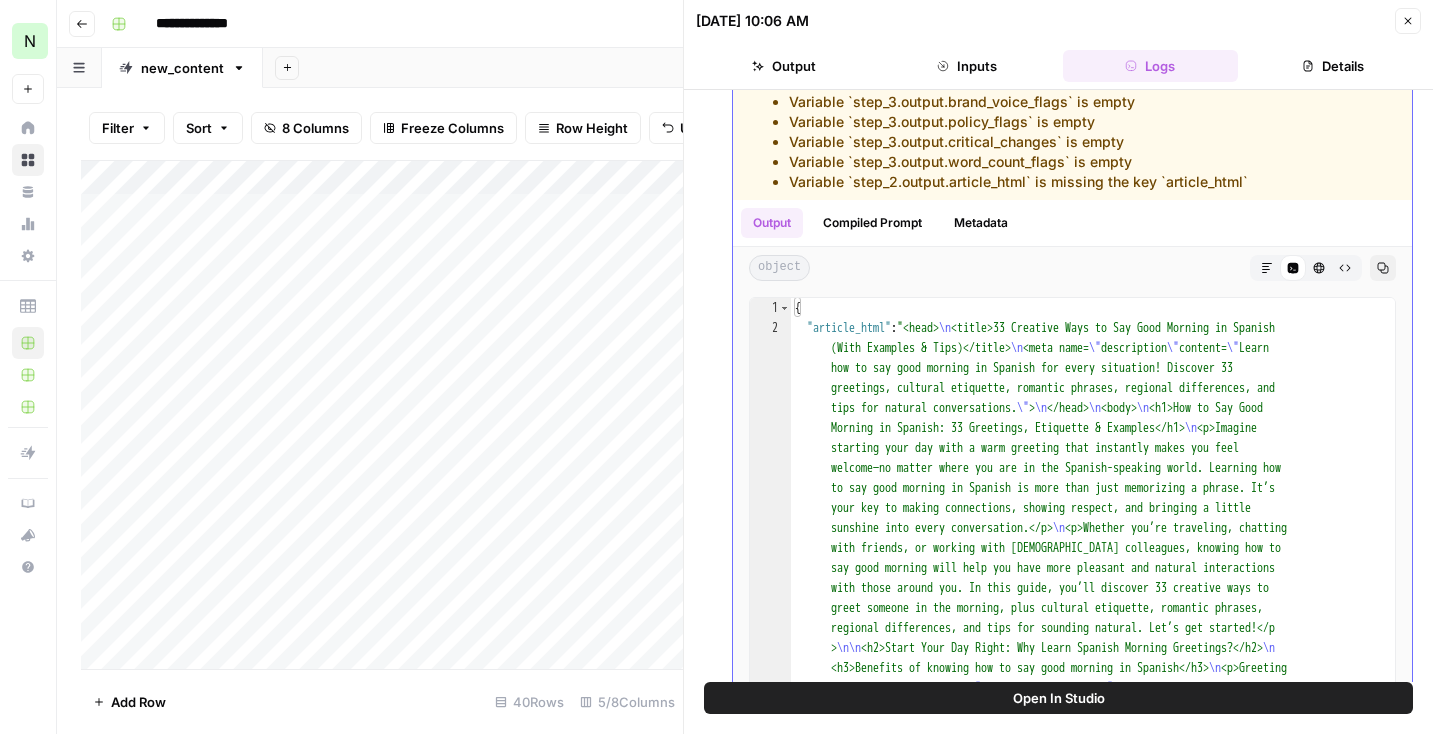 scroll, scrollTop: 221, scrollLeft: 0, axis: vertical 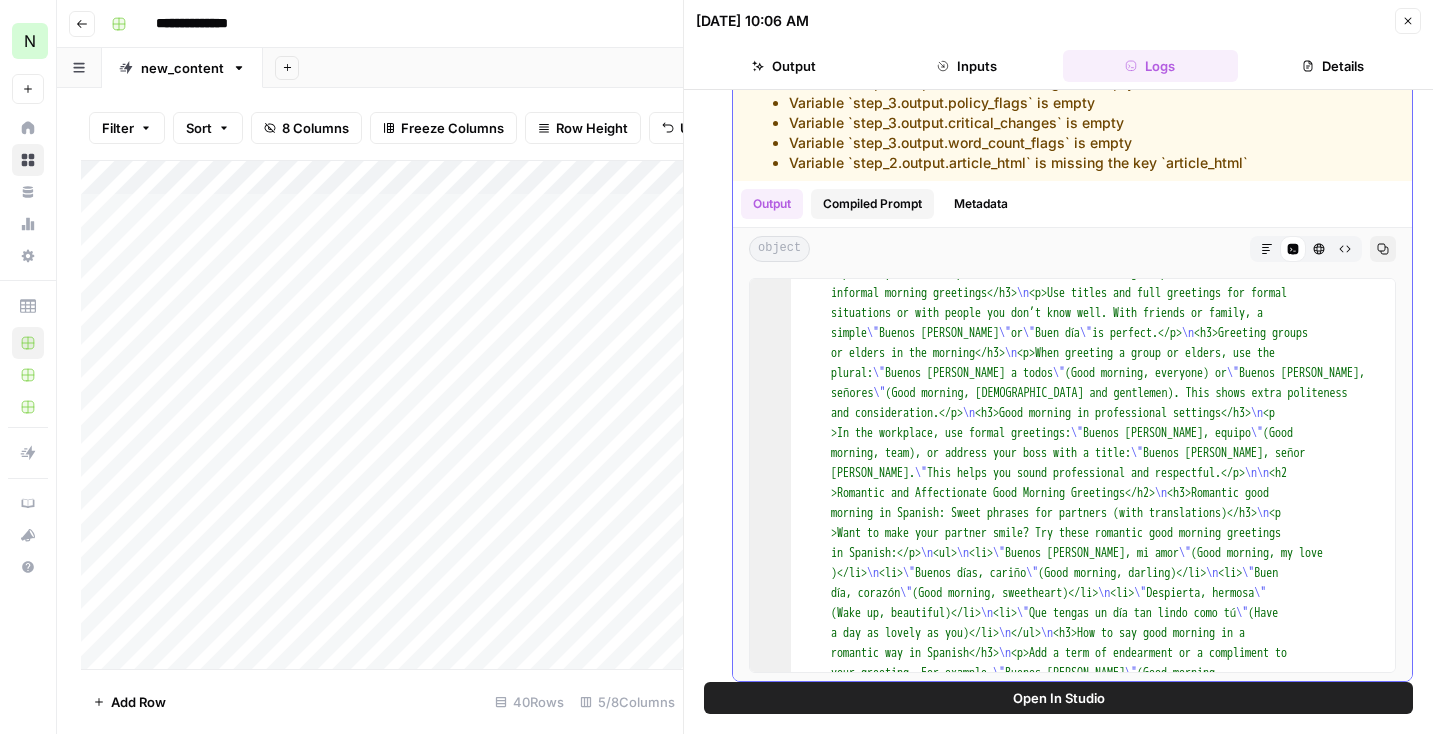 click on "Compiled Prompt" at bounding box center (872, 204) 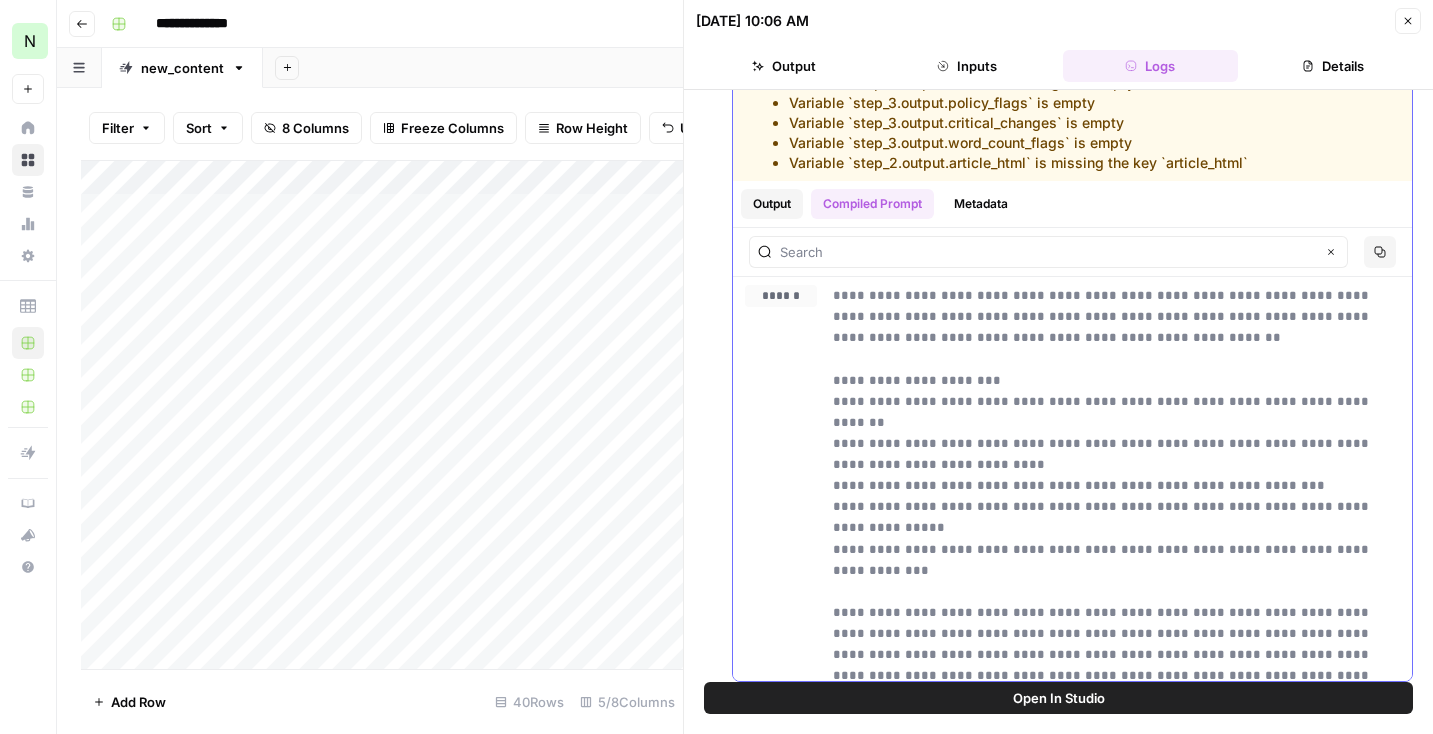 click on "Output" at bounding box center [772, 204] 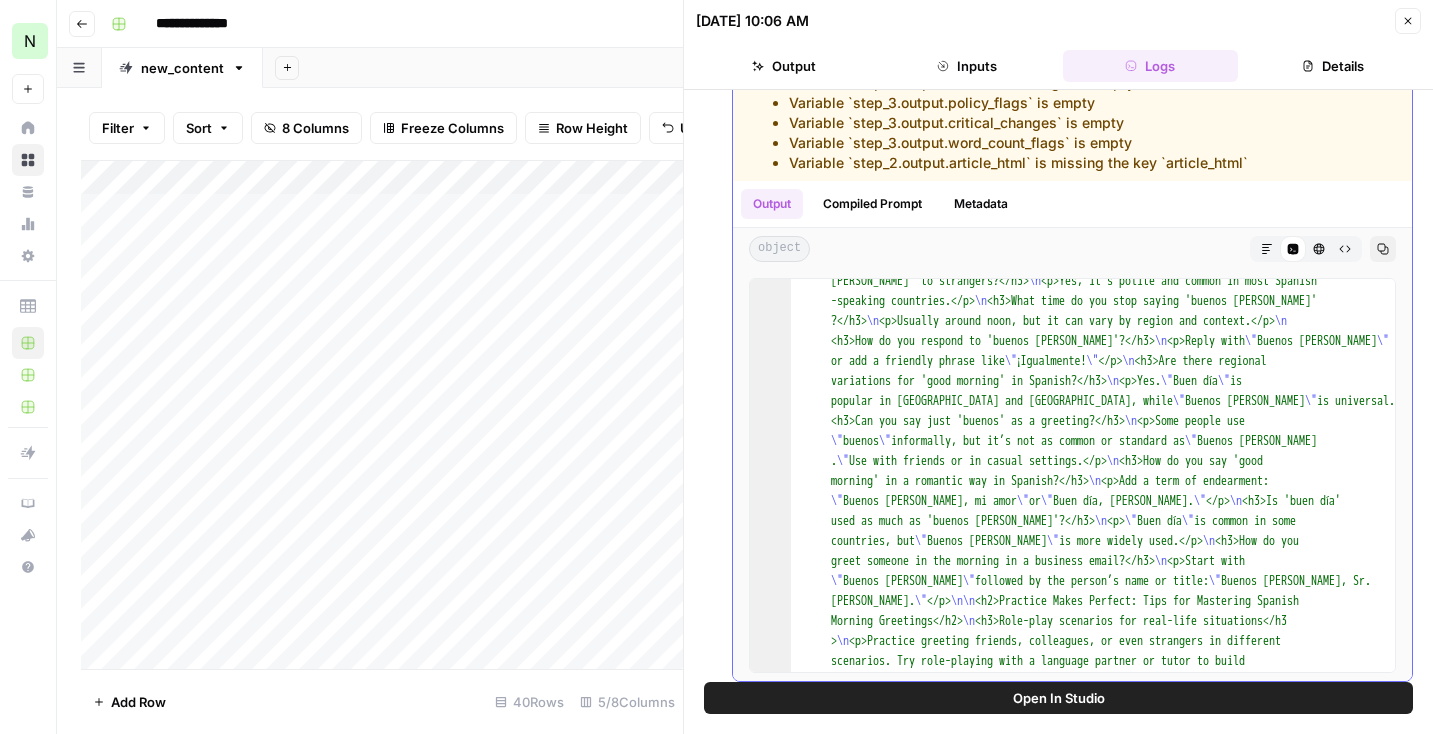 scroll, scrollTop: 3464, scrollLeft: 0, axis: vertical 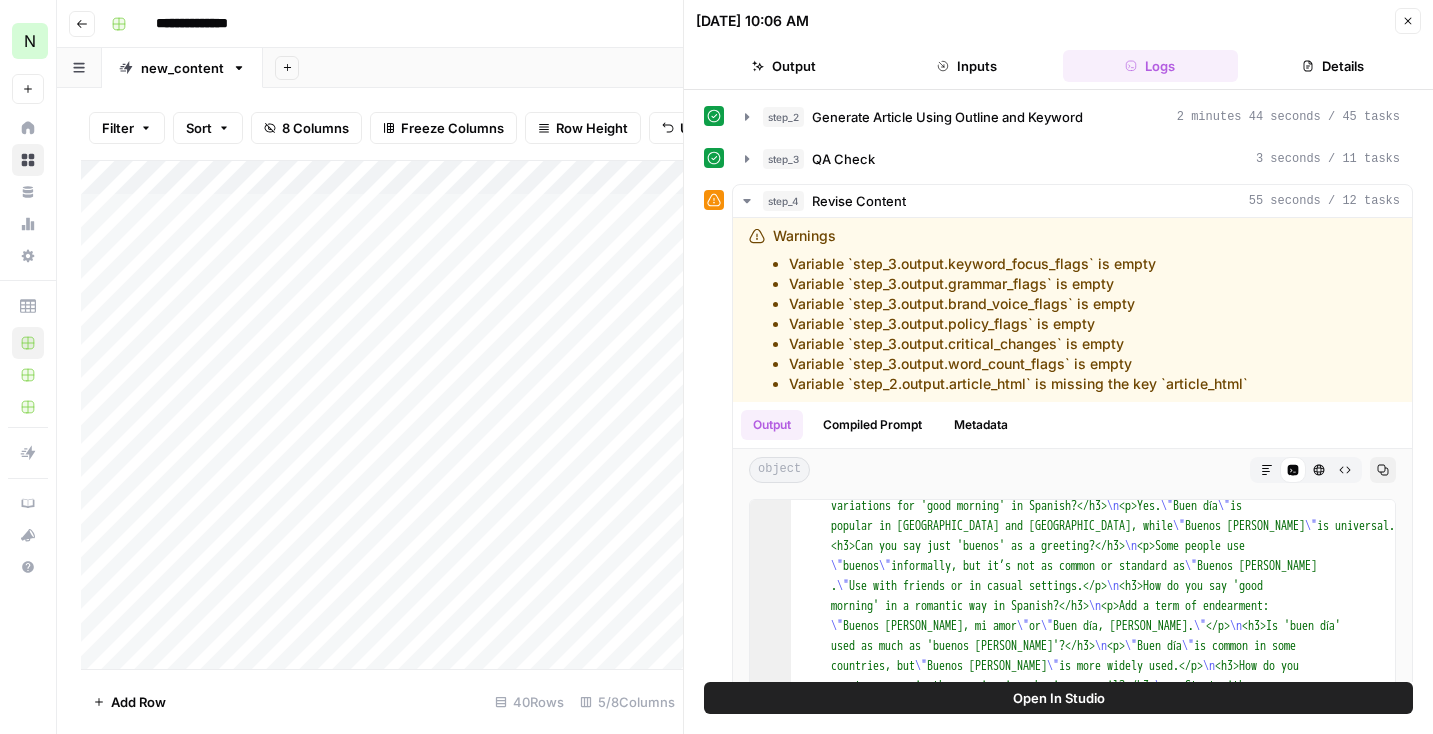 click on "step_2 Generate Article Using Outline and Keyword 2 minutes 44 seconds / 45 tasks step_3 QA Check 3 seconds / 11 tasks step_4 Revise Content 55 seconds / 12 tasks Warnings Variable `step_3.output.keyword_focus_flags` is empty Variable `step_3.output.grammar_flags` is empty Variable `step_3.output.brand_voice_flags` is empty Variable `step_3.output.policy_flags` is empty Variable `step_3.output.critical_changes` is empty Variable `step_3.output.word_count_flags` is empty Variable `step_2.output.article_html` is missing the key `article_html` Output Compiled Prompt Metadata object Markdown Code Editor HTML Viewer Raw Output Copy 2 3    "article_html" :  "<head> \n <title>33 Creative Ways to Say Good Morning in Spanish         (With Examples & Tips)</title> \n <meta name= \" description \"  content= \" Learn         how to say good morning in Spanish for every situation! Discover 33         greetings, cultural etiquette, romantic phrases, regional differences, and         \" > \n </head>" at bounding box center [1058, 857] 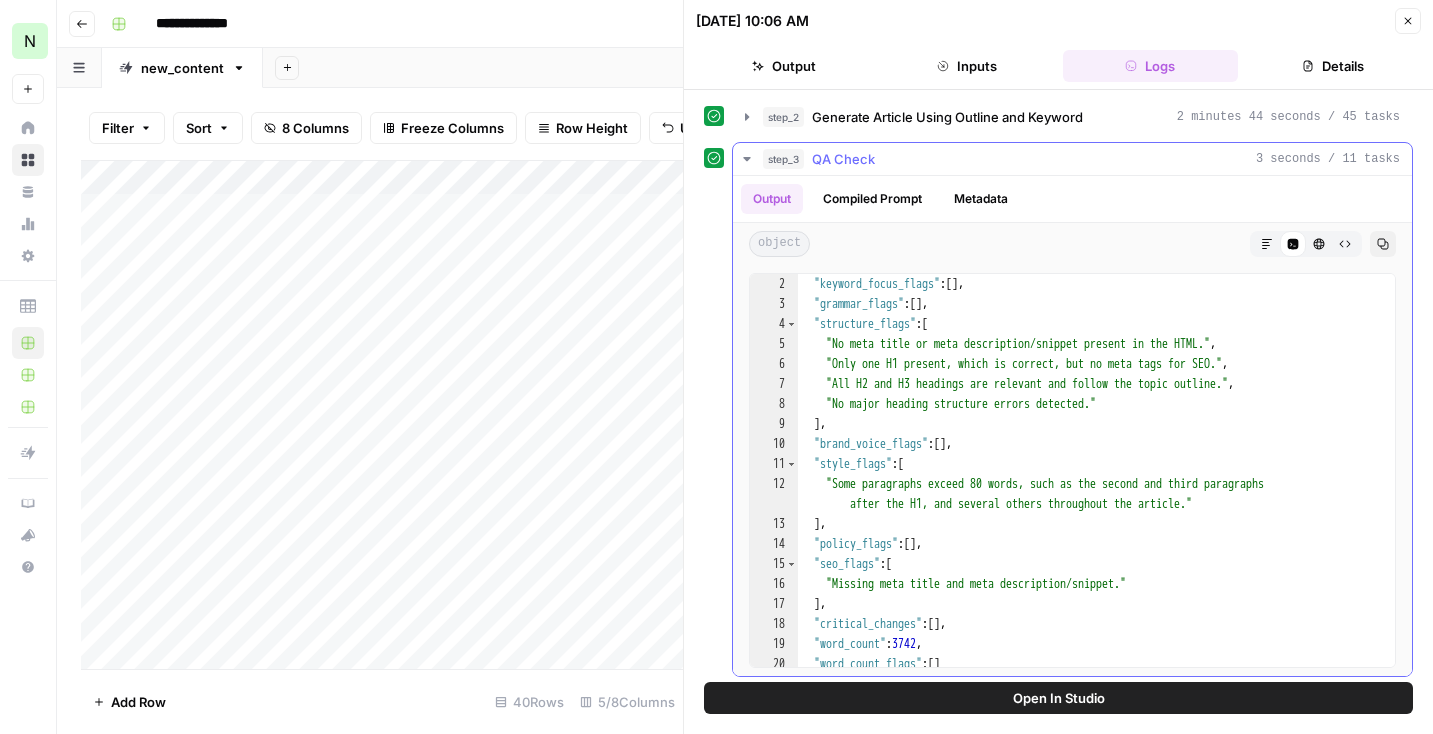 scroll, scrollTop: 36, scrollLeft: 0, axis: vertical 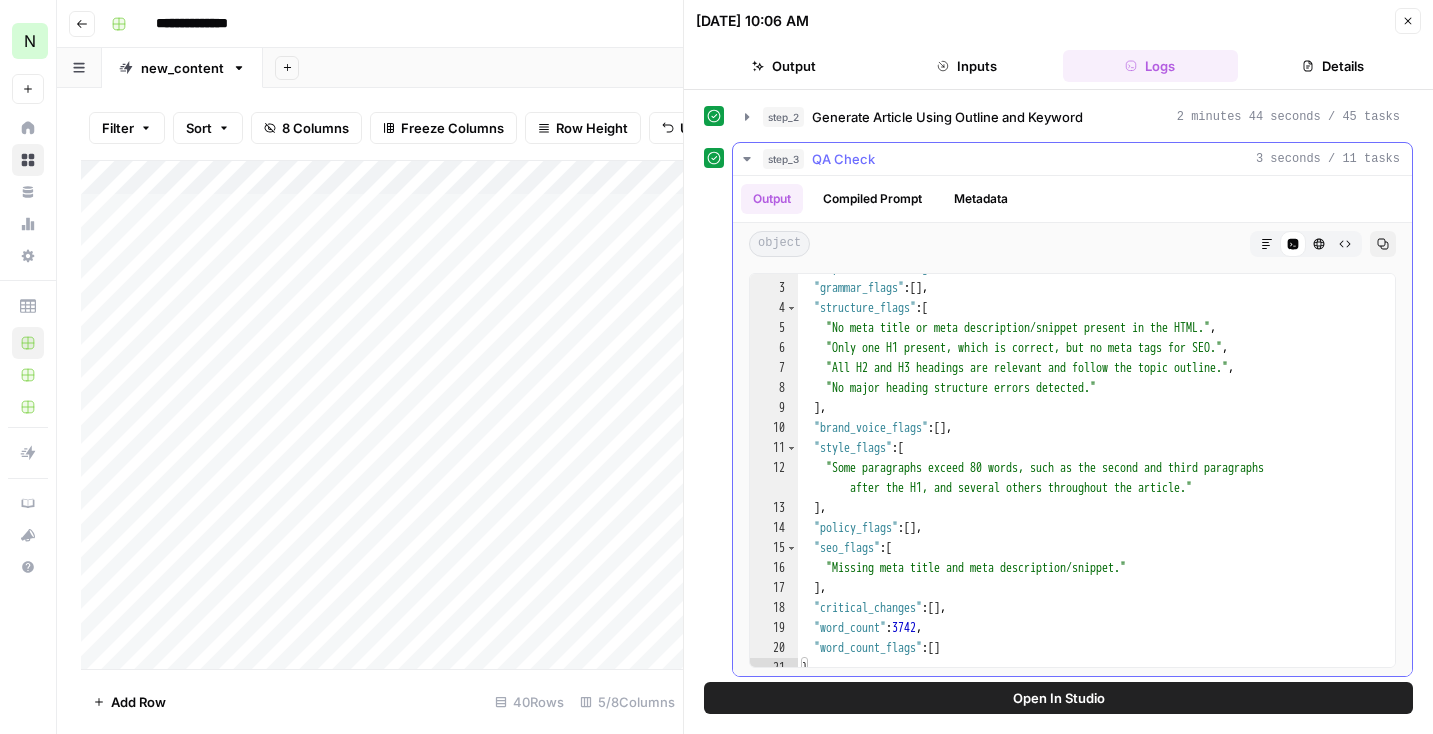 click on "Output Compiled Prompt Metadata" at bounding box center [1072, 199] 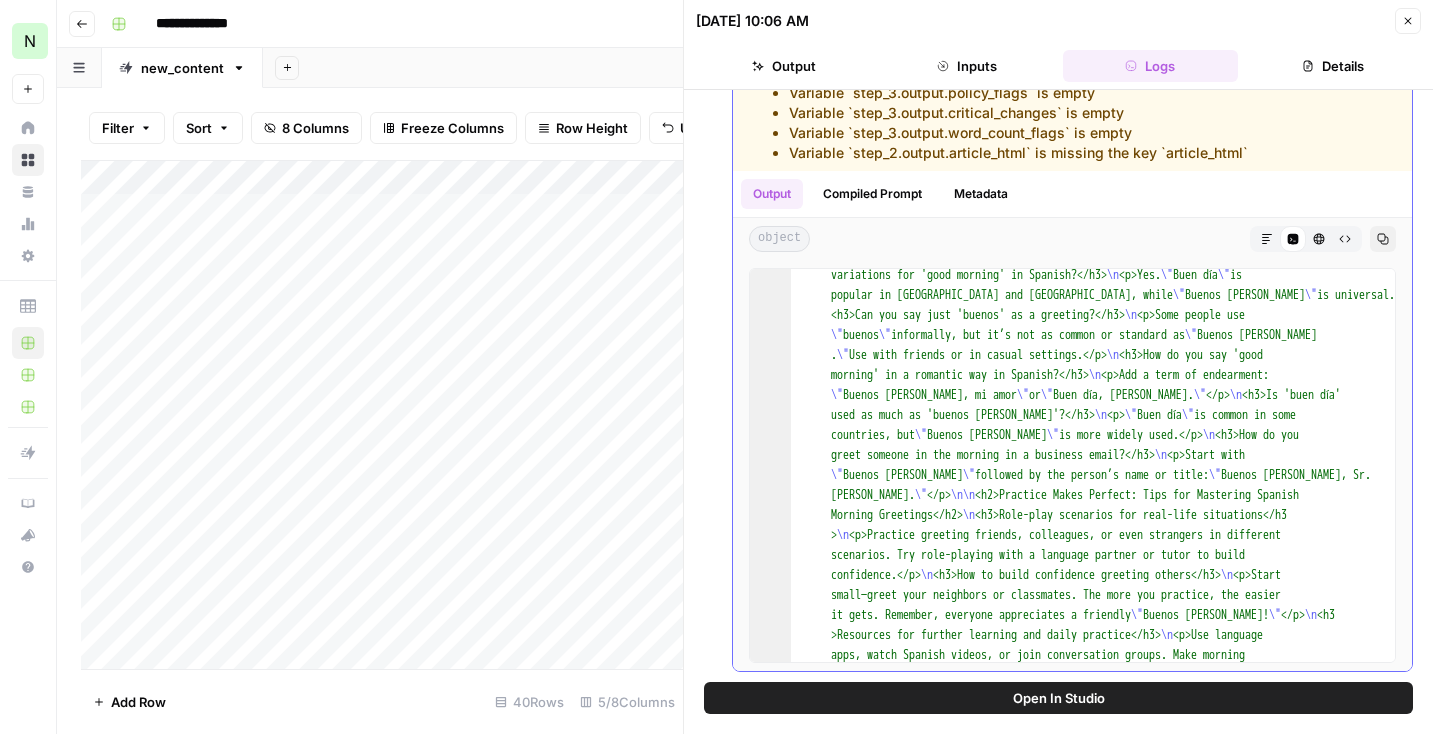 scroll, scrollTop: 387, scrollLeft: 0, axis: vertical 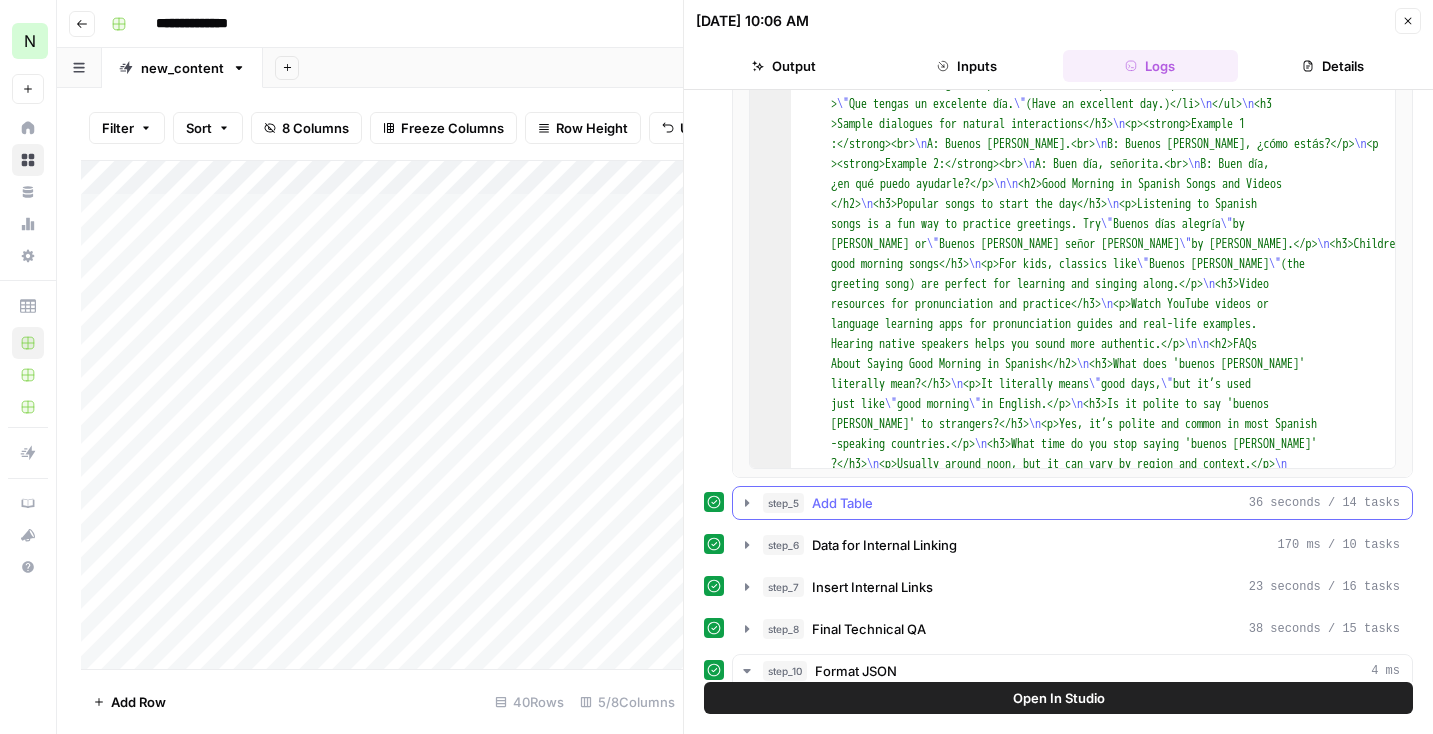 click on "step_5 Add Table 36 seconds / 14 tasks" at bounding box center (1081, 503) 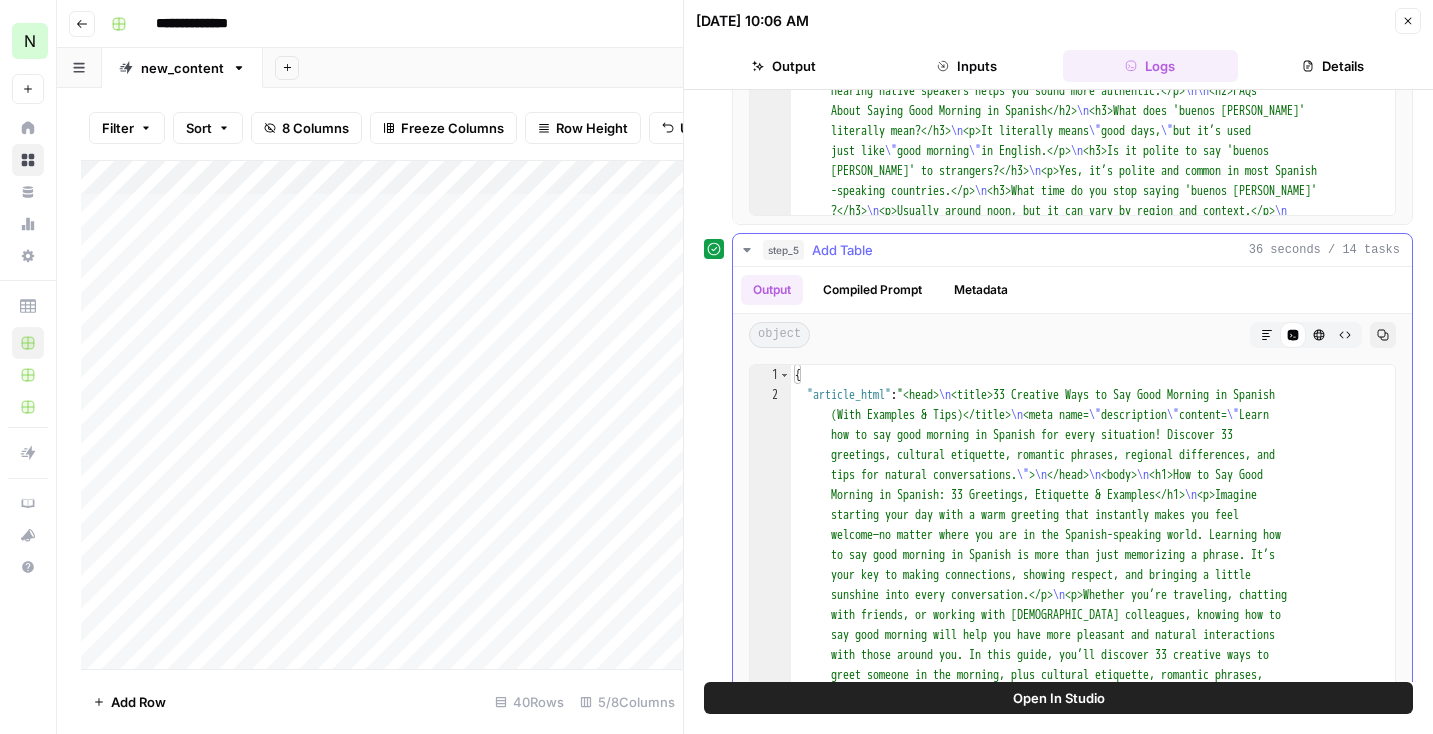 scroll, scrollTop: 685, scrollLeft: 0, axis: vertical 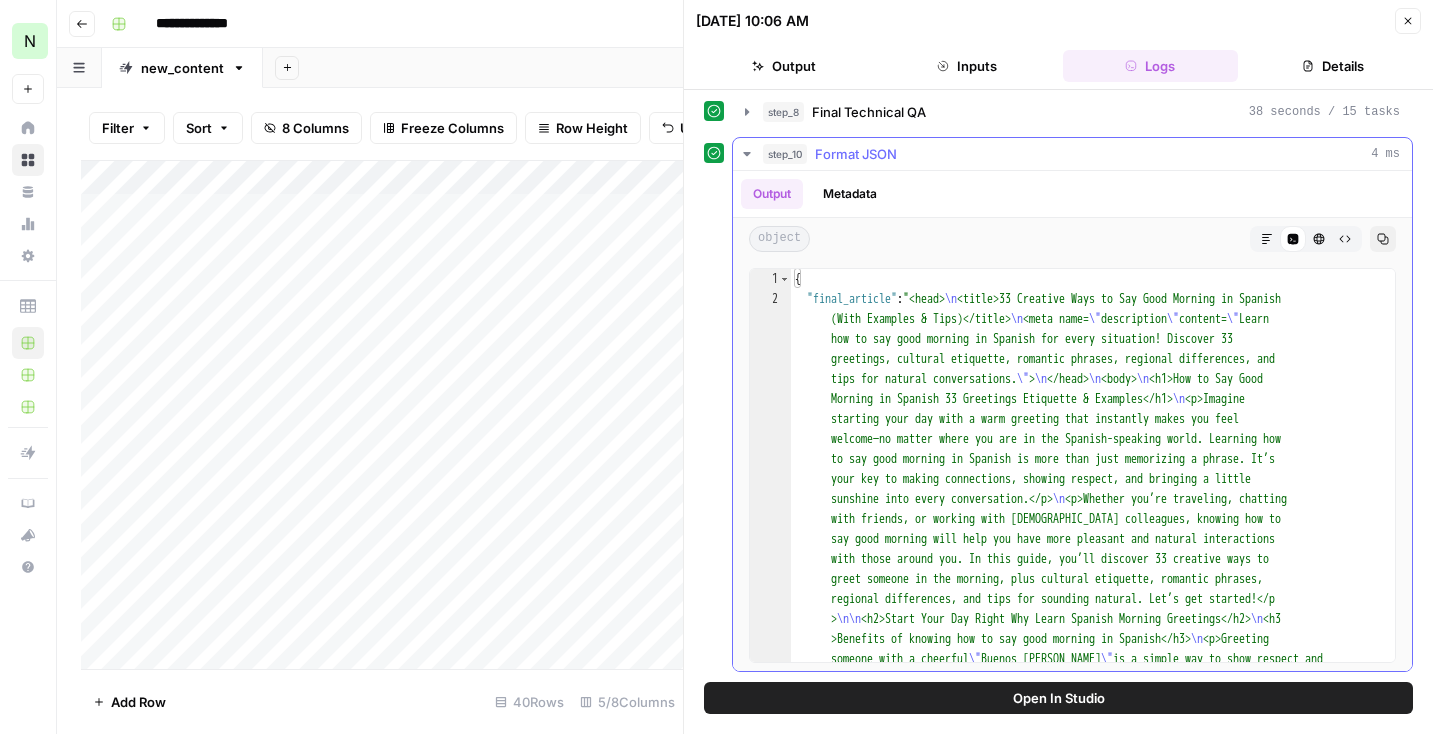 click on "step_10 Format JSON 4 ms Output Metadata object Markdown Code Editor HTML Viewer Raw Output Copy 1 2 {    "final_article" :  "<head> \n <title>33 Creative Ways to Say Good Morning in Spanish         (With Examples & Tips)</title> \n <meta name= \" description \"  content= \" Learn         how to say good morning in Spanish for every situation! Discover 33         greetings, cultural etiquette, romantic phrases, regional differences, and         tips for natural conversations. \" > \n </head> \n <body> \n <h1>How to Say Good         Morning in Spanish 33 Greetings Etiquette & Examples</h1> \n <p>Imagine         starting your day with a warm greeting that instantly makes you feel         welcome—no matter where you are in the Spanish-speaking world. Learning how         to say good morning in Spanish is more than just memorizing a phrase. It’s         your key to making connections, showing respect, and bringing a little         \n        >" at bounding box center (1072, 404) 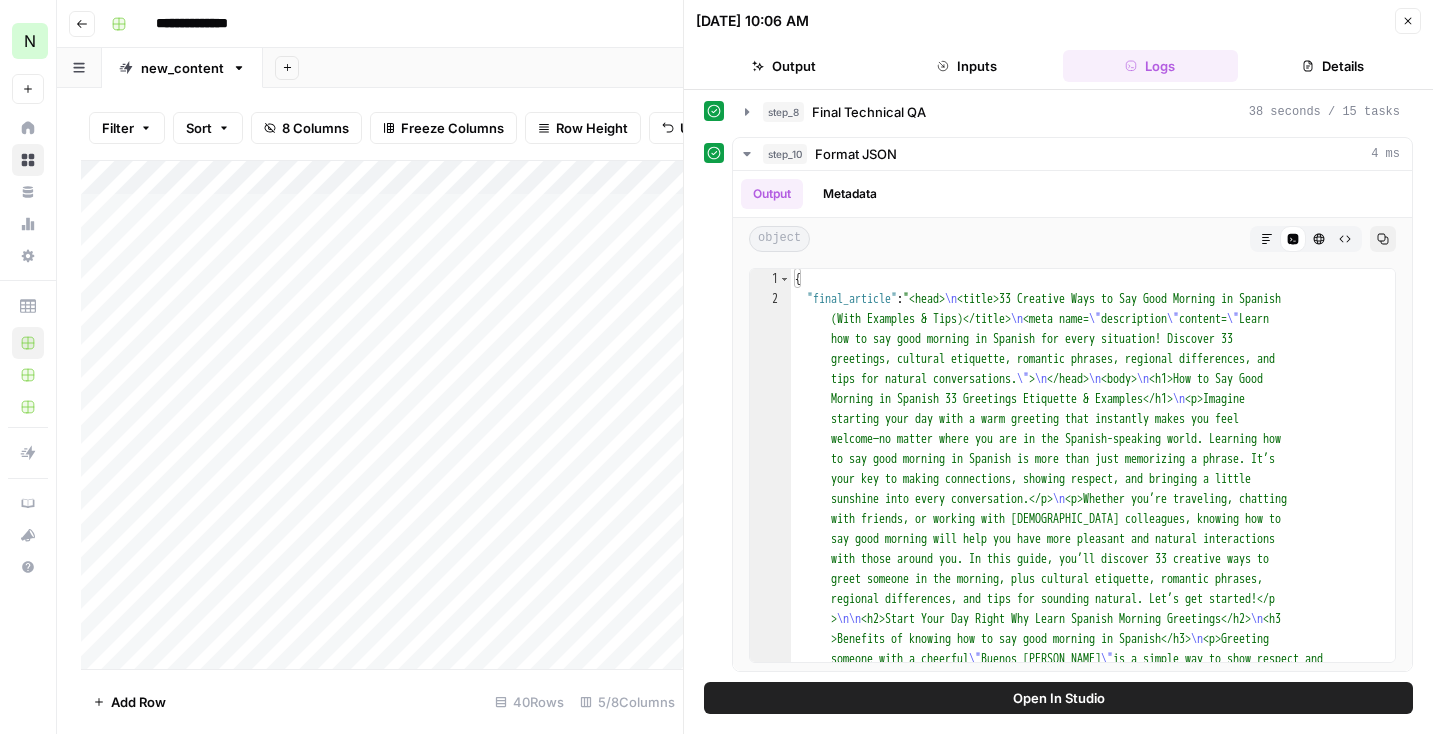 click on "07/03/25 at 10:06 AM Close" at bounding box center (1058, 21) 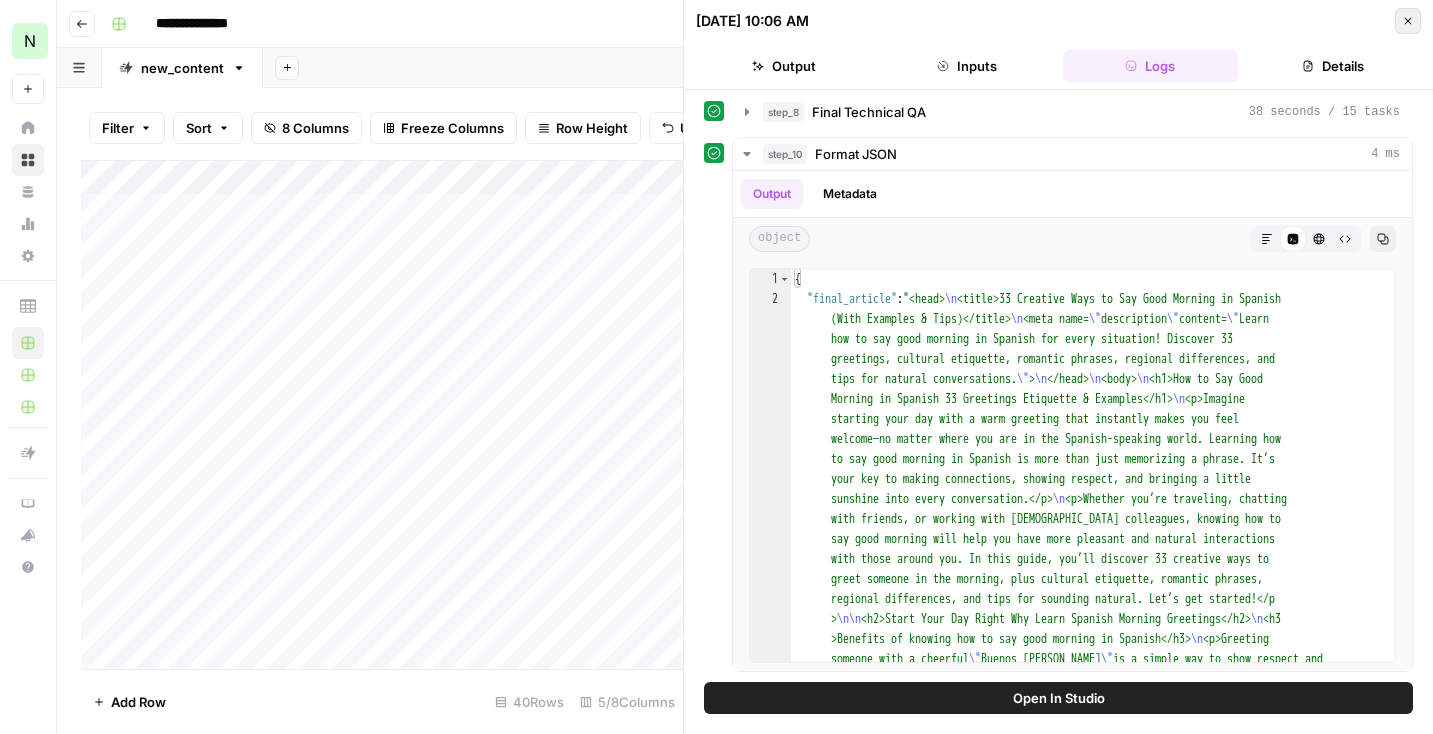 click on "Close" at bounding box center [1408, 21] 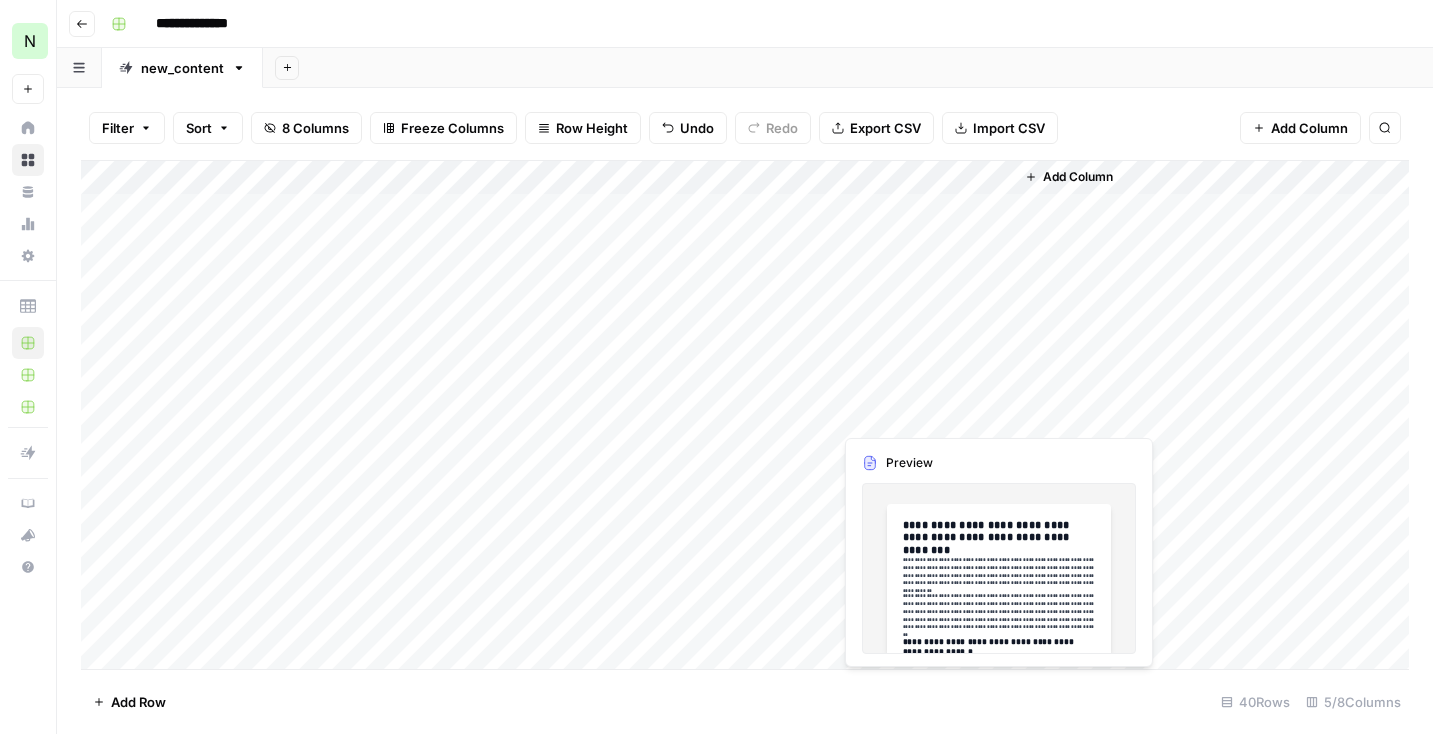 click on "Add Column" at bounding box center (745, 415) 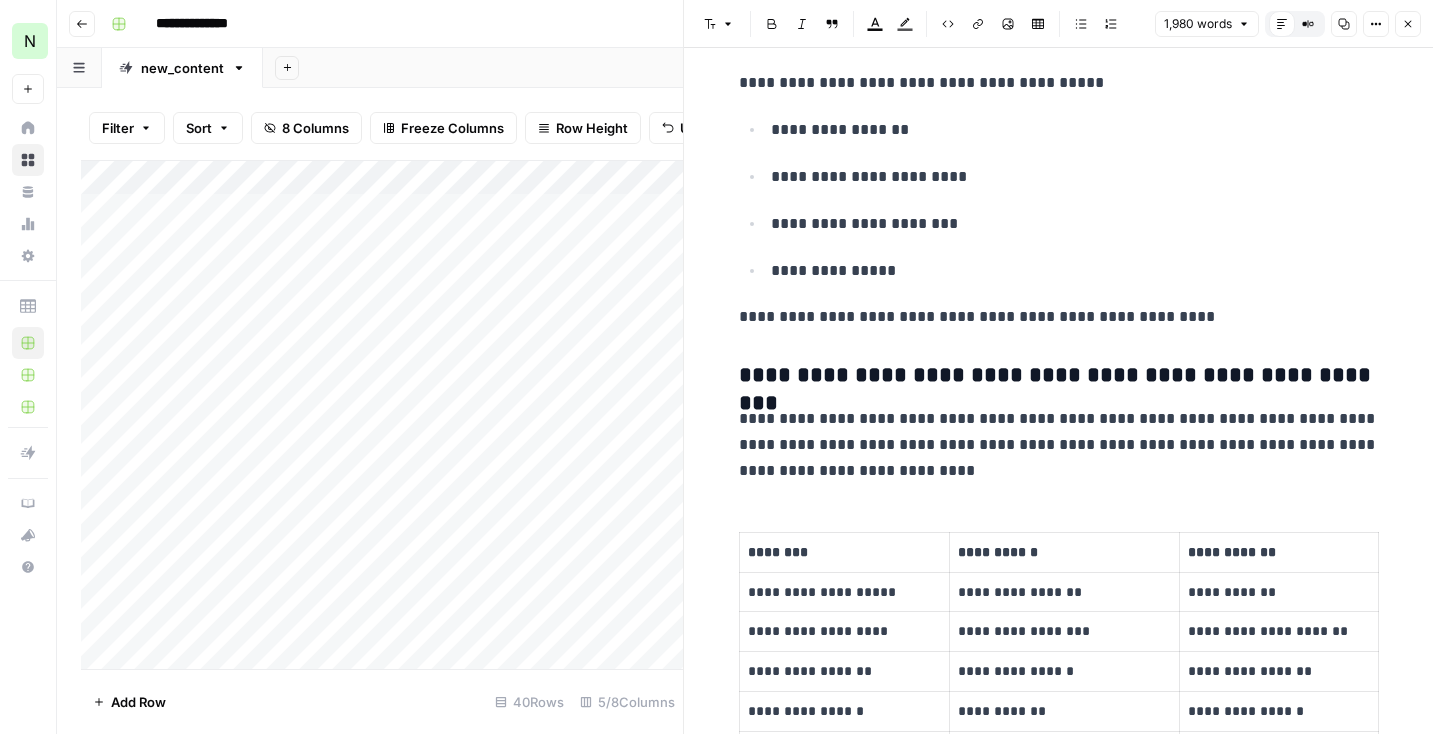 scroll, scrollTop: 4445, scrollLeft: 0, axis: vertical 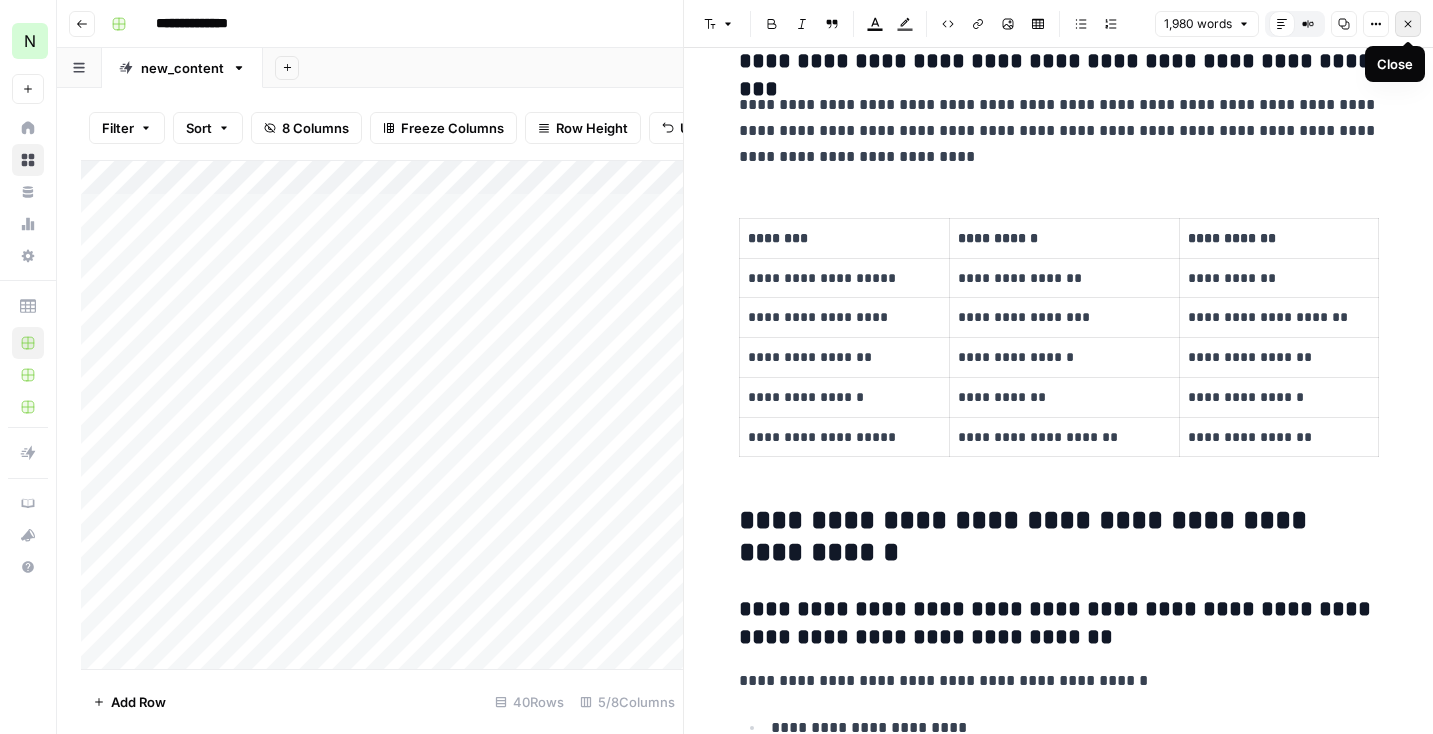 click on "Close" at bounding box center [1408, 24] 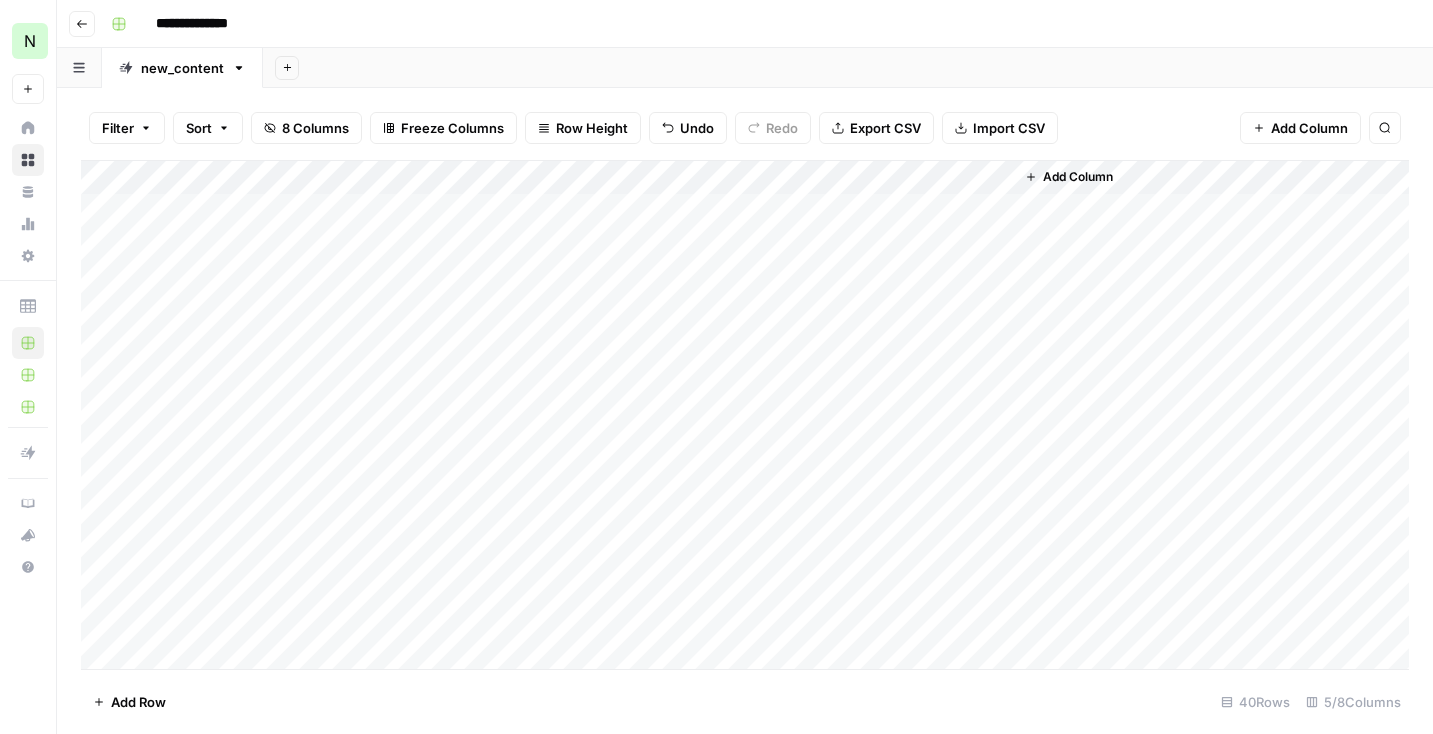 drag, startPoint x: 85, startPoint y: 414, endPoint x: 84, endPoint y: 236, distance: 178.0028 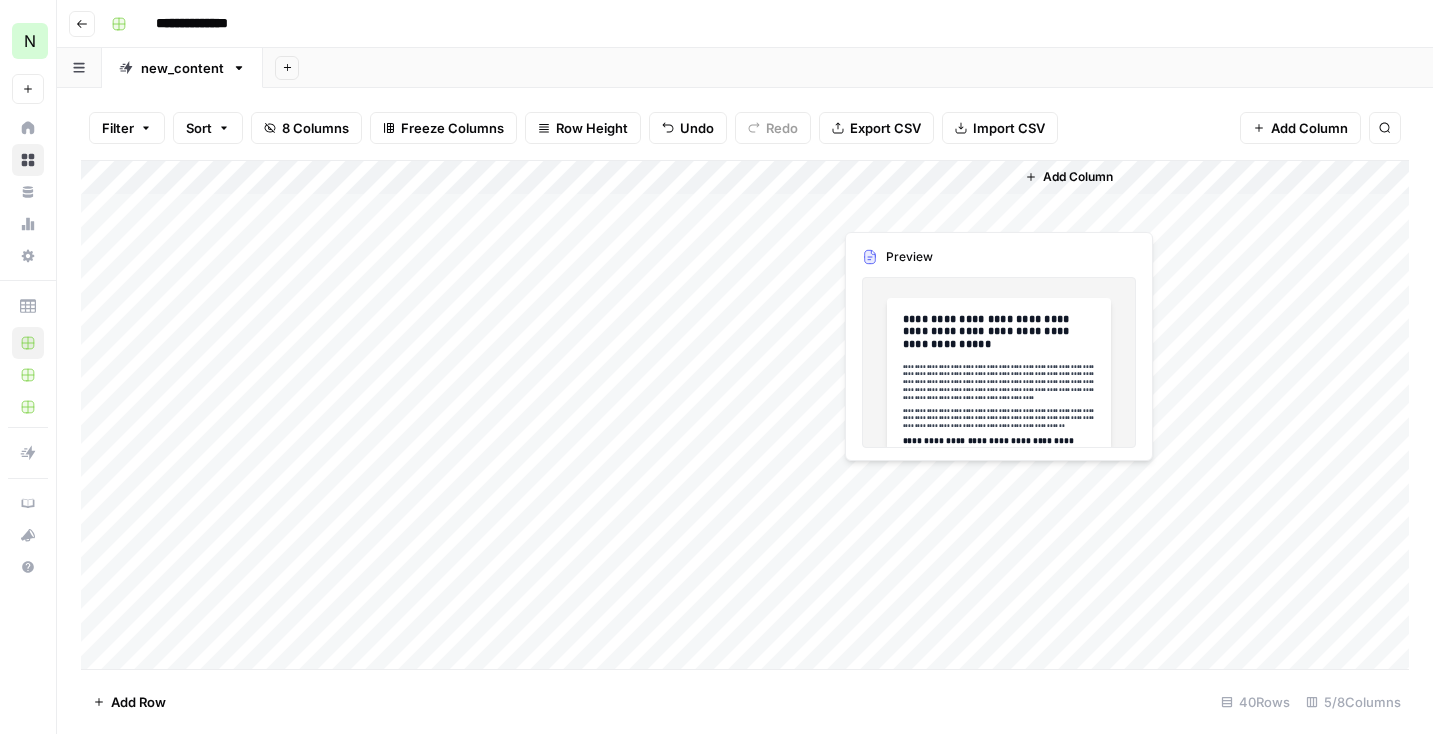 click on "Add Column" at bounding box center (745, 415) 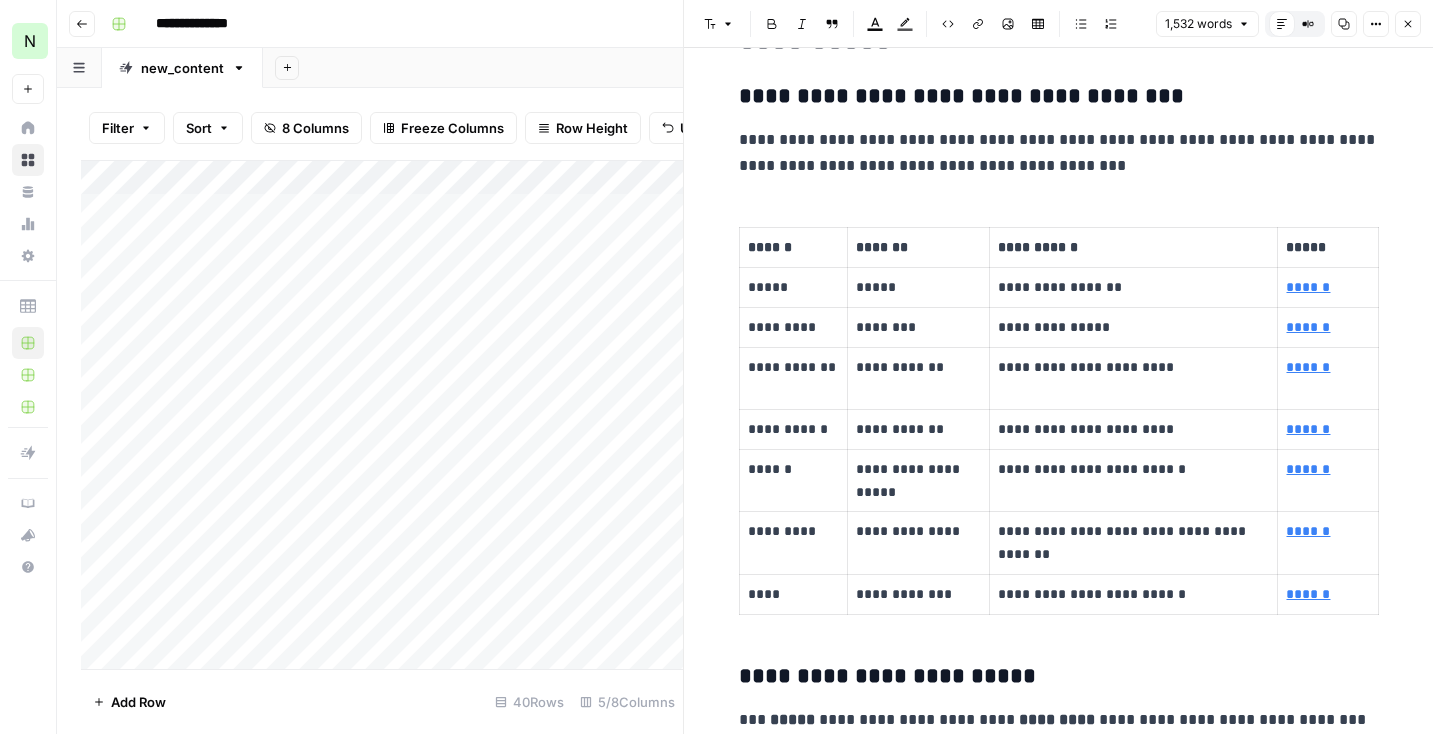 scroll, scrollTop: 508, scrollLeft: 0, axis: vertical 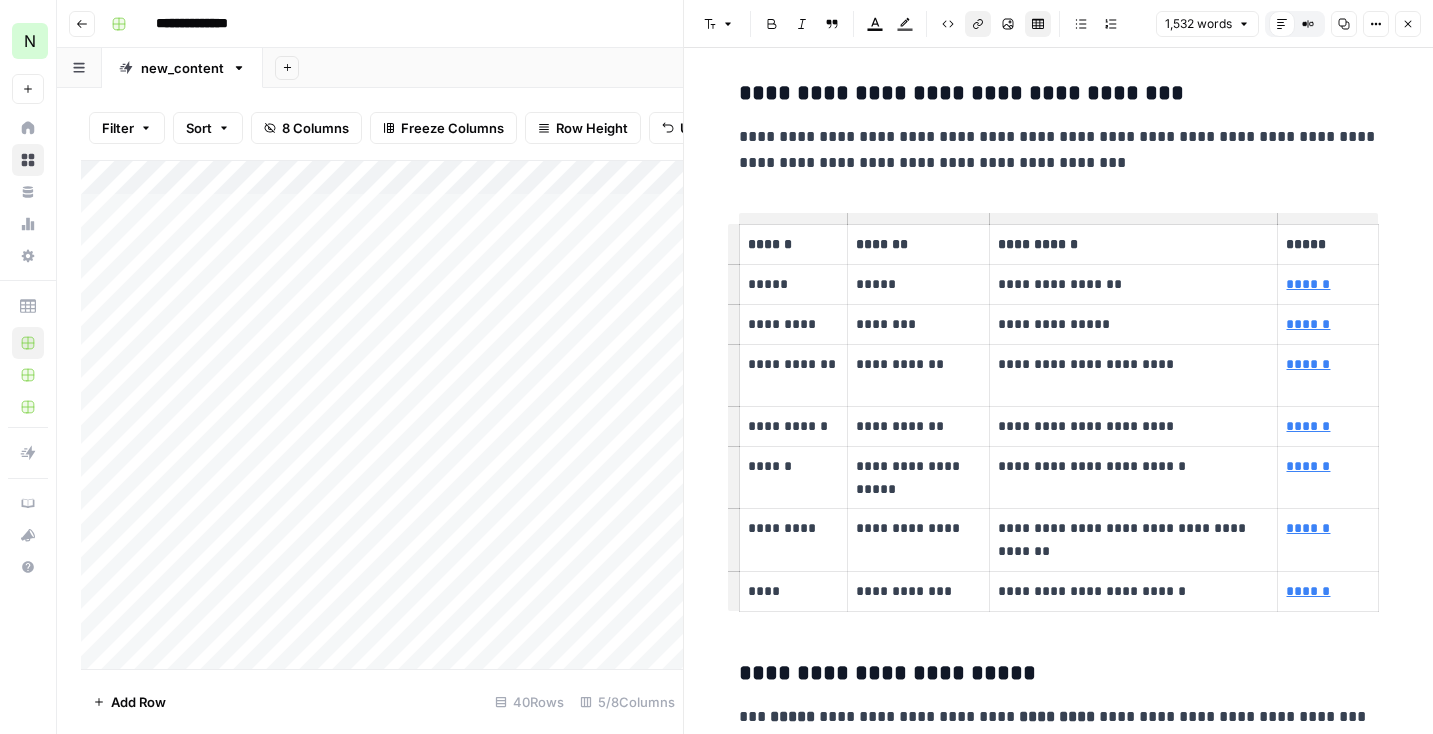 click on "******" at bounding box center (1327, 284) 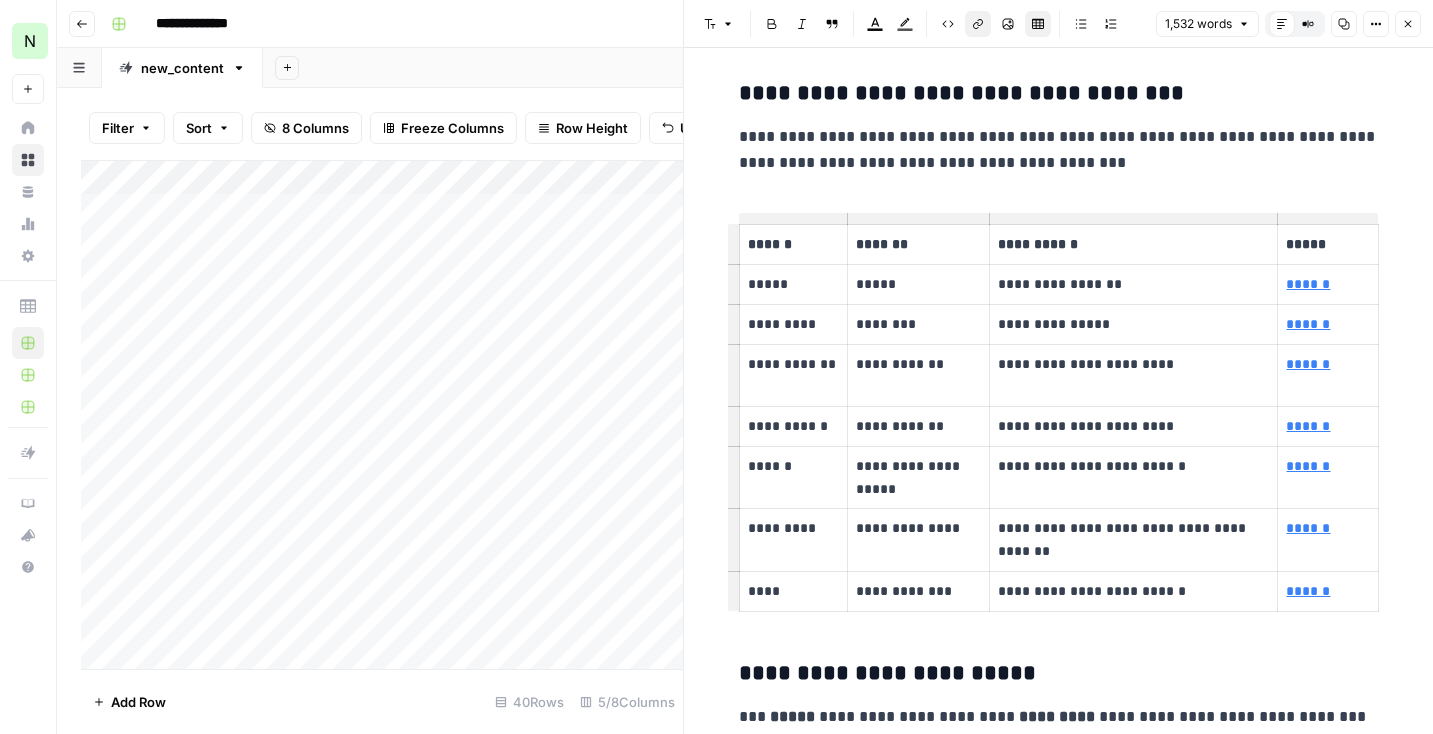 click on "******" at bounding box center (1308, 284) 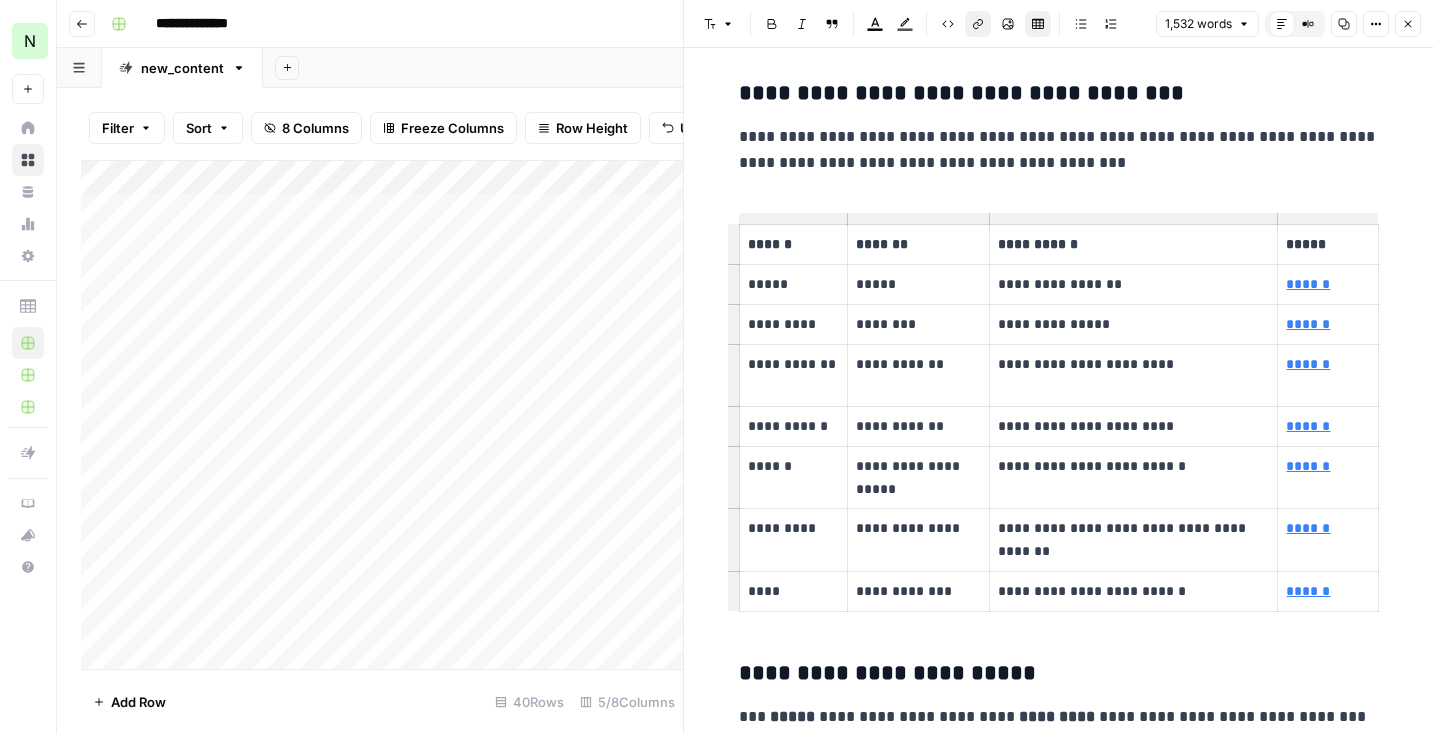 scroll, scrollTop: 517, scrollLeft: 0, axis: vertical 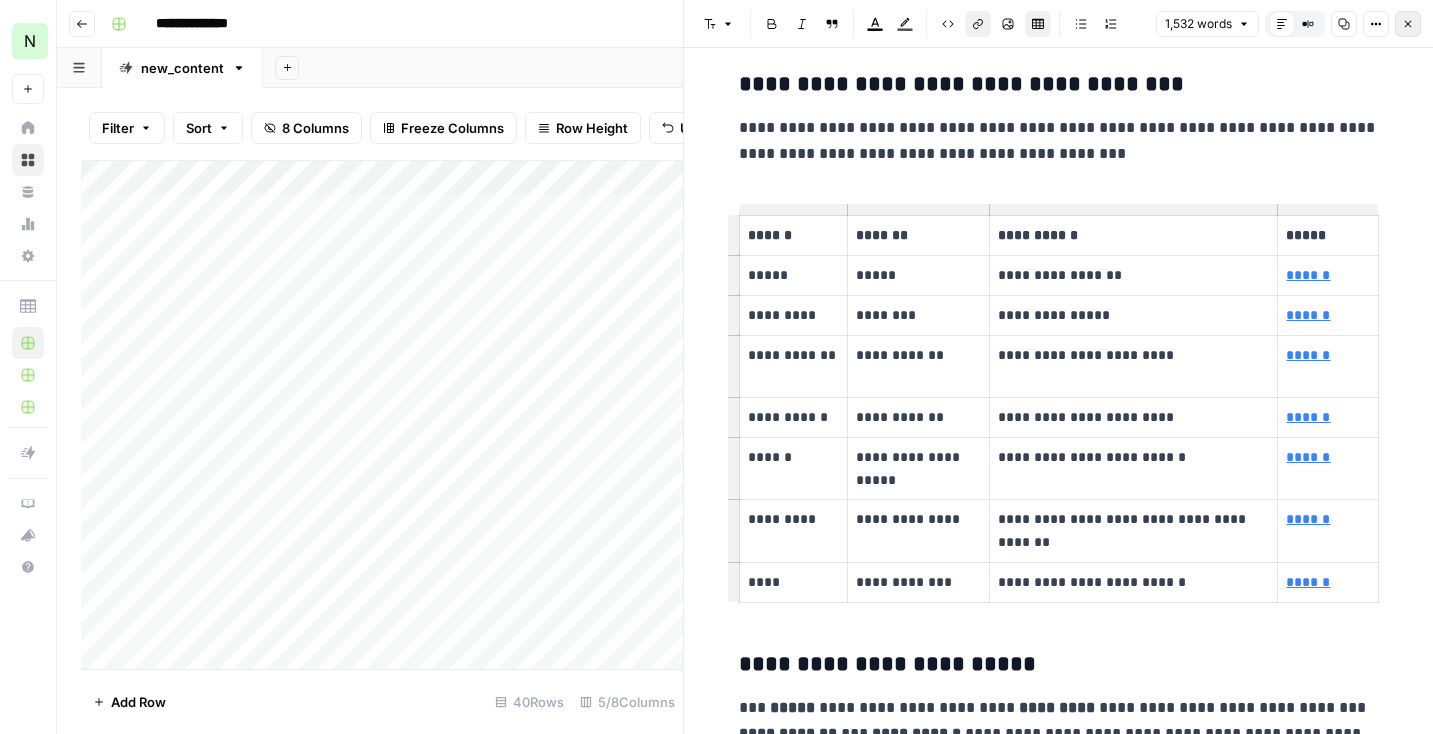click 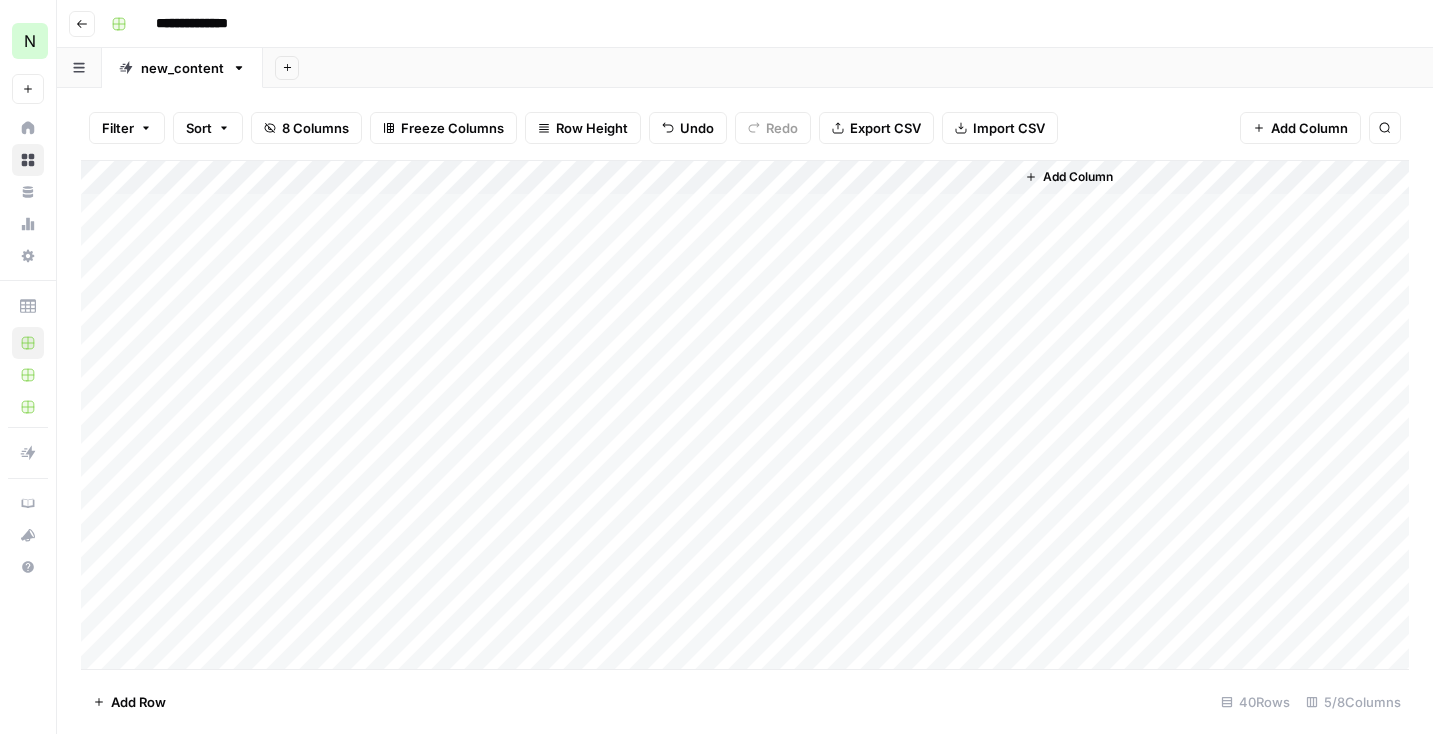 click on "Add Column" at bounding box center [745, 415] 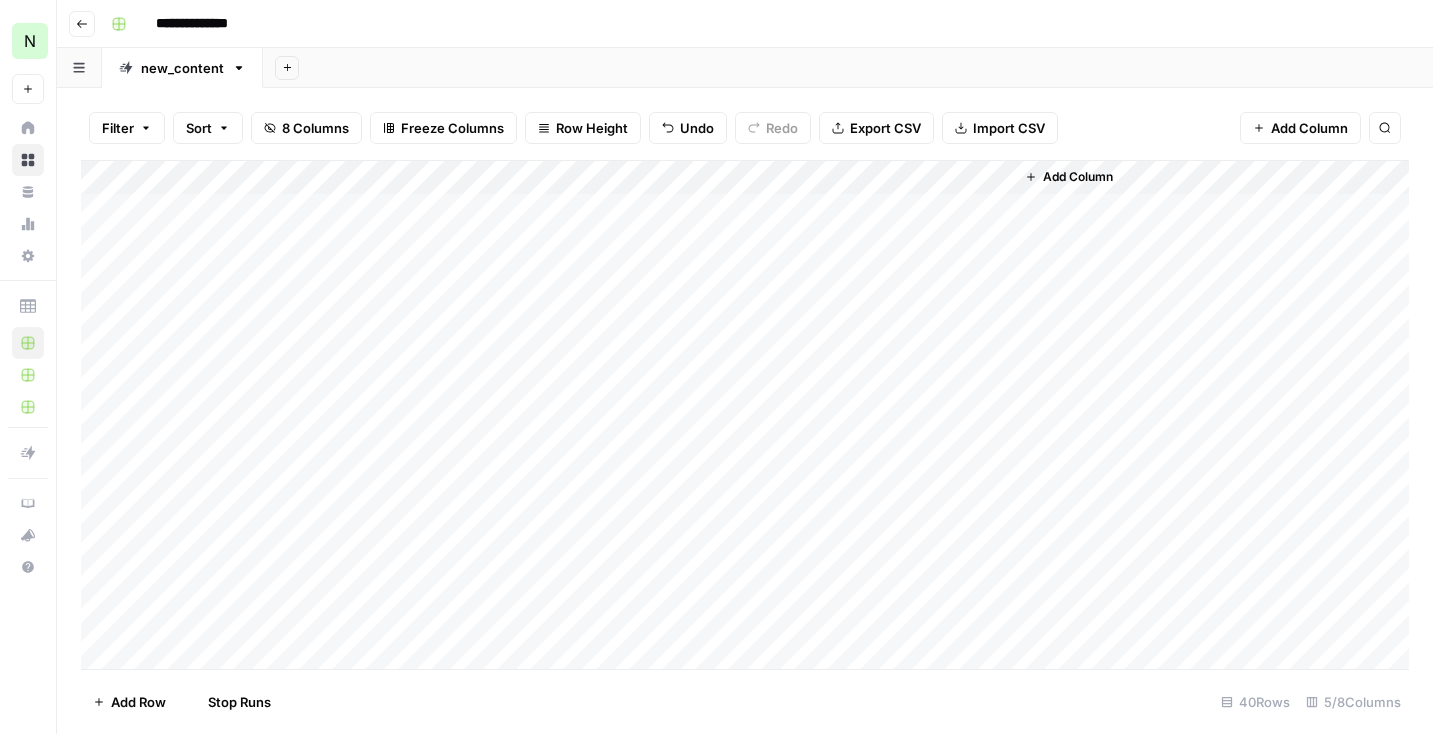 click on "Add Column" at bounding box center (745, 415) 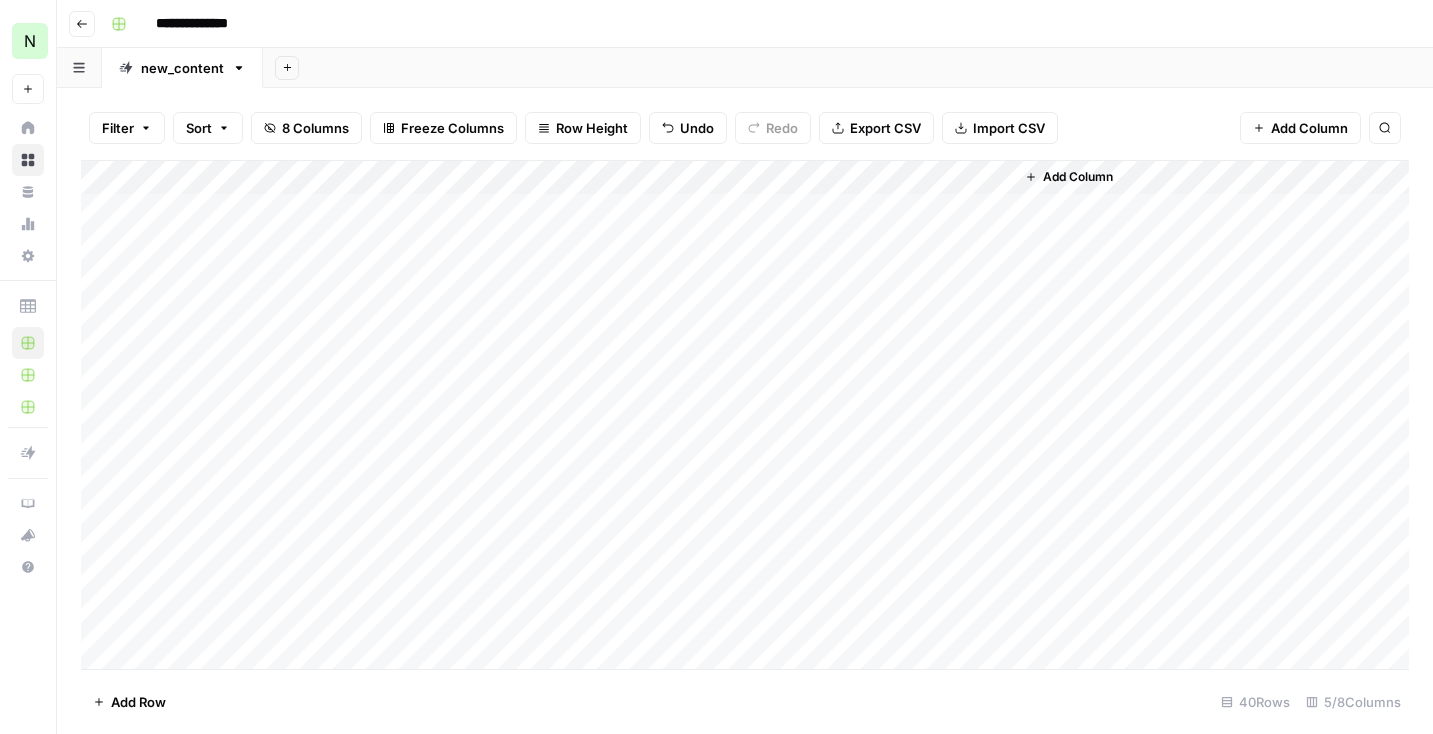 drag, startPoint x: 88, startPoint y: 479, endPoint x: 111, endPoint y: 754, distance: 275.96014 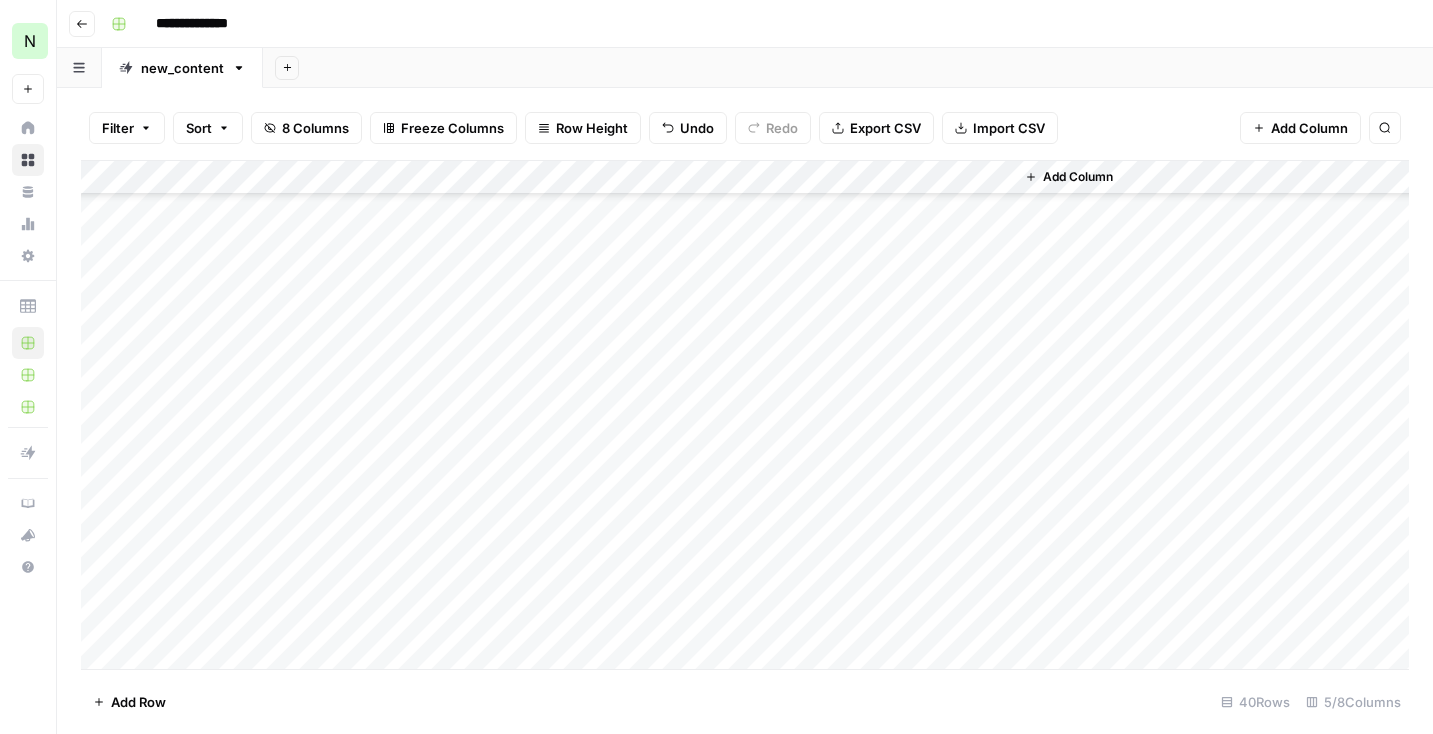 scroll, scrollTop: 308, scrollLeft: 0, axis: vertical 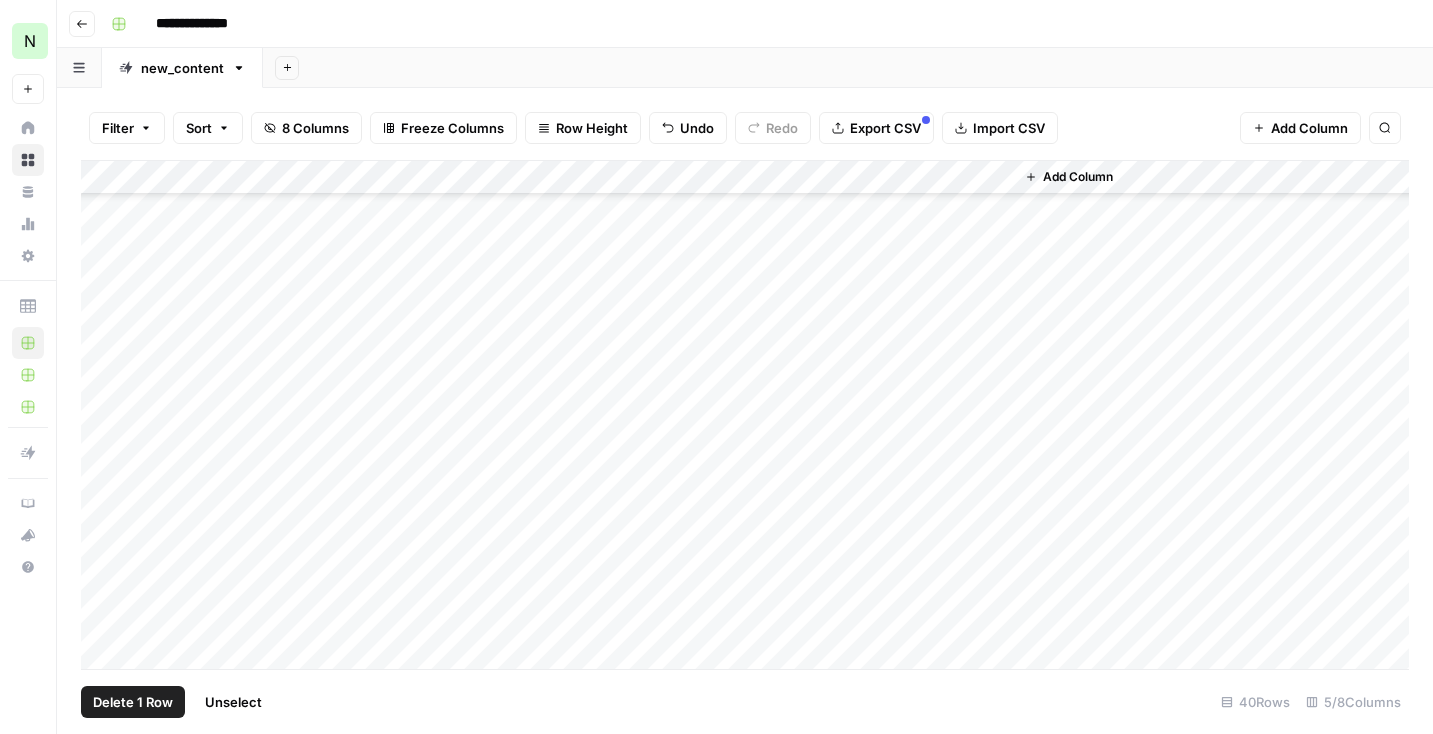 drag, startPoint x: 98, startPoint y: 447, endPoint x: 95, endPoint y: 670, distance: 223.02017 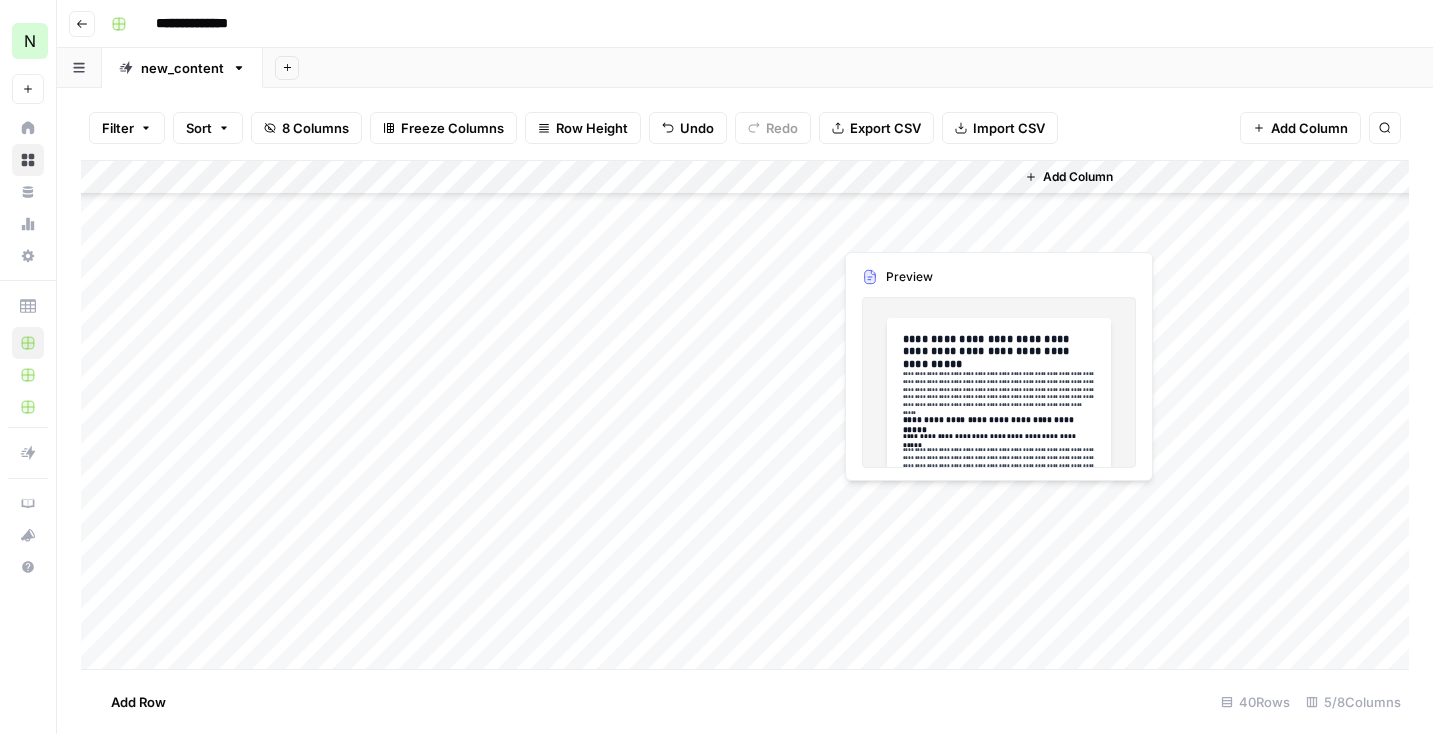 click on "Add Column" at bounding box center (745, 415) 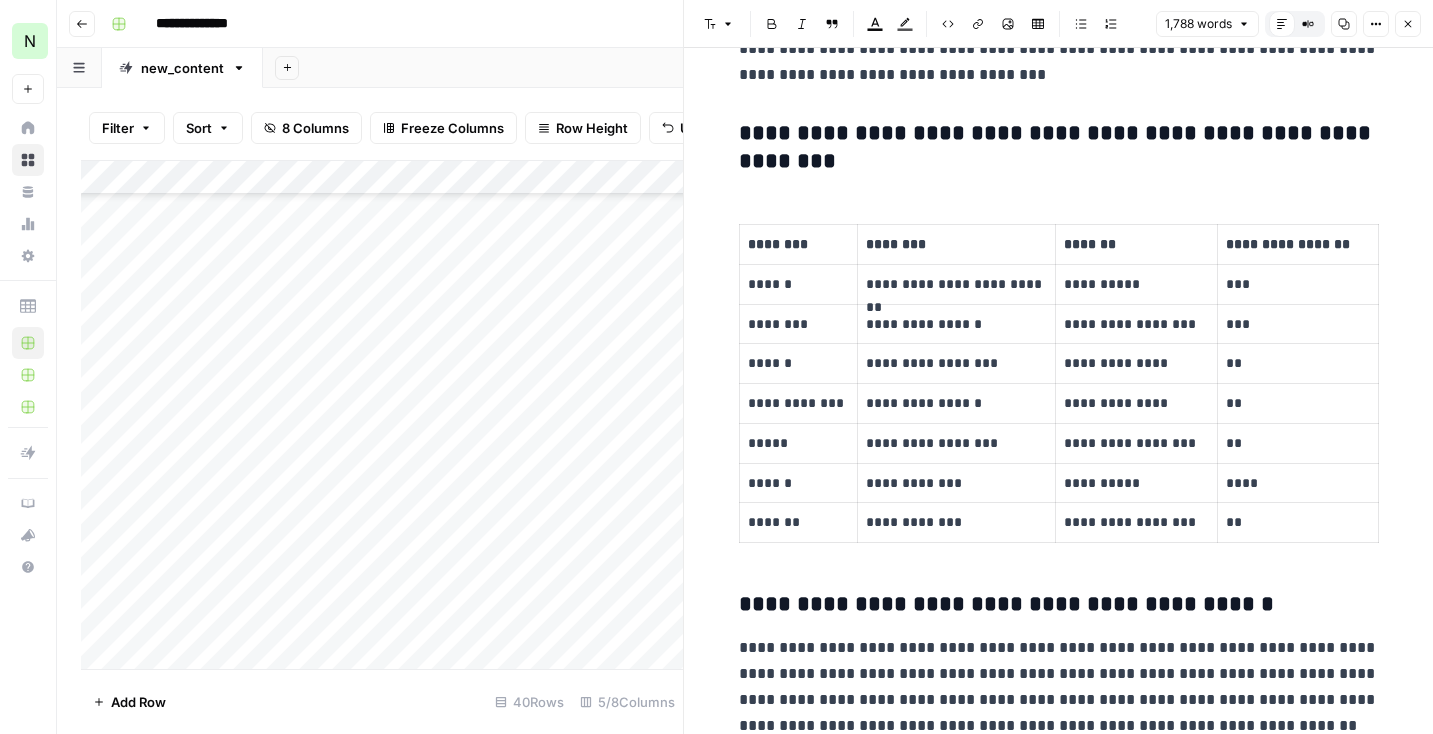 scroll, scrollTop: 3160, scrollLeft: 0, axis: vertical 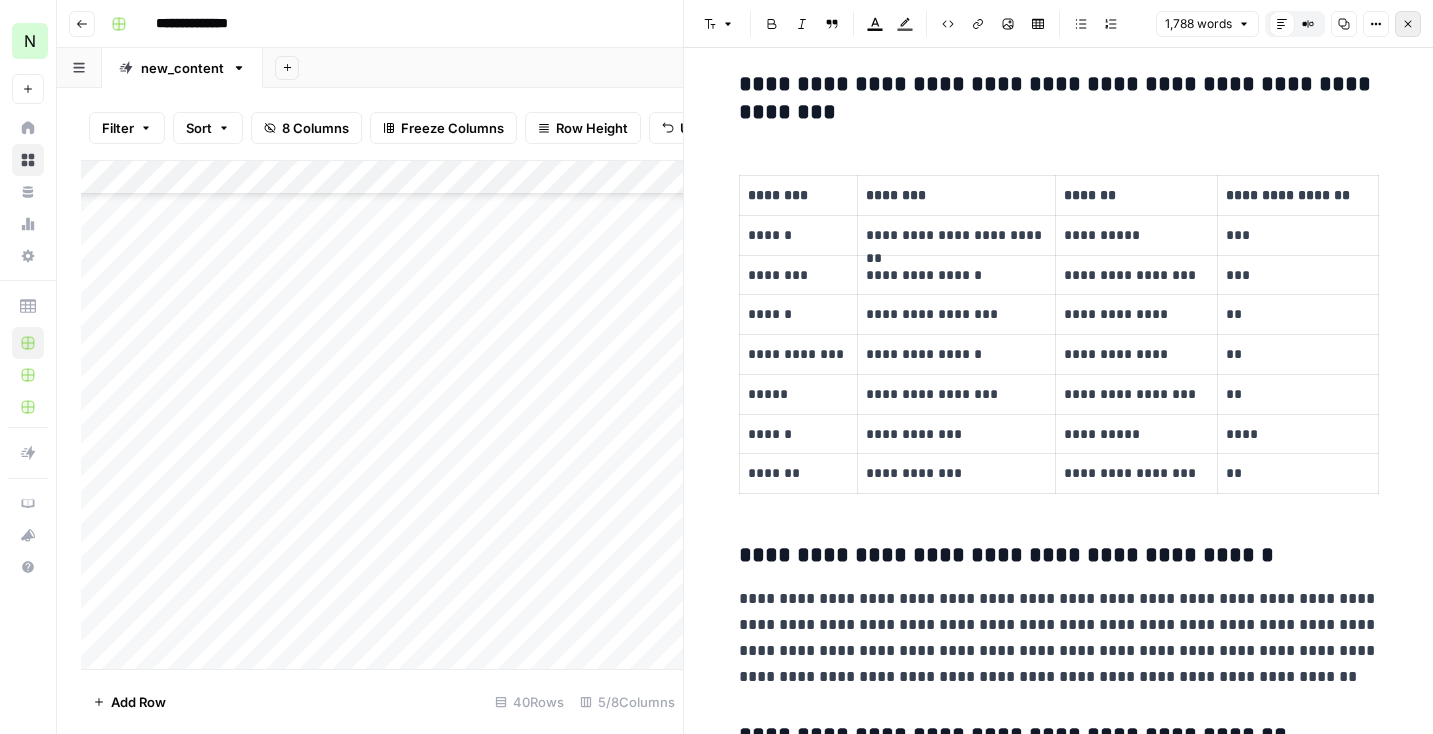 click on "Close" at bounding box center [1408, 24] 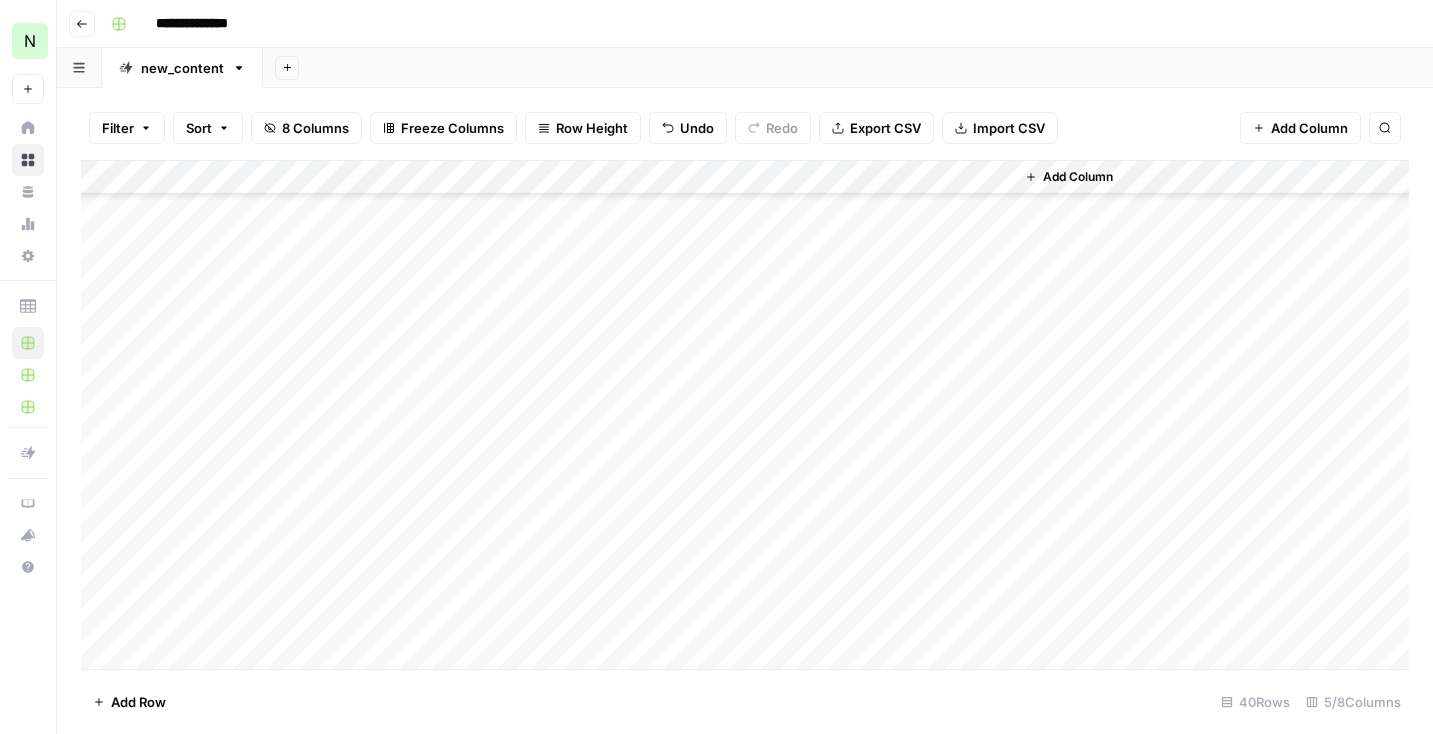 click on "Add Column" at bounding box center [745, 415] 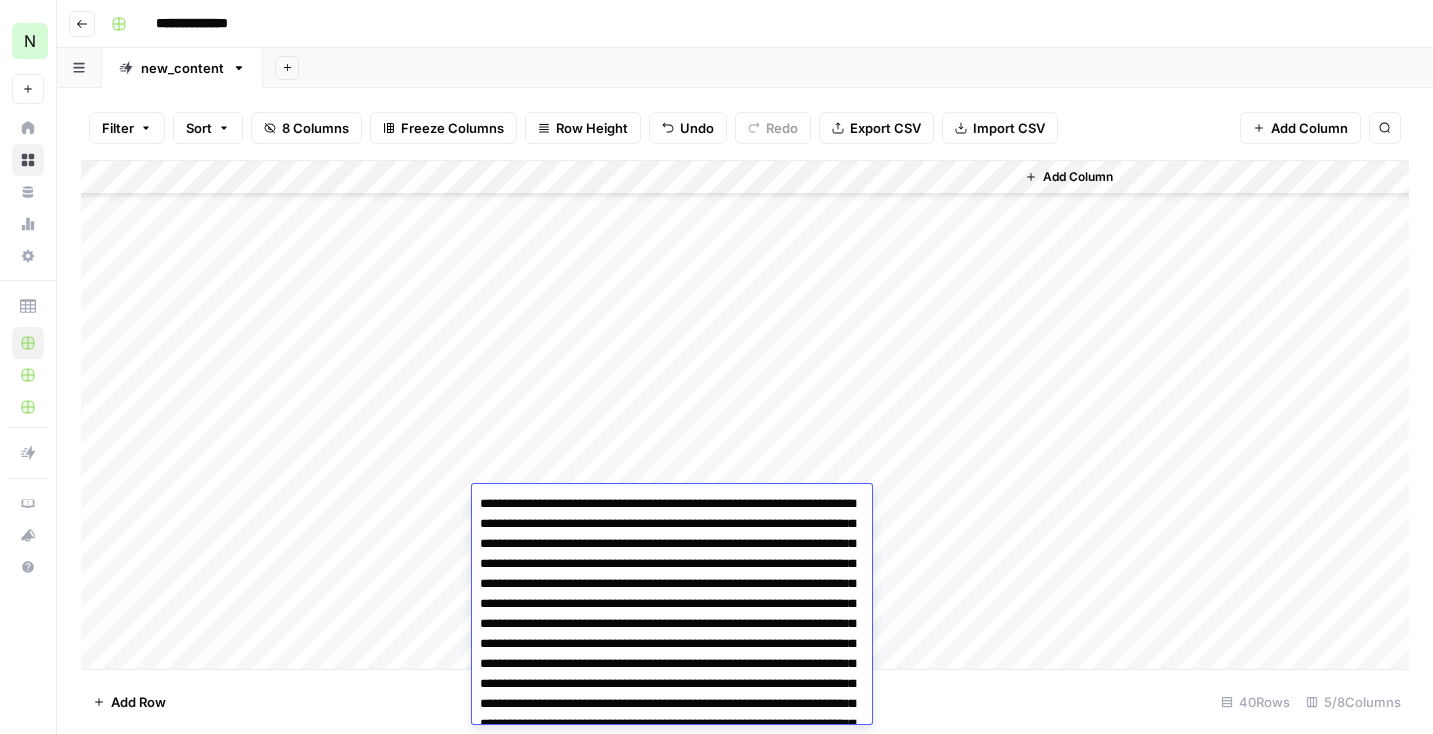 scroll, scrollTop: 874, scrollLeft: 0, axis: vertical 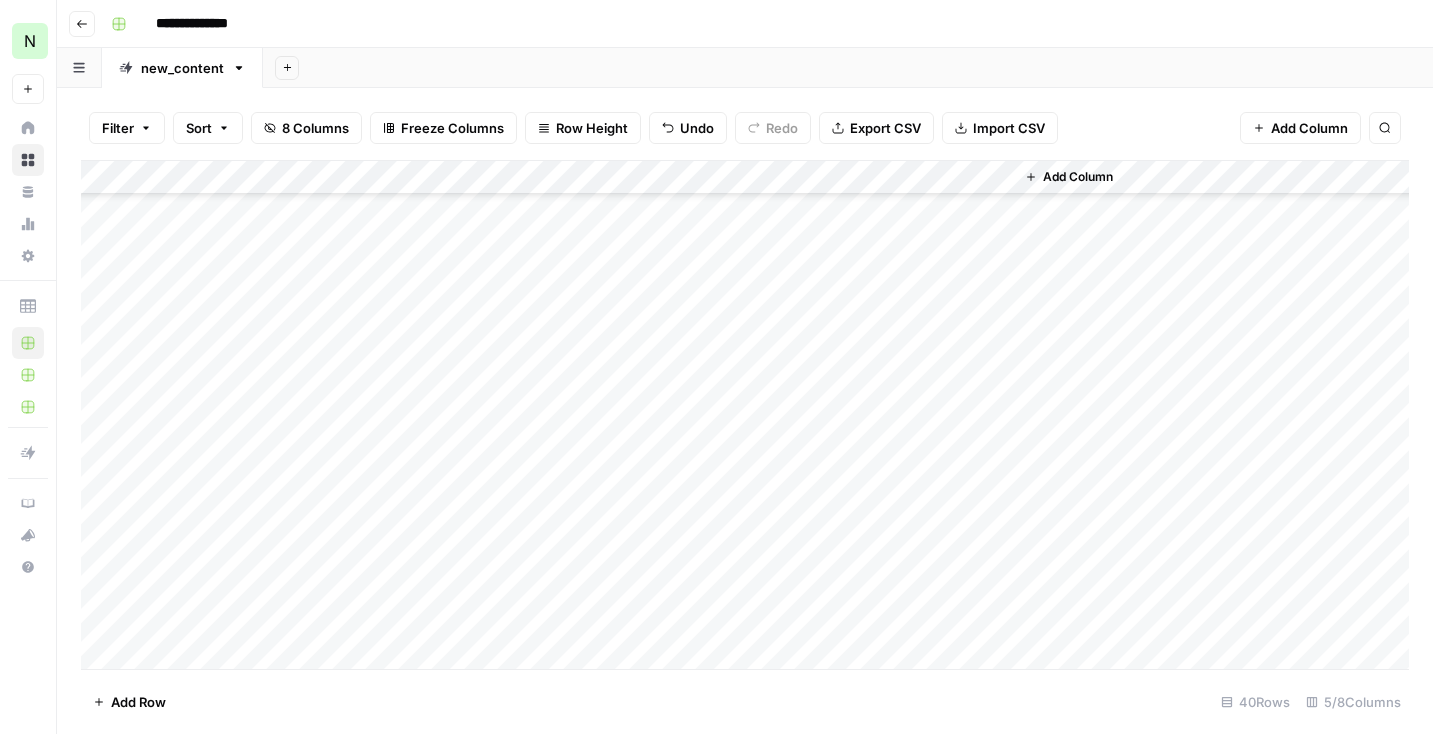 click on "Add Column" at bounding box center [745, 415] 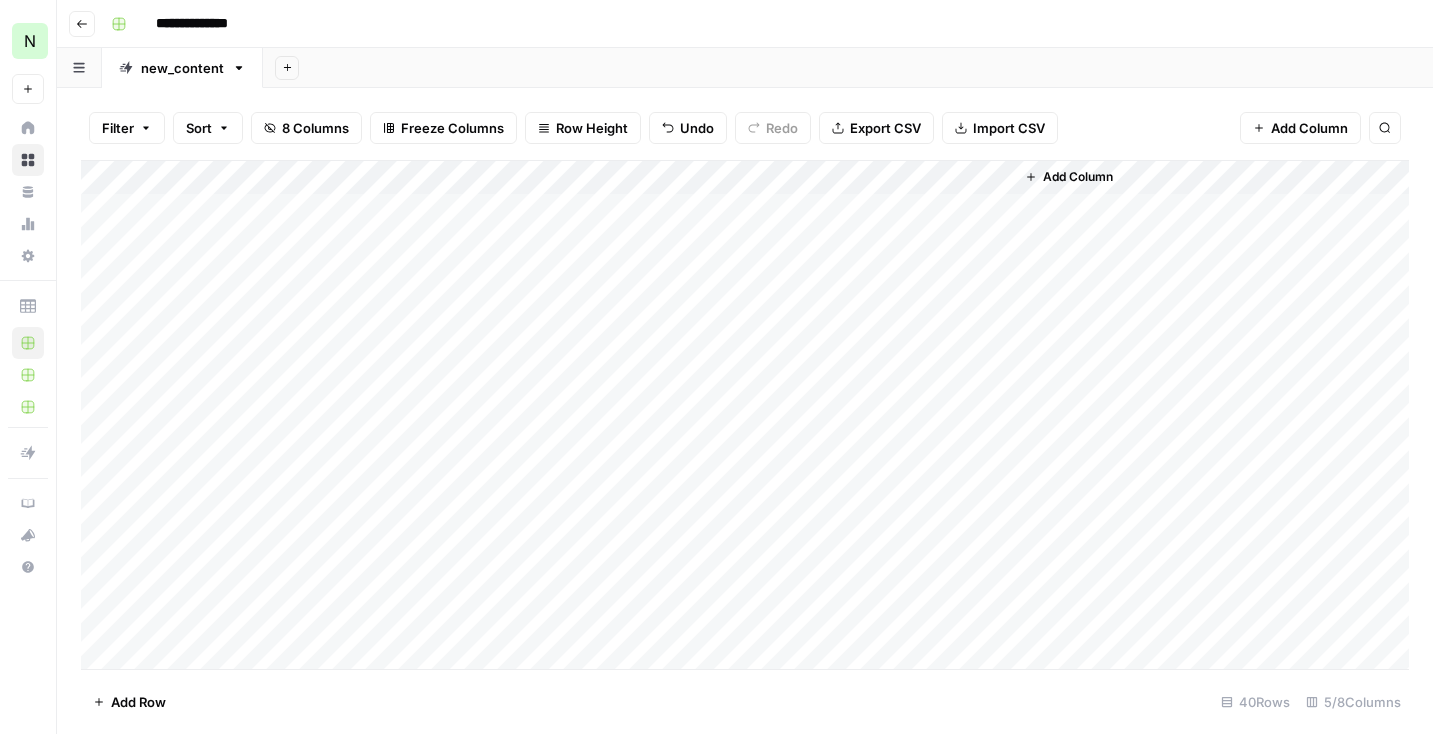scroll, scrollTop: 0, scrollLeft: 0, axis: both 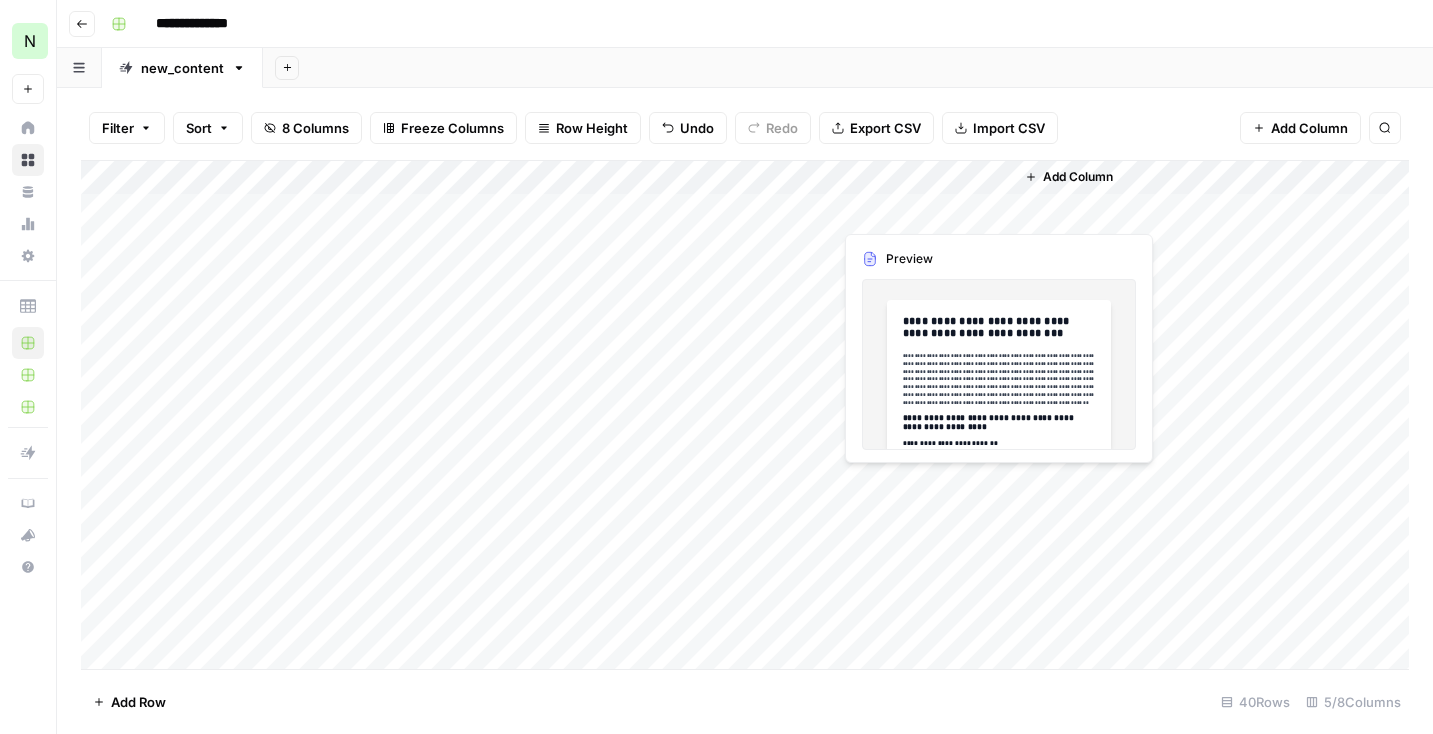 click on "Add Column" at bounding box center [745, 415] 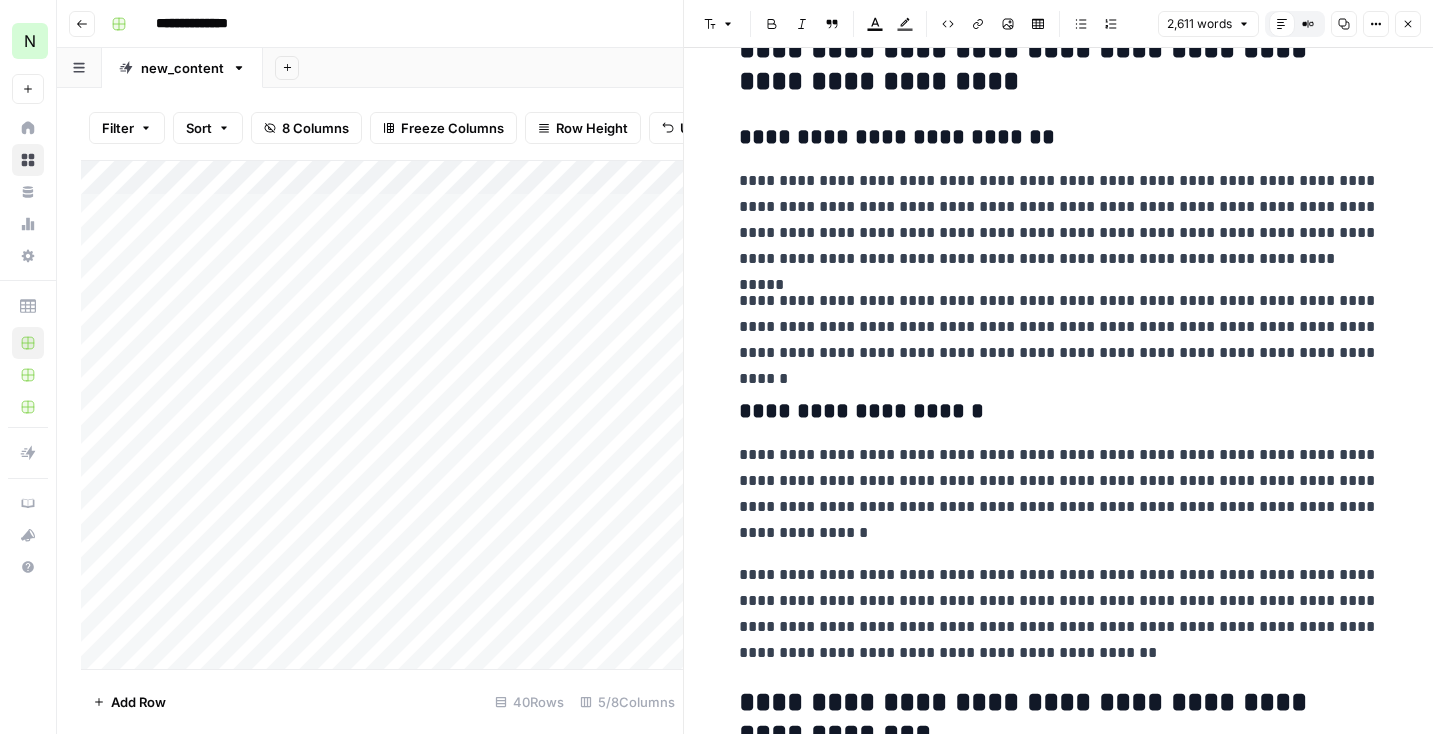 scroll, scrollTop: 0, scrollLeft: 0, axis: both 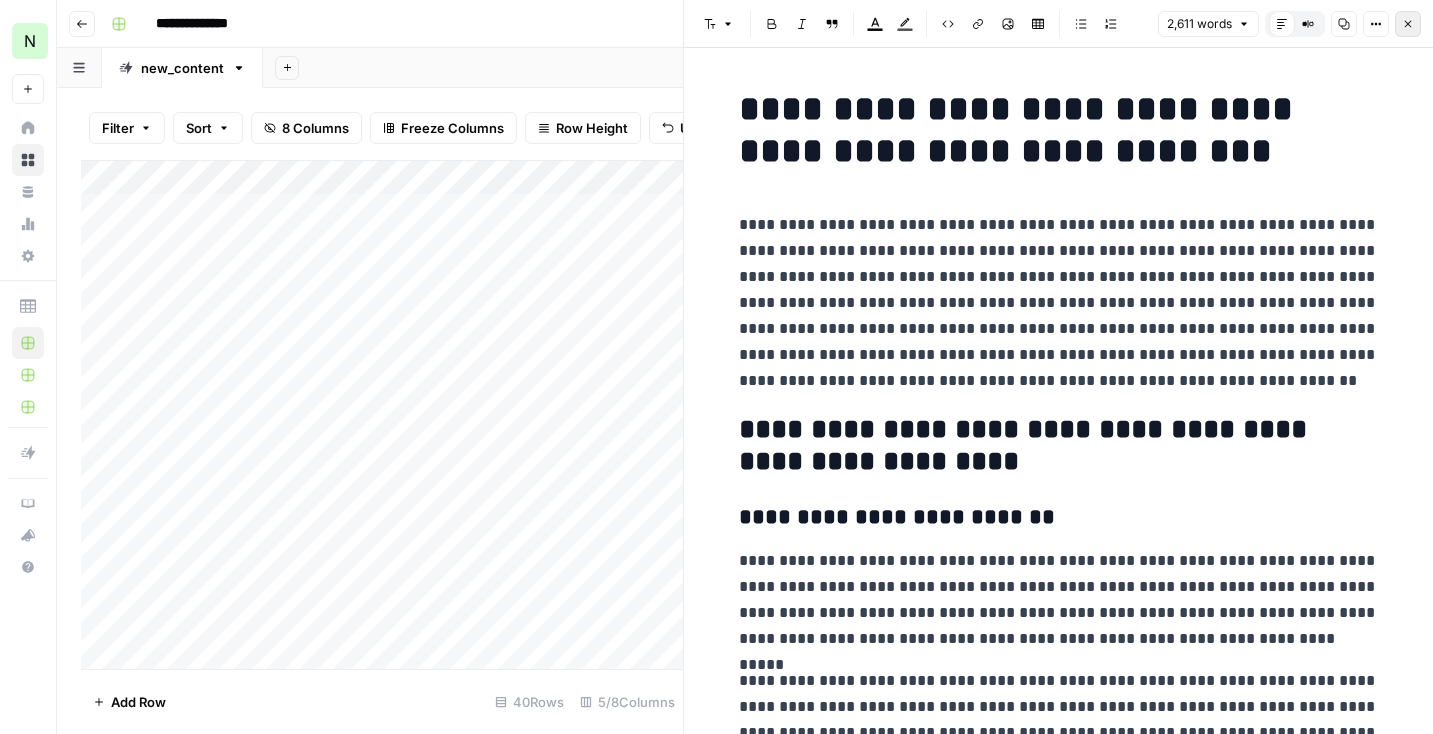 click on "Close" at bounding box center [1408, 24] 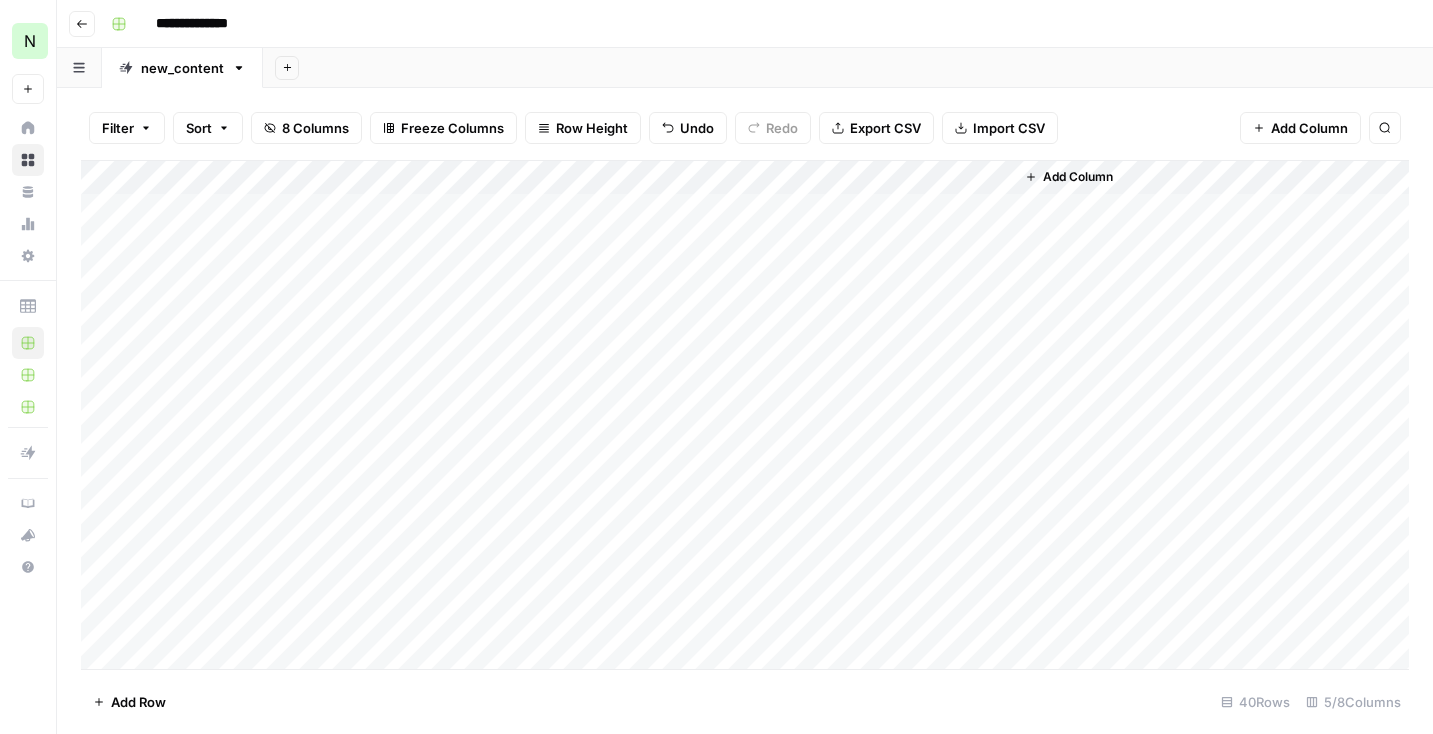 click on "Add Column" at bounding box center [745, 415] 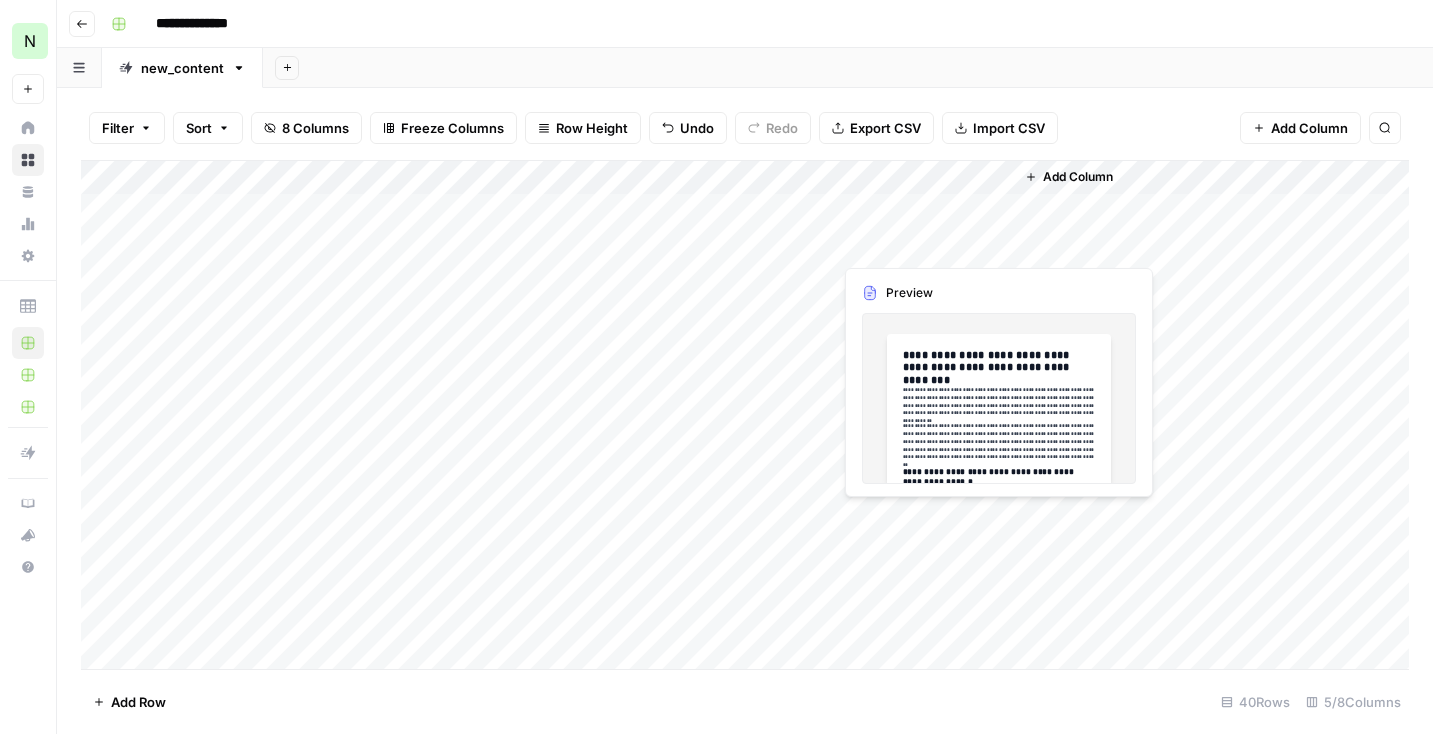 click on "Add Column" at bounding box center [745, 415] 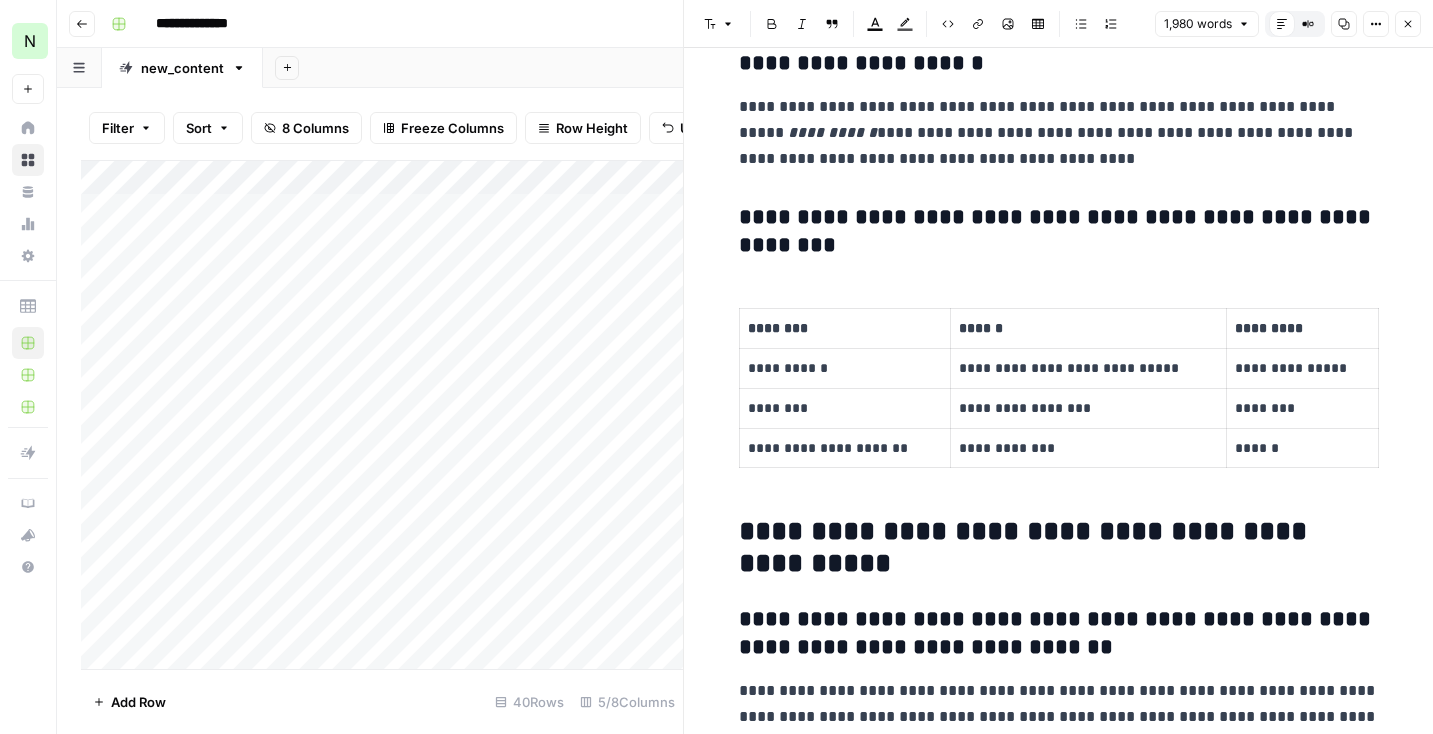 scroll, scrollTop: 0, scrollLeft: 0, axis: both 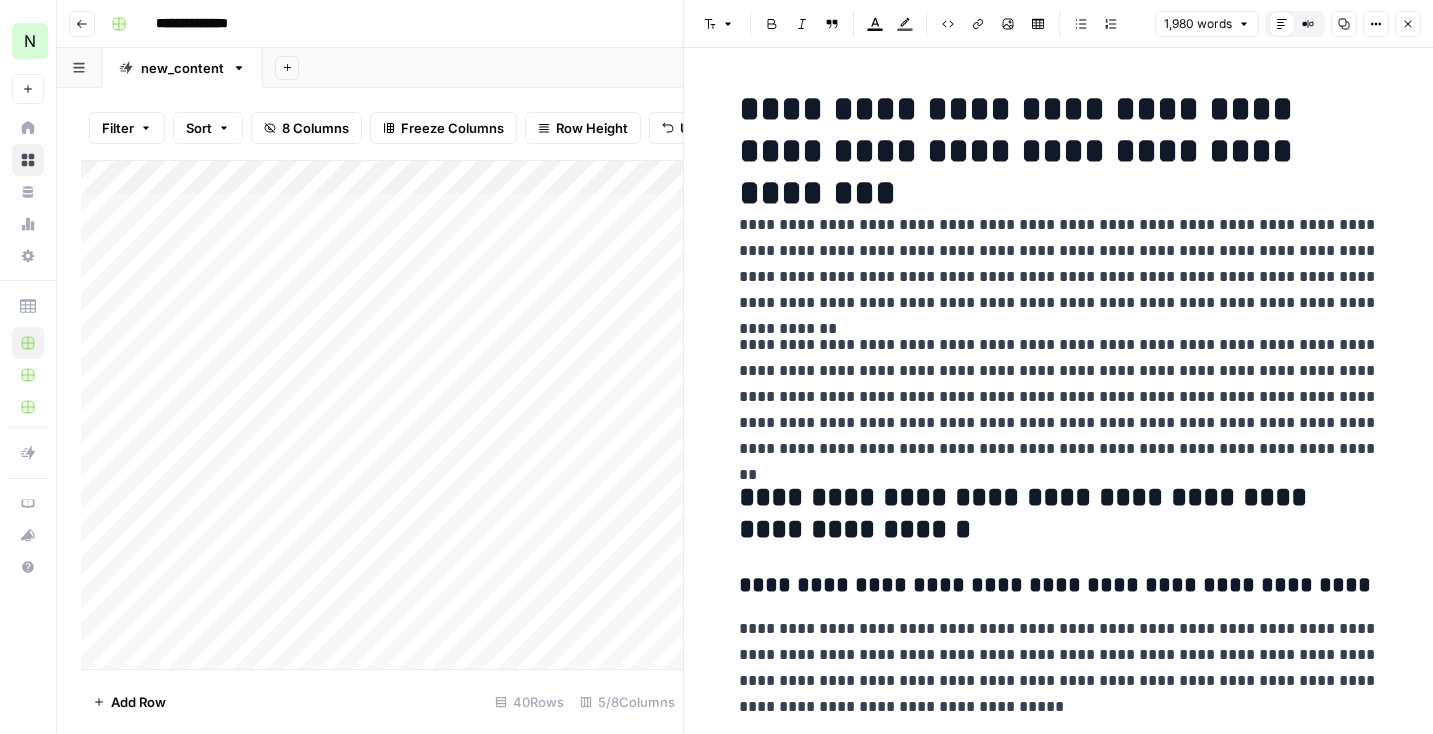 click on "**********" at bounding box center [1059, 397] 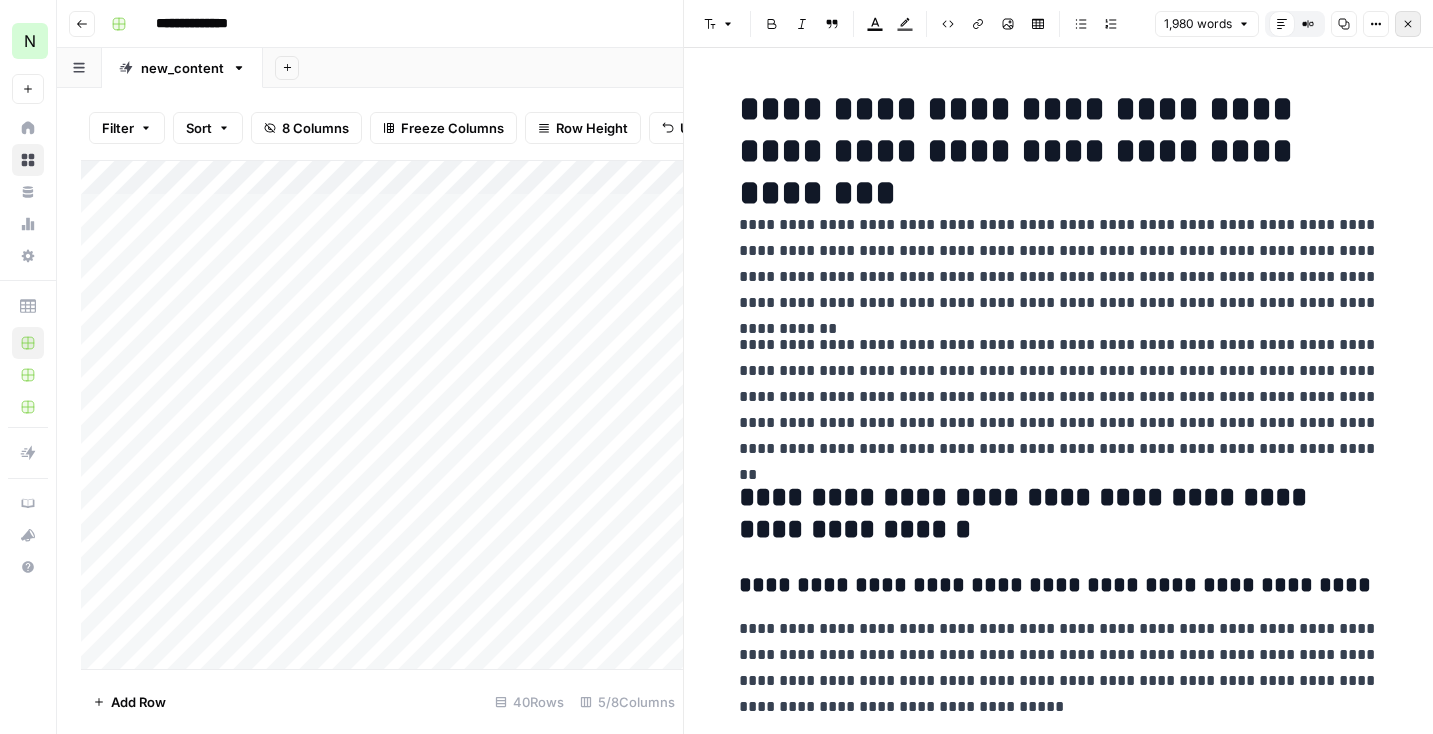 click 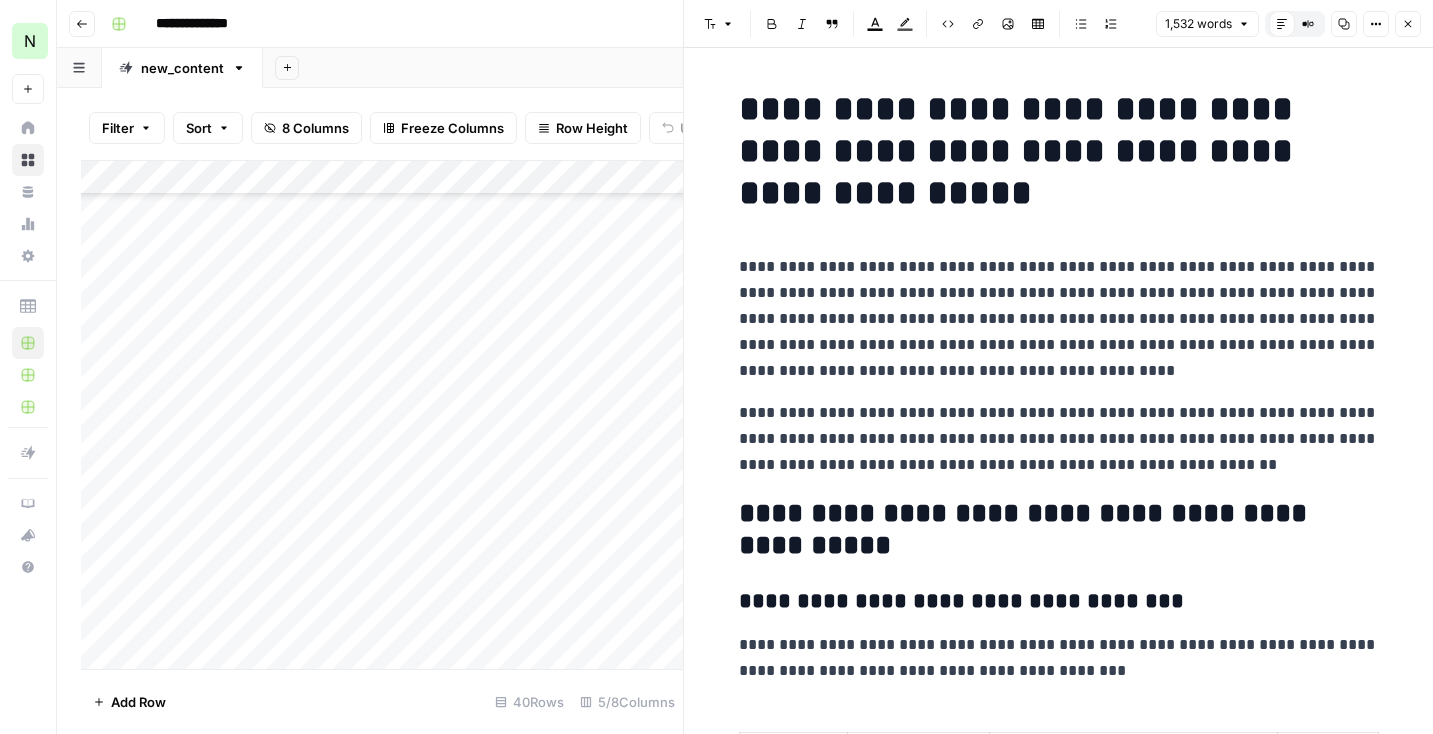 scroll, scrollTop: 0, scrollLeft: 0, axis: both 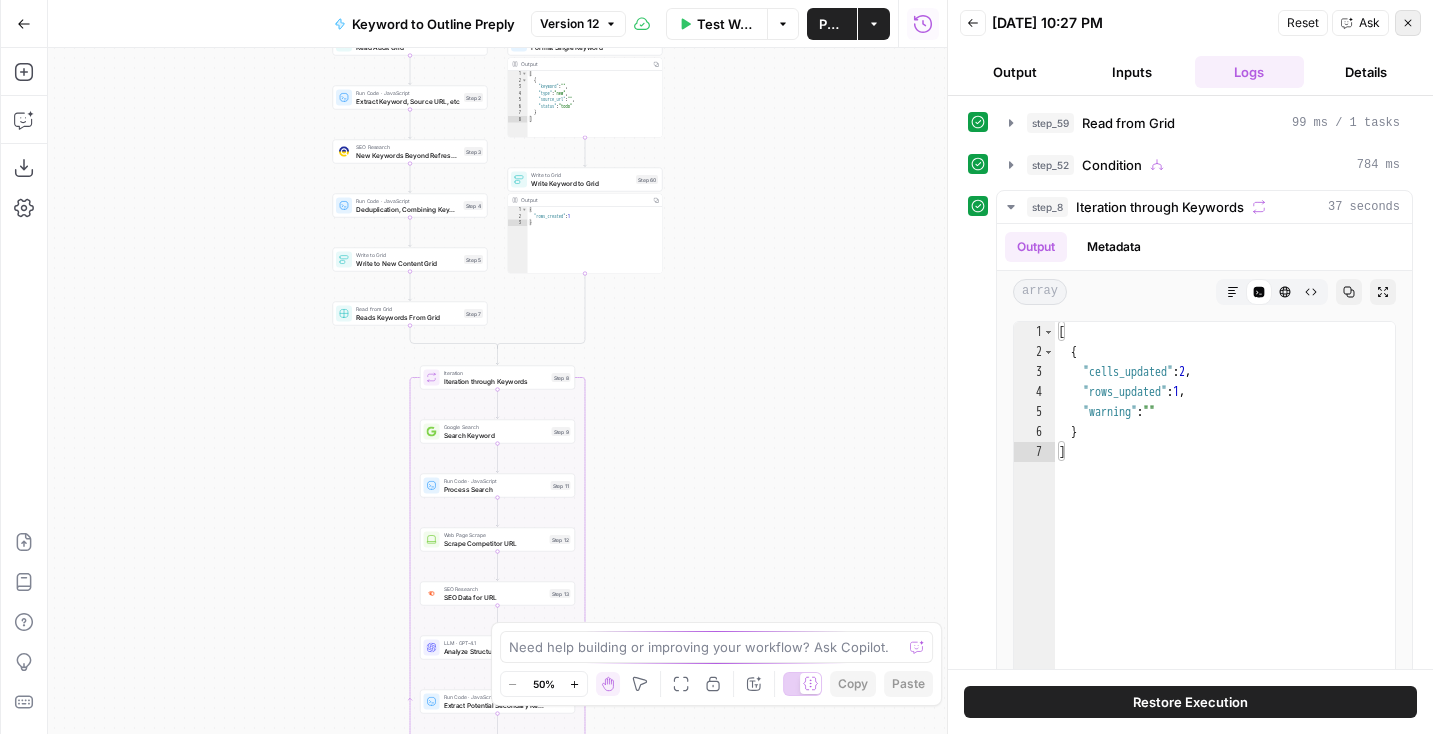 click on "Close" at bounding box center [1413, 23] 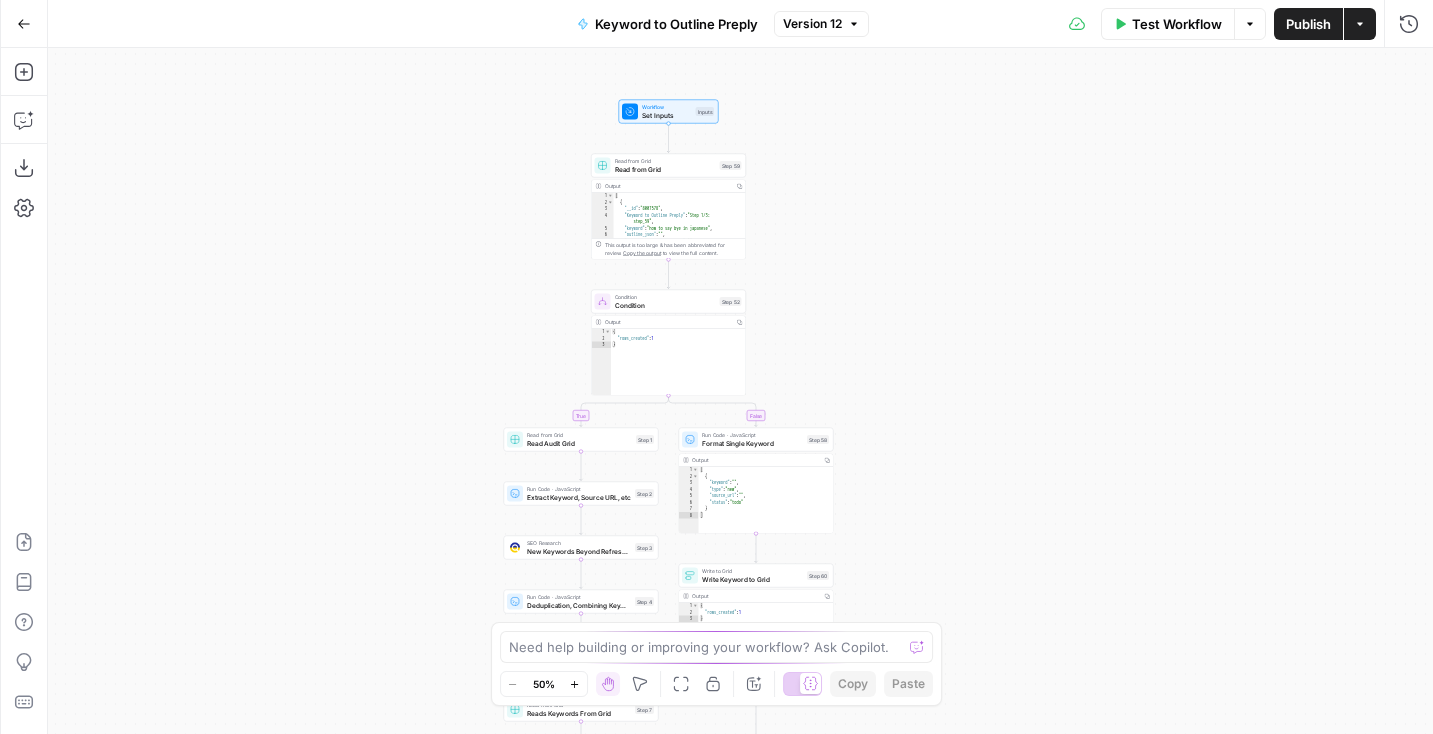 drag, startPoint x: 853, startPoint y: 158, endPoint x: 1024, endPoint y: 552, distance: 429.50784 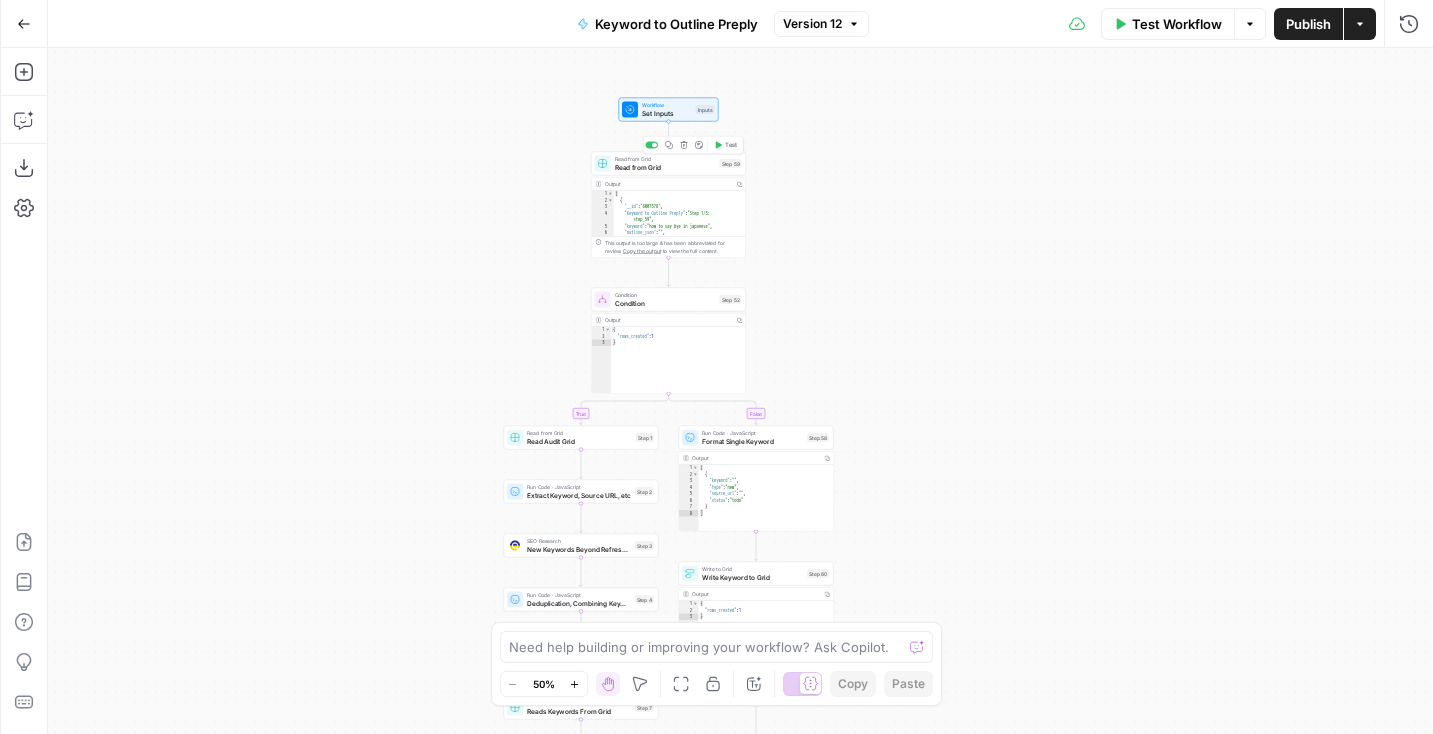click on "Read from Grid" at bounding box center (665, 167) 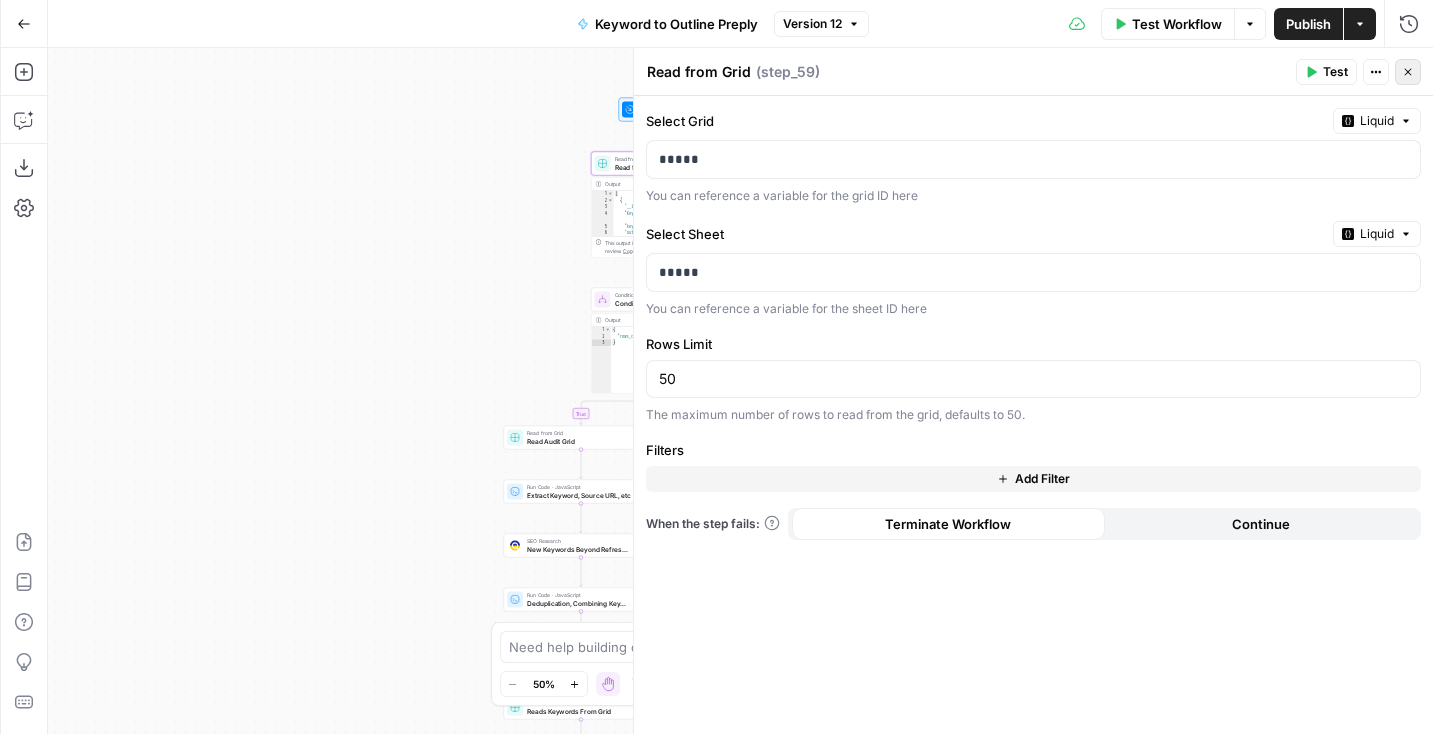 click 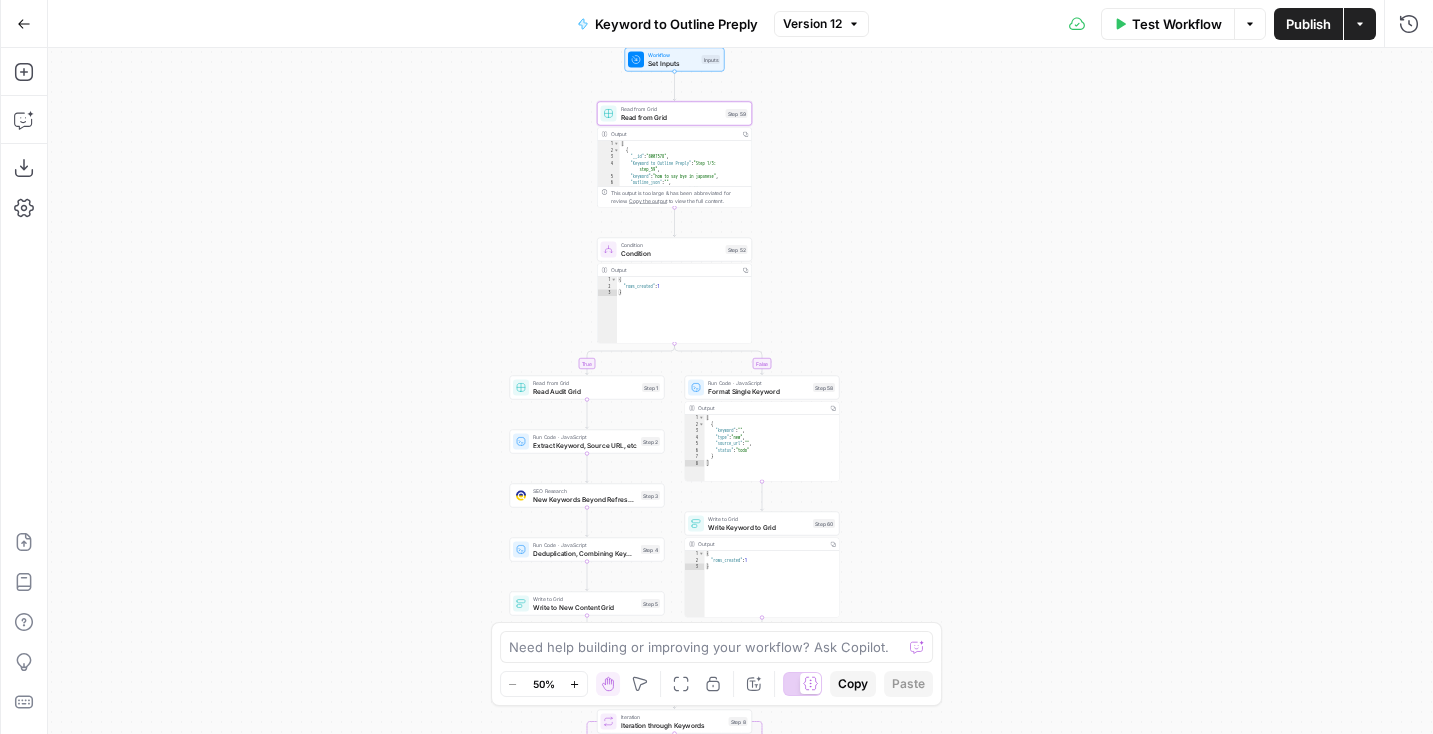 drag, startPoint x: 862, startPoint y: 389, endPoint x: 870, endPoint y: 334, distance: 55.578773 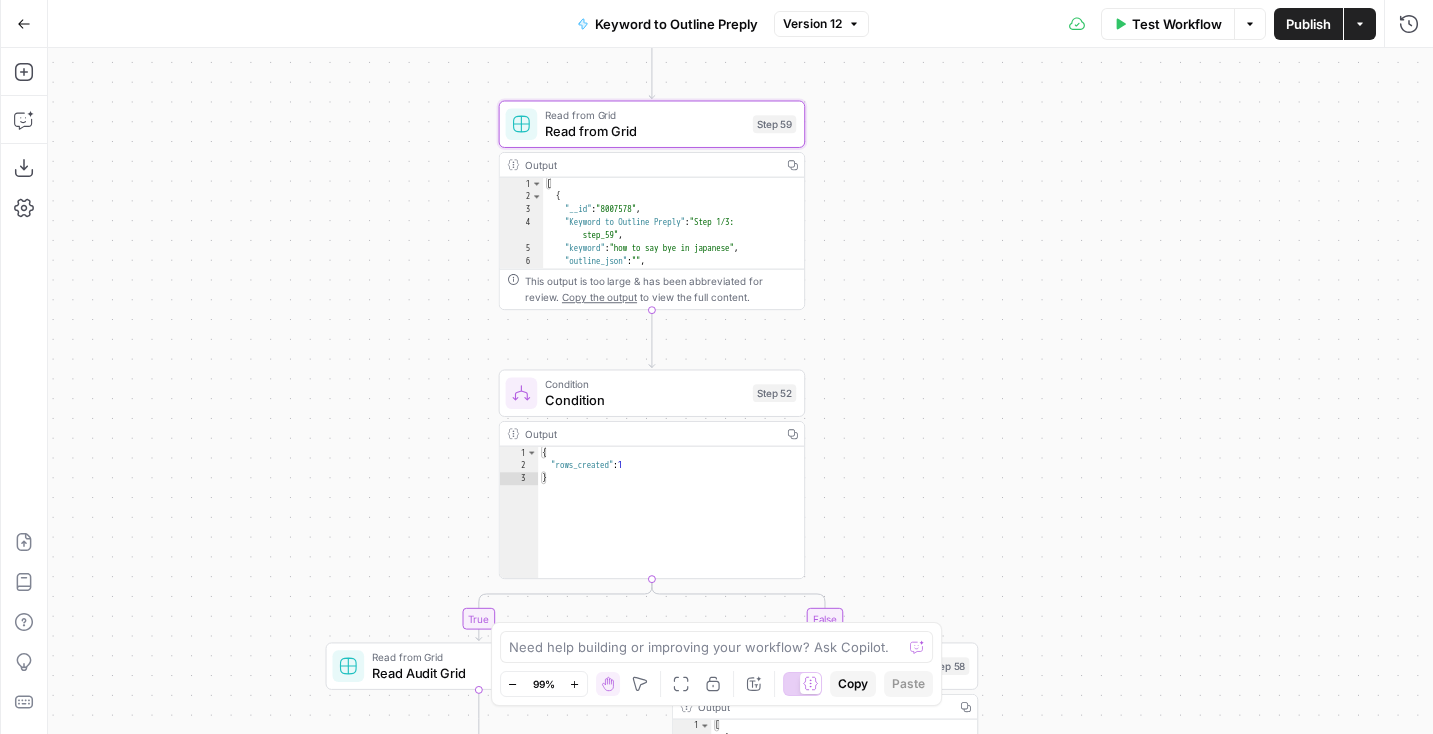 drag, startPoint x: 878, startPoint y: 258, endPoint x: 916, endPoint y: 548, distance: 292.47906 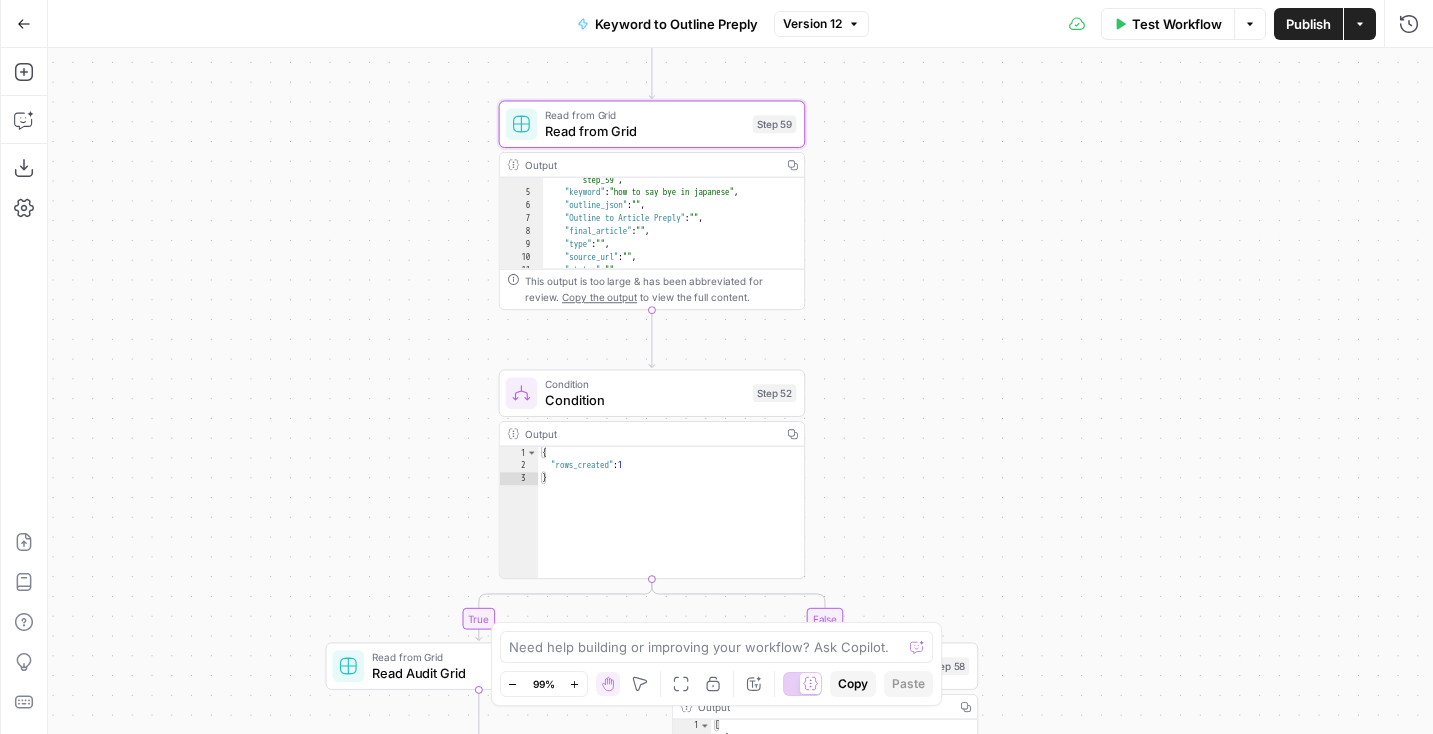 scroll, scrollTop: 0, scrollLeft: 0, axis: both 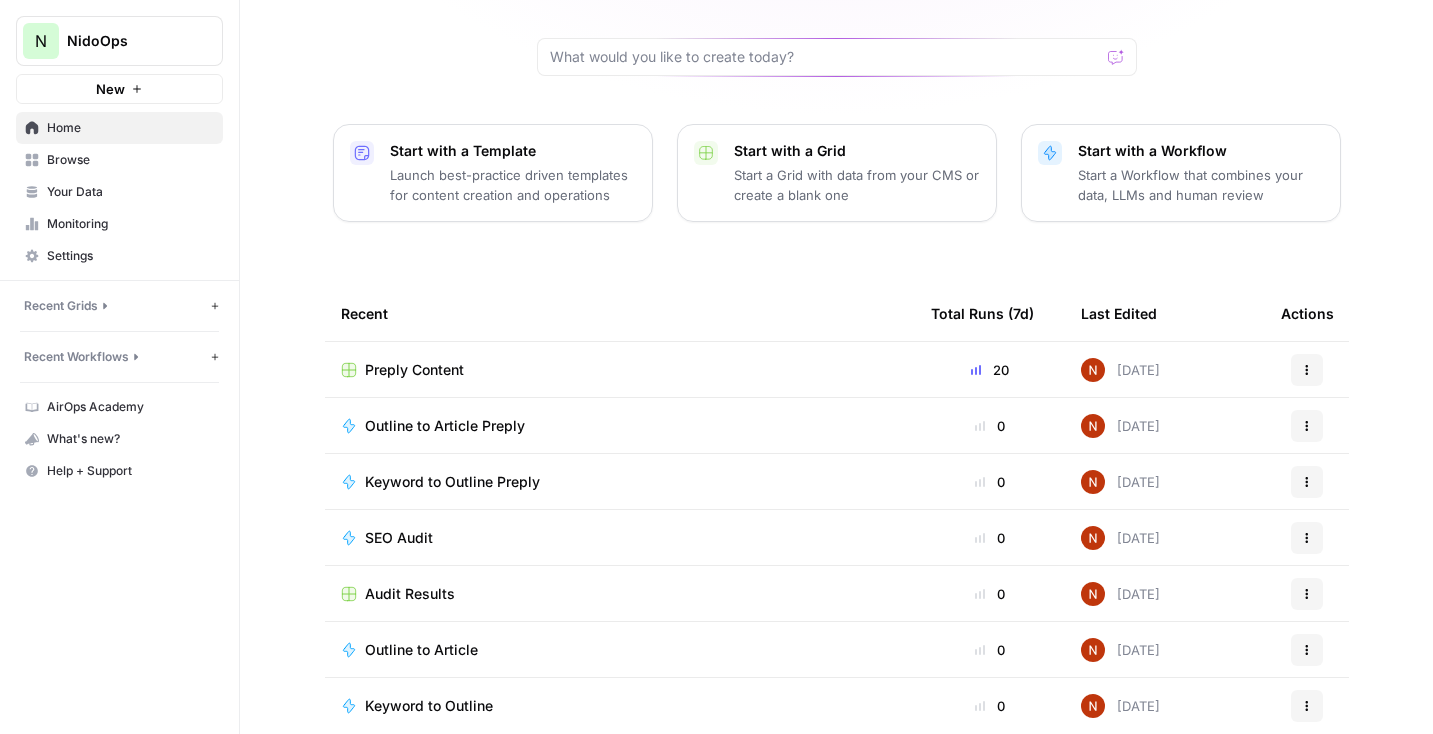 click on "Outline to Article" at bounding box center [421, 650] 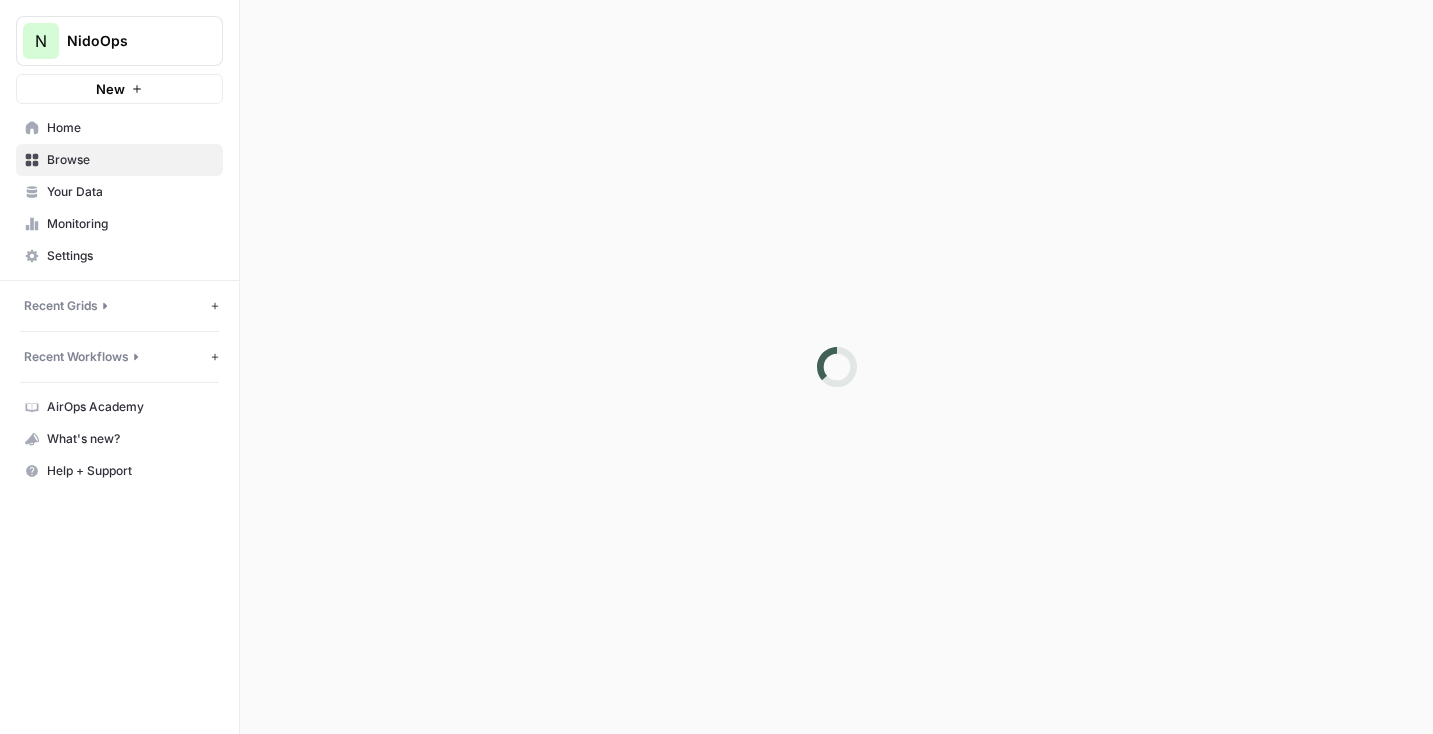 scroll, scrollTop: 0, scrollLeft: 0, axis: both 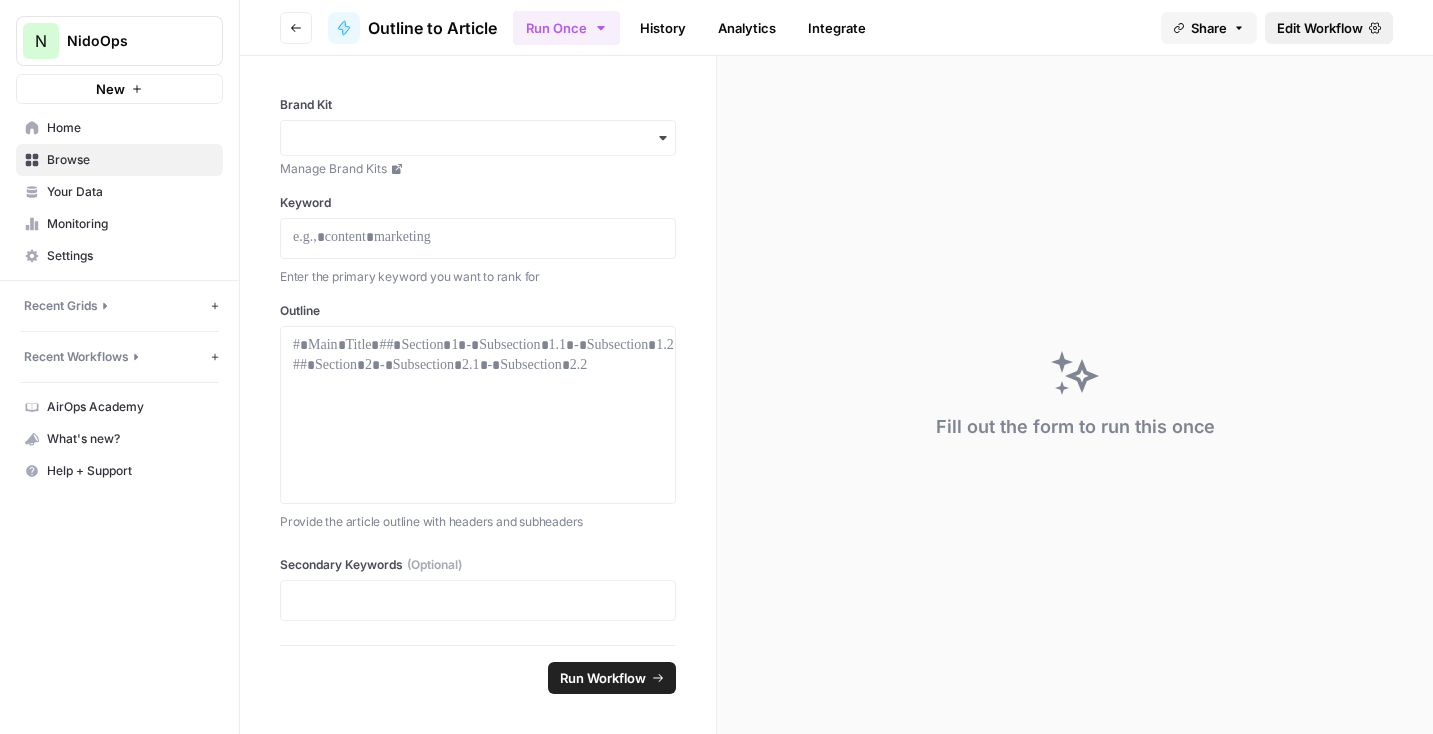 click on "Edit Workflow" at bounding box center [1329, 28] 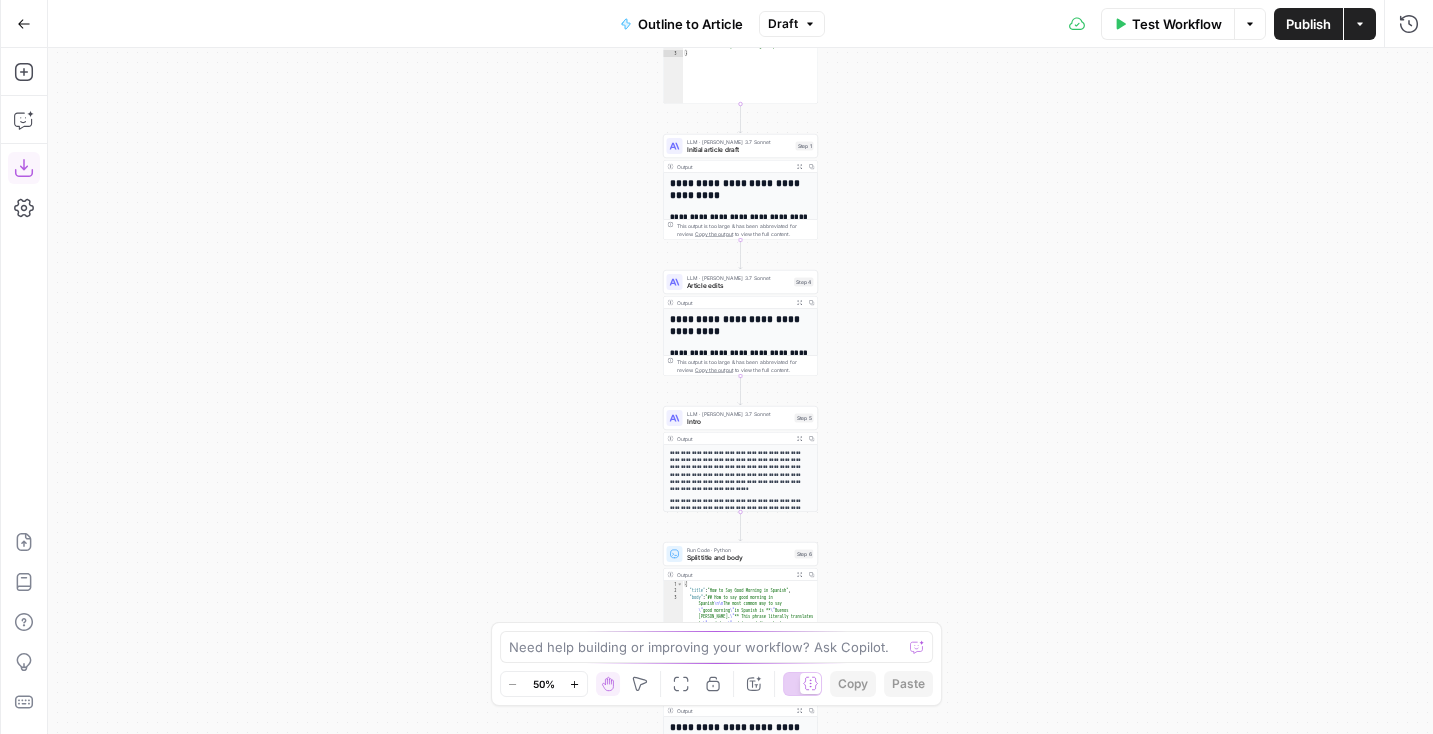 click 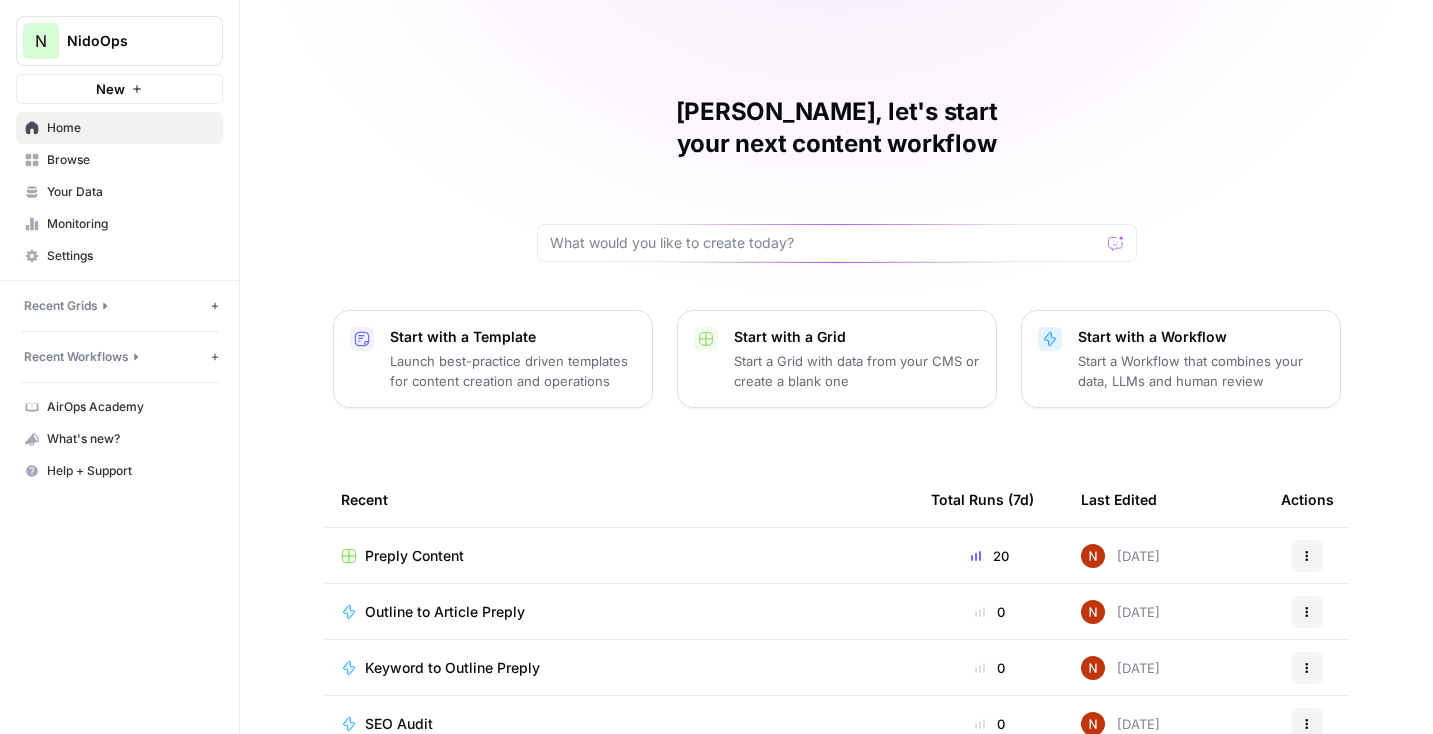 scroll, scrollTop: 186, scrollLeft: 0, axis: vertical 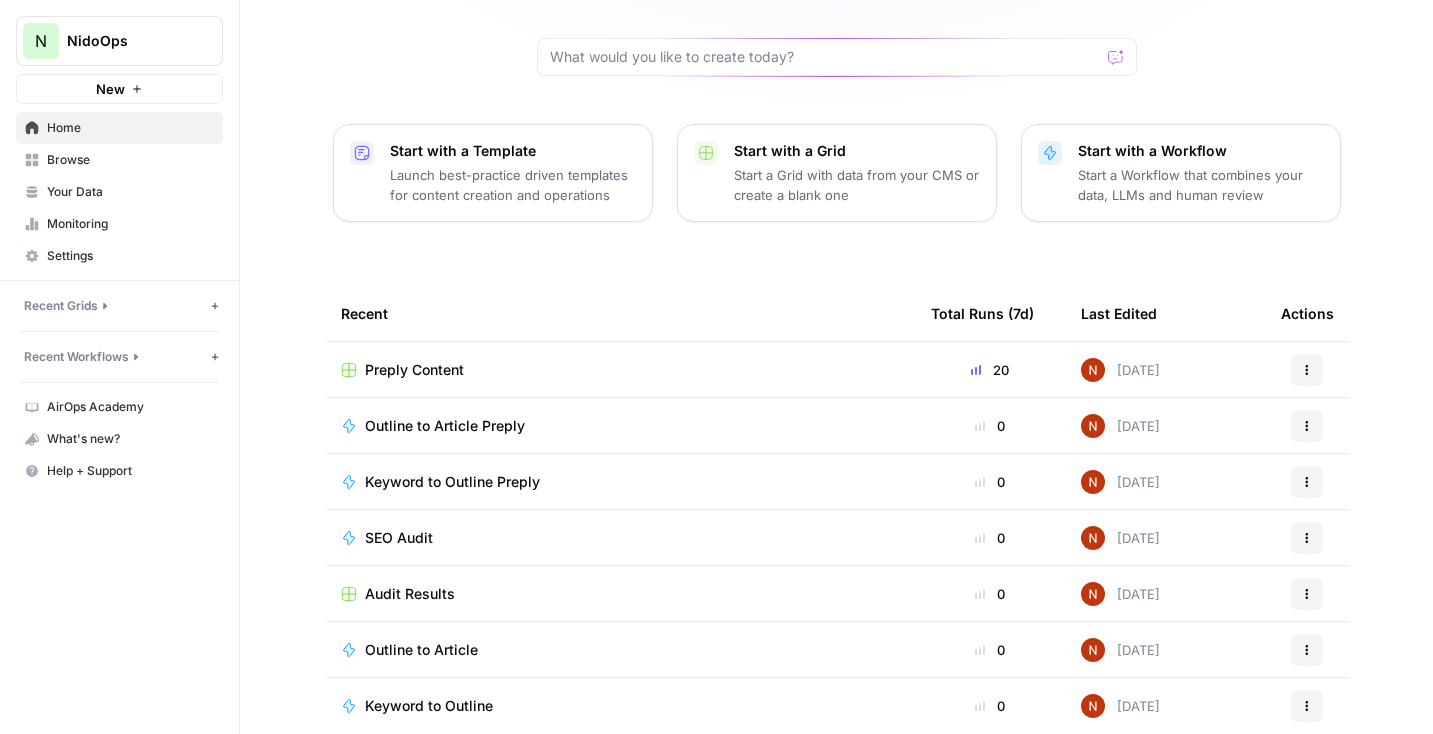 click on "Keyword to Outline" at bounding box center (429, 706) 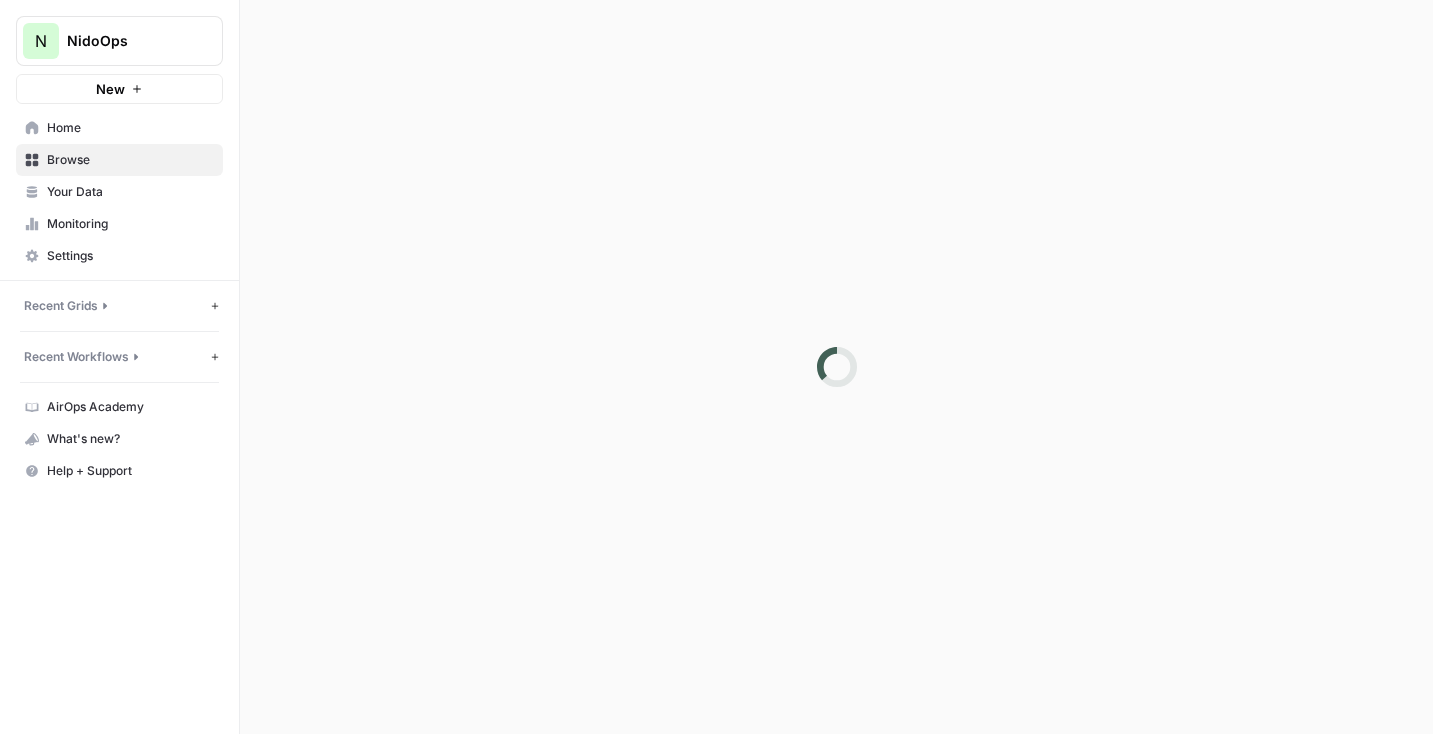 scroll, scrollTop: 0, scrollLeft: 0, axis: both 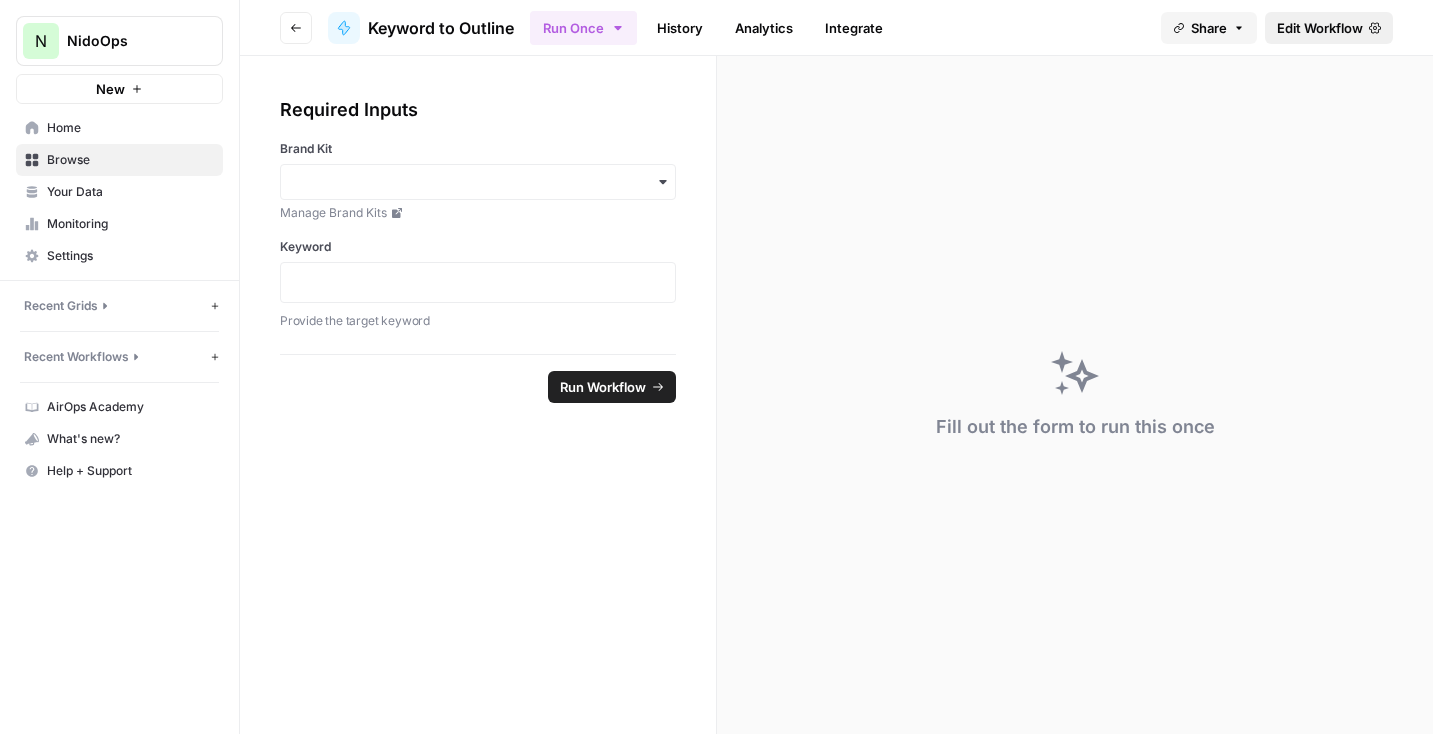 click on "Edit Workflow" at bounding box center (1320, 28) 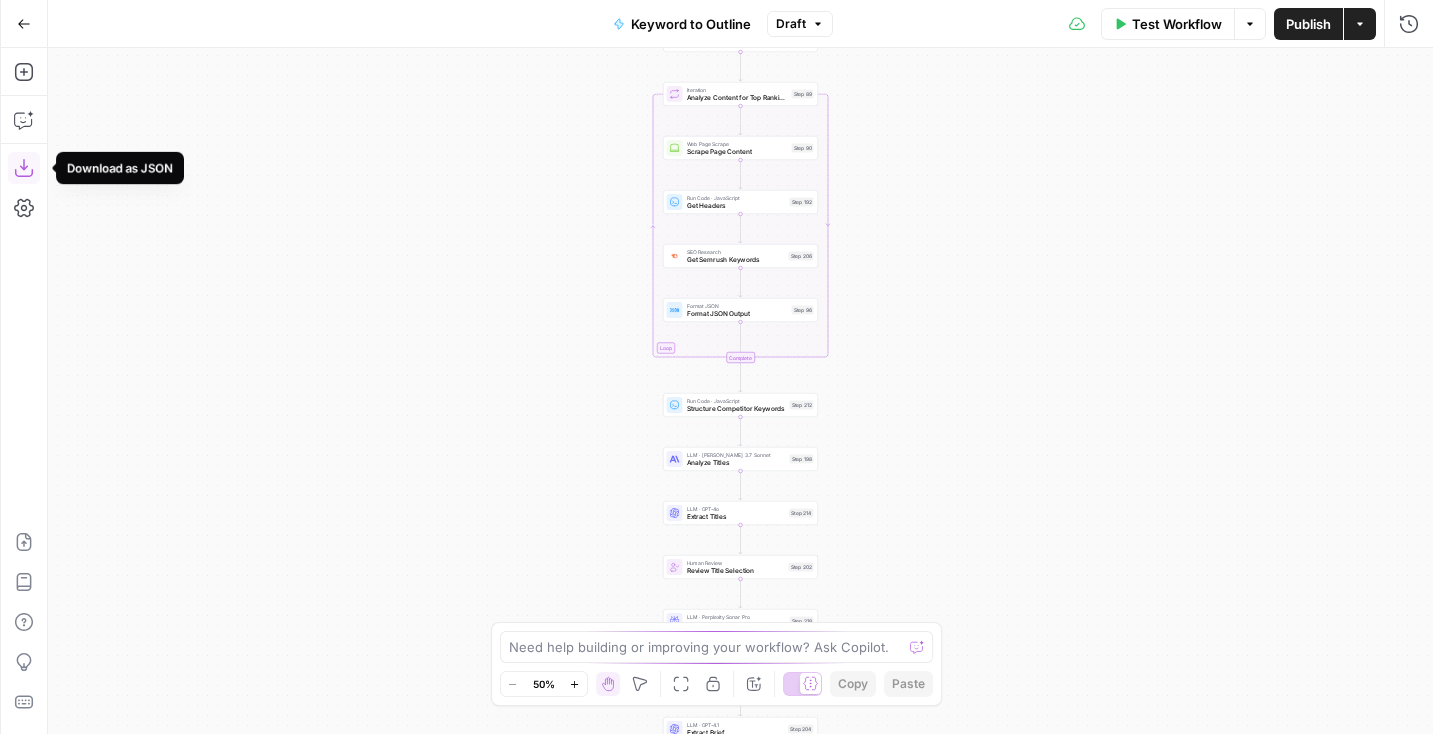 click 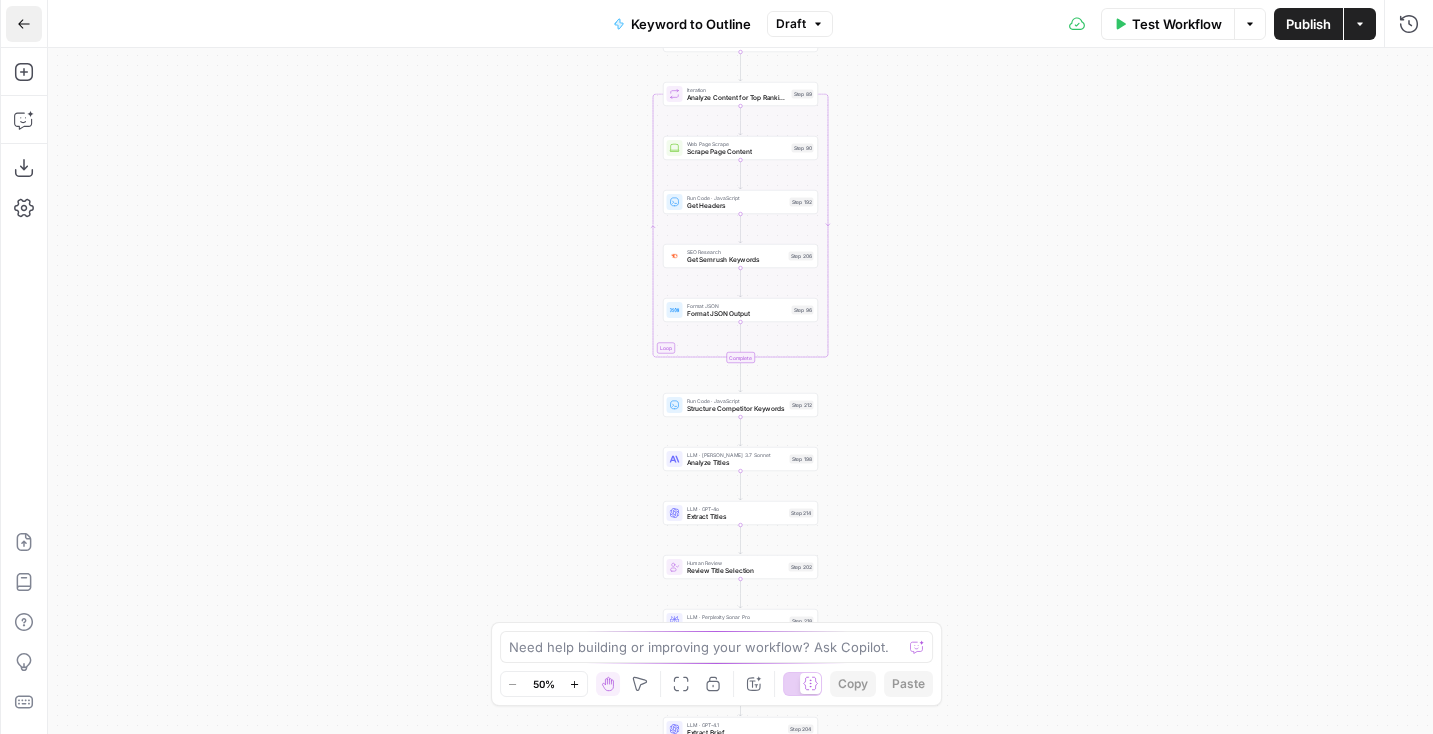 click on "Go Back" at bounding box center [24, 24] 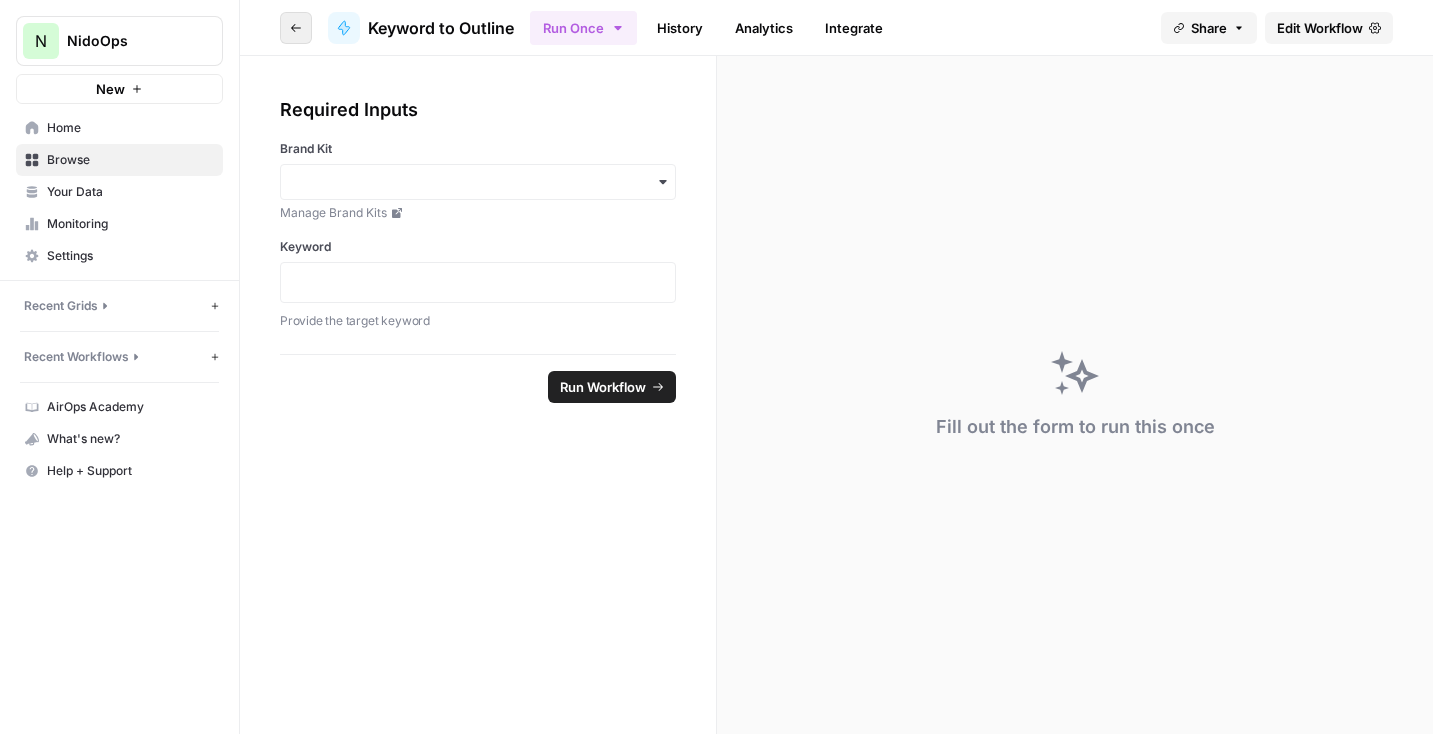 click 